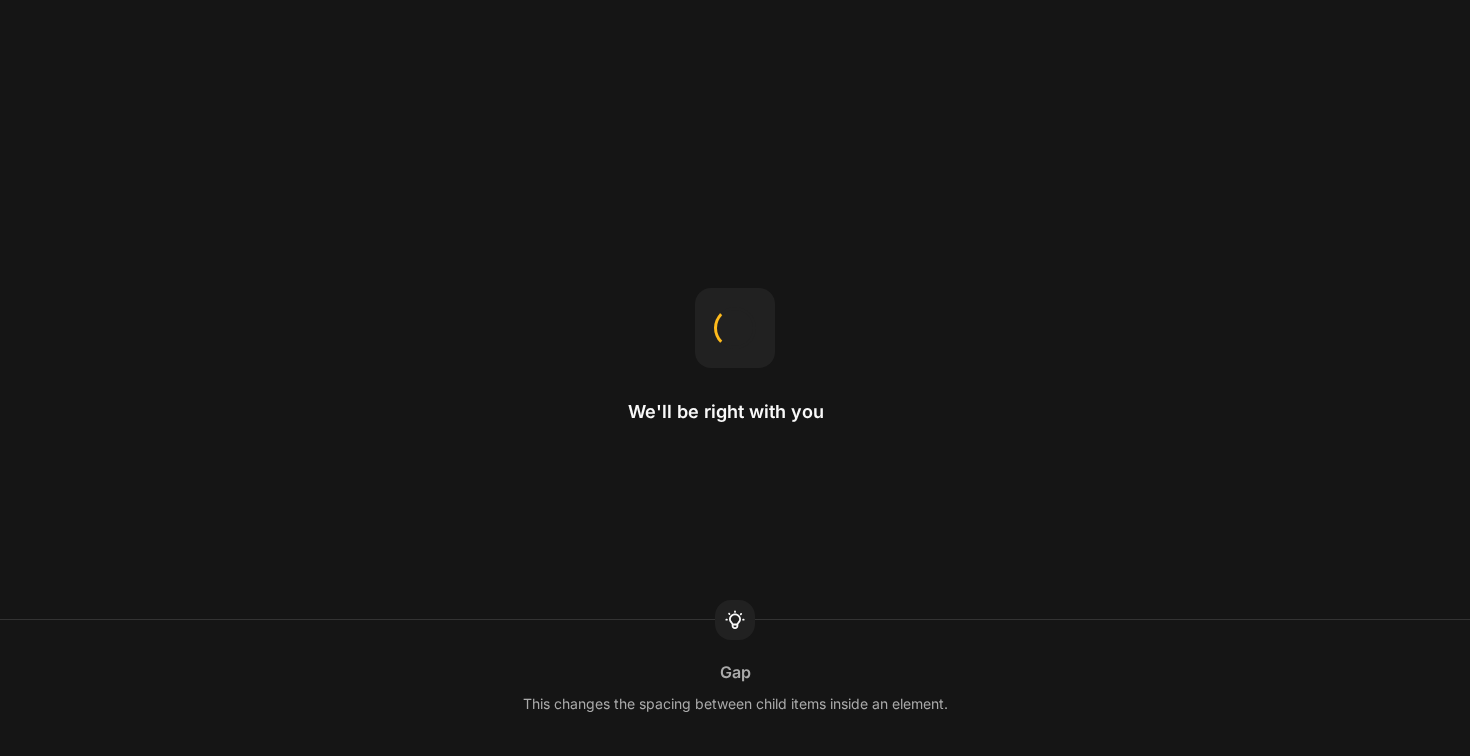 scroll, scrollTop: 0, scrollLeft: 0, axis: both 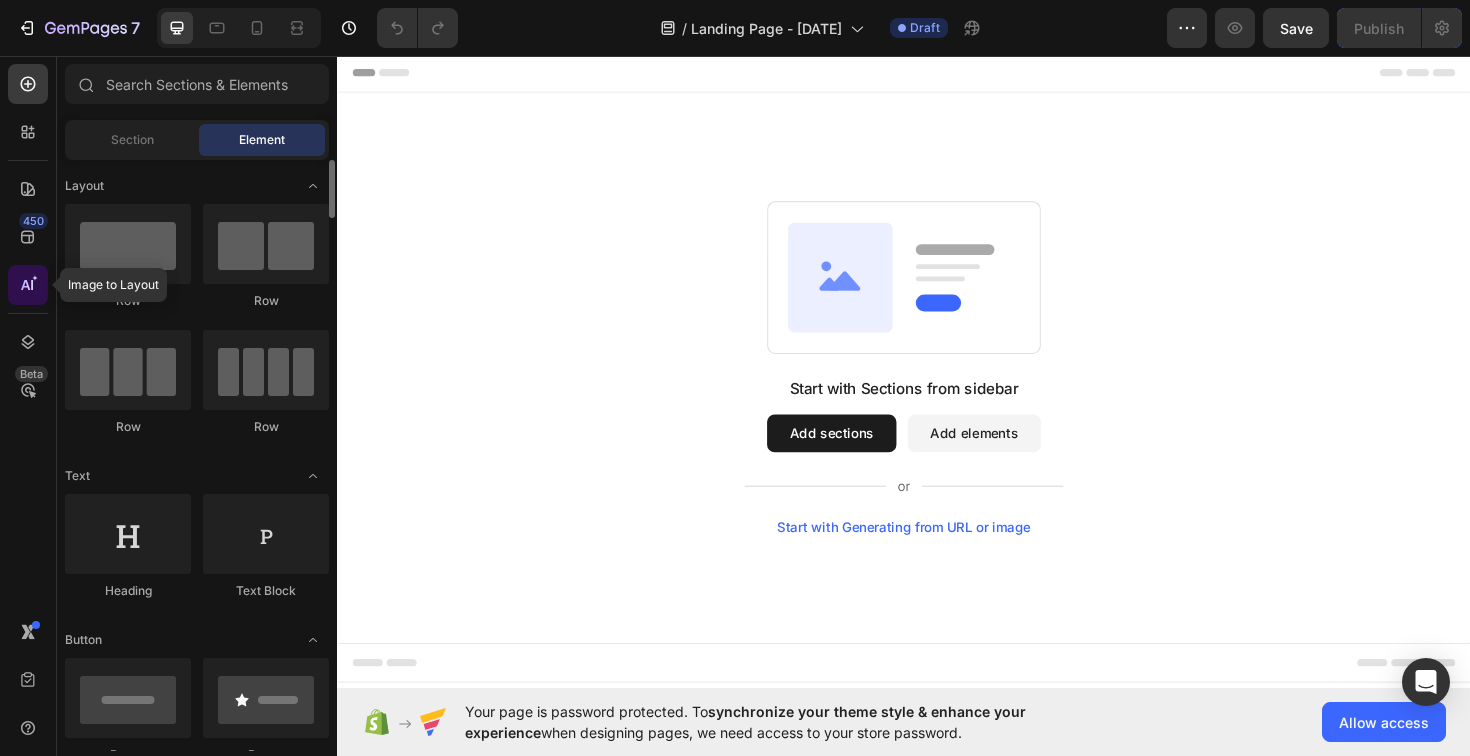 click 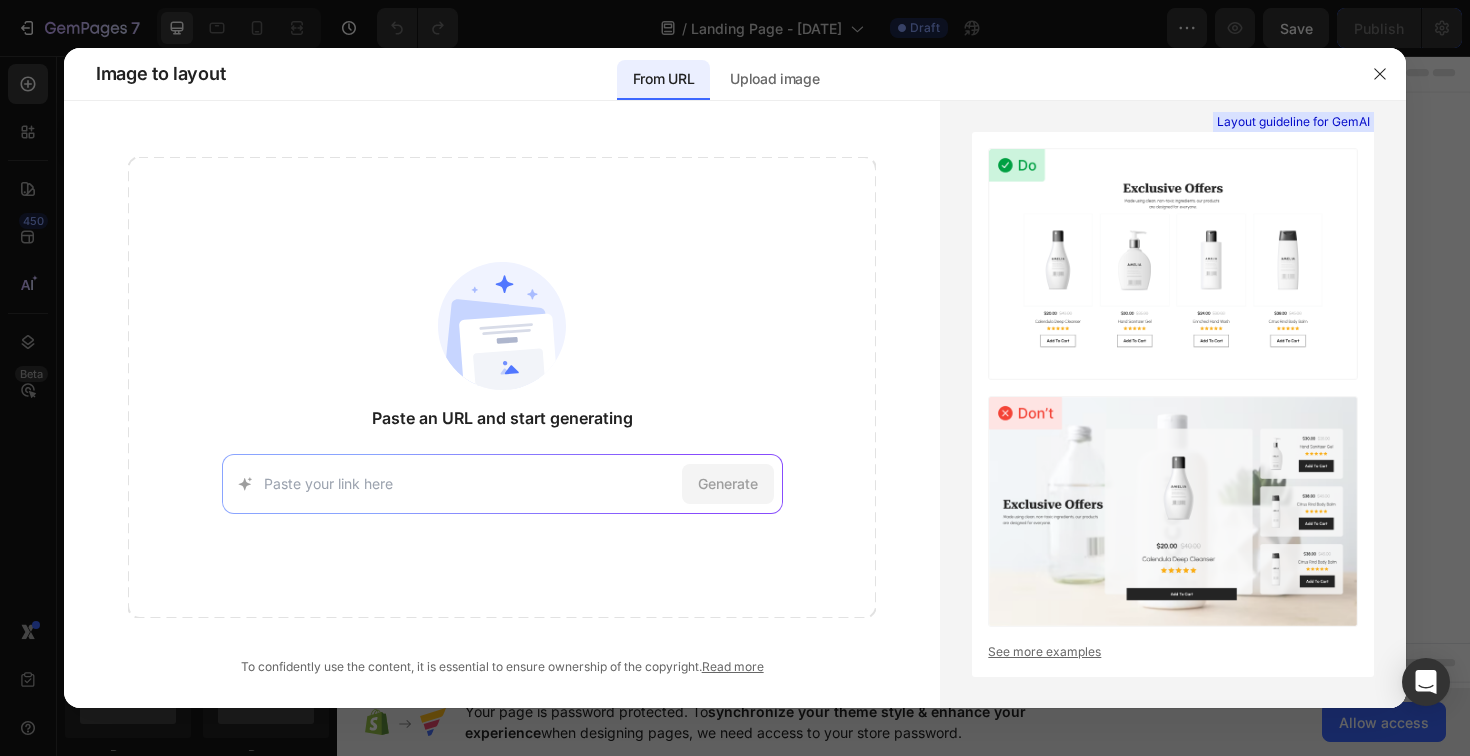 click on "Generate" at bounding box center [502, 484] 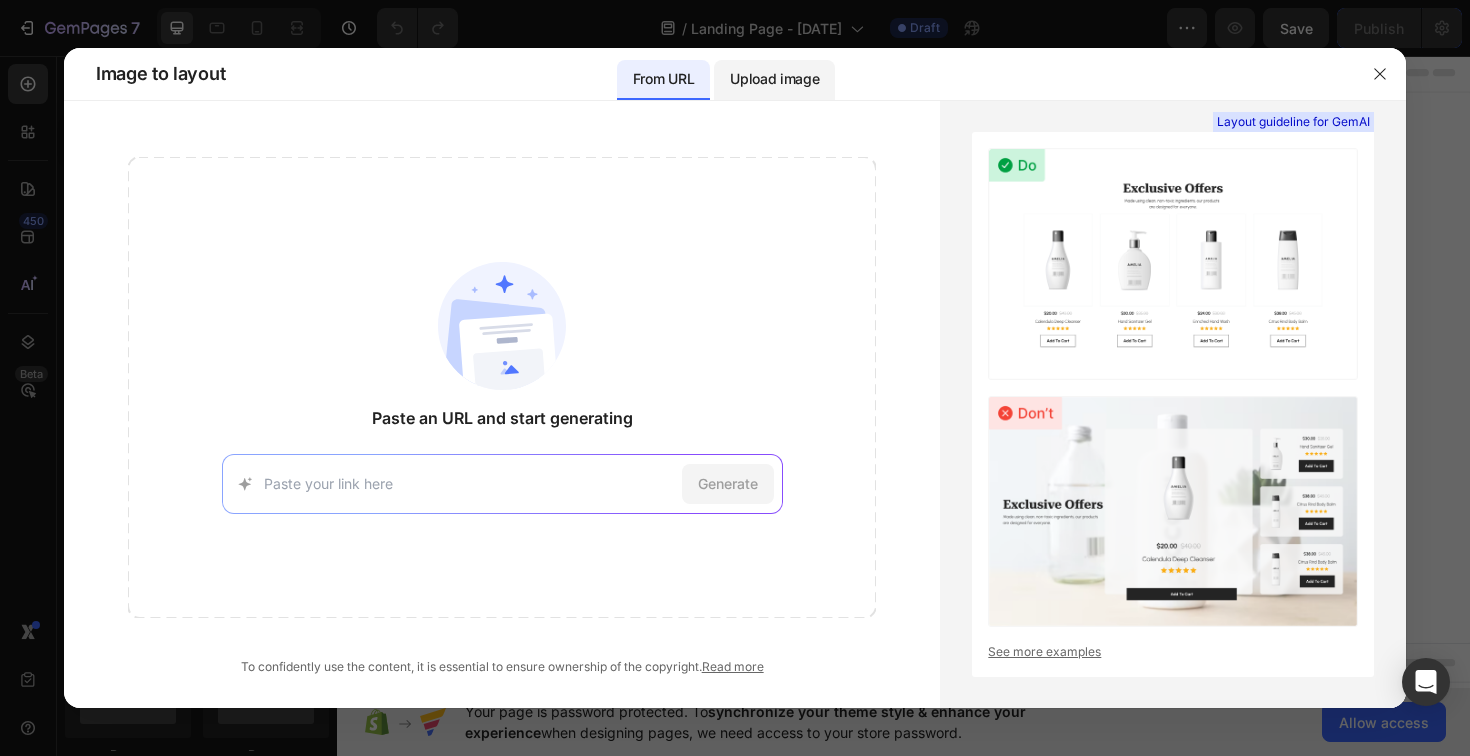 click on "Upload image" at bounding box center (774, 80) 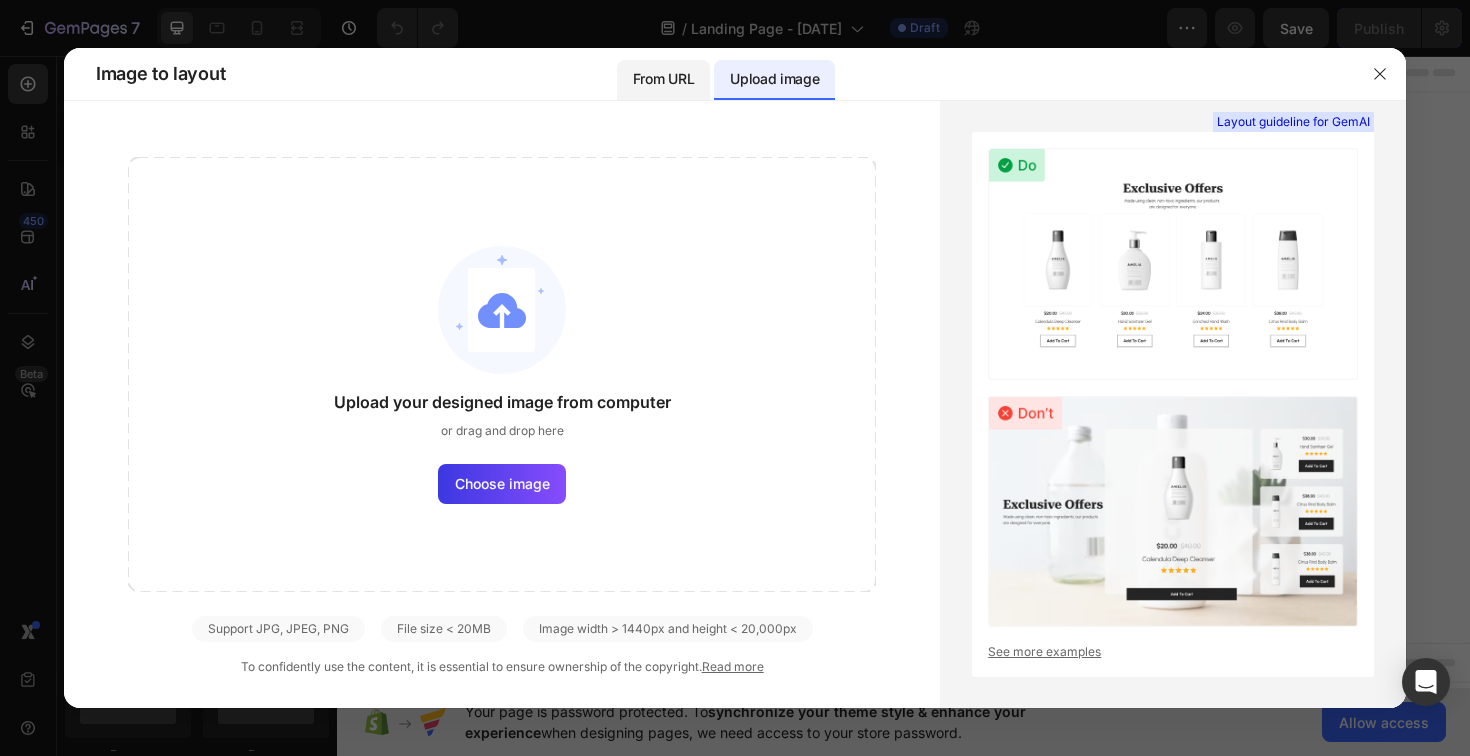 click on "From URL" at bounding box center [663, 80] 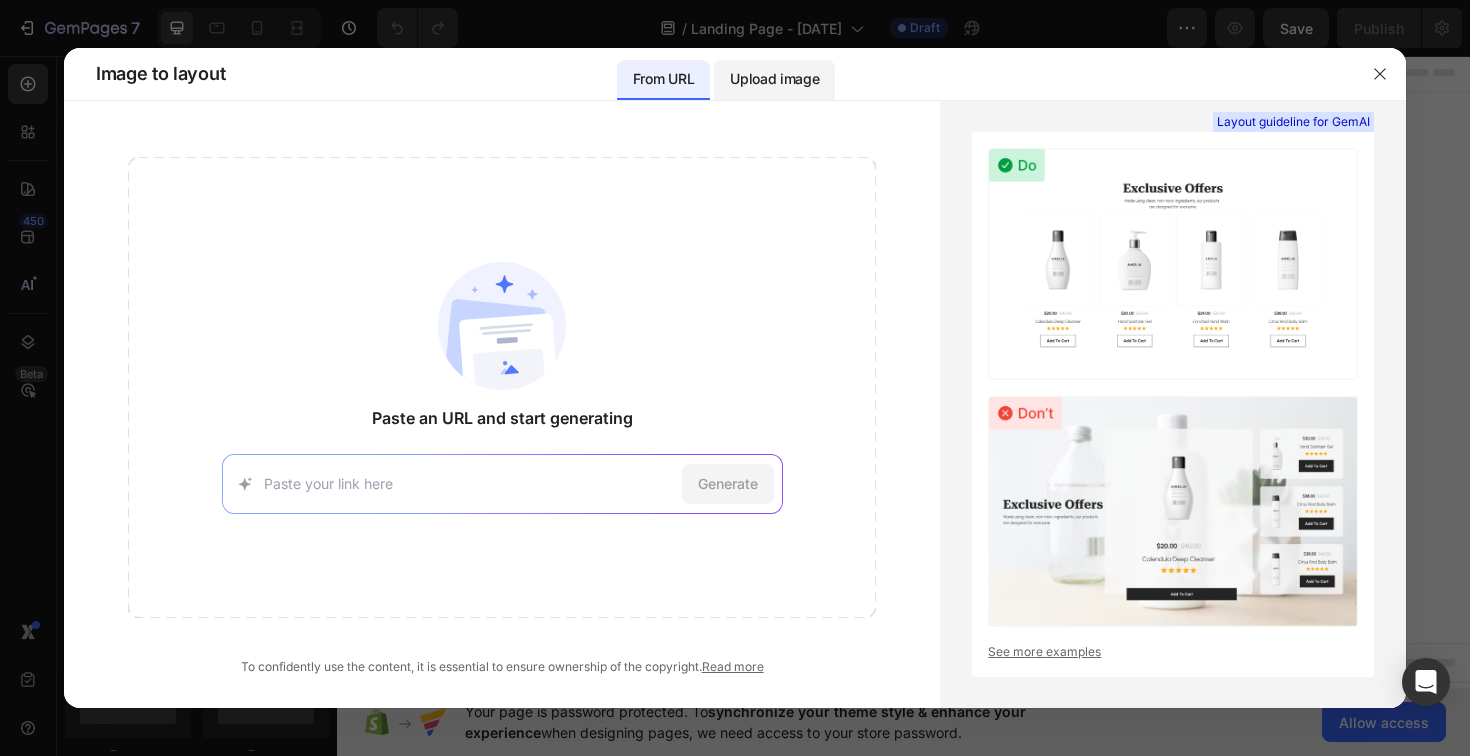 click on "Upload image" at bounding box center (774, 79) 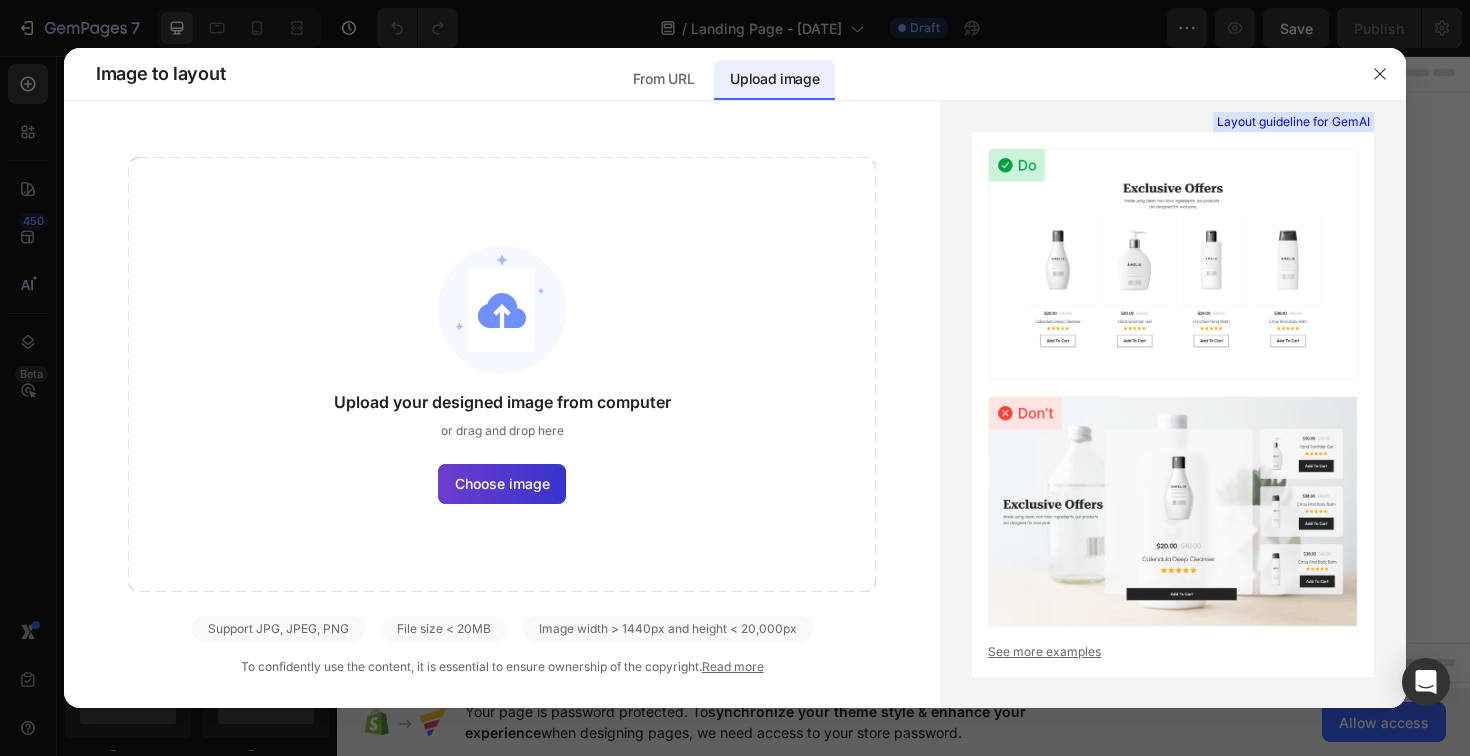 click on "Choose image" 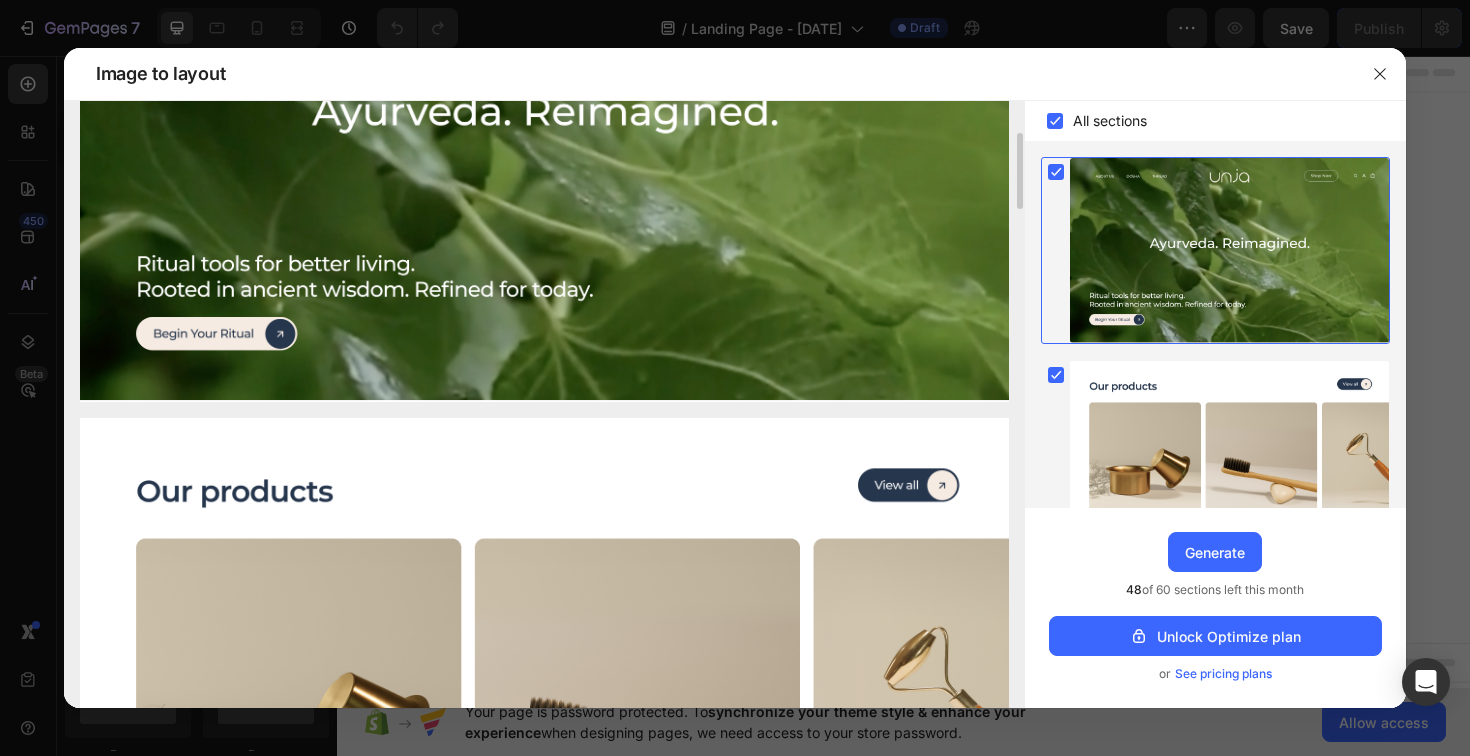 scroll, scrollTop: 523, scrollLeft: 0, axis: vertical 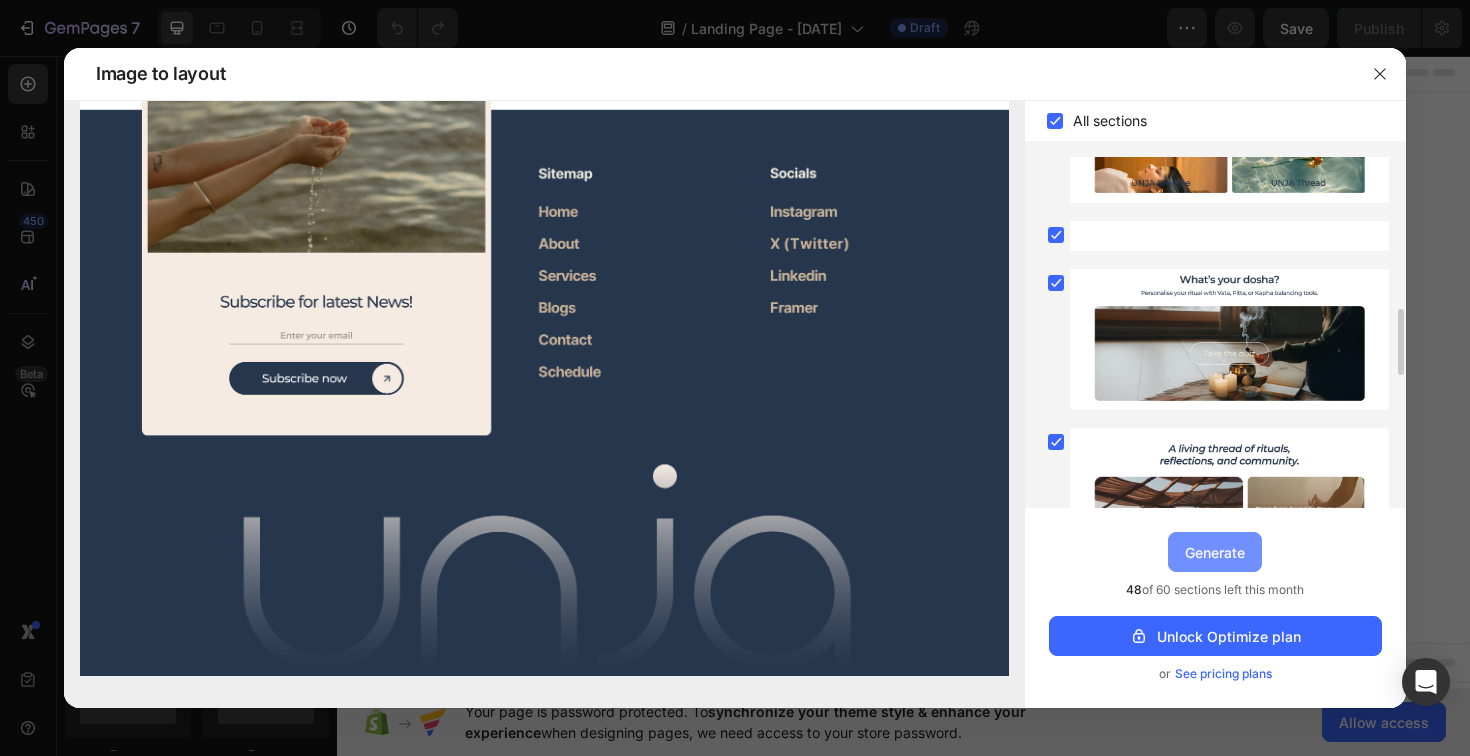 click on "Generate" at bounding box center (1215, 552) 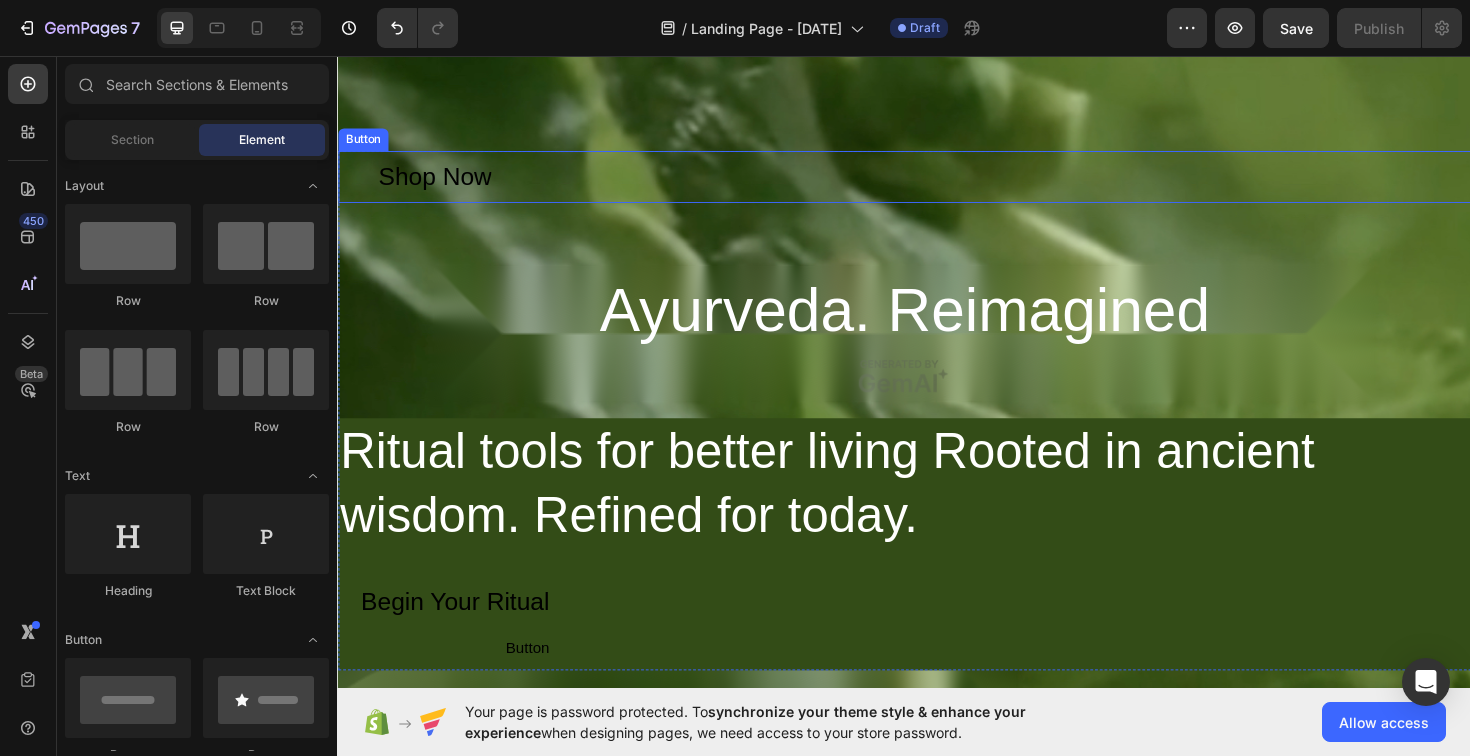 scroll, scrollTop: 0, scrollLeft: 0, axis: both 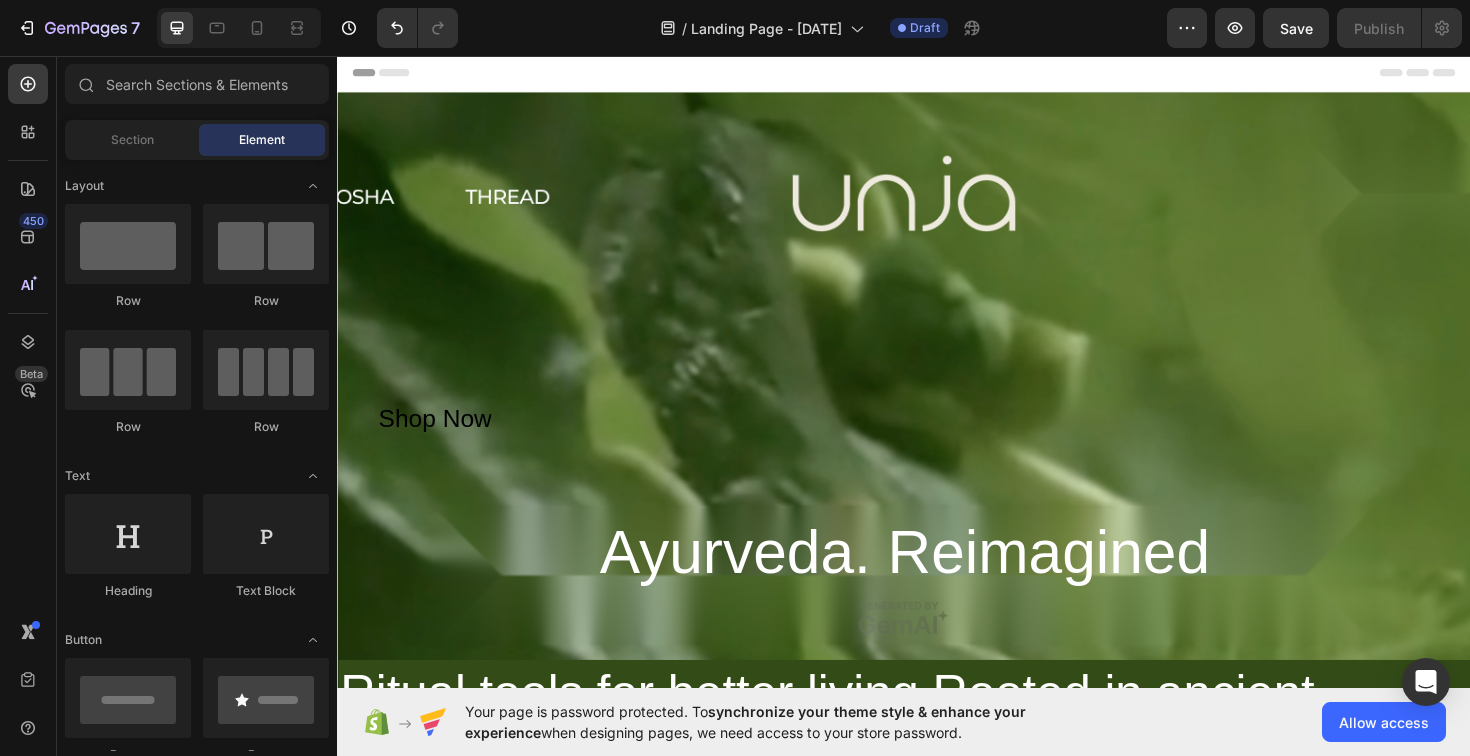 click on "Header" at bounding box center [937, 74] 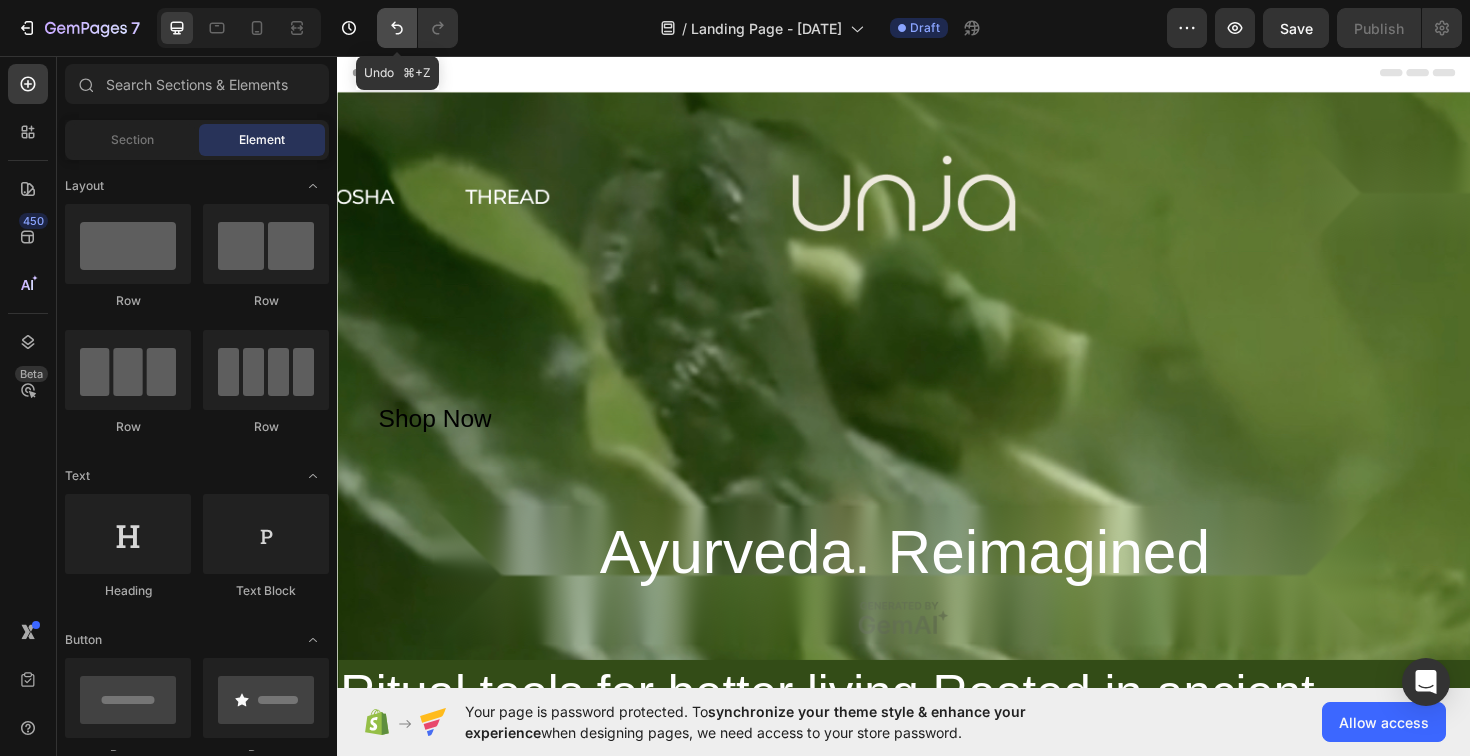 click 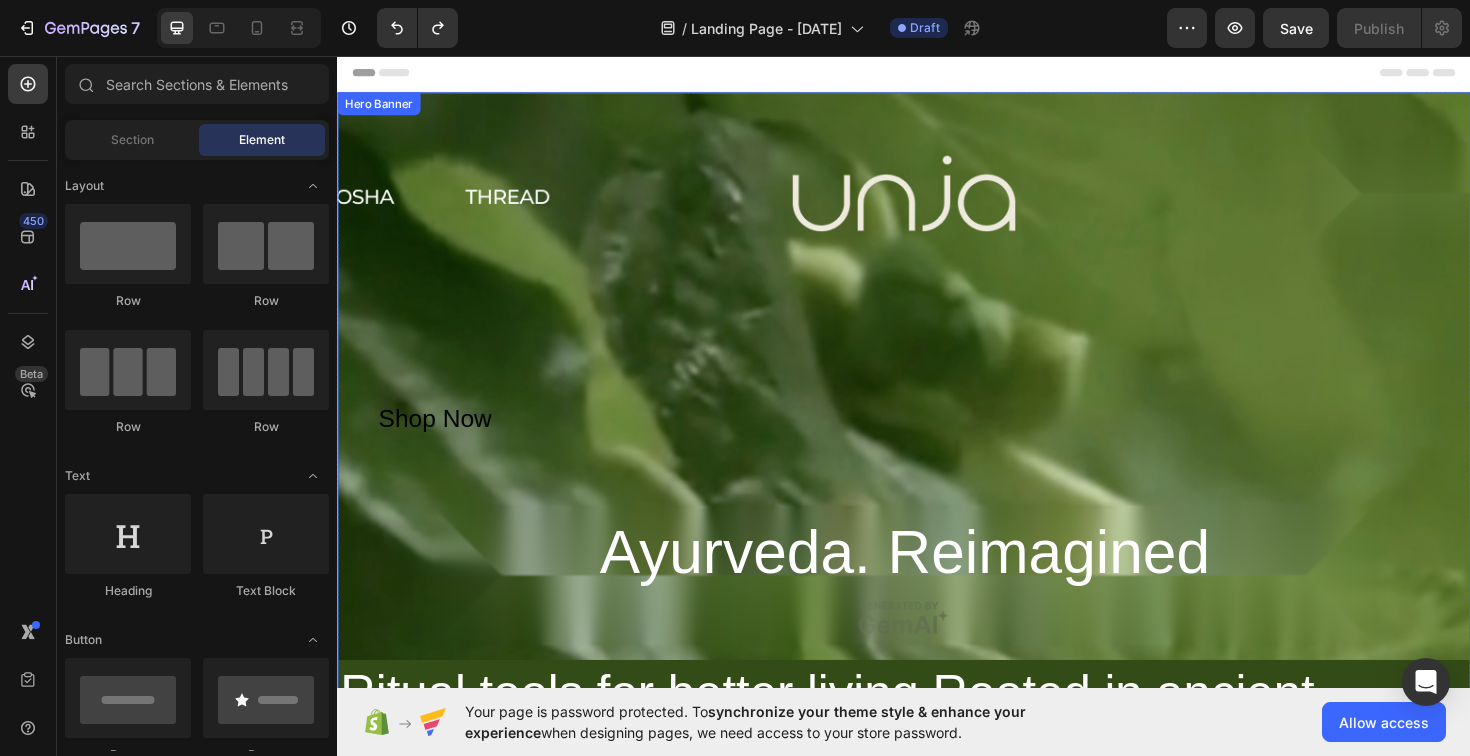 click at bounding box center [937, 652] 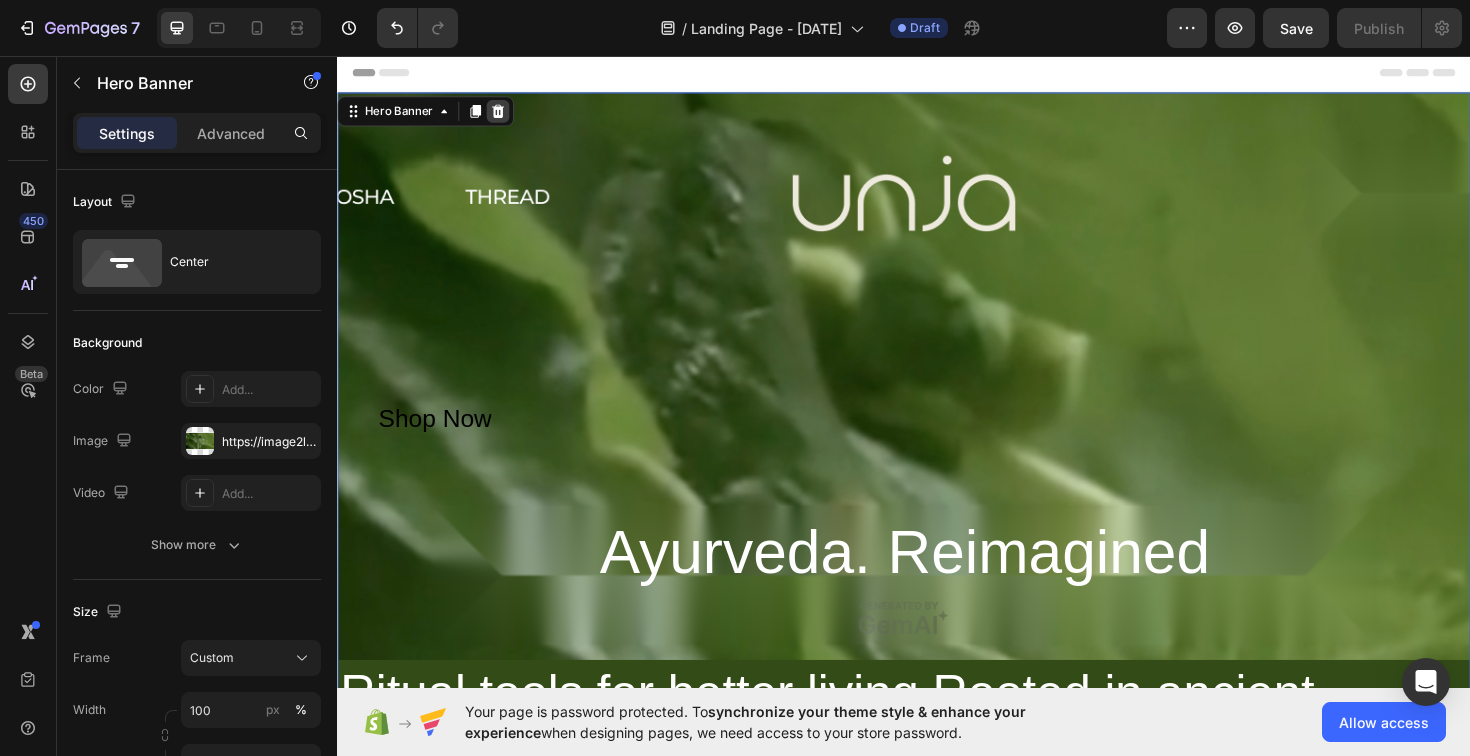 click 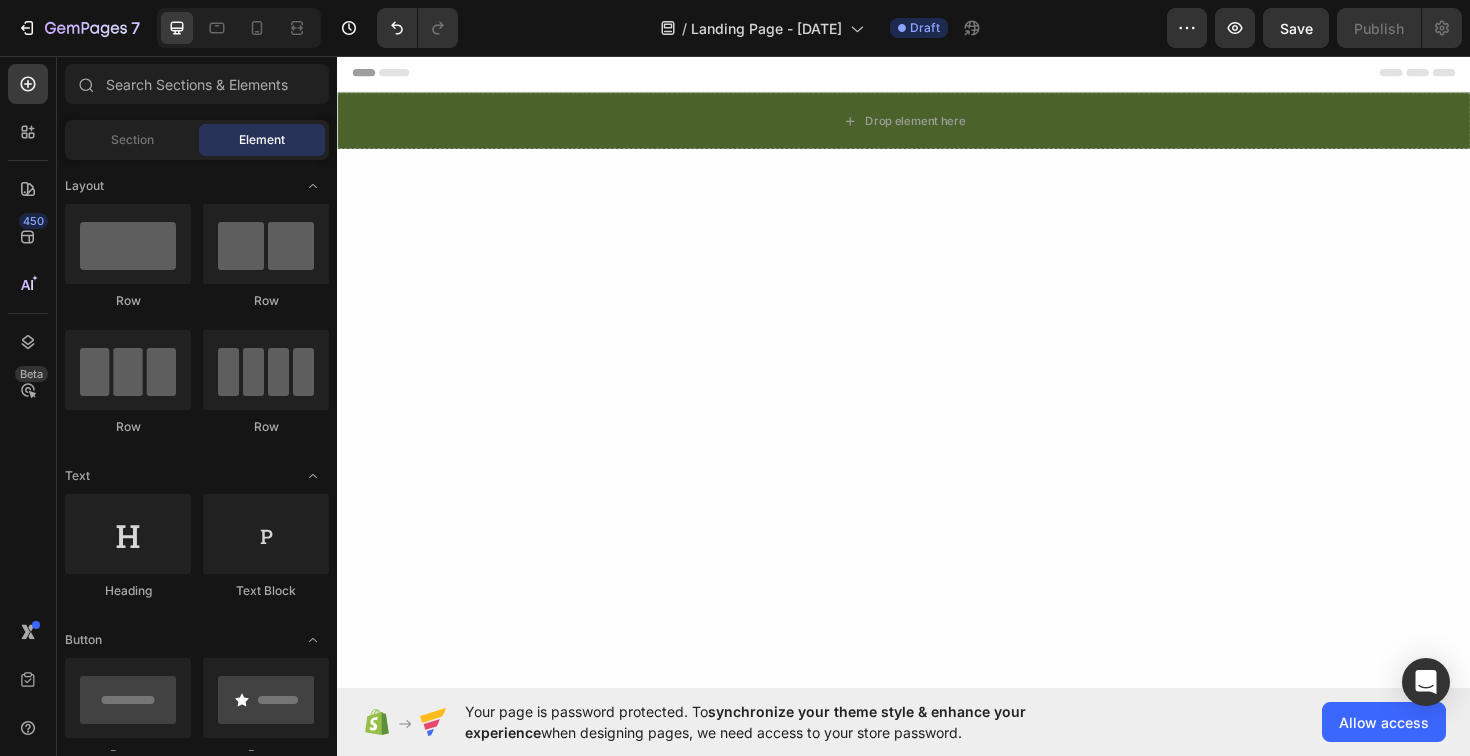 click on "Header" at bounding box center [937, 74] 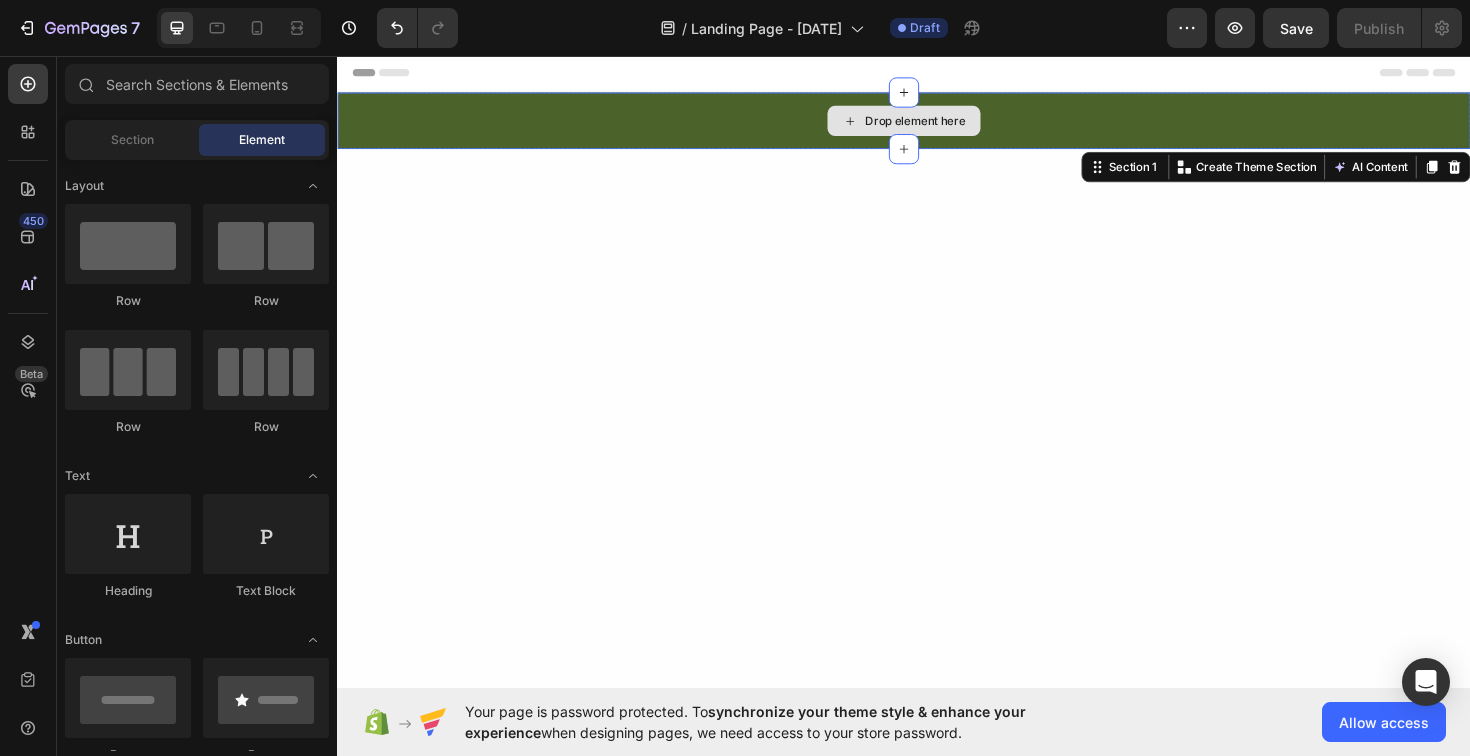 click on "Drop element here" at bounding box center [937, 125] 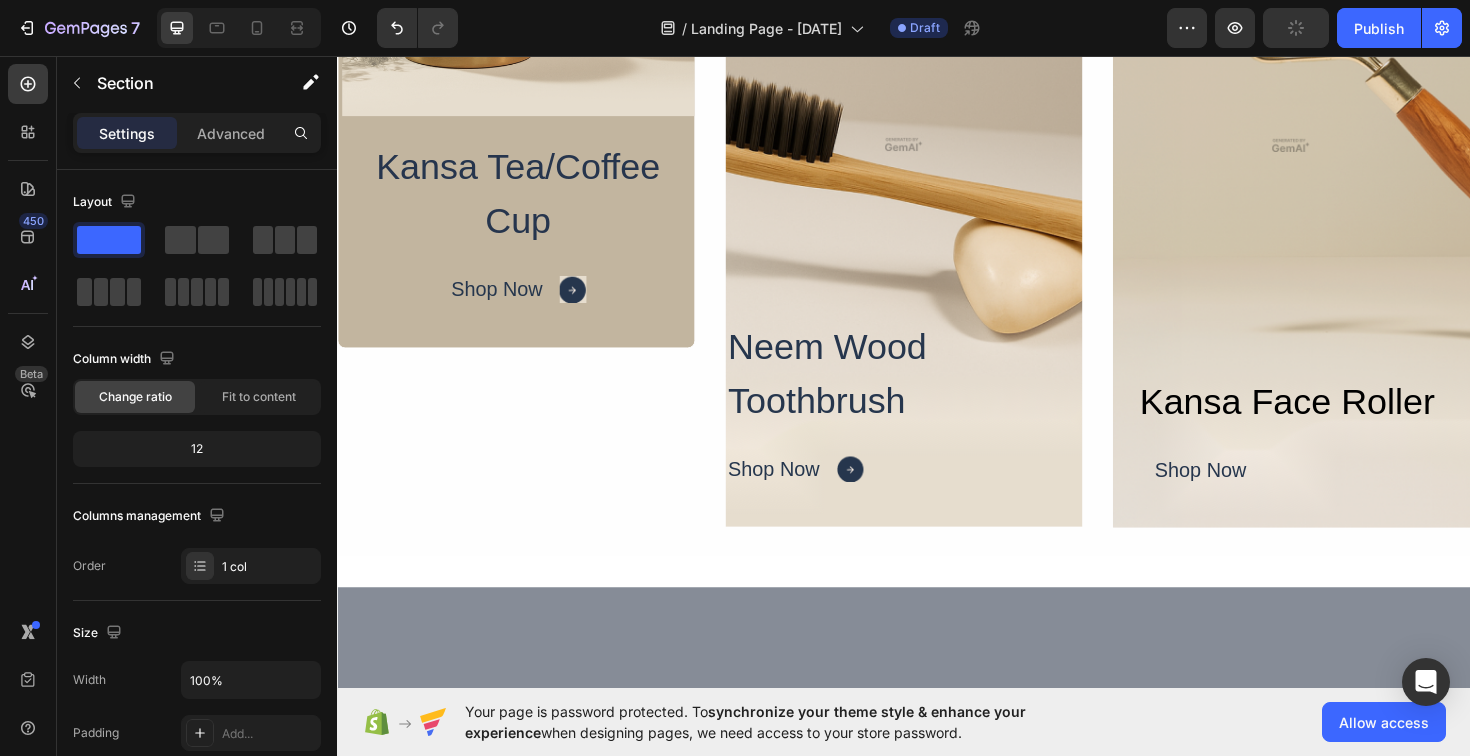 scroll, scrollTop: 0, scrollLeft: 0, axis: both 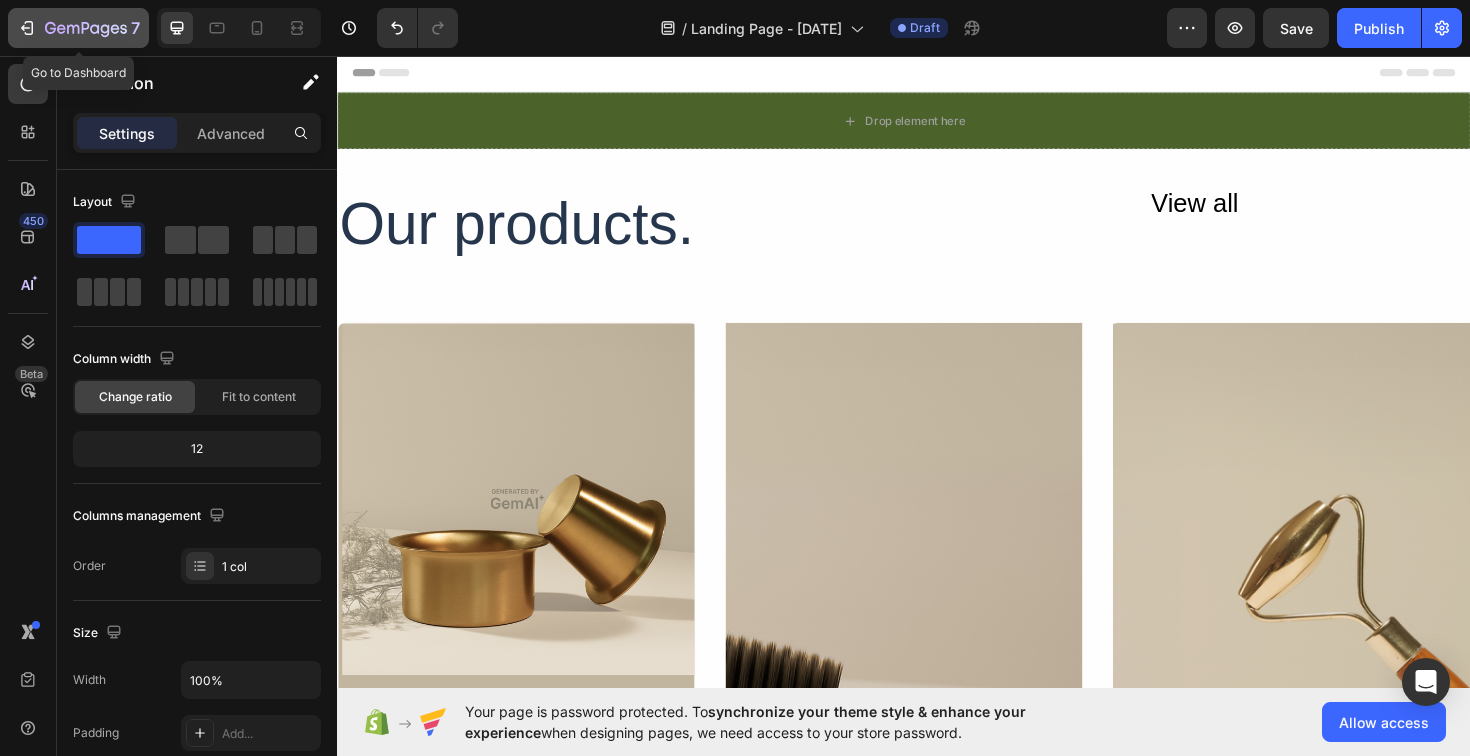 click 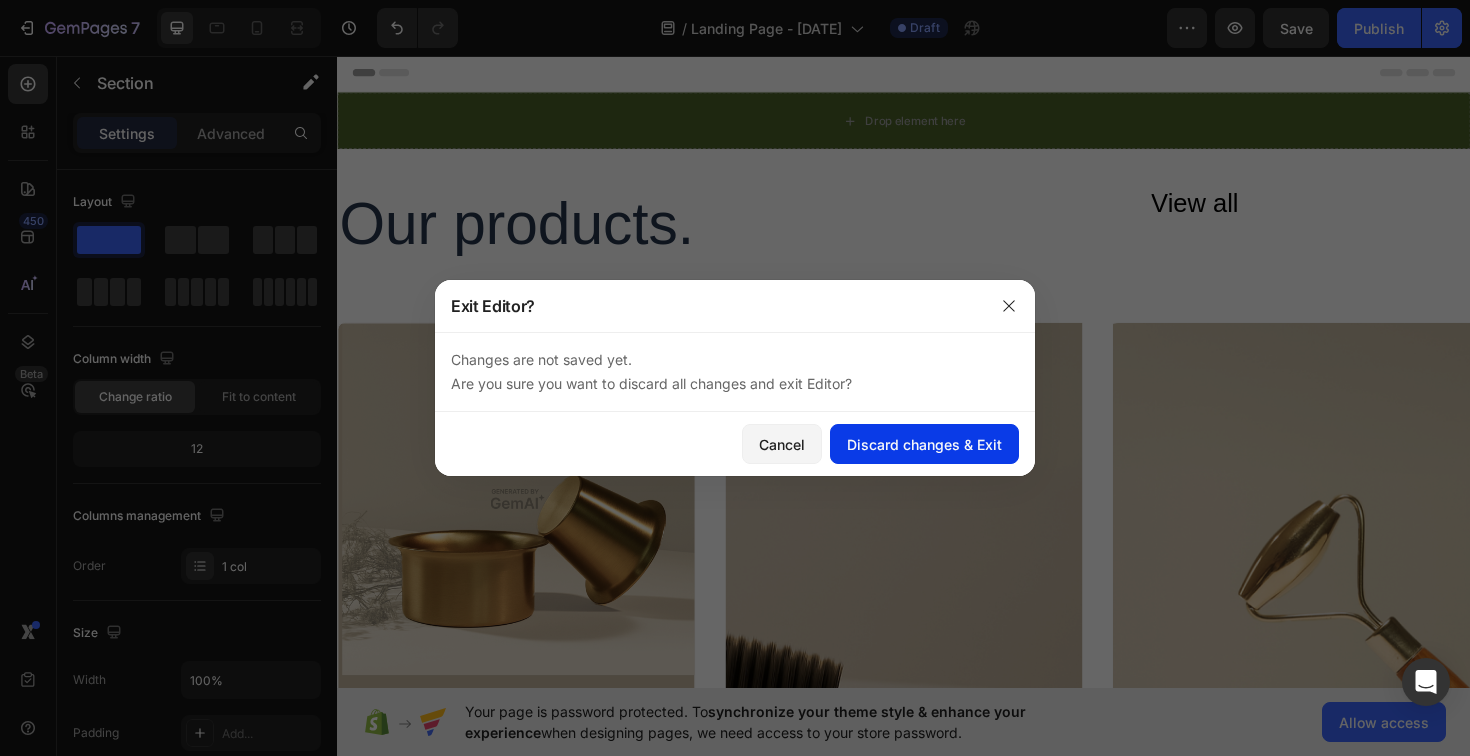 click on "Discard changes & Exit" at bounding box center (924, 444) 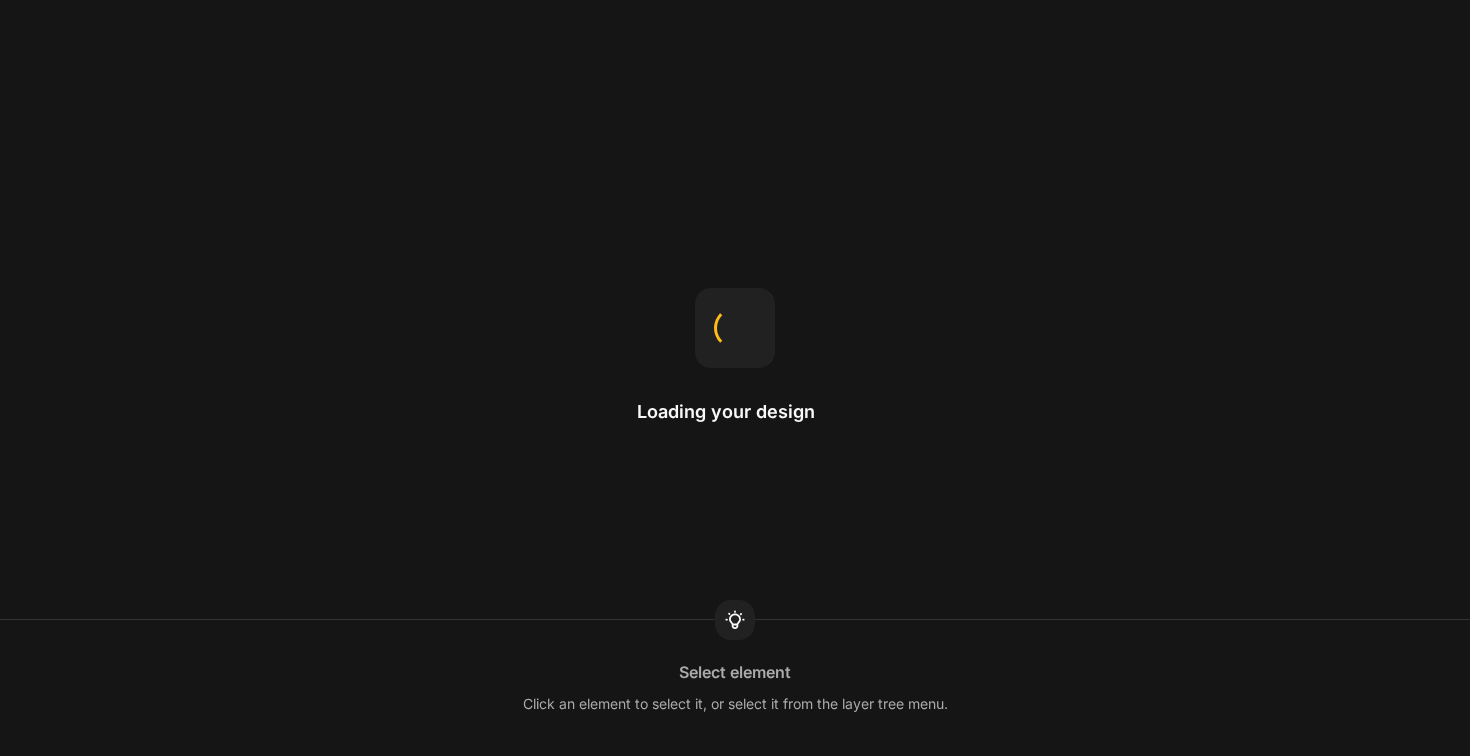 scroll, scrollTop: 0, scrollLeft: 0, axis: both 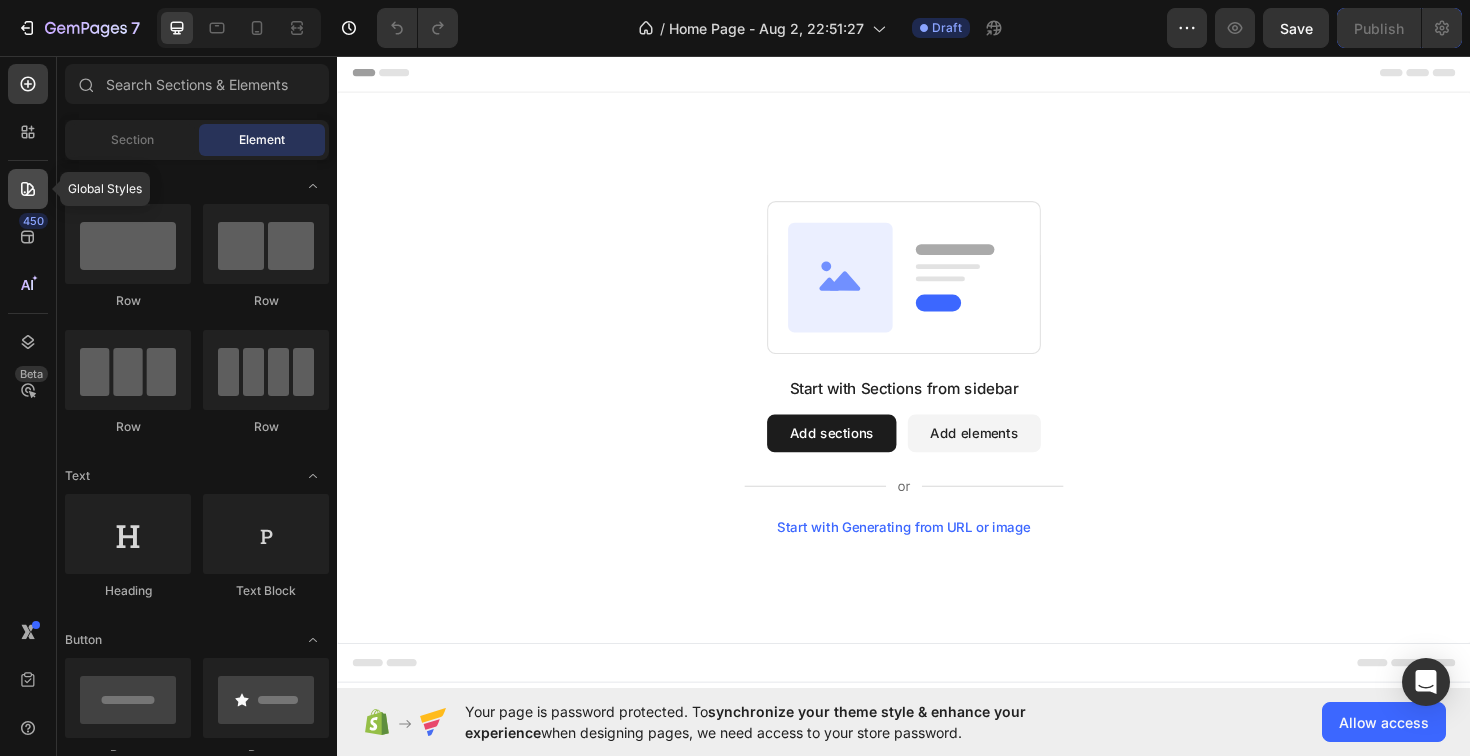 click 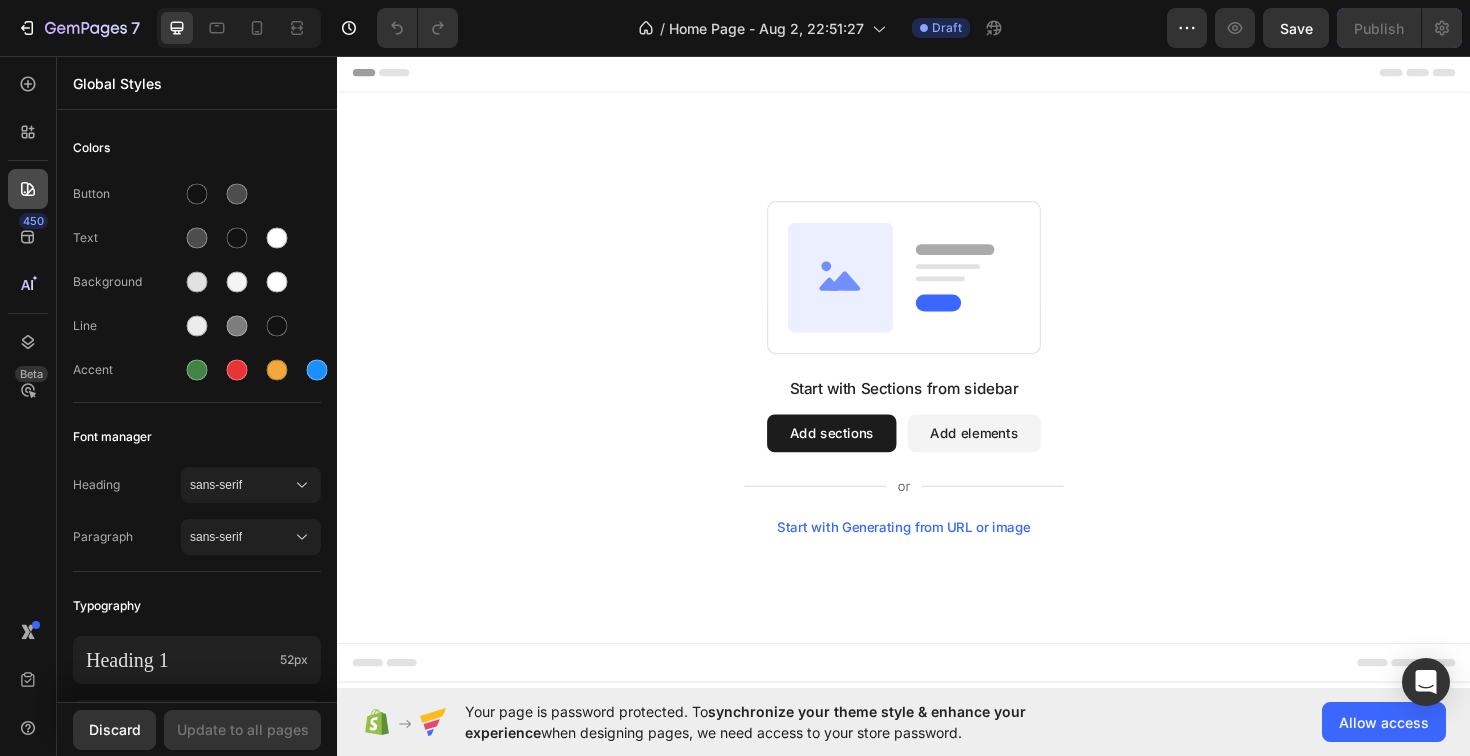 click 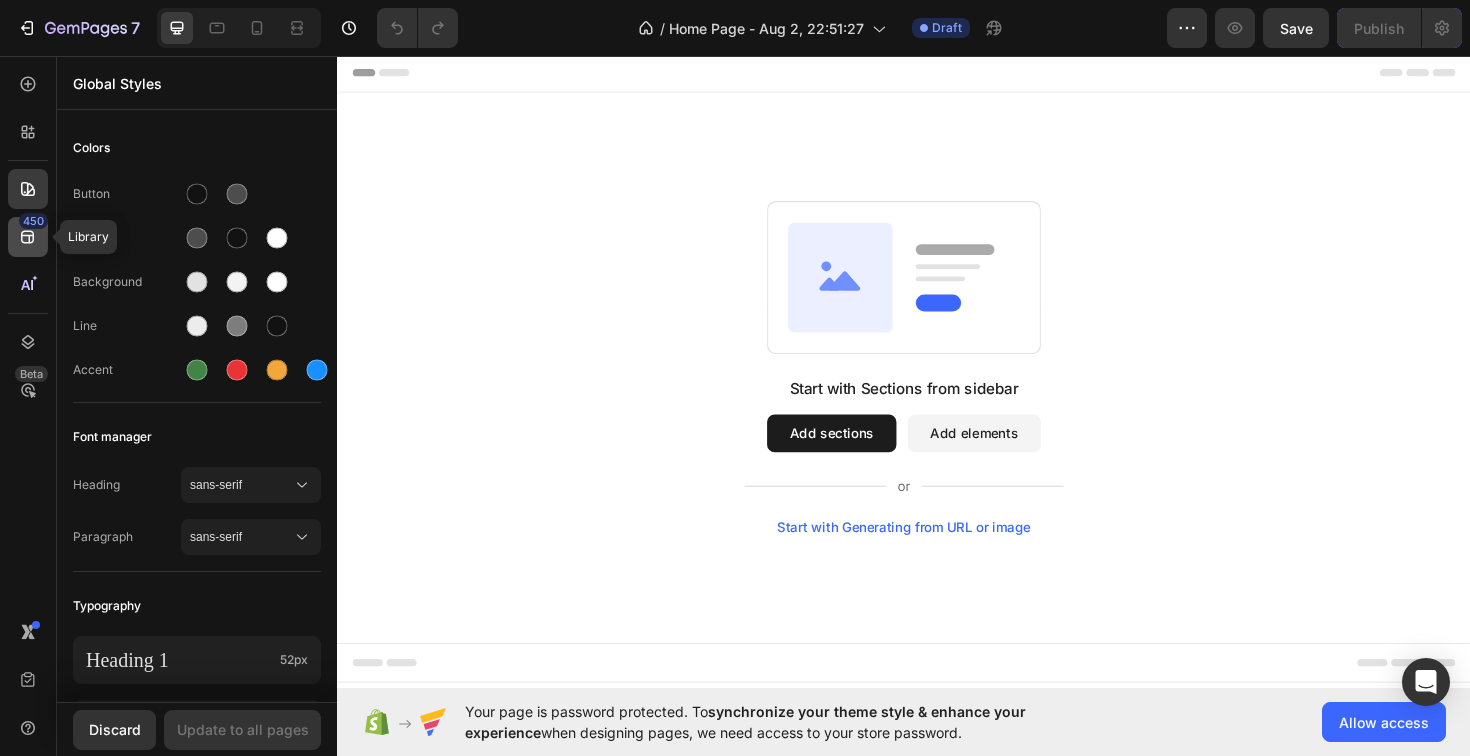 click on "450" at bounding box center [33, 221] 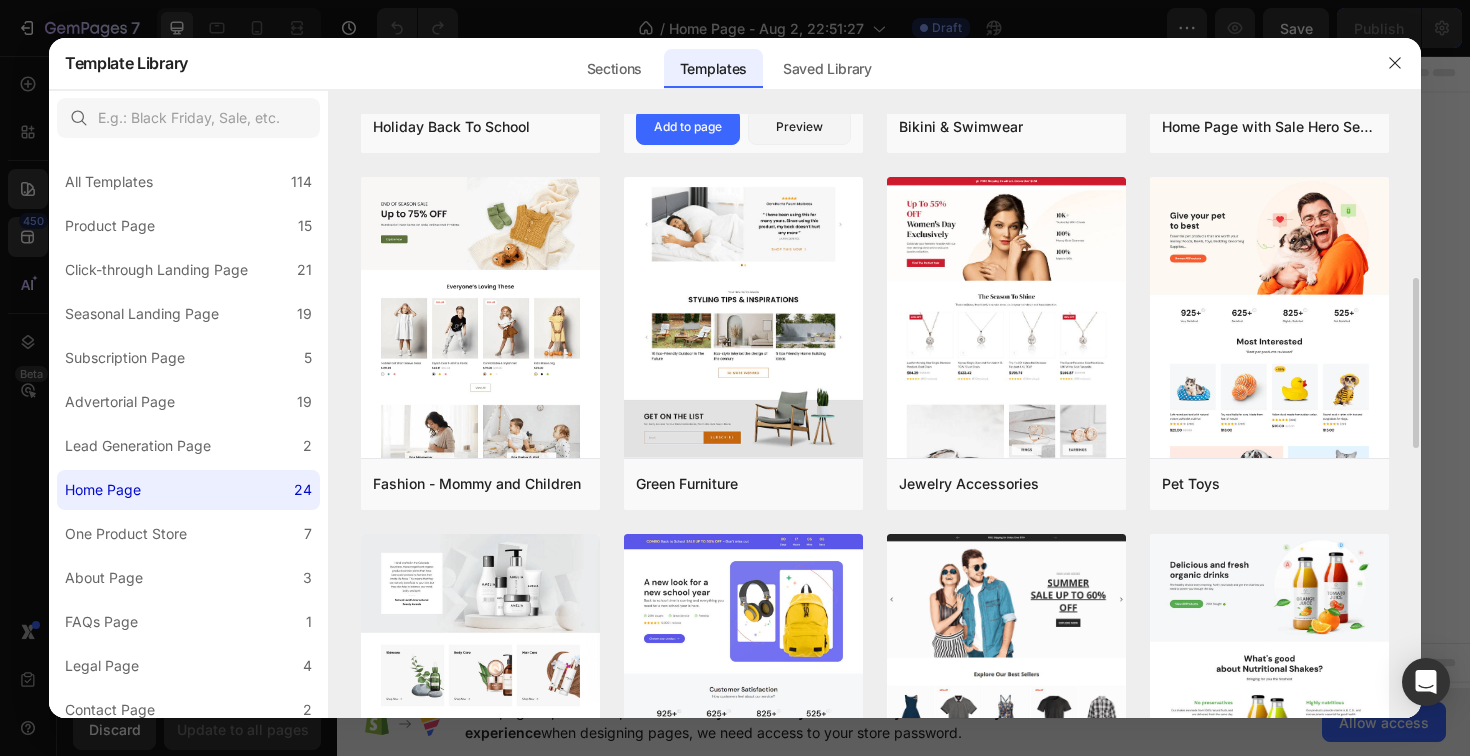 scroll, scrollTop: 636, scrollLeft: 0, axis: vertical 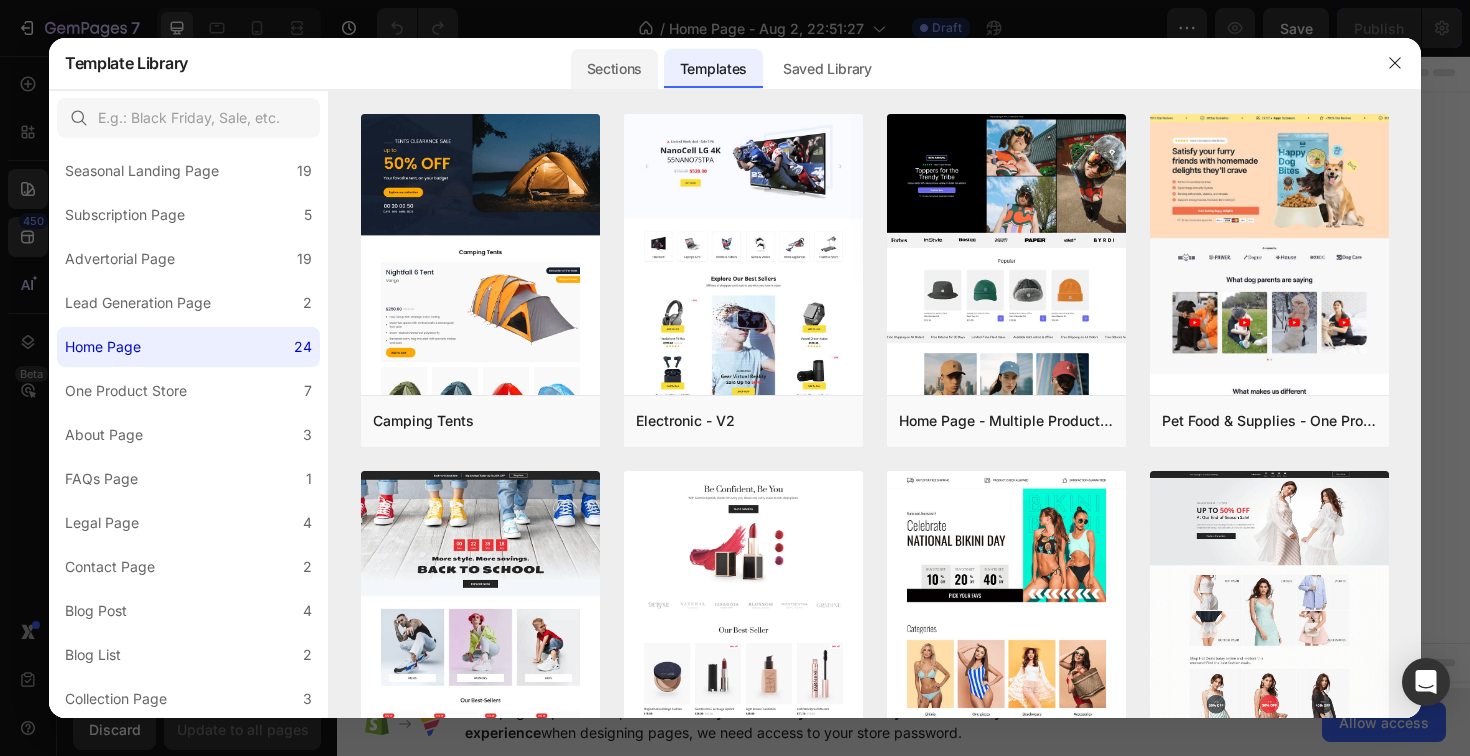 click on "Sections" 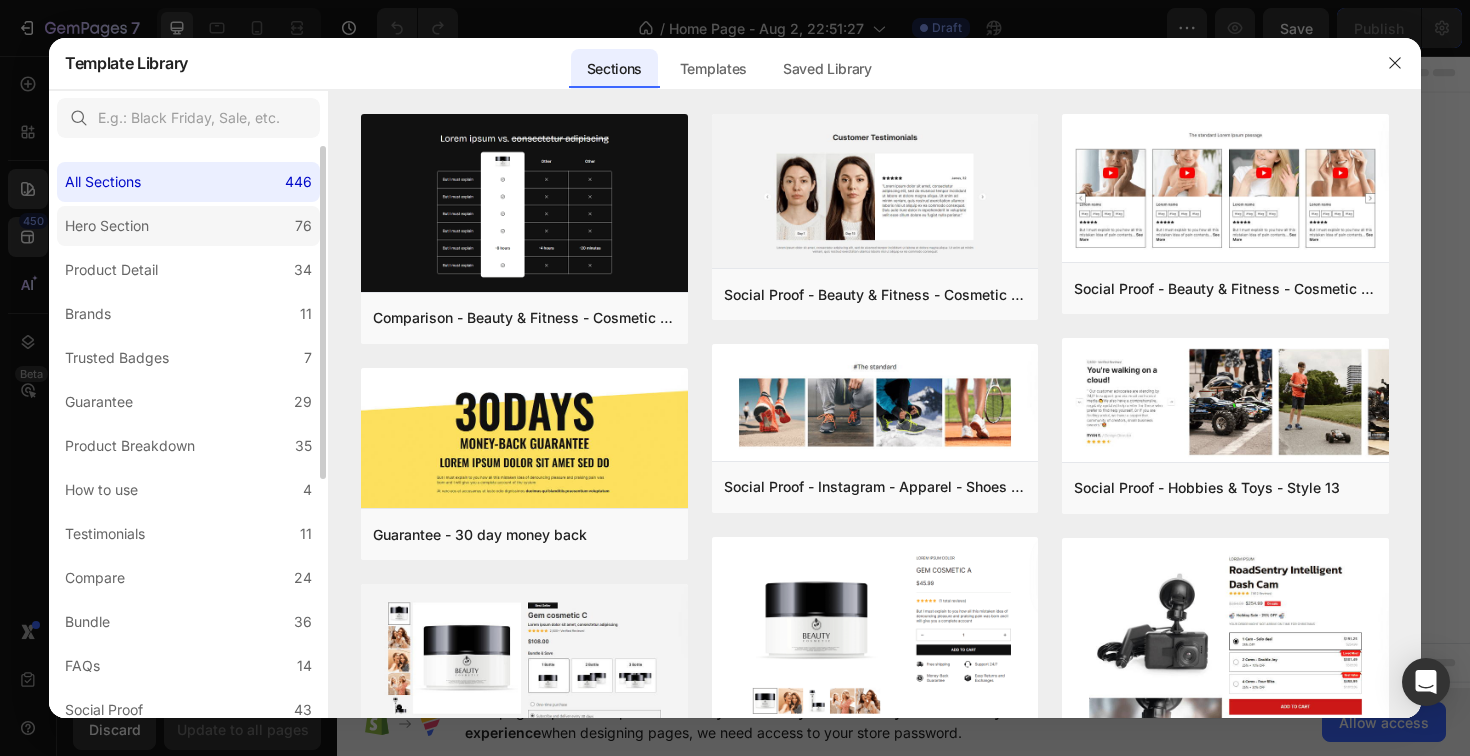 click on "Hero Section" at bounding box center [111, 226] 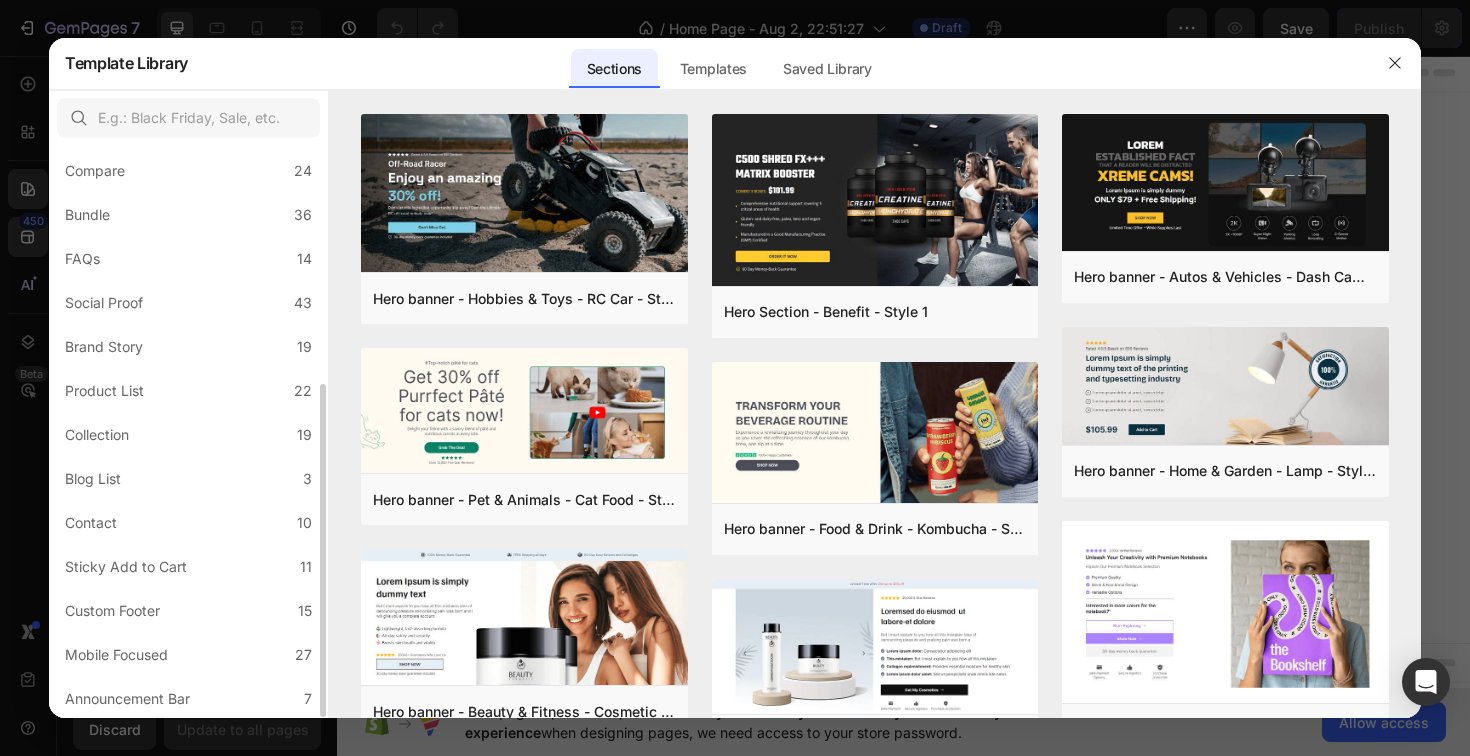 scroll, scrollTop: 0, scrollLeft: 0, axis: both 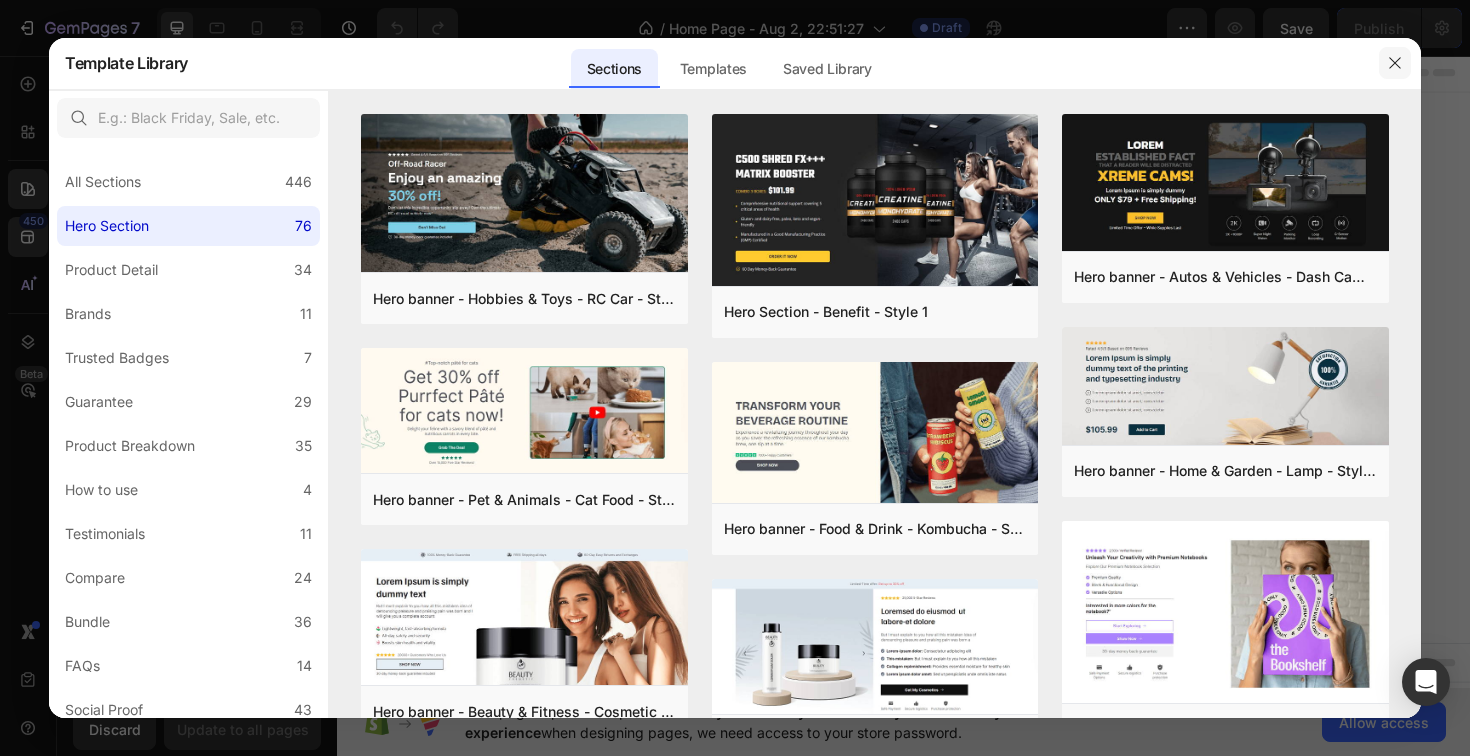 click at bounding box center [1395, 63] 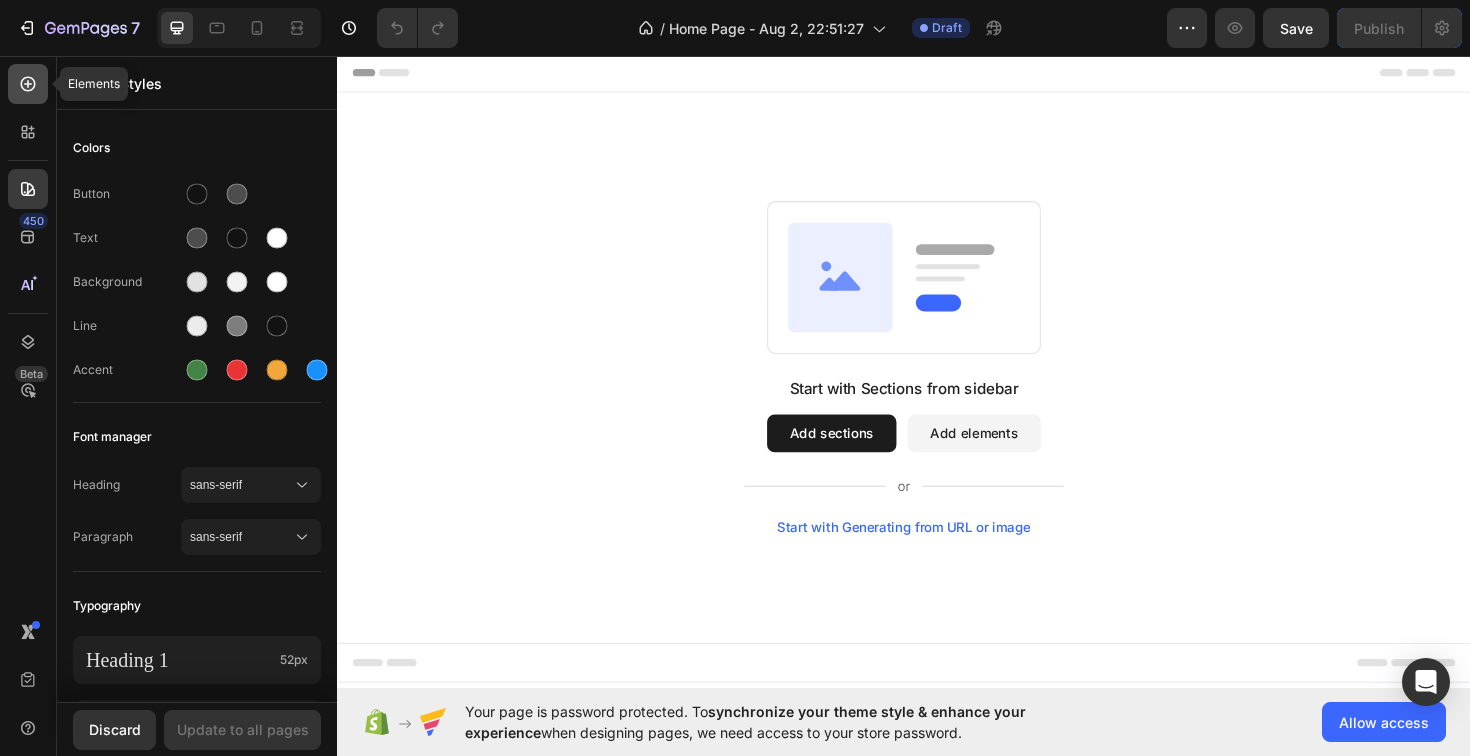 click 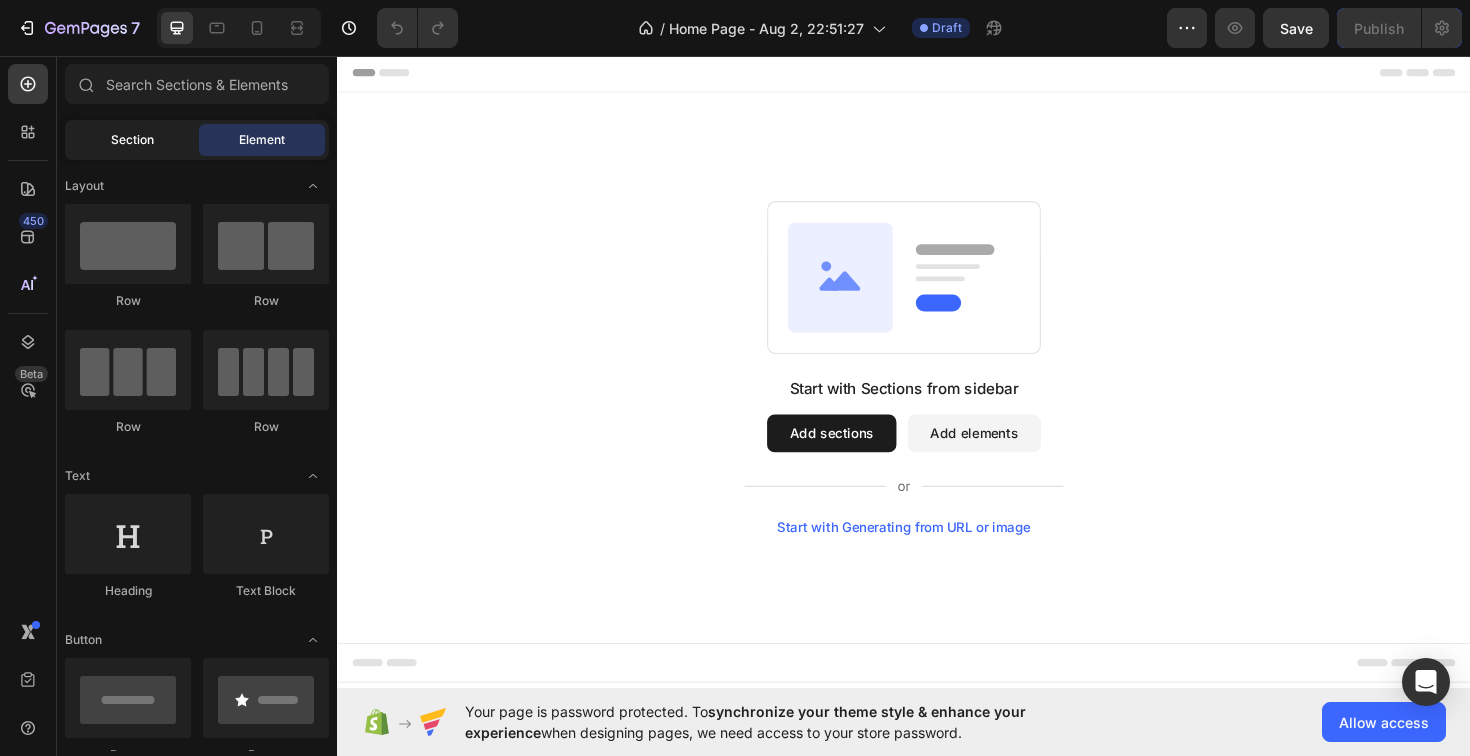click on "Section" at bounding box center [132, 140] 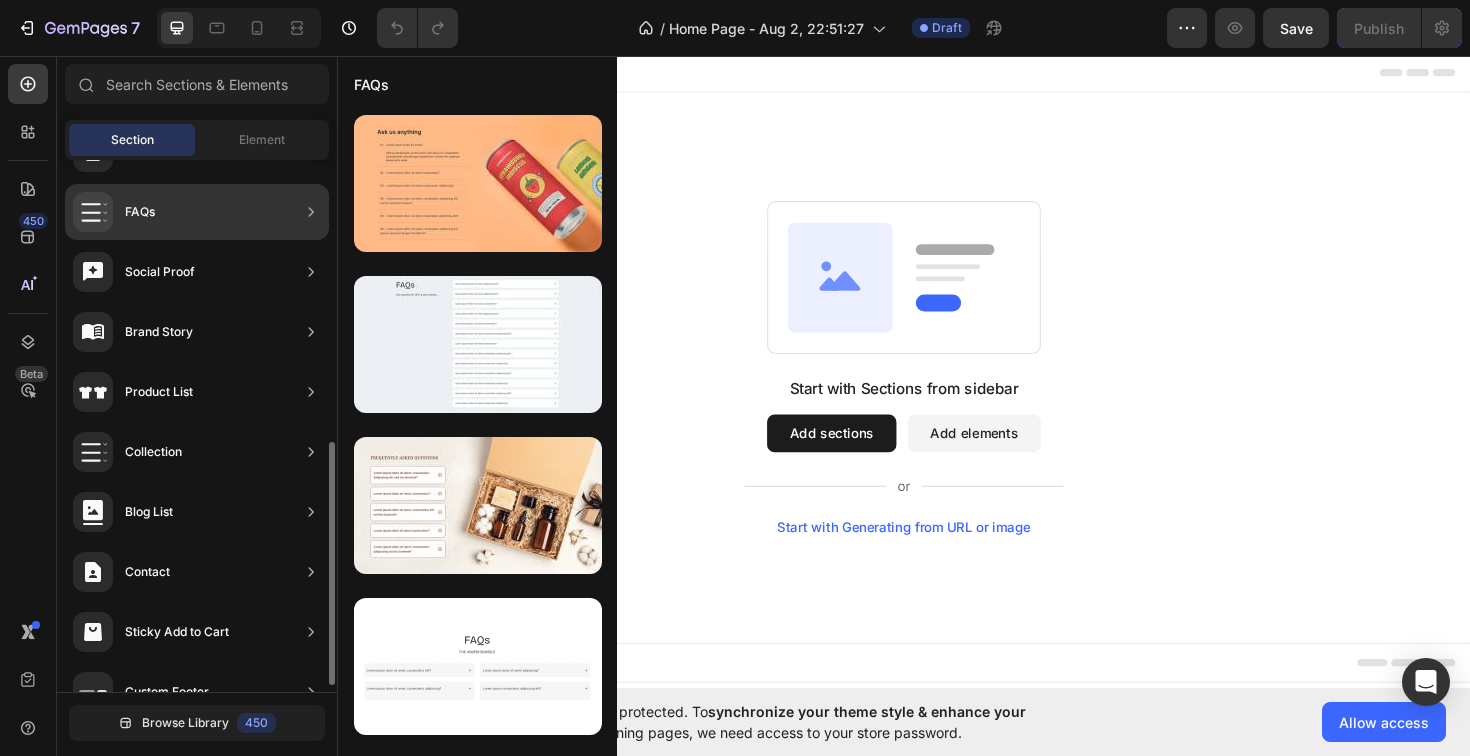 scroll, scrollTop: 628, scrollLeft: 0, axis: vertical 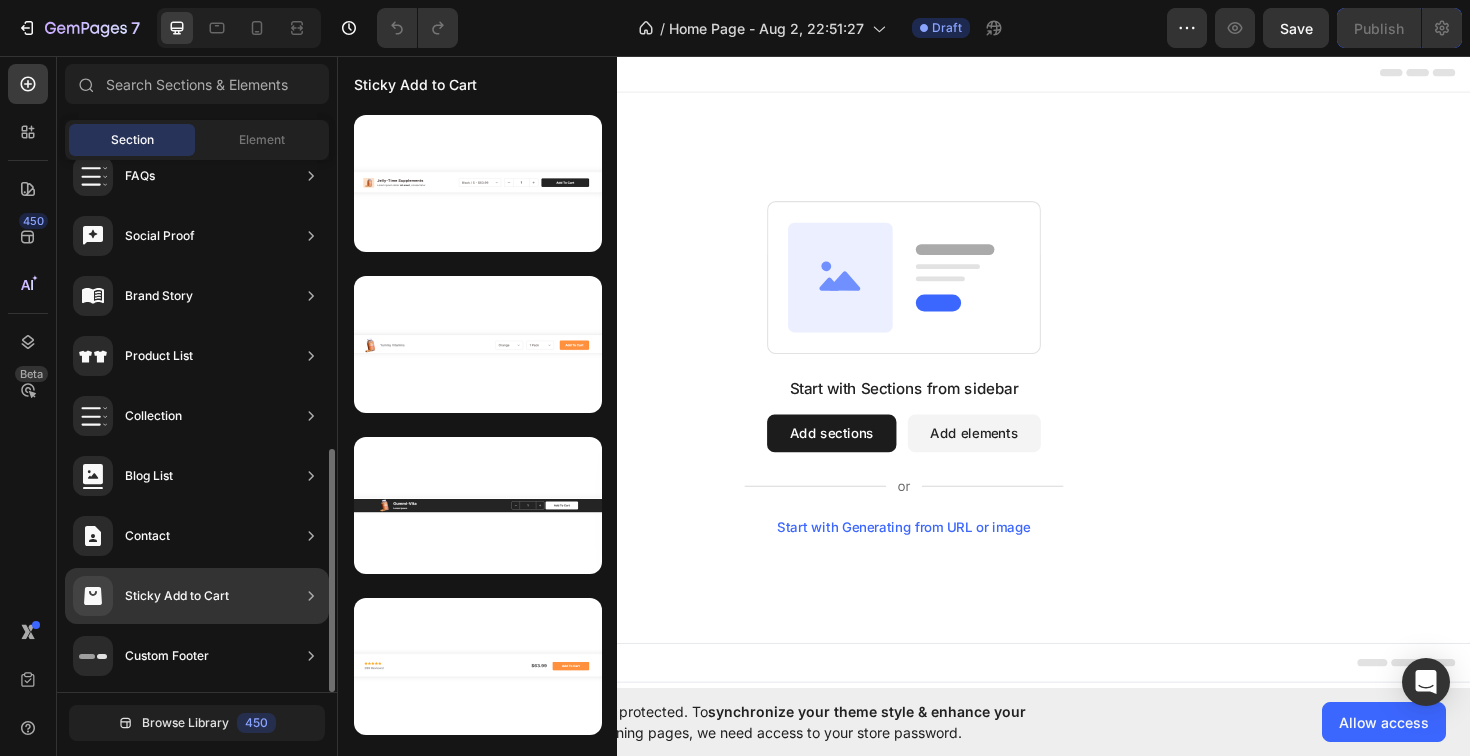 click on "Sticky Add to Cart" at bounding box center (177, 596) 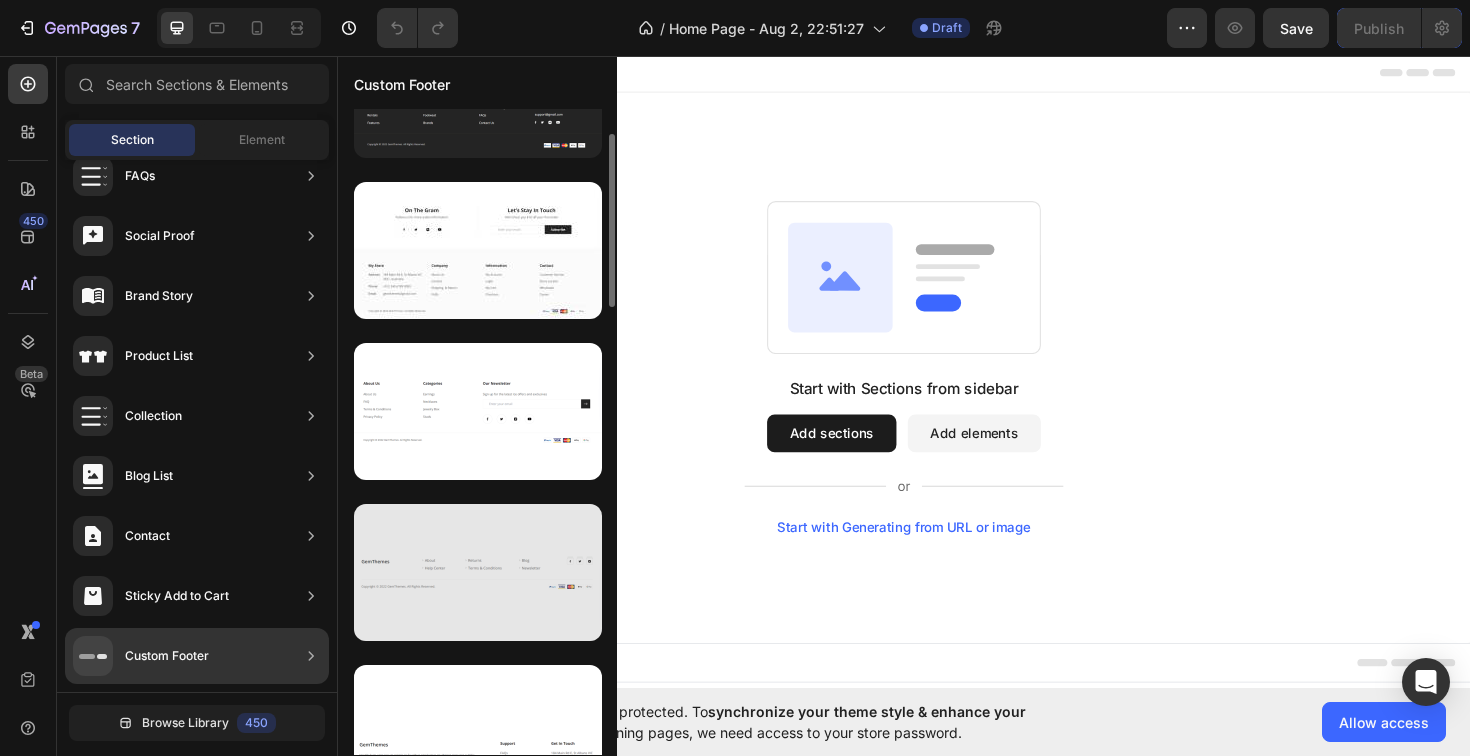 scroll, scrollTop: 0, scrollLeft: 0, axis: both 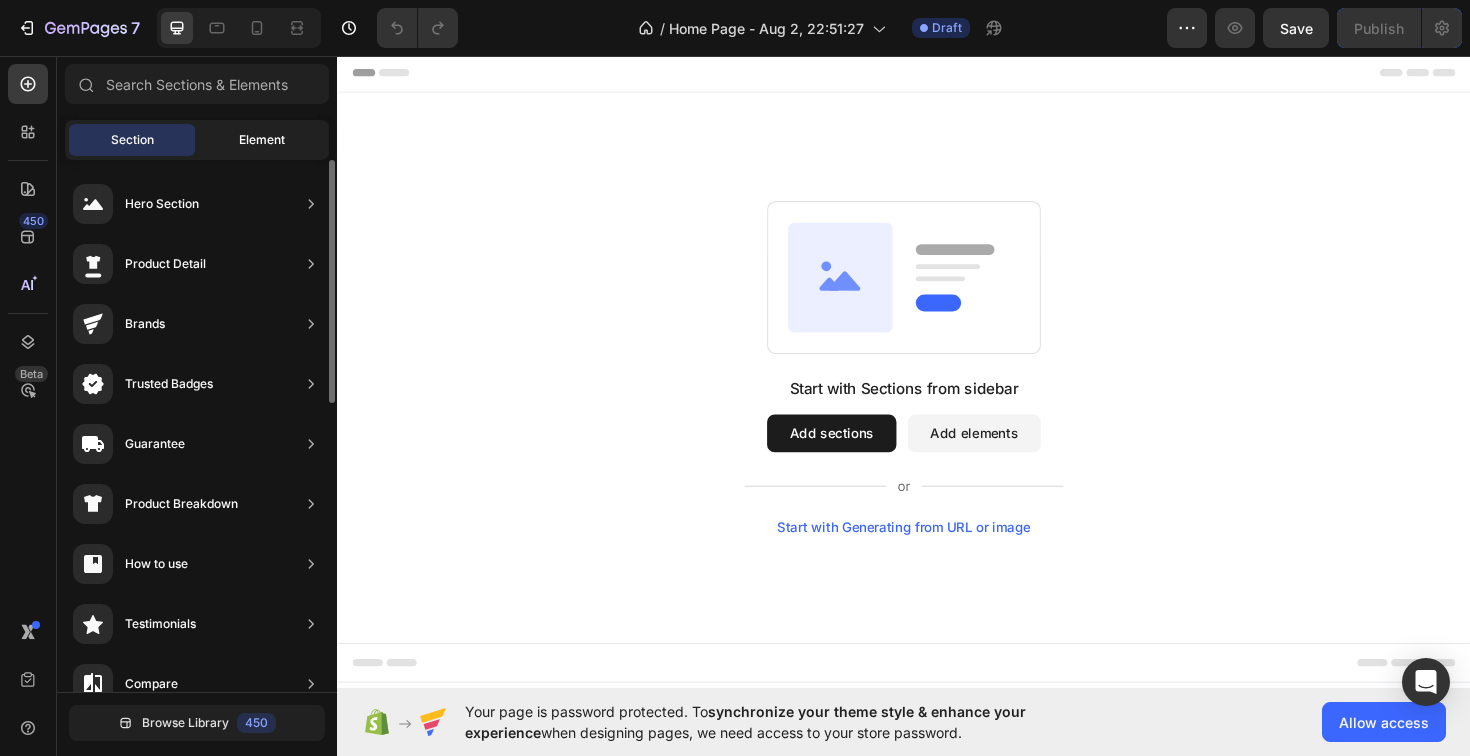 click on "Element" 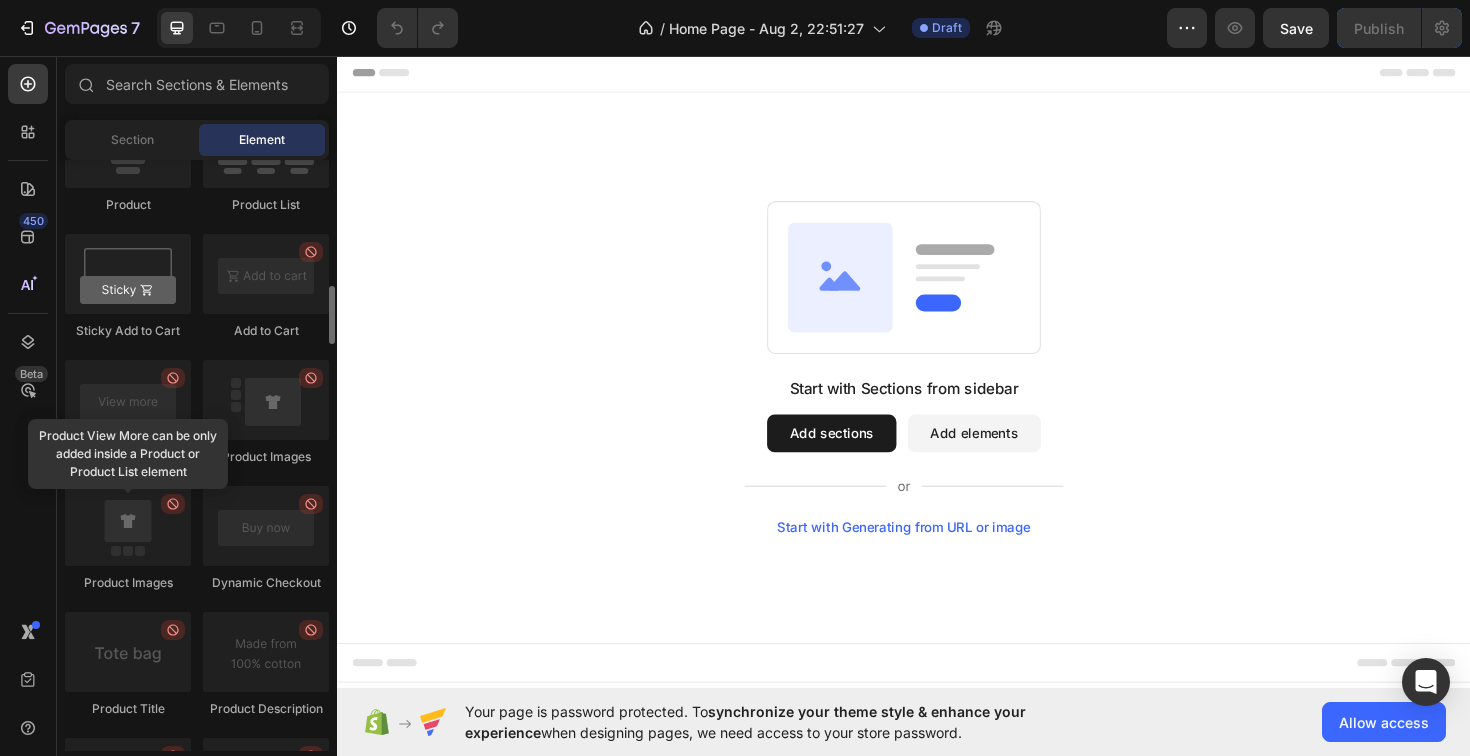 scroll, scrollTop: 2774, scrollLeft: 0, axis: vertical 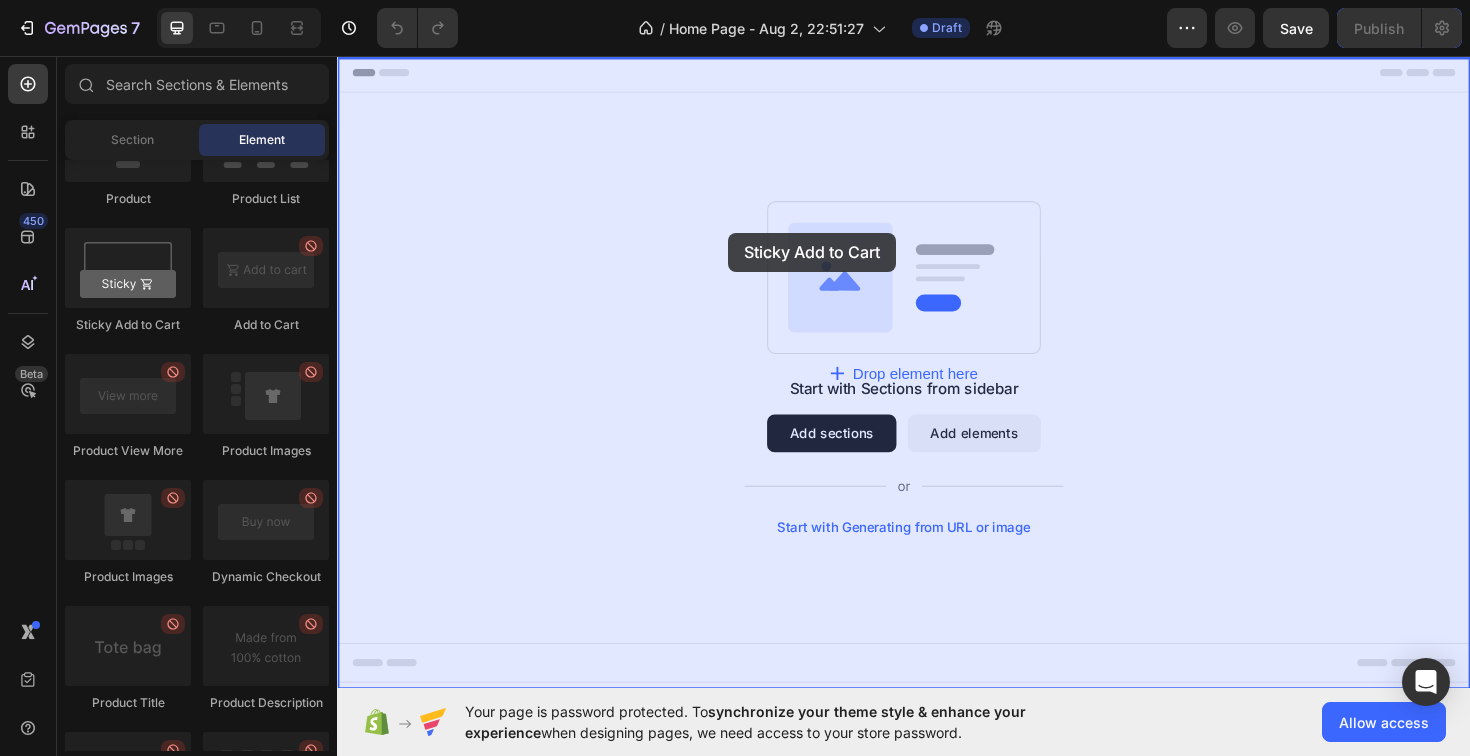 drag, startPoint x: 437, startPoint y: 313, endPoint x: 750, endPoint y: 242, distance: 320.95172 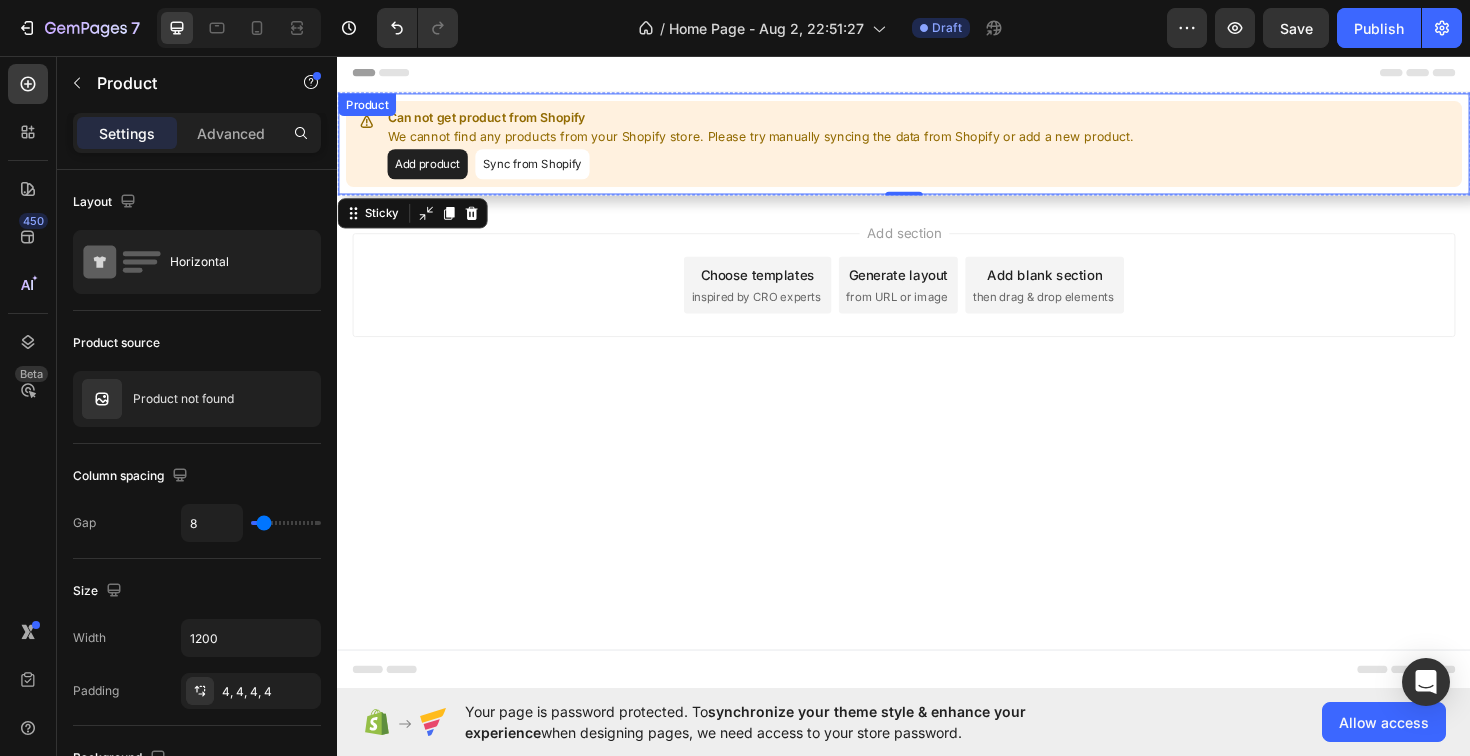 click on "Sync from Shopify" at bounding box center [543, 171] 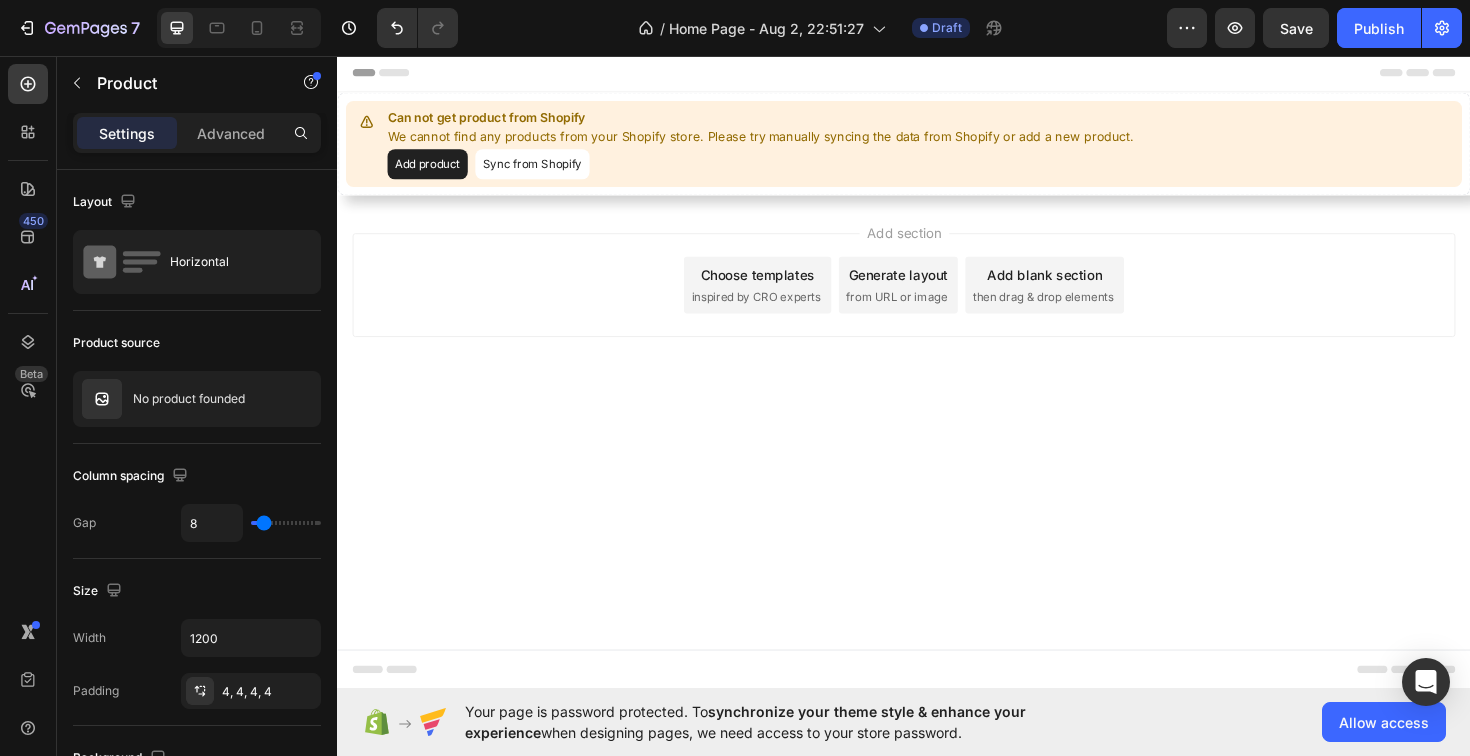 click on "Add product" at bounding box center (432, 171) 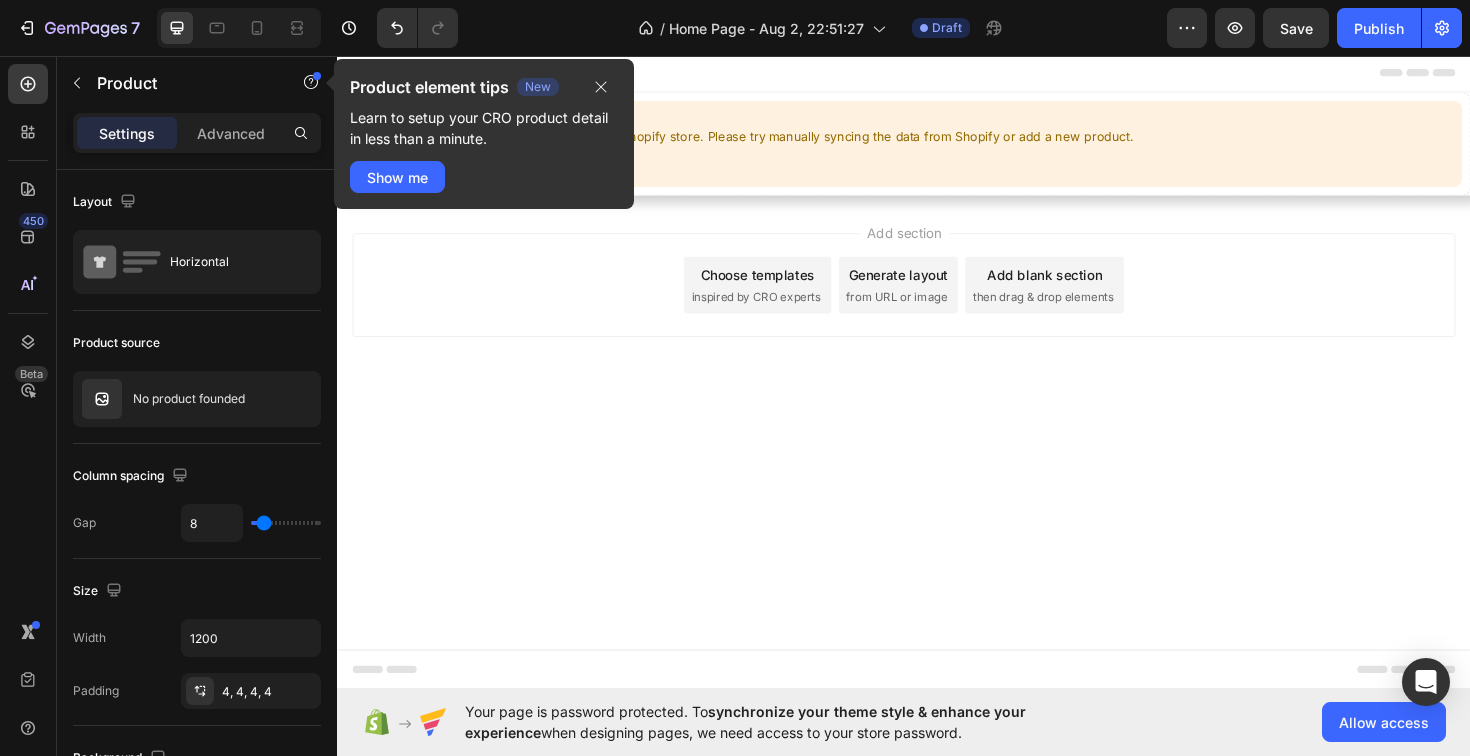 click on "Add section Choose templates inspired by CRO experts Generate layout from URL or image Add blank section then drag & drop elements" at bounding box center (937, 327) 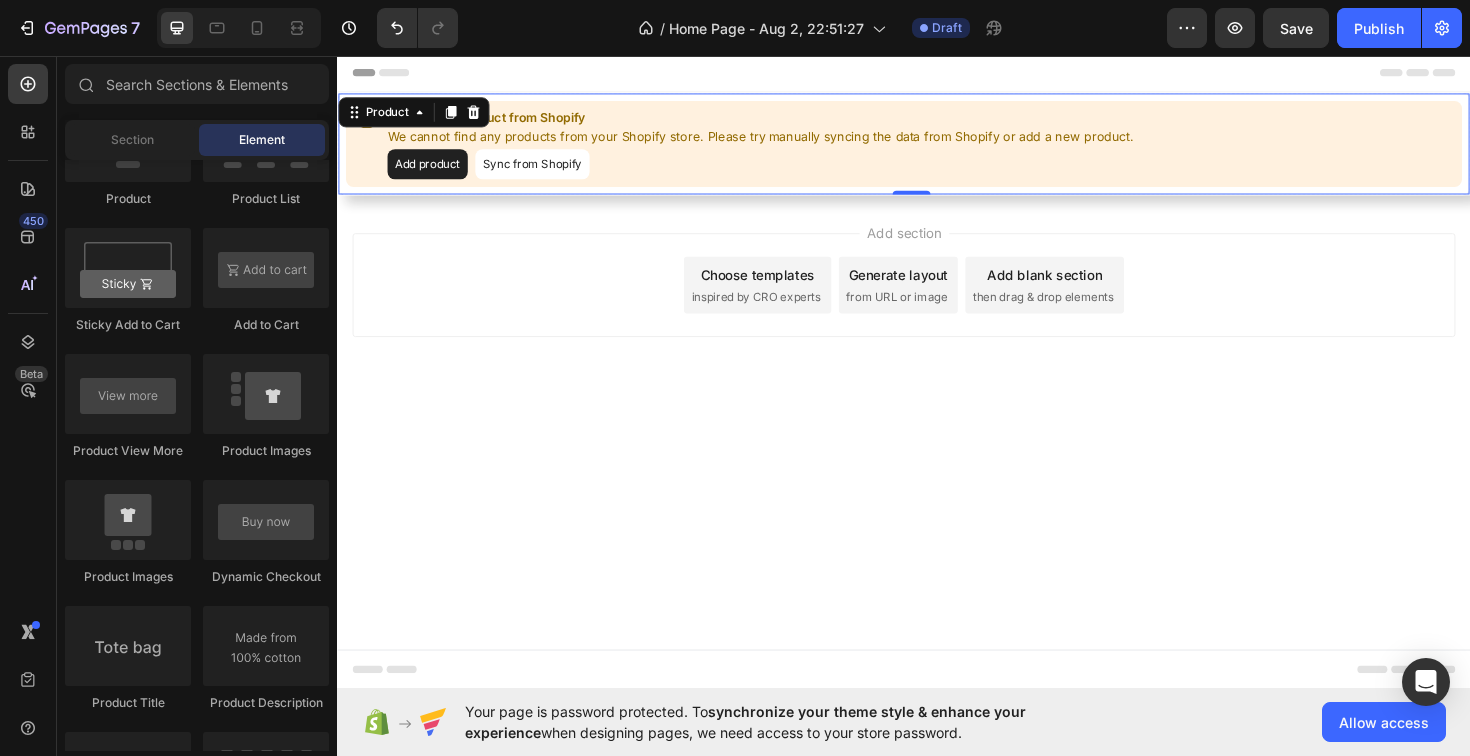 click on "We cannot find any products from your Shopify store. Please try manually syncing the data from Shopify or add a new product." at bounding box center (785, 142) 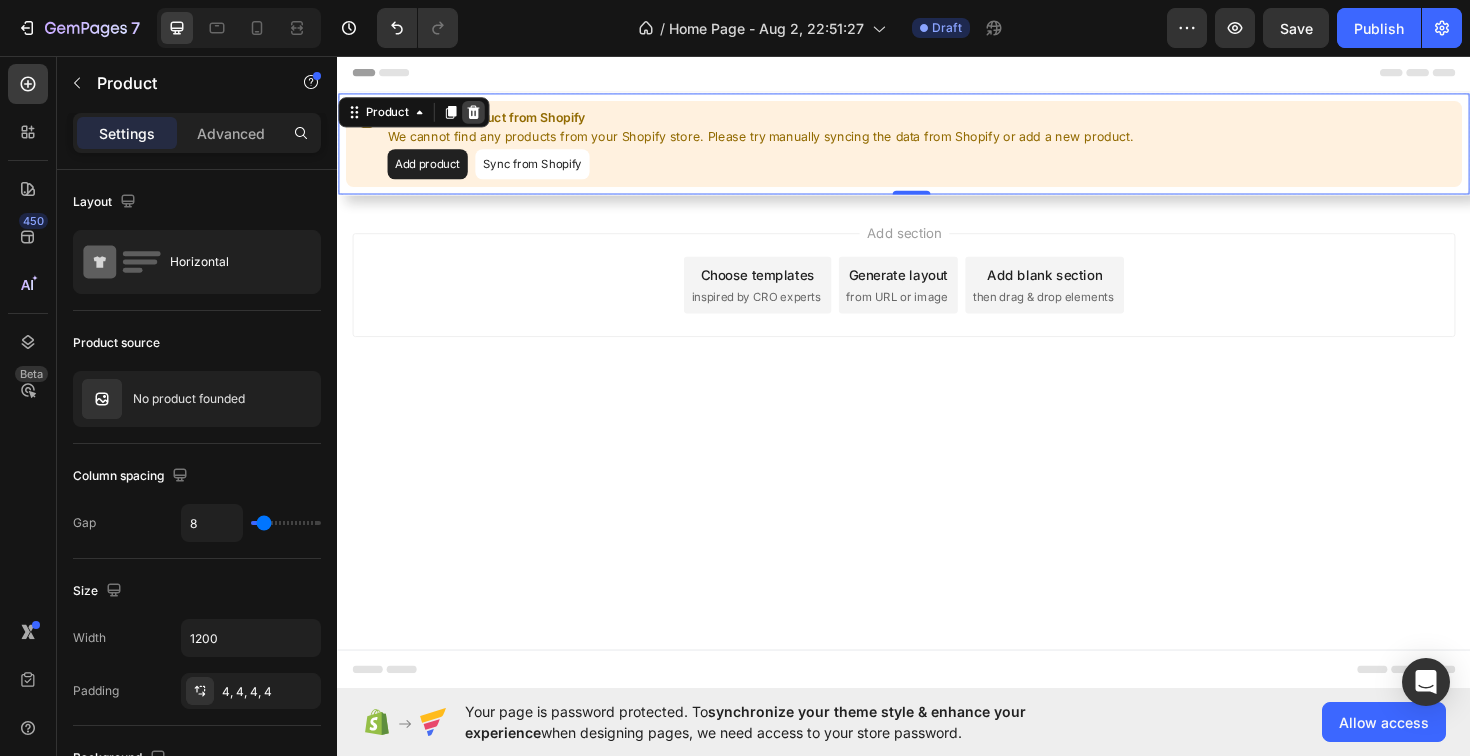 click 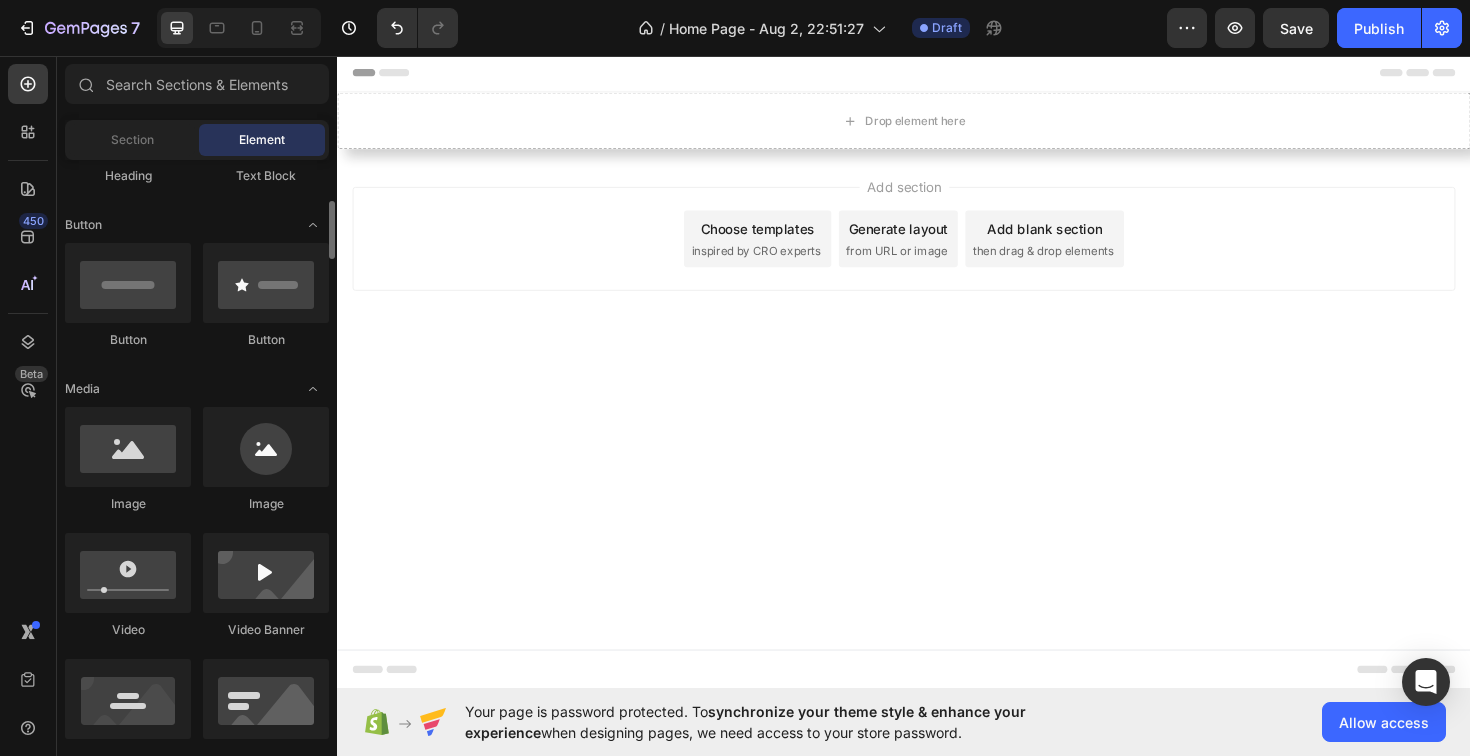 scroll, scrollTop: 0, scrollLeft: 0, axis: both 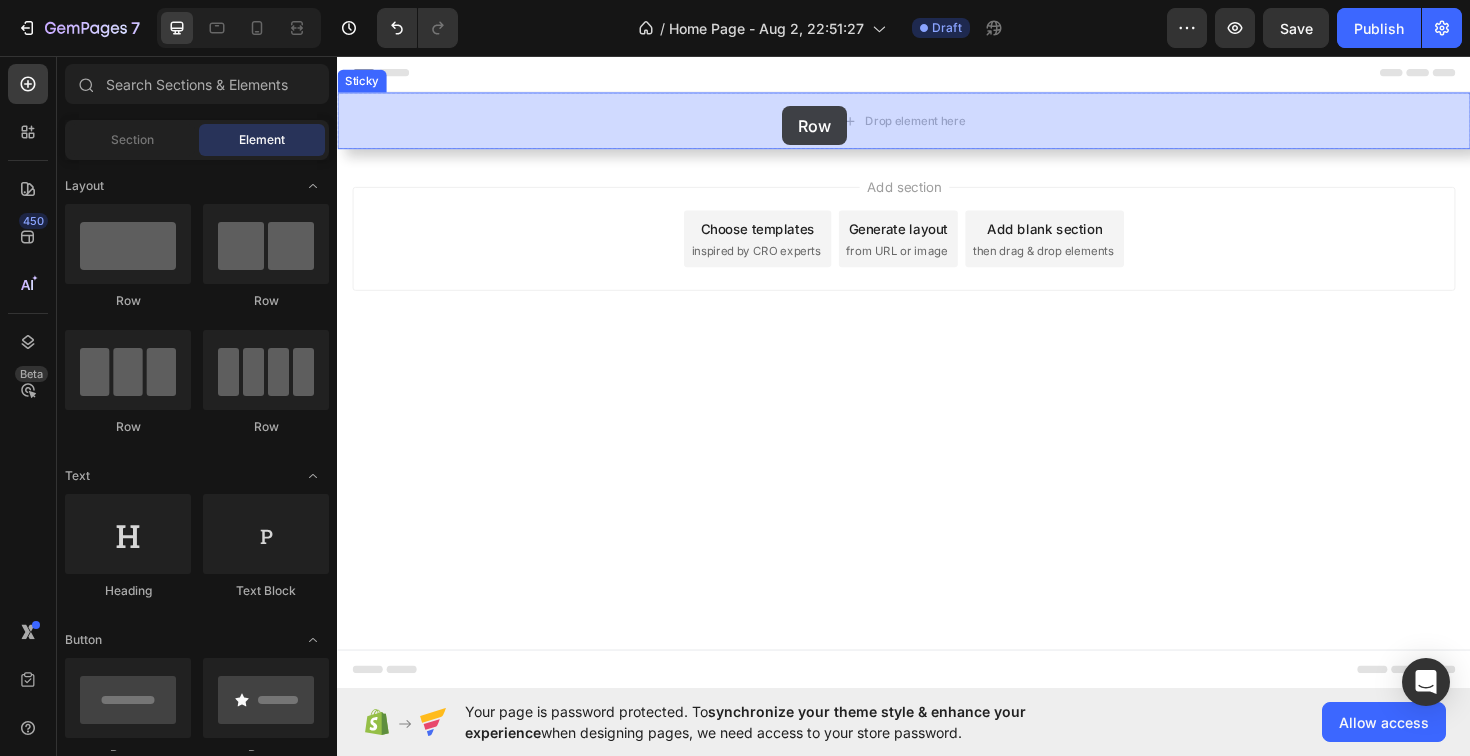 drag, startPoint x: 478, startPoint y: 304, endPoint x: 819, endPoint y: 95, distance: 399.95248 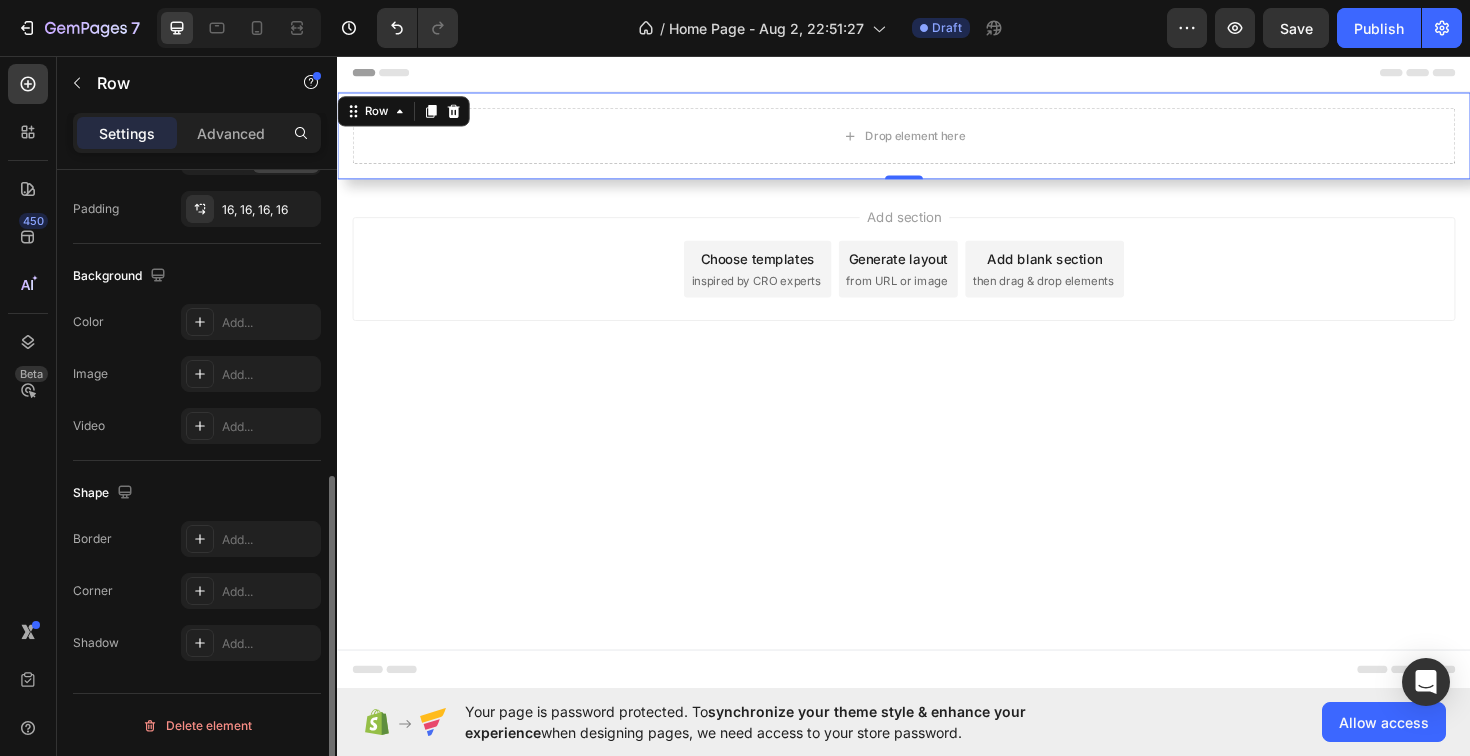 scroll, scrollTop: 577, scrollLeft: 0, axis: vertical 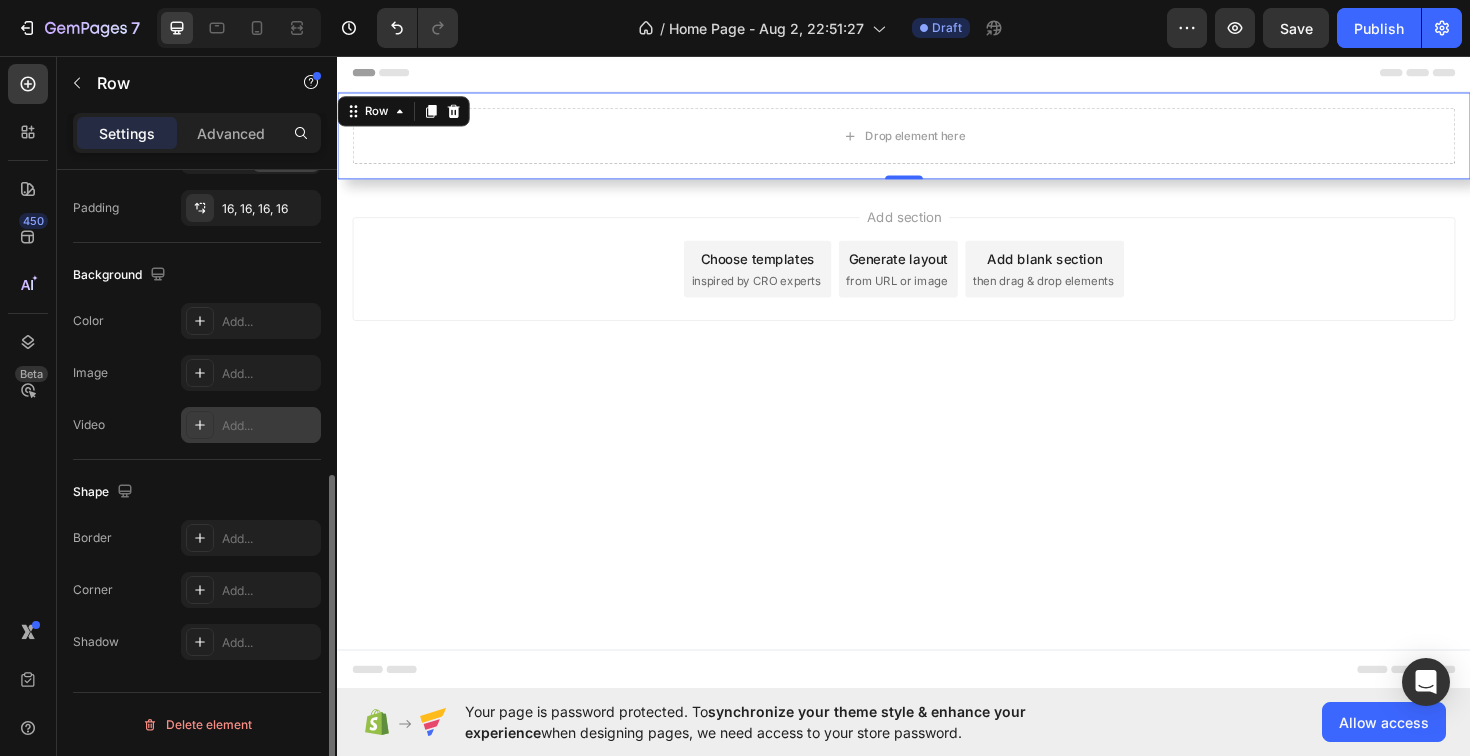 click 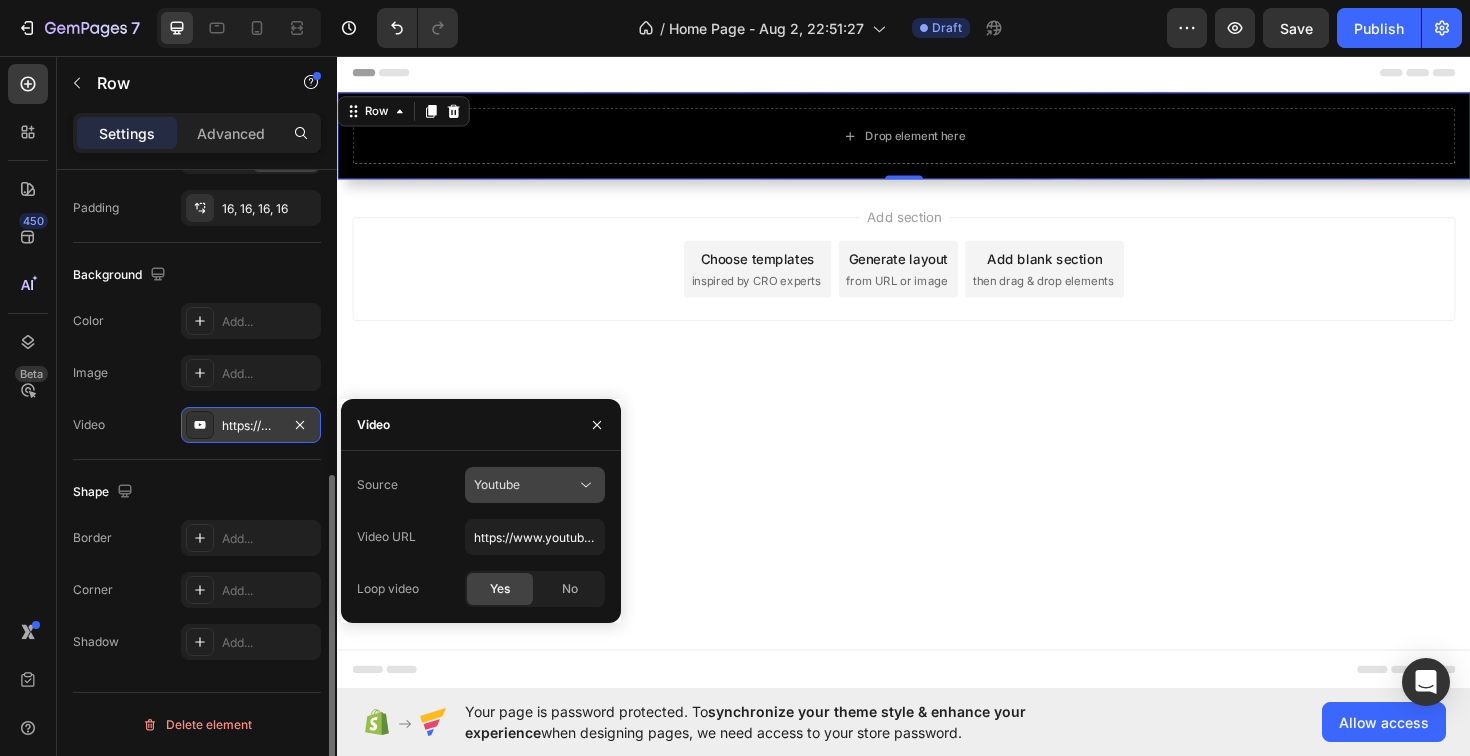 click on "Youtube" at bounding box center (525, 485) 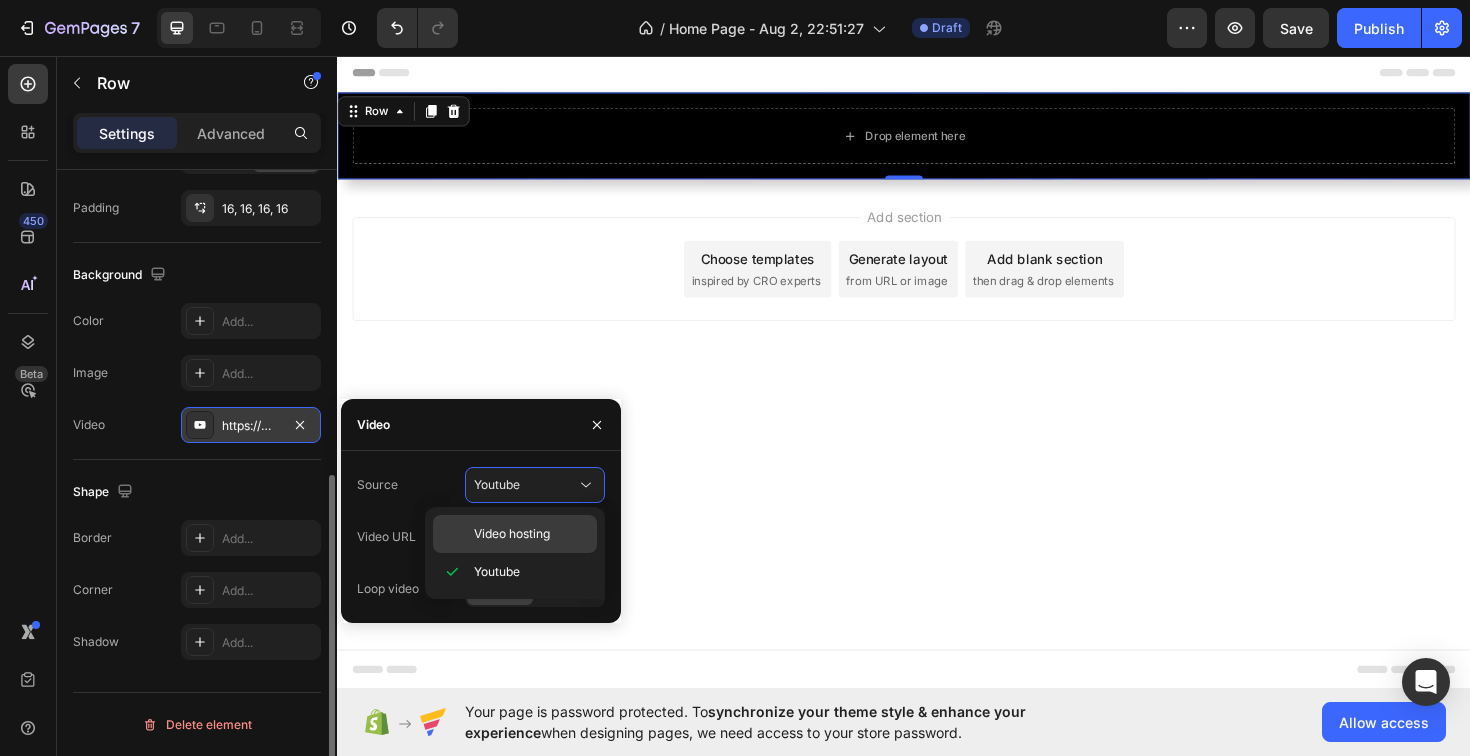 click on "Video hosting" at bounding box center (512, 534) 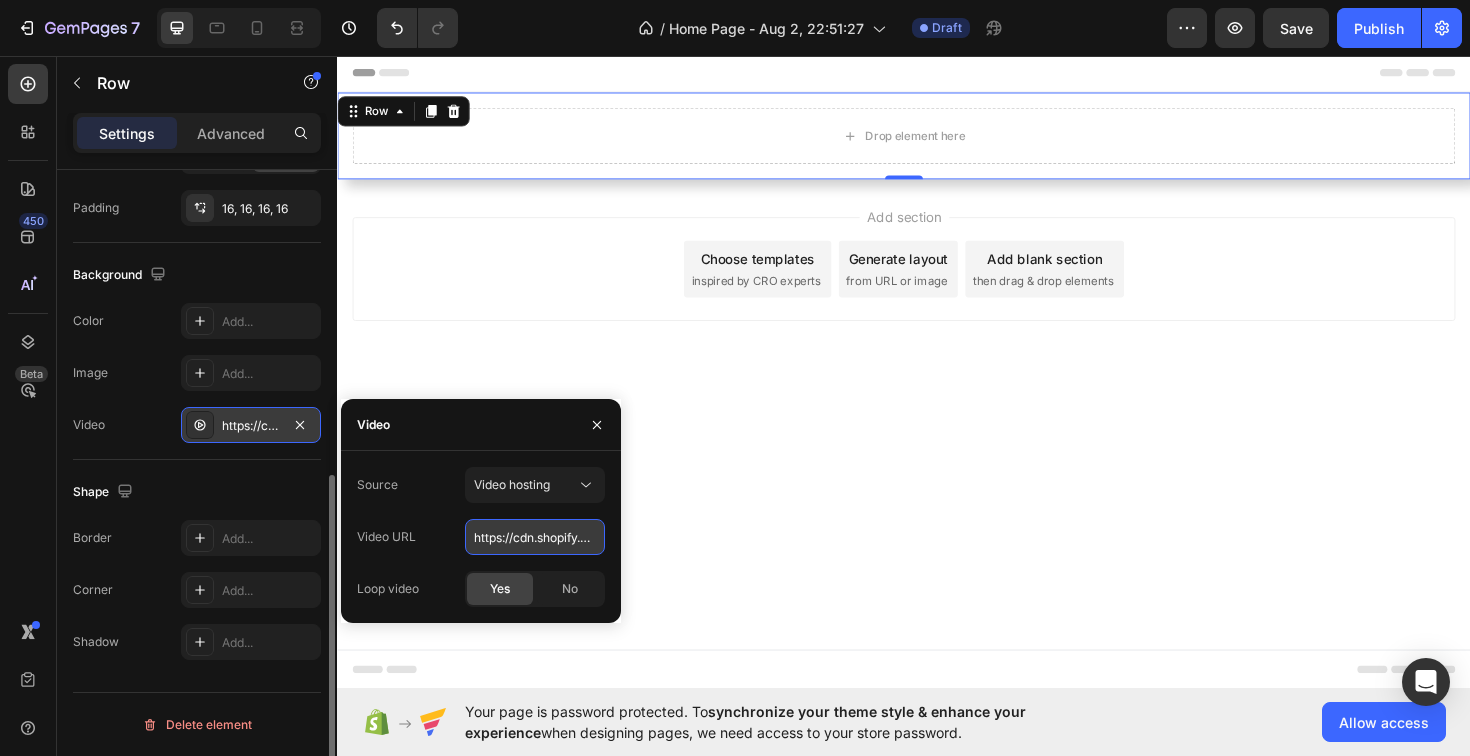 click on "https://cdn.shopify.com/videos/c/o/v/92a407d4e0c94a288eb54cac18c387dc.mp4" at bounding box center [535, 537] 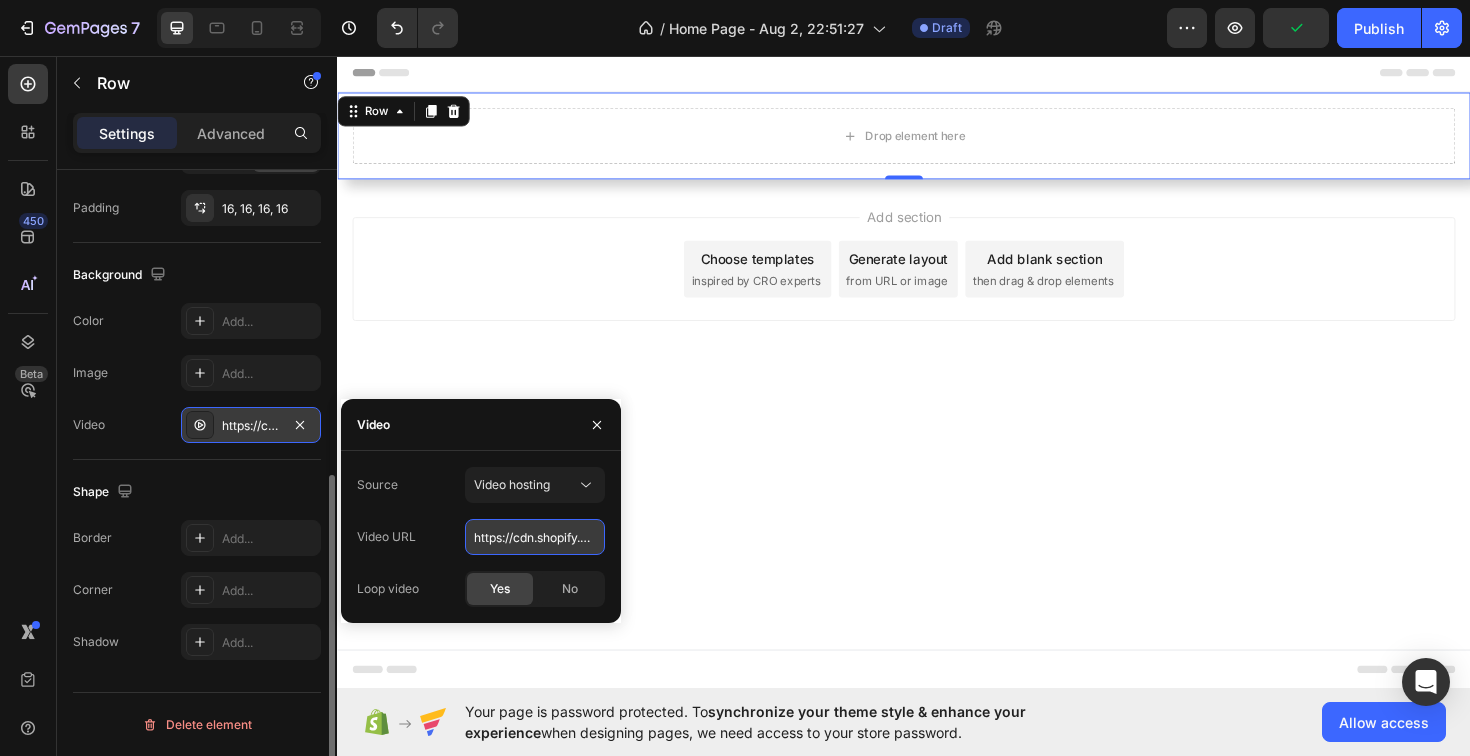 paste on "a0b1d0b770f247d2aebc4770e4a1d2dd" 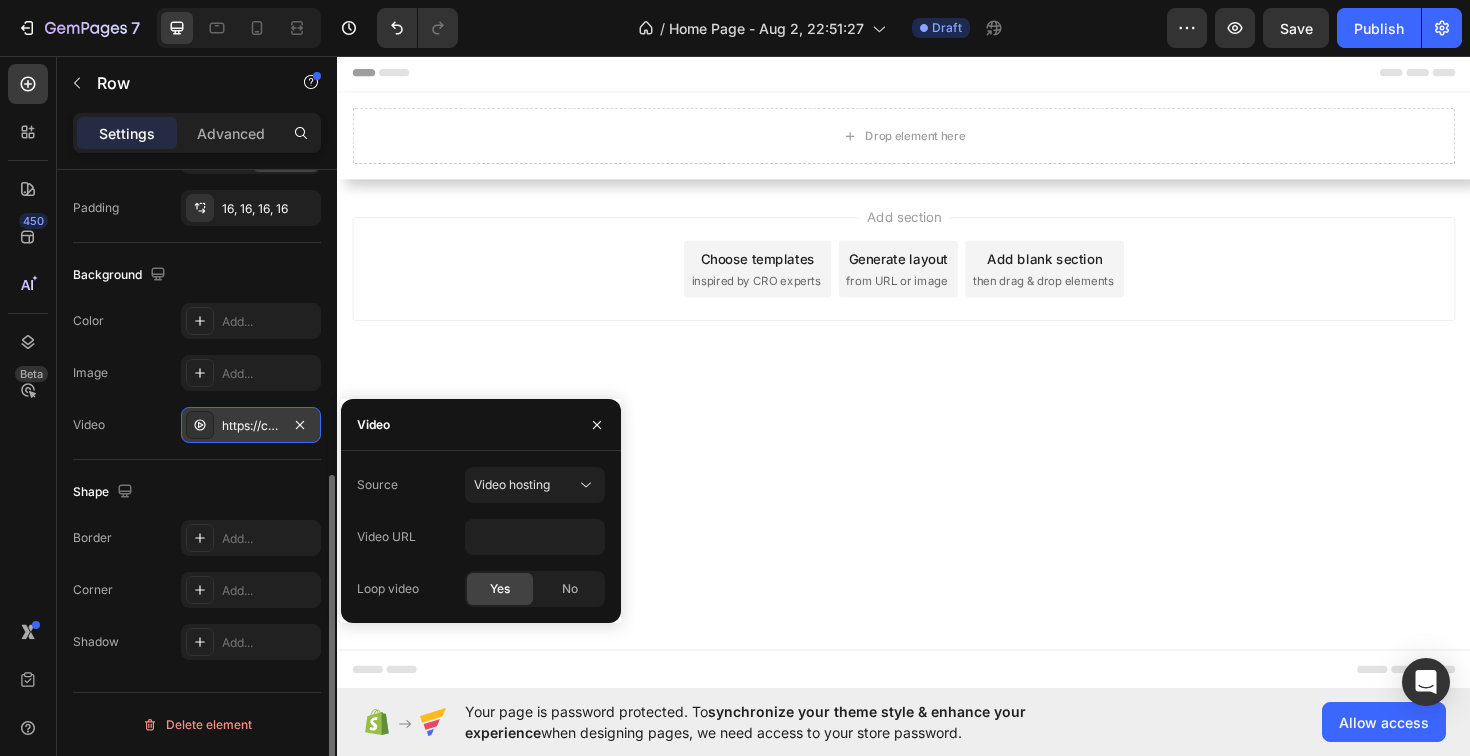 click on "Header
Drop element here Row Sticky Root Start with Sections from sidebar Add sections Add elements Start with Generating from URL or image Add section Choose templates inspired by CRO experts Generate layout from URL or image Add blank section then drag & drop elements Footer" at bounding box center [937, 390] 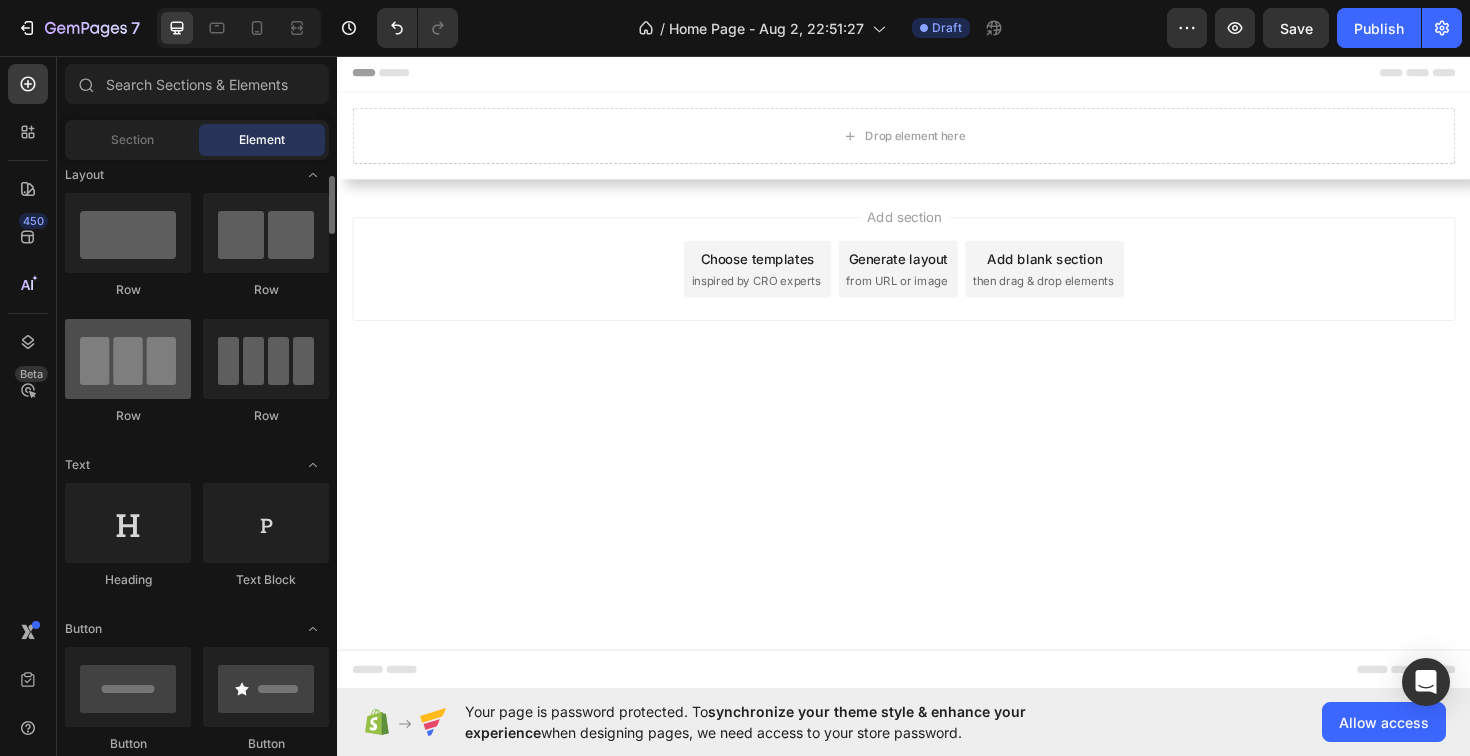 scroll, scrollTop: 8, scrollLeft: 0, axis: vertical 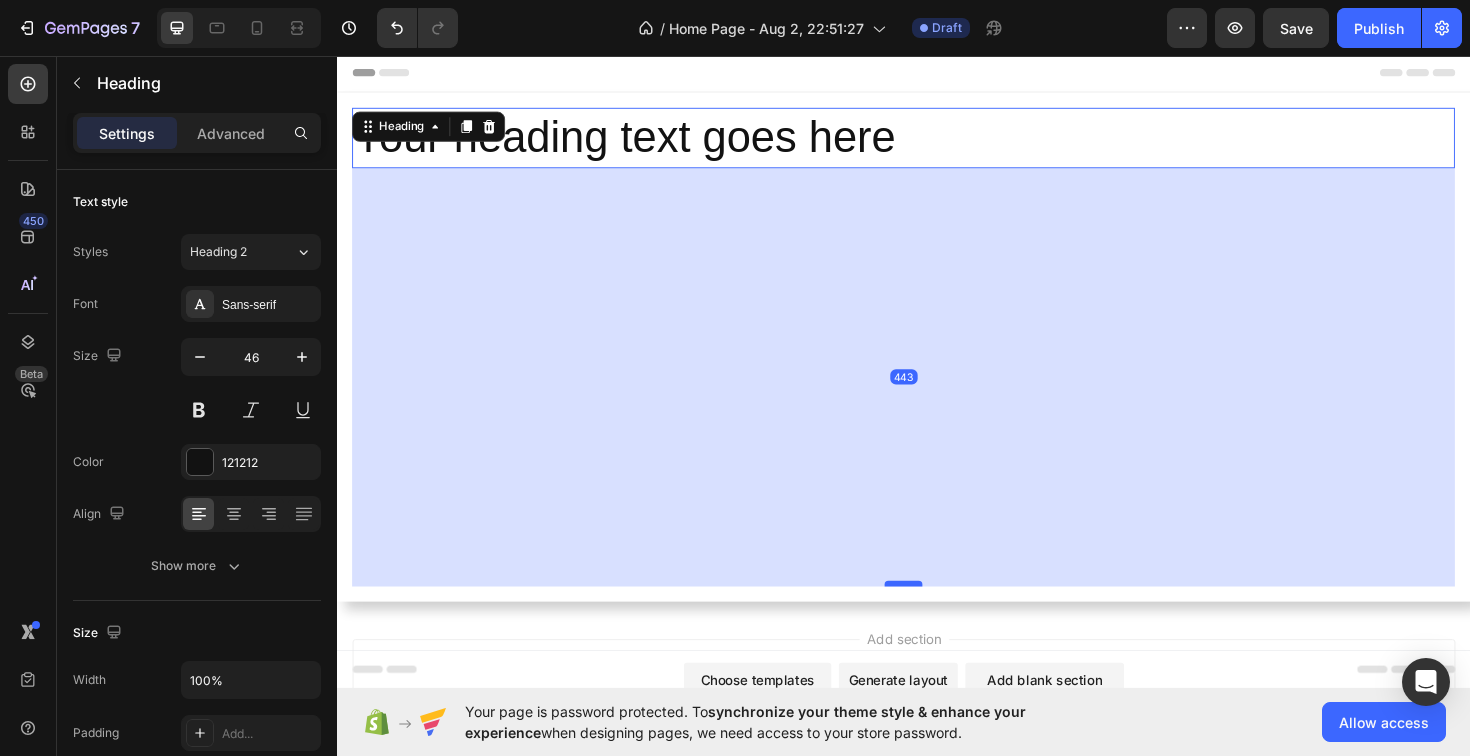 drag, startPoint x: 936, startPoint y: 170, endPoint x: 937, endPoint y: 615, distance: 445.00113 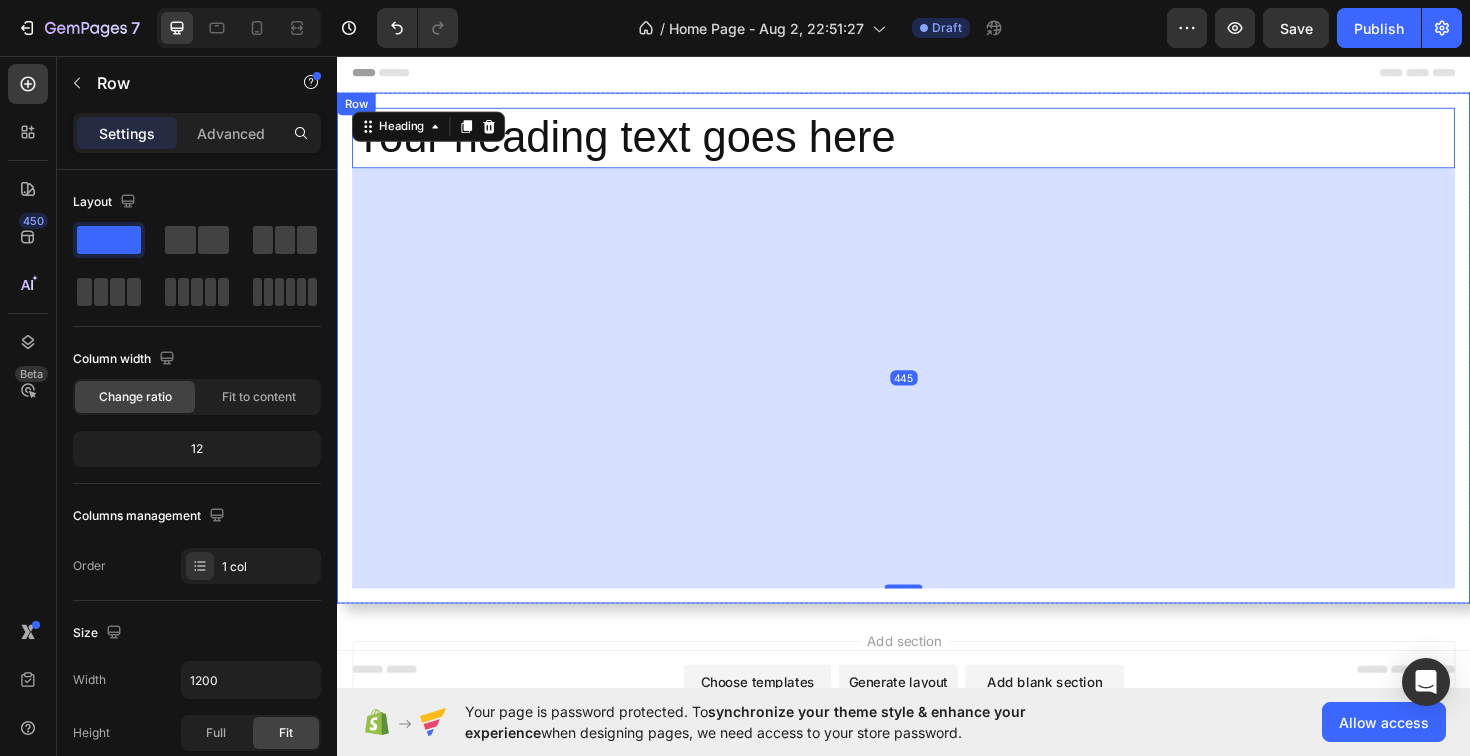 click at bounding box center [937, 365] 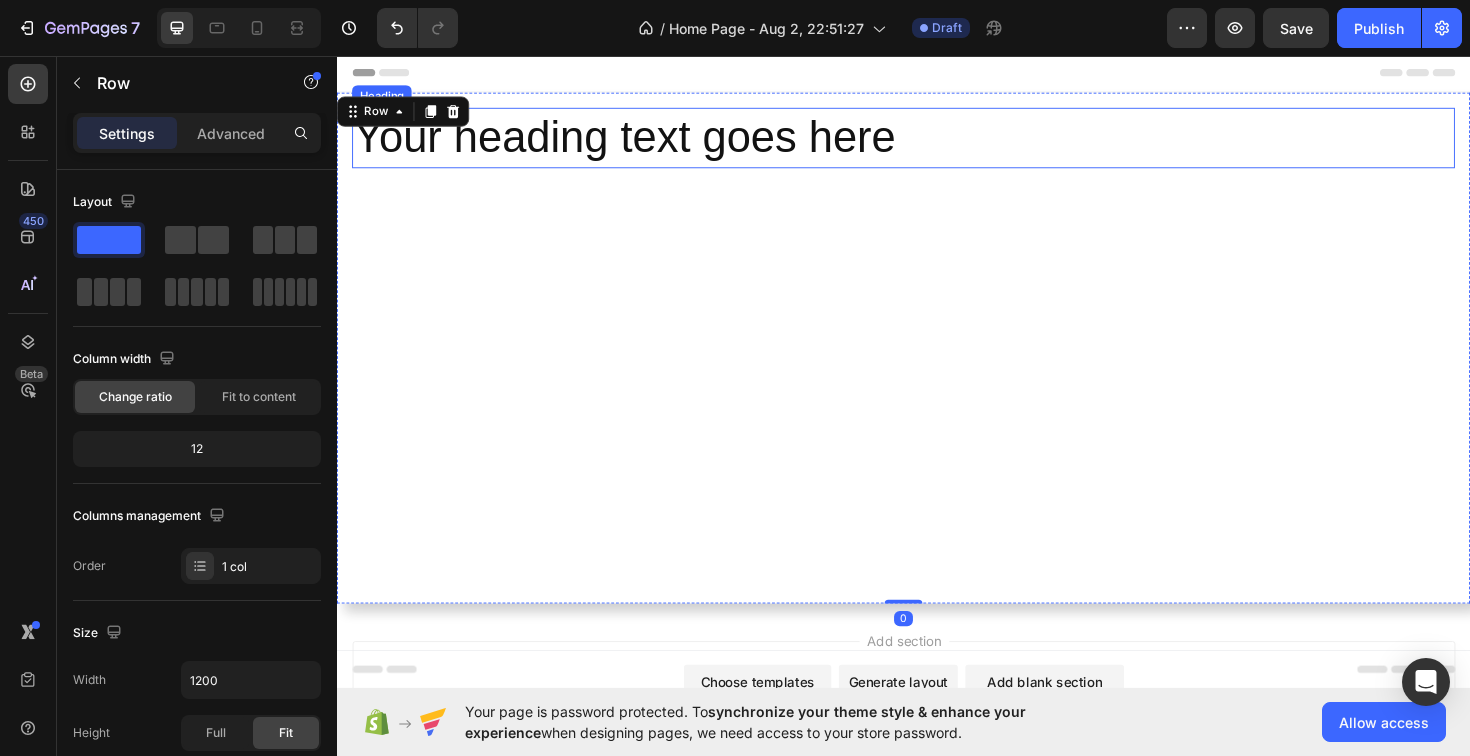 click on "Your heading text goes here" at bounding box center [937, 143] 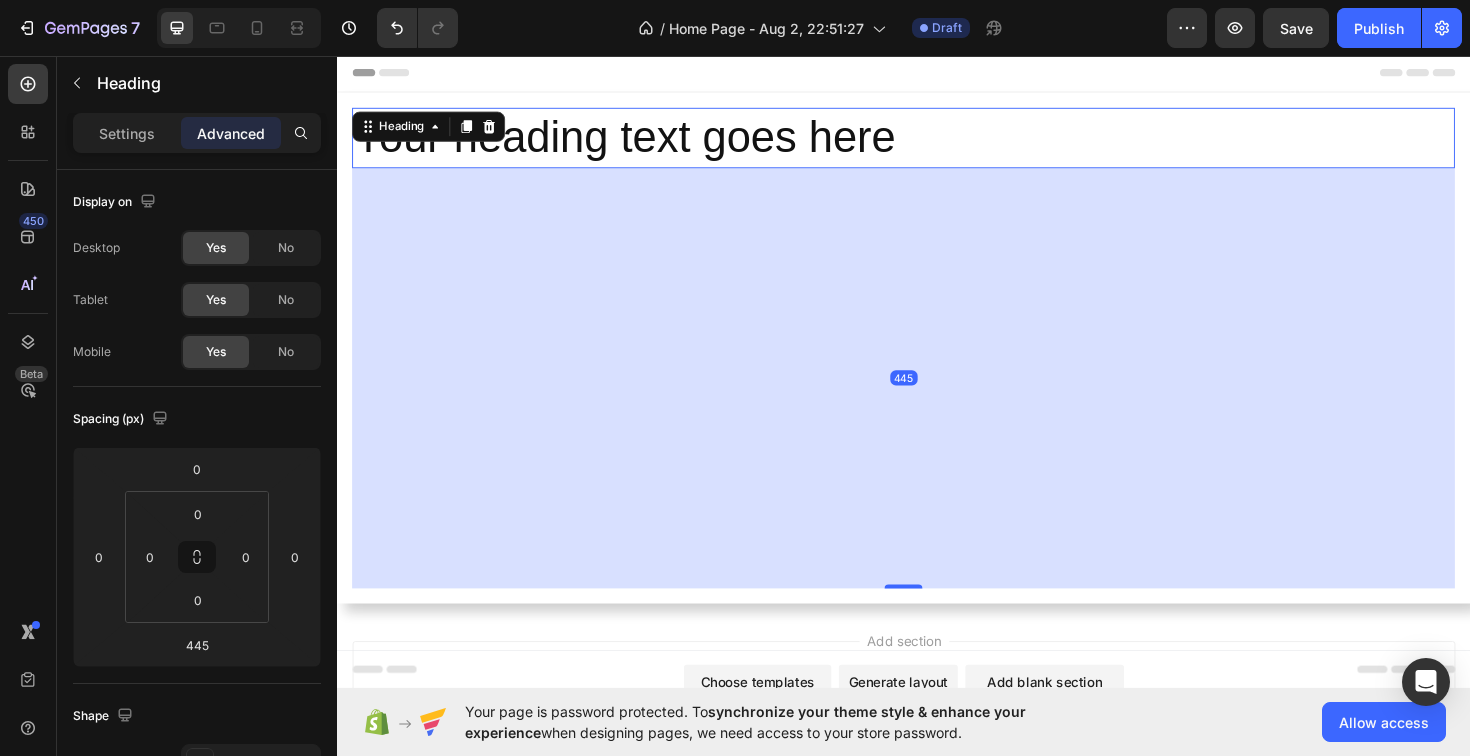 click on "Your heading text goes here" at bounding box center [937, 143] 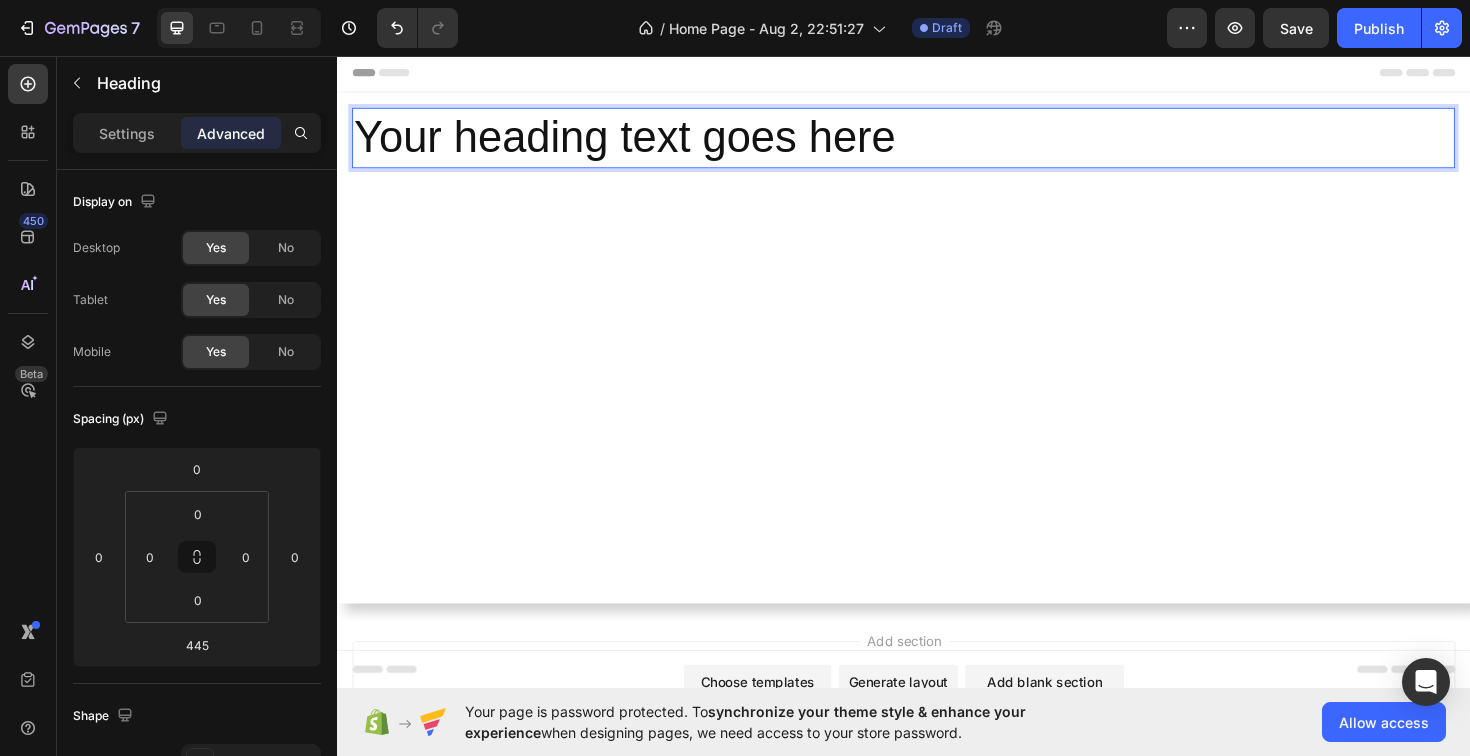 drag, startPoint x: 621, startPoint y: 139, endPoint x: 620, endPoint y: 170, distance: 31.016125 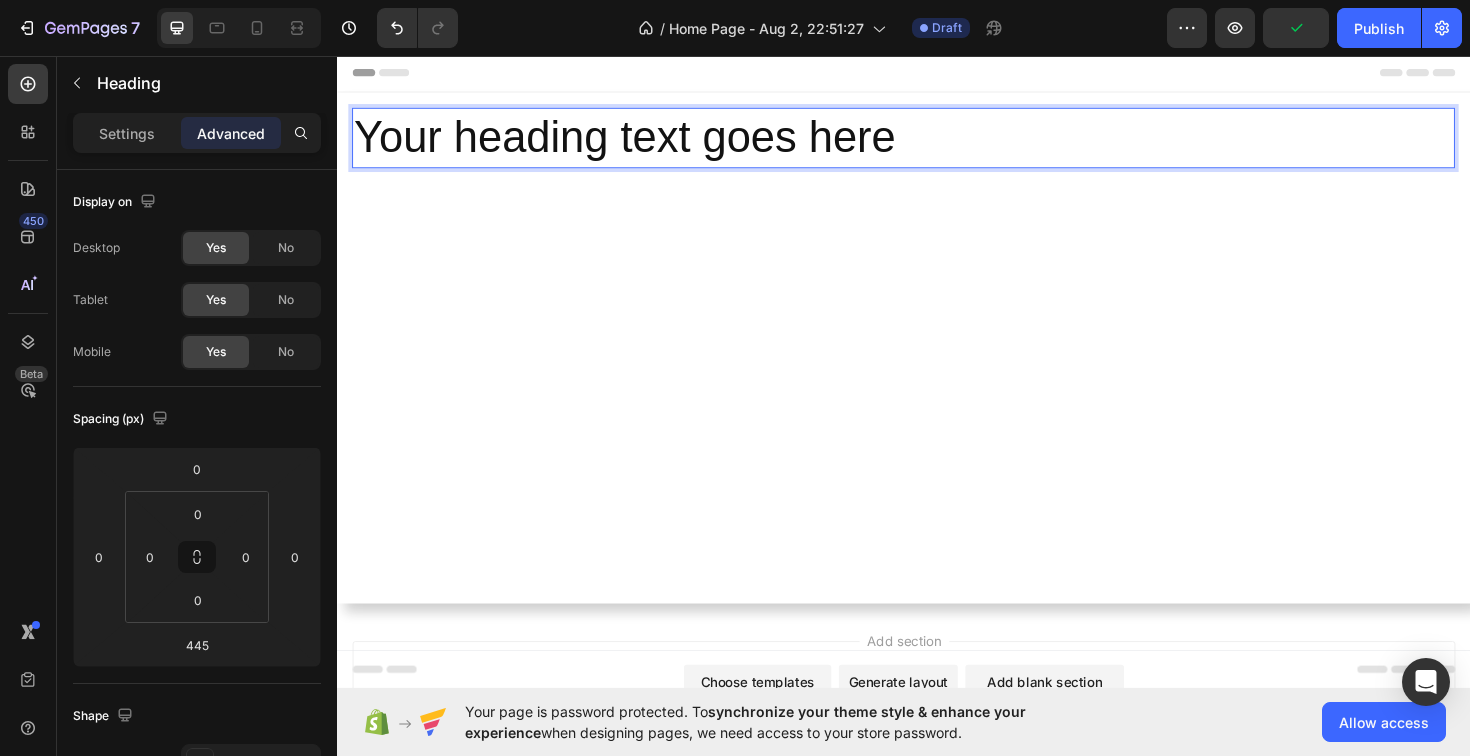 click on "Your heading text goes here" at bounding box center [937, 143] 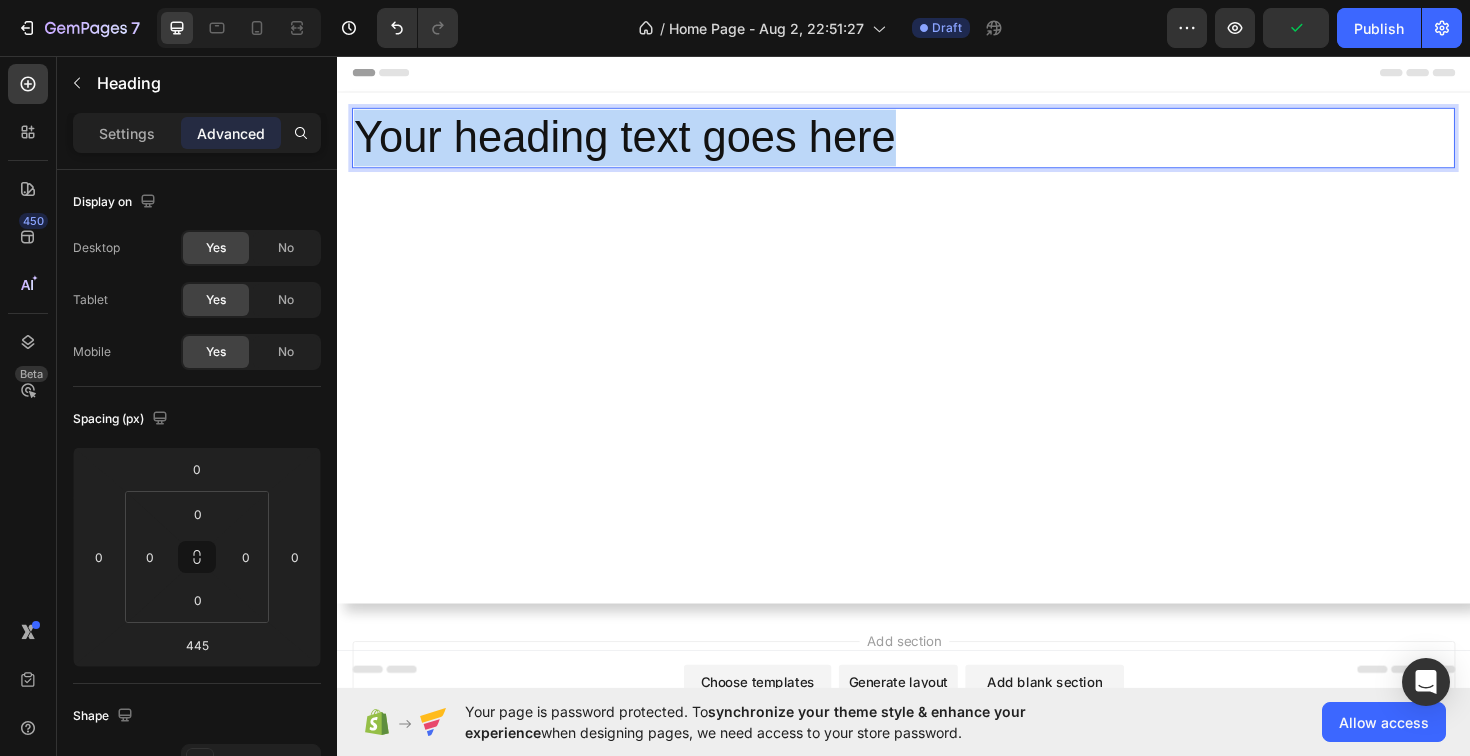 click on "Your heading text goes here" at bounding box center [937, 143] 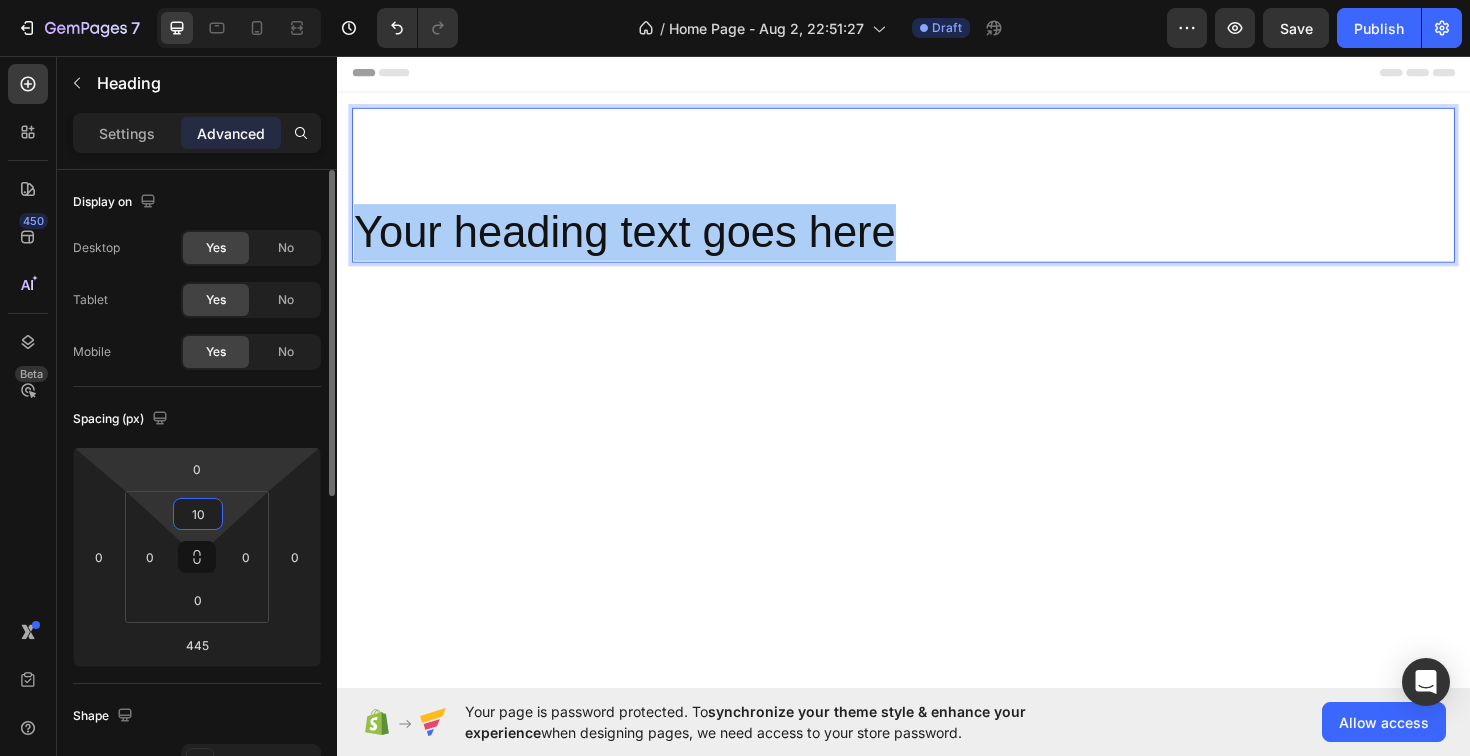 type on "1" 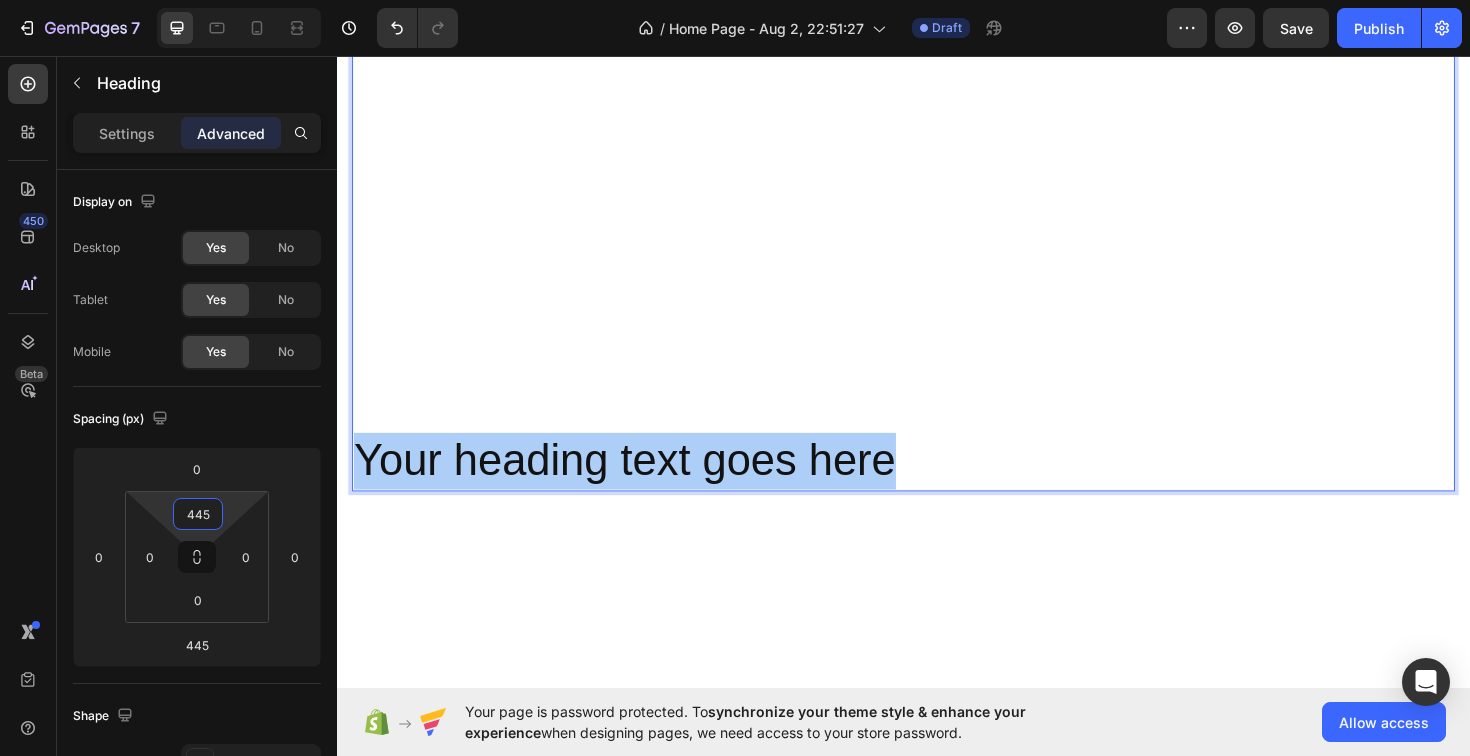 scroll, scrollTop: 105, scrollLeft: 0, axis: vertical 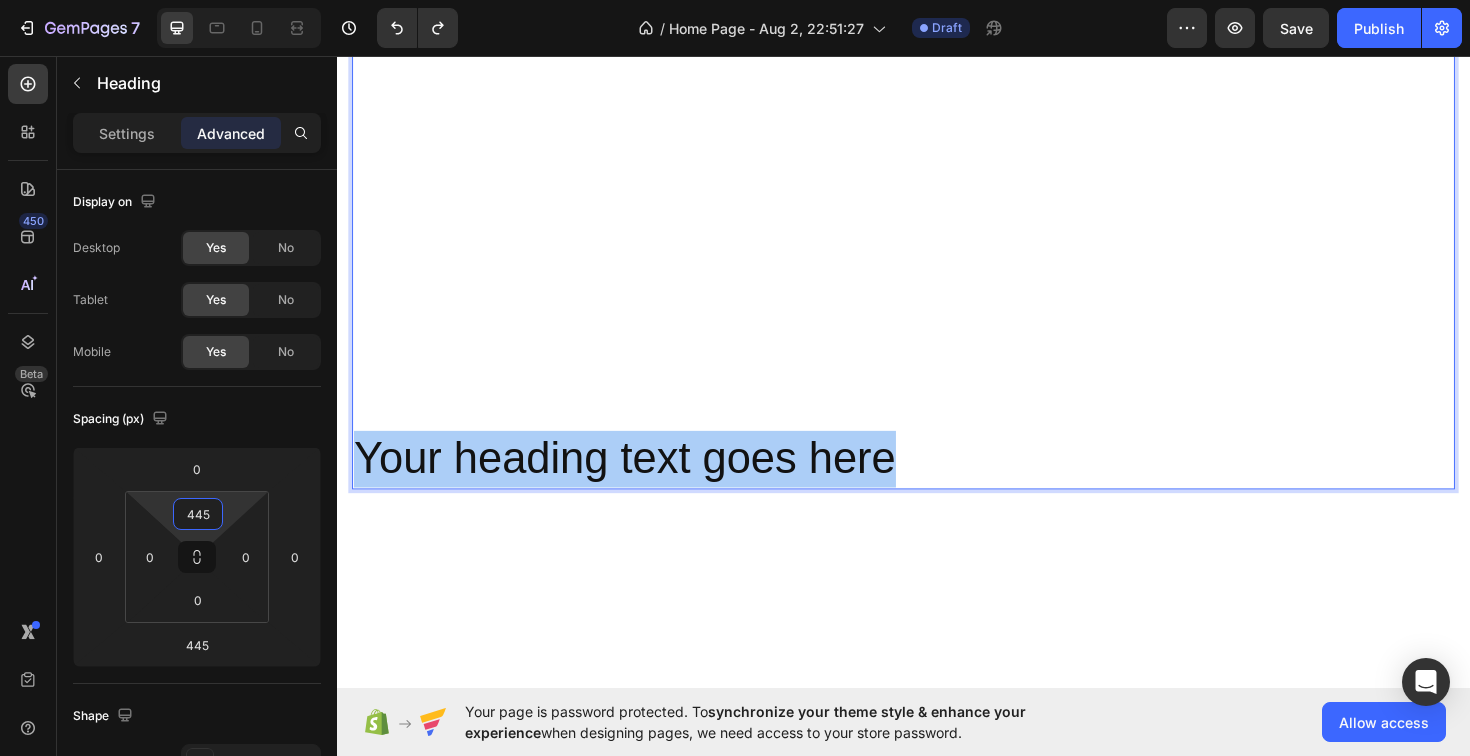 type on "4455" 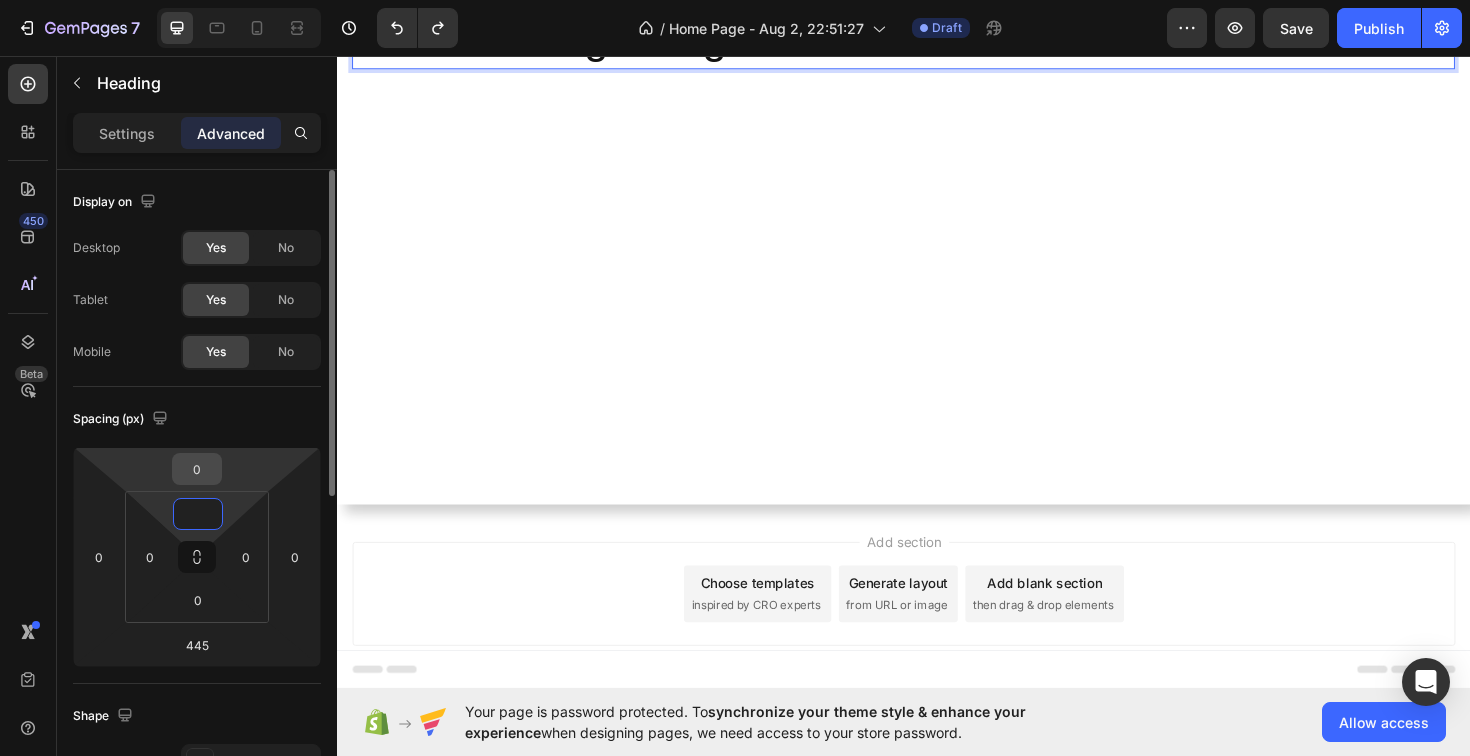 type on "0" 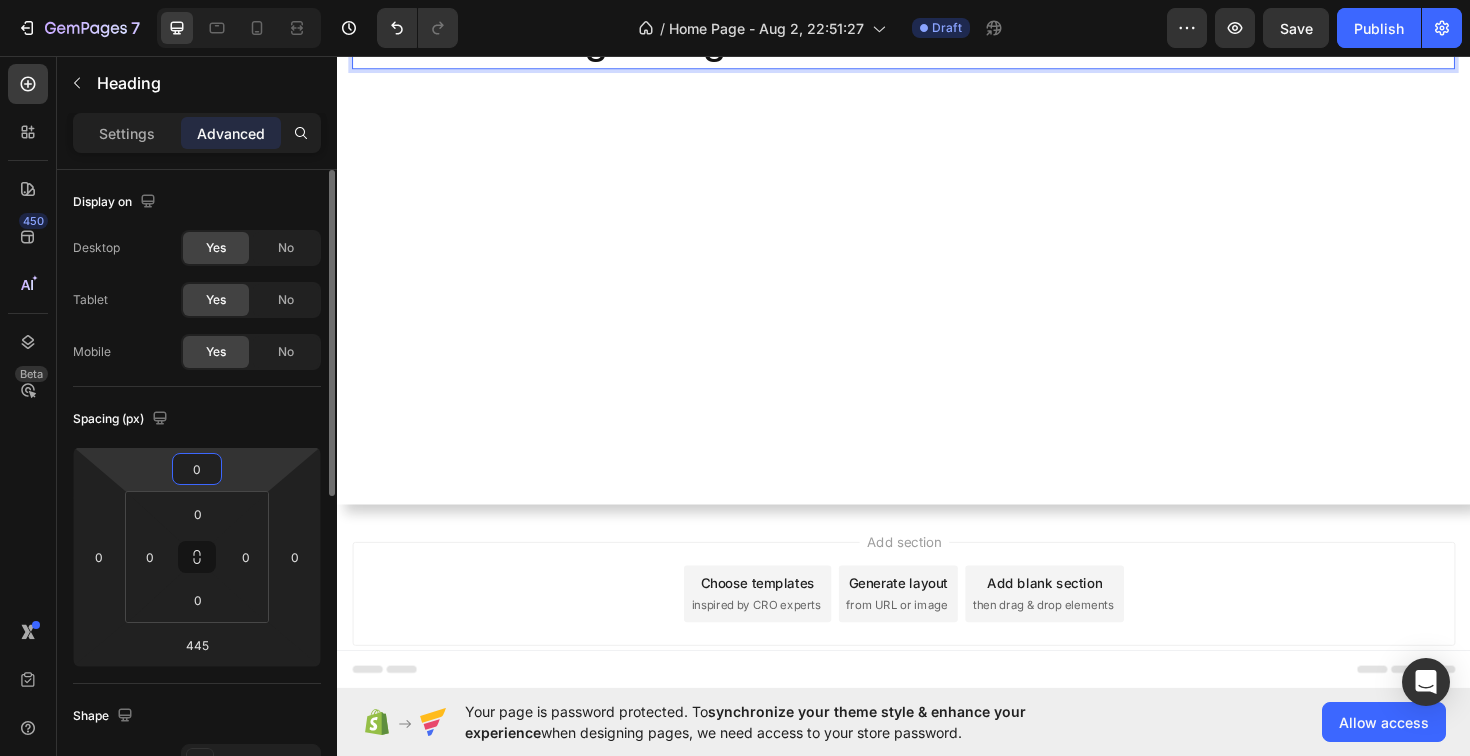 click on "0" at bounding box center [197, 469] 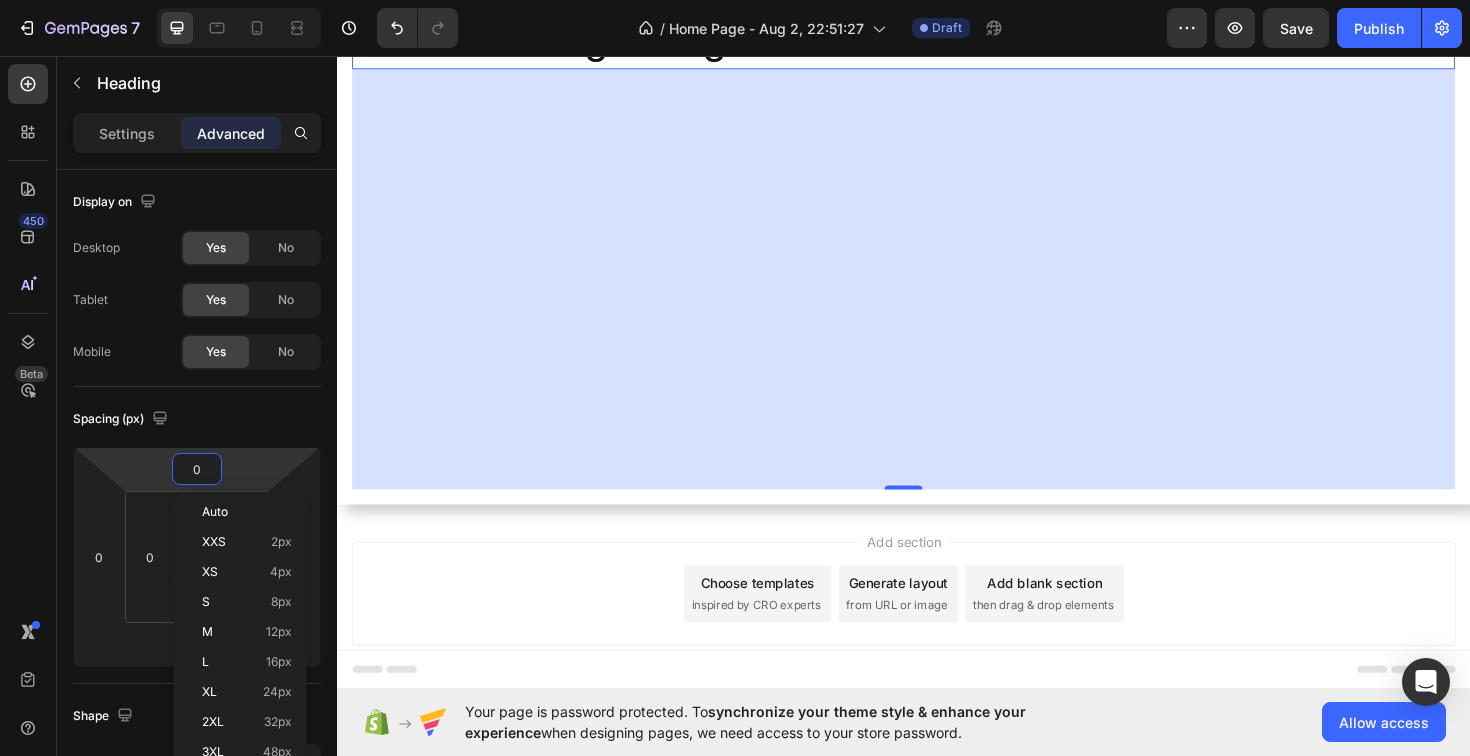 scroll, scrollTop: 0, scrollLeft: 0, axis: both 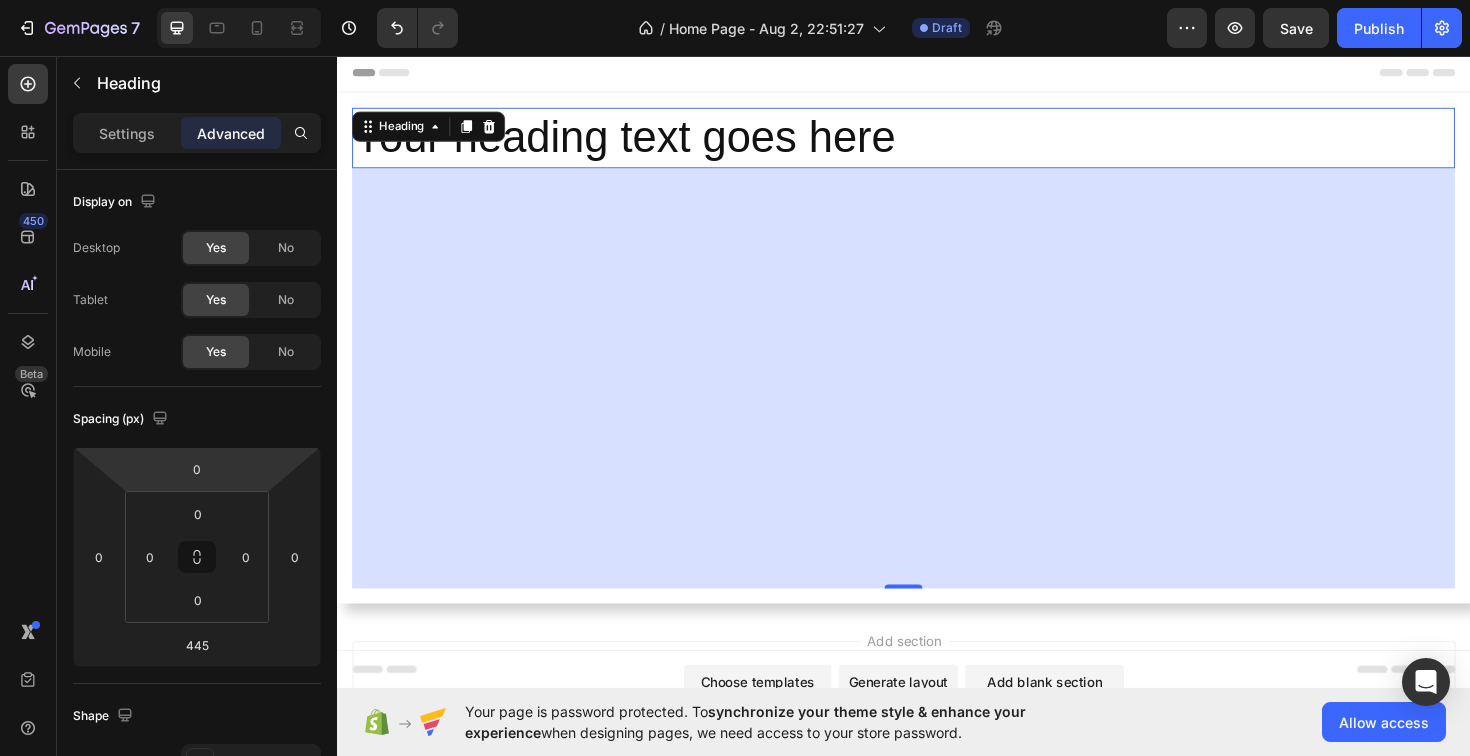 click on "Your heading text goes here" at bounding box center (937, 143) 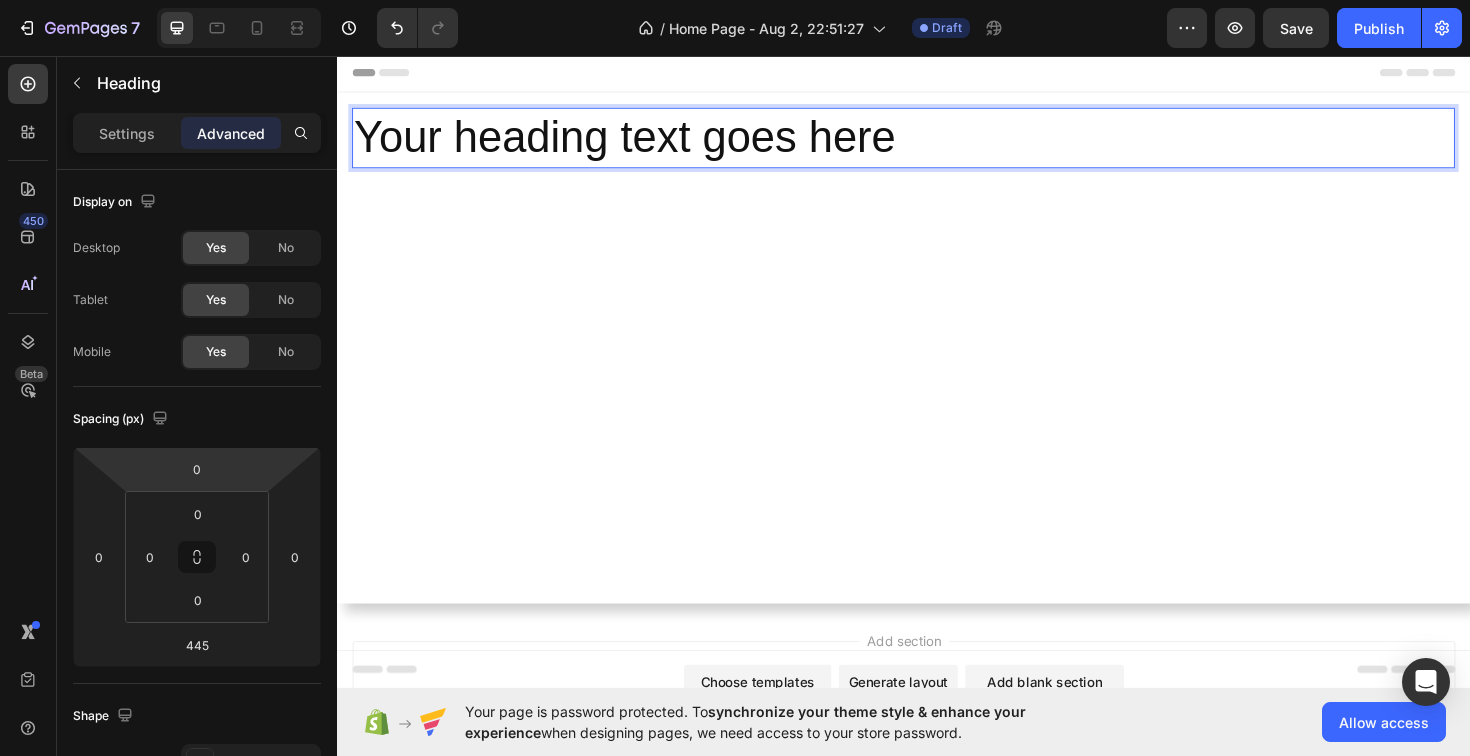 click on "Your heading text goes here" at bounding box center (937, 143) 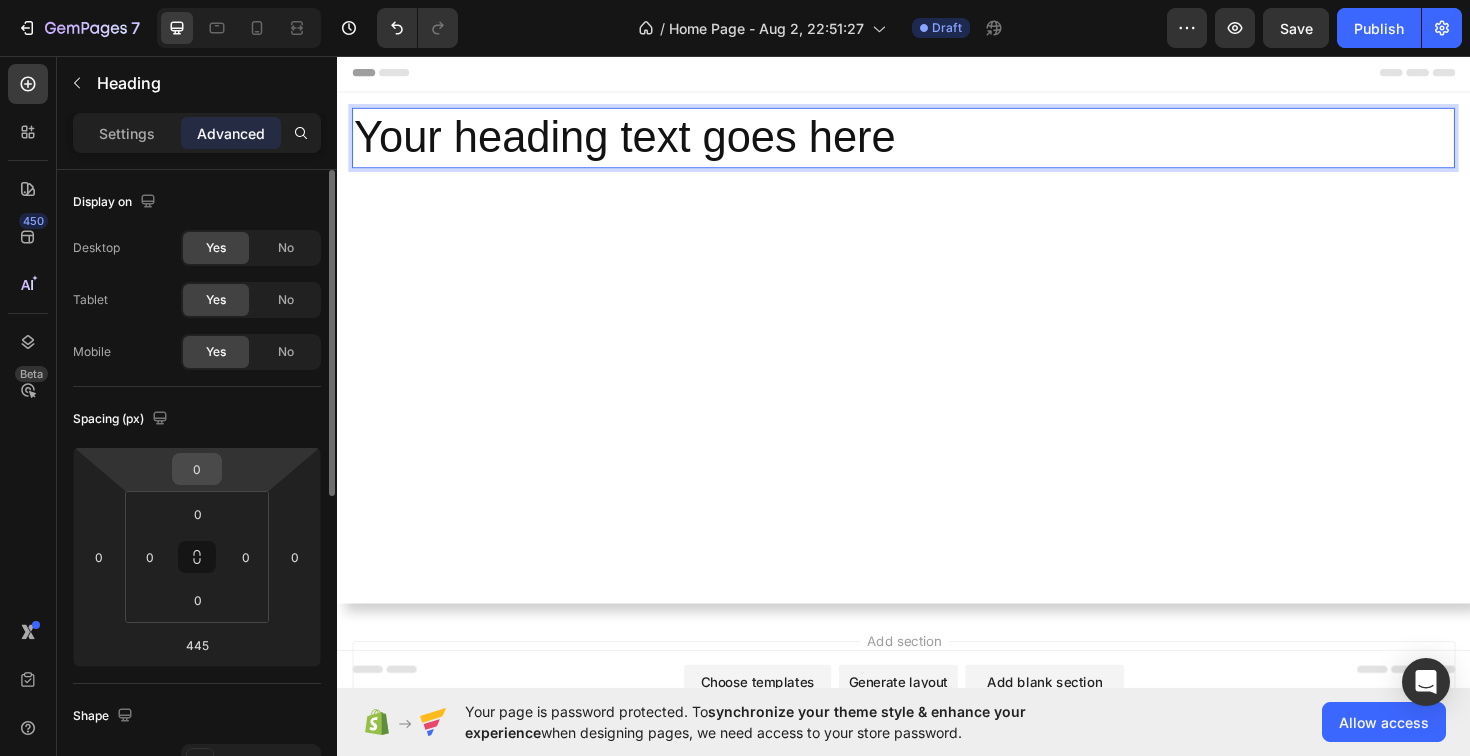 click on "0" at bounding box center [197, 469] 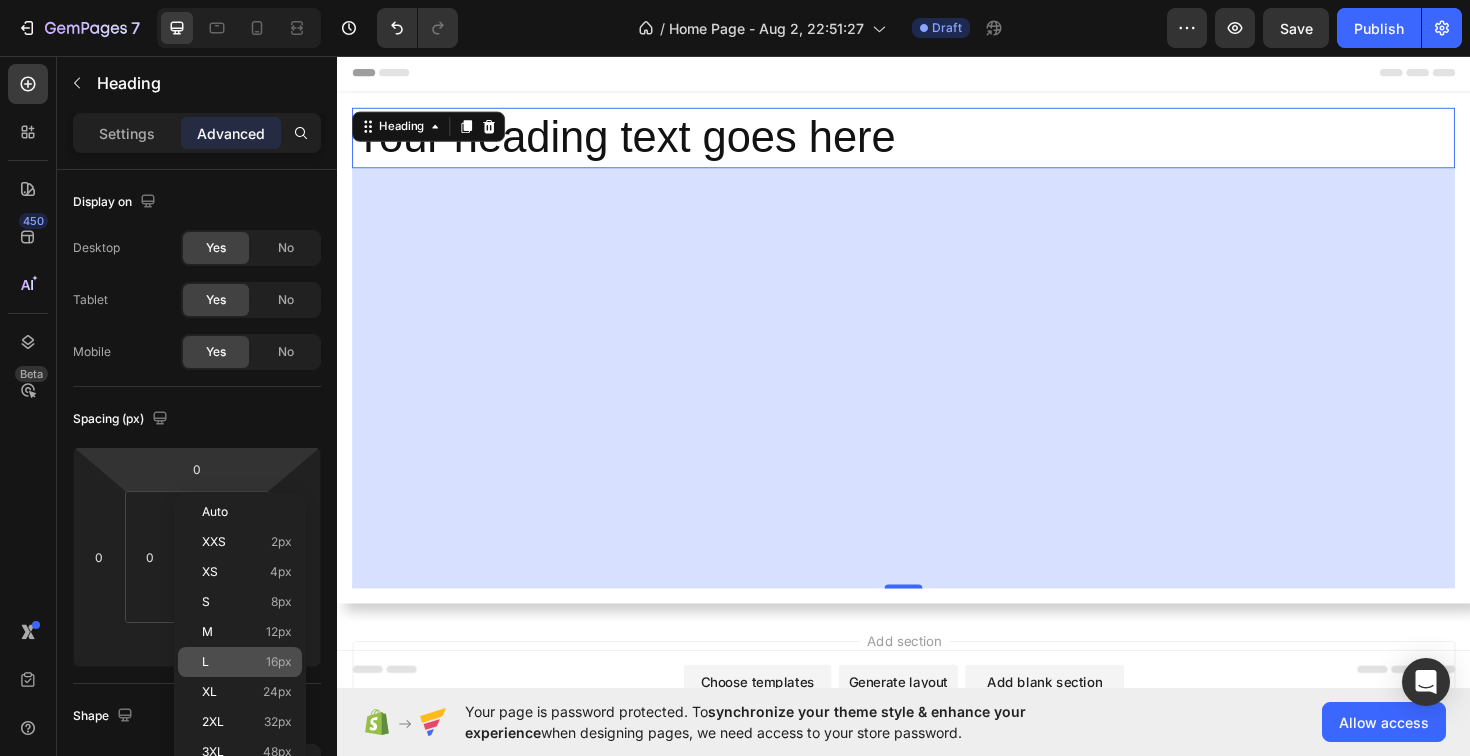 click on "L 16px" at bounding box center (247, 662) 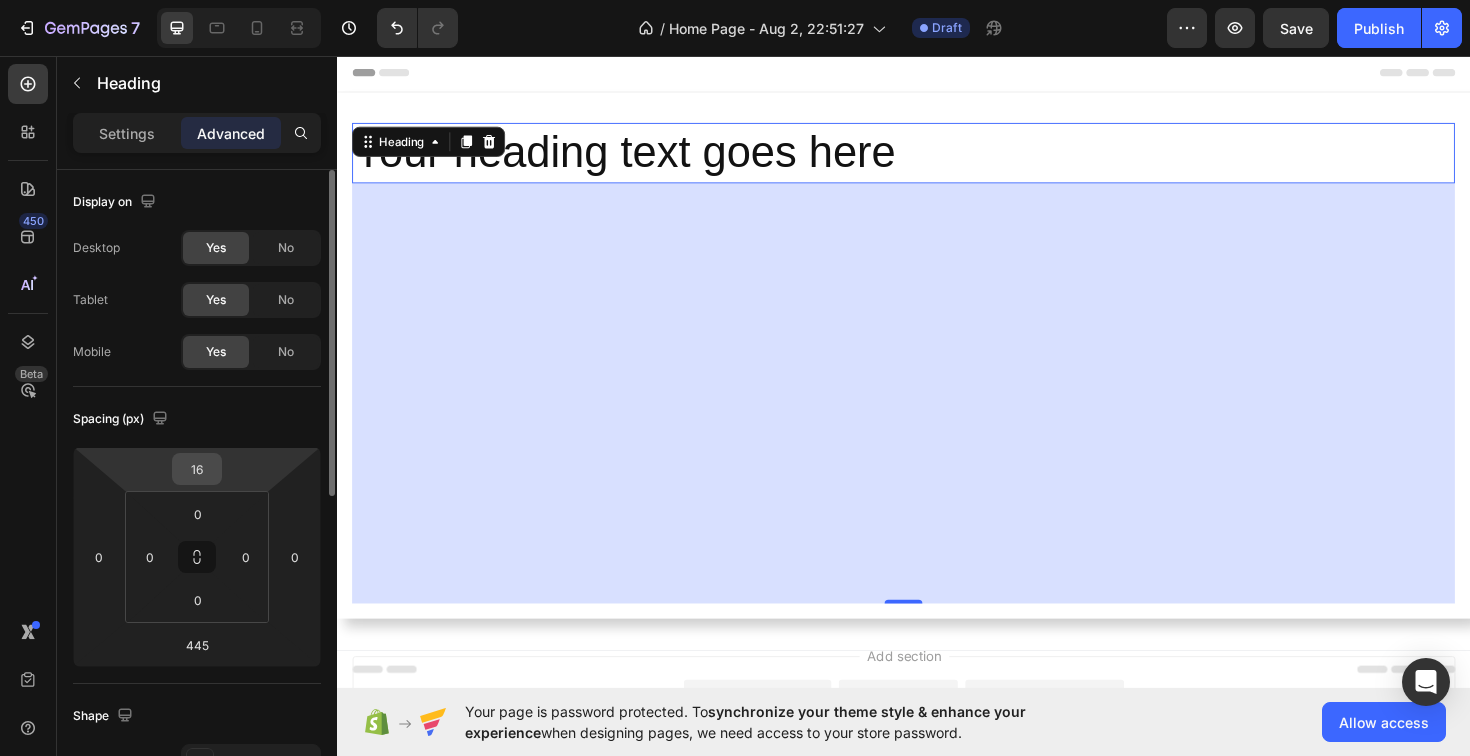 click on "16" at bounding box center (197, 469) 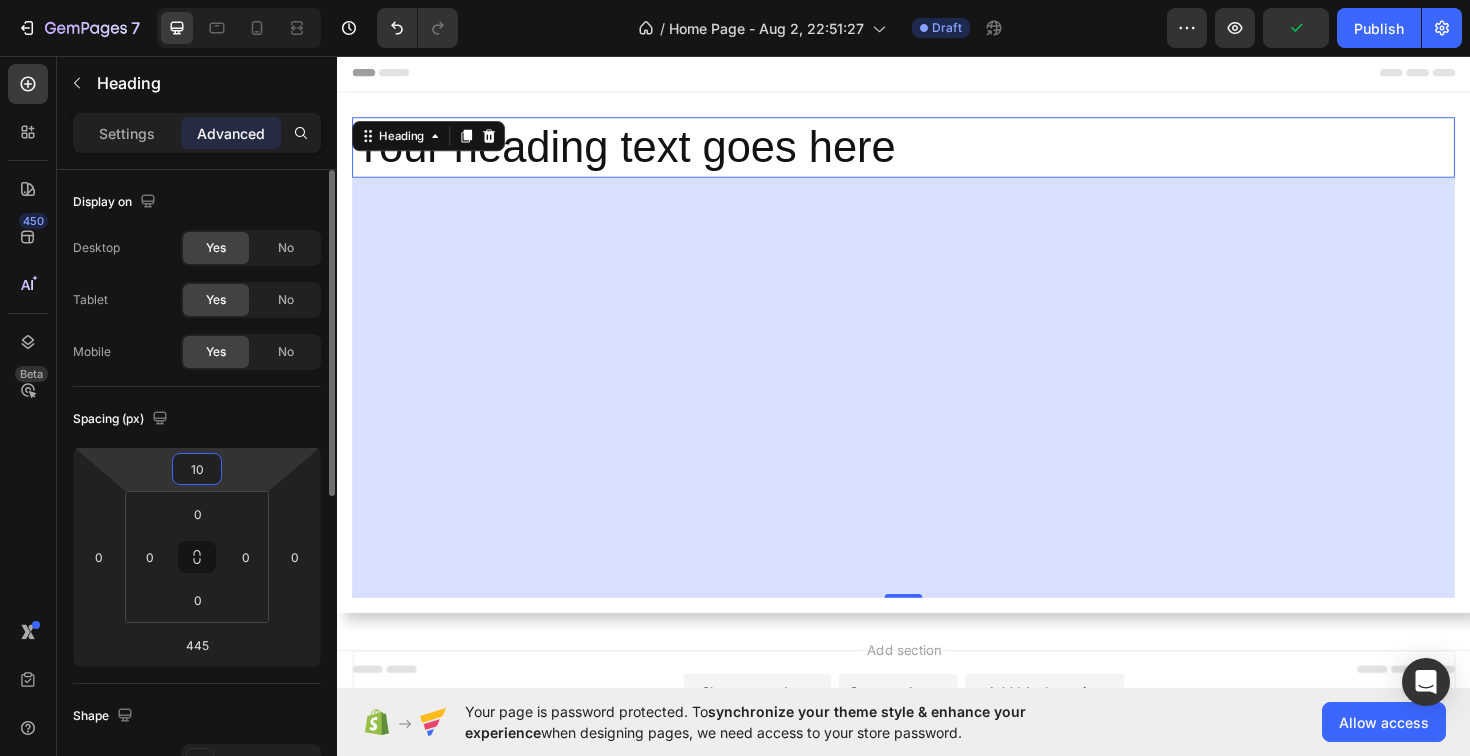 type on "100" 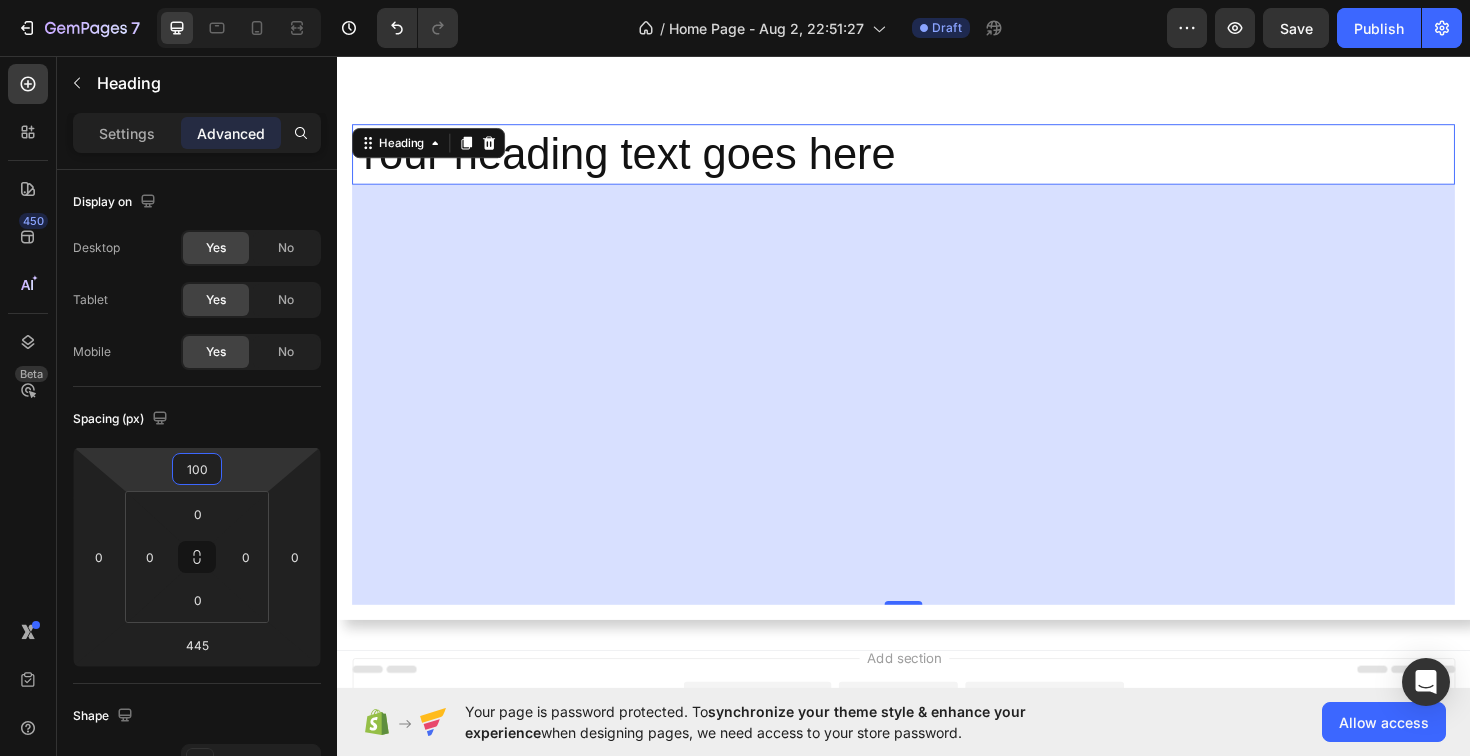 scroll, scrollTop: 0, scrollLeft: 0, axis: both 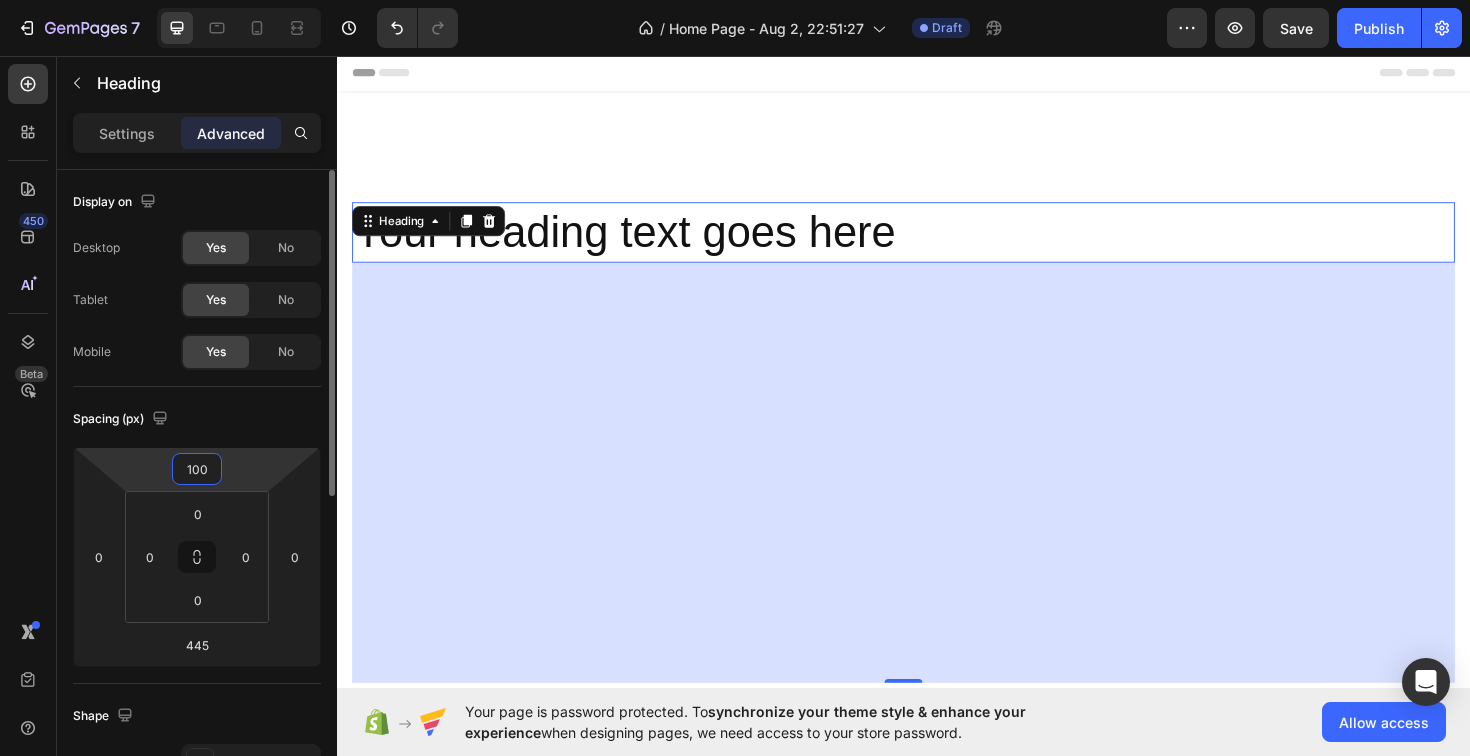 click on "100" at bounding box center [197, 469] 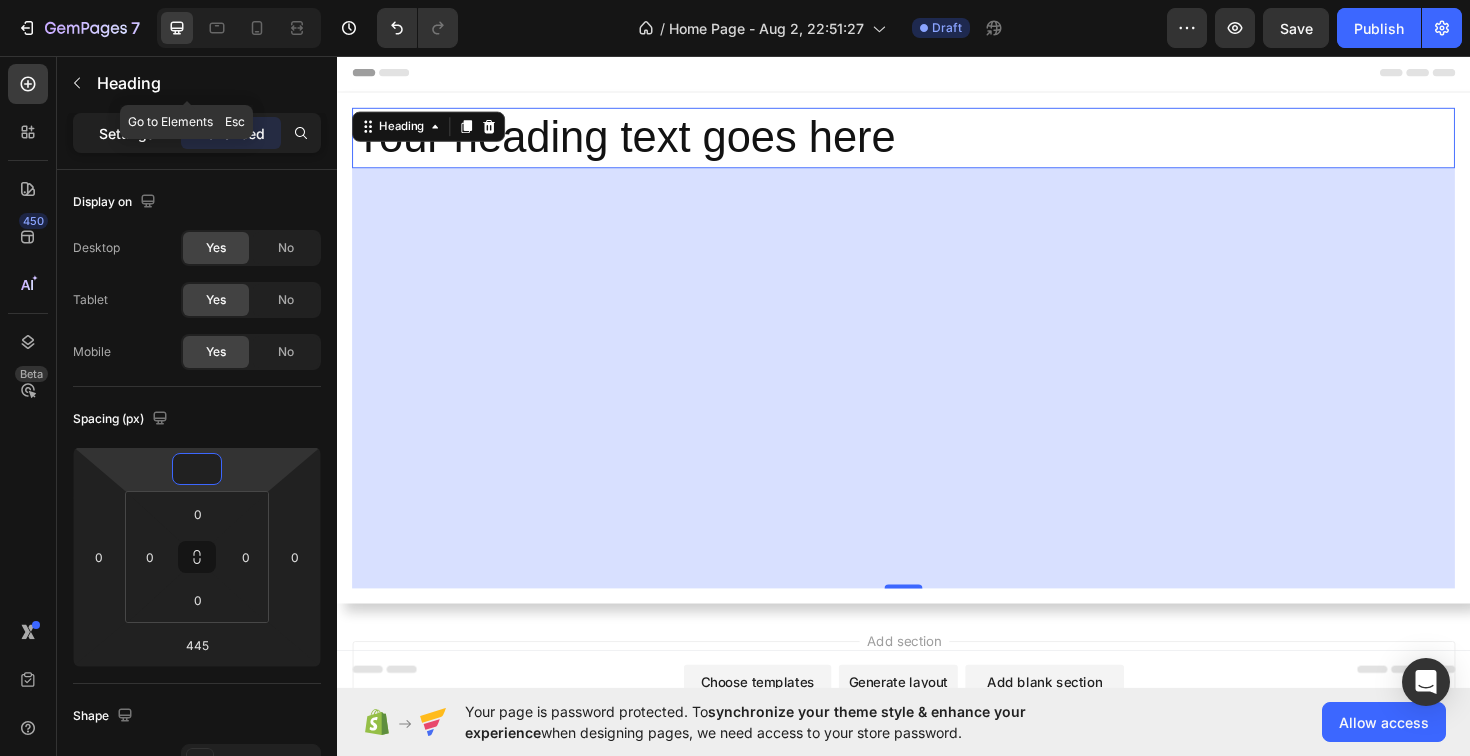 type on "0" 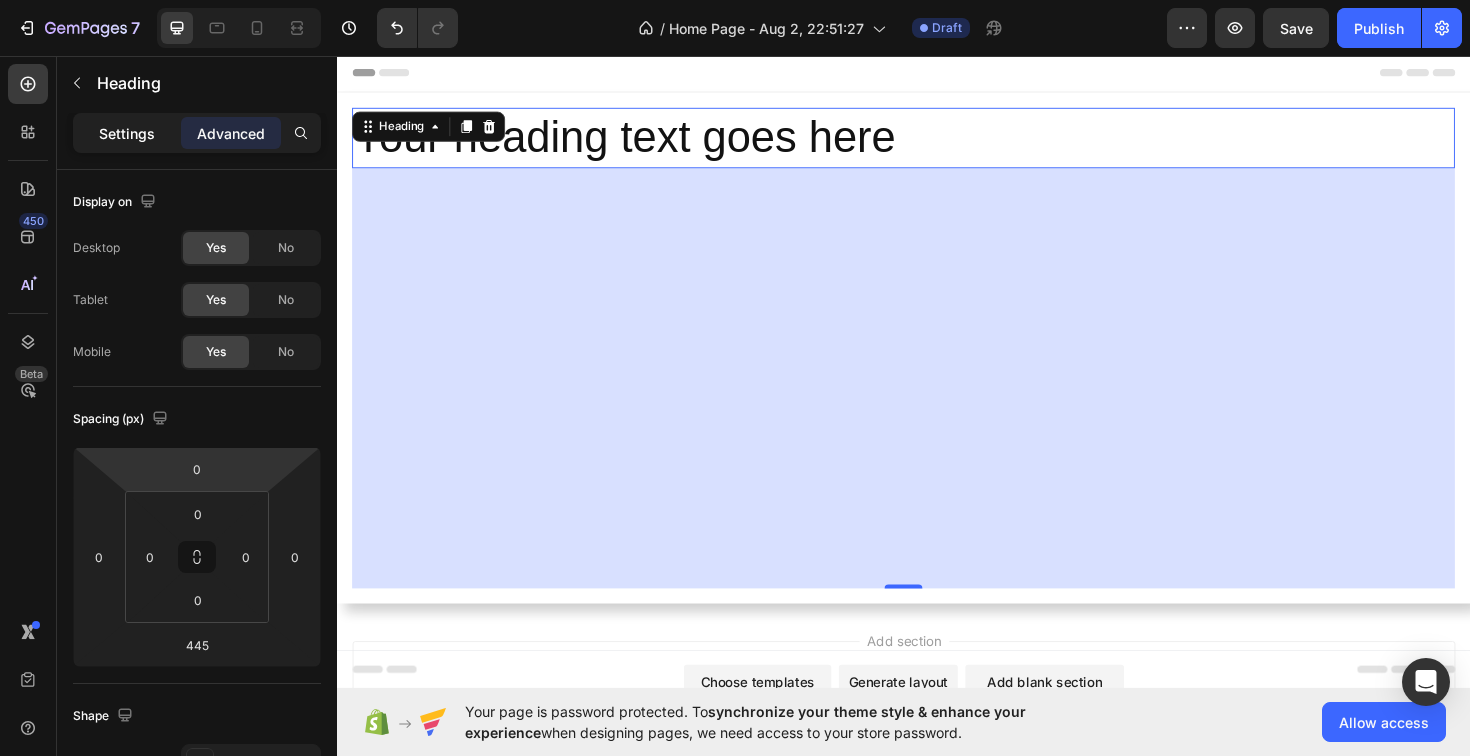 click on "Settings" 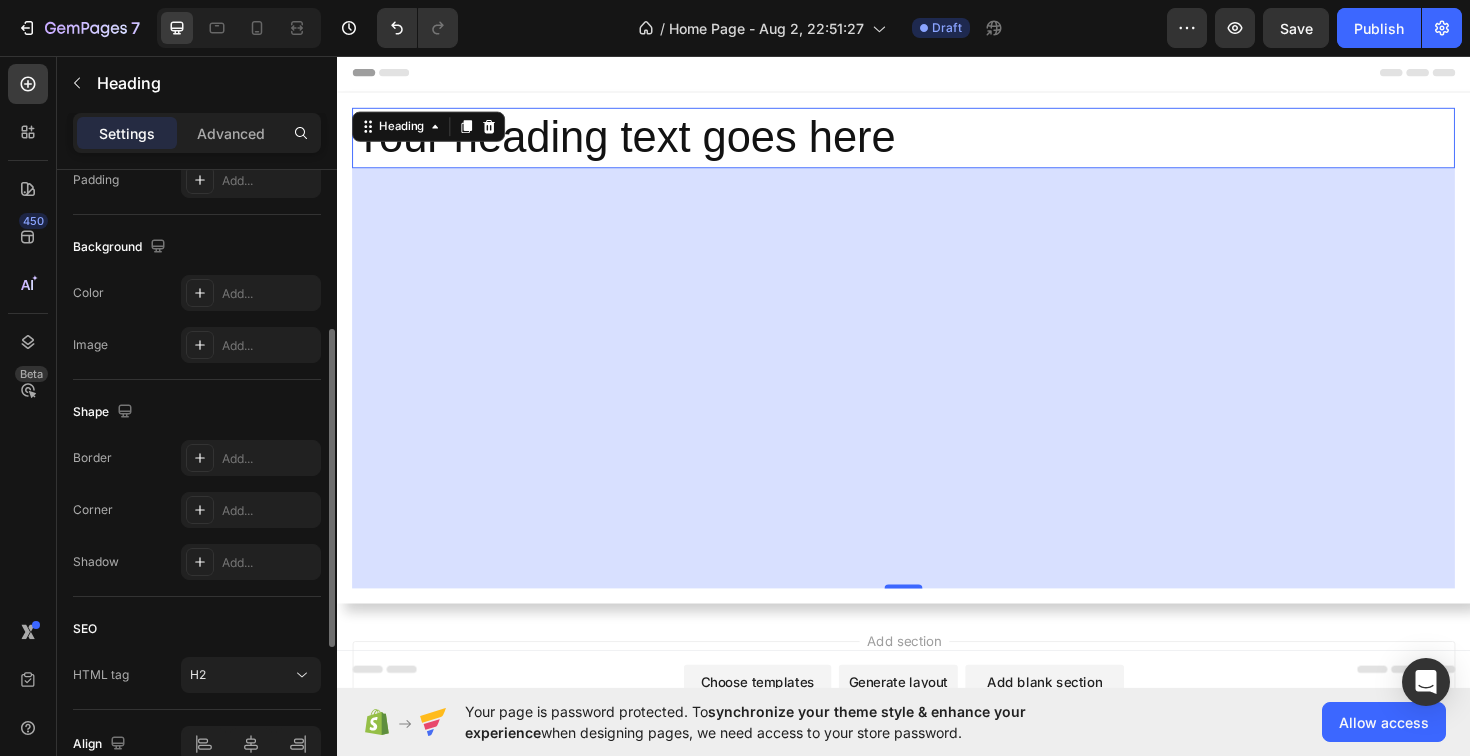 scroll, scrollTop: 555, scrollLeft: 0, axis: vertical 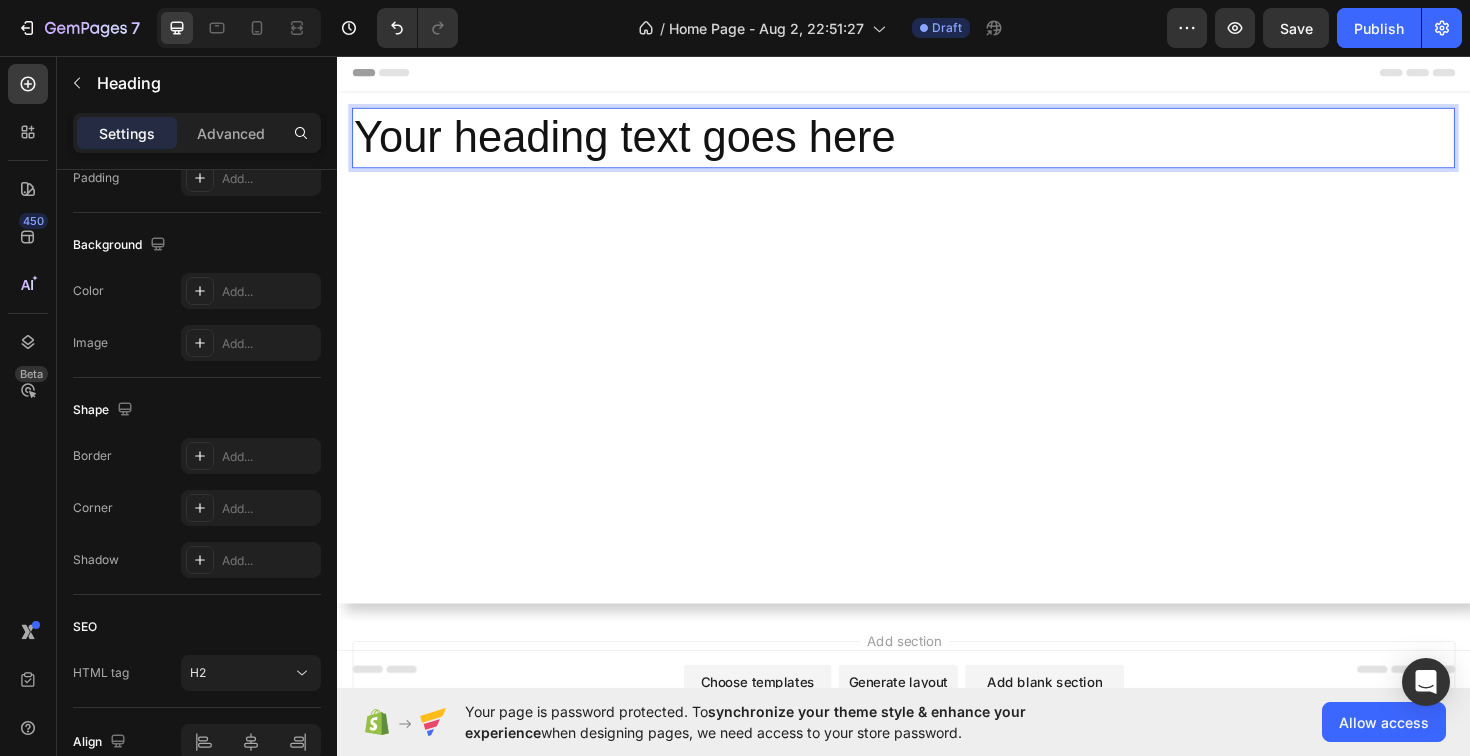 click on "Your heading text goes here" at bounding box center (937, 143) 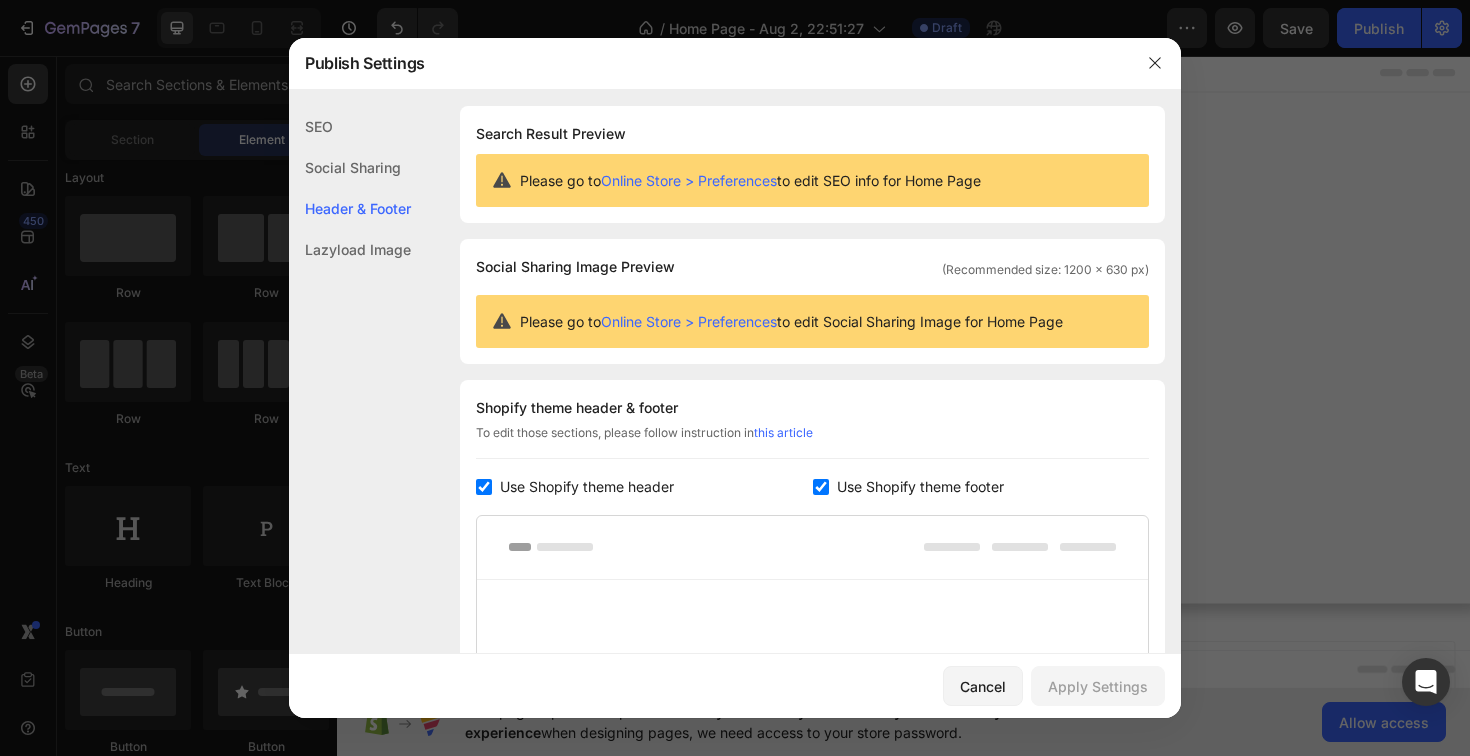 click on "Publish Settings" at bounding box center [709, 63] 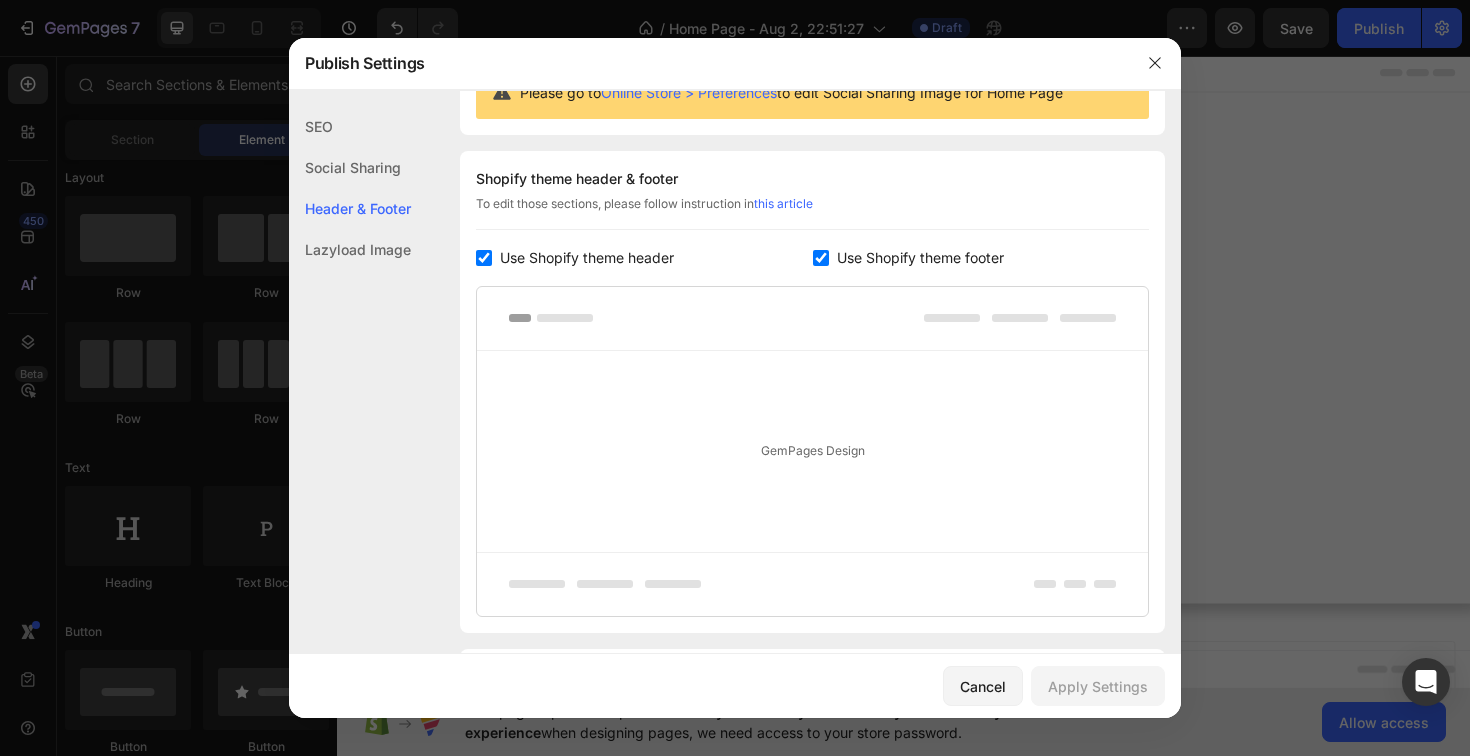 scroll, scrollTop: 227, scrollLeft: 0, axis: vertical 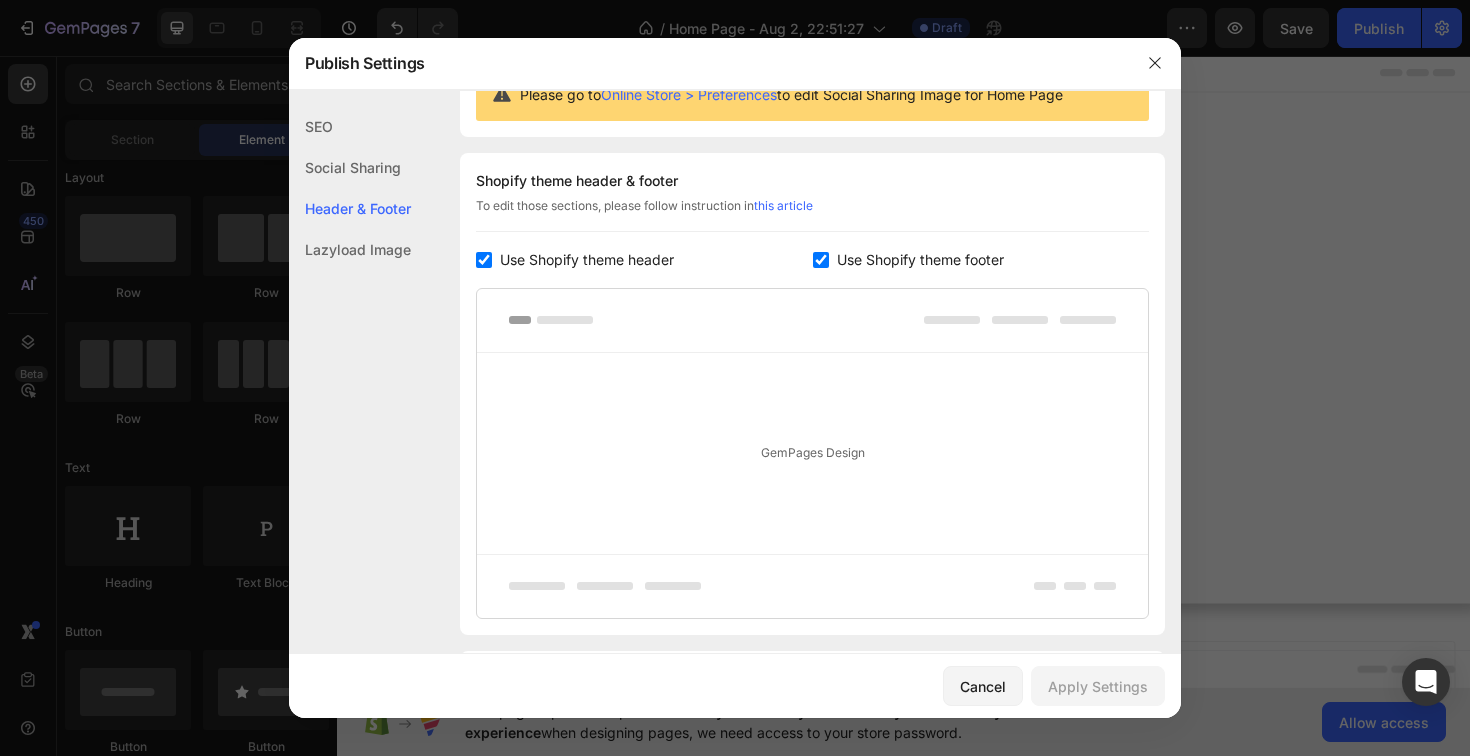 click at bounding box center [484, 260] 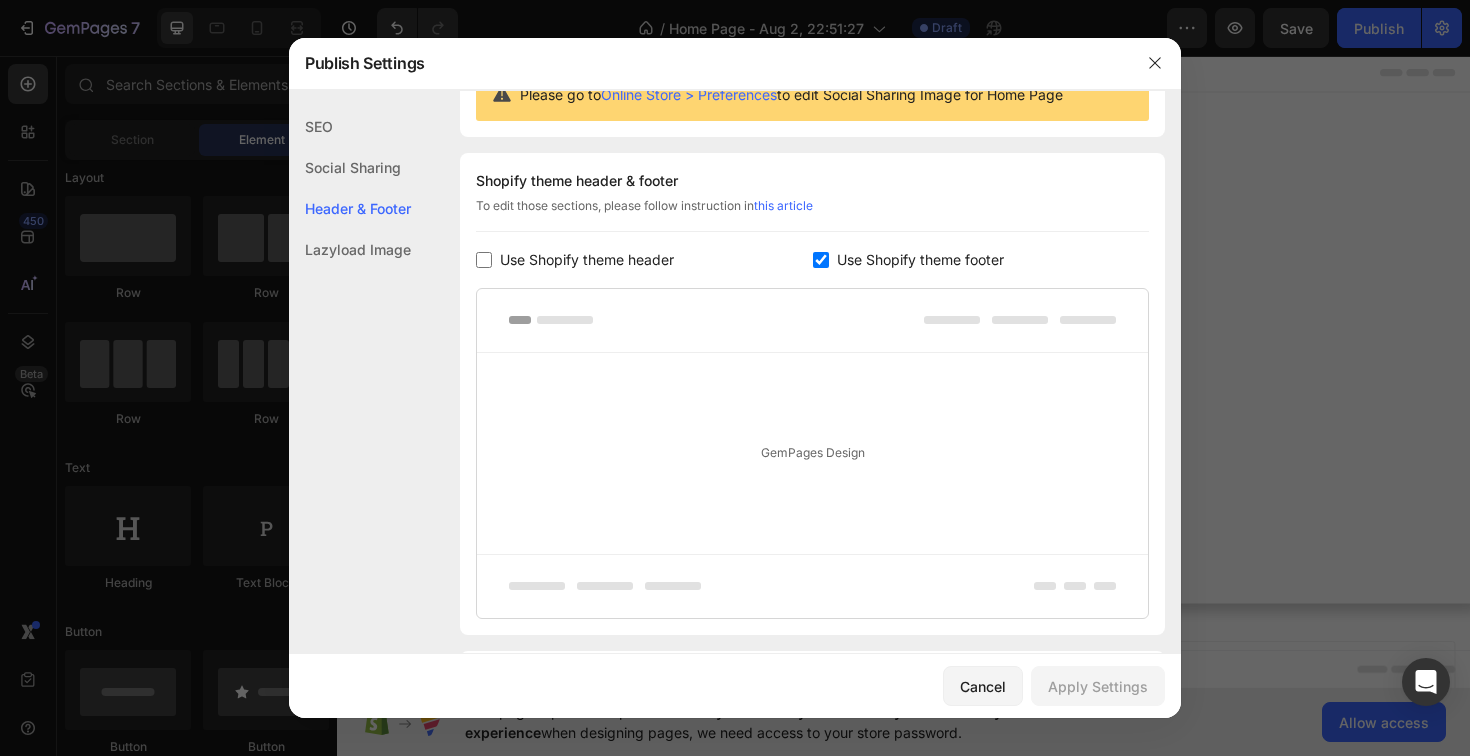 checkbox on "false" 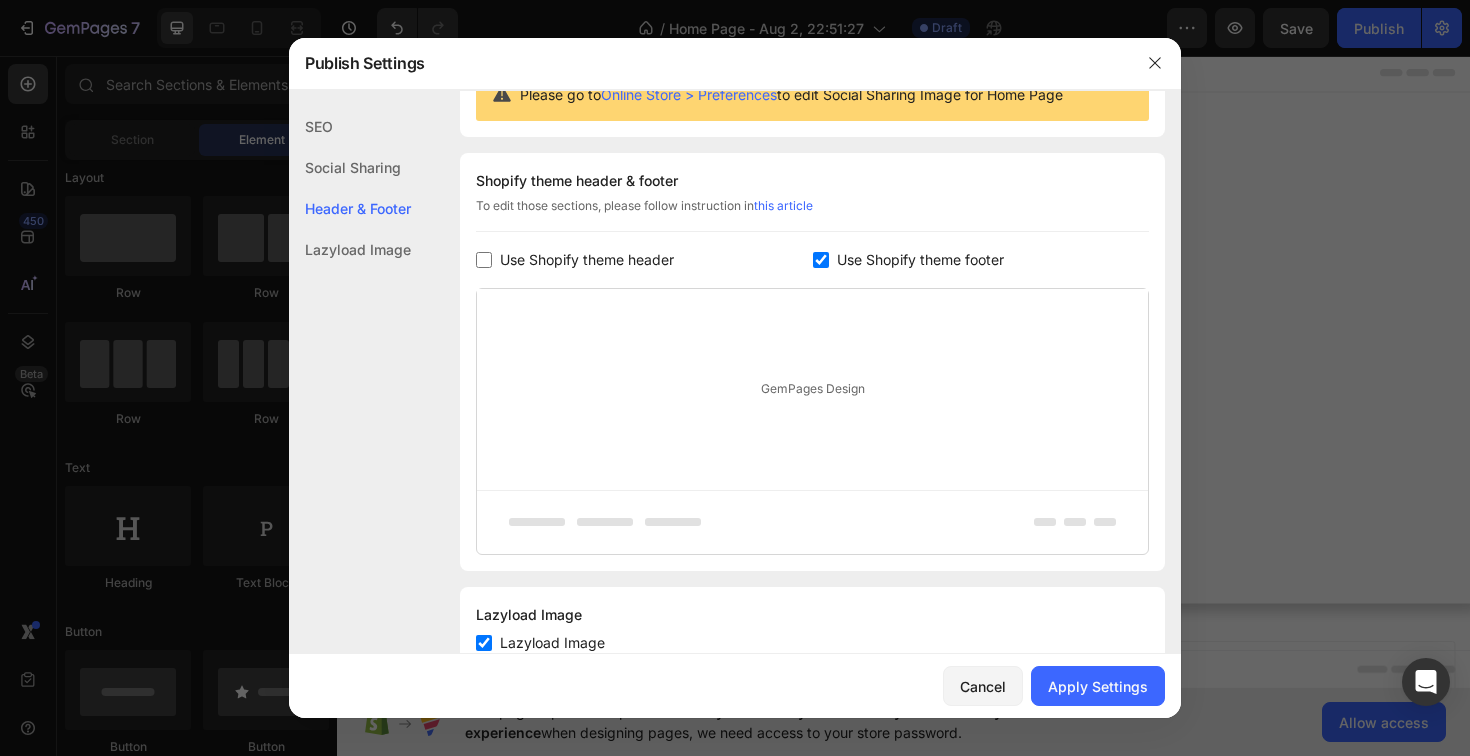 click at bounding box center [821, 260] 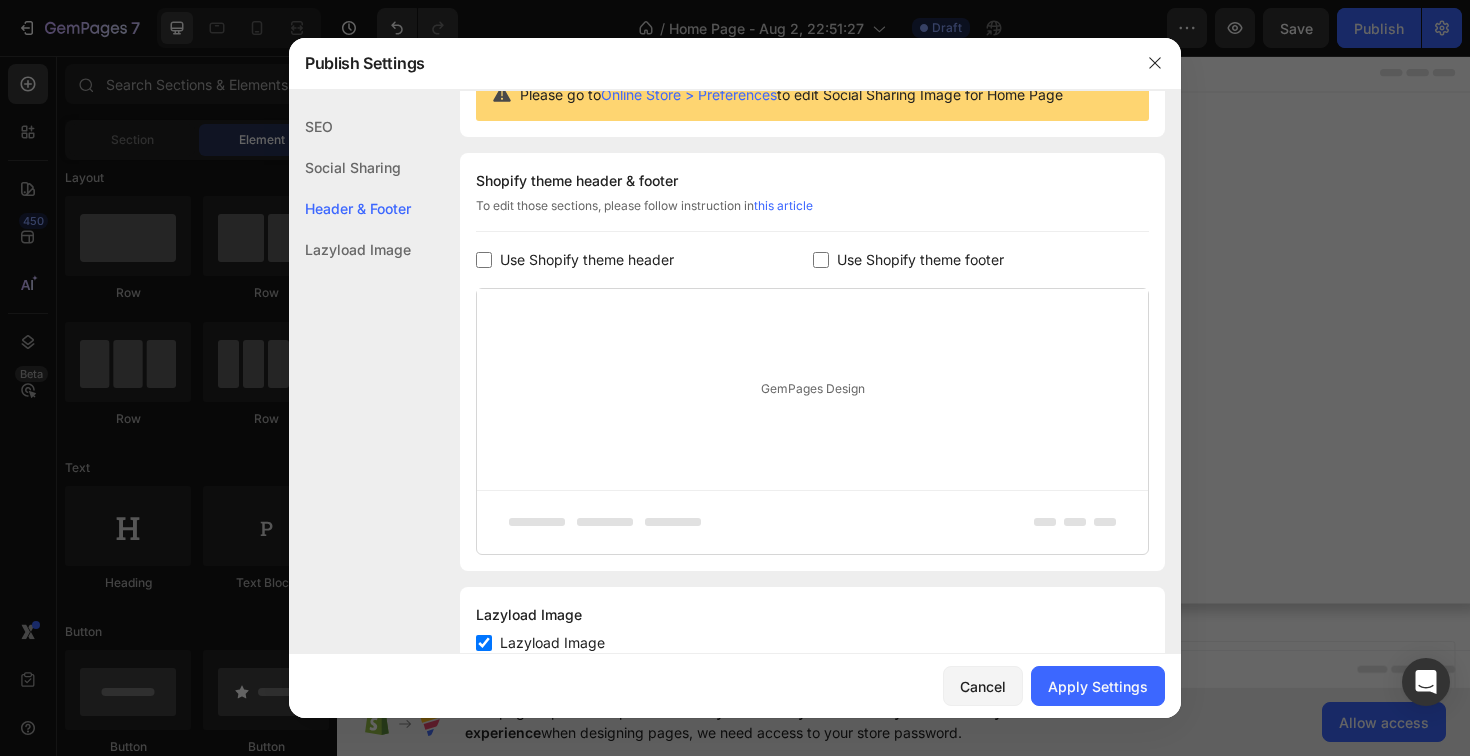 checkbox on "false" 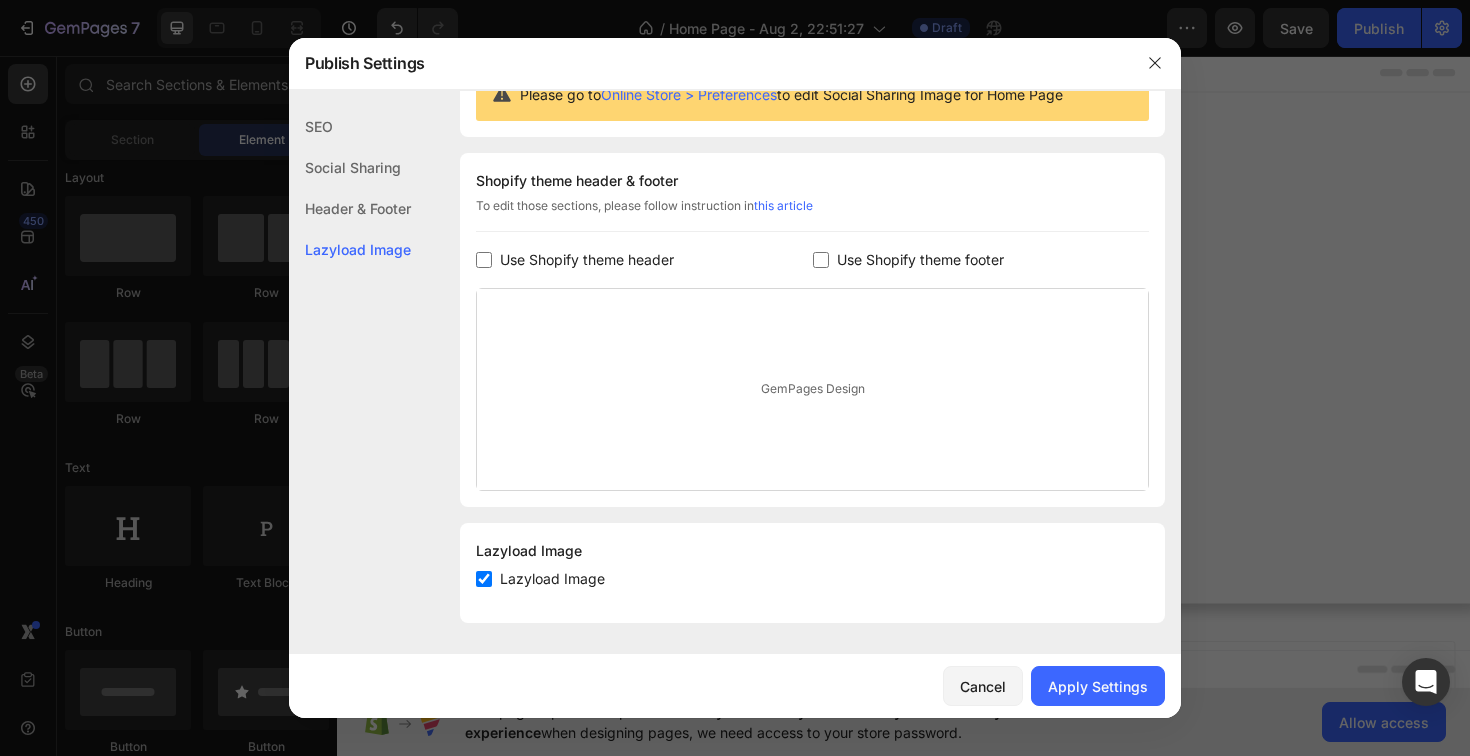 scroll, scrollTop: 0, scrollLeft: 0, axis: both 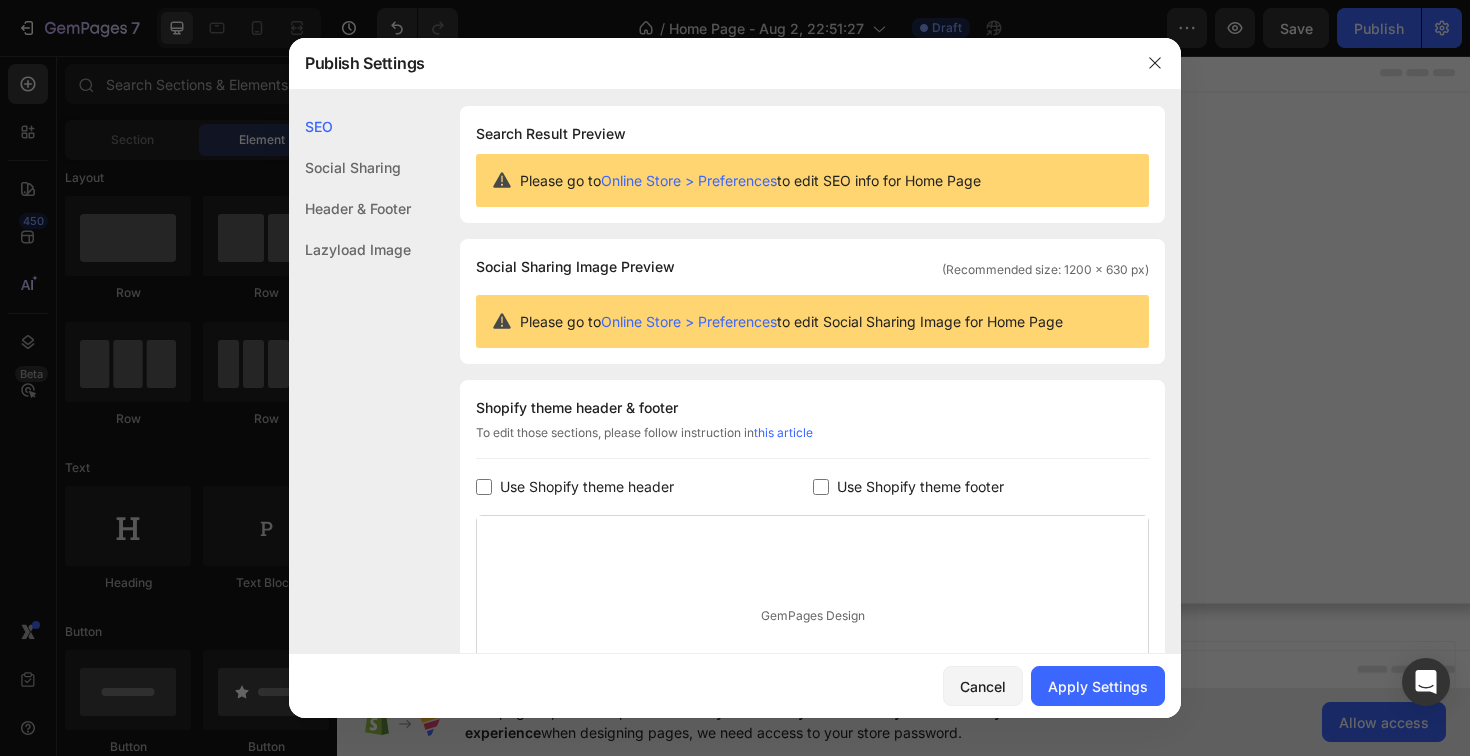 click on "Social Sharing" 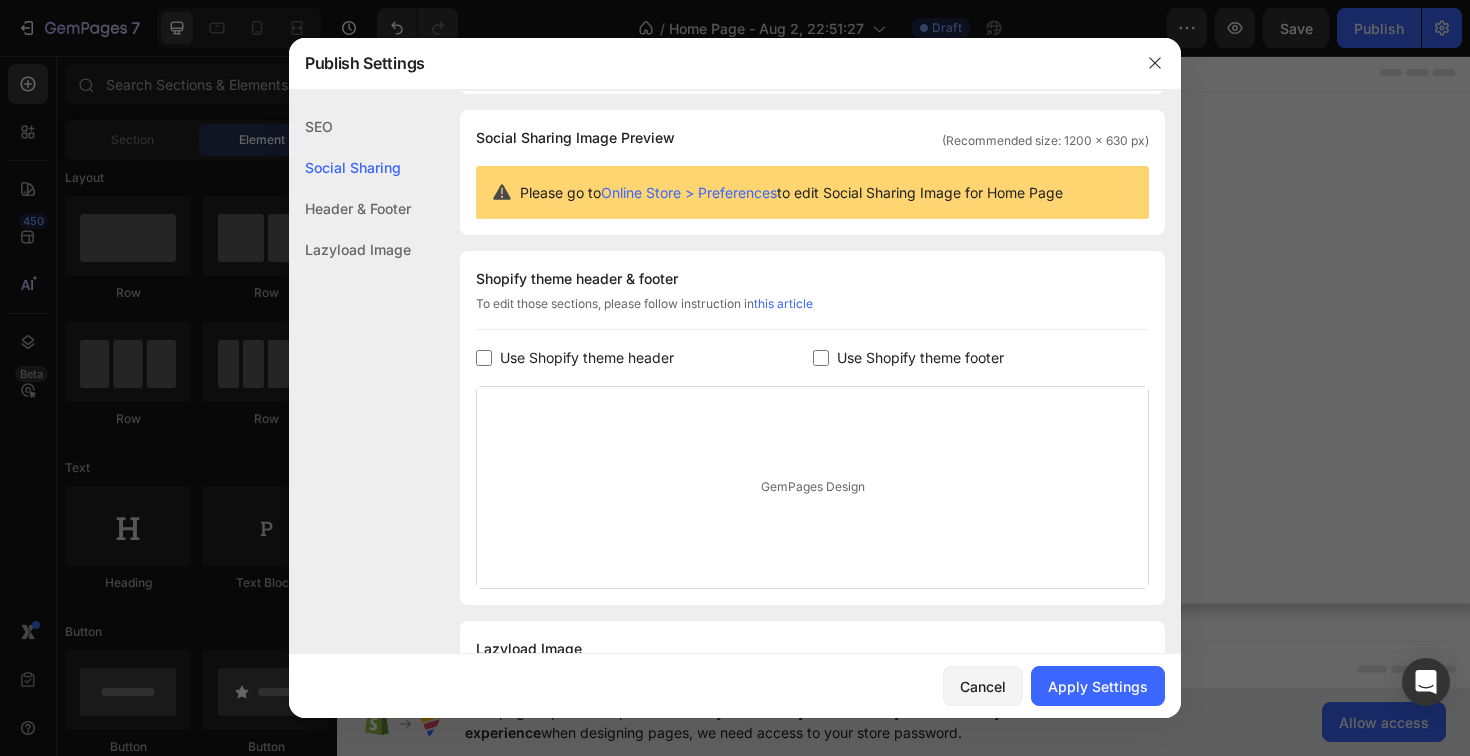 click on "Header & Footer" 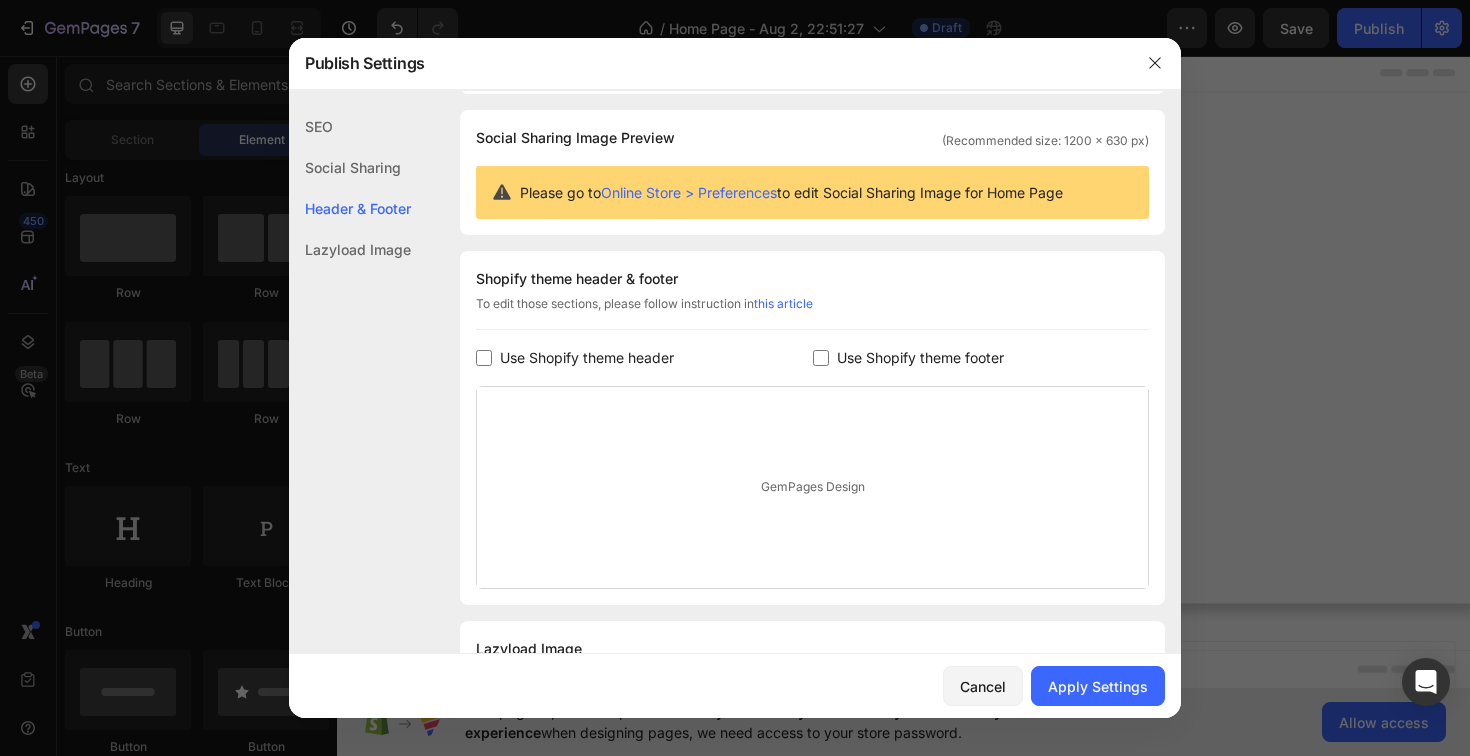 scroll, scrollTop: 227, scrollLeft: 0, axis: vertical 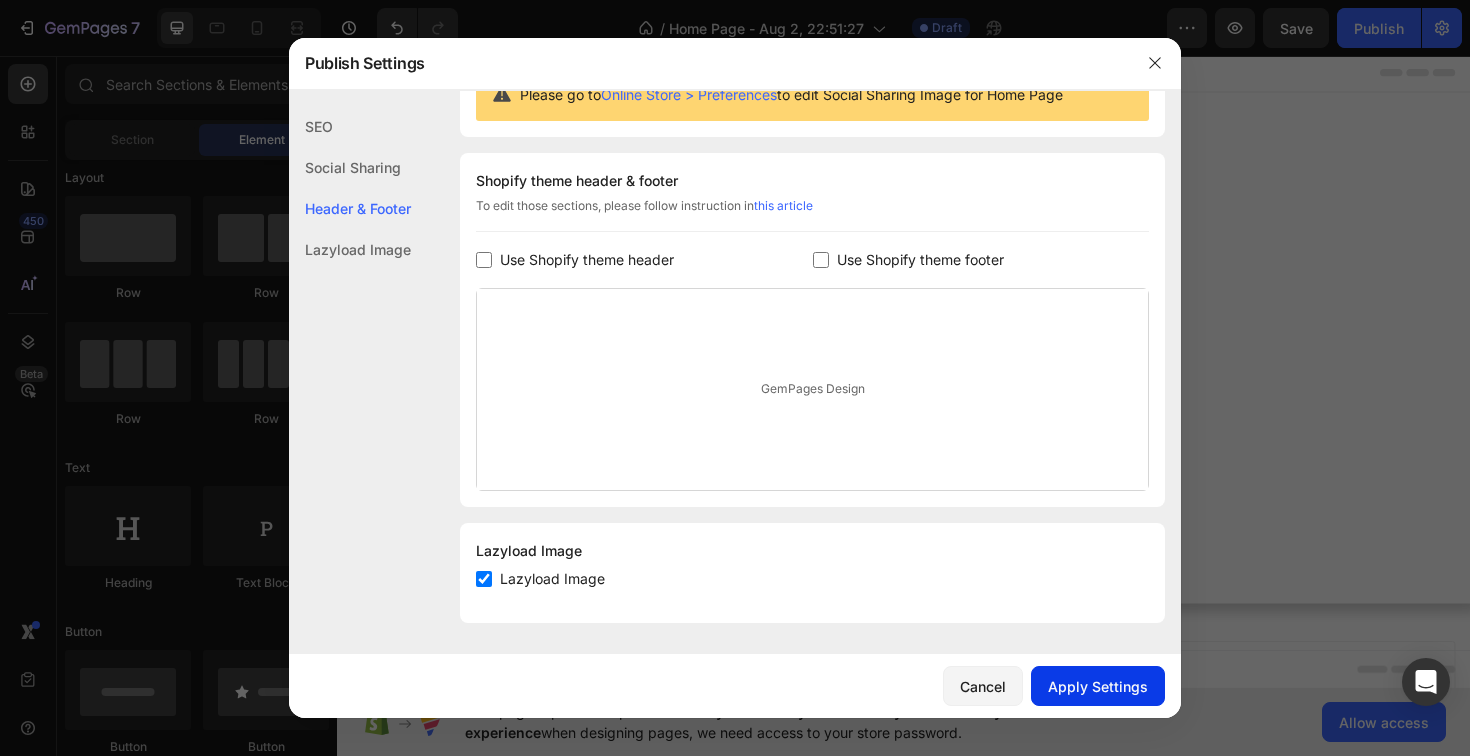 click on "Apply Settings" 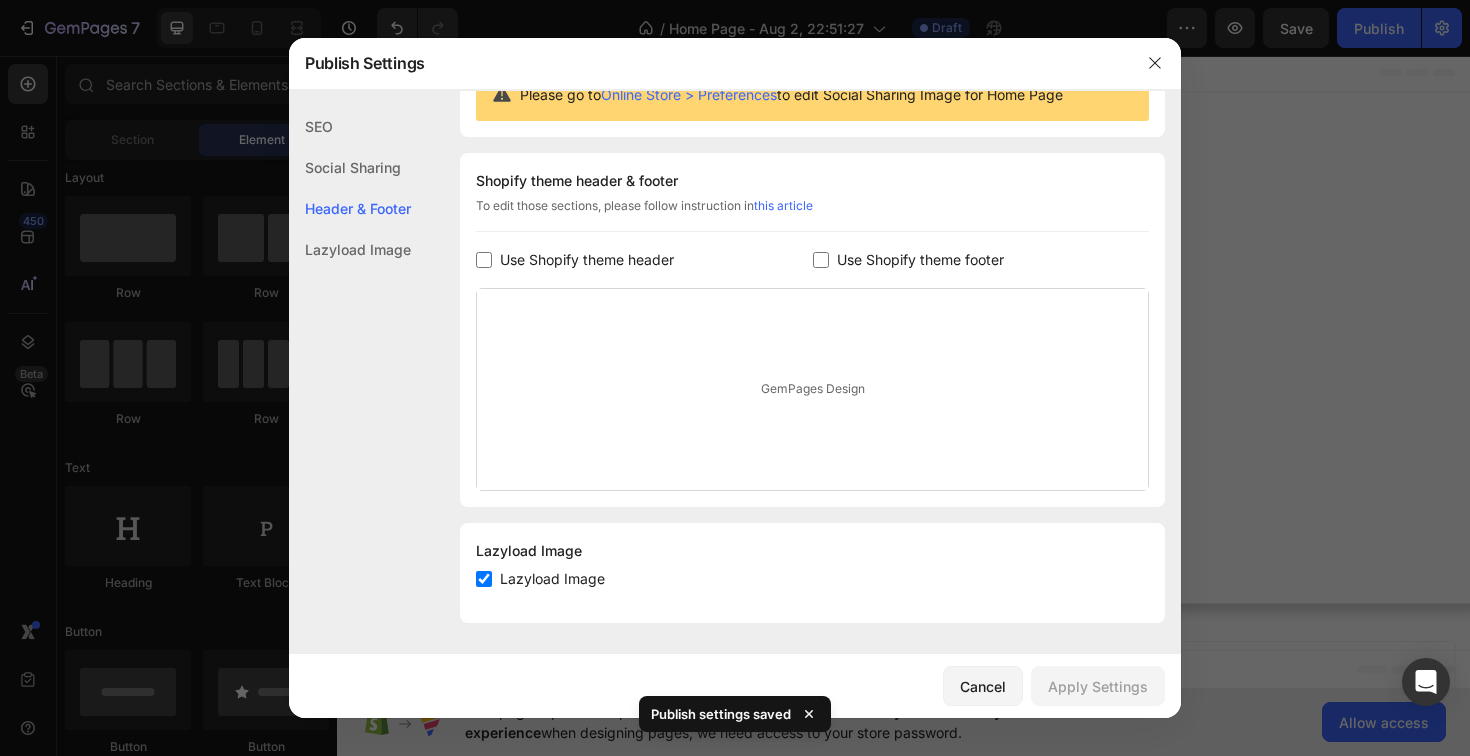 scroll, scrollTop: 0, scrollLeft: 0, axis: both 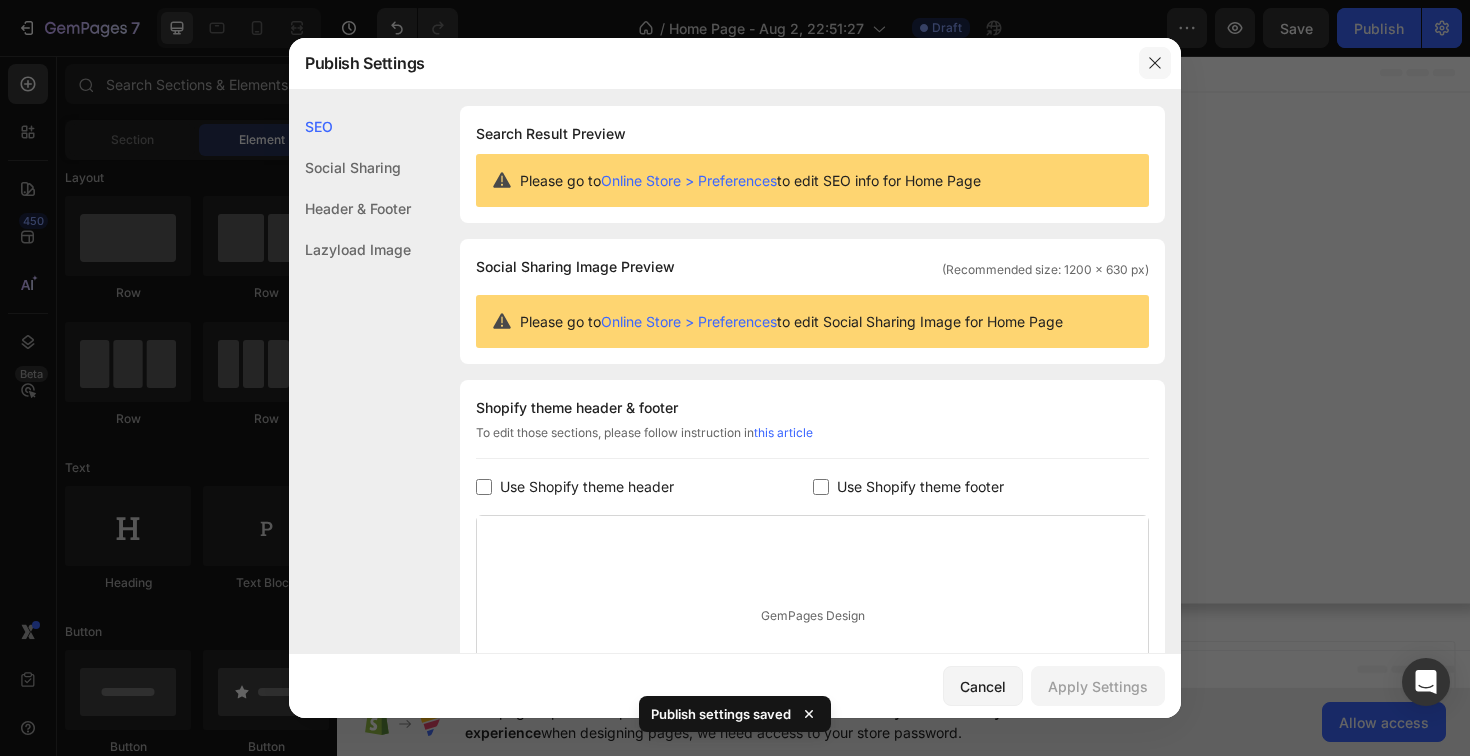 click 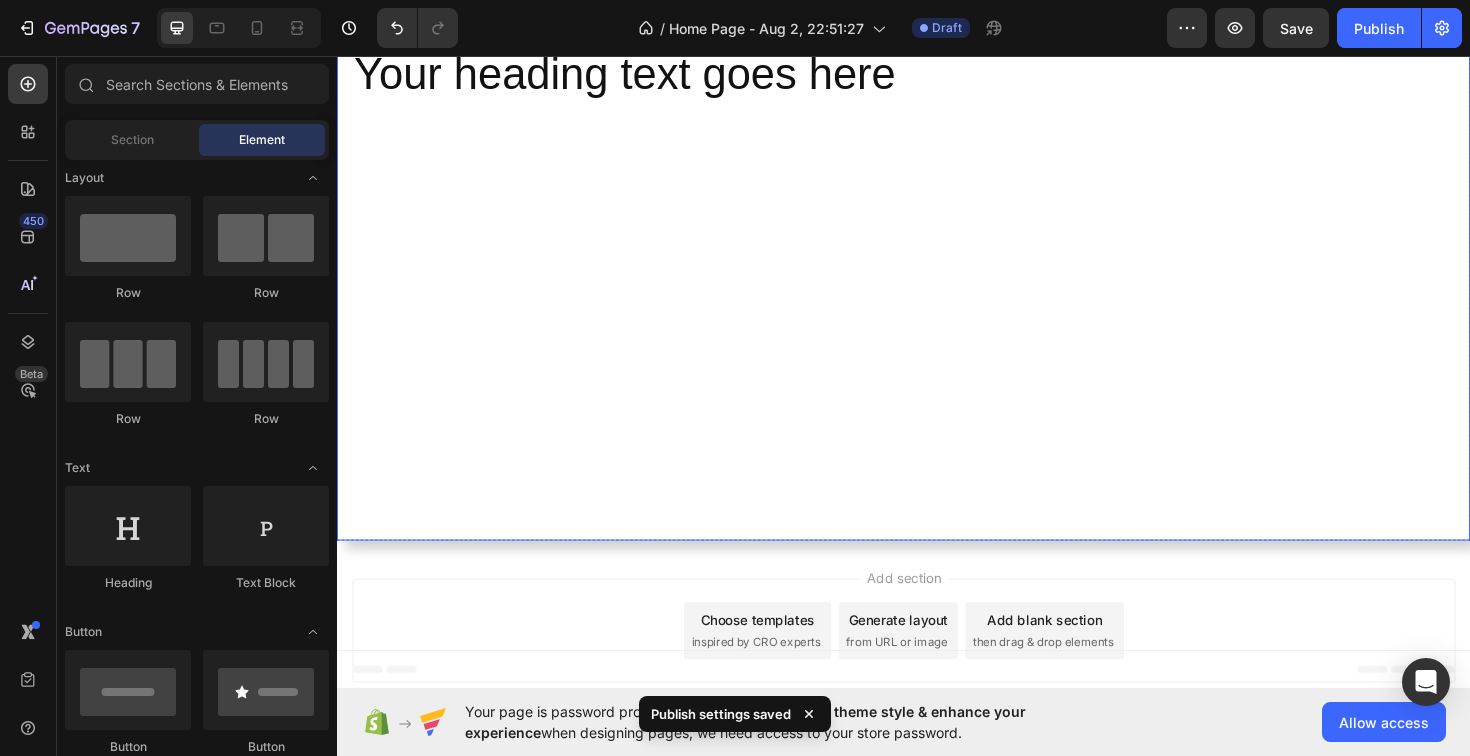 scroll, scrollTop: 0, scrollLeft: 0, axis: both 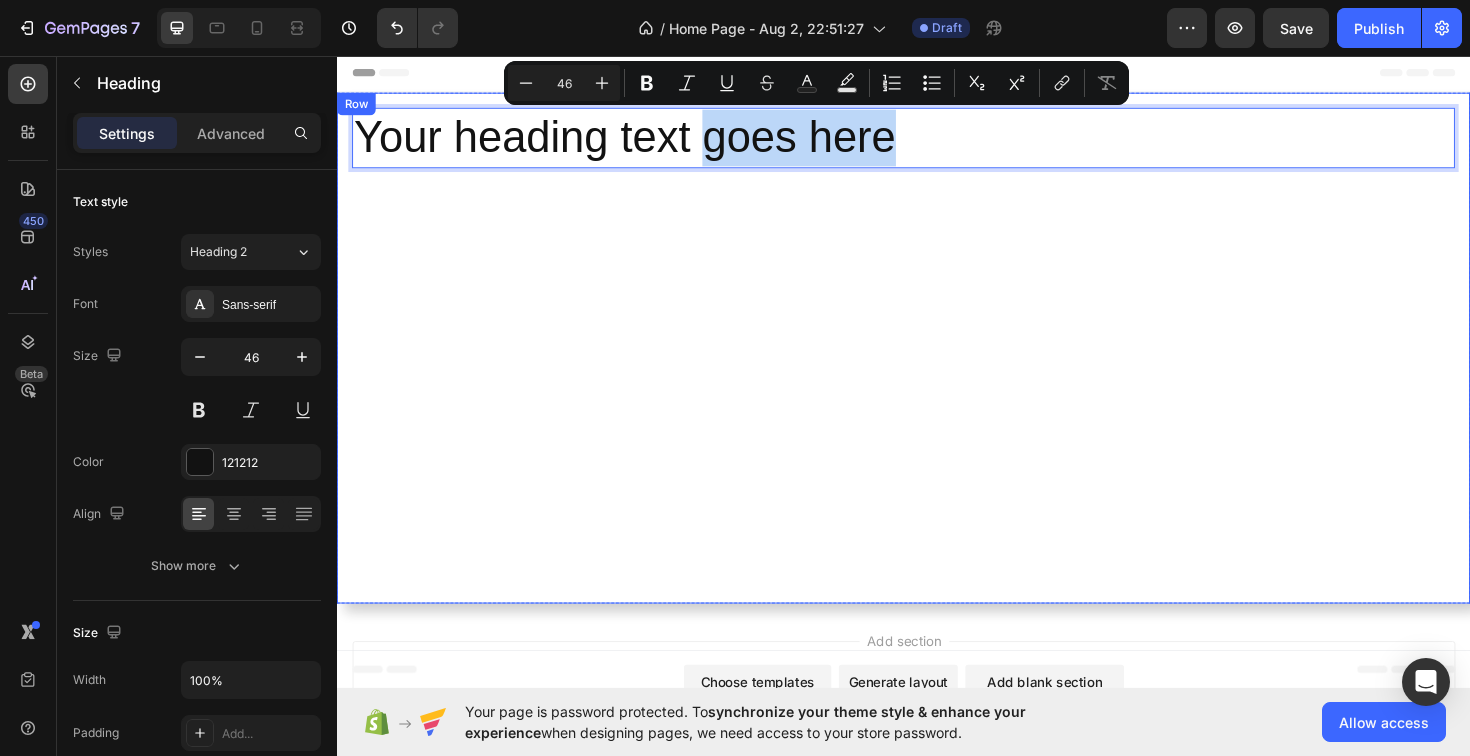 drag, startPoint x: 726, startPoint y: 150, endPoint x: 717, endPoint y: 388, distance: 238.1701 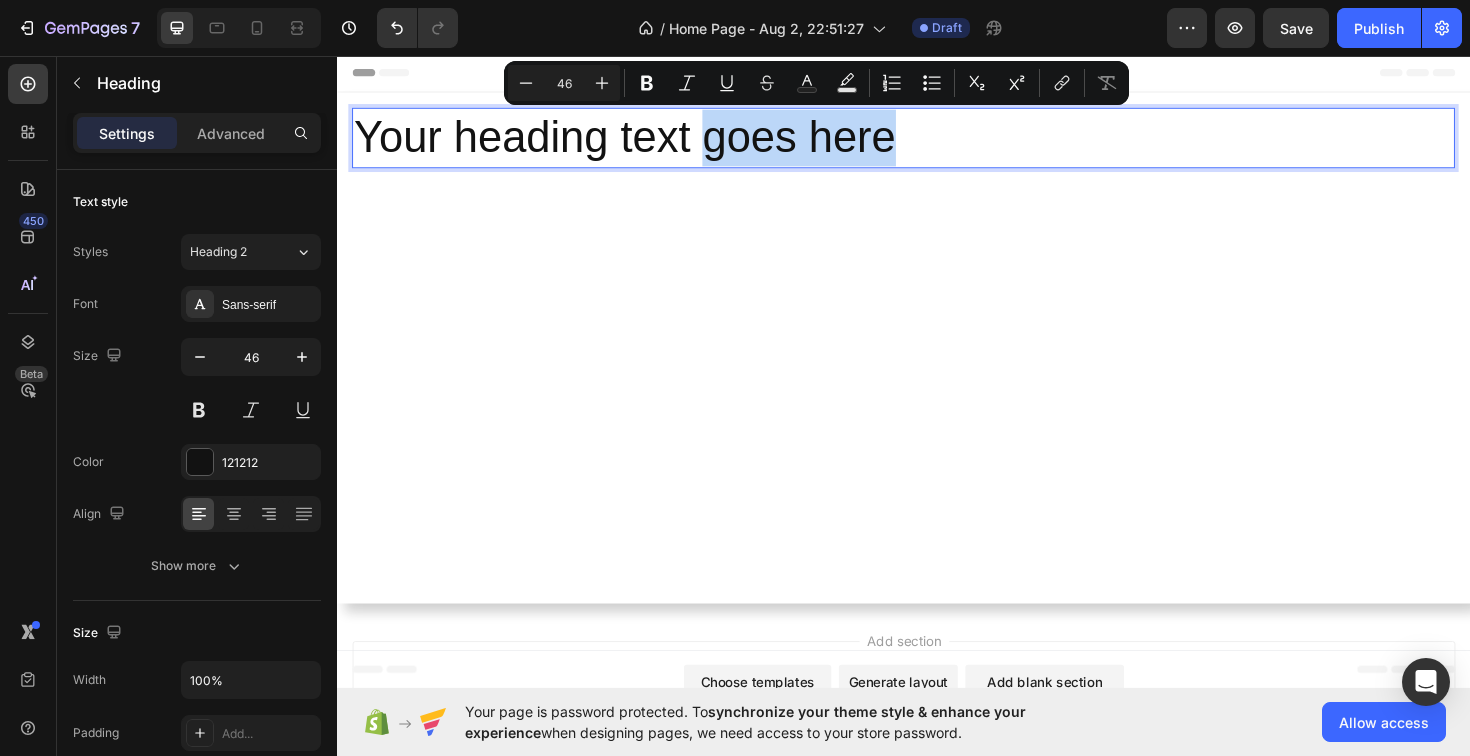 click on "Your heading text goes here" at bounding box center (937, 143) 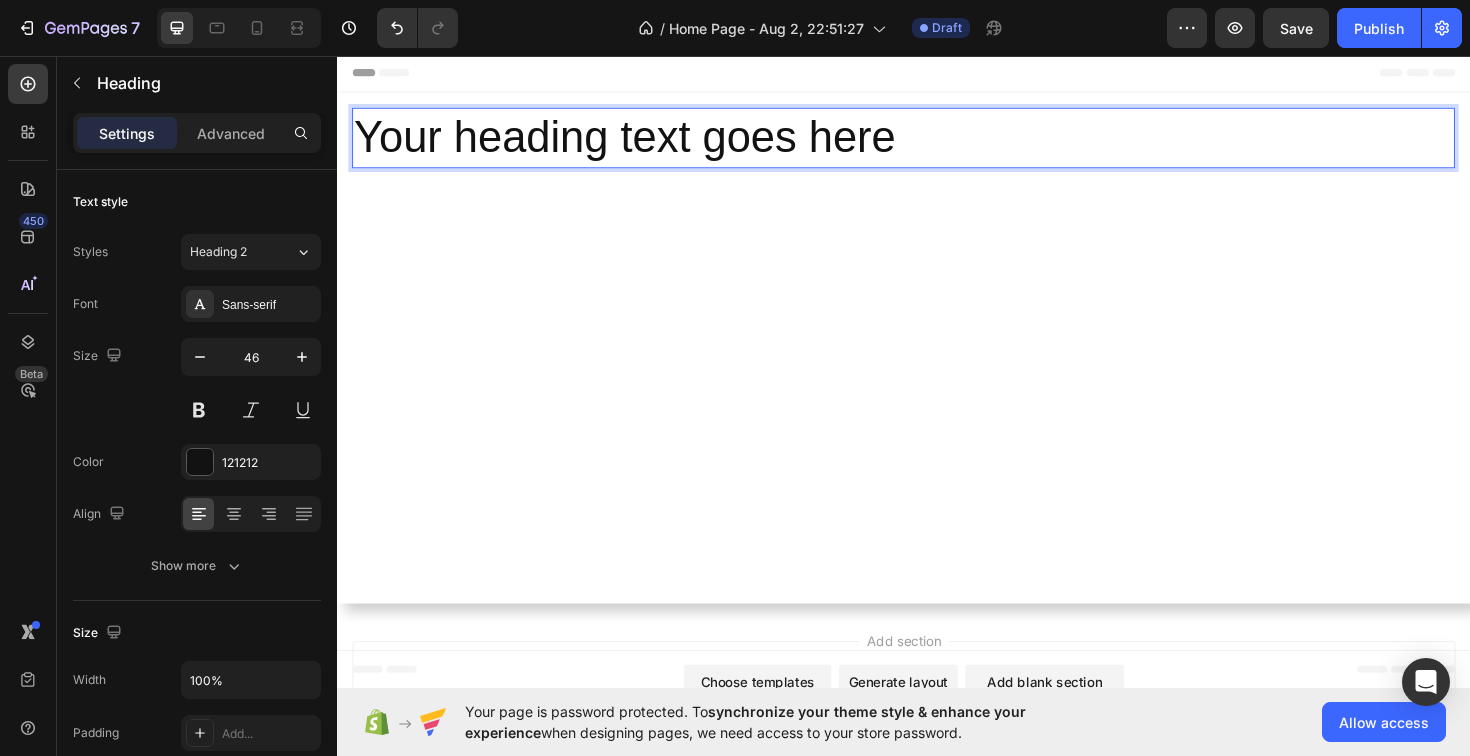 click on "Your heading text goes here" at bounding box center [937, 143] 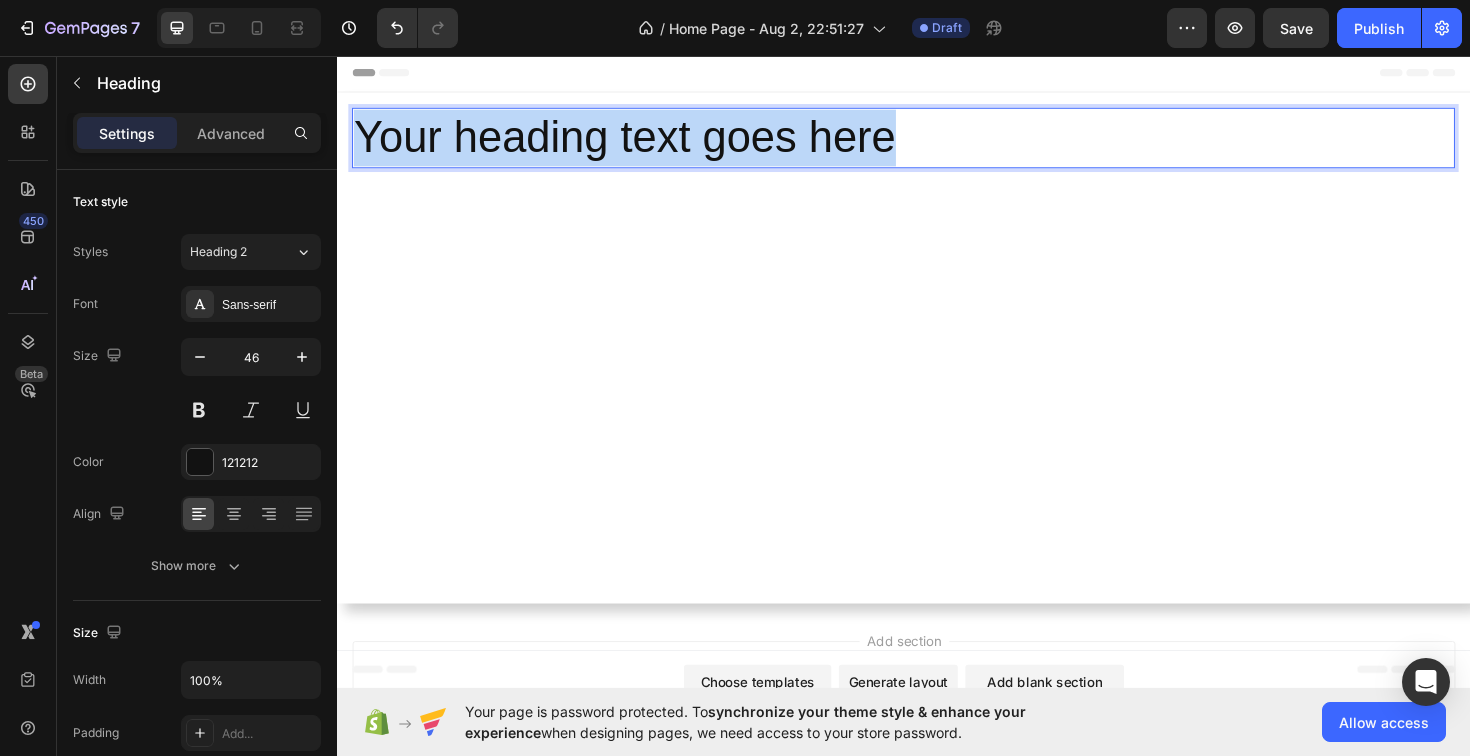 click on "Your heading text goes here" at bounding box center (937, 143) 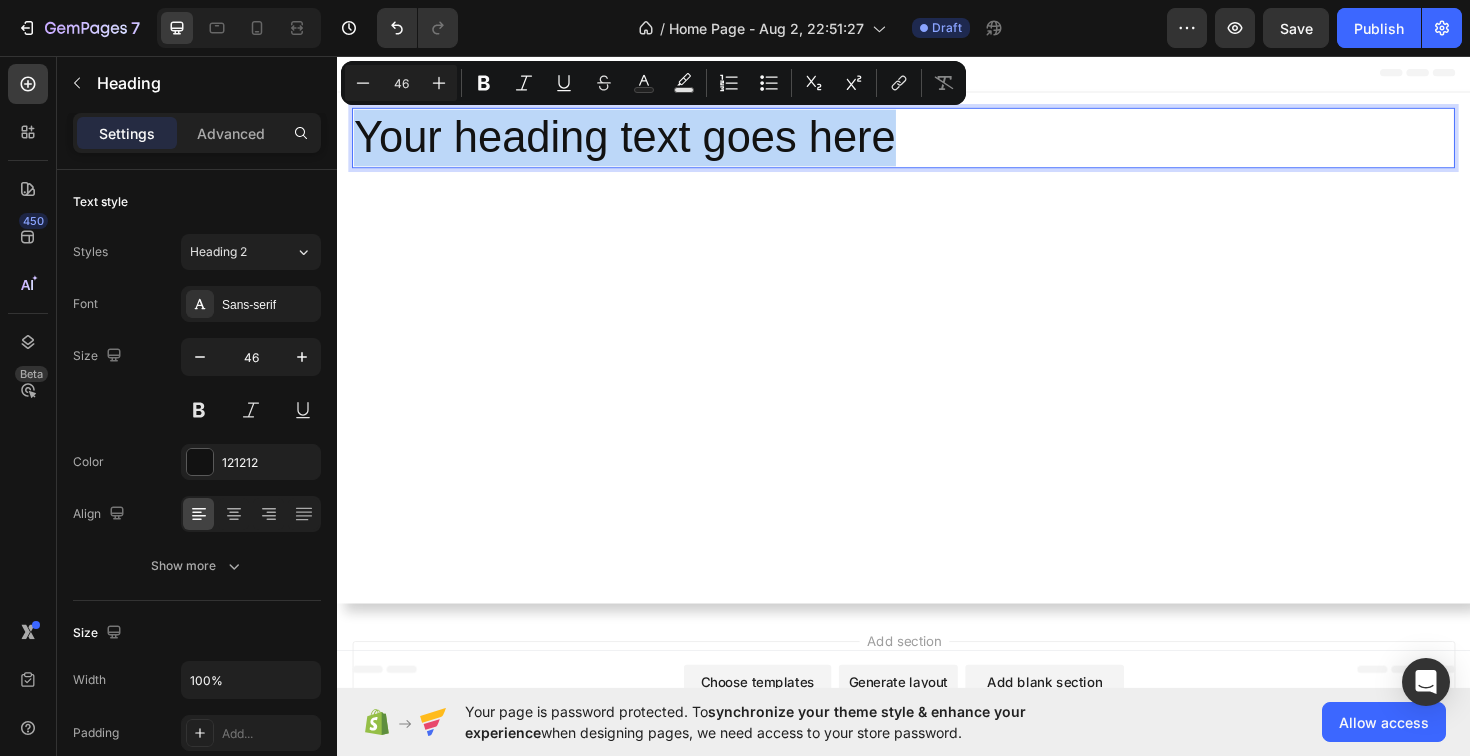 click on "Your heading text goes here" at bounding box center (937, 143) 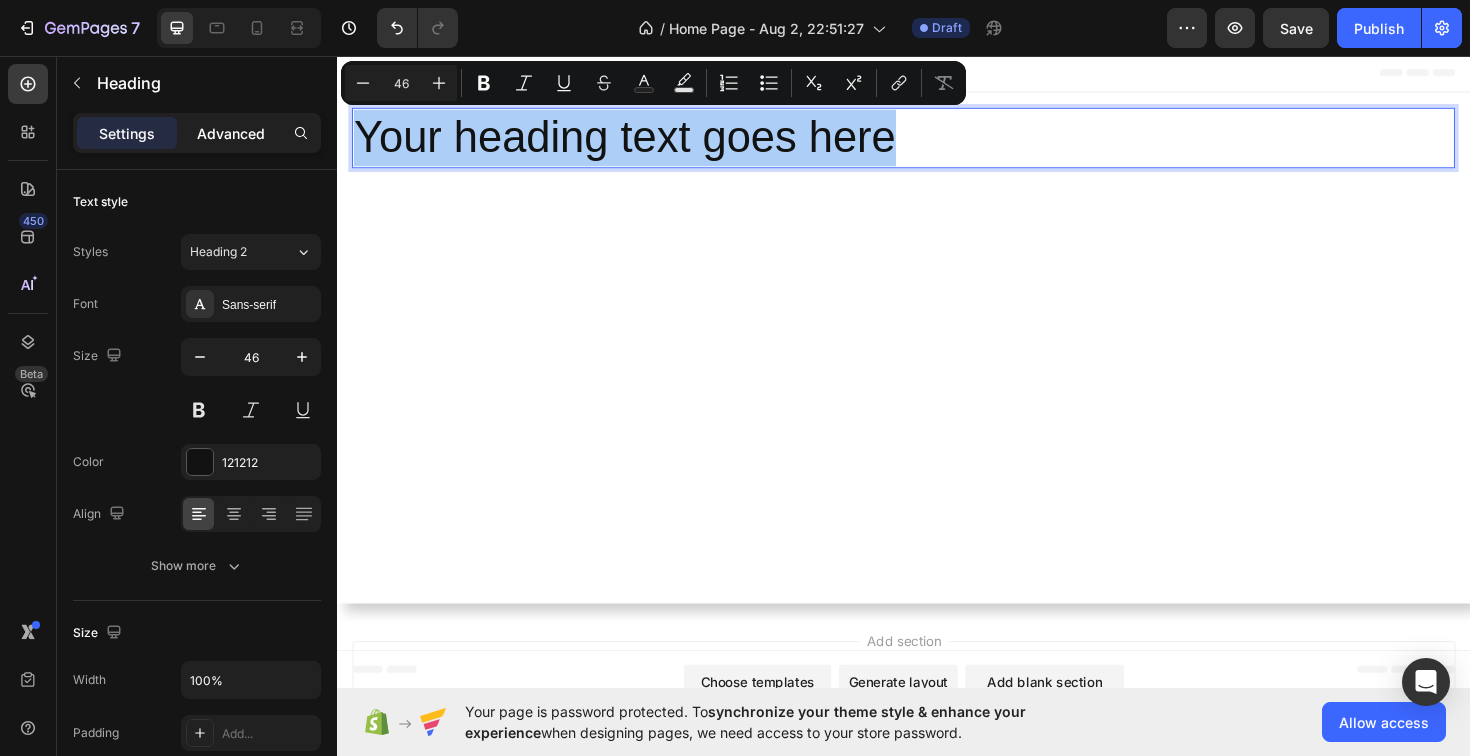 click on "Advanced" at bounding box center [231, 133] 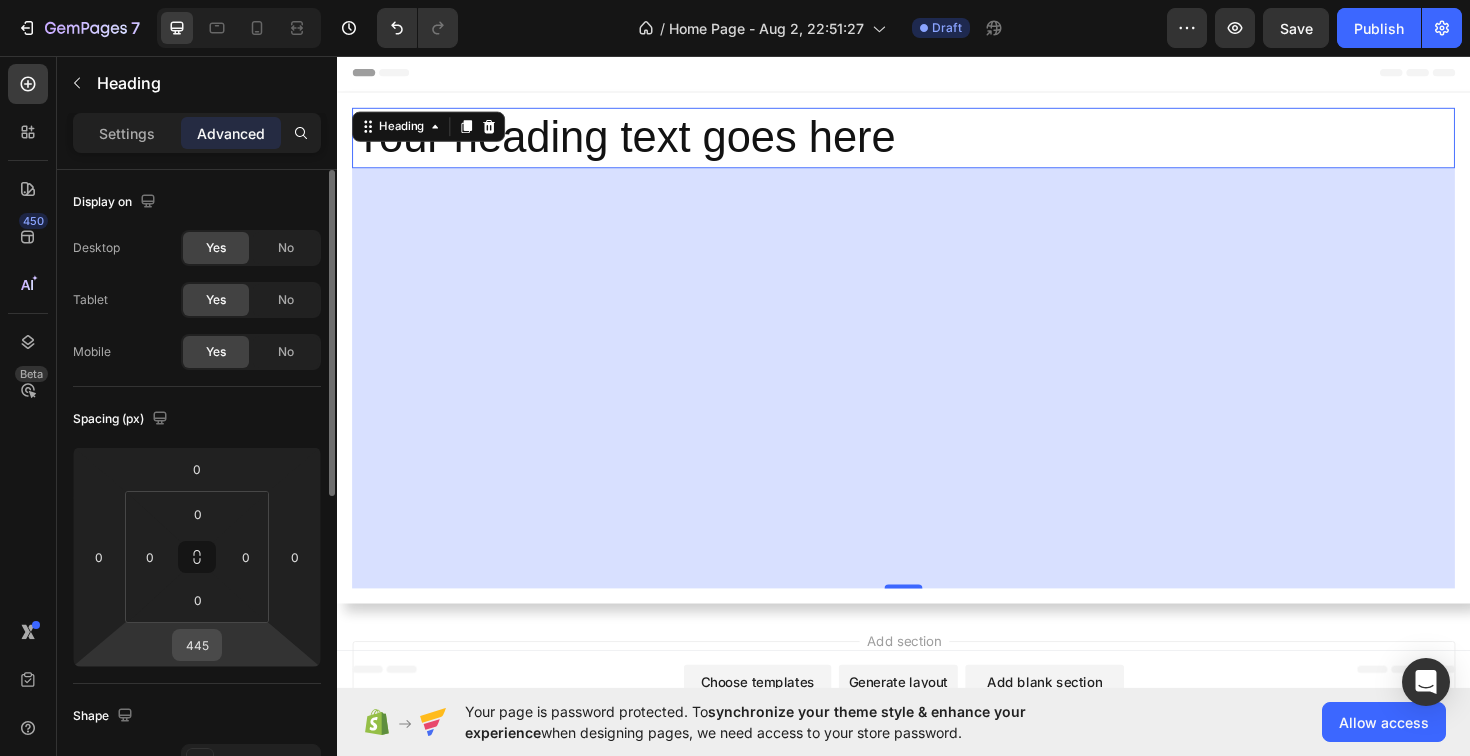 click on "445" at bounding box center (197, 645) 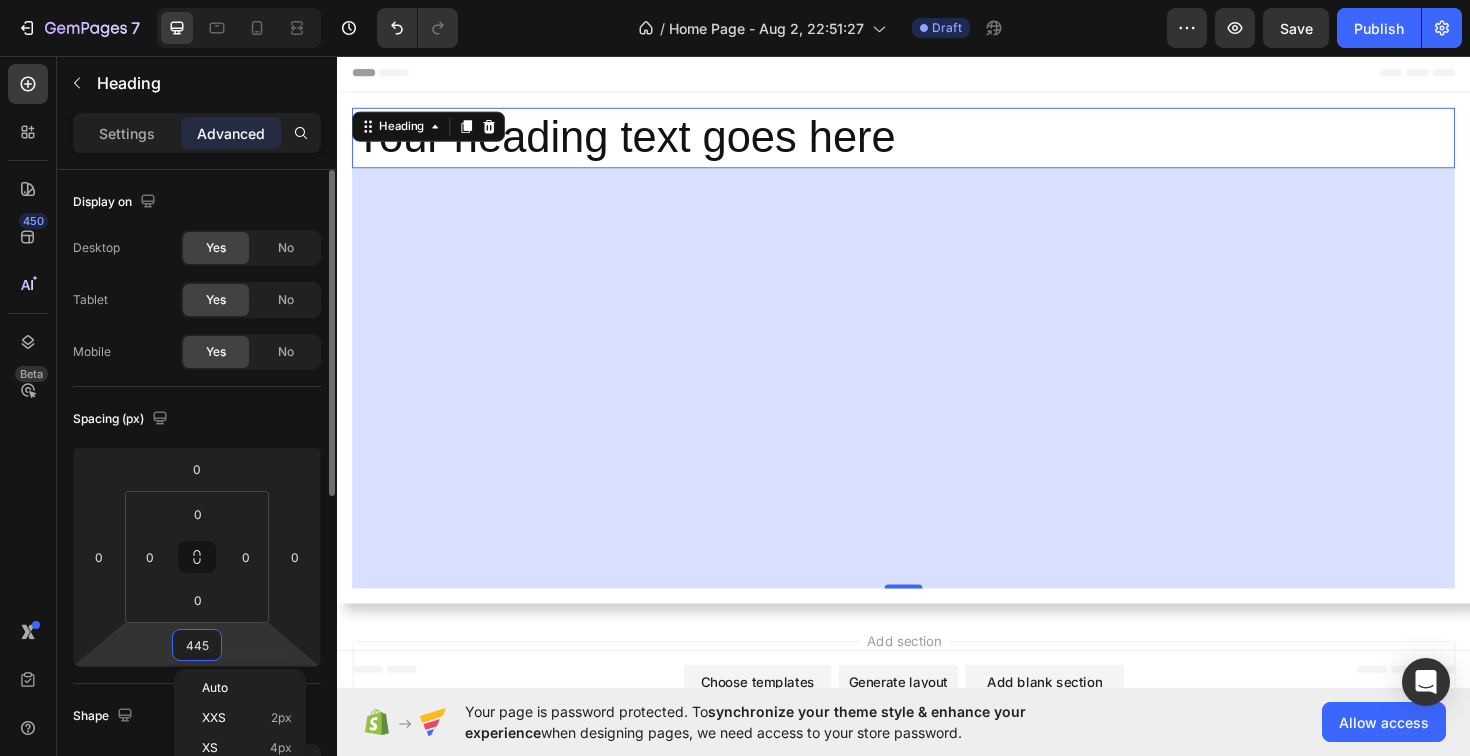 click on "445" at bounding box center (197, 645) 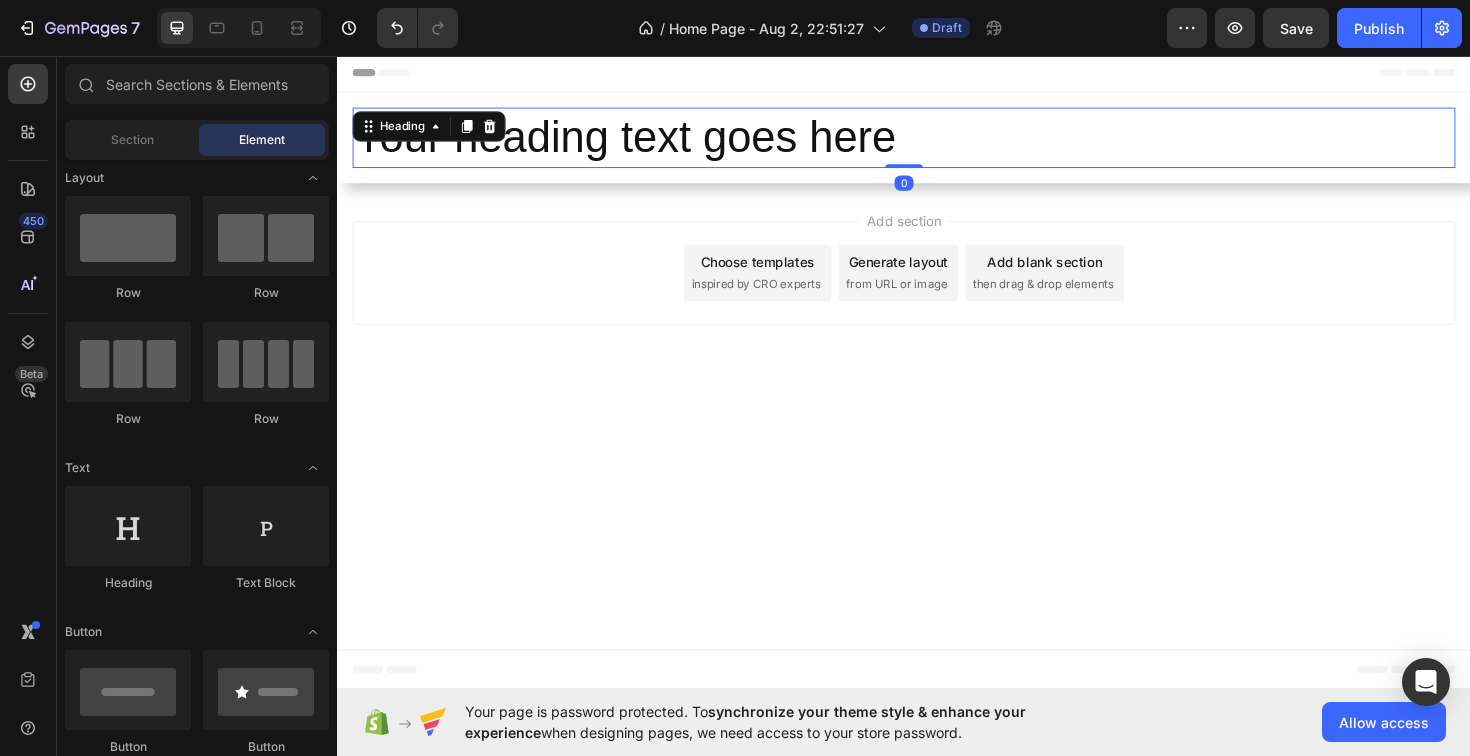 click on "Header Your heading text goes here Heading   0 Row Sticky Root Start with Sections from sidebar Add sections Add elements Start with Generating from URL or image Add section Choose templates inspired by CRO experts Generate layout from URL or image Add blank section then drag & drop elements Footer" at bounding box center (937, 390) 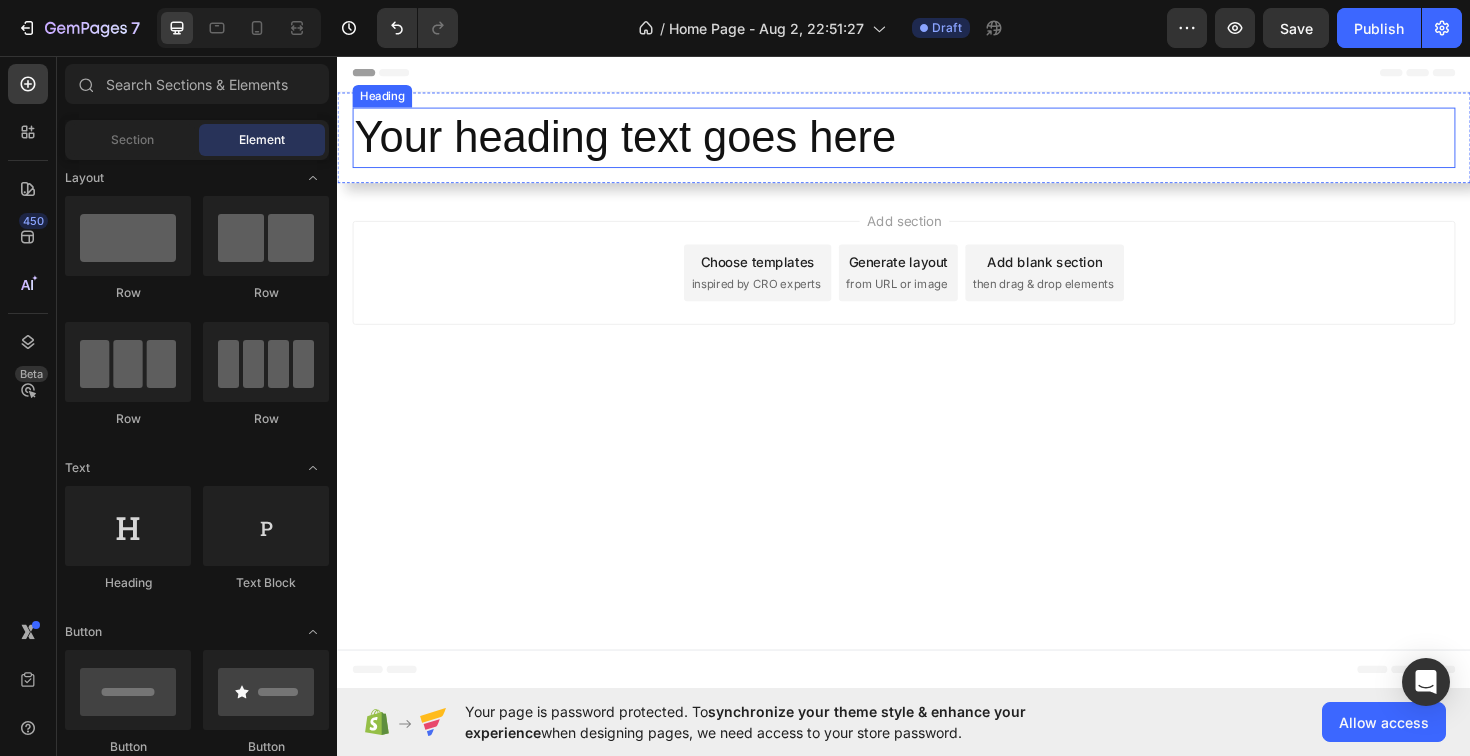 click on "Your heading text goes here" at bounding box center [937, 143] 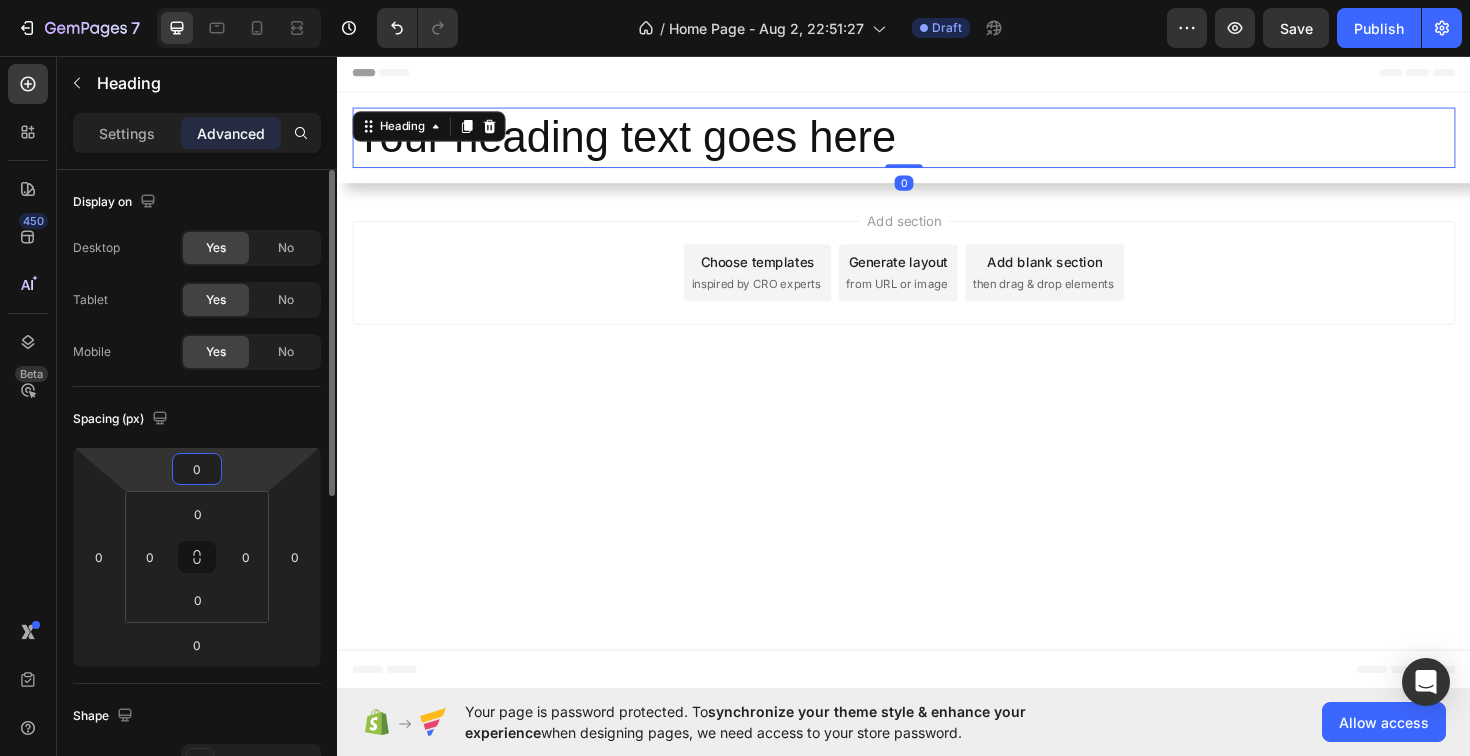 click on "0" at bounding box center [197, 469] 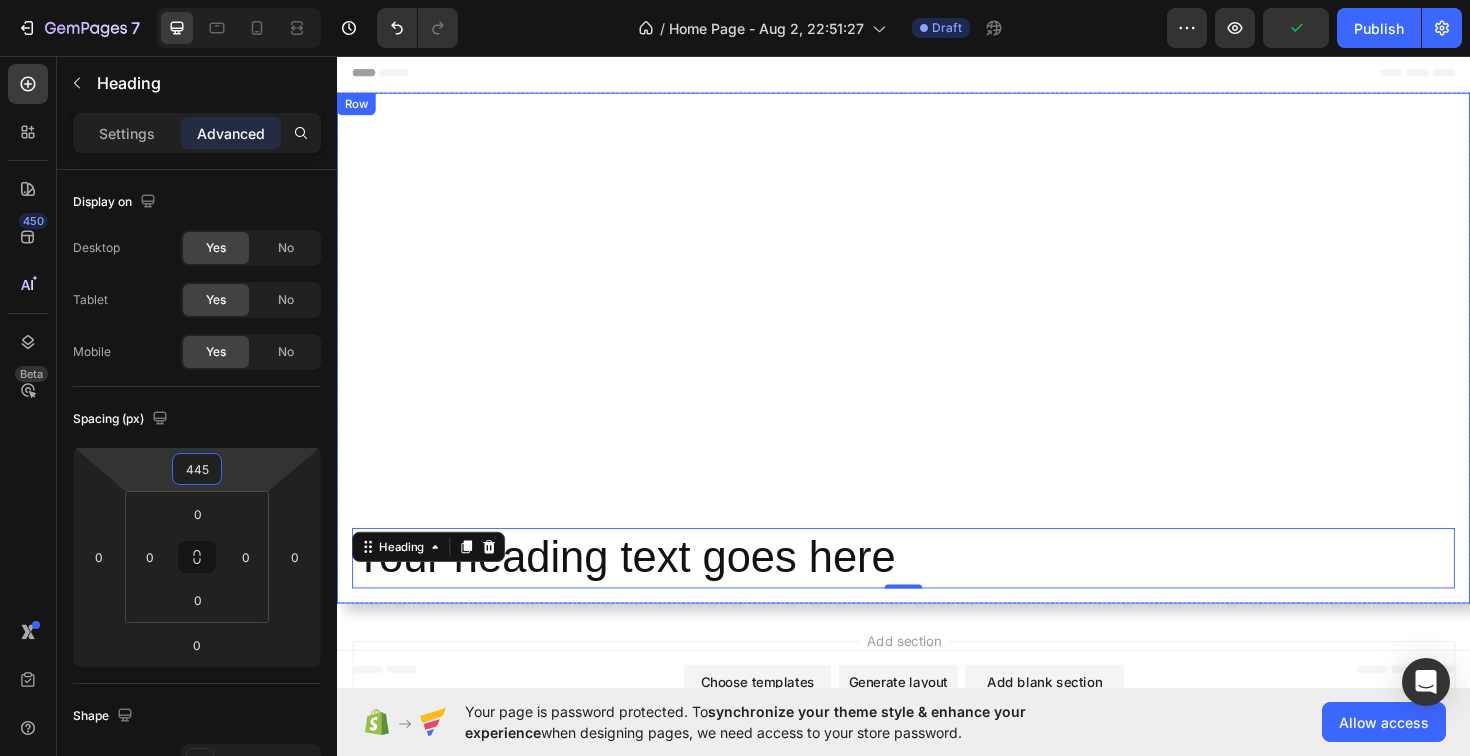 type on "445" 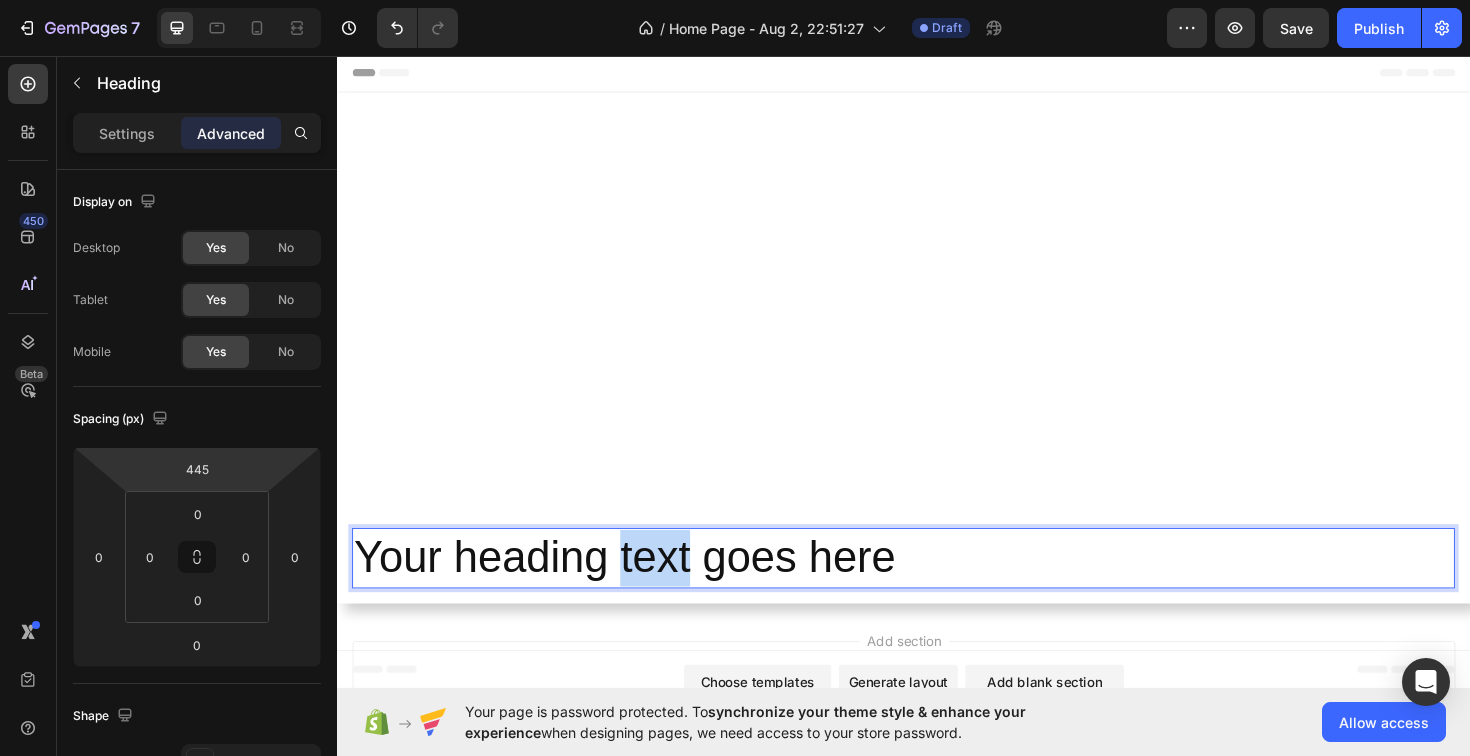 click on "Your heading text goes here" at bounding box center (937, 588) 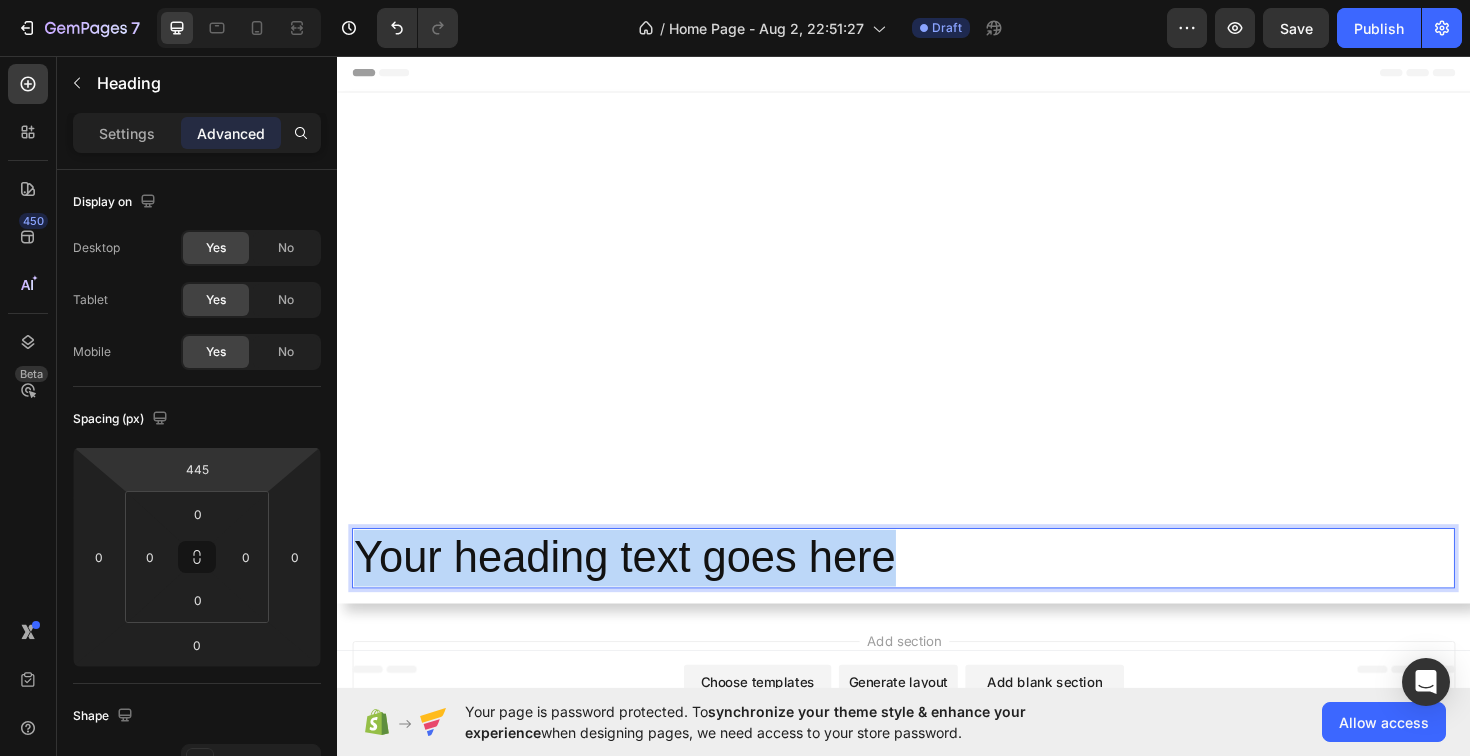 click on "Your heading text goes here" at bounding box center [937, 588] 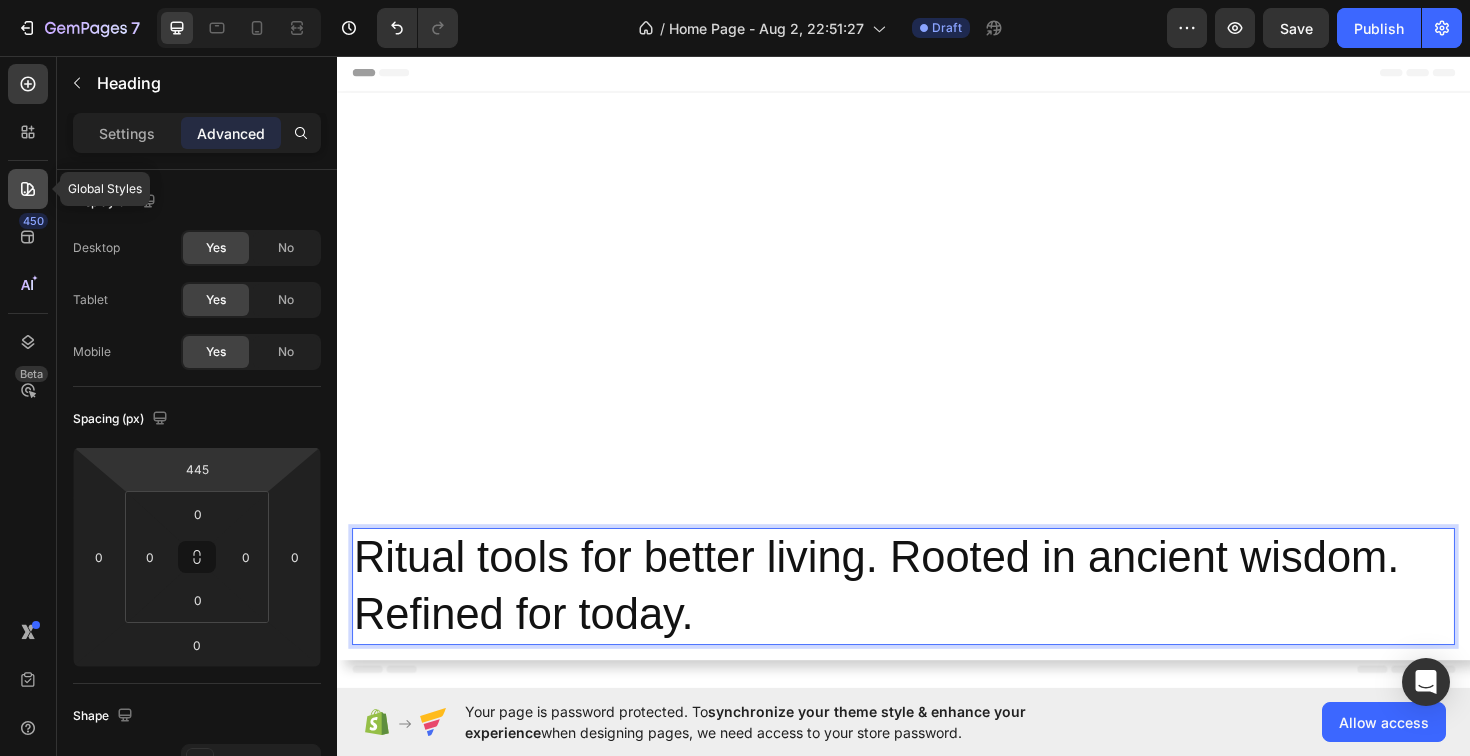 click 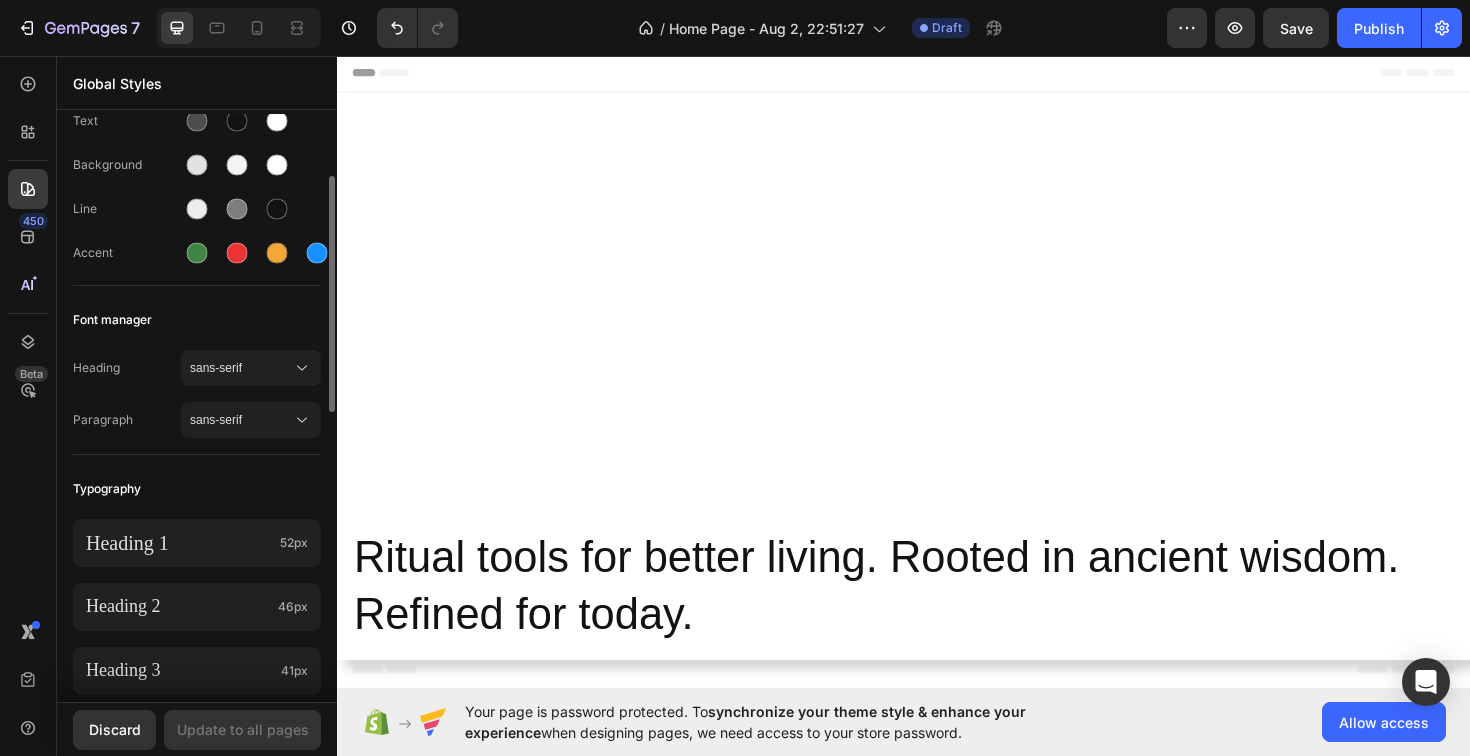 scroll, scrollTop: 132, scrollLeft: 0, axis: vertical 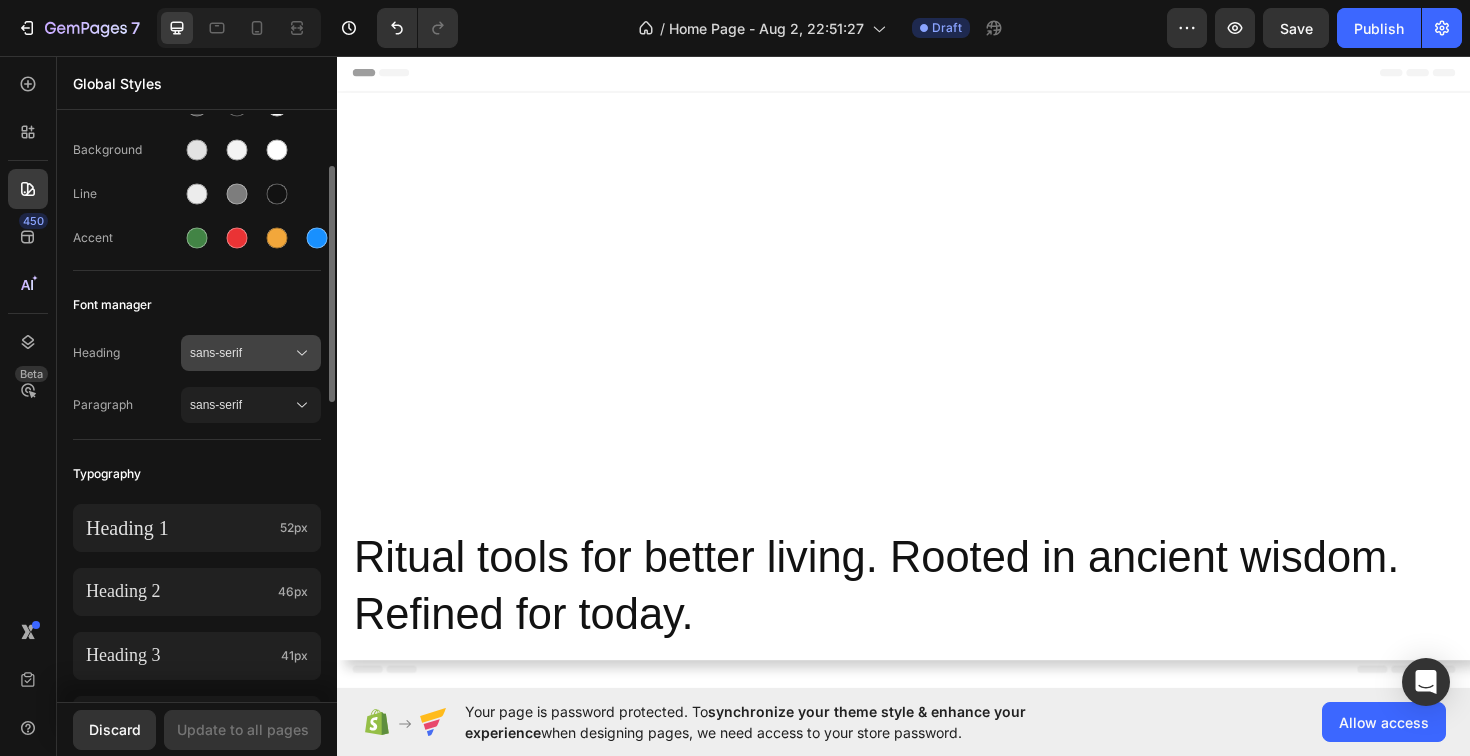 click on "sans-serif" at bounding box center [251, 353] 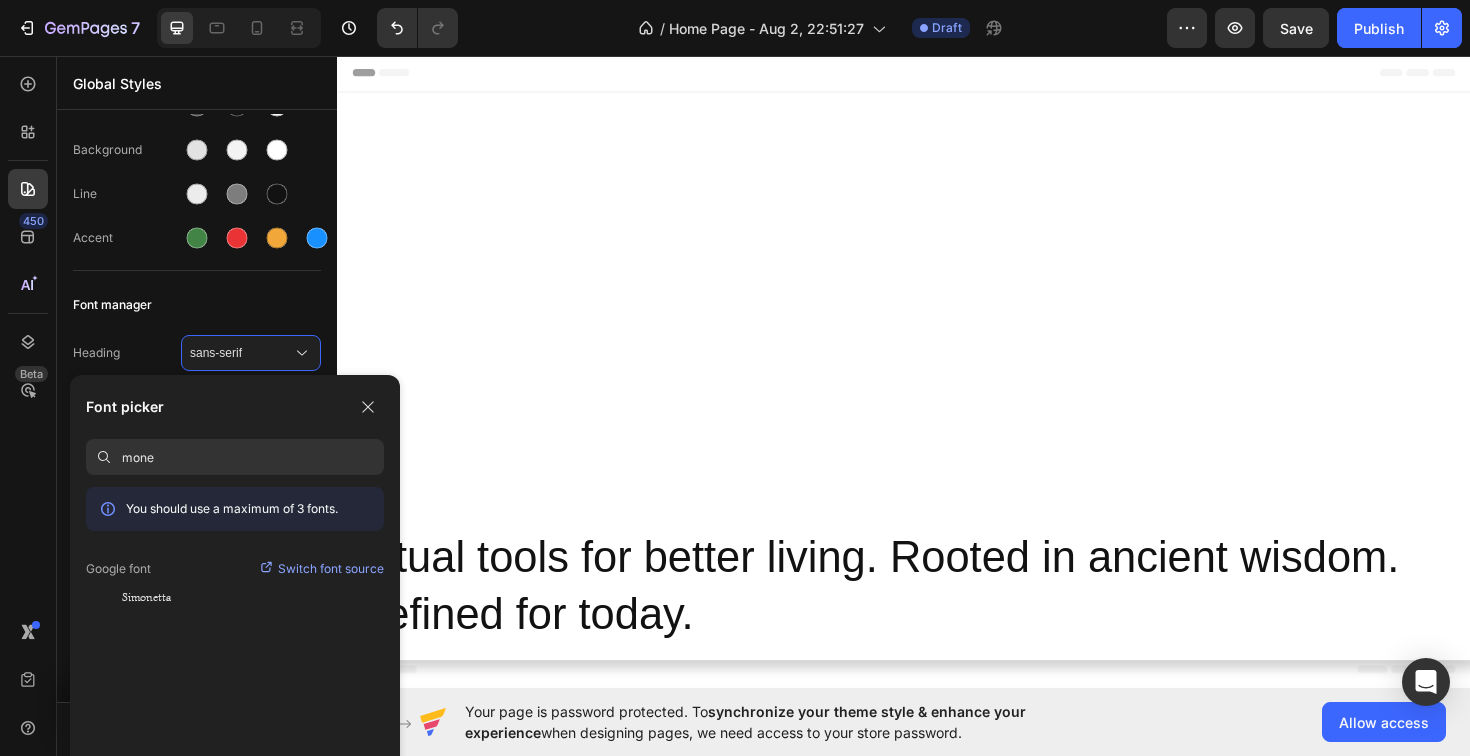 paste on "Montserrat" 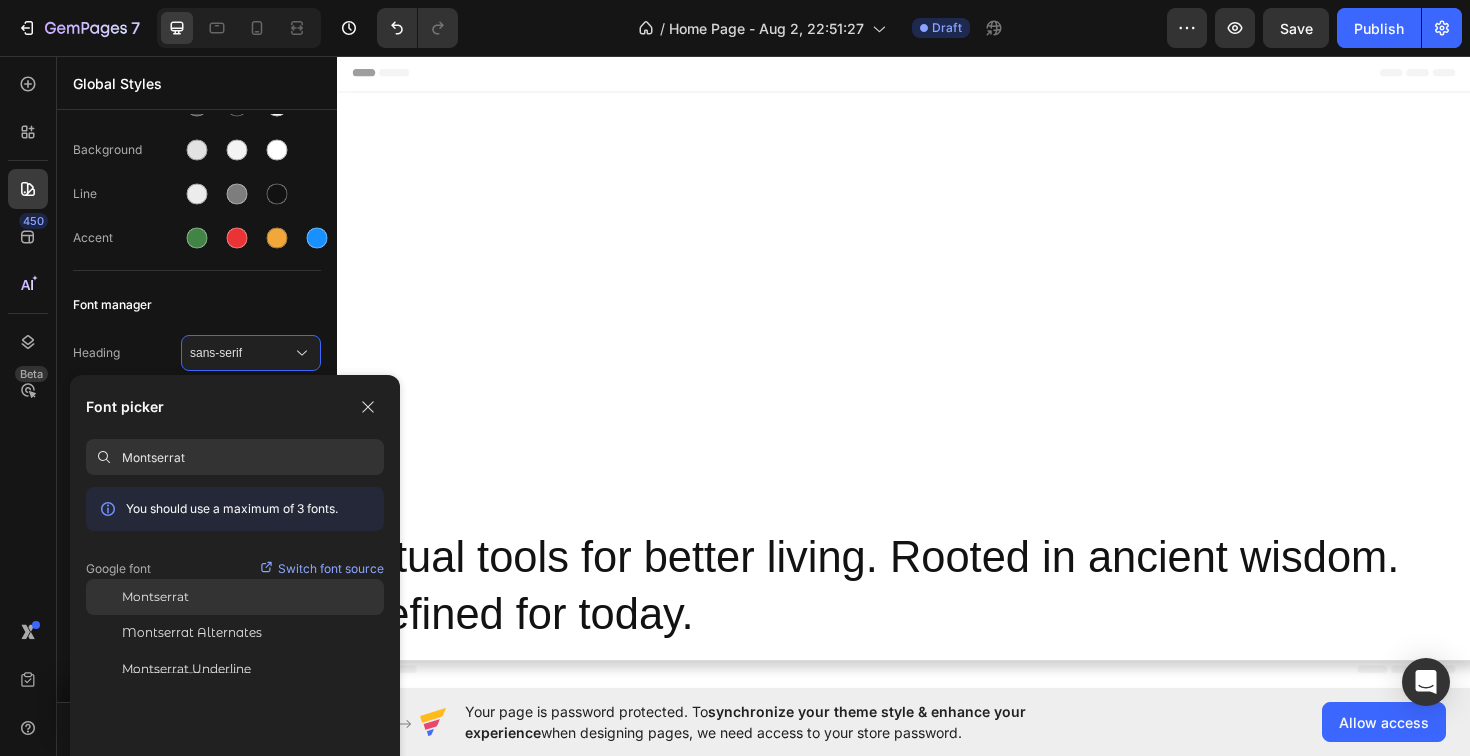type on "Montserrat" 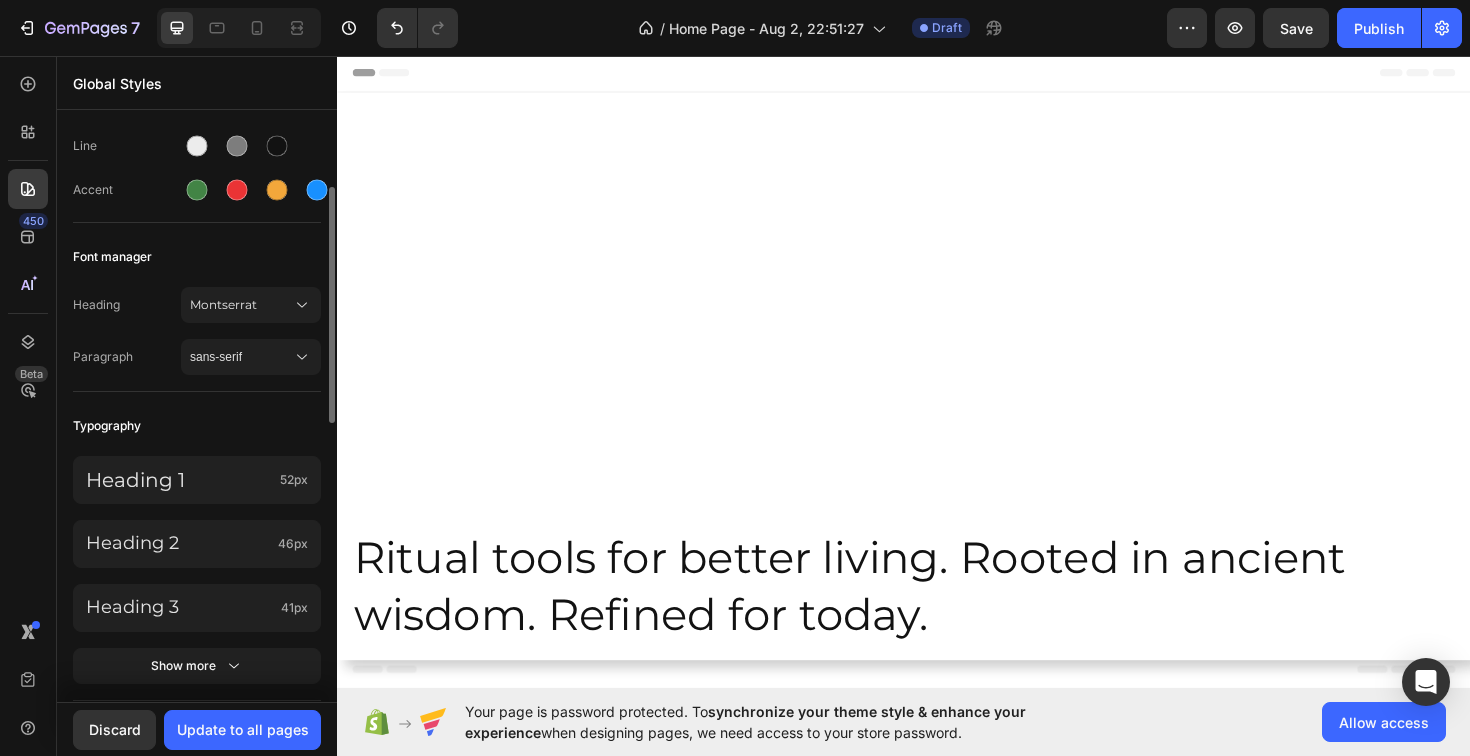 scroll, scrollTop: 181, scrollLeft: 0, axis: vertical 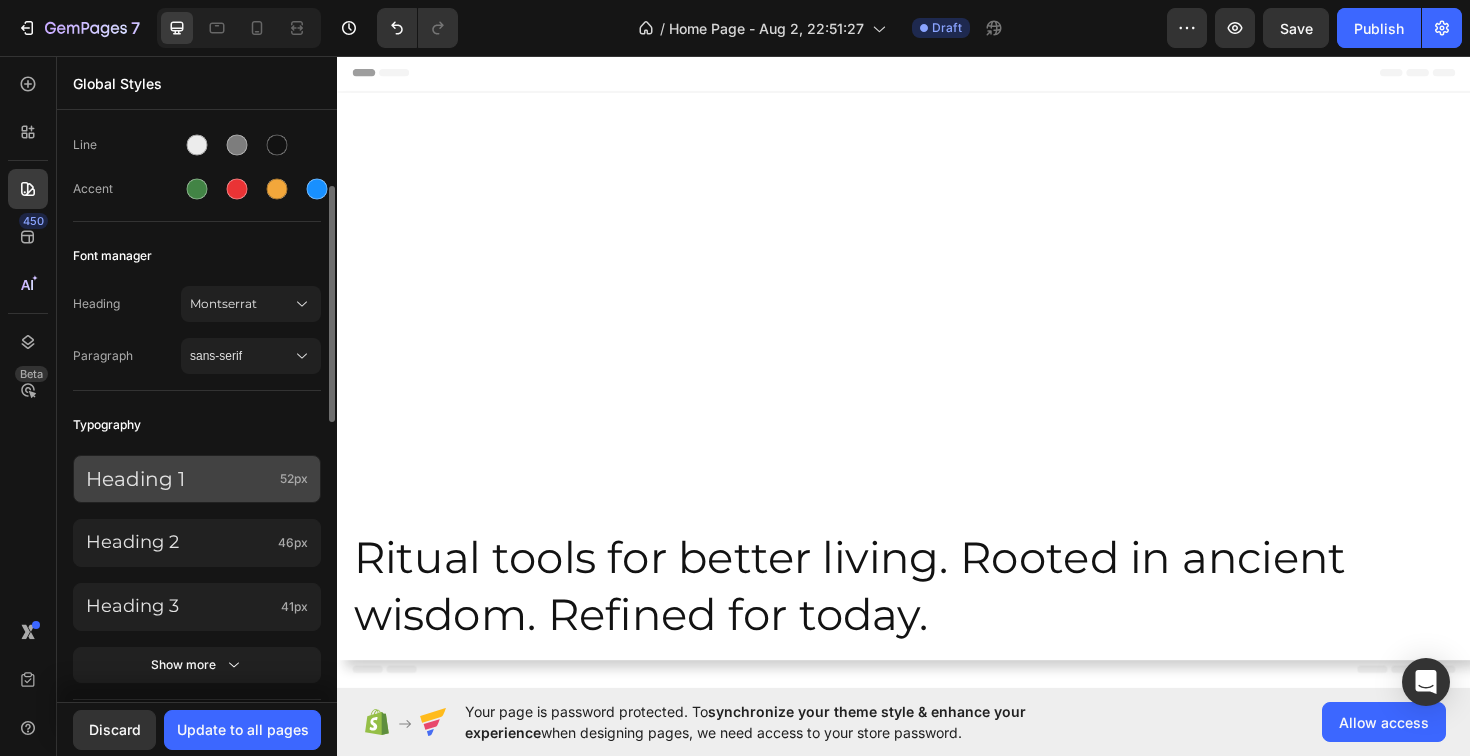 click on "Heading 1" at bounding box center (179, 479) 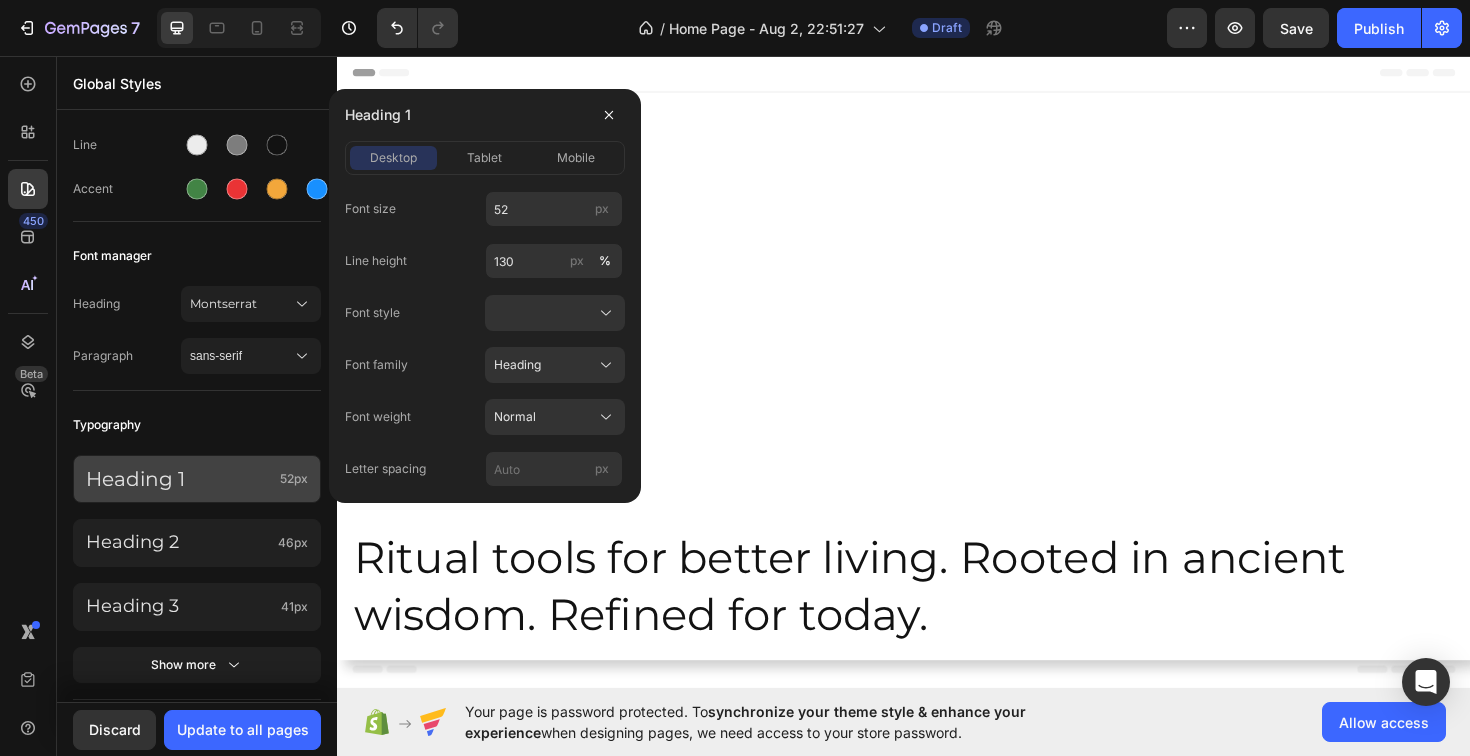click on "Heading 1" at bounding box center [179, 479] 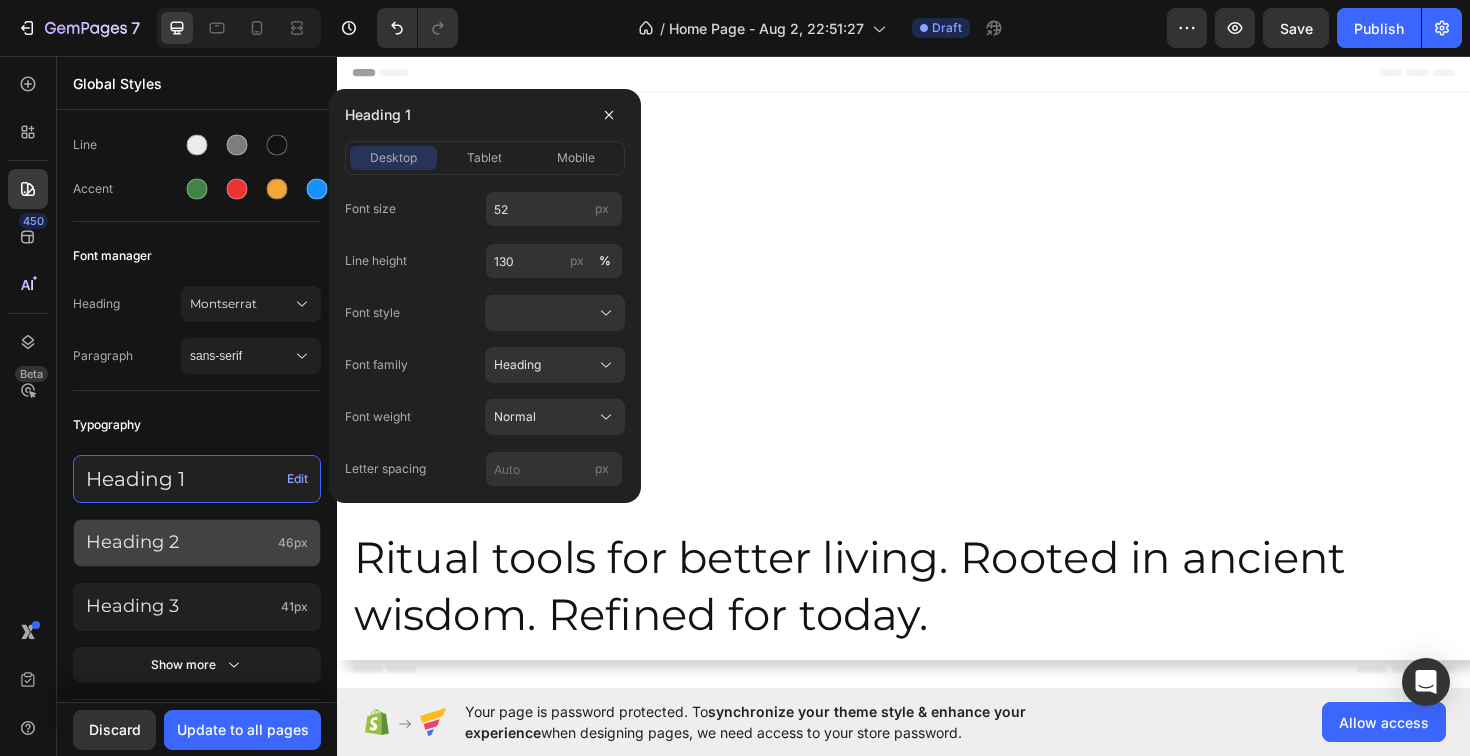 click on "Heading 2" at bounding box center [178, 542] 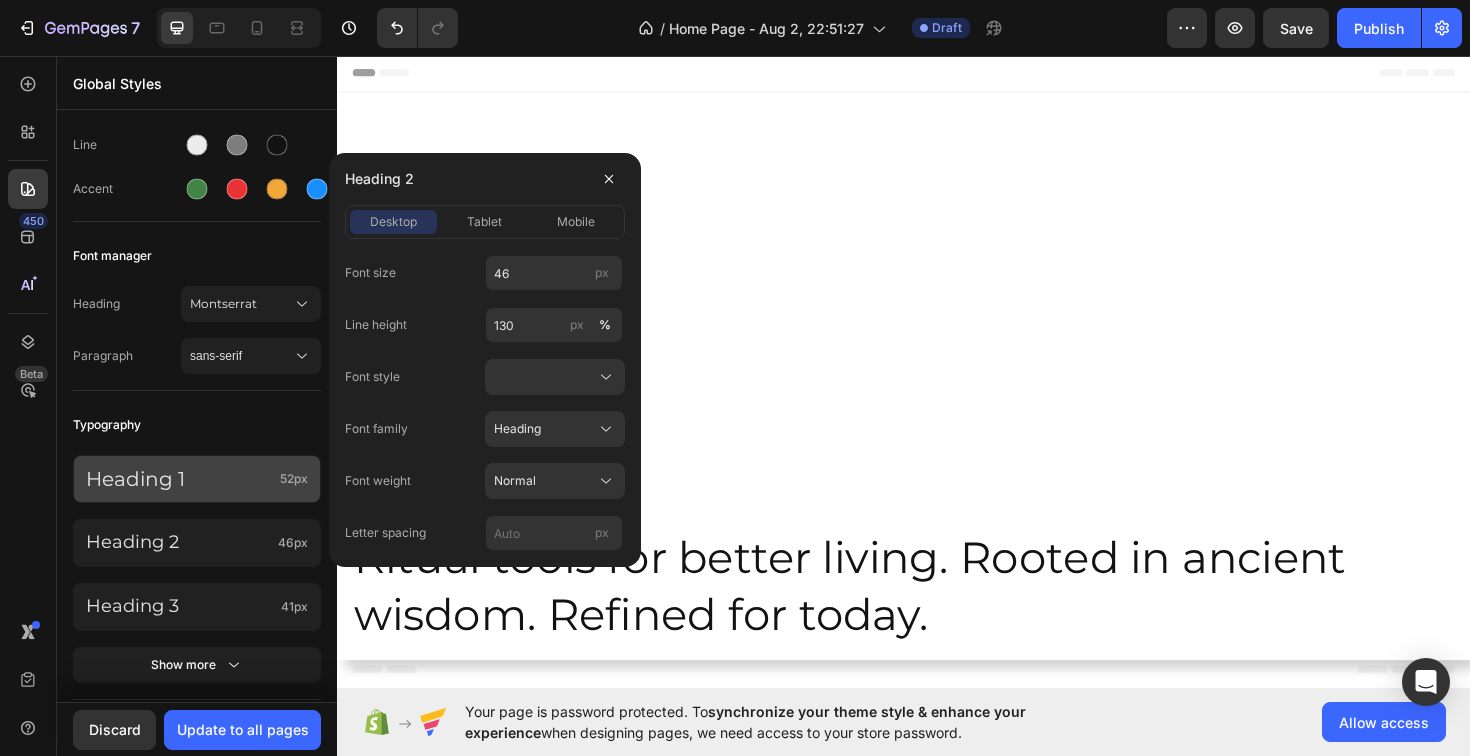 click on "Heading 1" at bounding box center [179, 479] 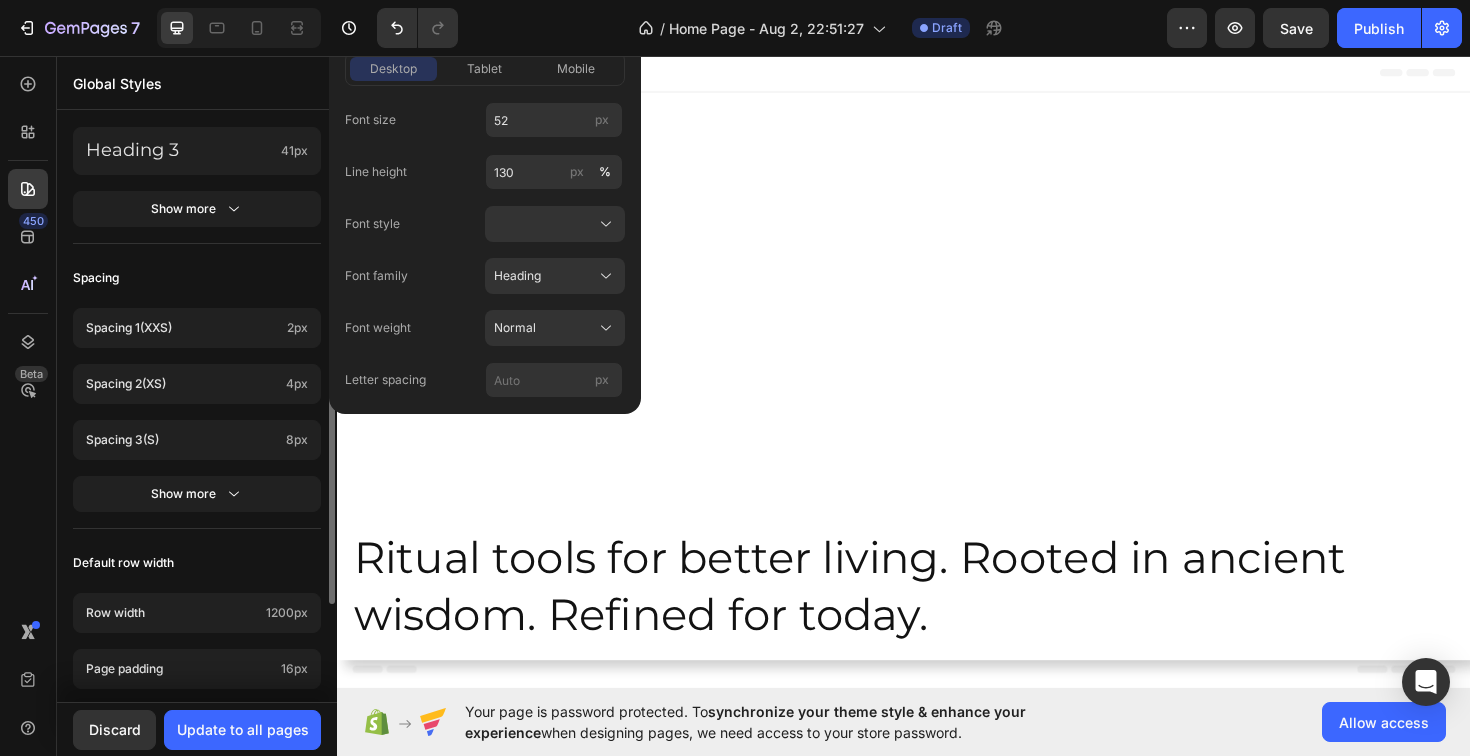 scroll, scrollTop: 642, scrollLeft: 0, axis: vertical 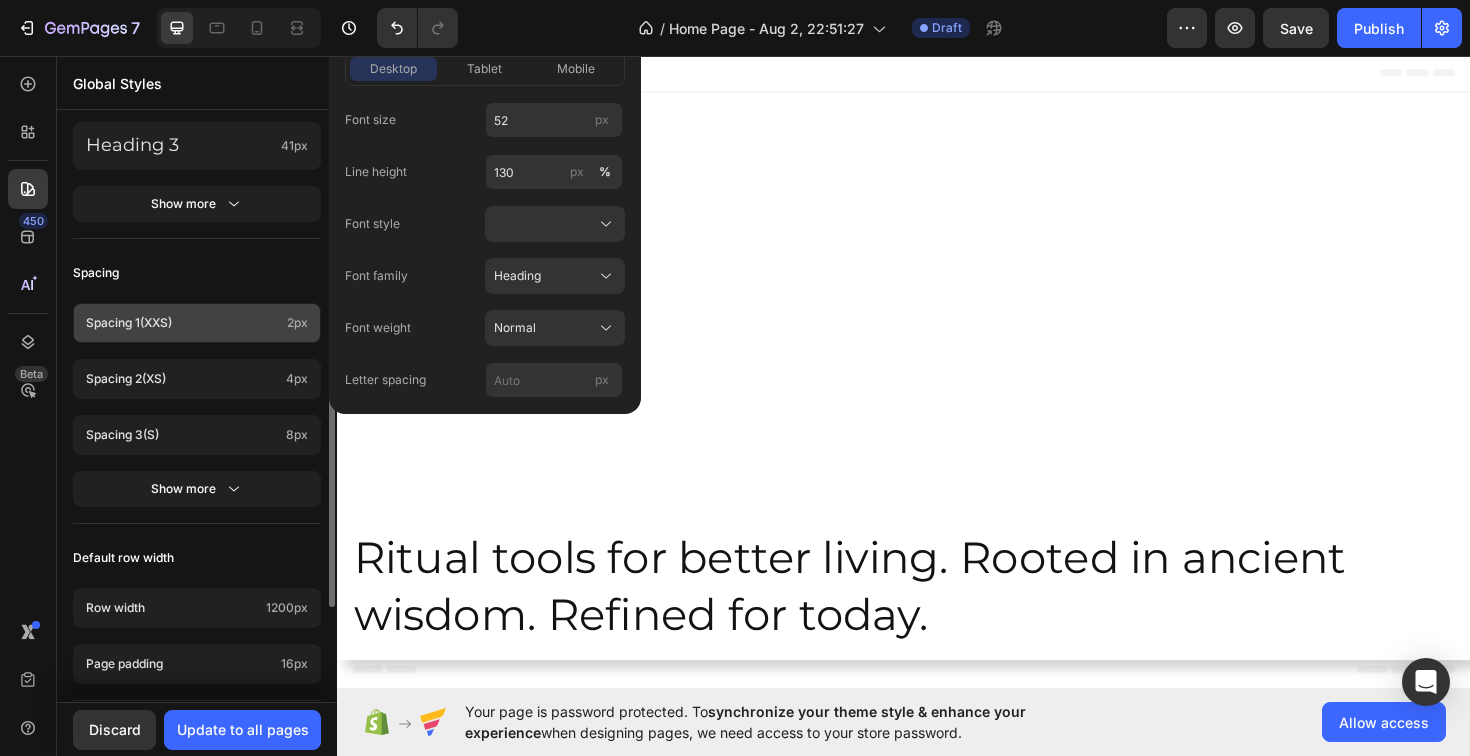 click on "Spacing 1  (xxs) 2px" 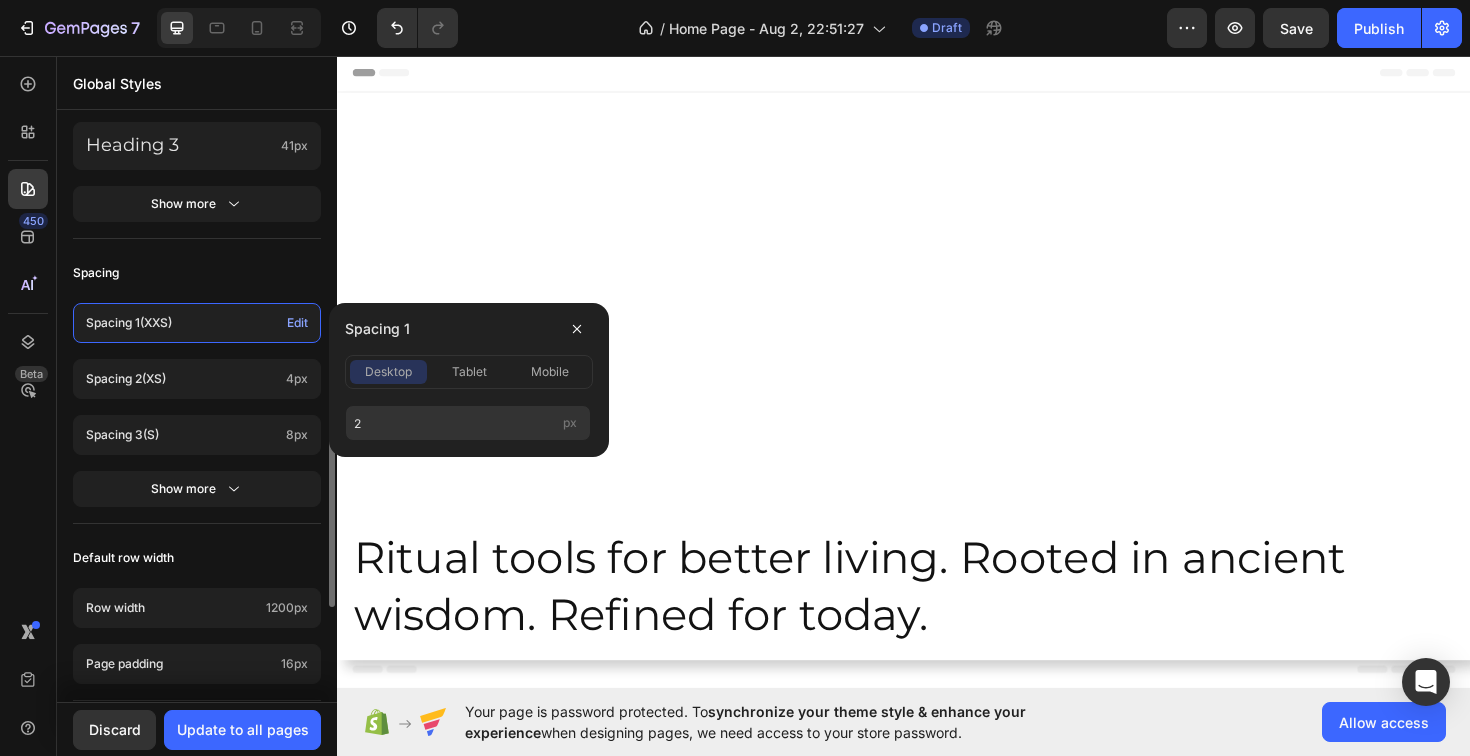 click on "Spacing 1  (xxs) Edit" 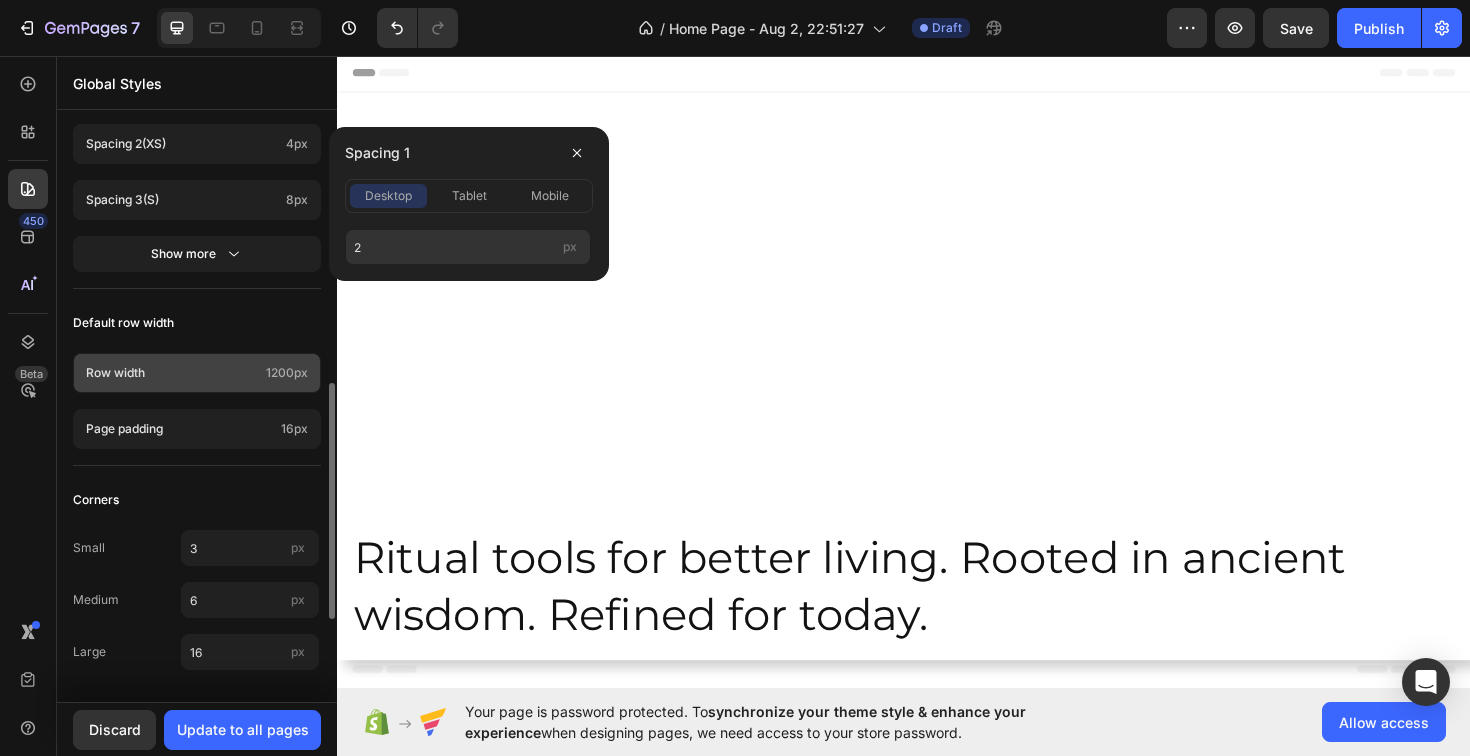 scroll, scrollTop: 0, scrollLeft: 0, axis: both 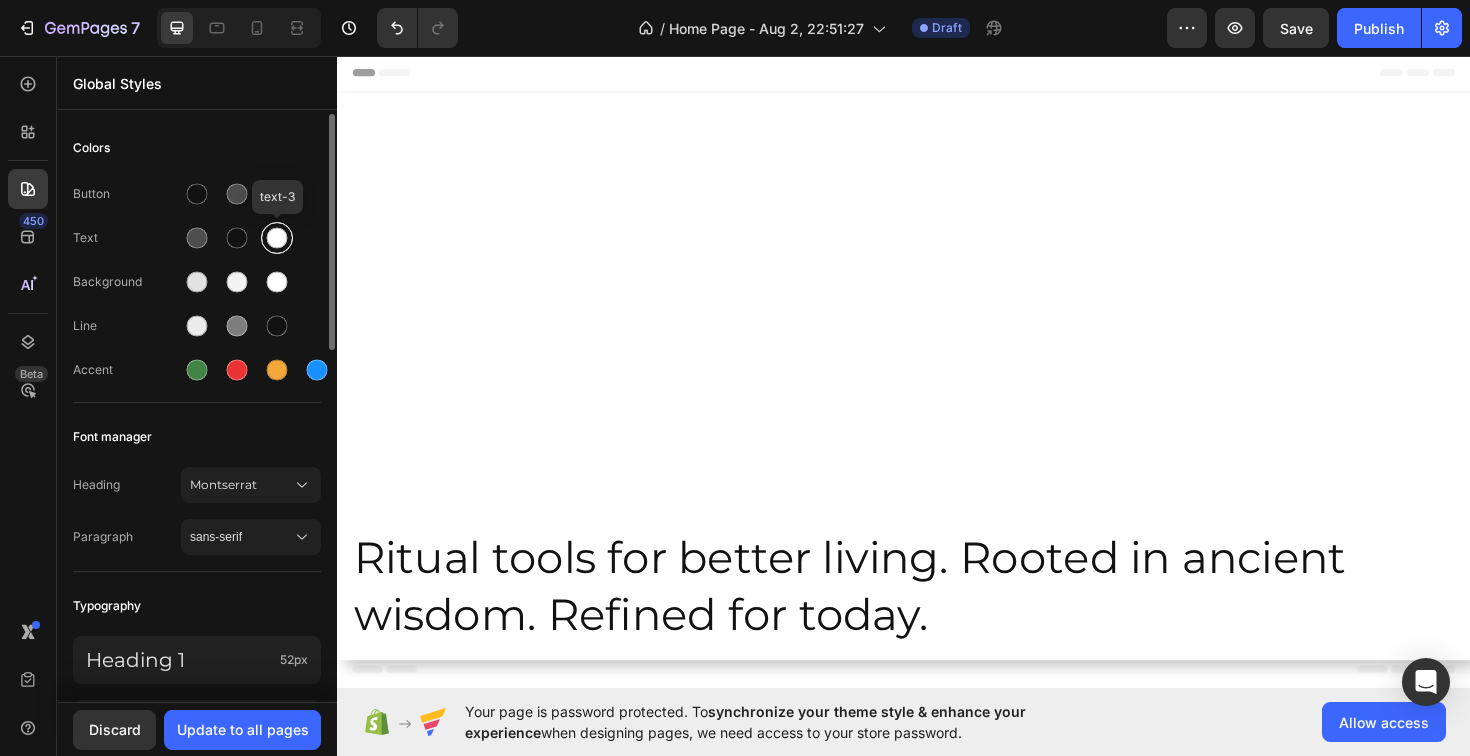 click at bounding box center [277, 238] 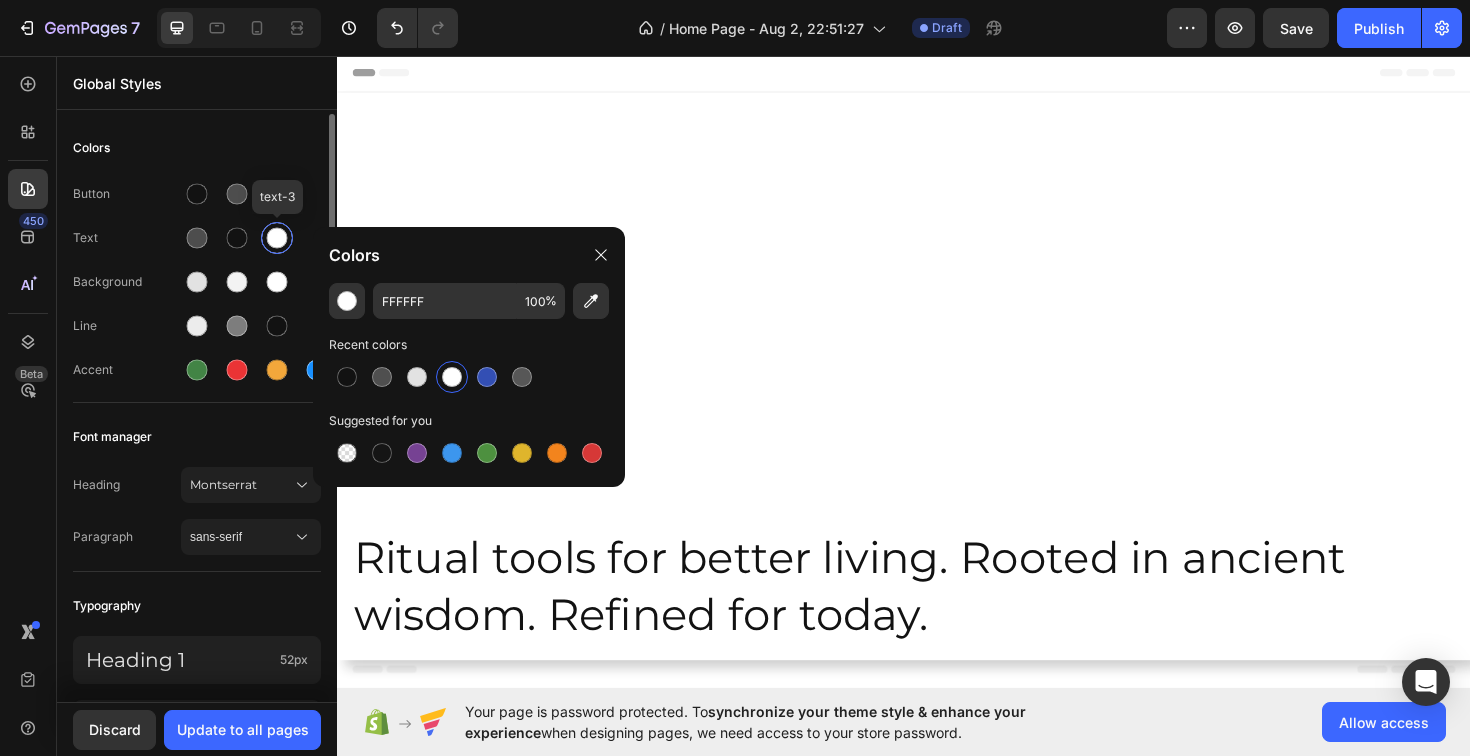 click at bounding box center [277, 238] 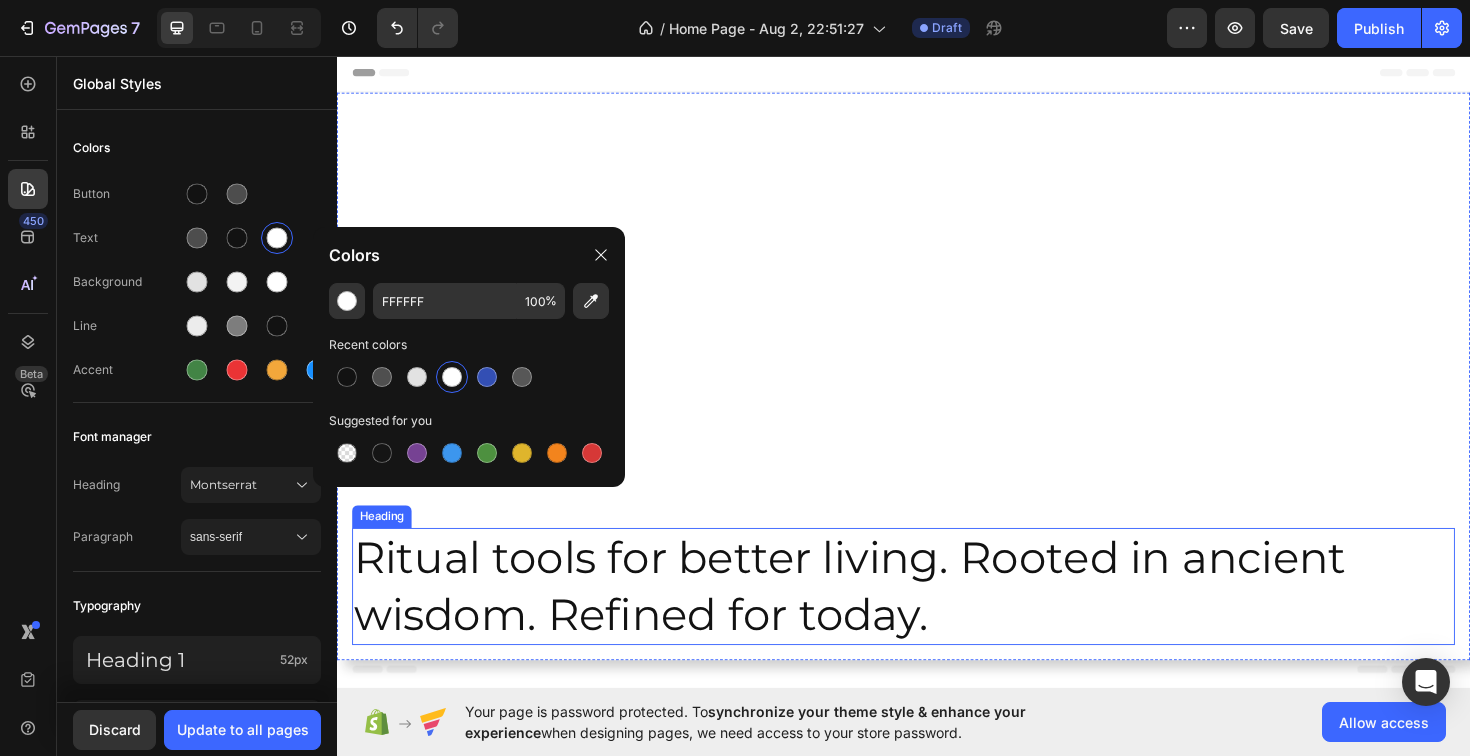 click on "Ritual tools for better living. Rooted in ancient wisdom. Refined for today." at bounding box center (937, 618) 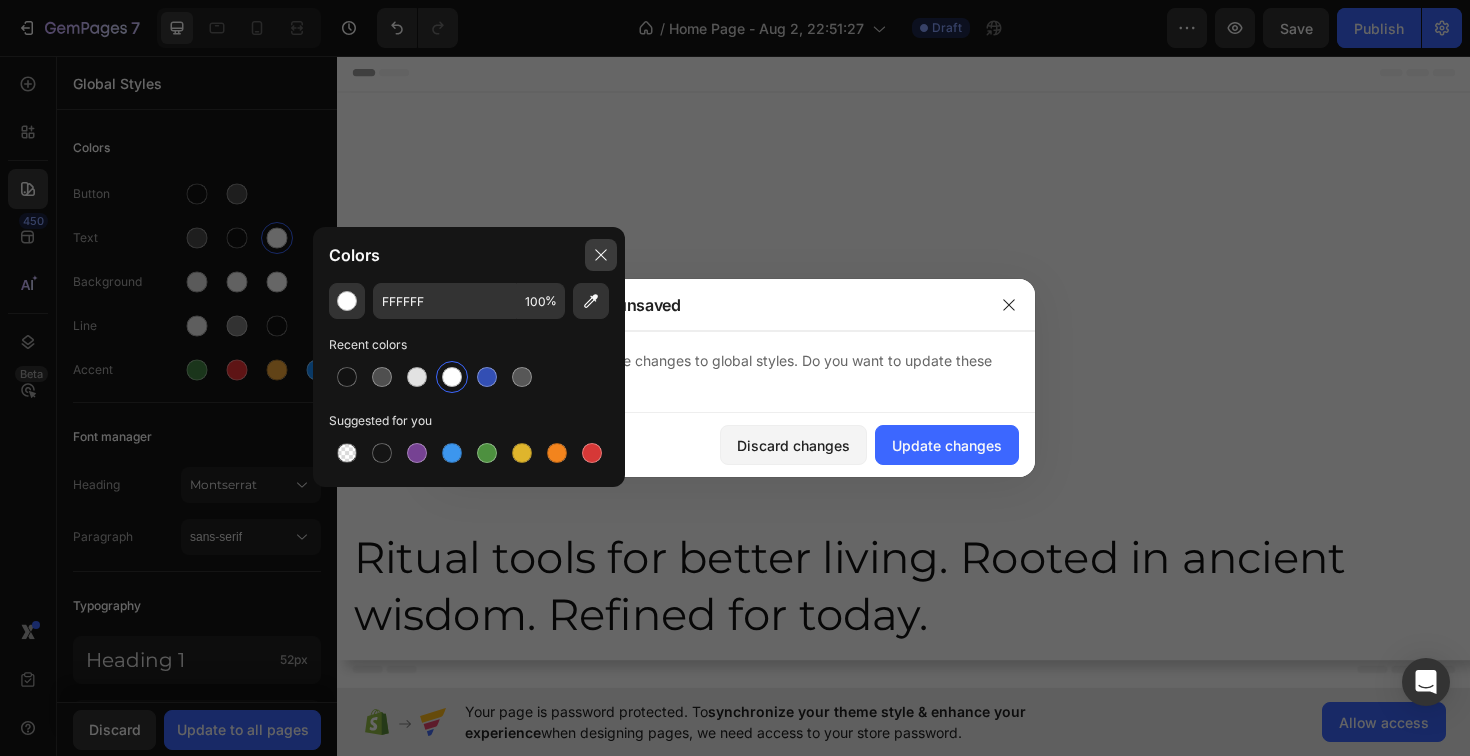 click 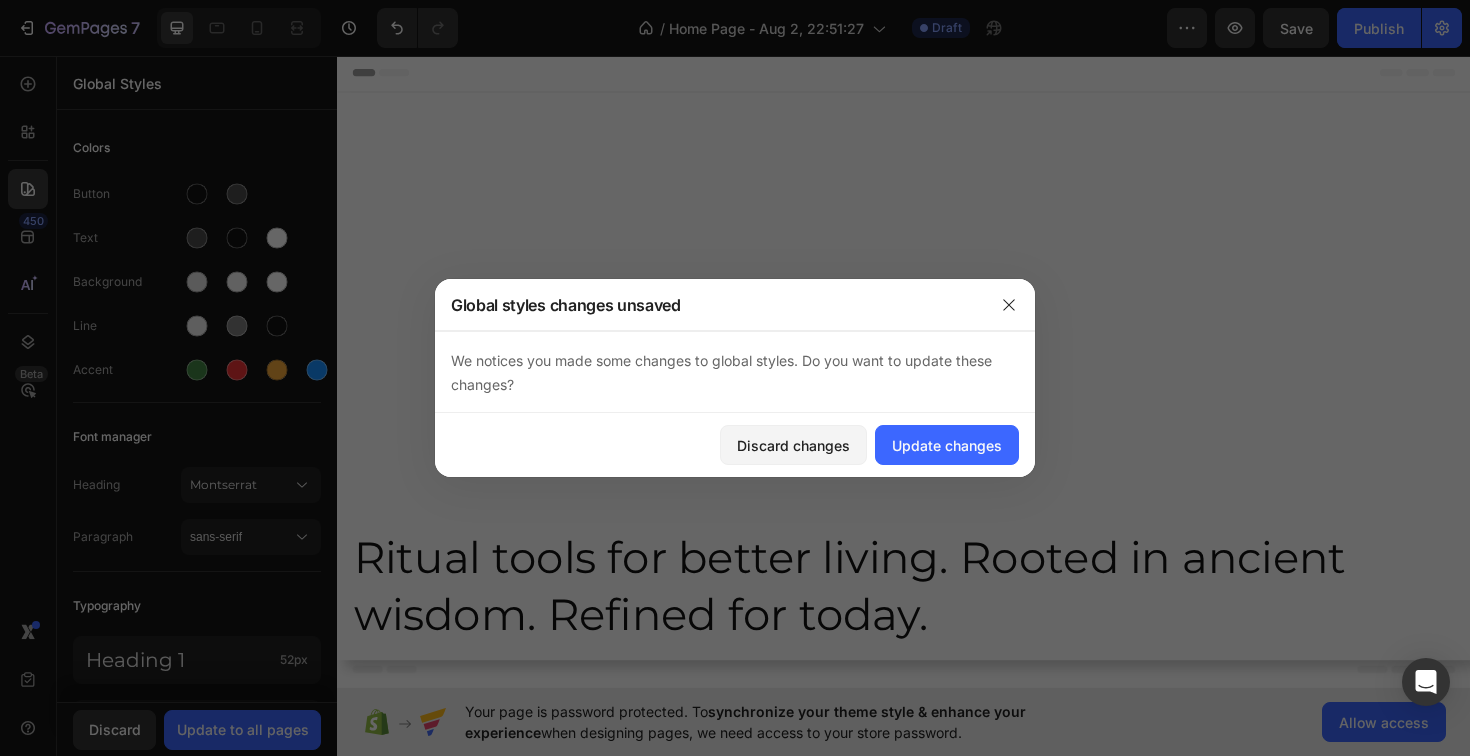 click on "Discard changes Update changes" at bounding box center [735, 445] 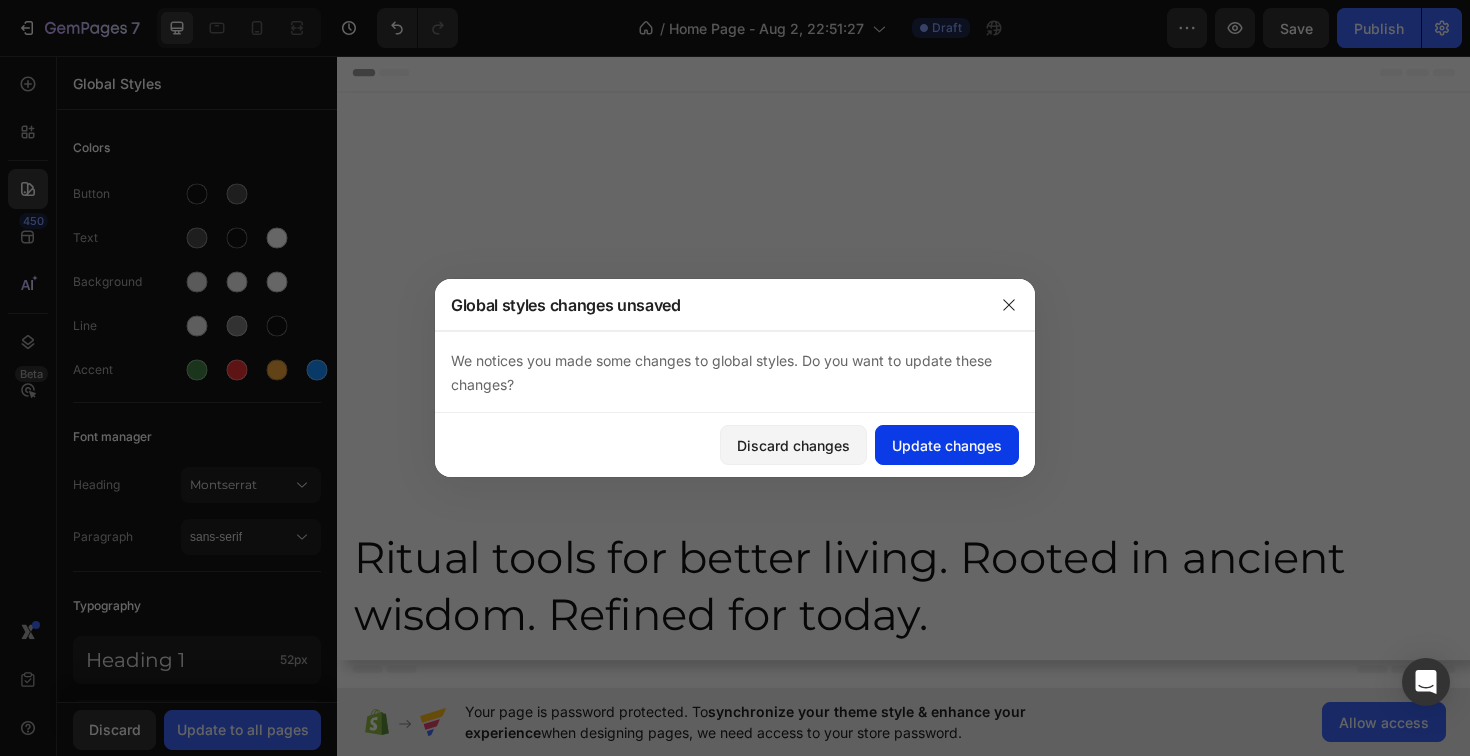 click on "Update changes" at bounding box center (947, 445) 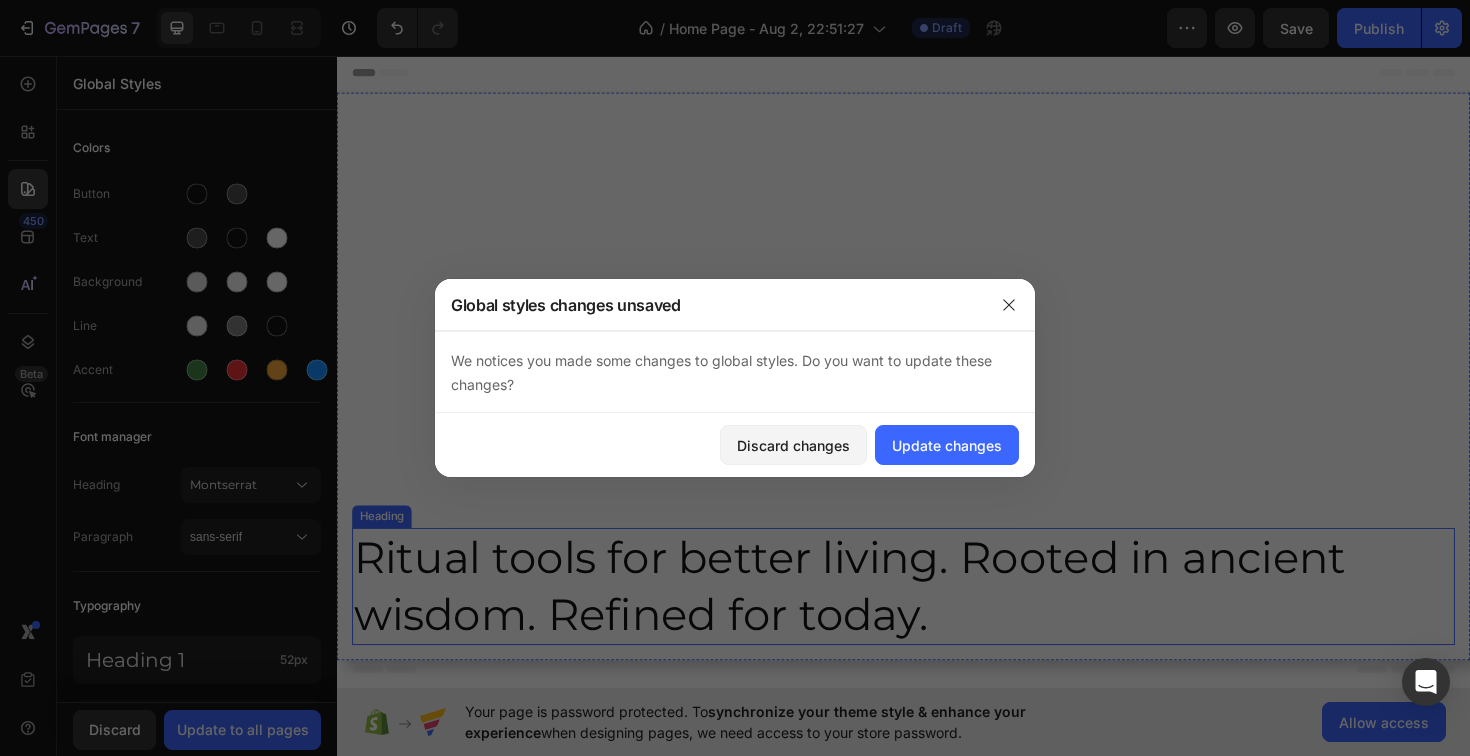 click on "Ritual tools for better living. Rooted in ancient wisdom. Refined for today." at bounding box center (937, 618) 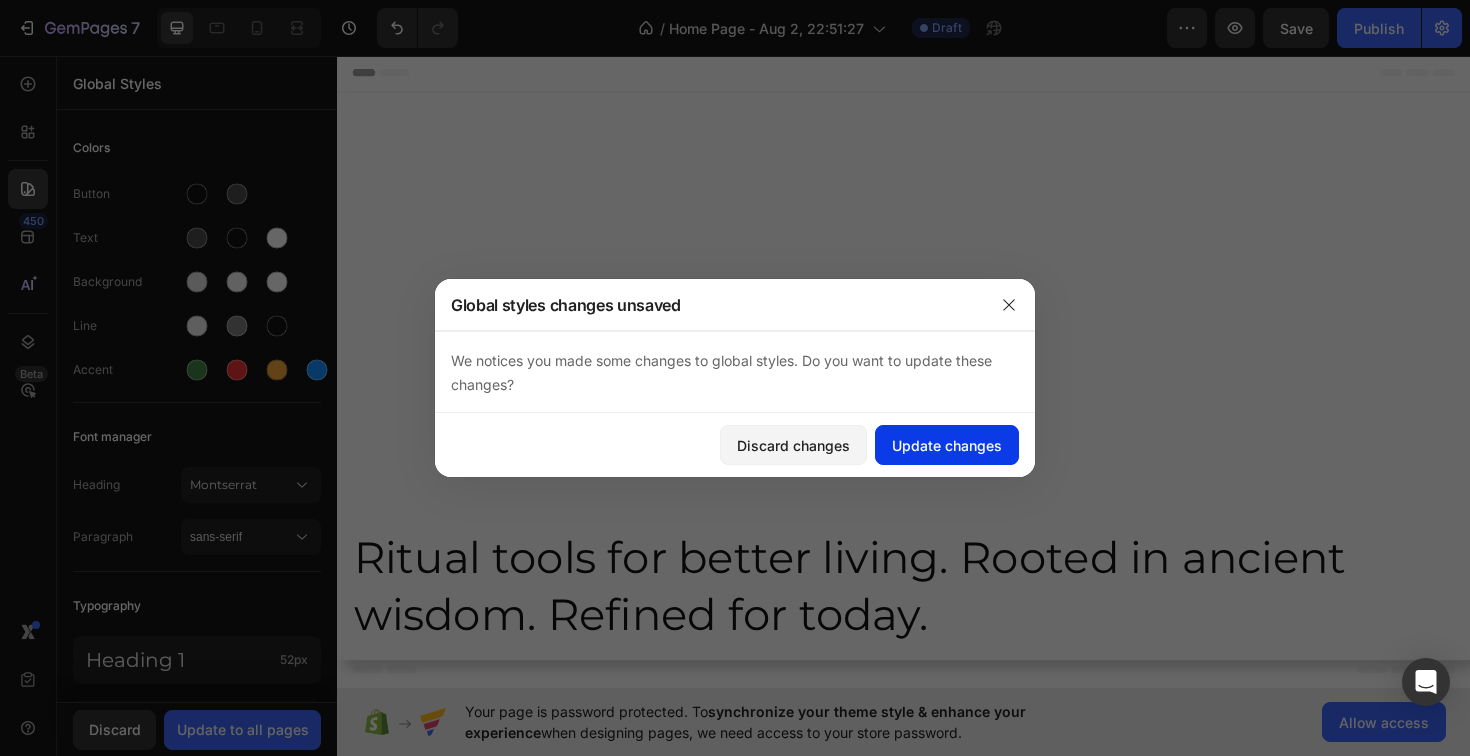click on "Update changes" at bounding box center [947, 445] 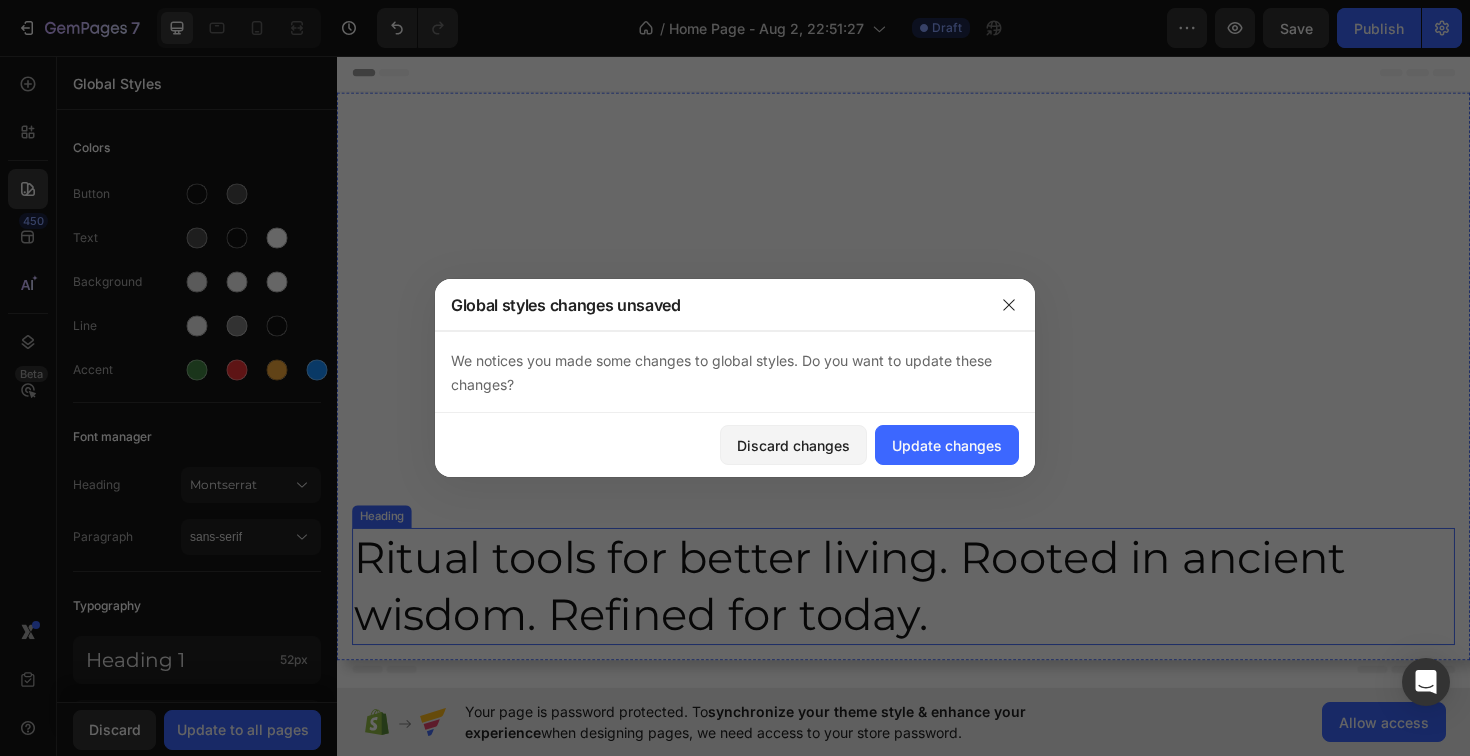 click on "Ritual tools for better living. Rooted in ancient wisdom. Refined for today." at bounding box center (937, 618) 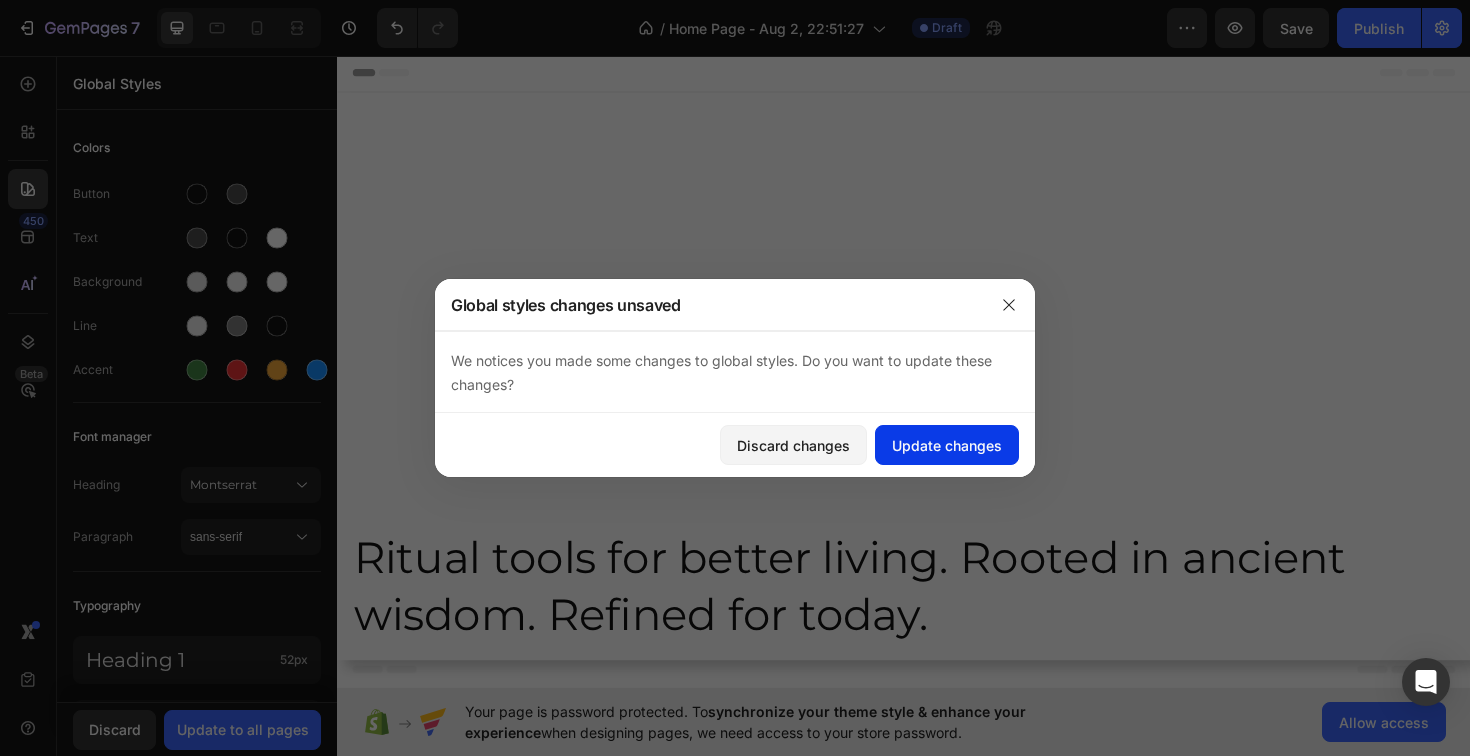 click on "Update changes" at bounding box center (947, 445) 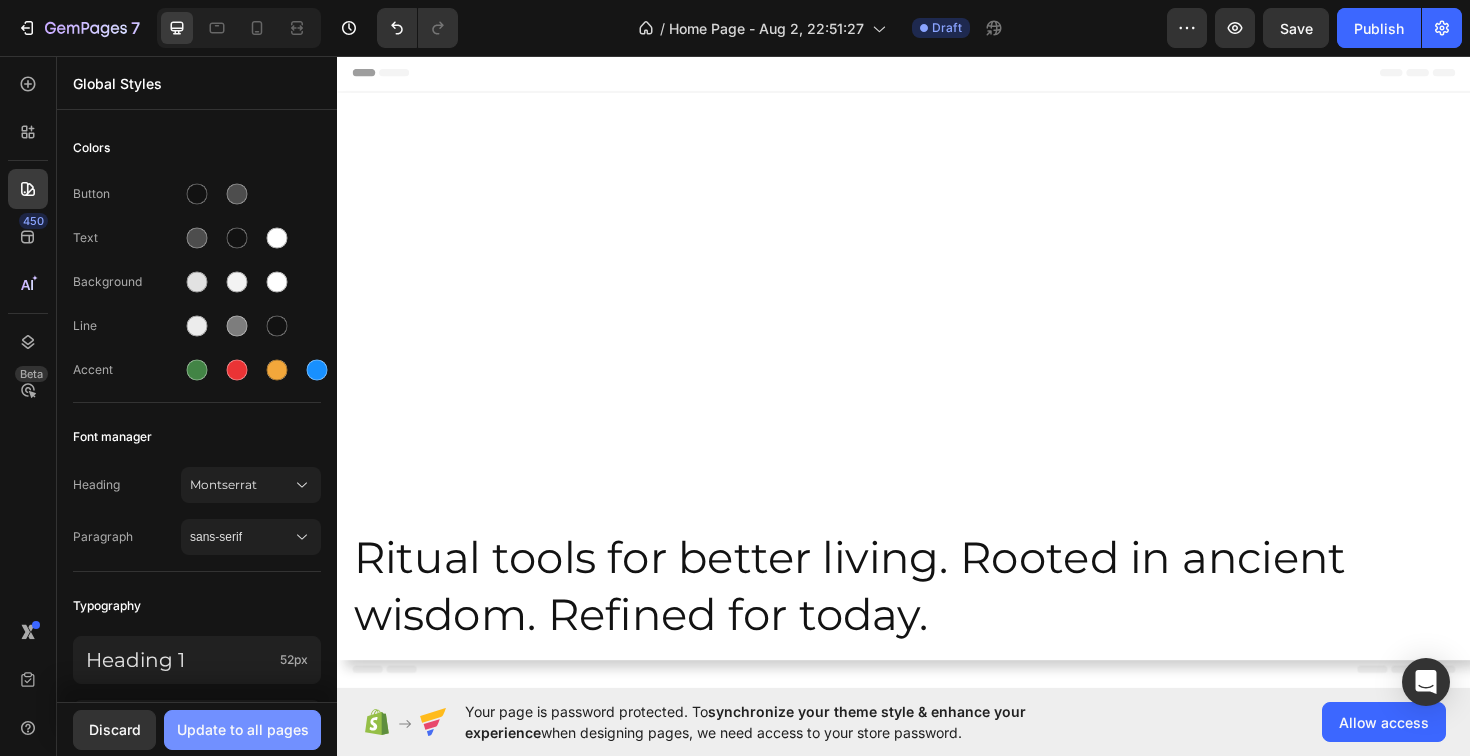 click on "Update to all pages" at bounding box center (243, 729) 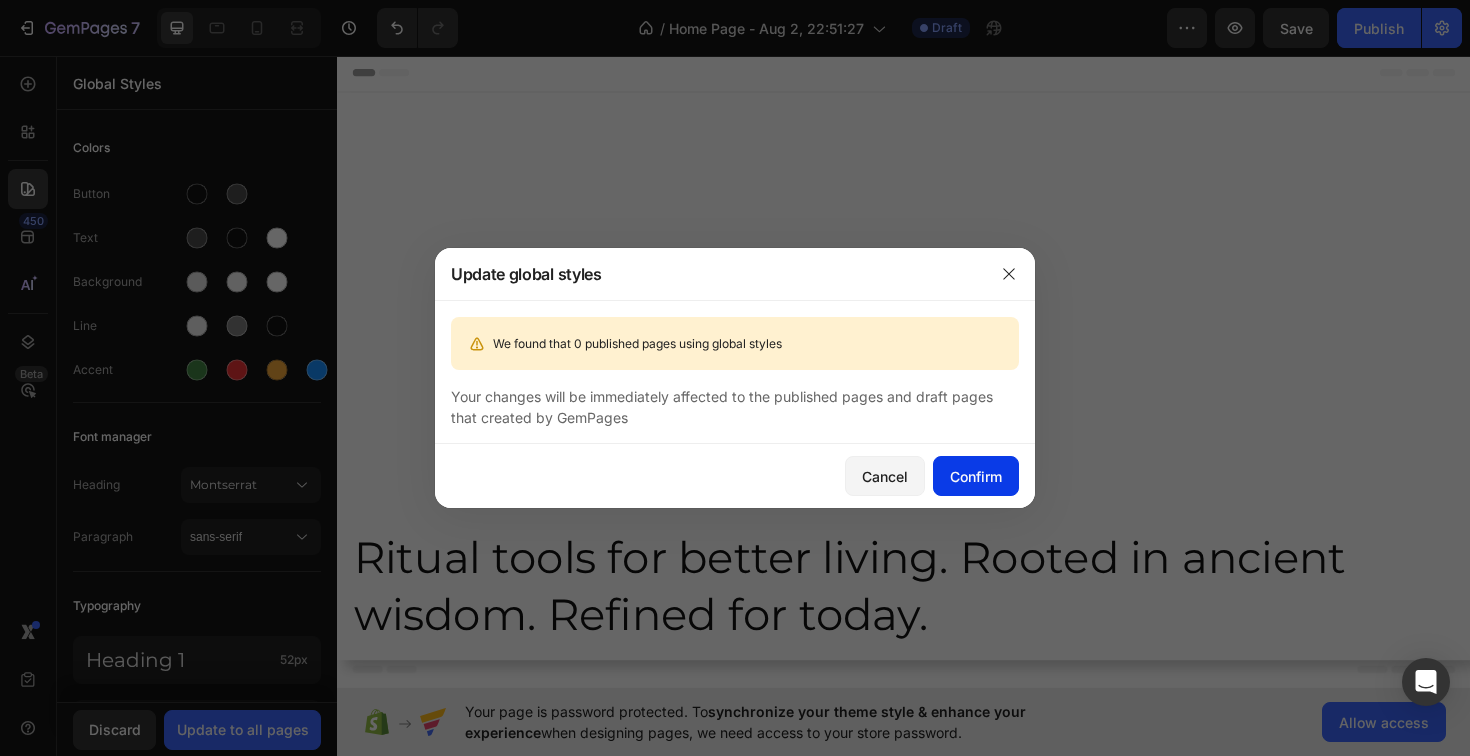 click on "Confirm" at bounding box center (976, 476) 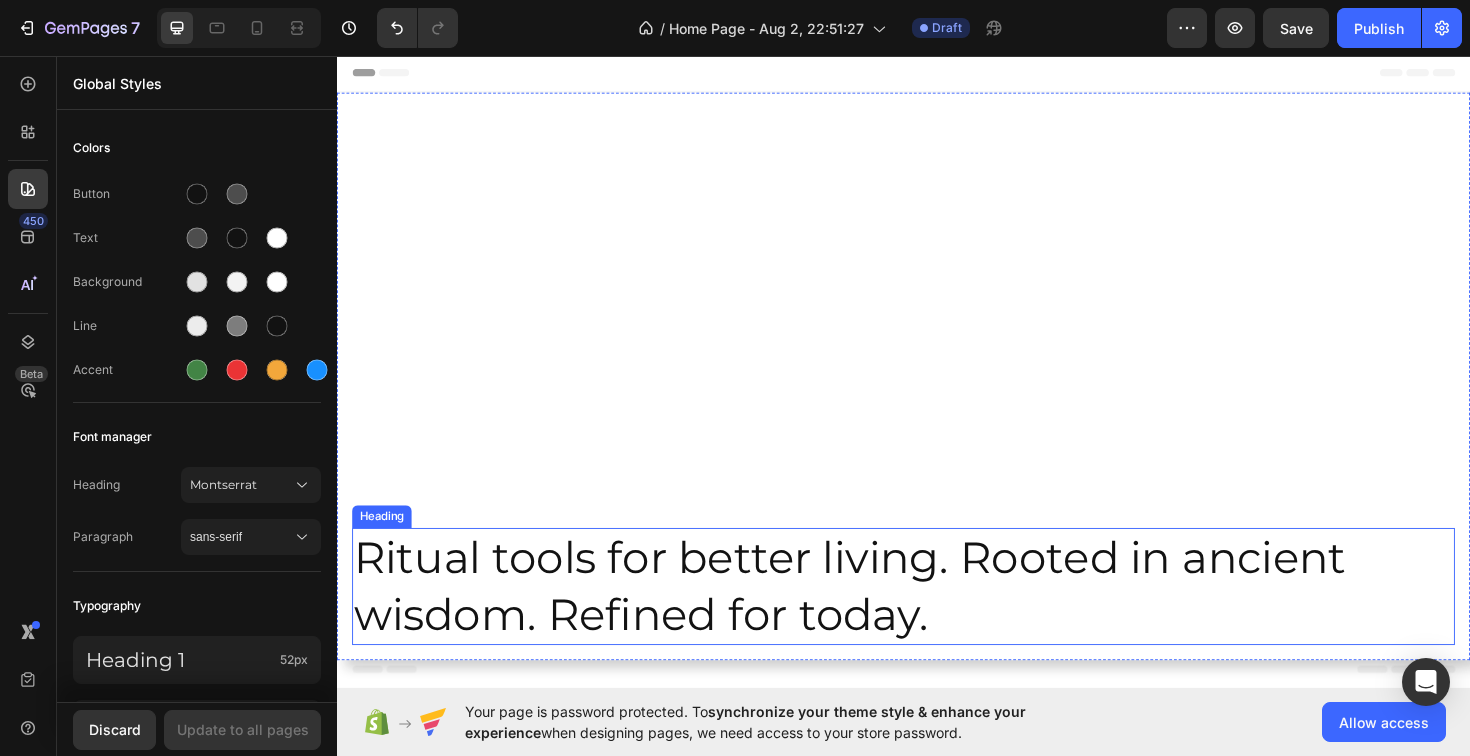 click on "Ritual tools for better living. Rooted in ancient wisdom. Refined for today." at bounding box center (937, 618) 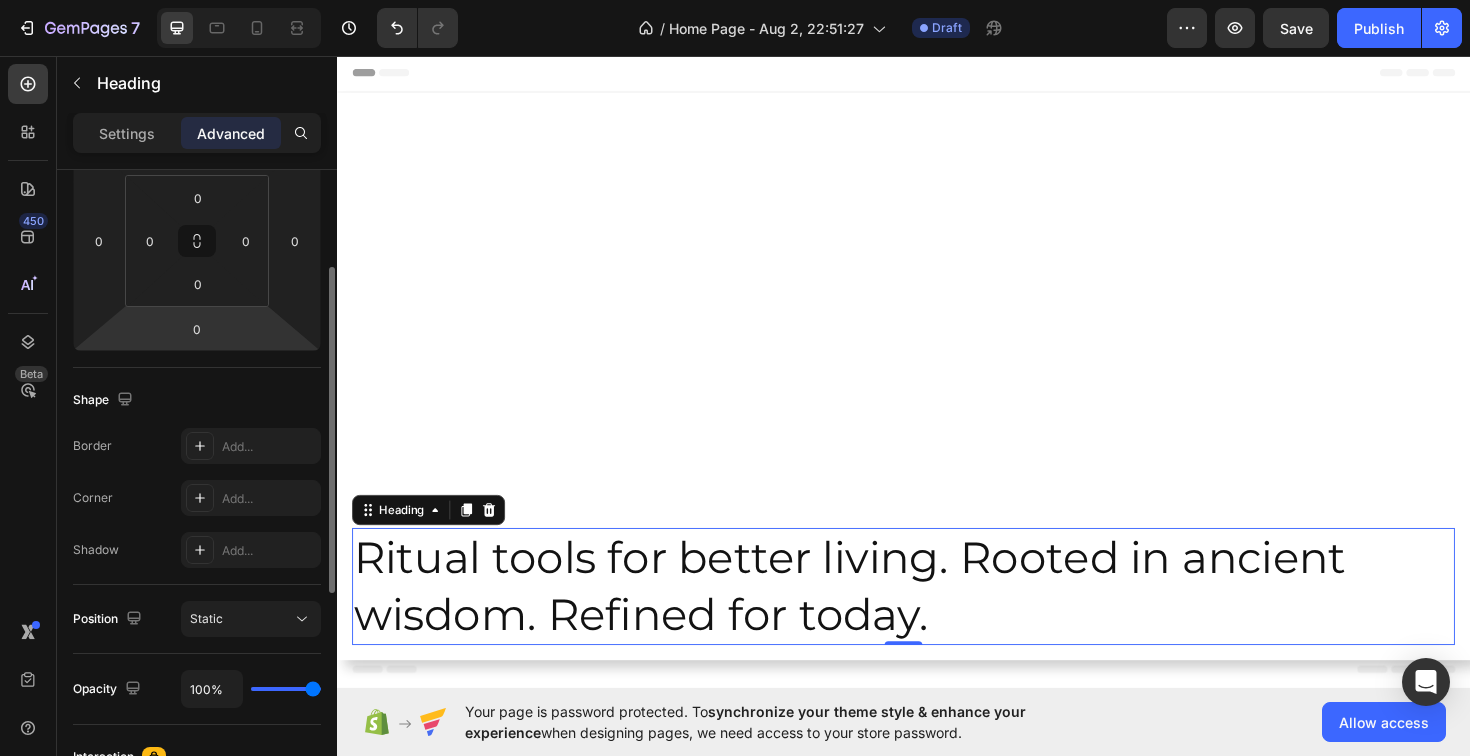 scroll, scrollTop: 0, scrollLeft: 0, axis: both 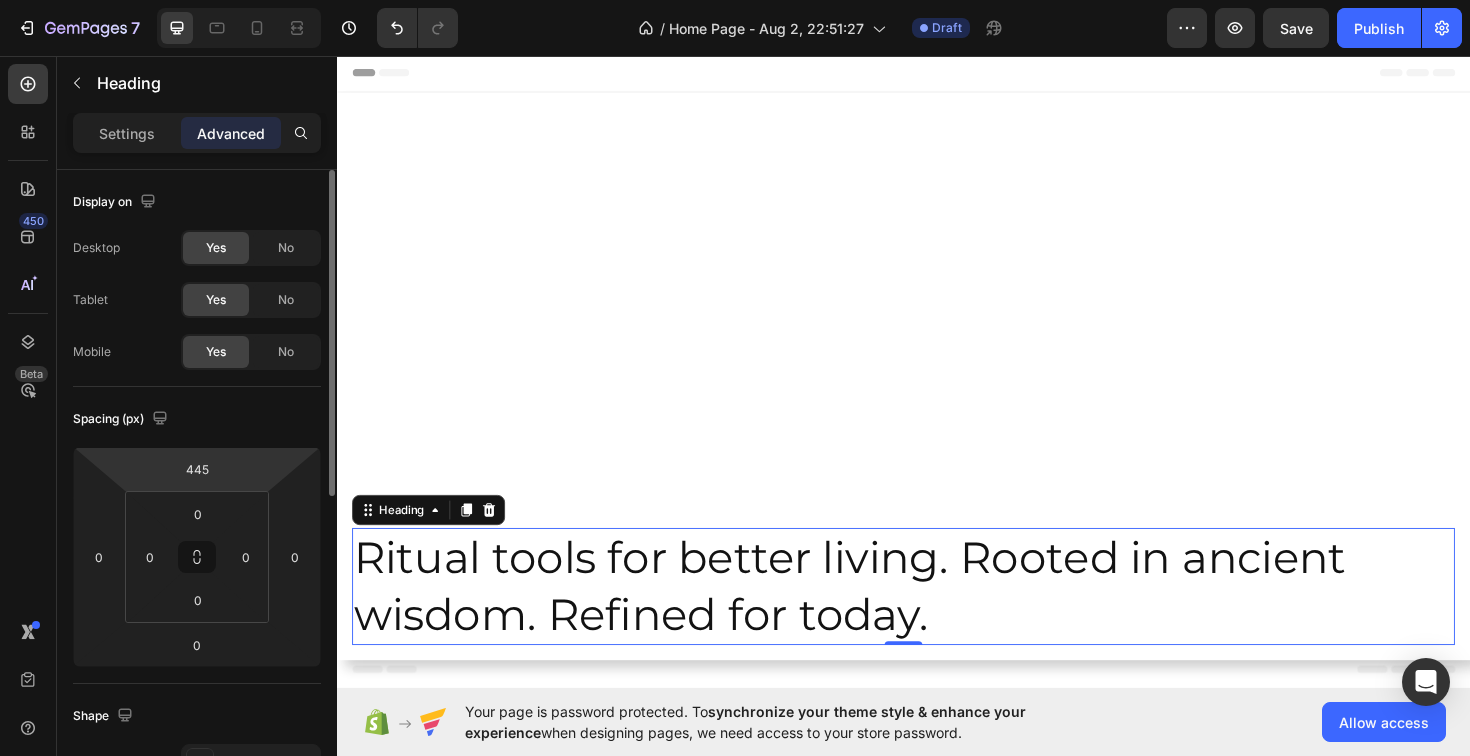 click on "Settings Advanced" at bounding box center [197, 133] 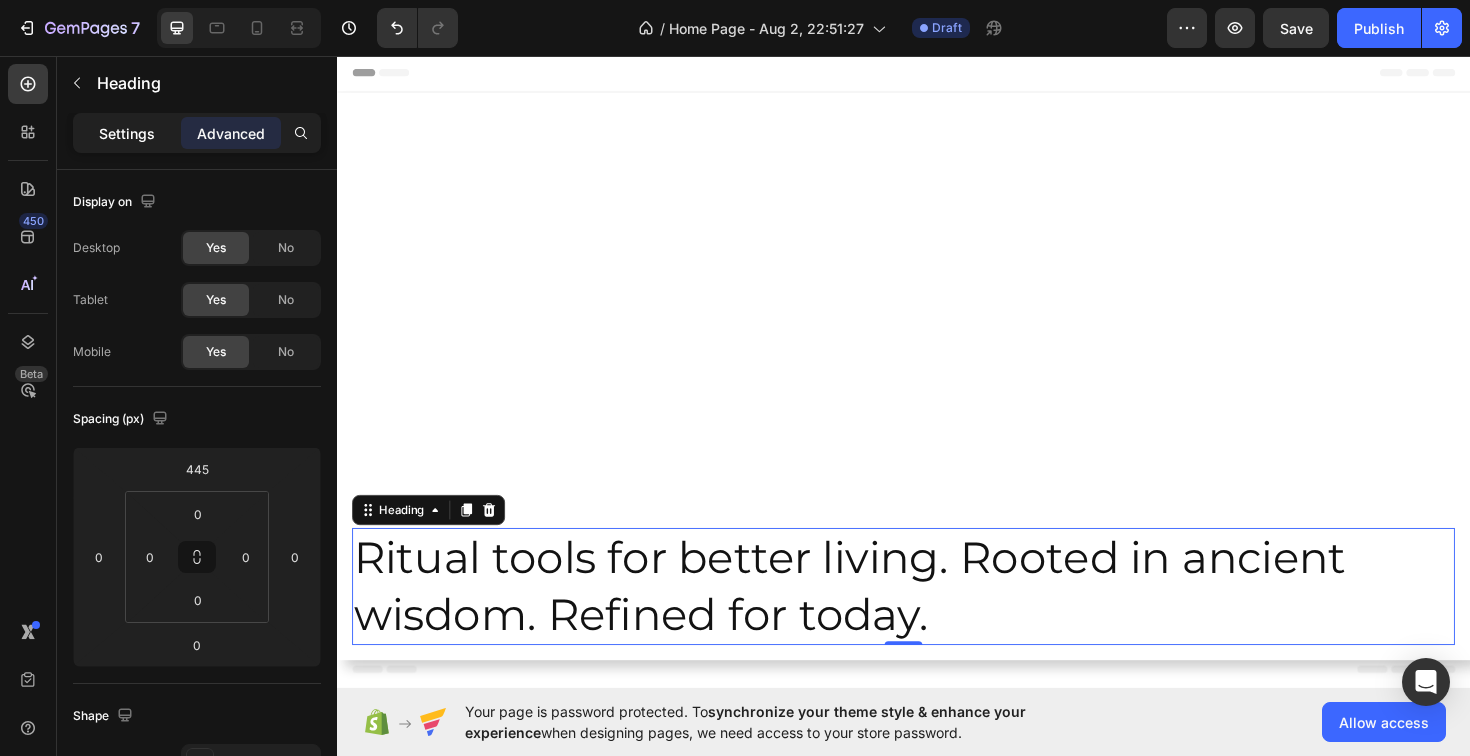 click on "Settings" at bounding box center (127, 133) 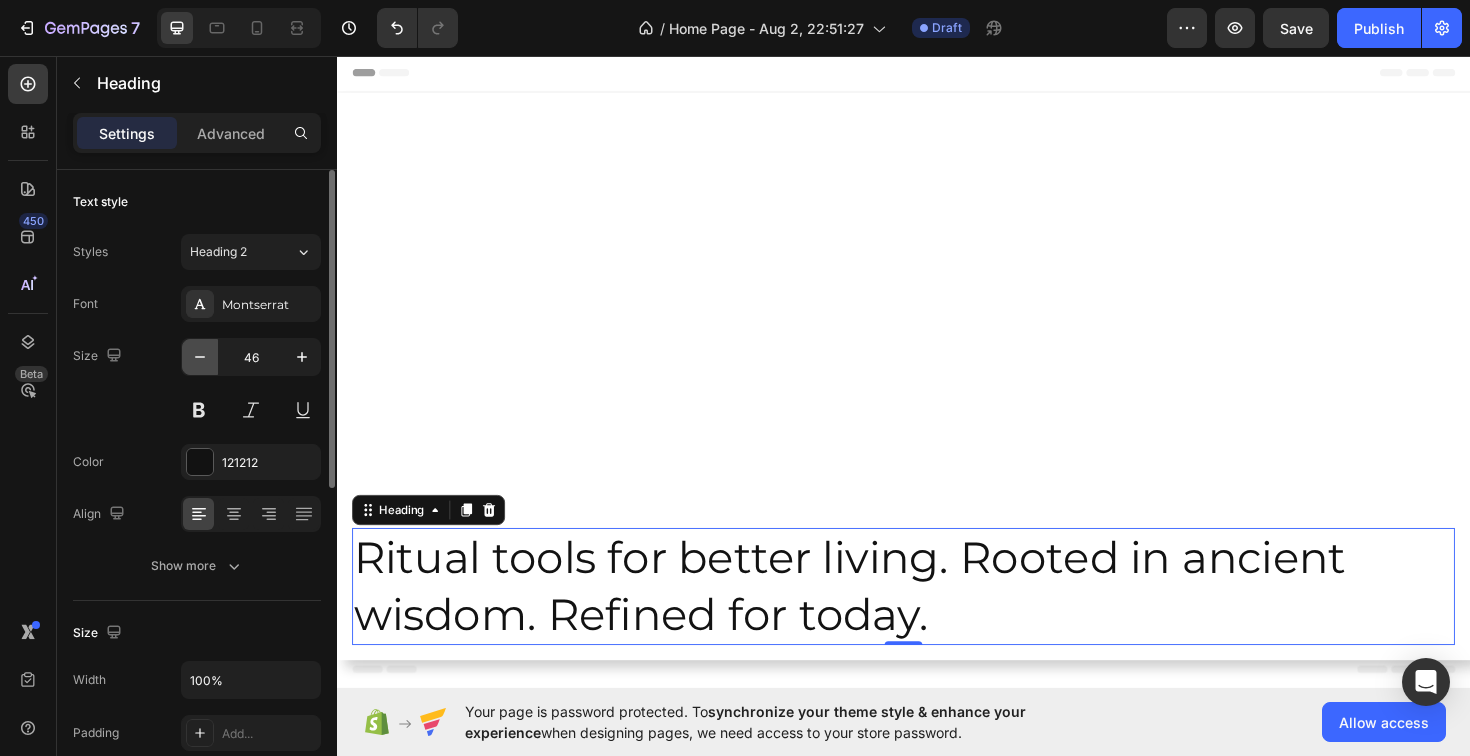 click 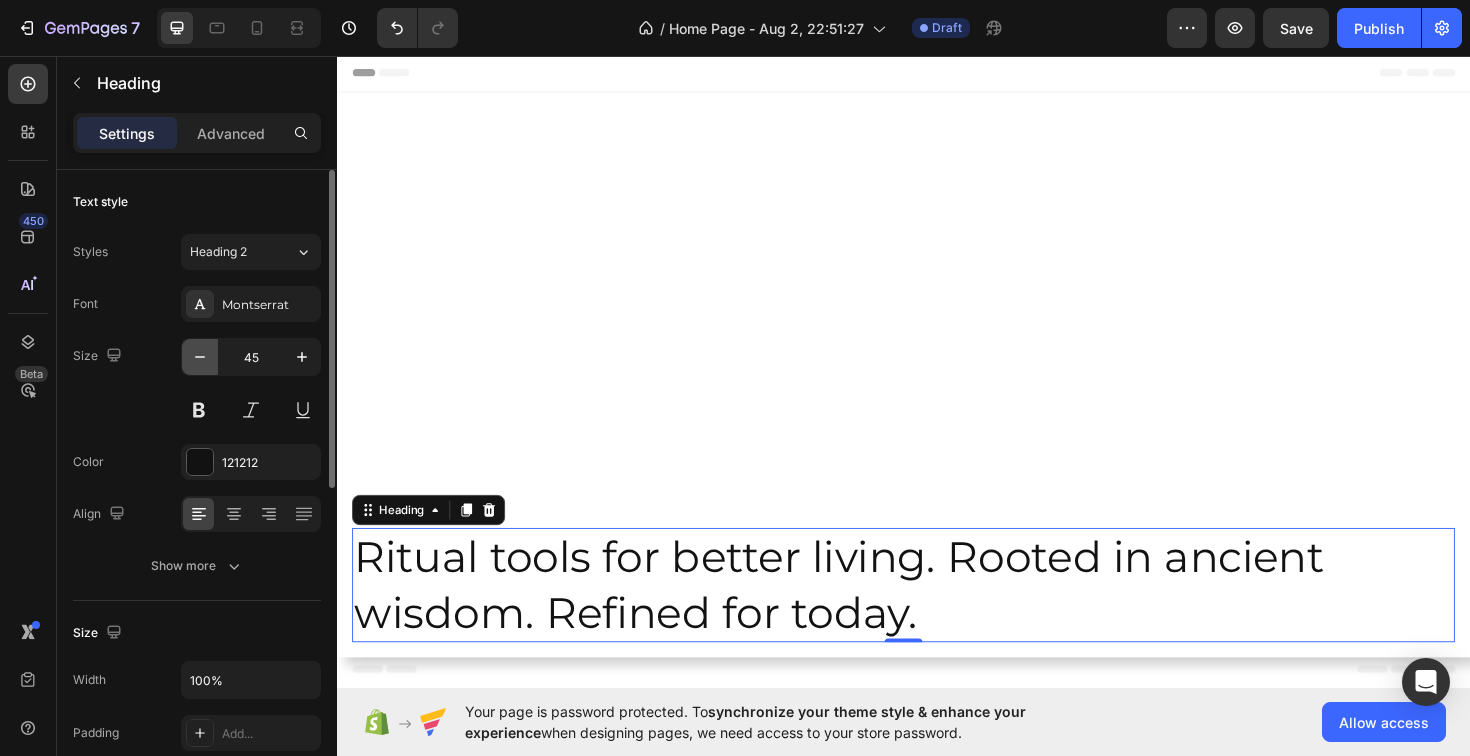 click 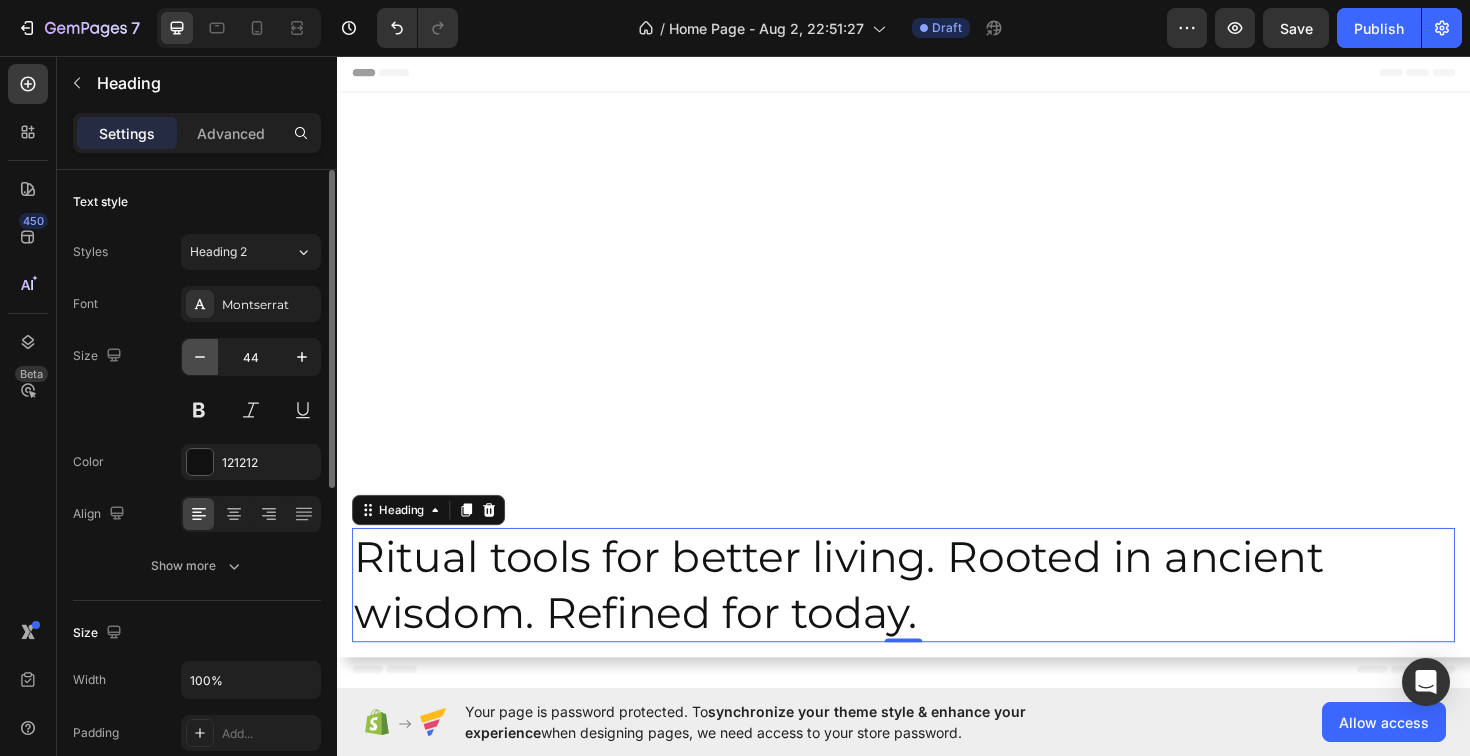 click 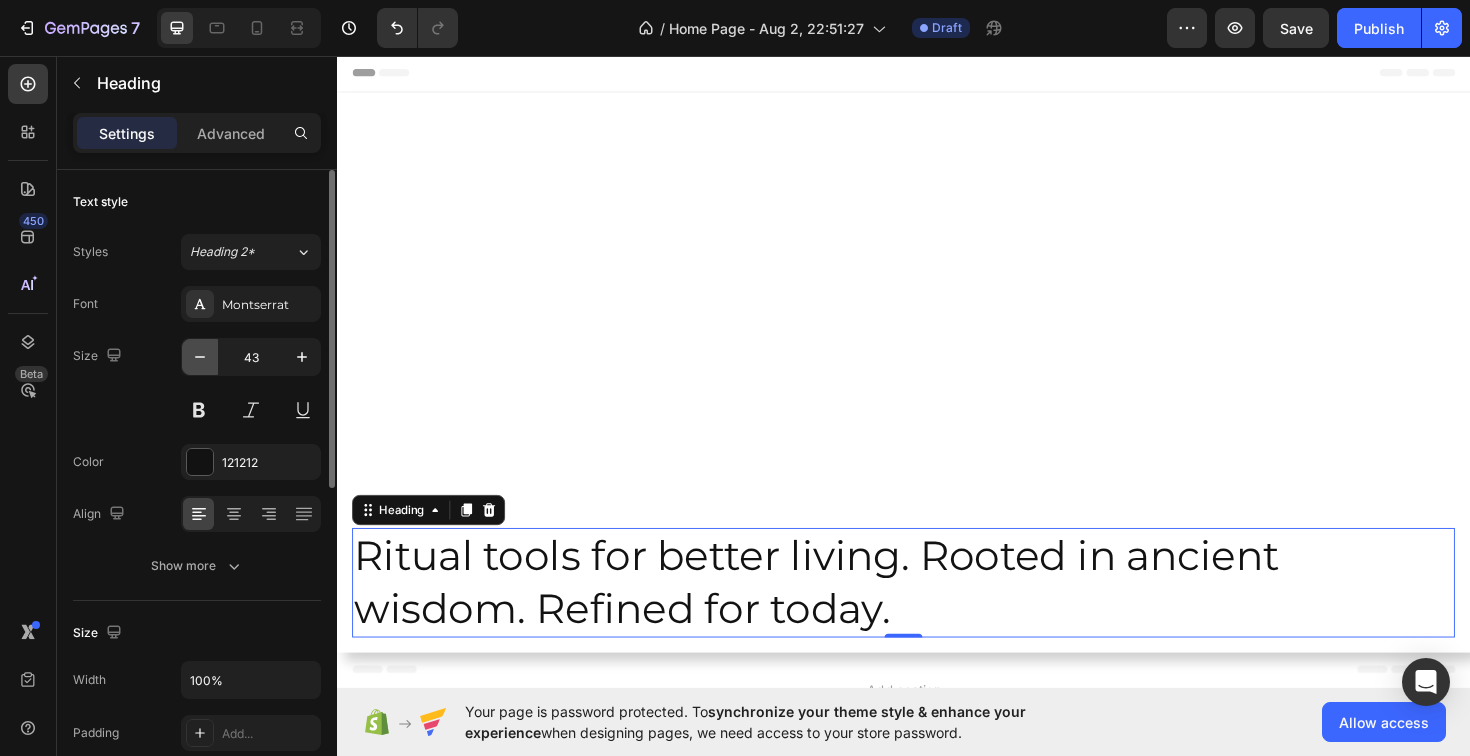 click 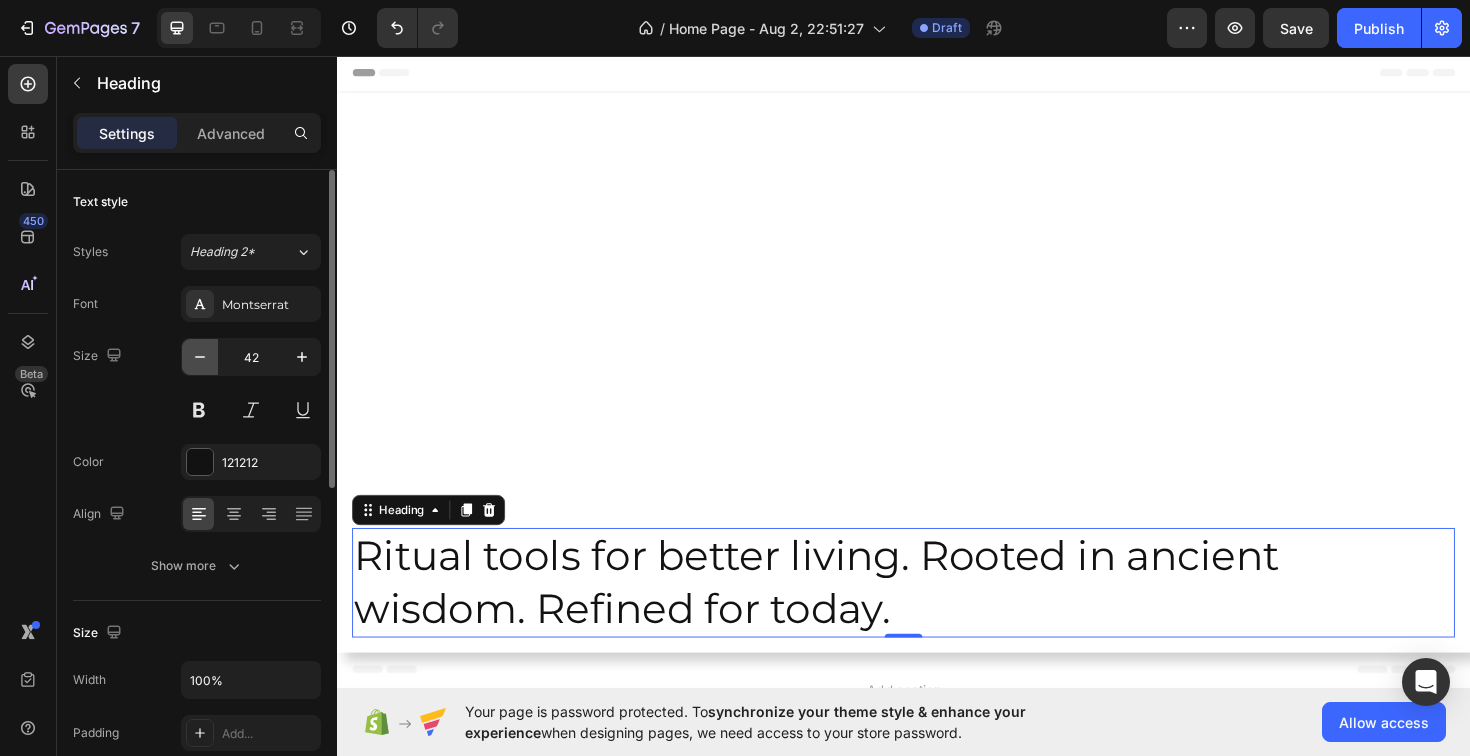 click 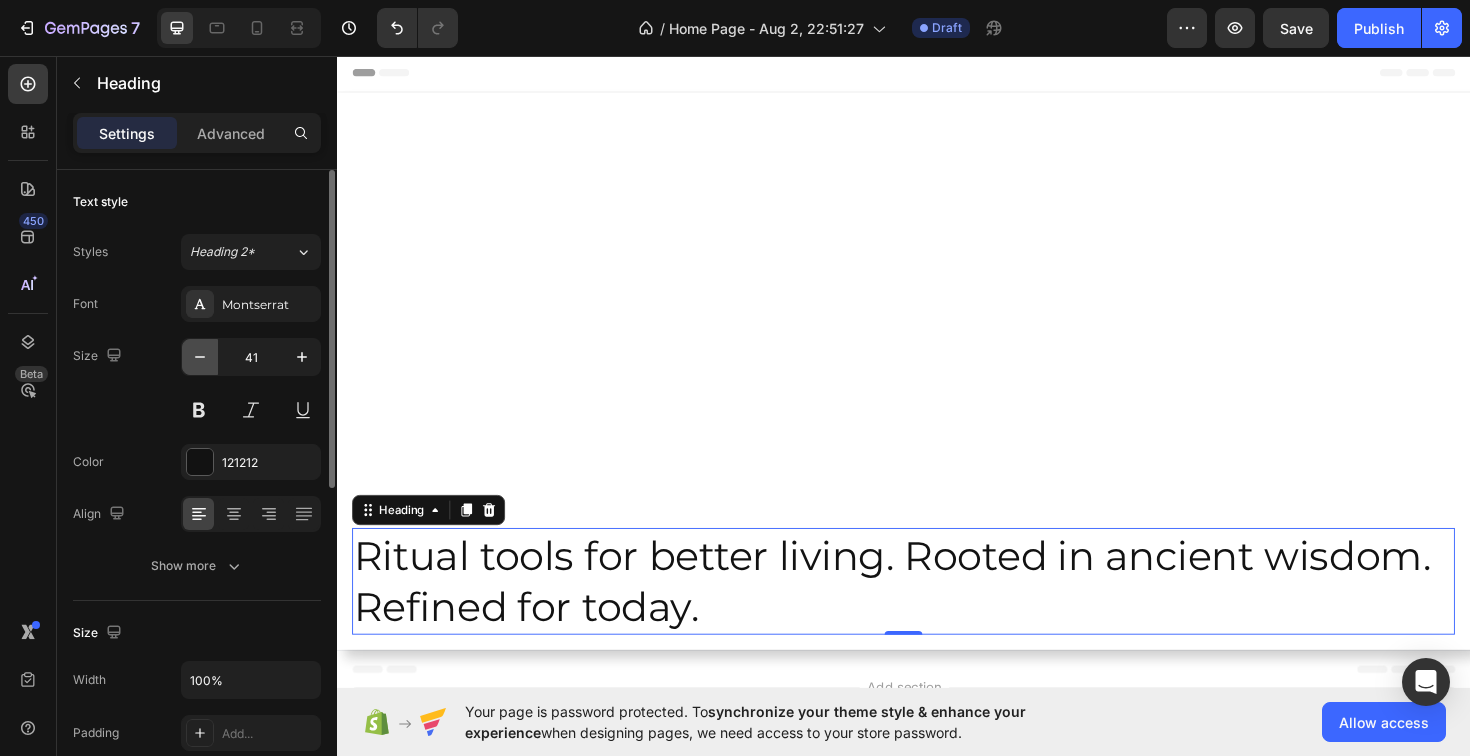 click 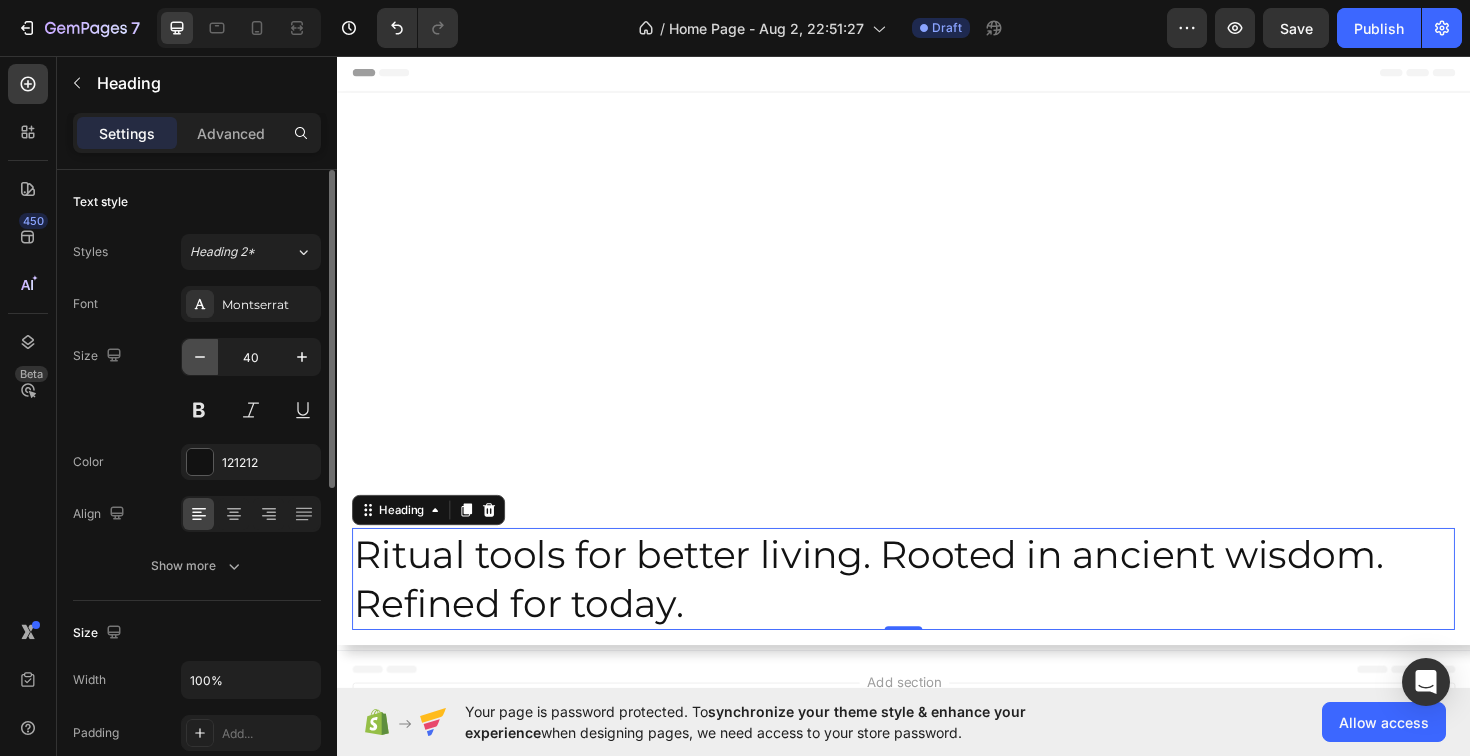 click 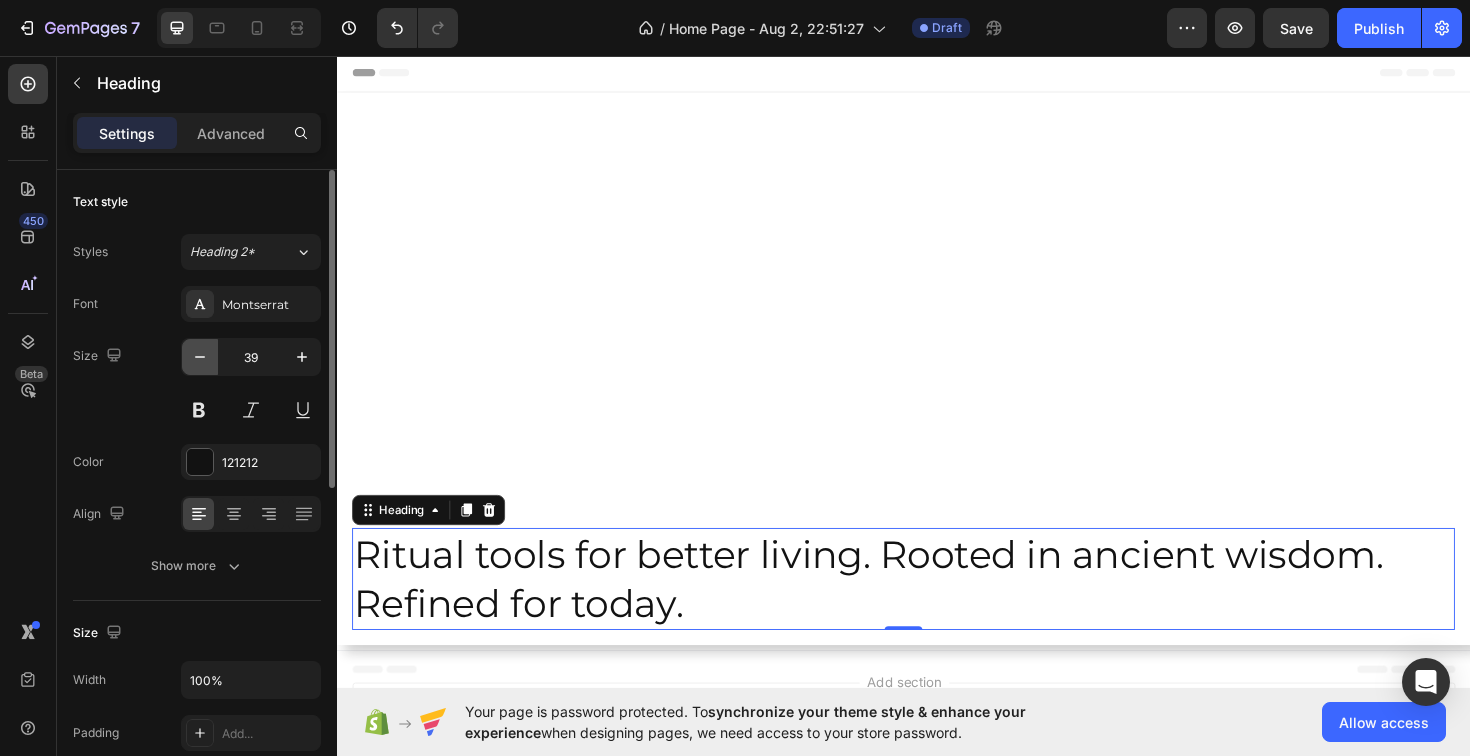 click 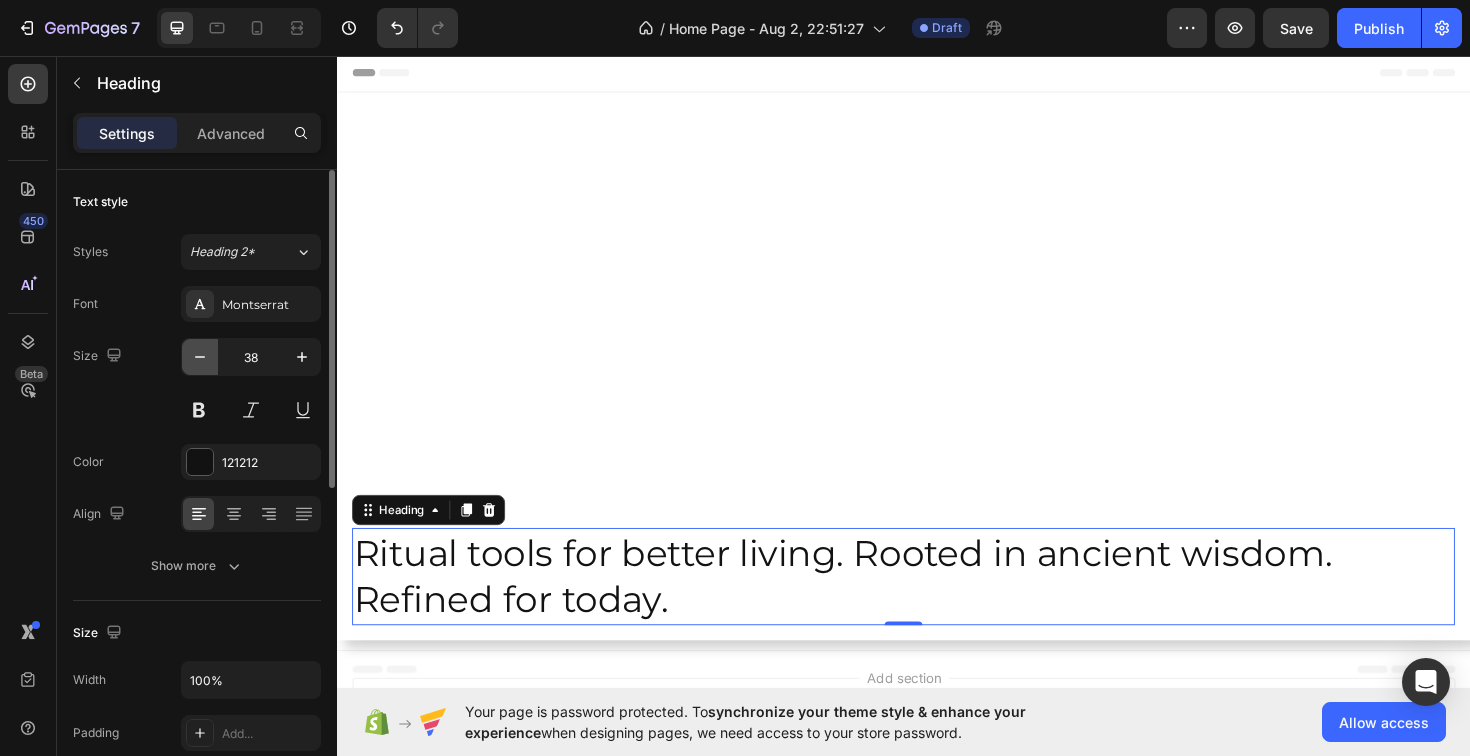 click 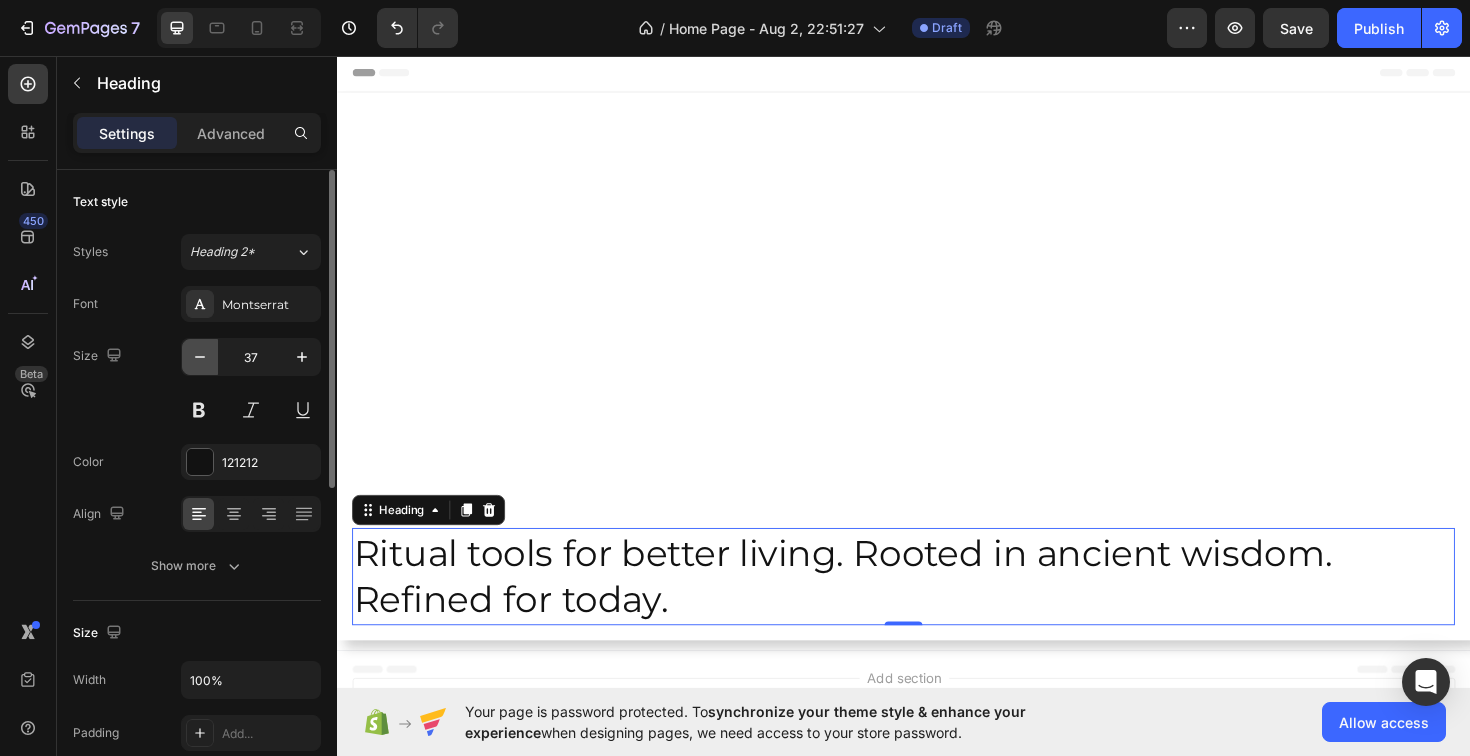 click 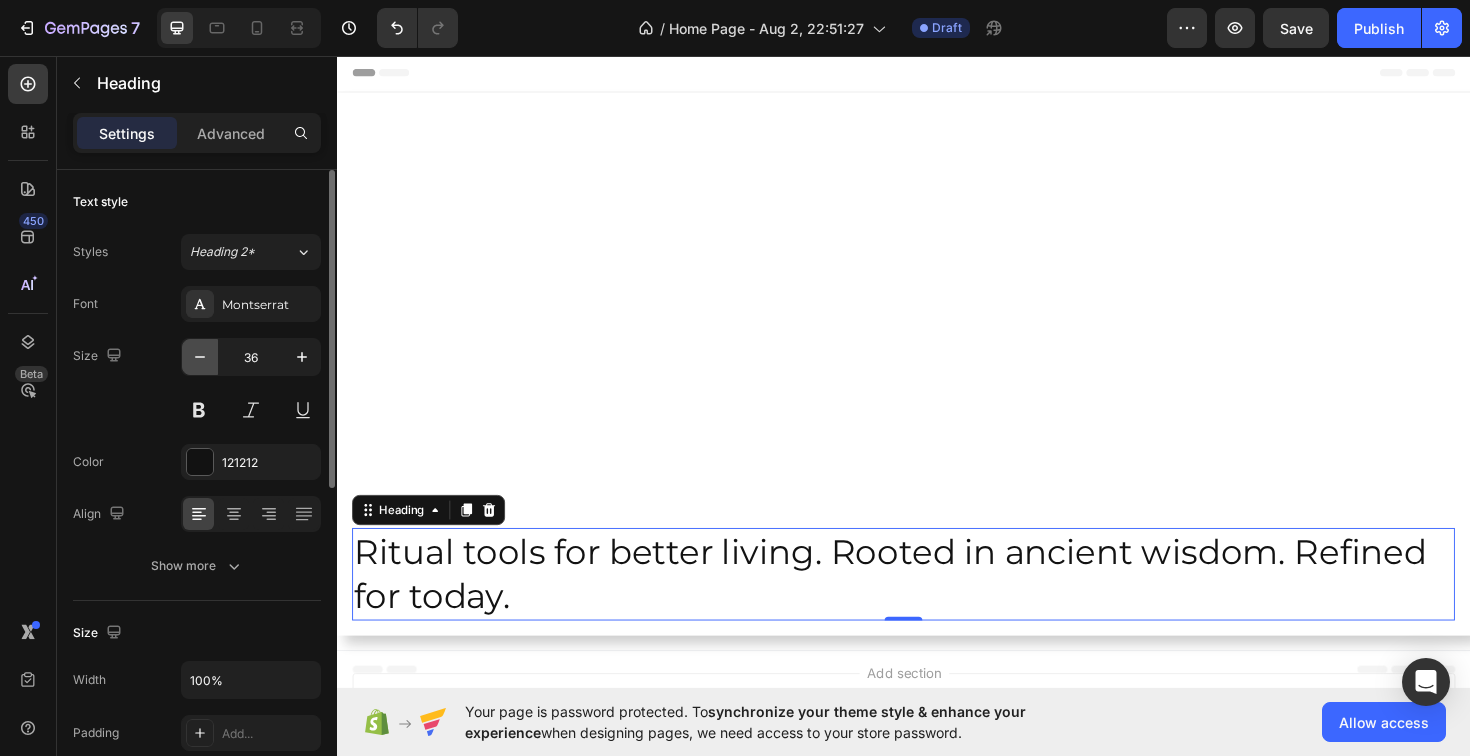 click 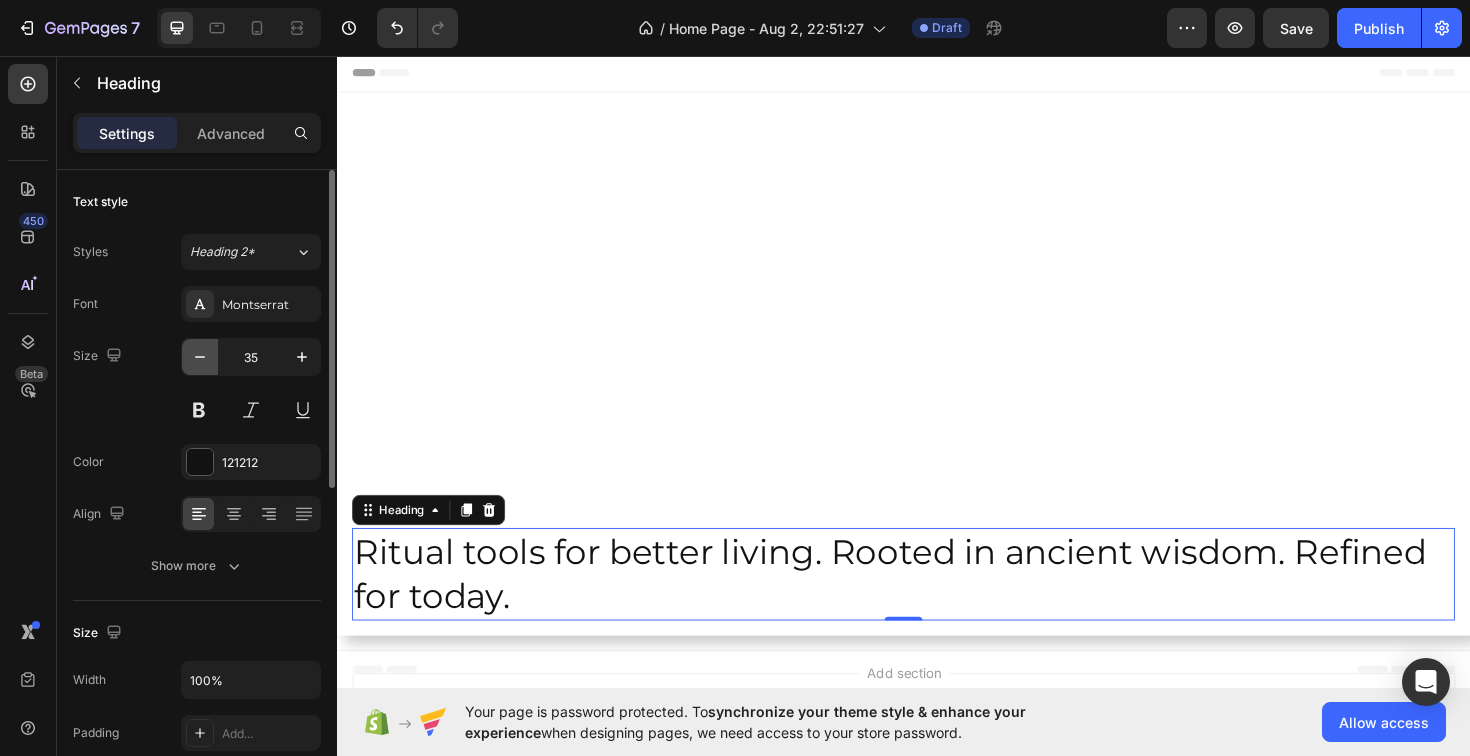 click 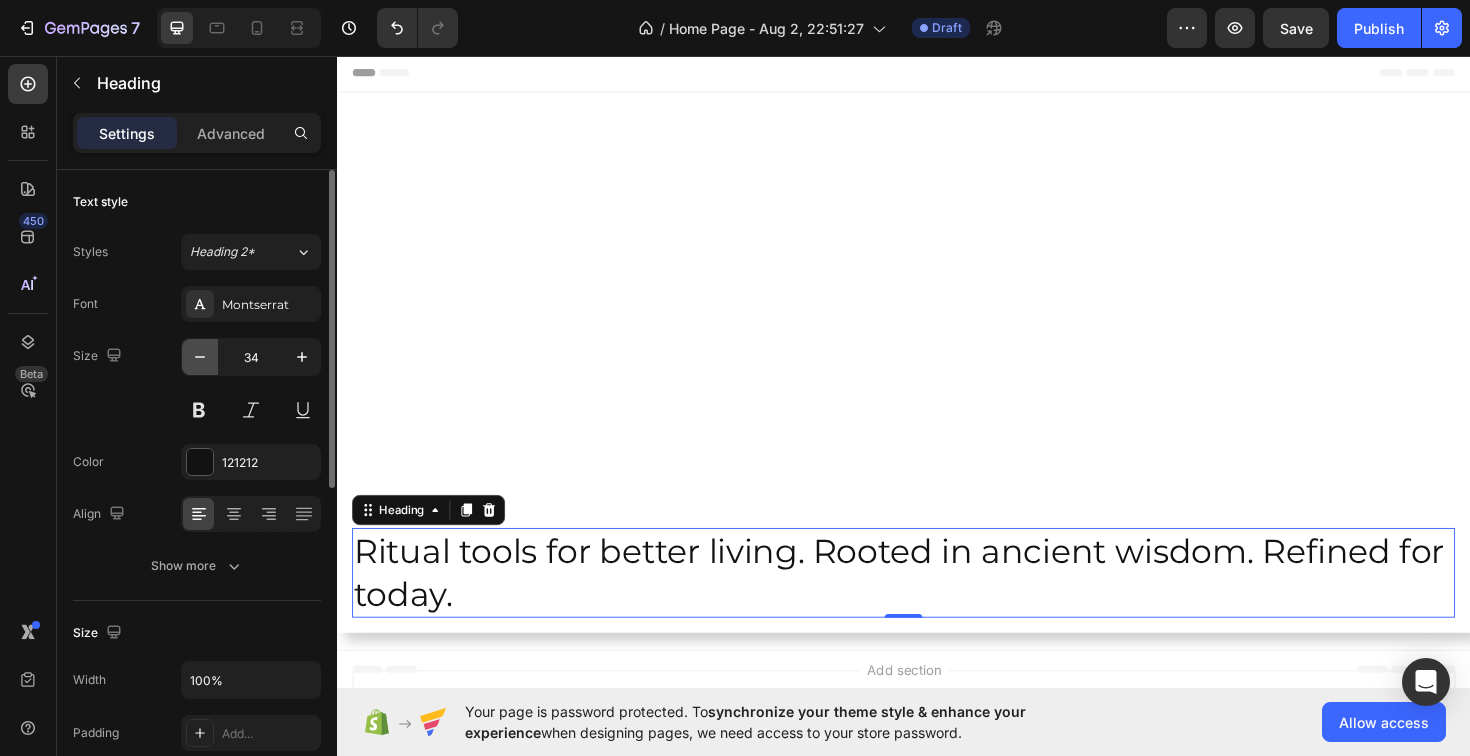 click 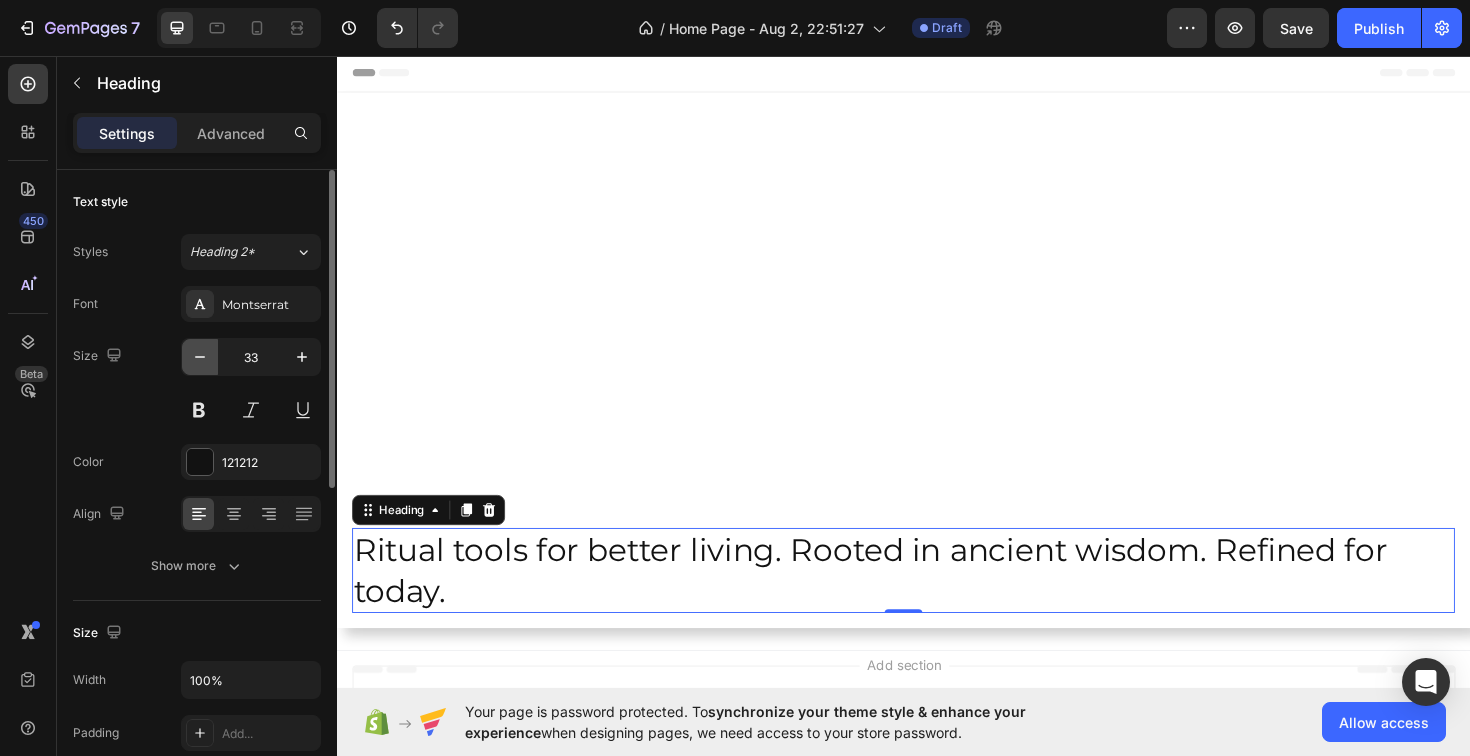 click 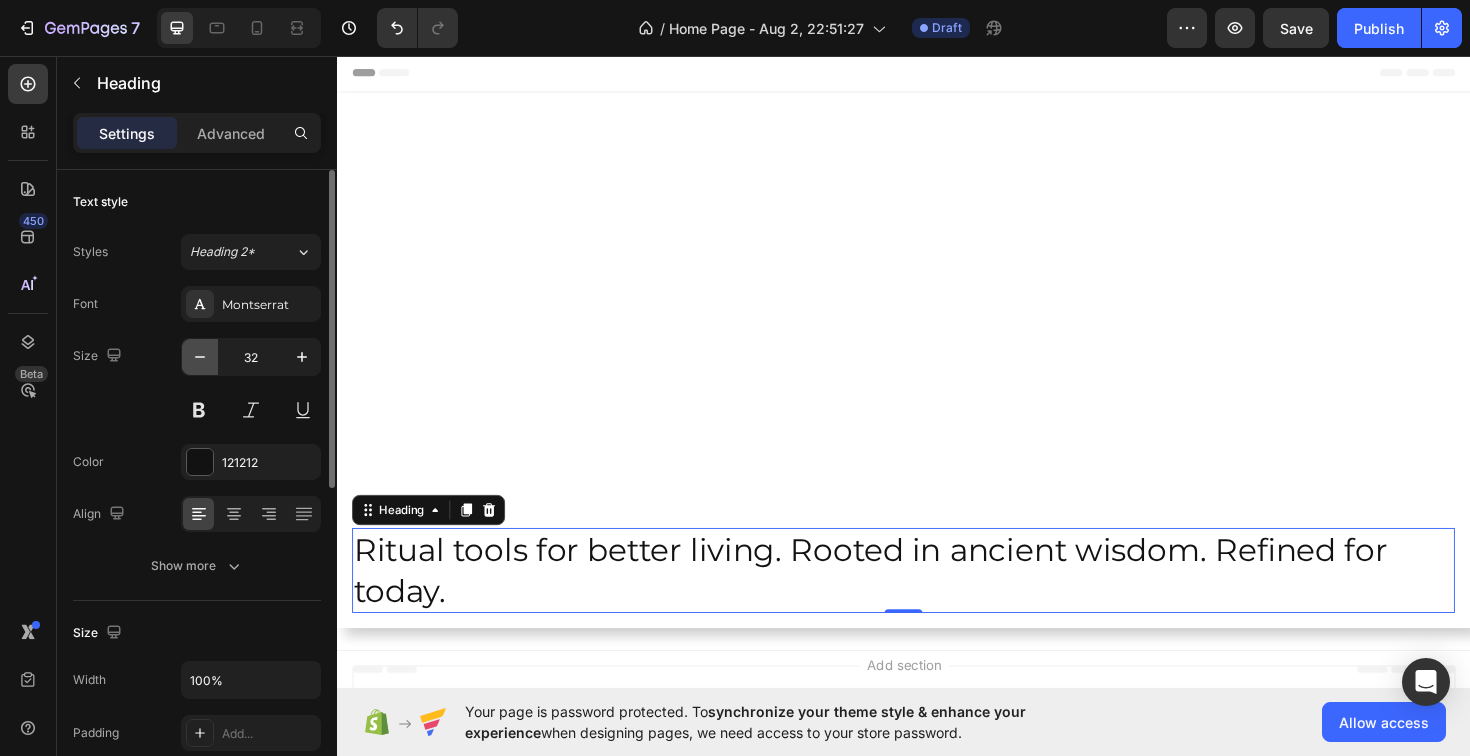 click 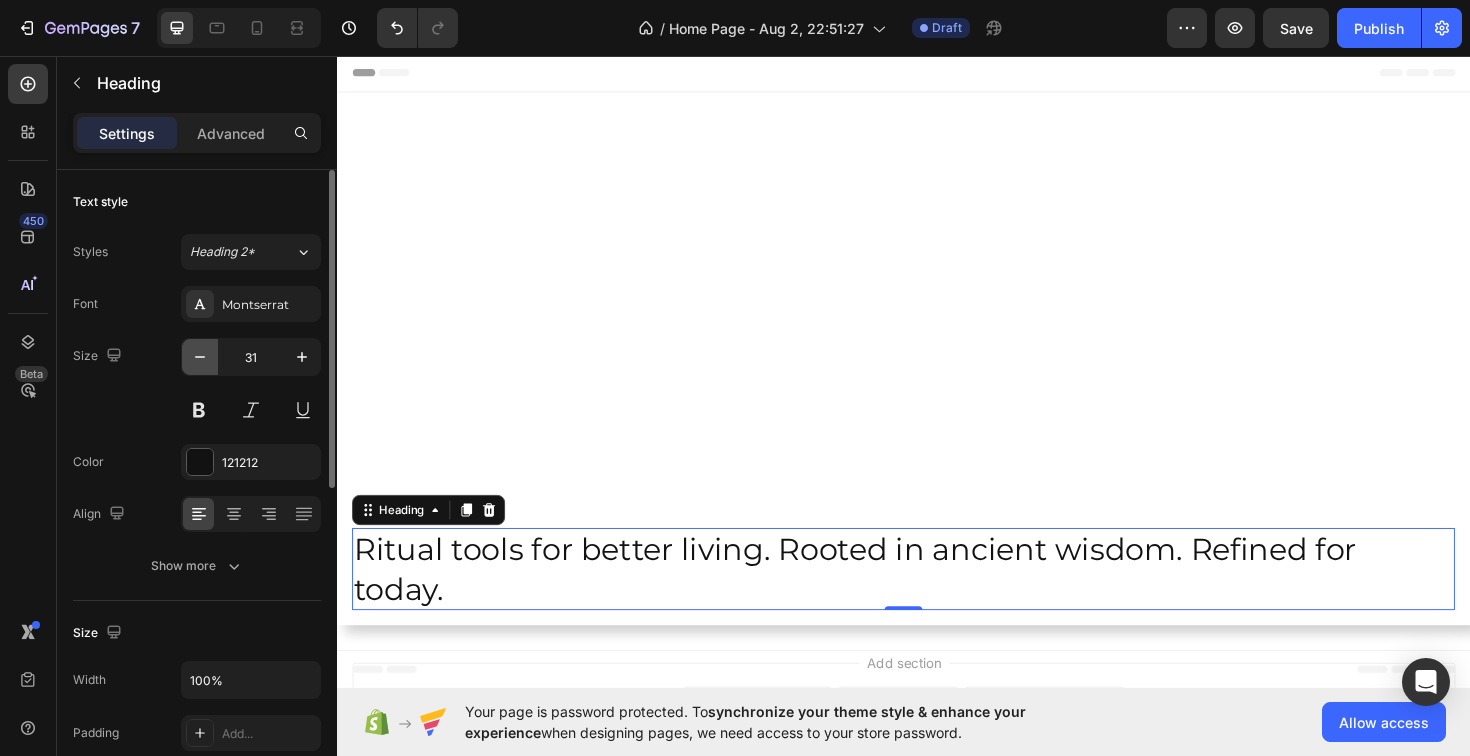 click 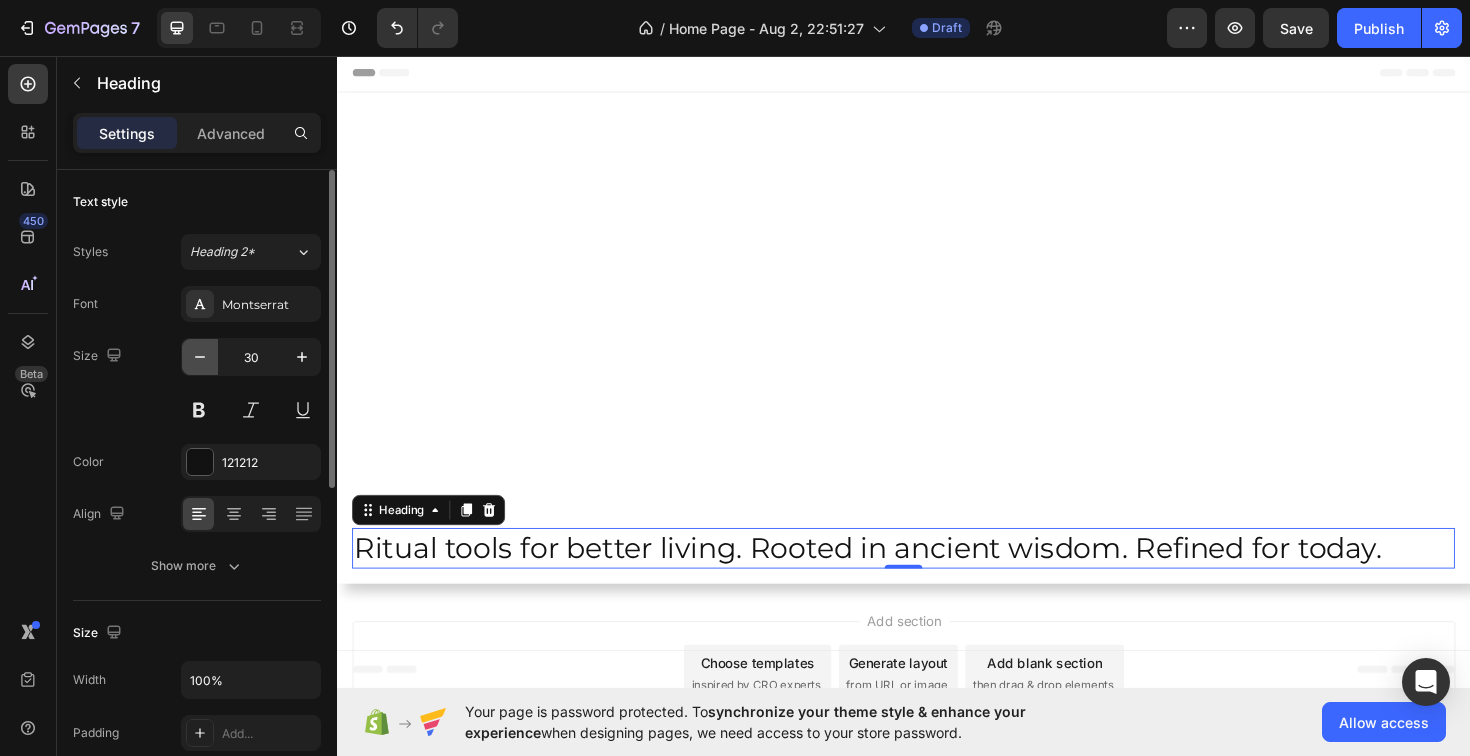 click 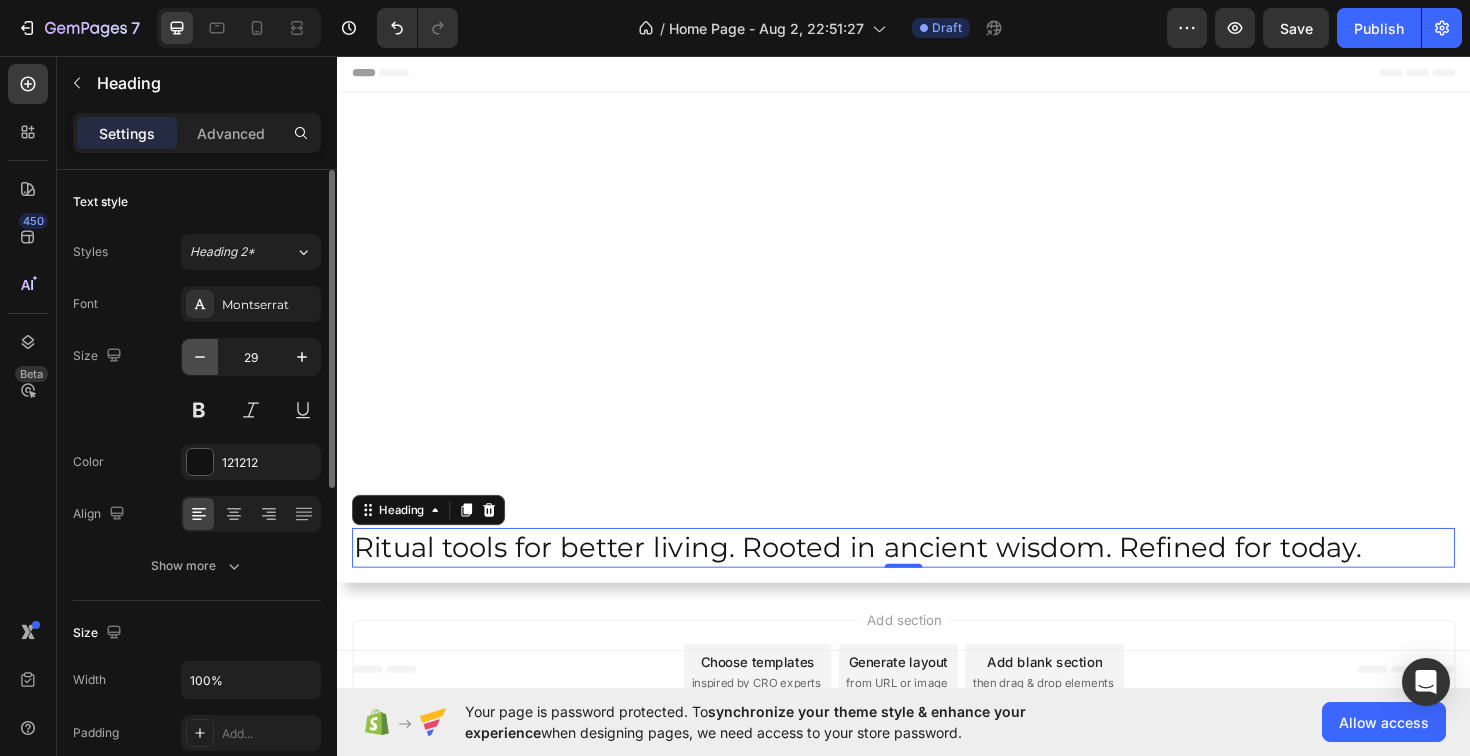 click 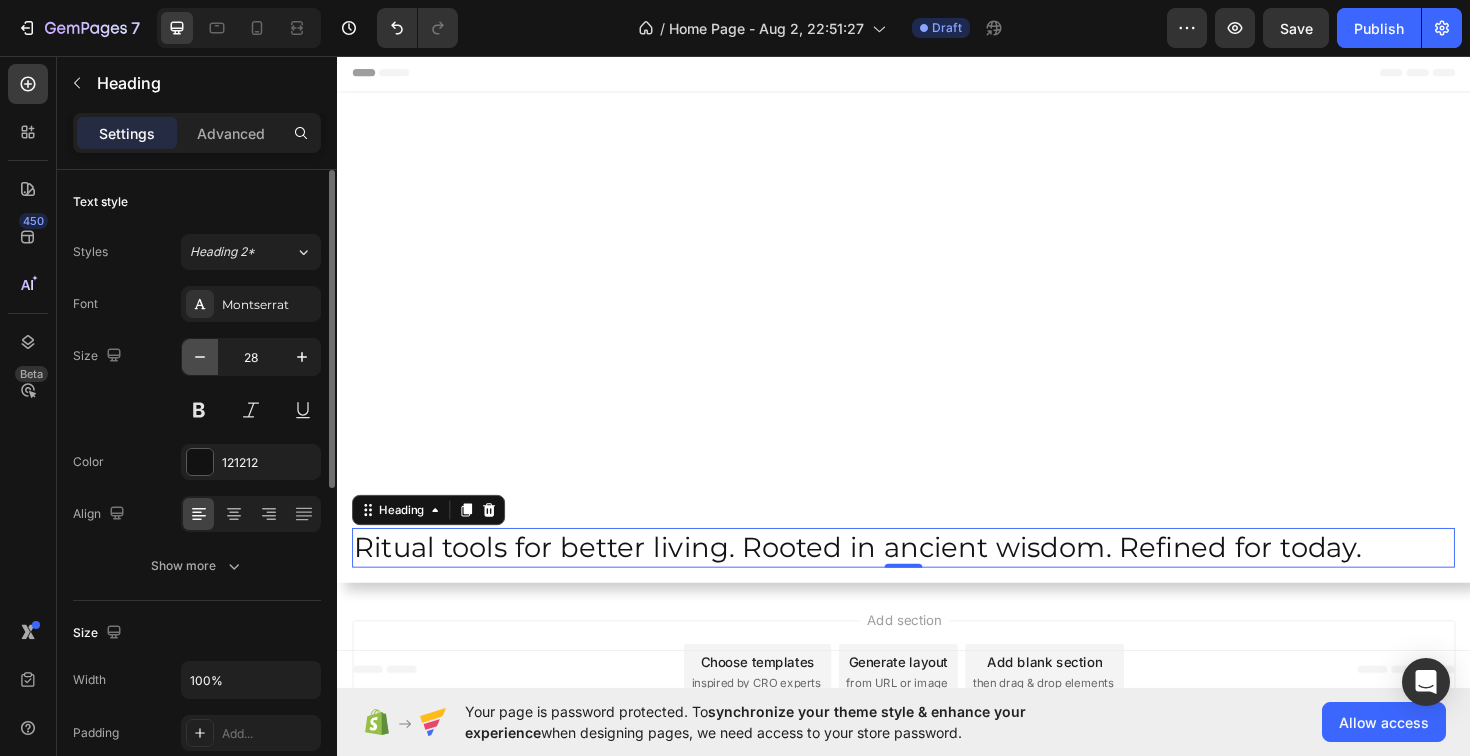 click 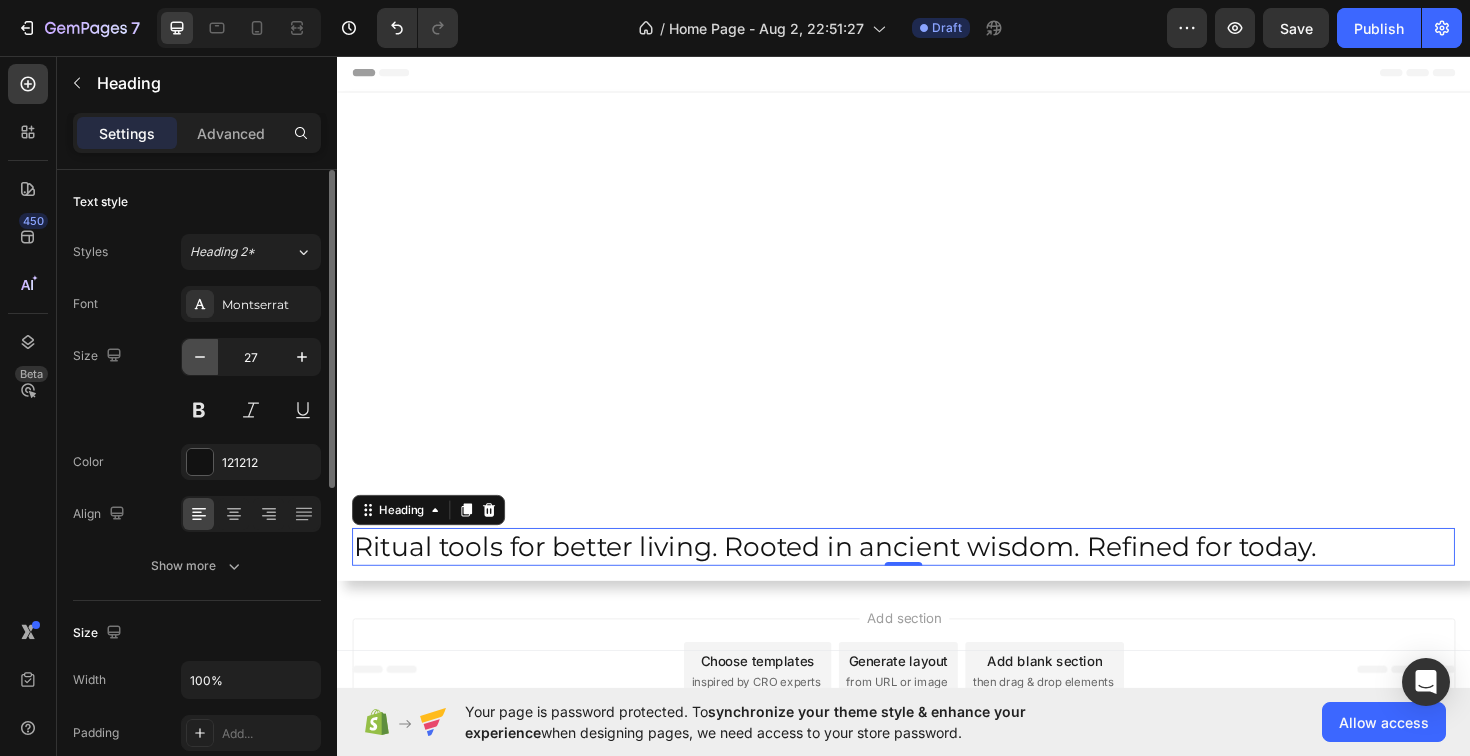click 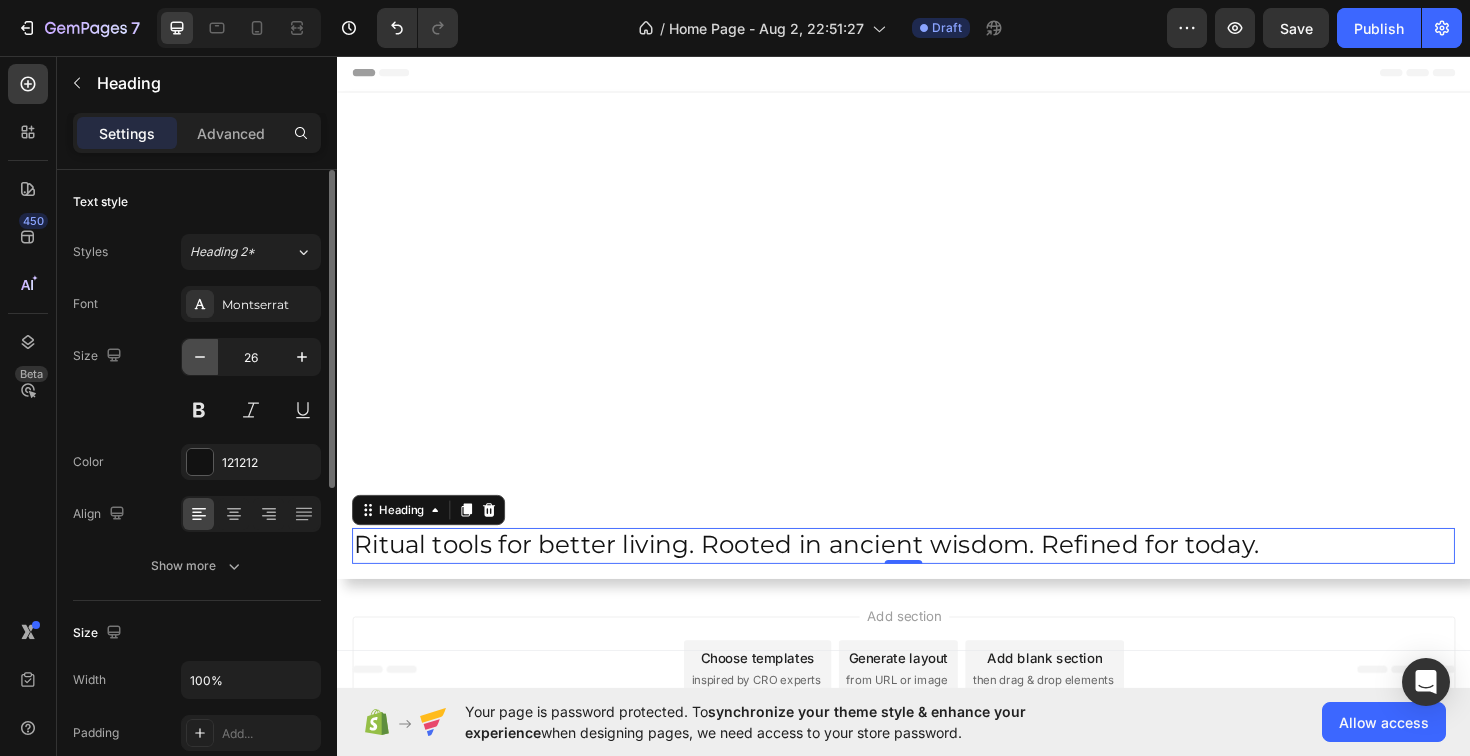 click 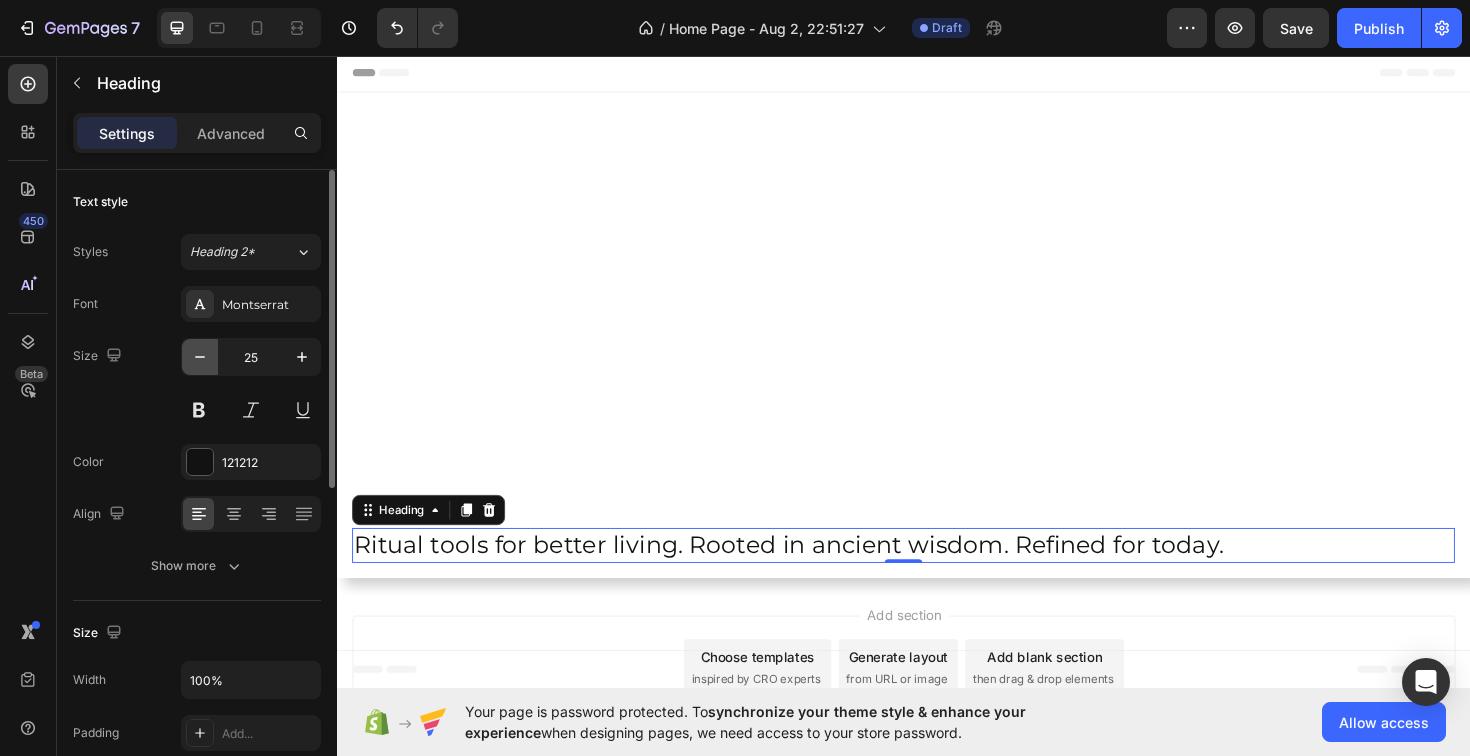 type 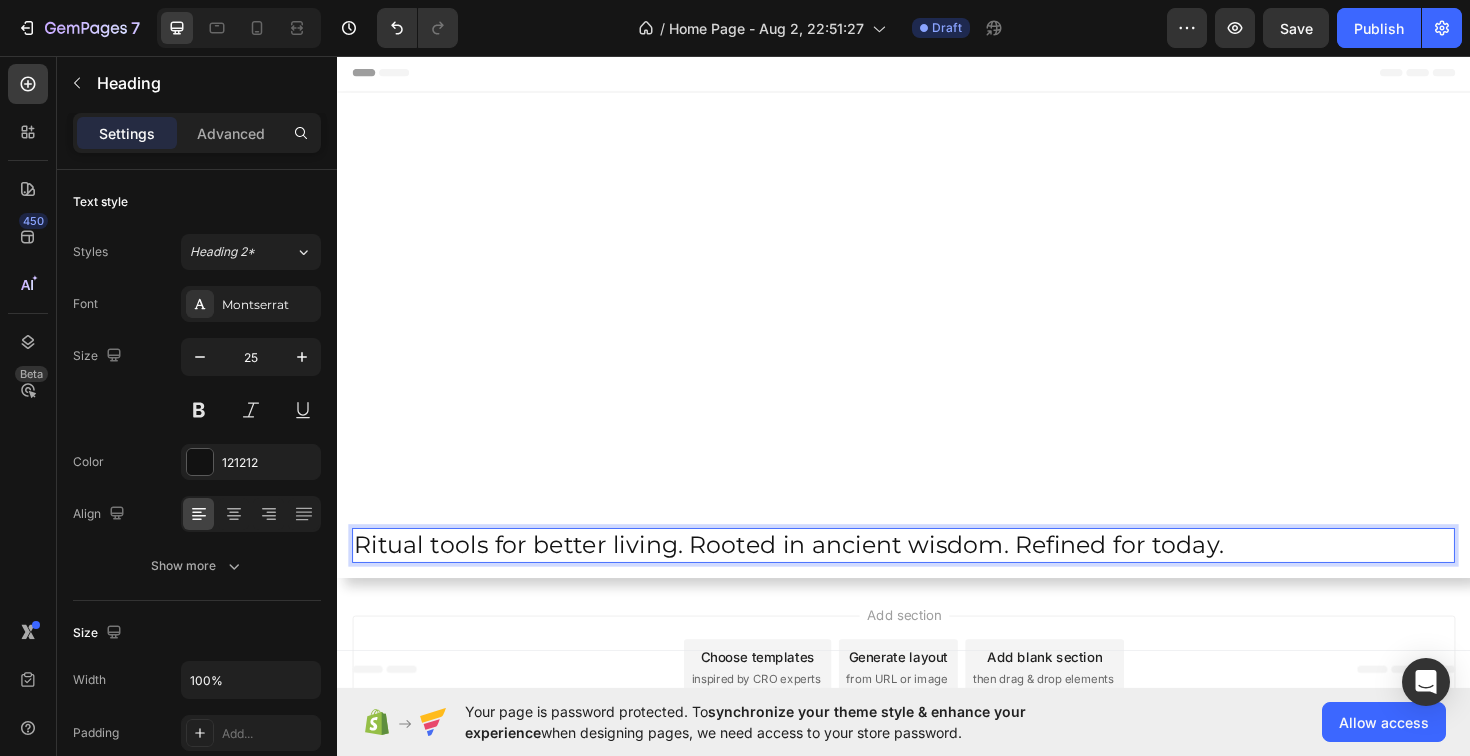 click on "Ritual tools for better living. Rooted in ancient wisdom. Refined for today." at bounding box center [937, 574] 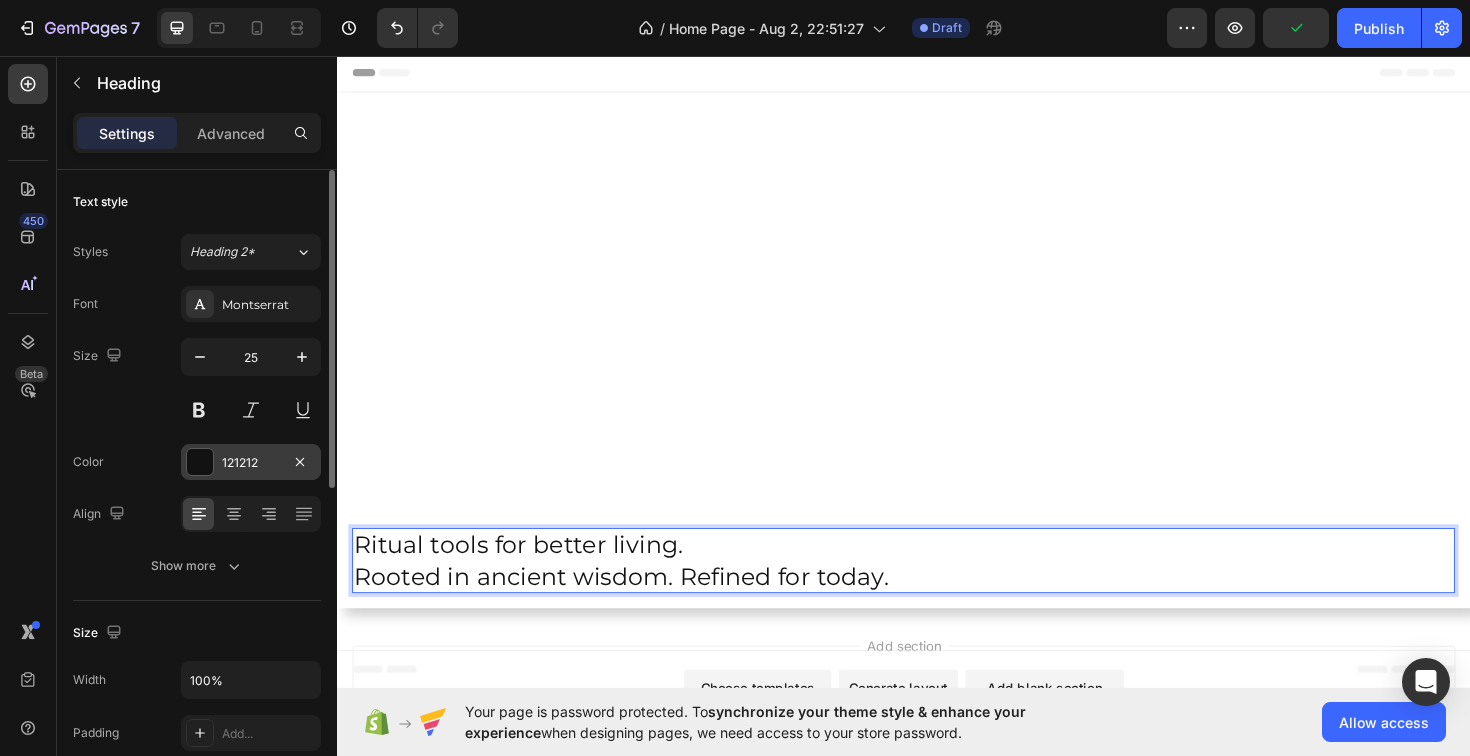 click at bounding box center (200, 462) 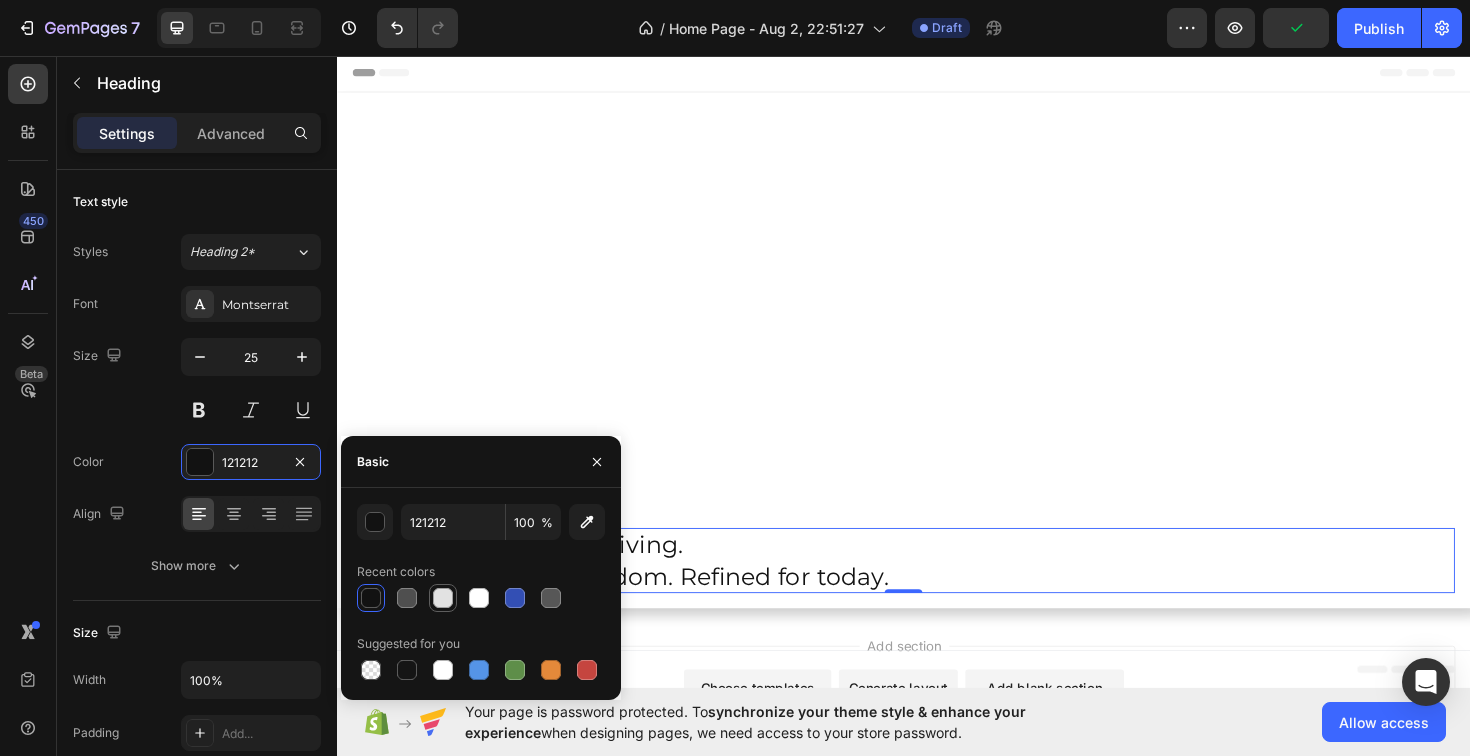 click at bounding box center (443, 598) 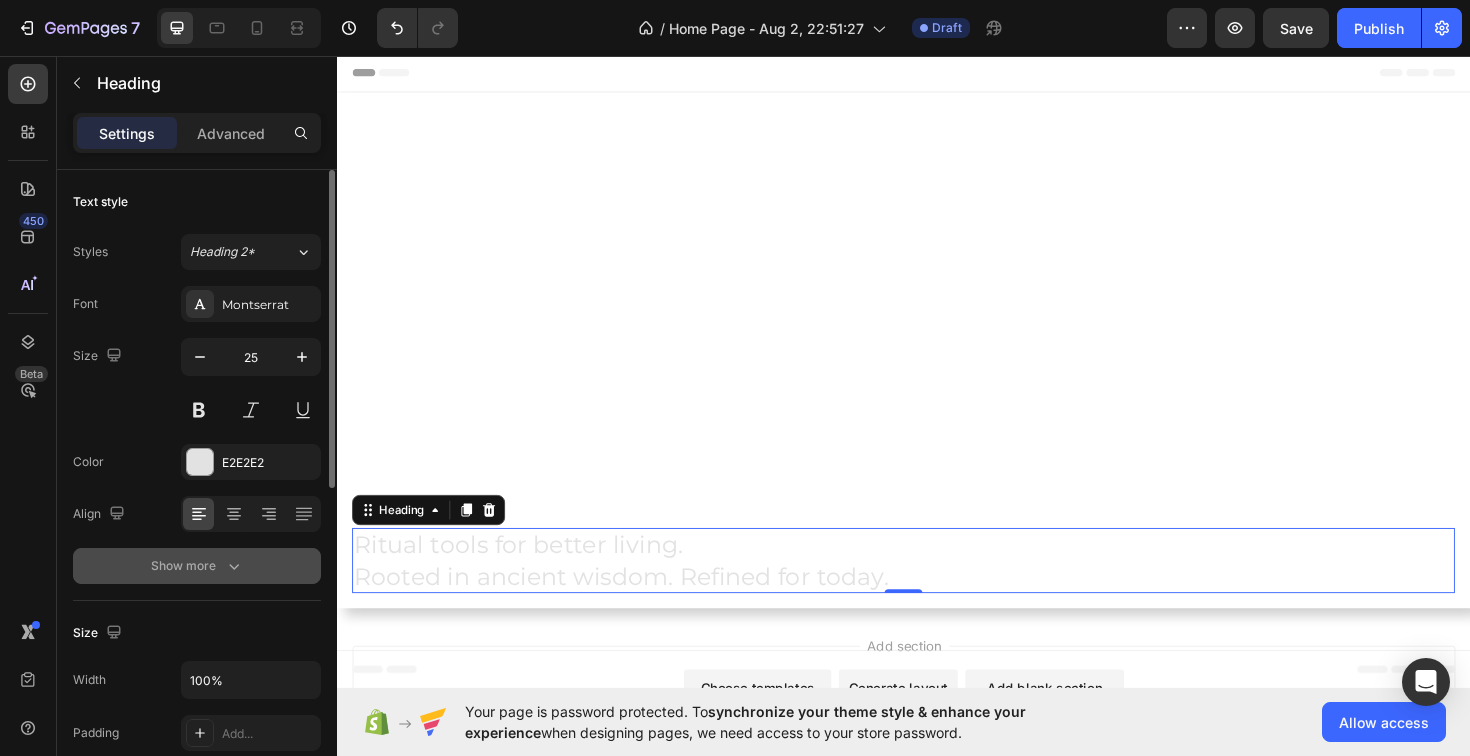 click 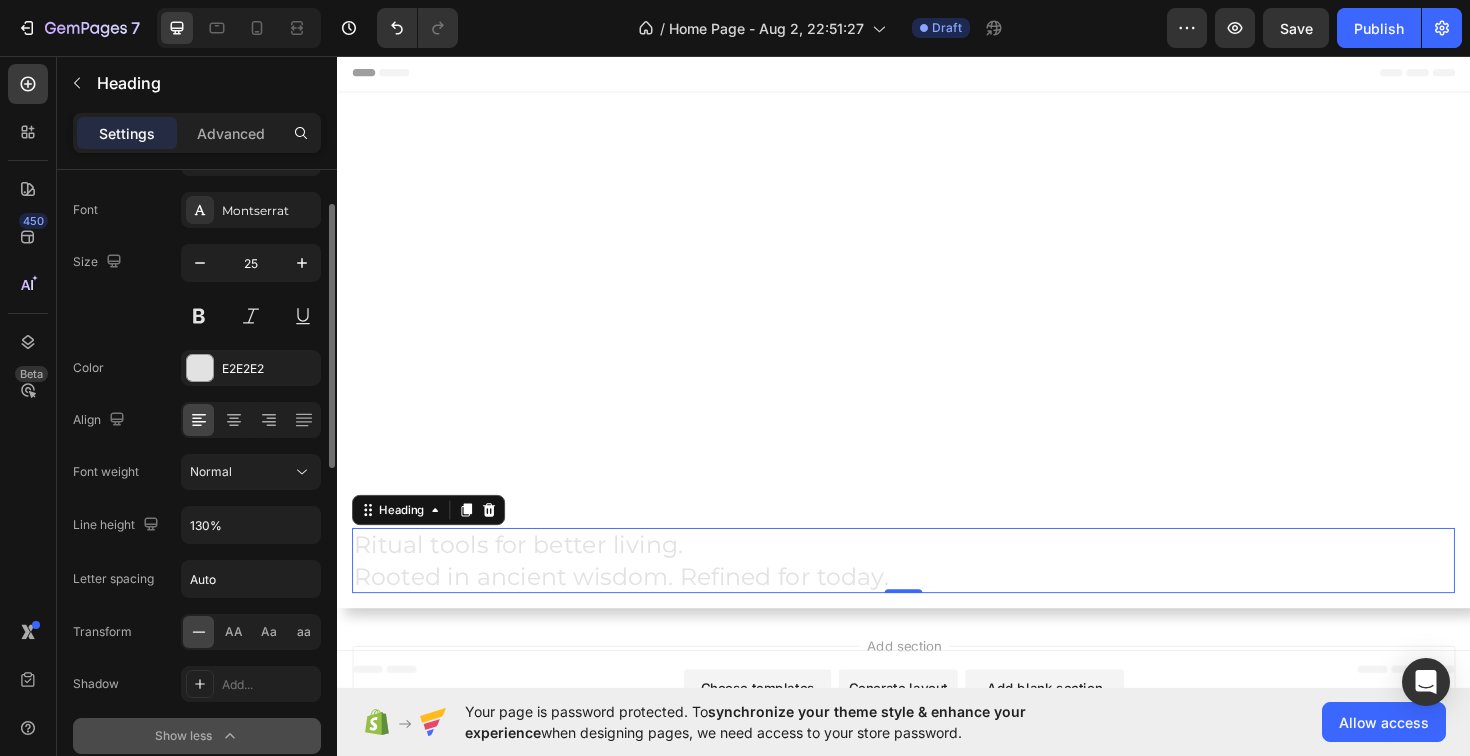 scroll, scrollTop: 95, scrollLeft: 0, axis: vertical 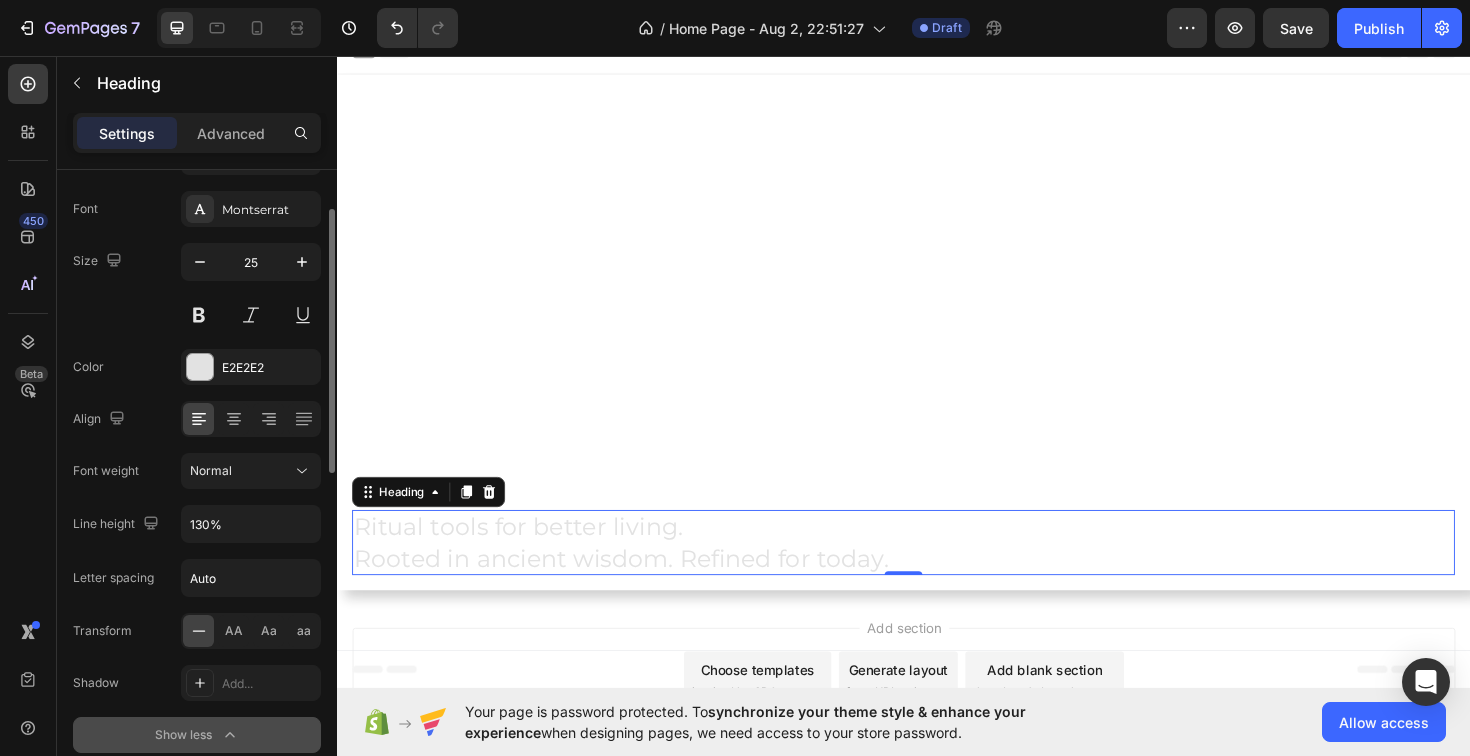 type 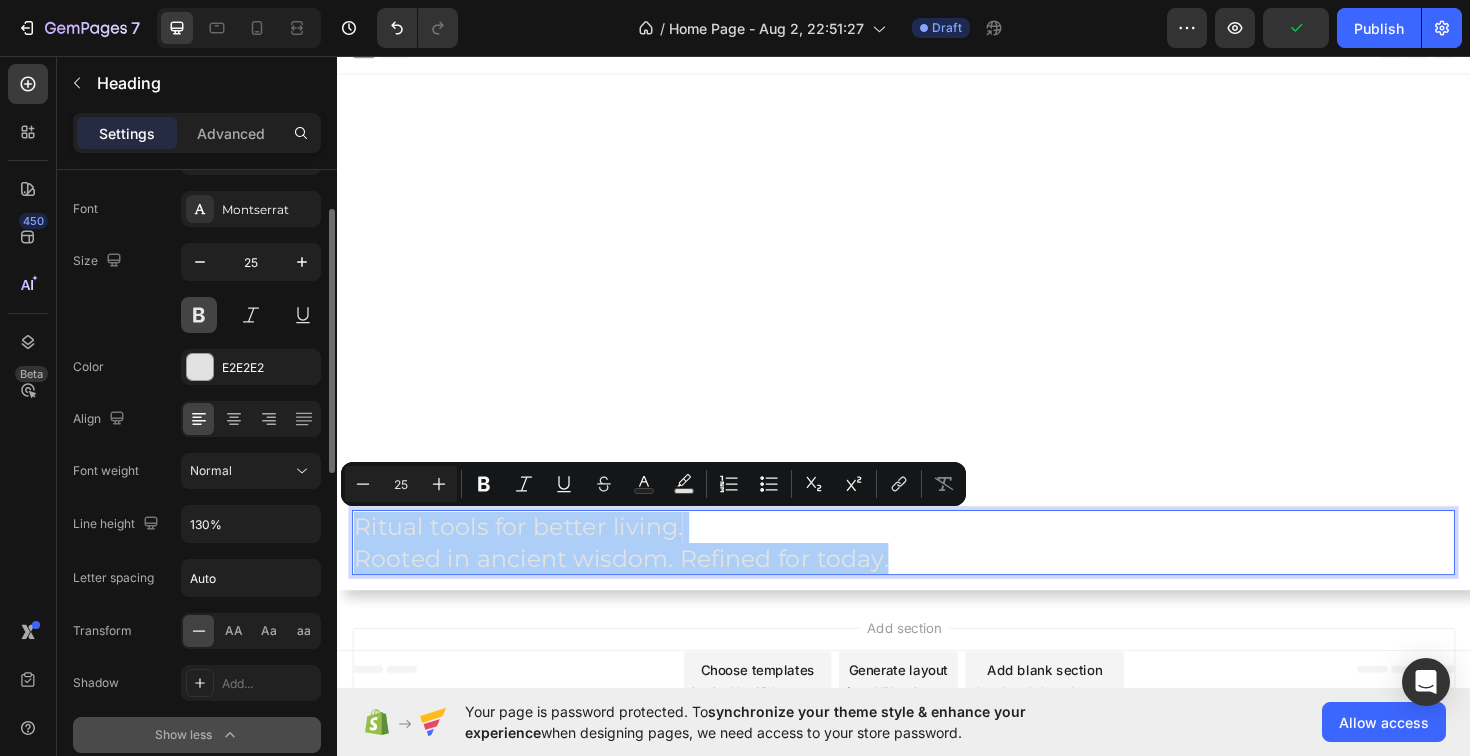 click at bounding box center (199, 315) 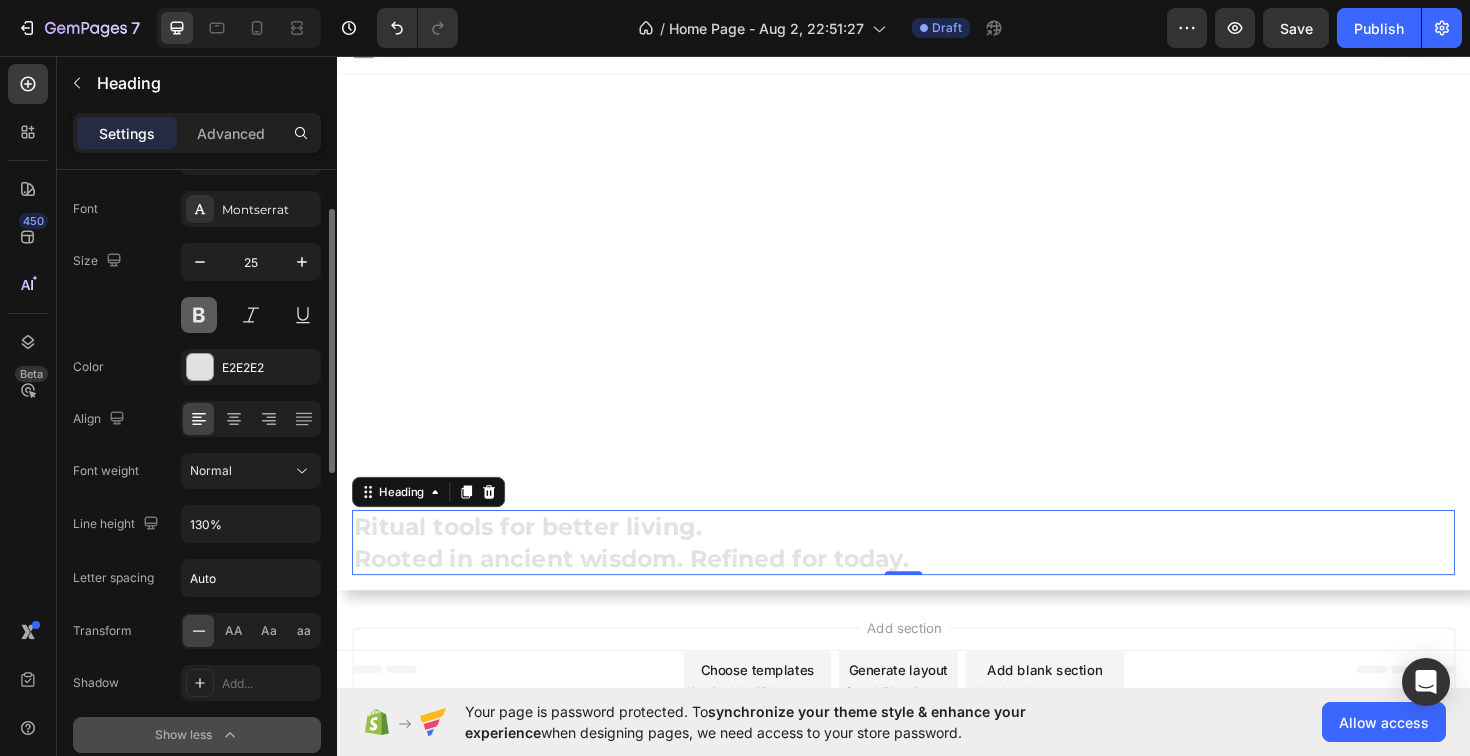 click at bounding box center (199, 315) 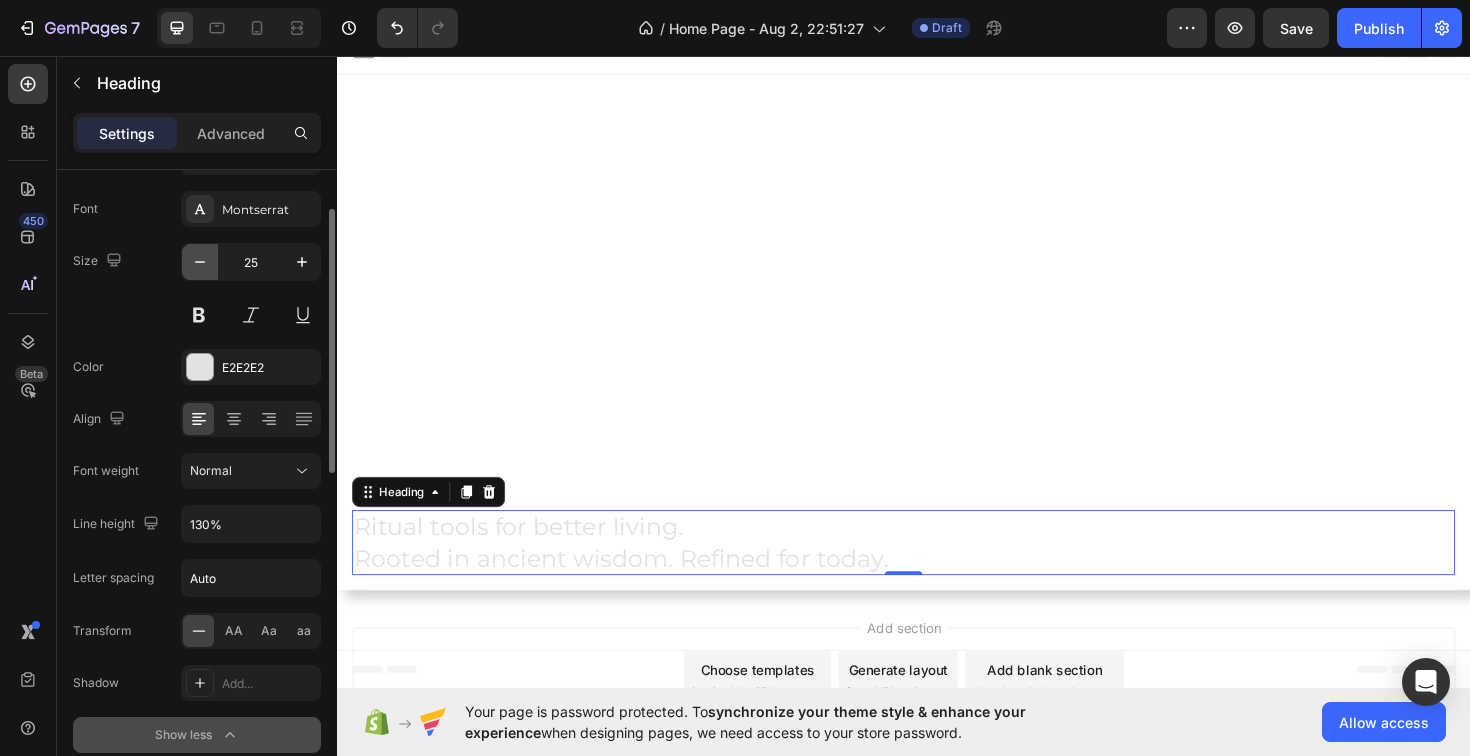click at bounding box center (200, 262) 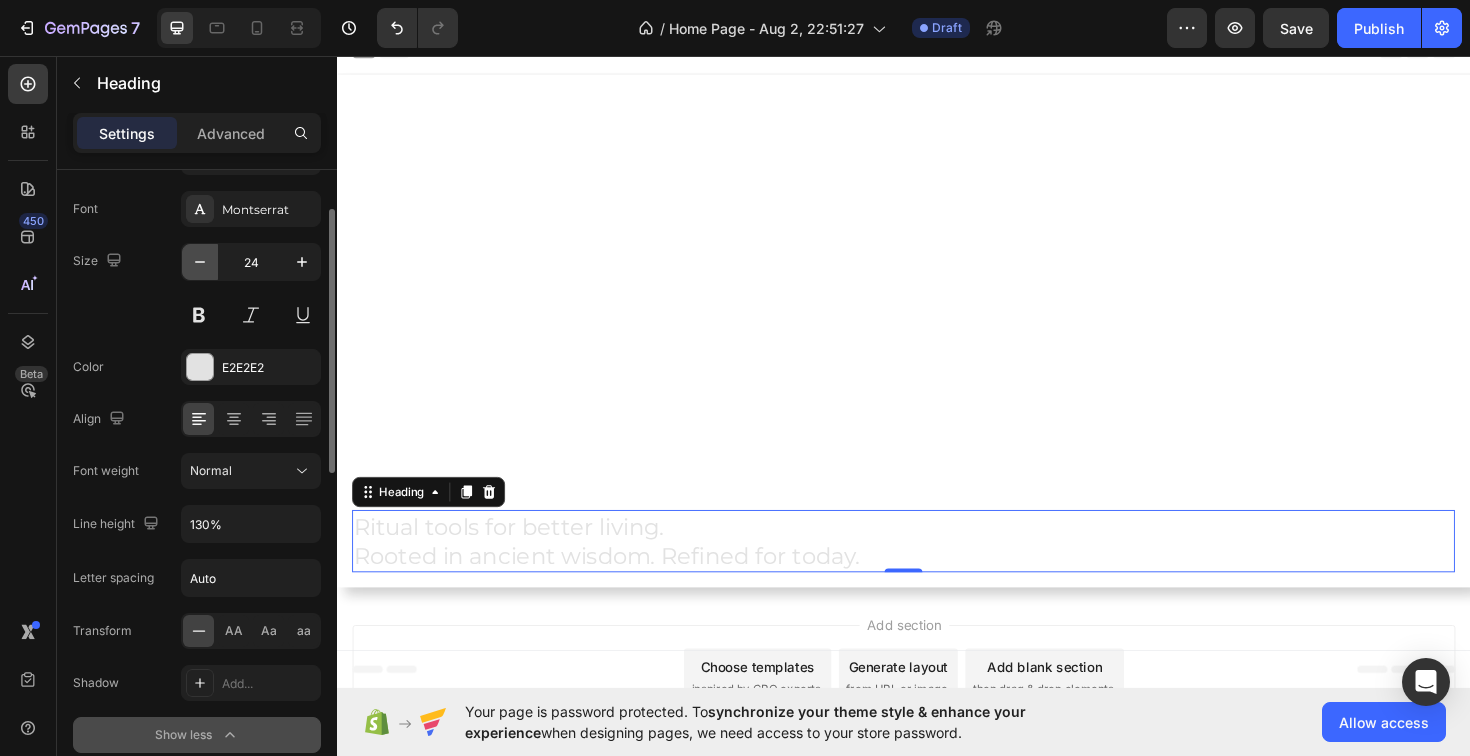 click 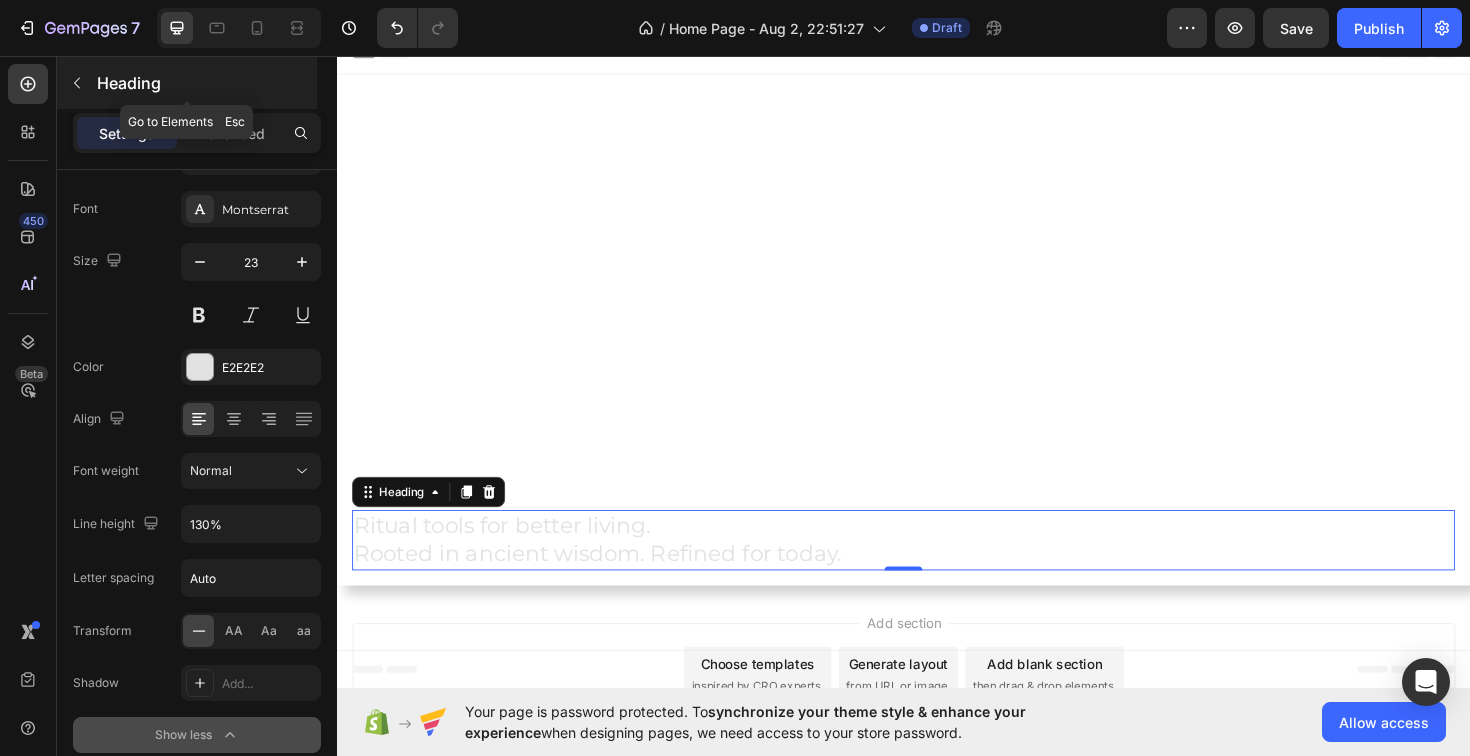 click 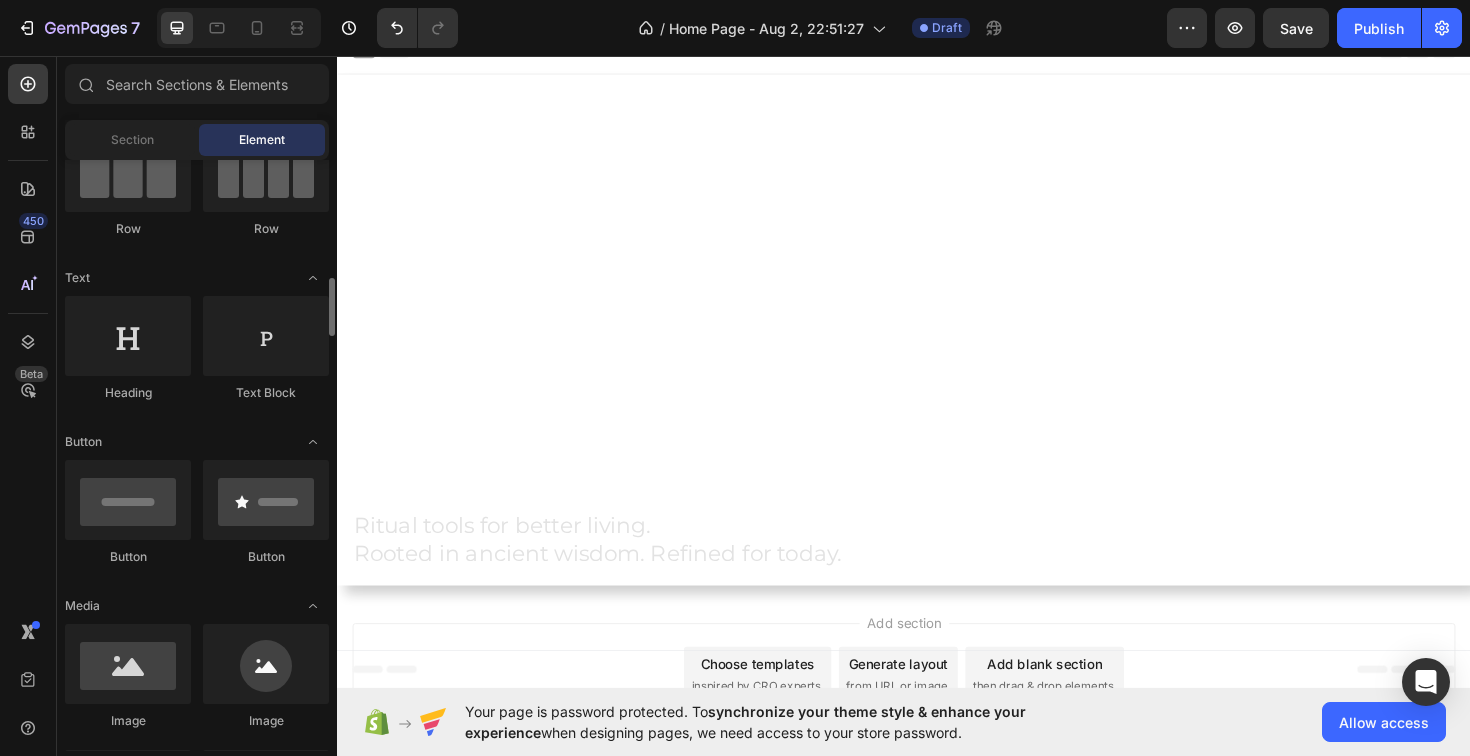 scroll, scrollTop: 291, scrollLeft: 0, axis: vertical 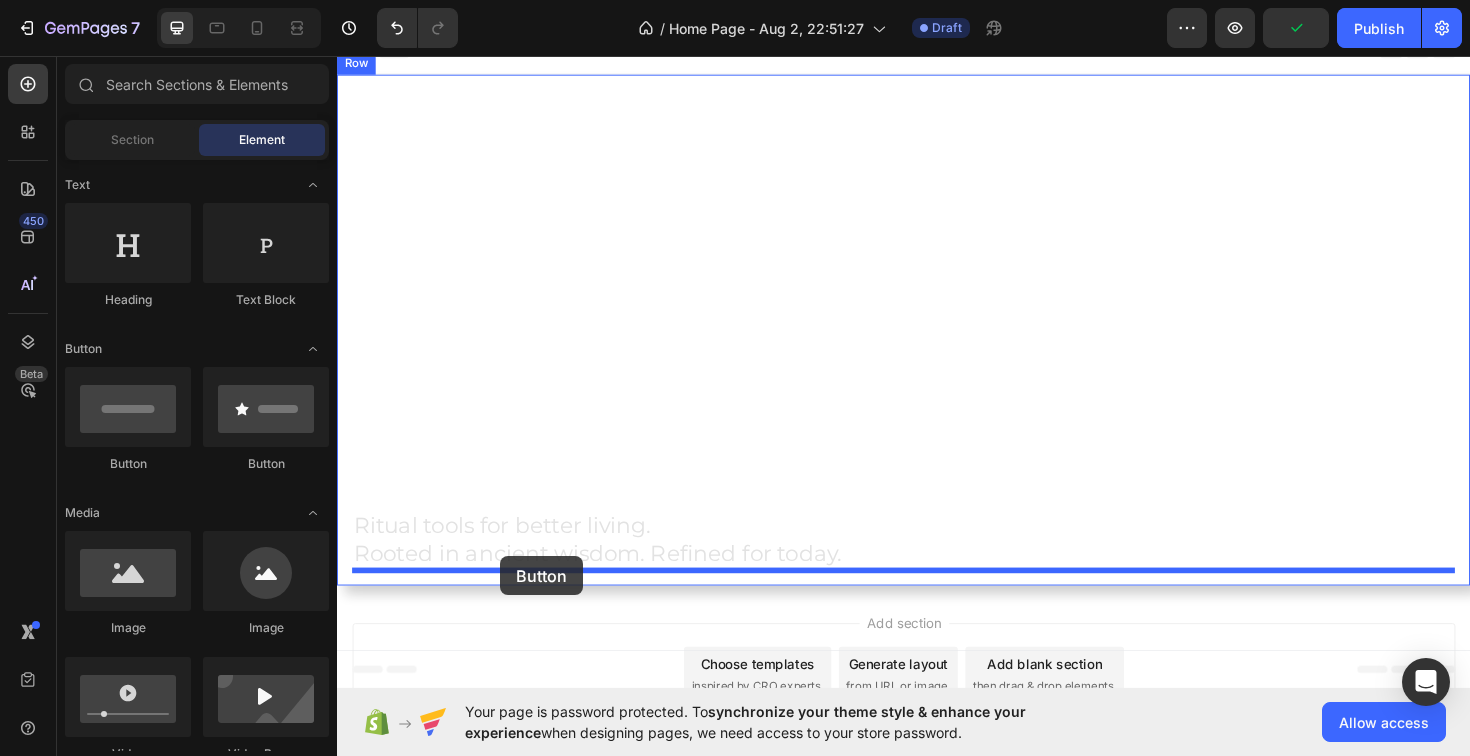 drag, startPoint x: 579, startPoint y: 491, endPoint x: 510, endPoint y: 586, distance: 117.413795 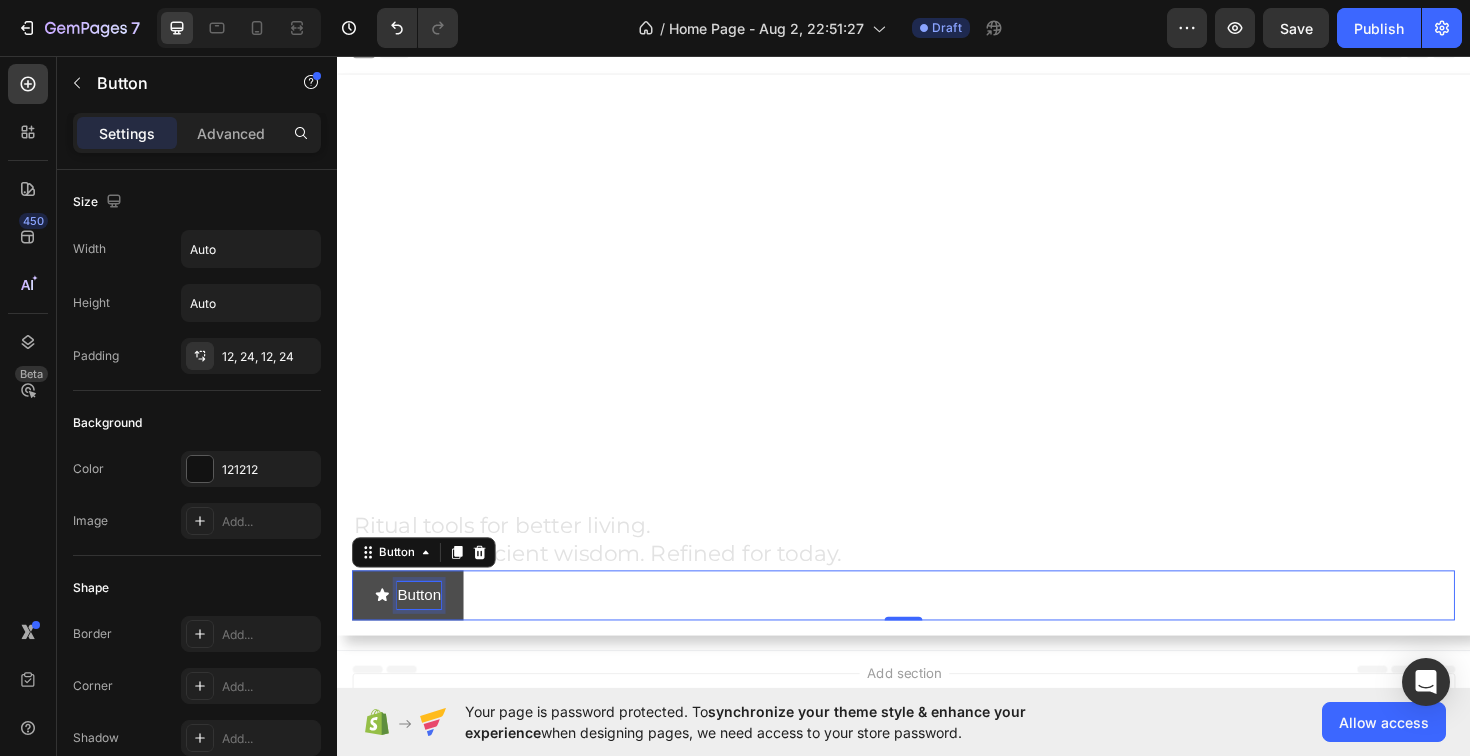 click on "Button" at bounding box center (424, 627) 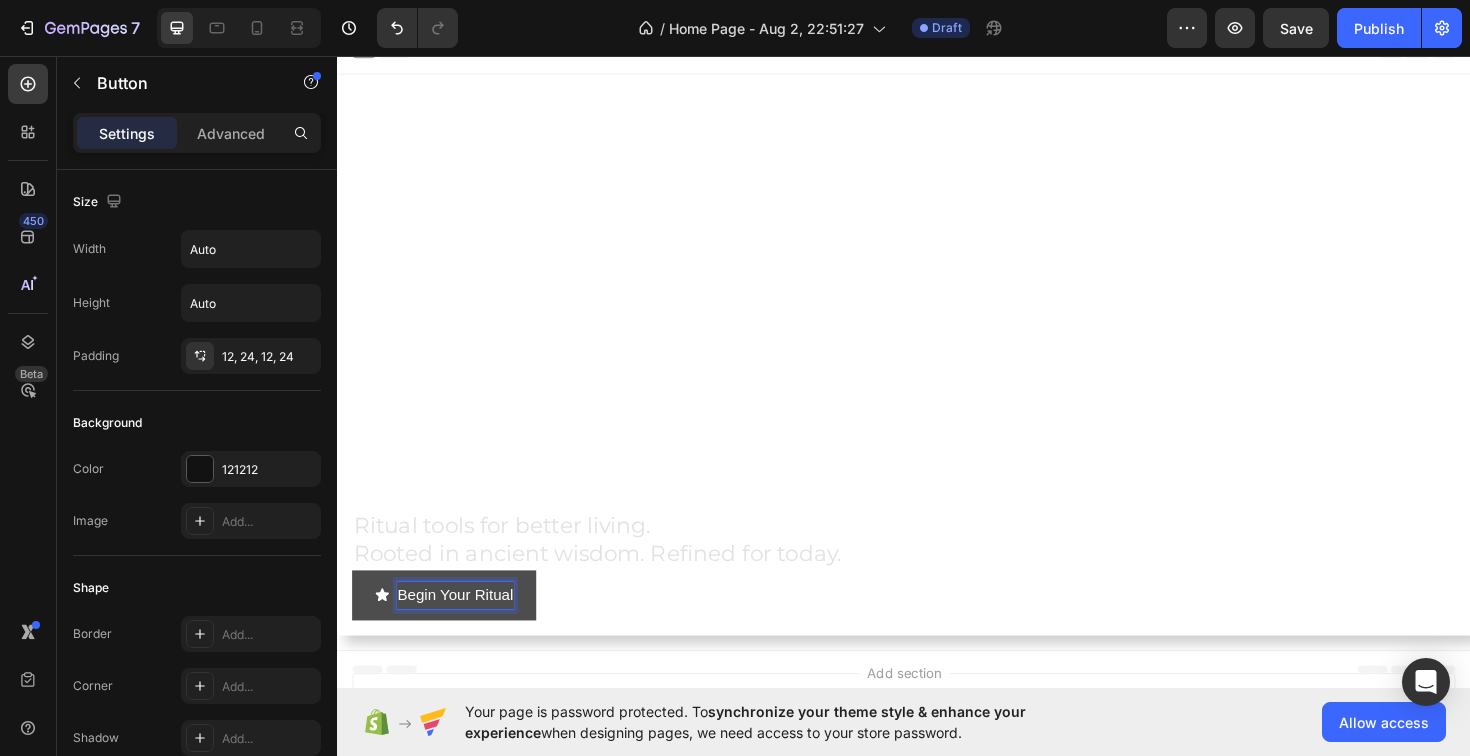 click 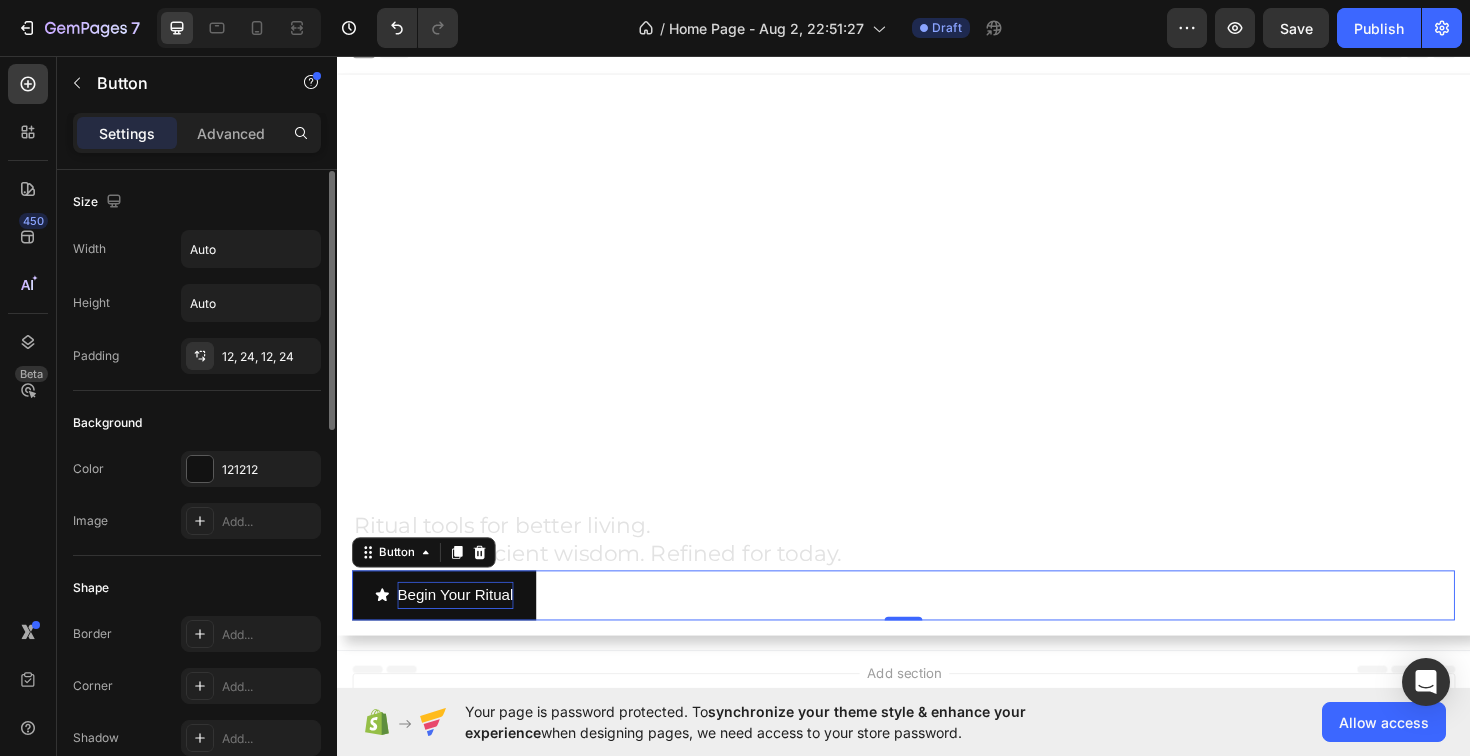 scroll, scrollTop: 15, scrollLeft: 0, axis: vertical 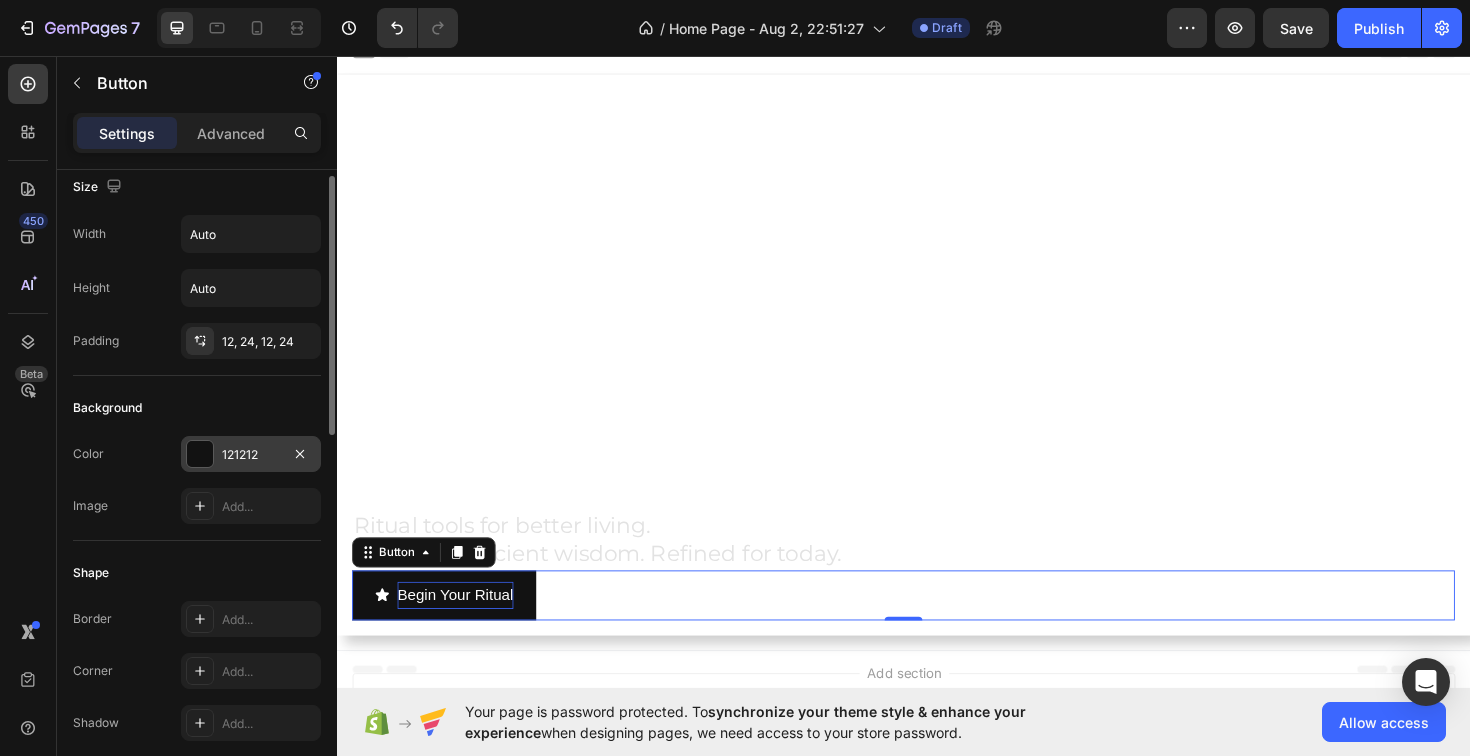 click at bounding box center [200, 454] 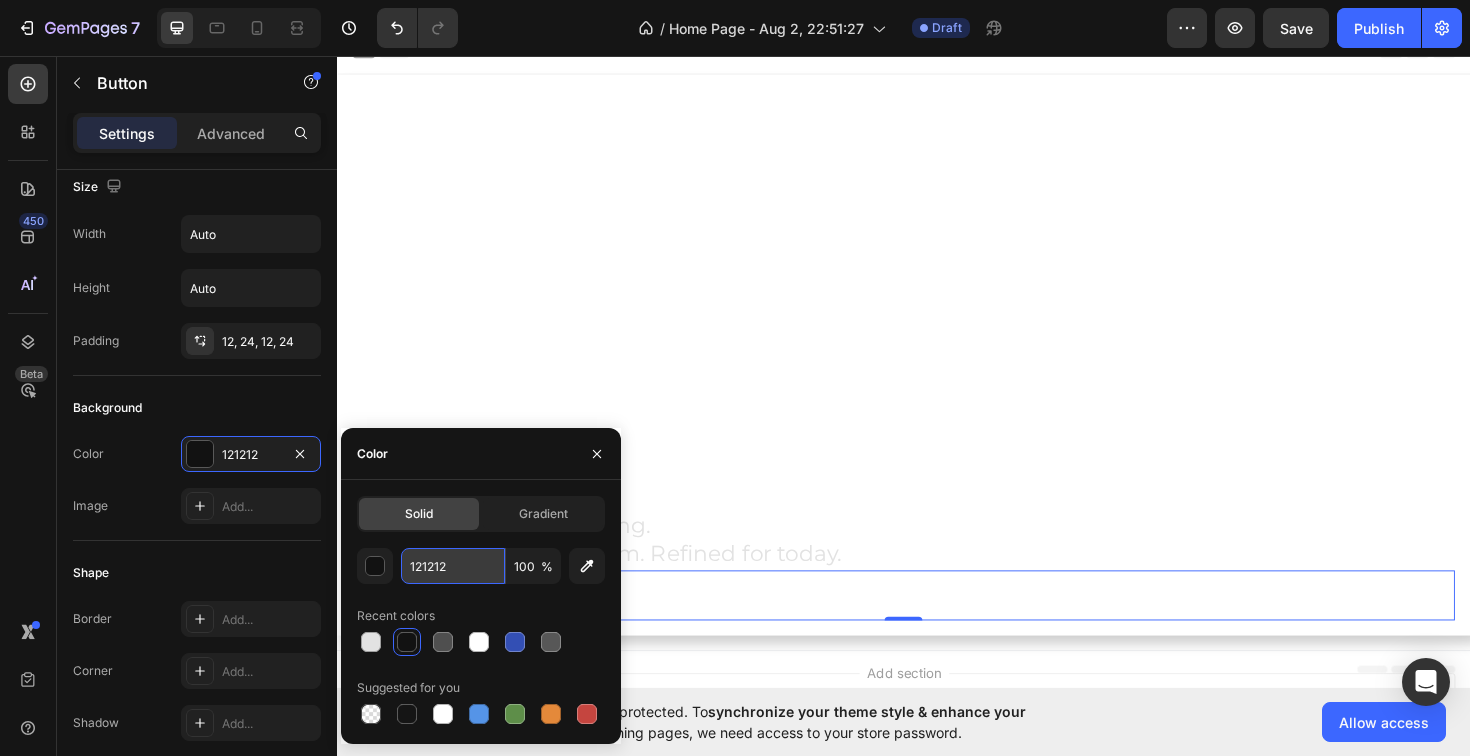 click on "121212" at bounding box center [453, 566] 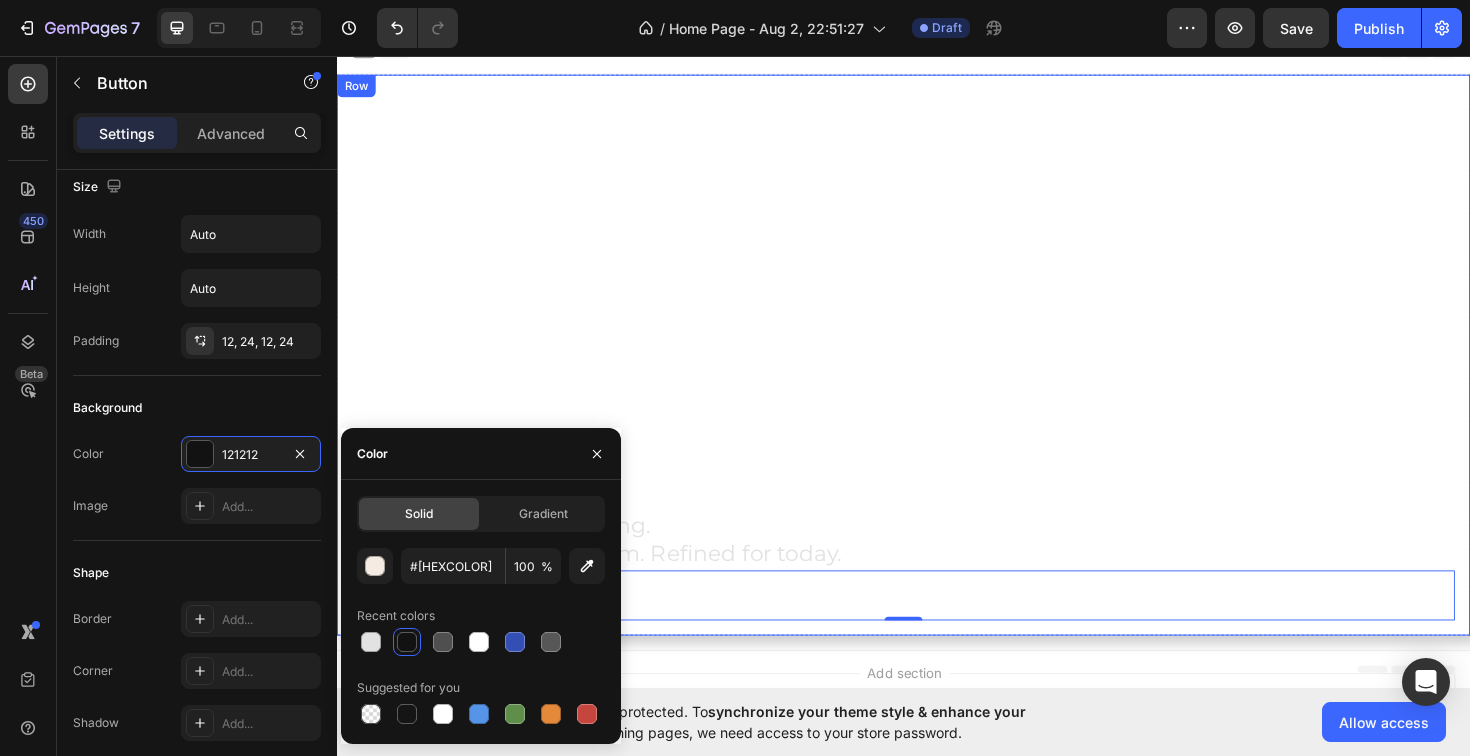 click on "Ritual tools for better living.  Rooted in ancient wisdom. Refined for today. Heading Begin Your Ritual Button   0" at bounding box center (937, 373) 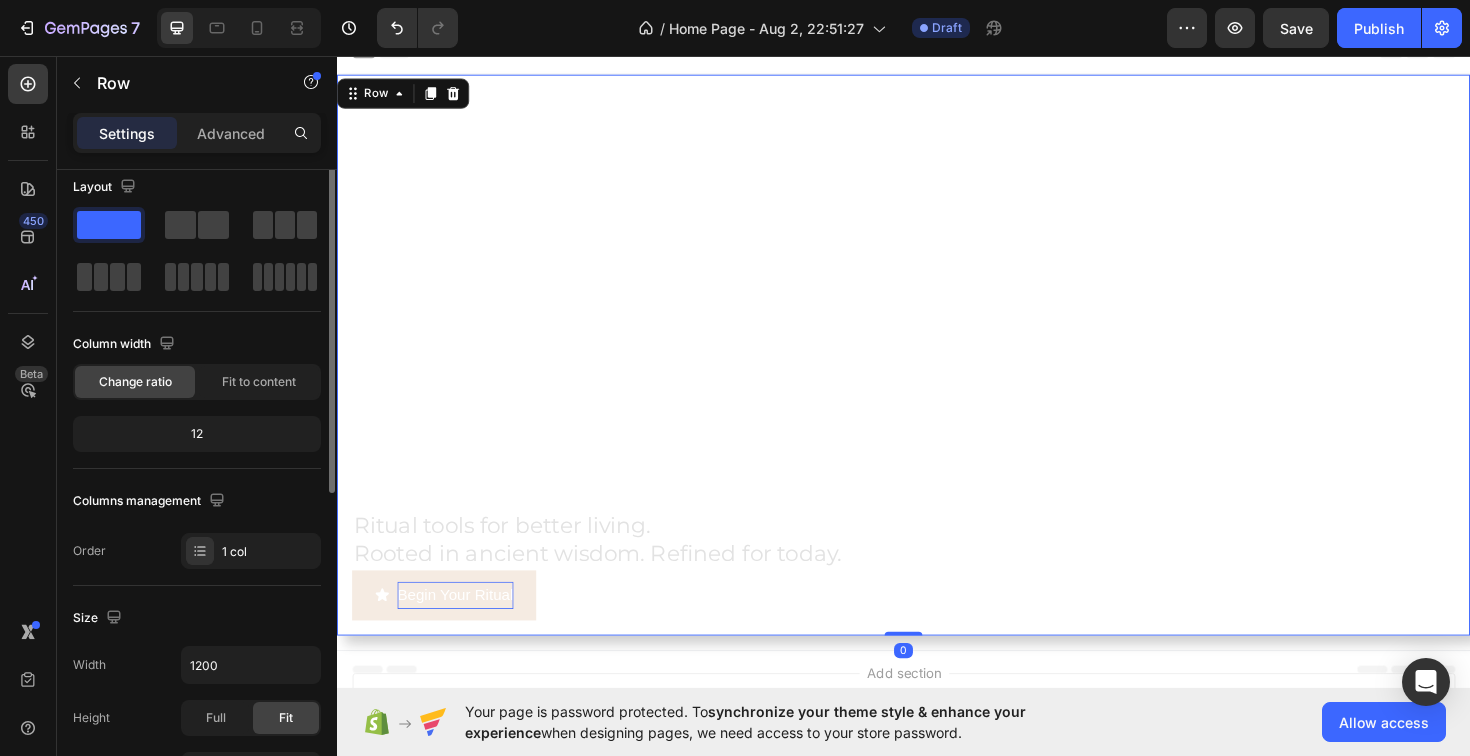 scroll, scrollTop: 0, scrollLeft: 0, axis: both 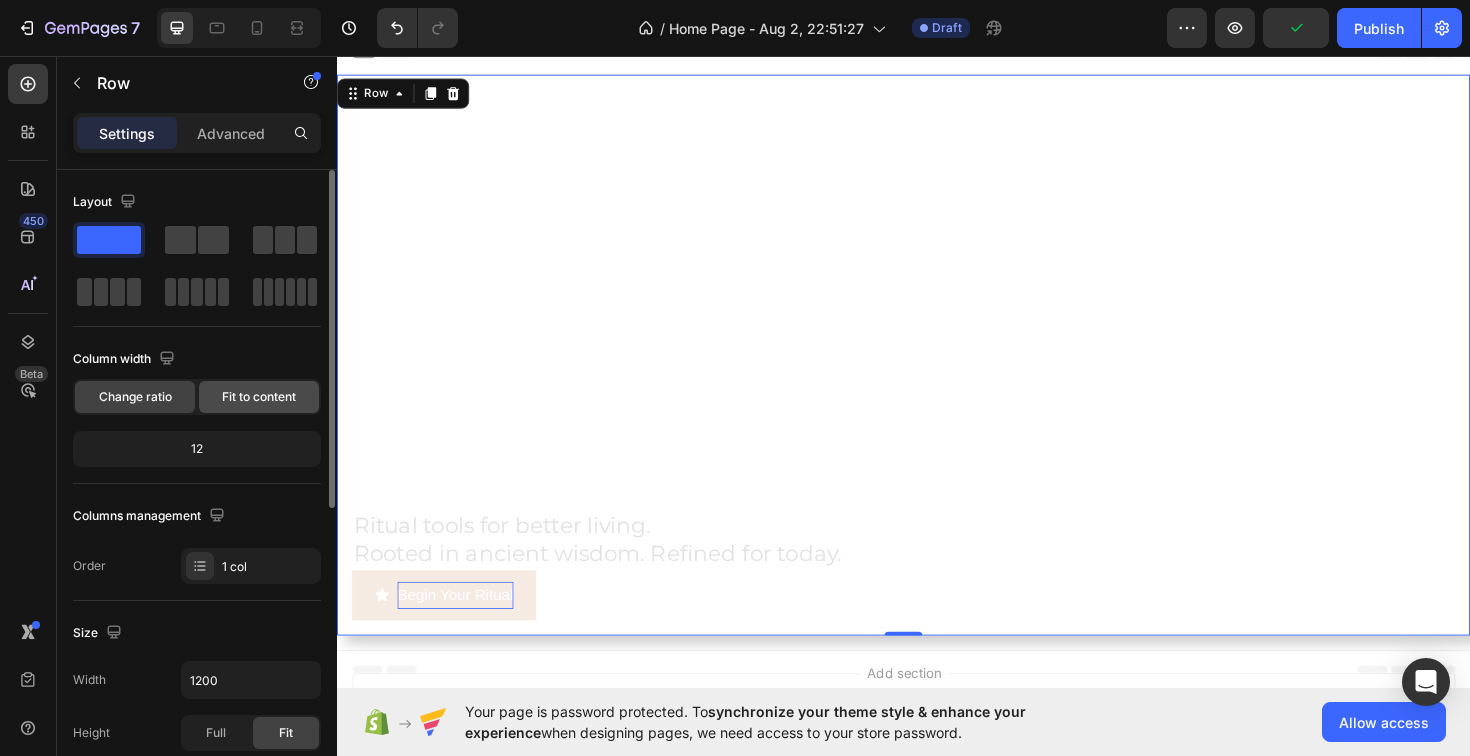 click on "Fit to content" 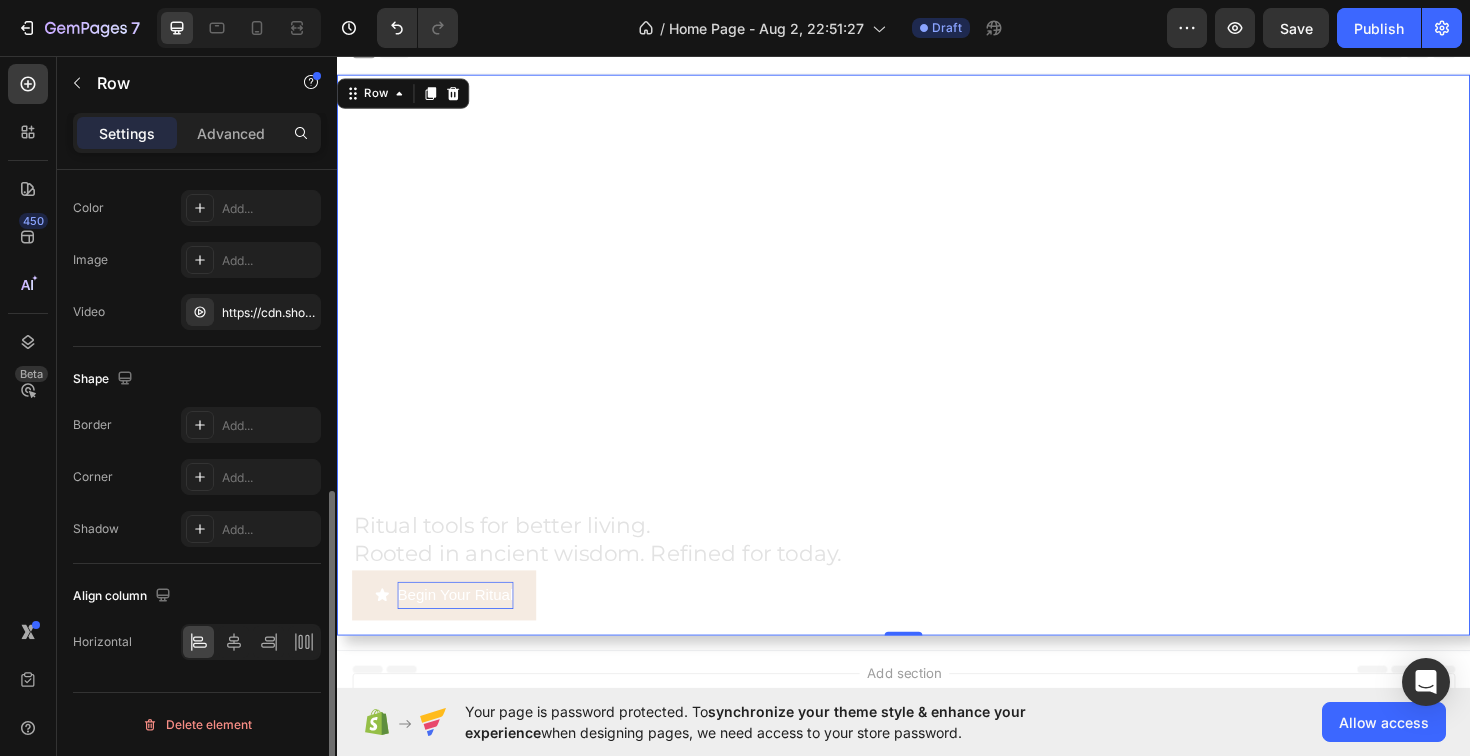 scroll, scrollTop: 0, scrollLeft: 0, axis: both 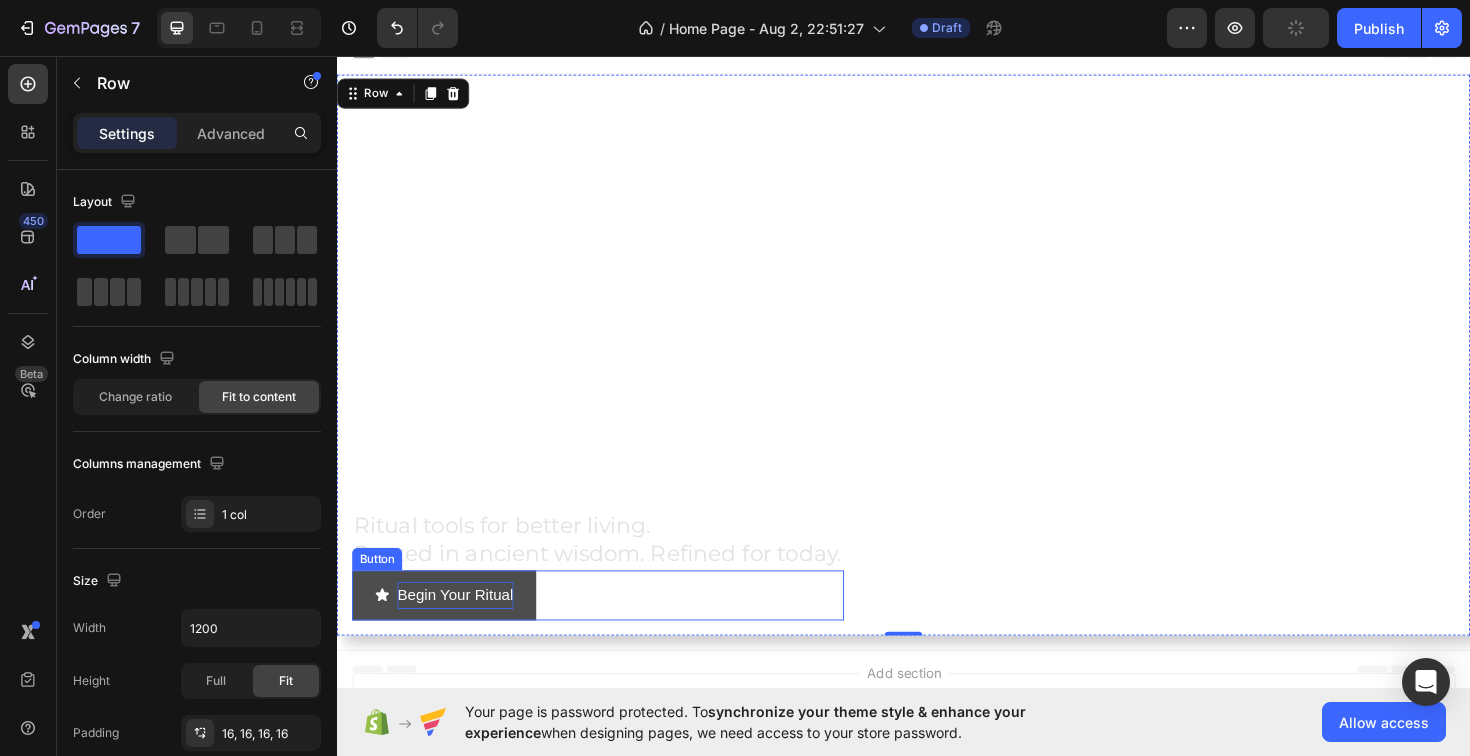 click on "Begin Your Ritual" at bounding box center (450, 627) 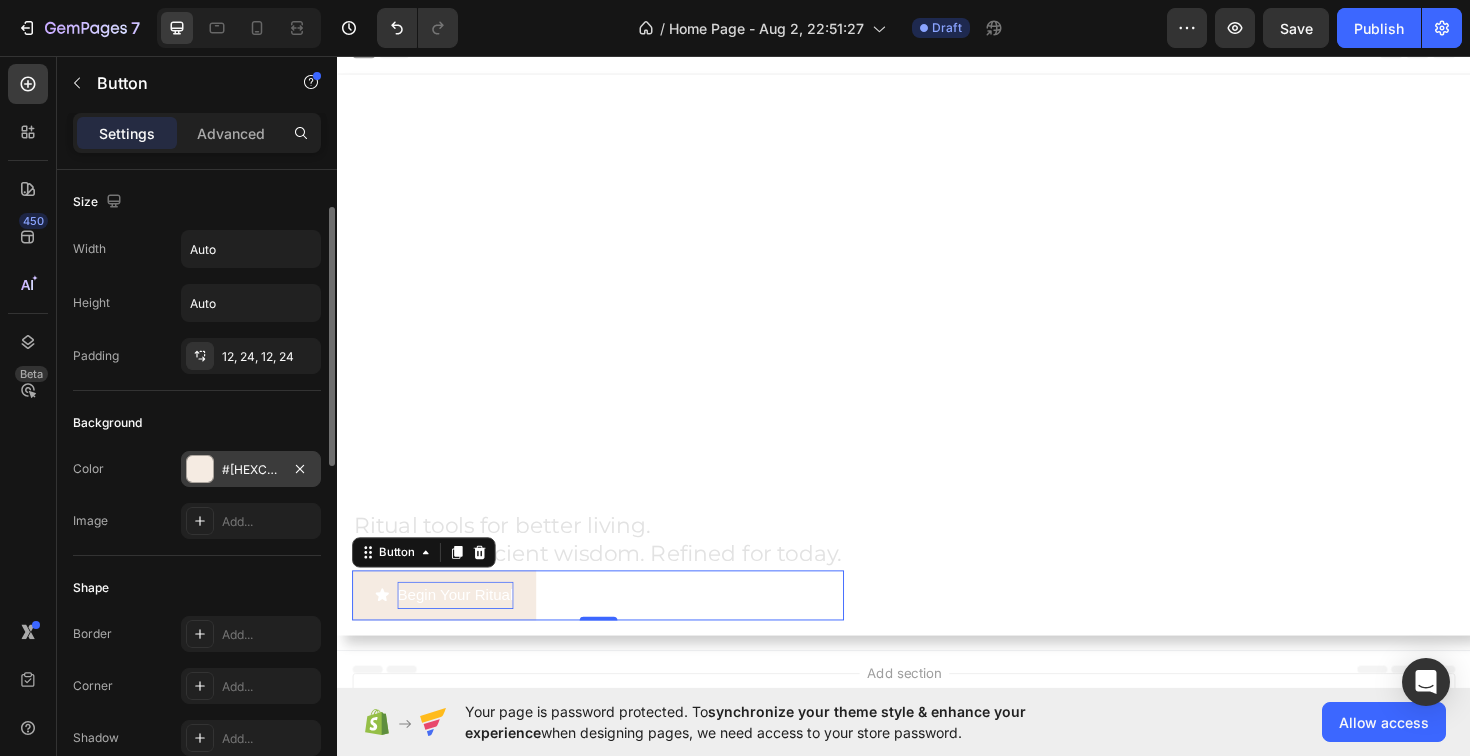scroll, scrollTop: 140, scrollLeft: 0, axis: vertical 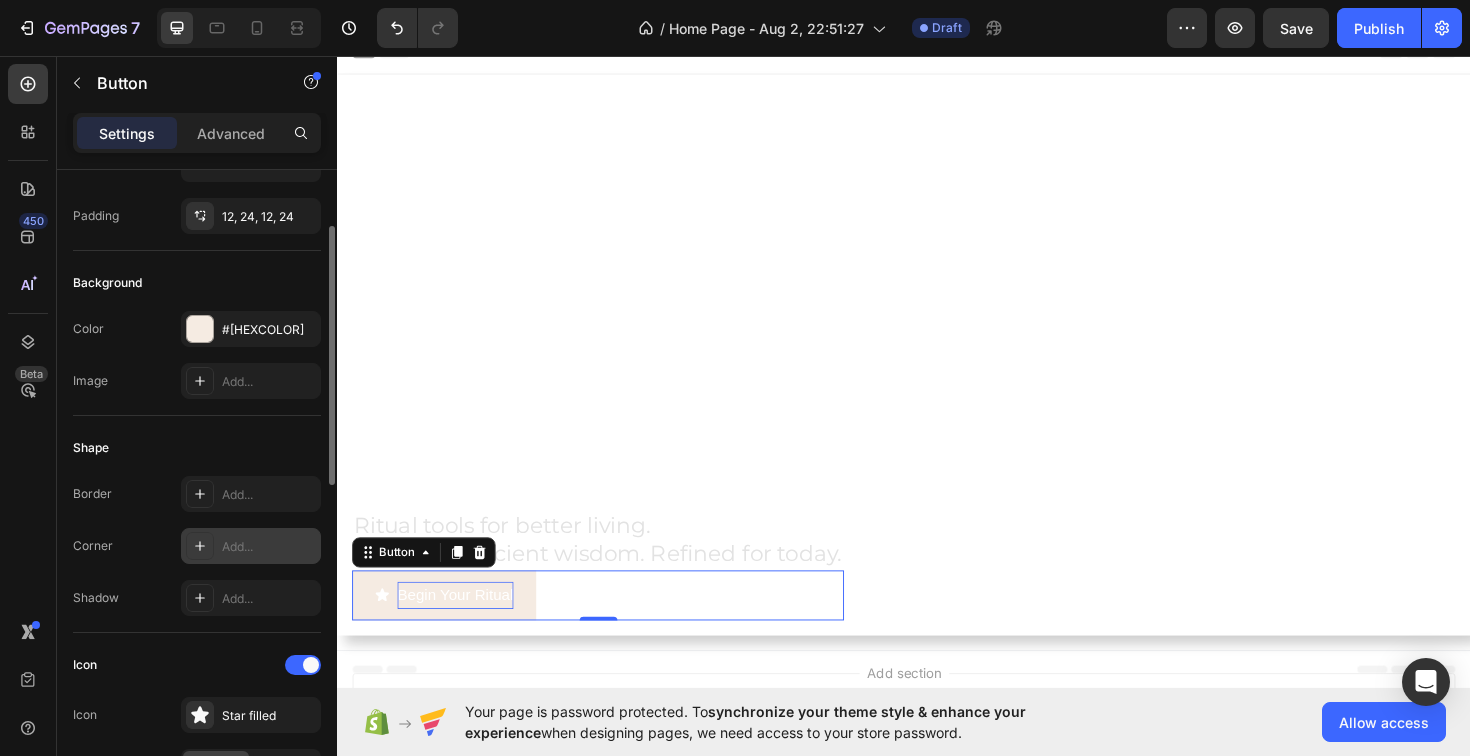 click at bounding box center (200, 546) 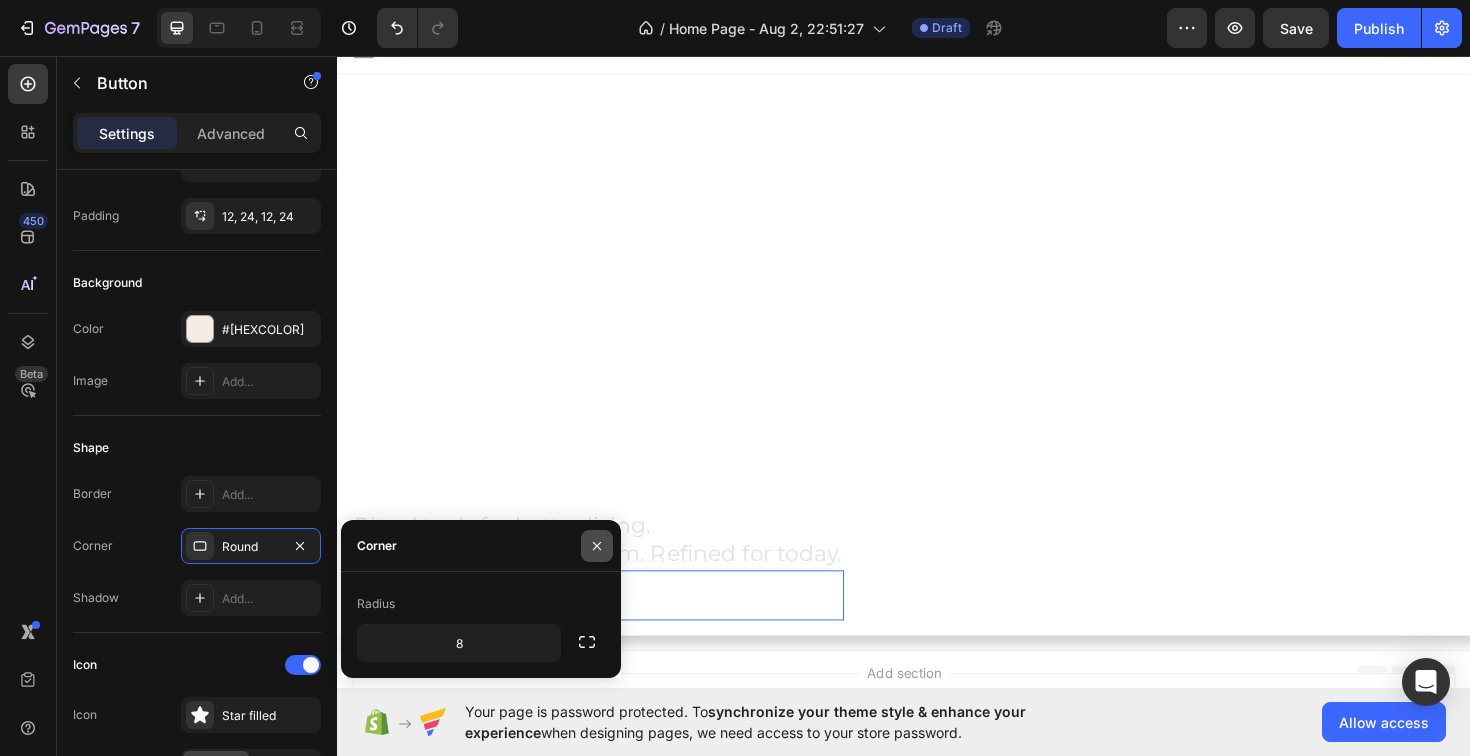 click 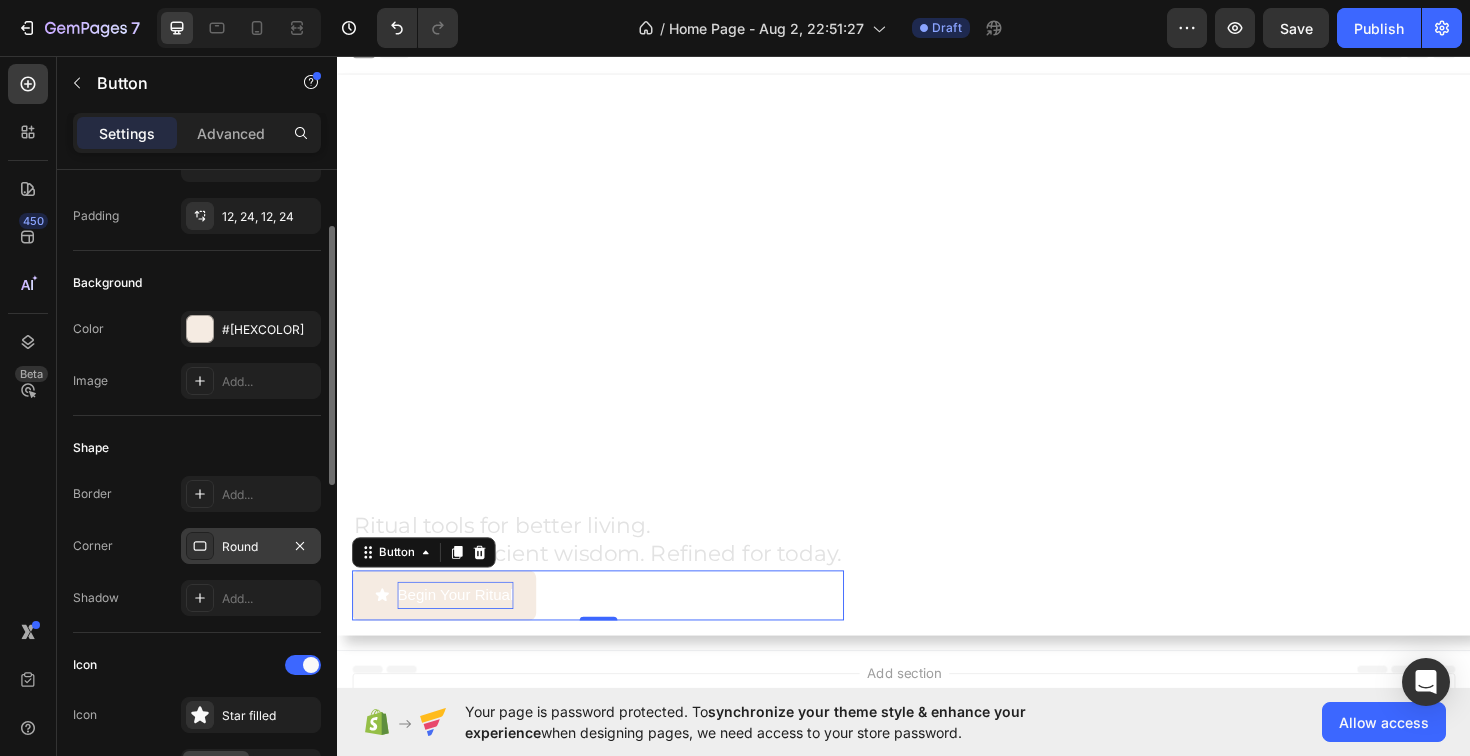 click on "Round" at bounding box center (251, 547) 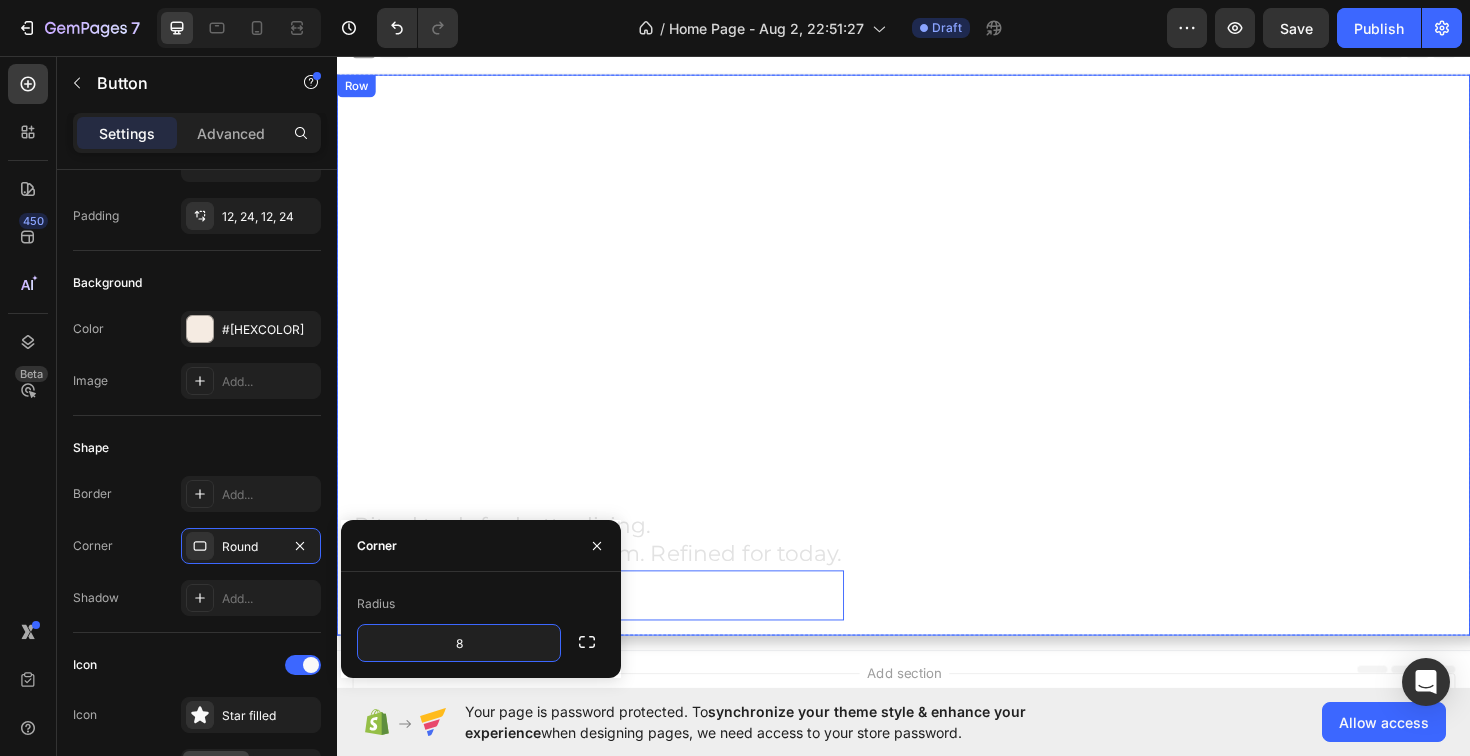 scroll, scrollTop: 159, scrollLeft: 0, axis: vertical 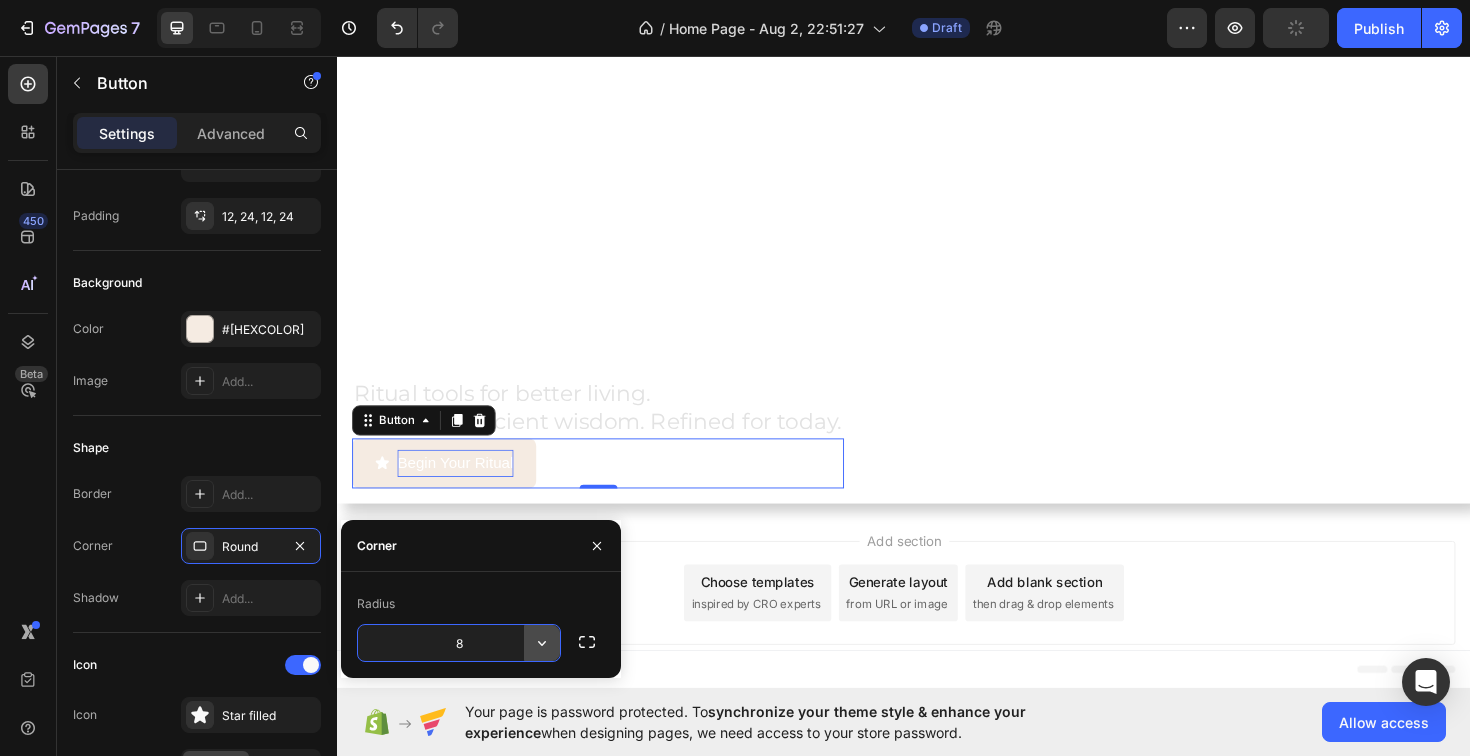click 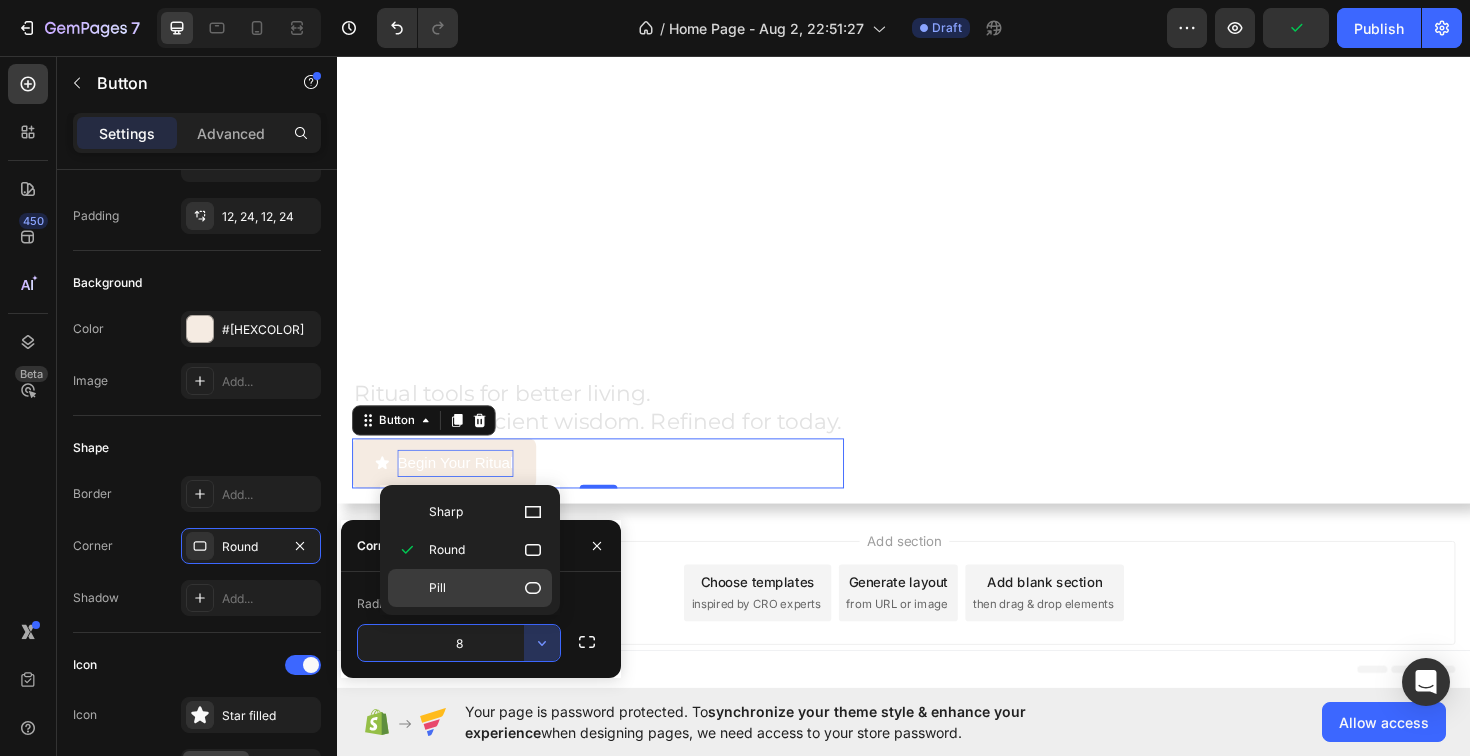 click on "Pill" at bounding box center (486, 588) 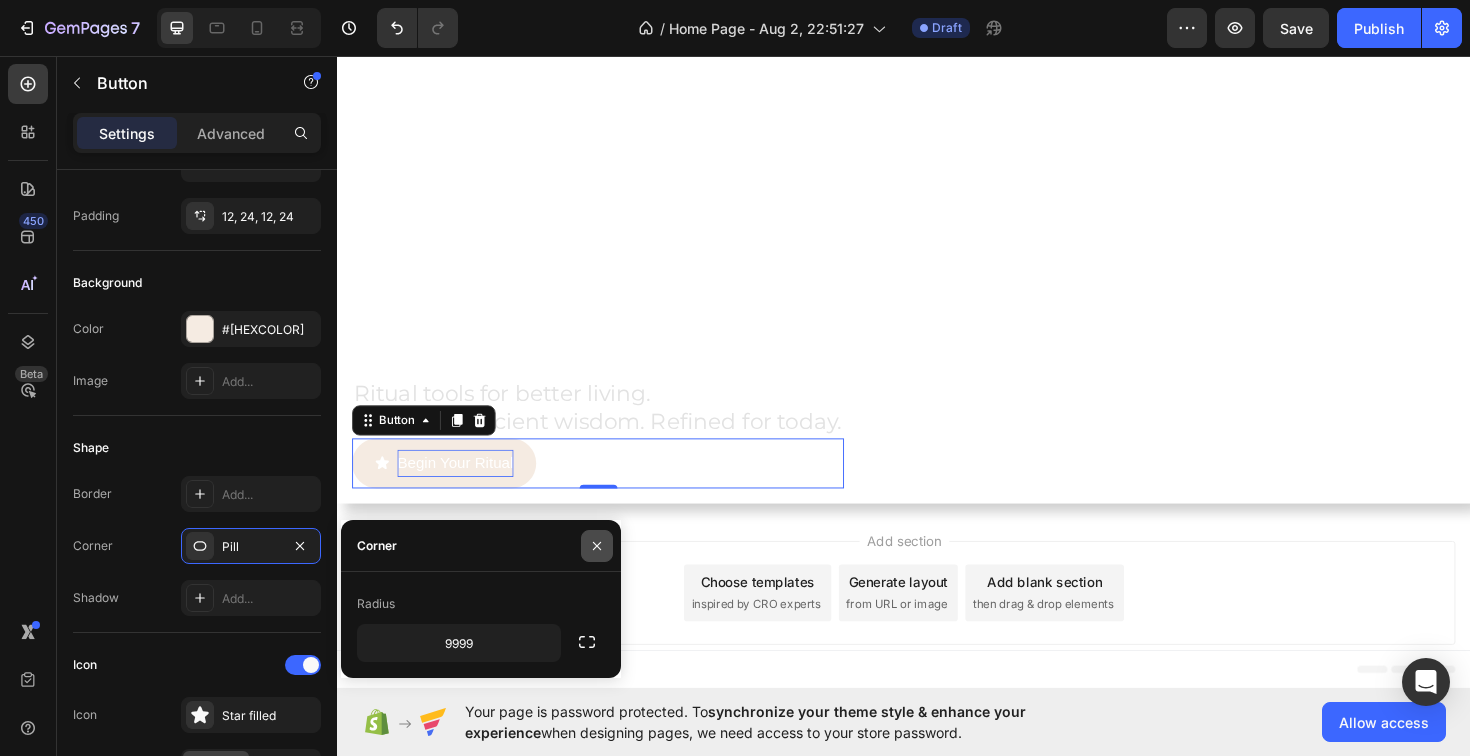 click at bounding box center [597, 546] 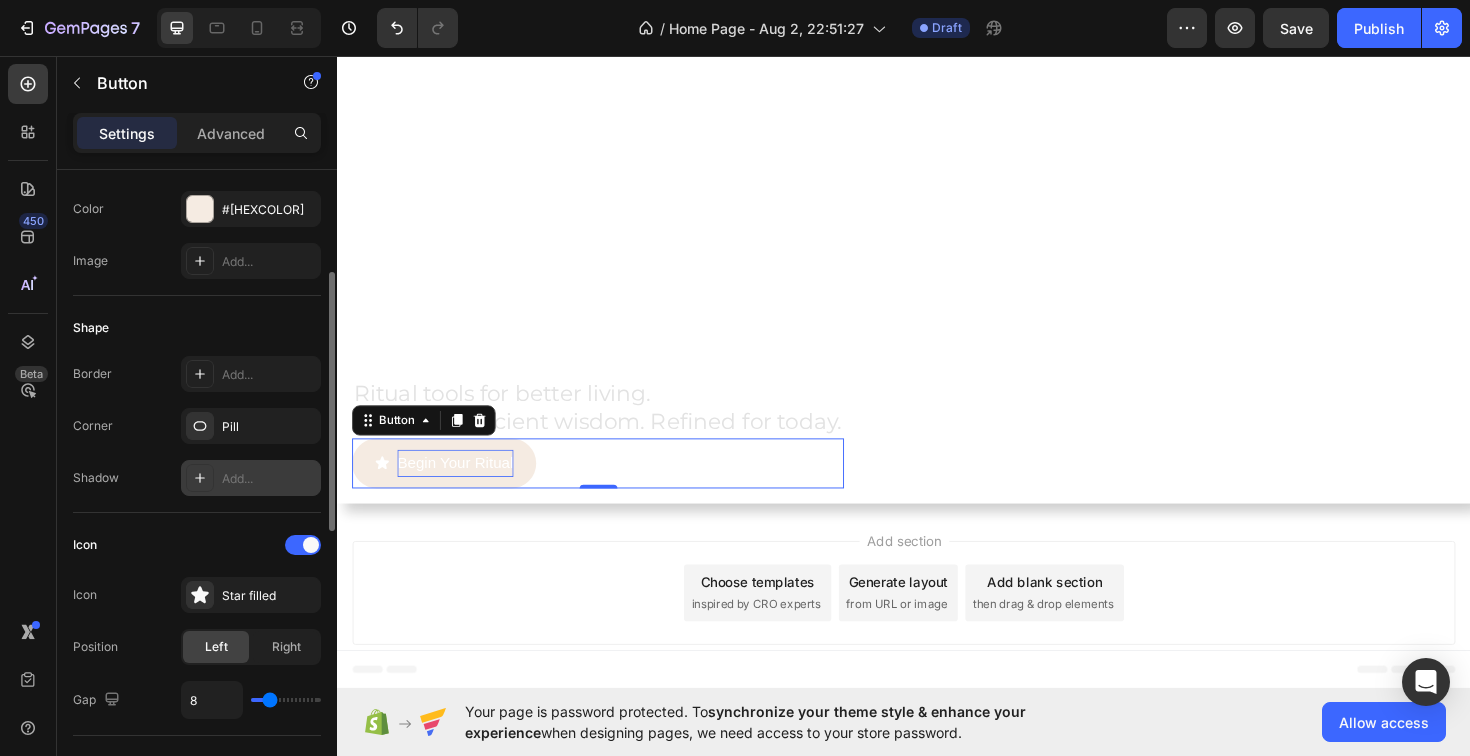 scroll, scrollTop: 266, scrollLeft: 0, axis: vertical 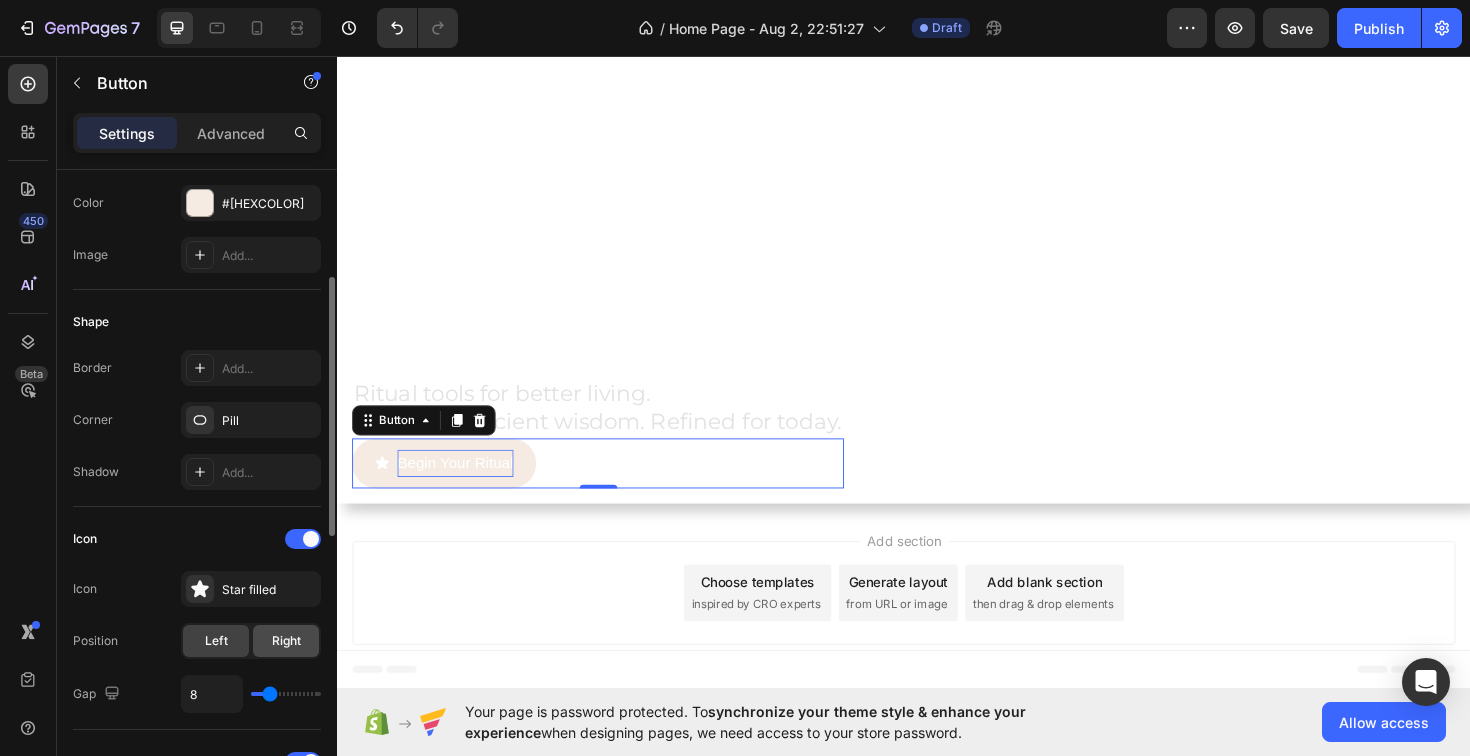 click on "Right" 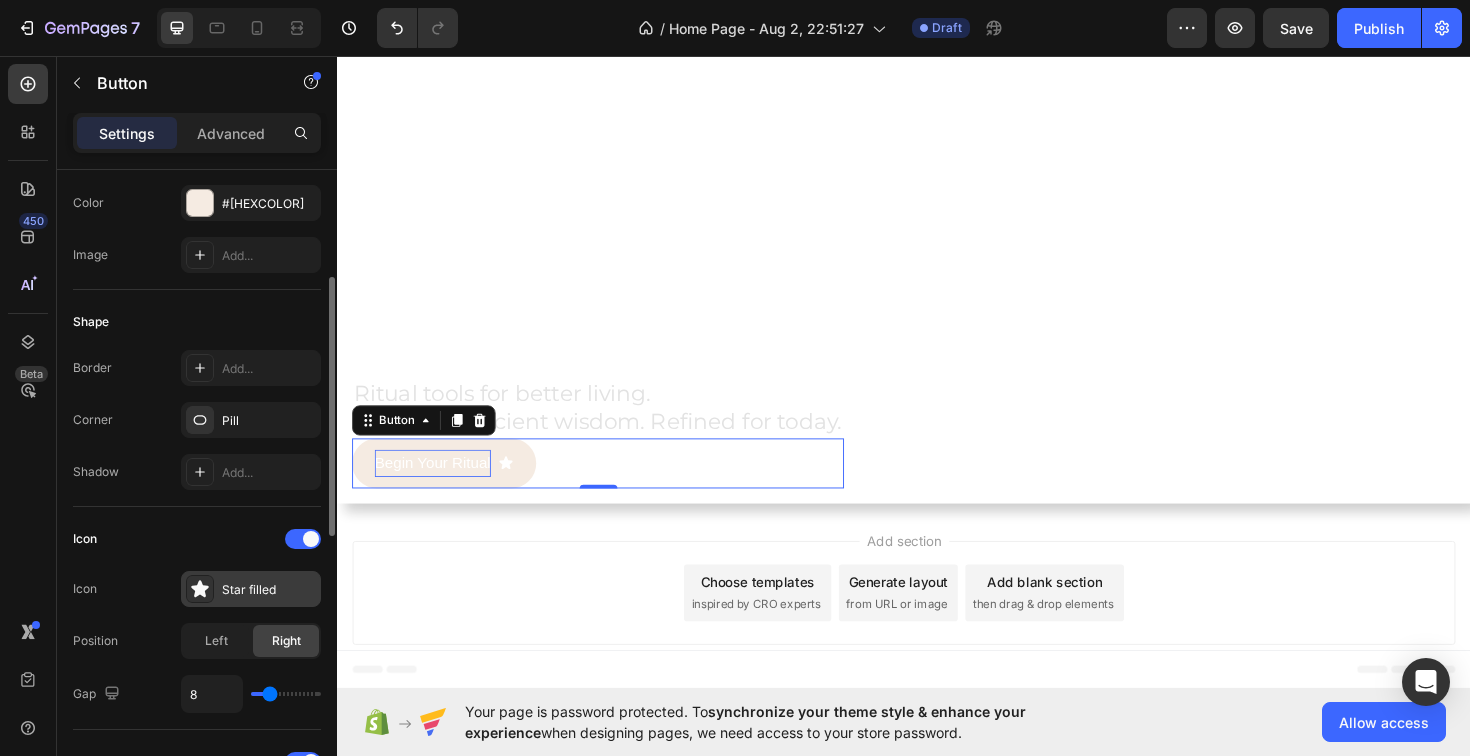 click 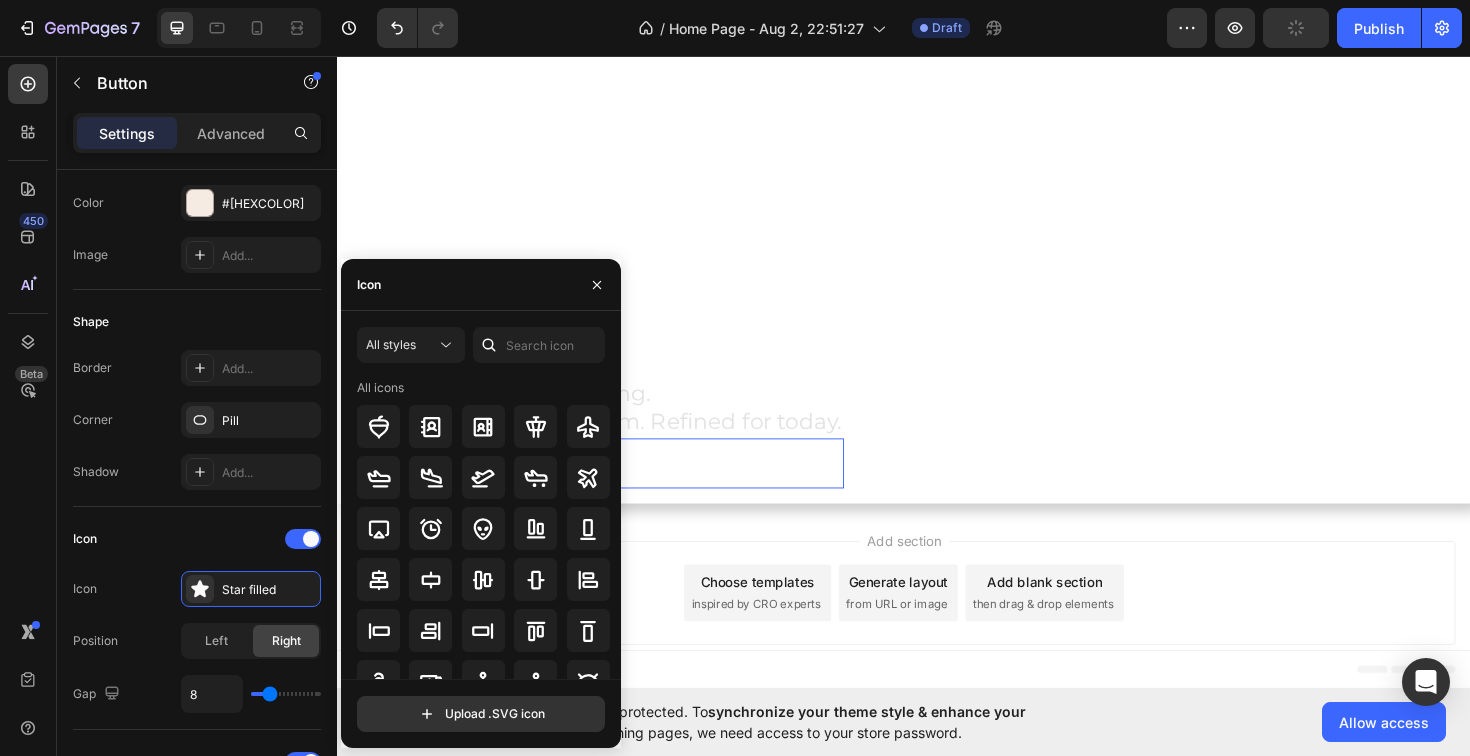 click on "Icon" at bounding box center [481, 285] 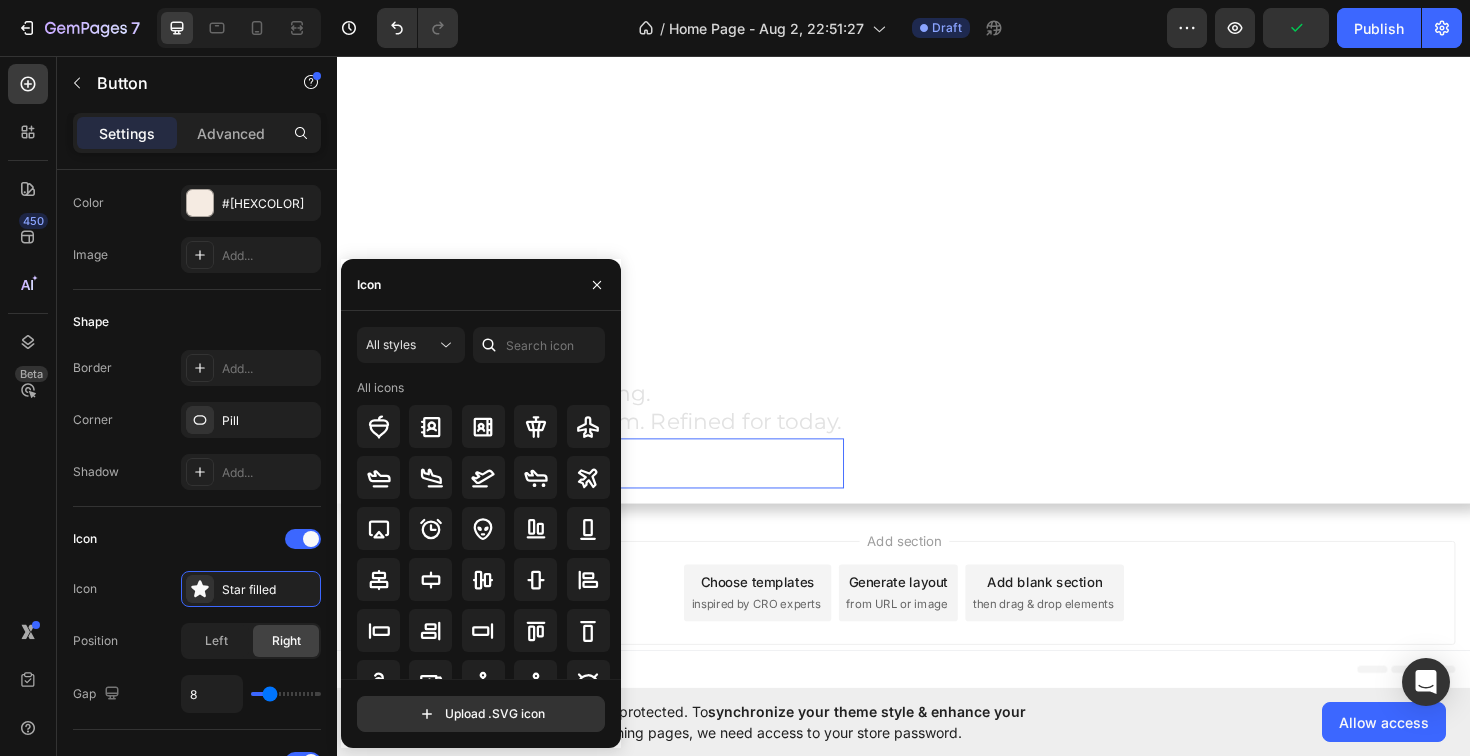 click on "Icon" at bounding box center (481, 285) 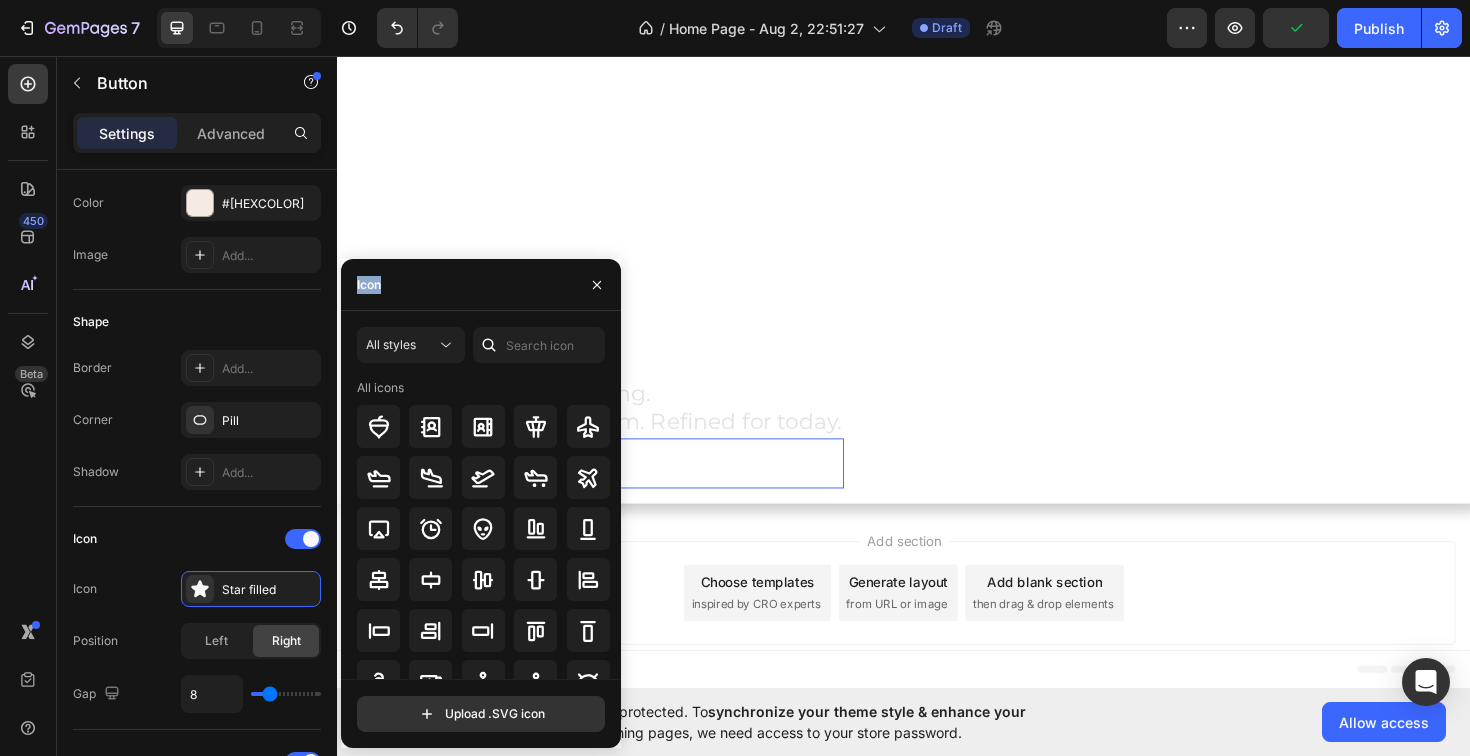 click on "Icon" at bounding box center (481, 285) 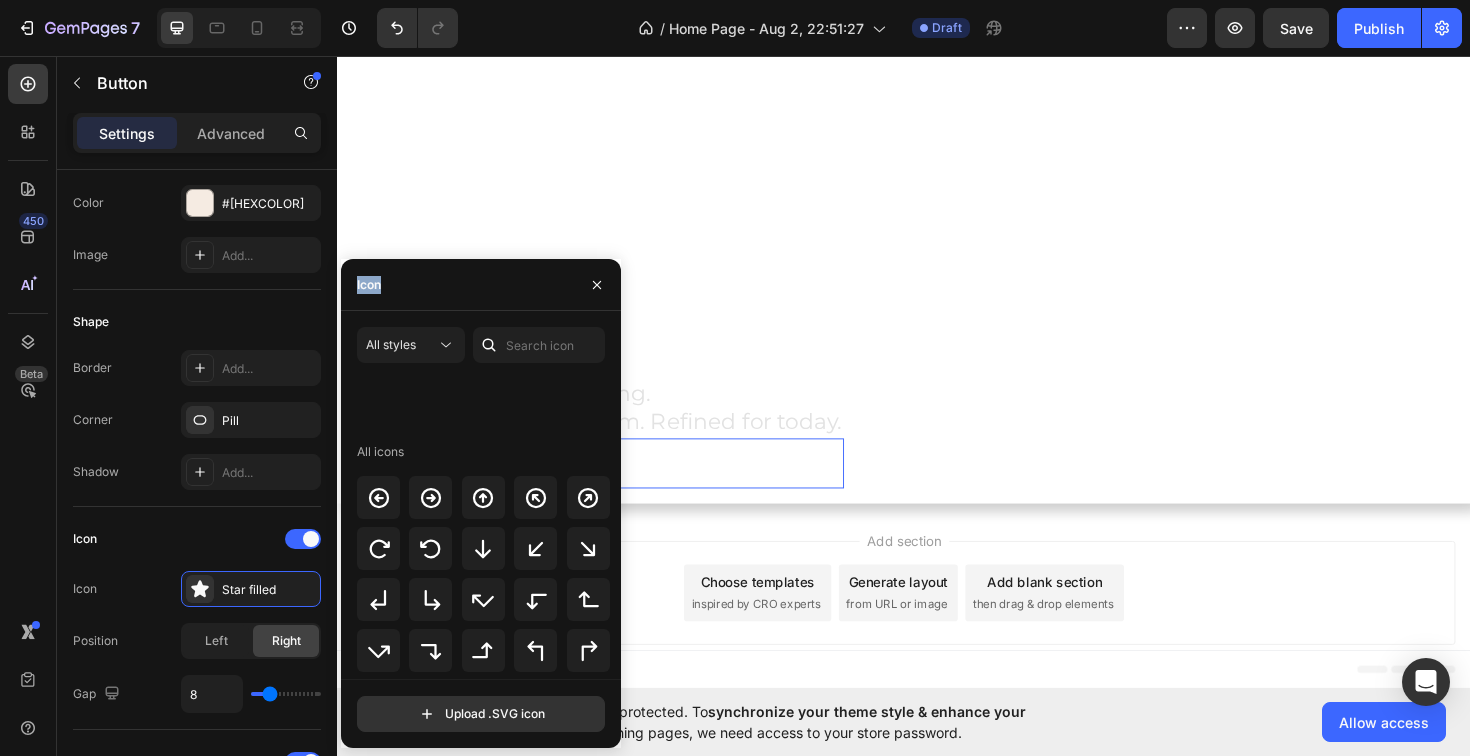 scroll, scrollTop: 0, scrollLeft: 0, axis: both 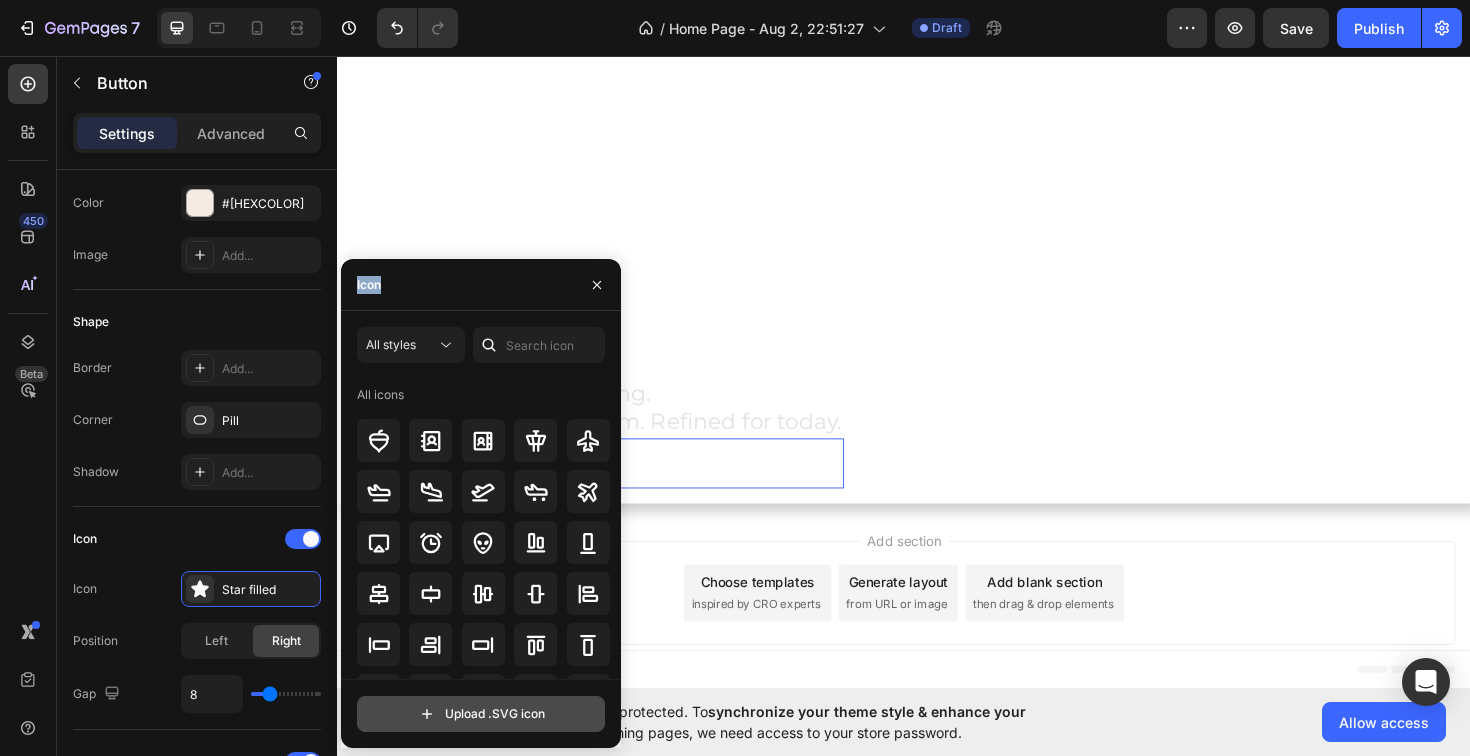 click 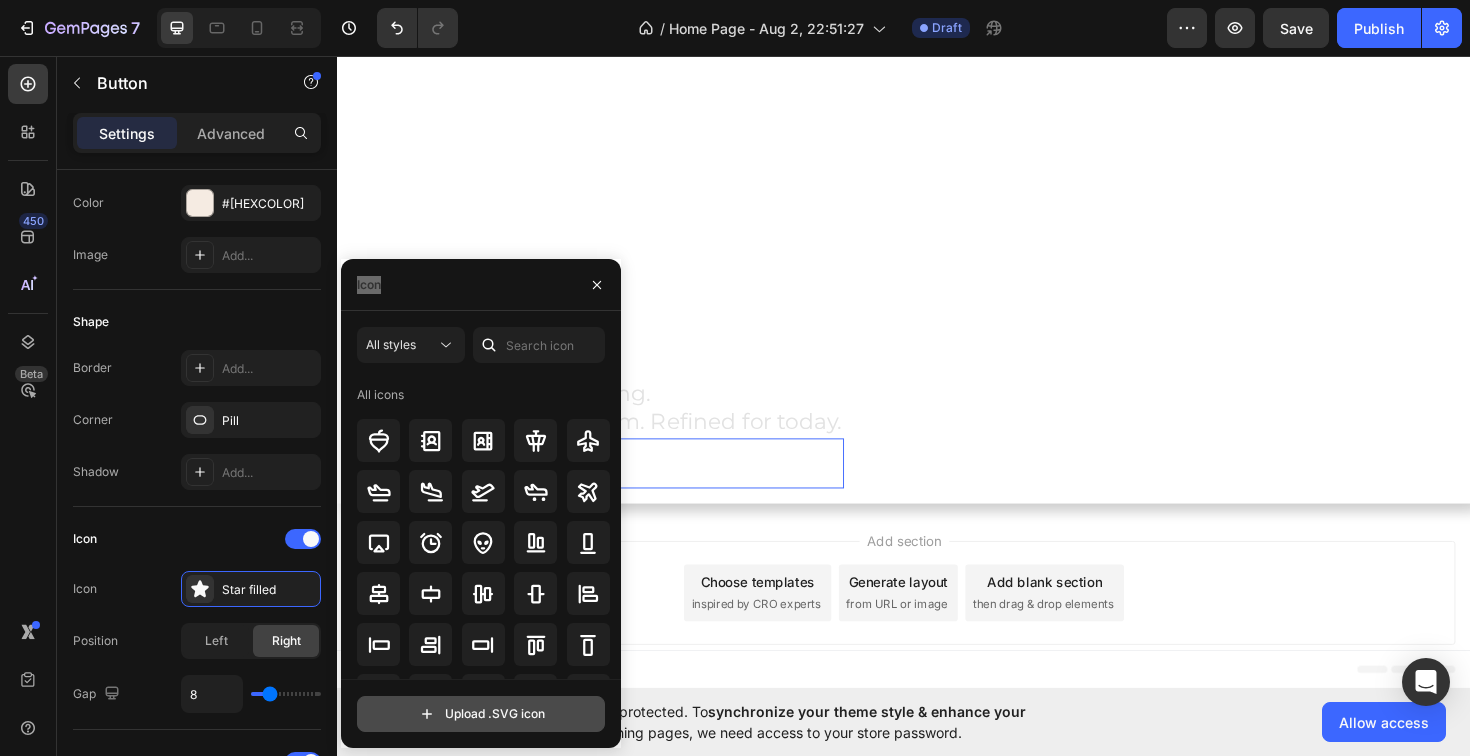 type on "C:\fakepath\Background.svg" 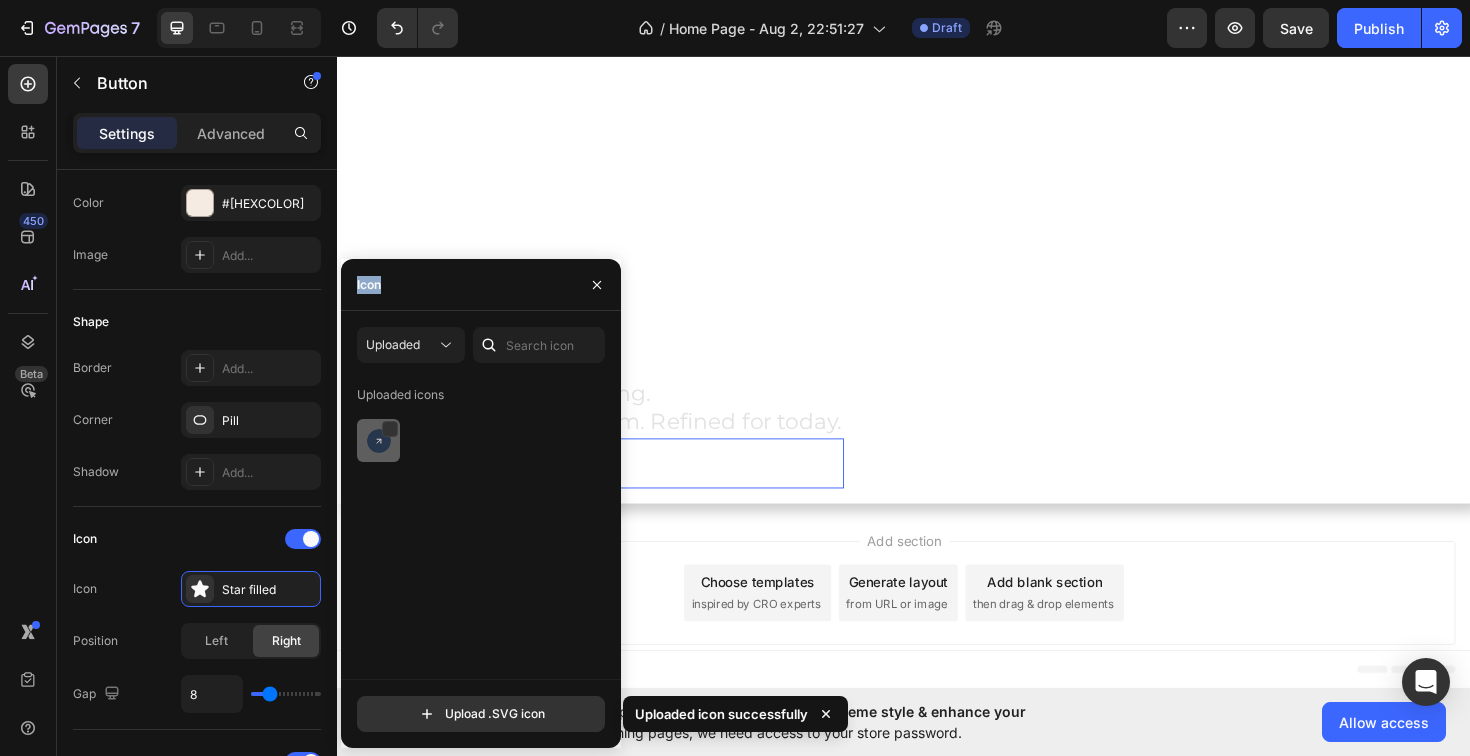 click at bounding box center [379, 441] 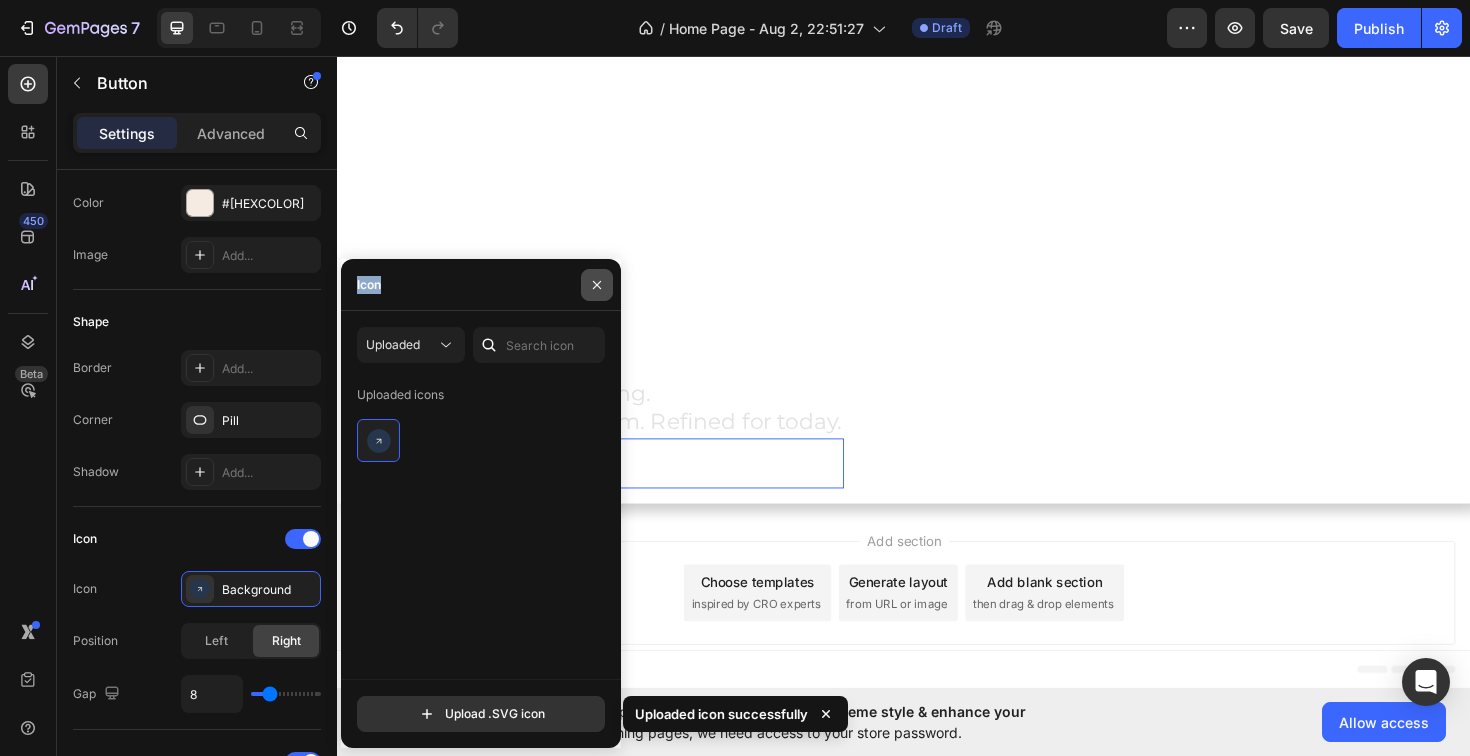 click 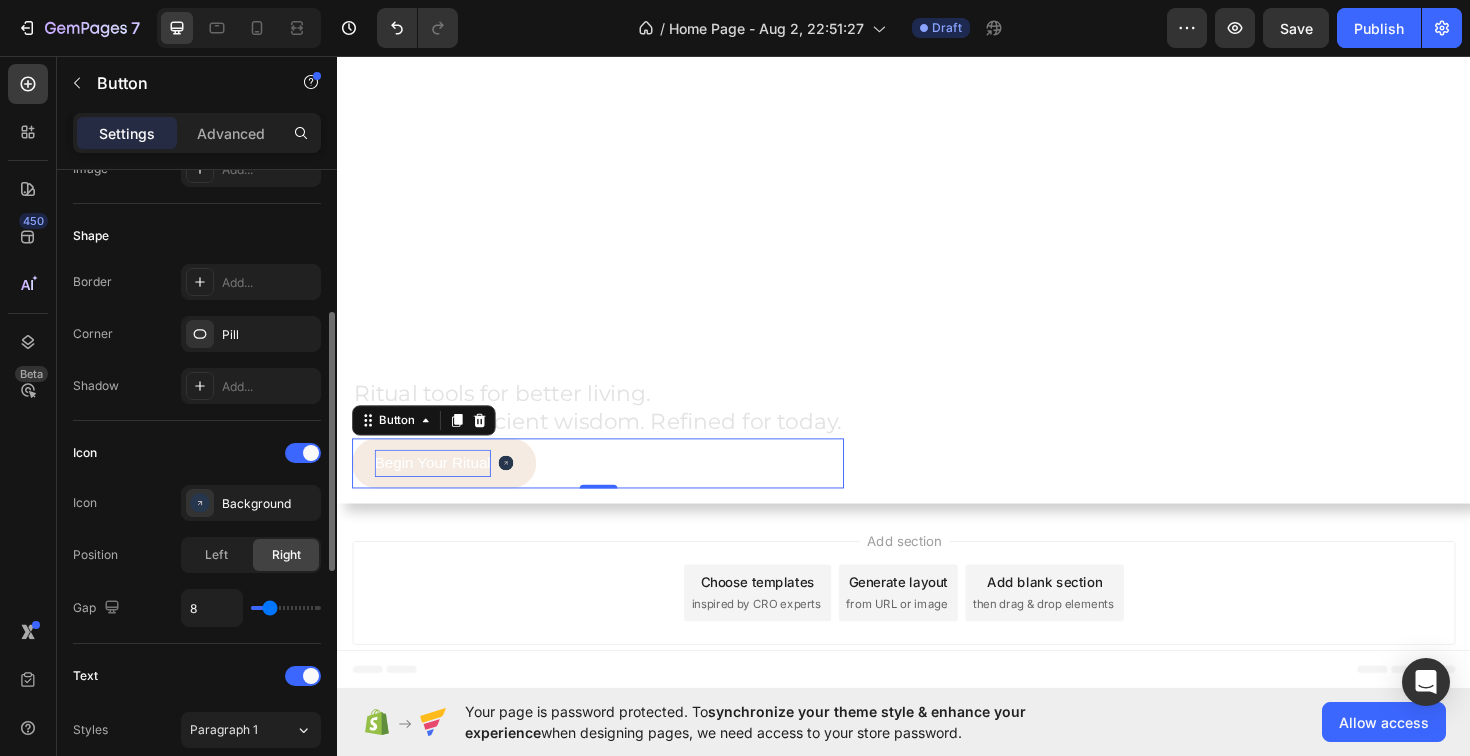 scroll, scrollTop: 353, scrollLeft: 0, axis: vertical 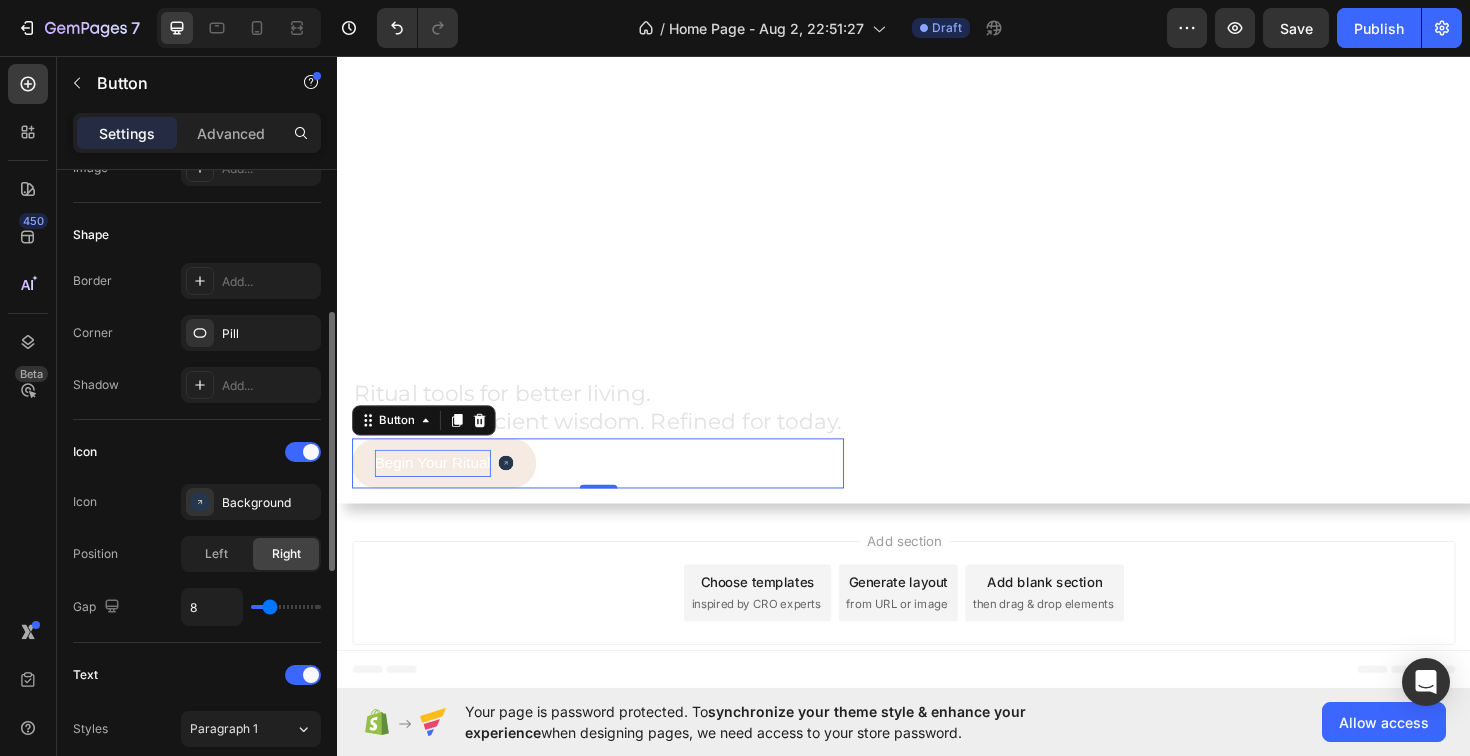 type on "10" 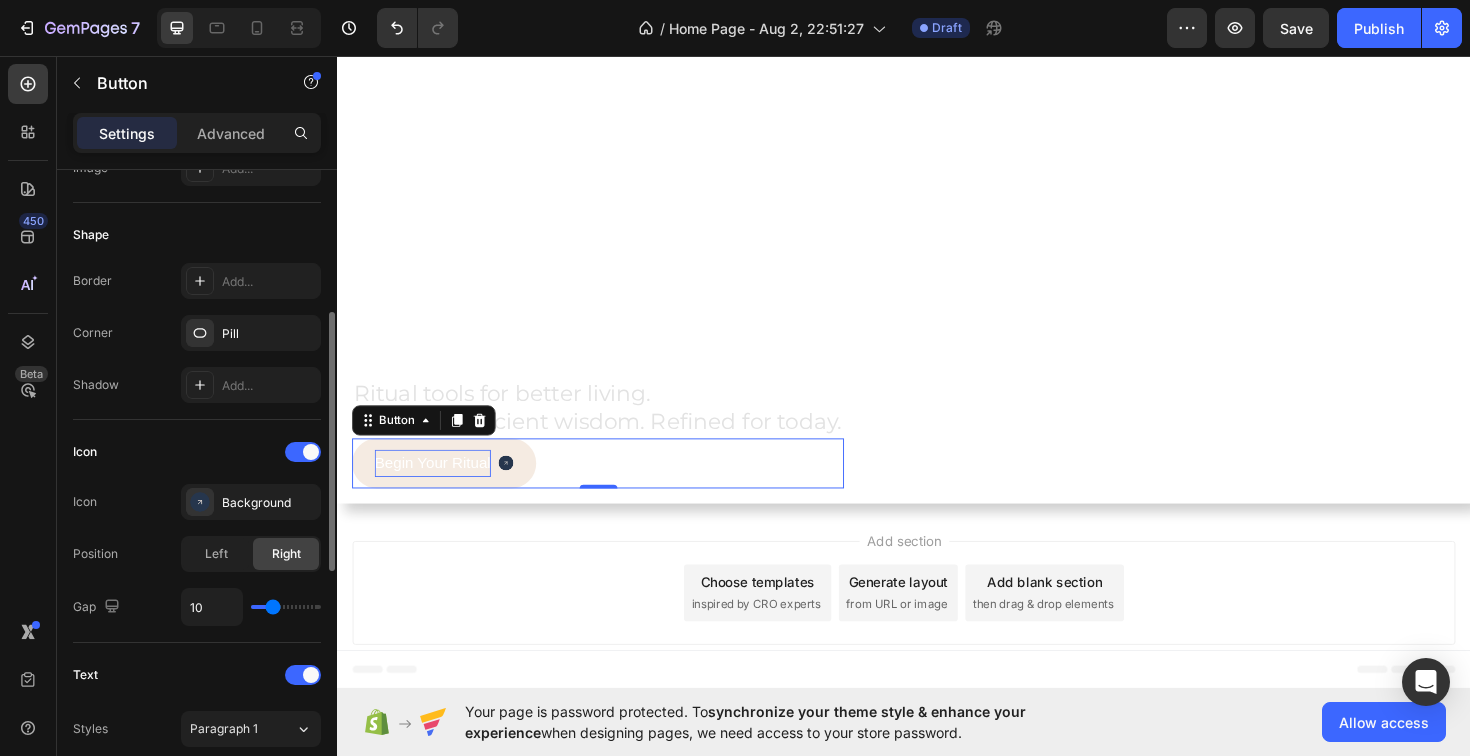 type on "11" 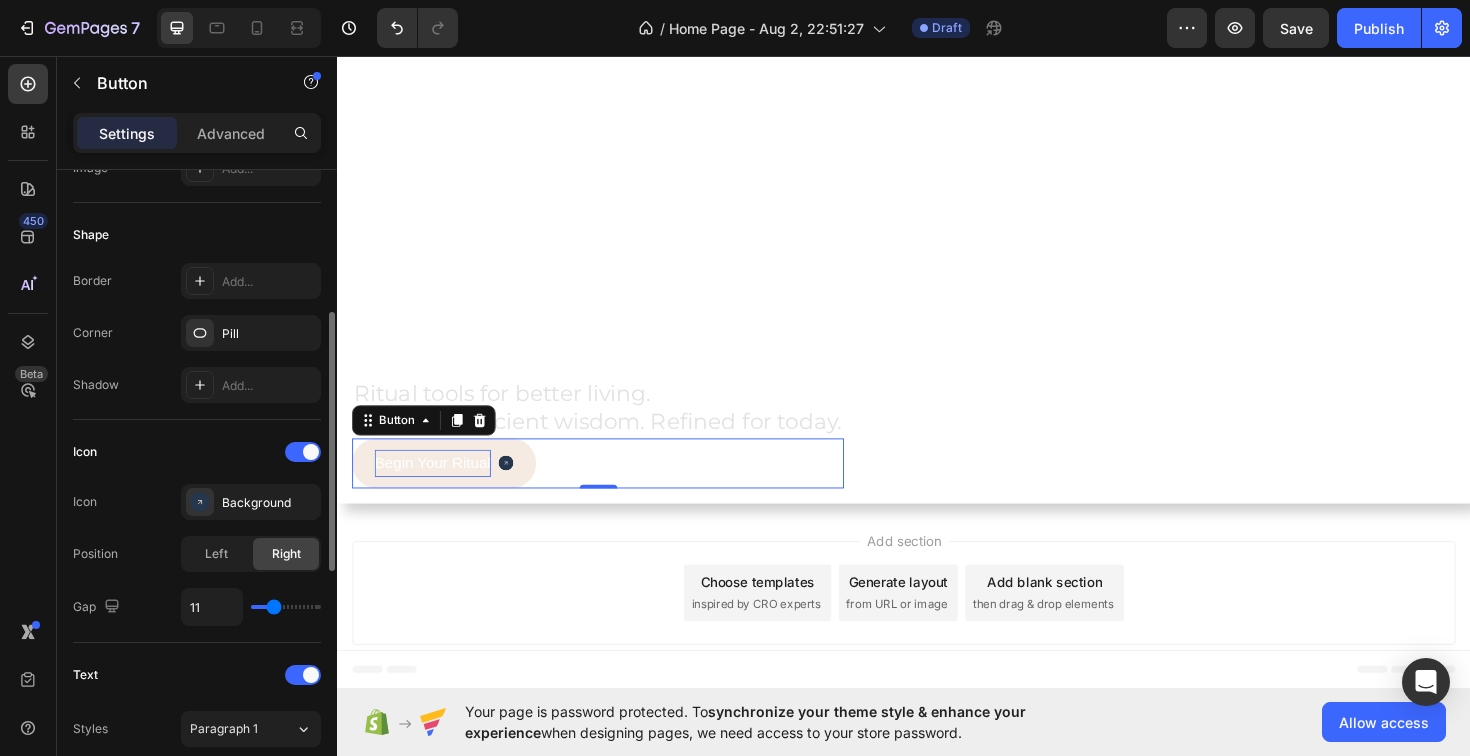 type on "13" 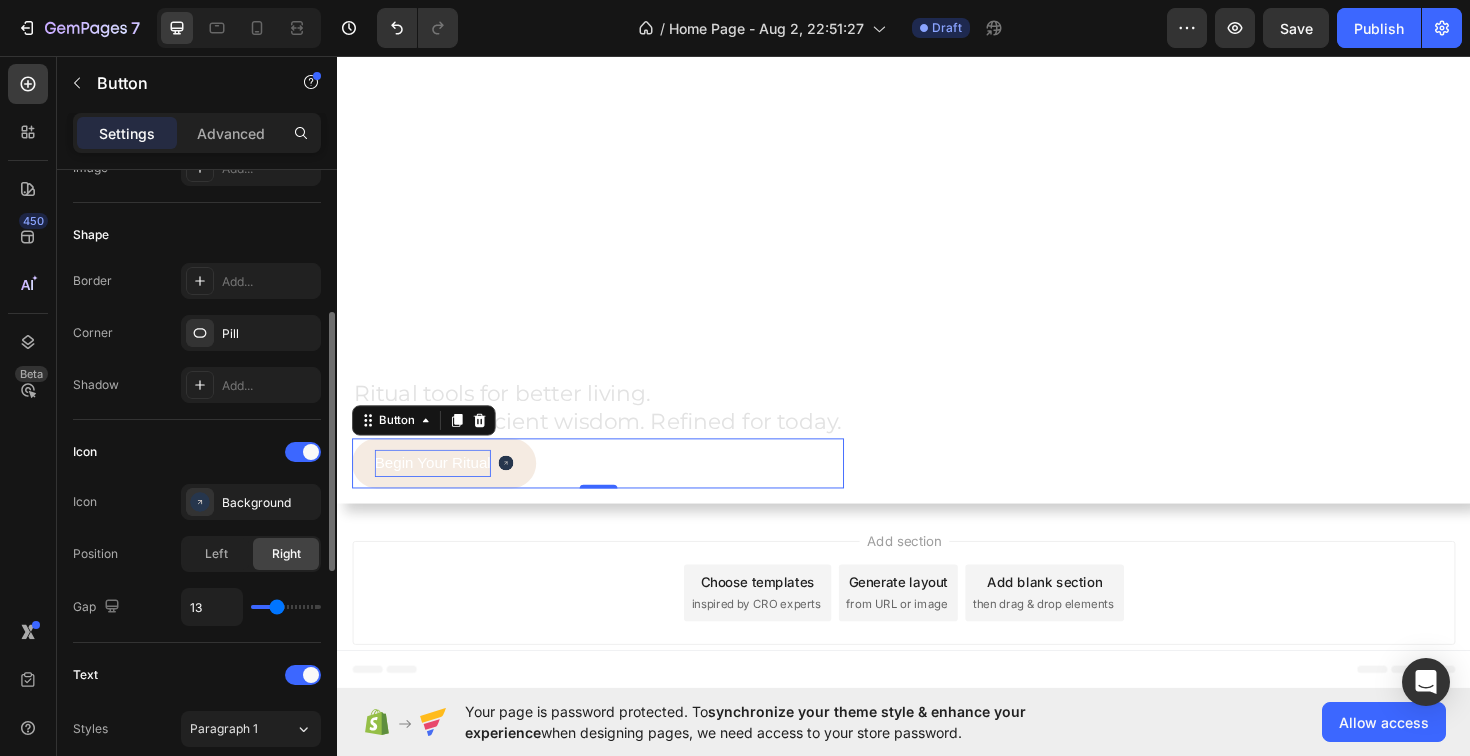 type on "15" 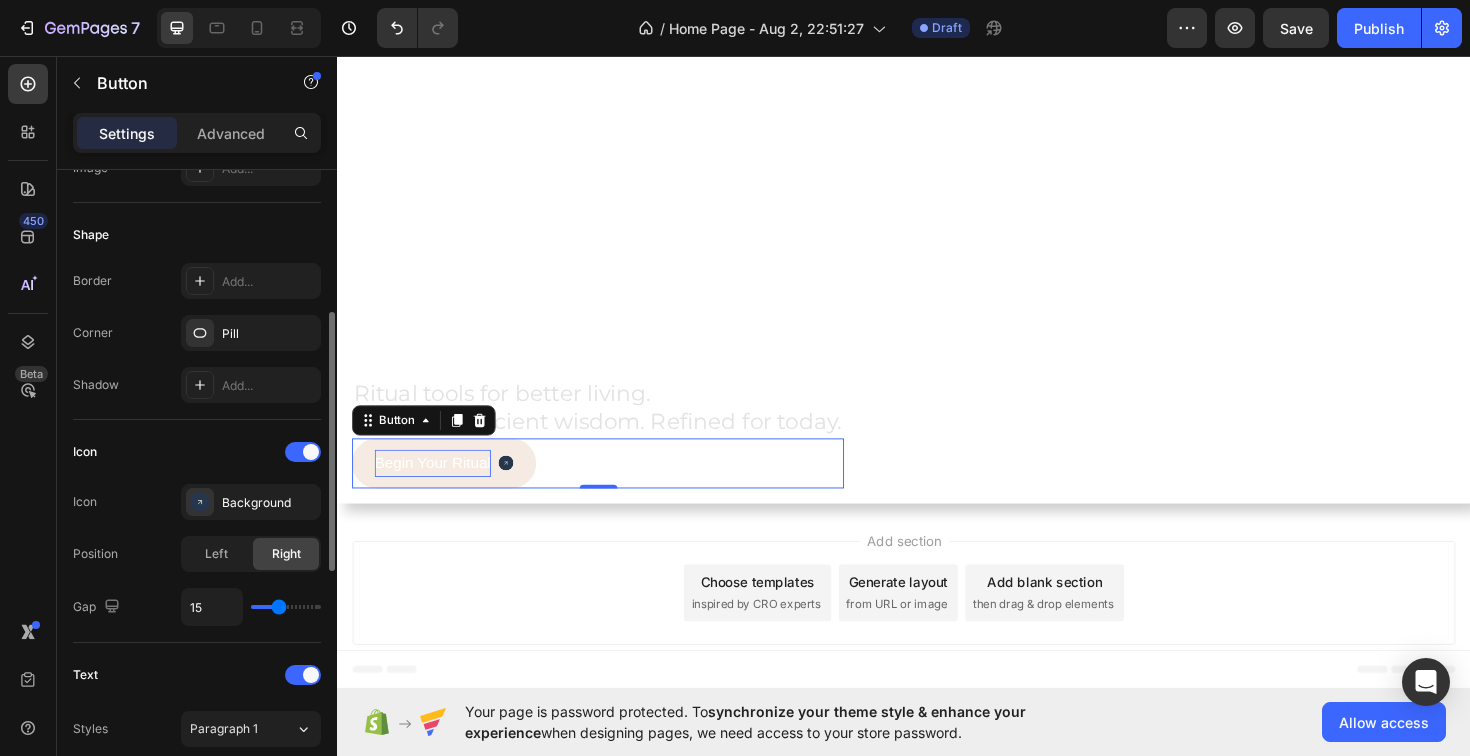 type on "17" 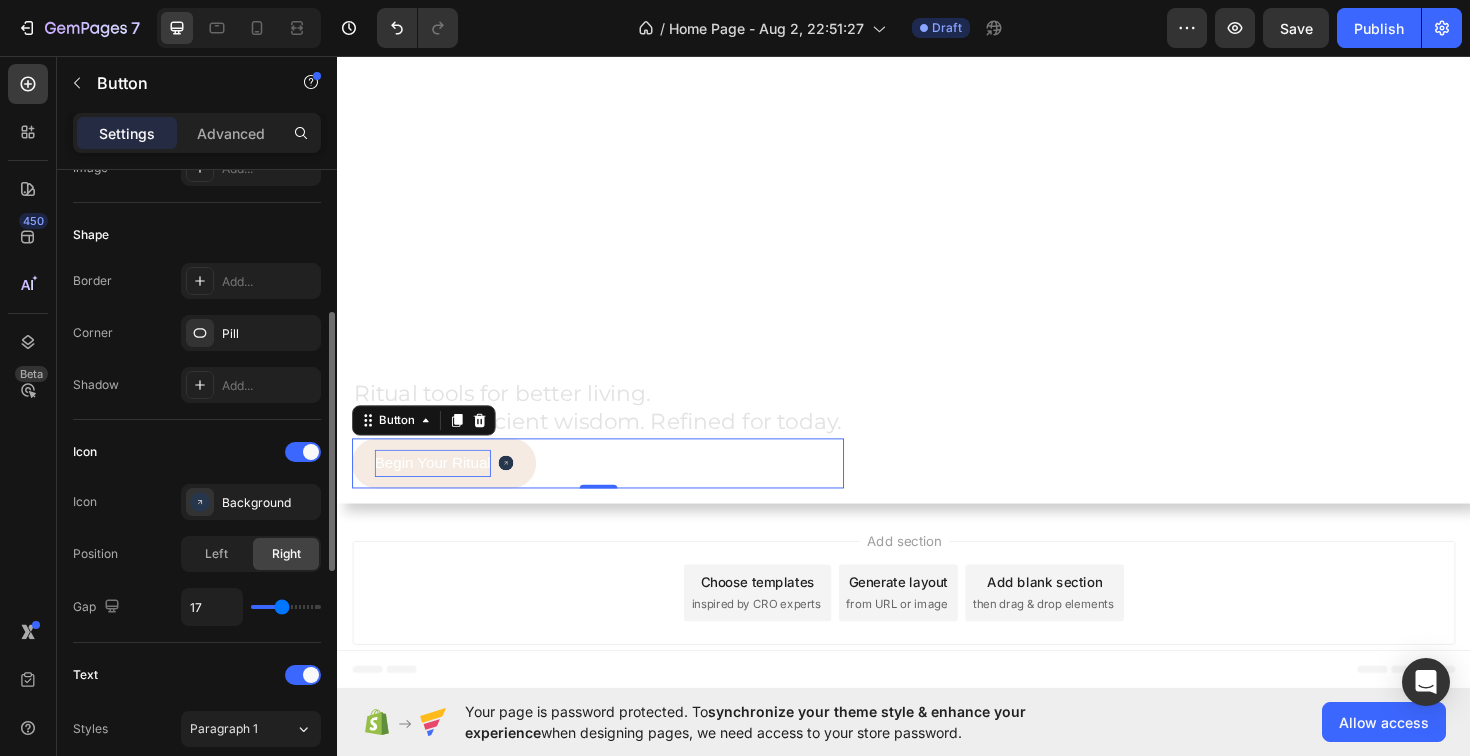 type on "19" 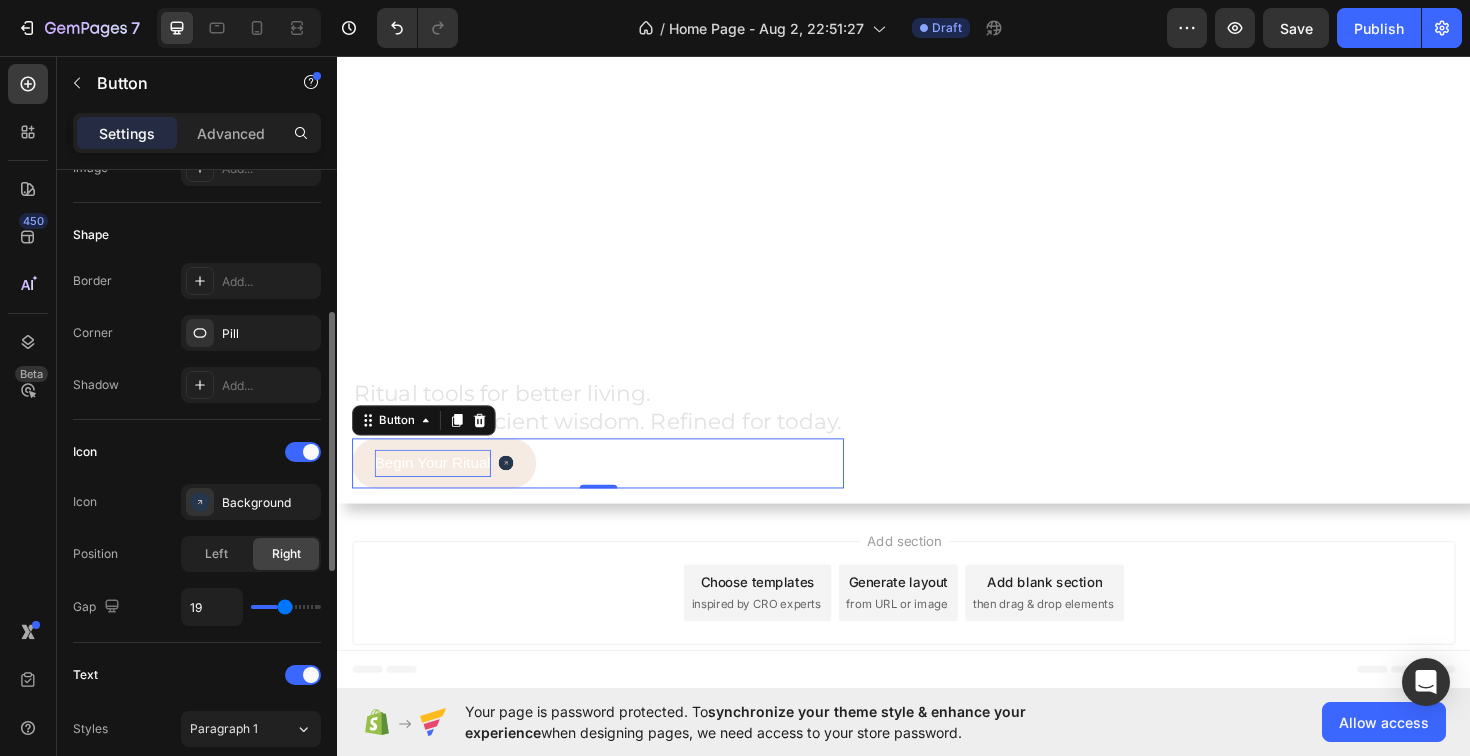 type on "21" 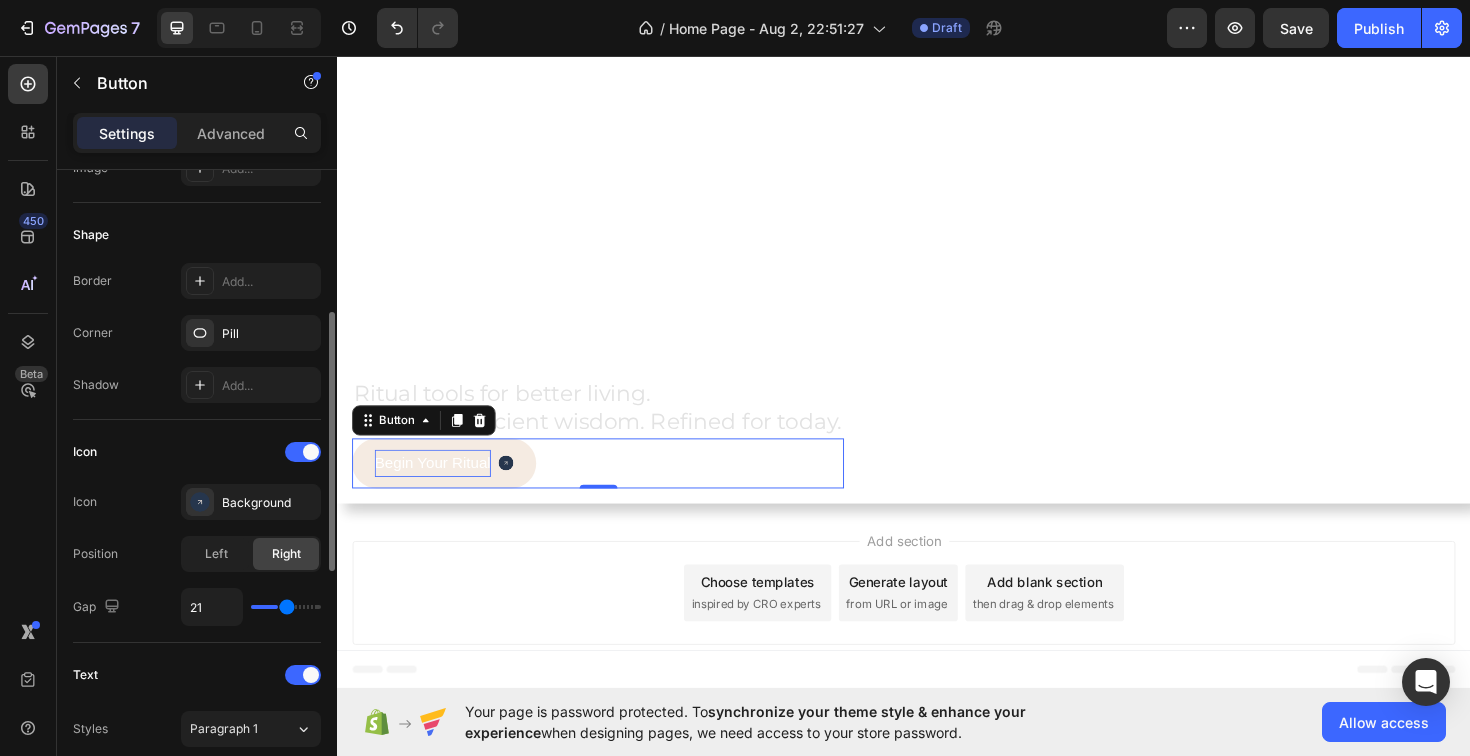 type on "22" 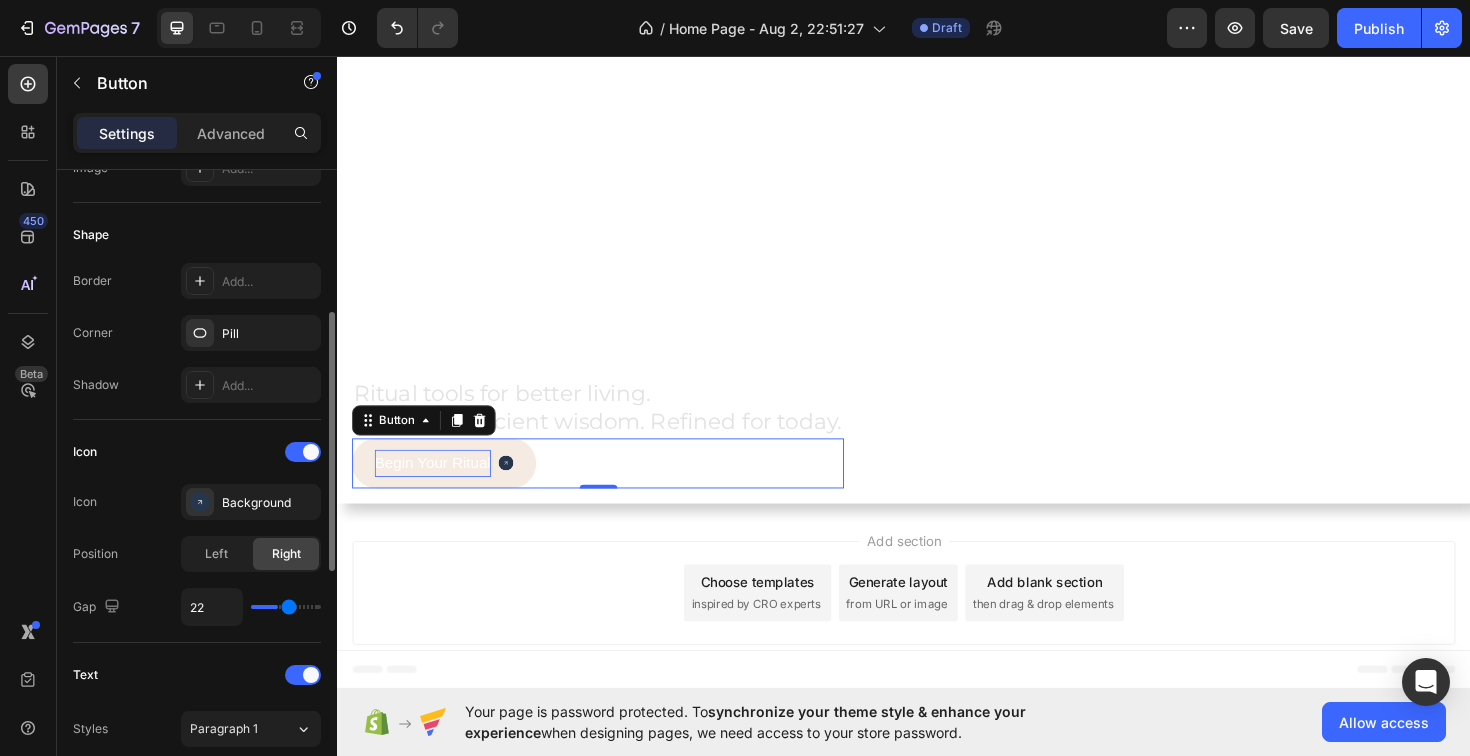 type on "24" 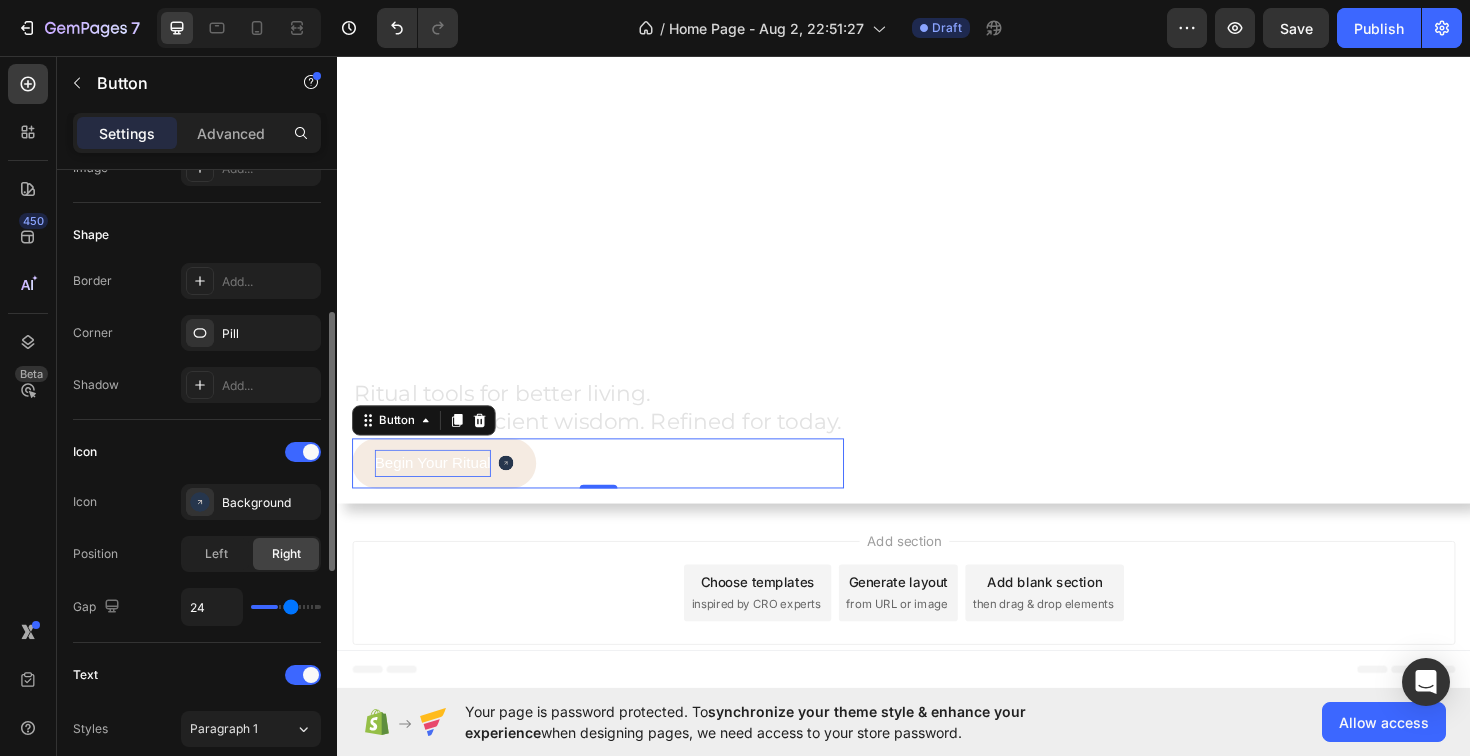 type on "25" 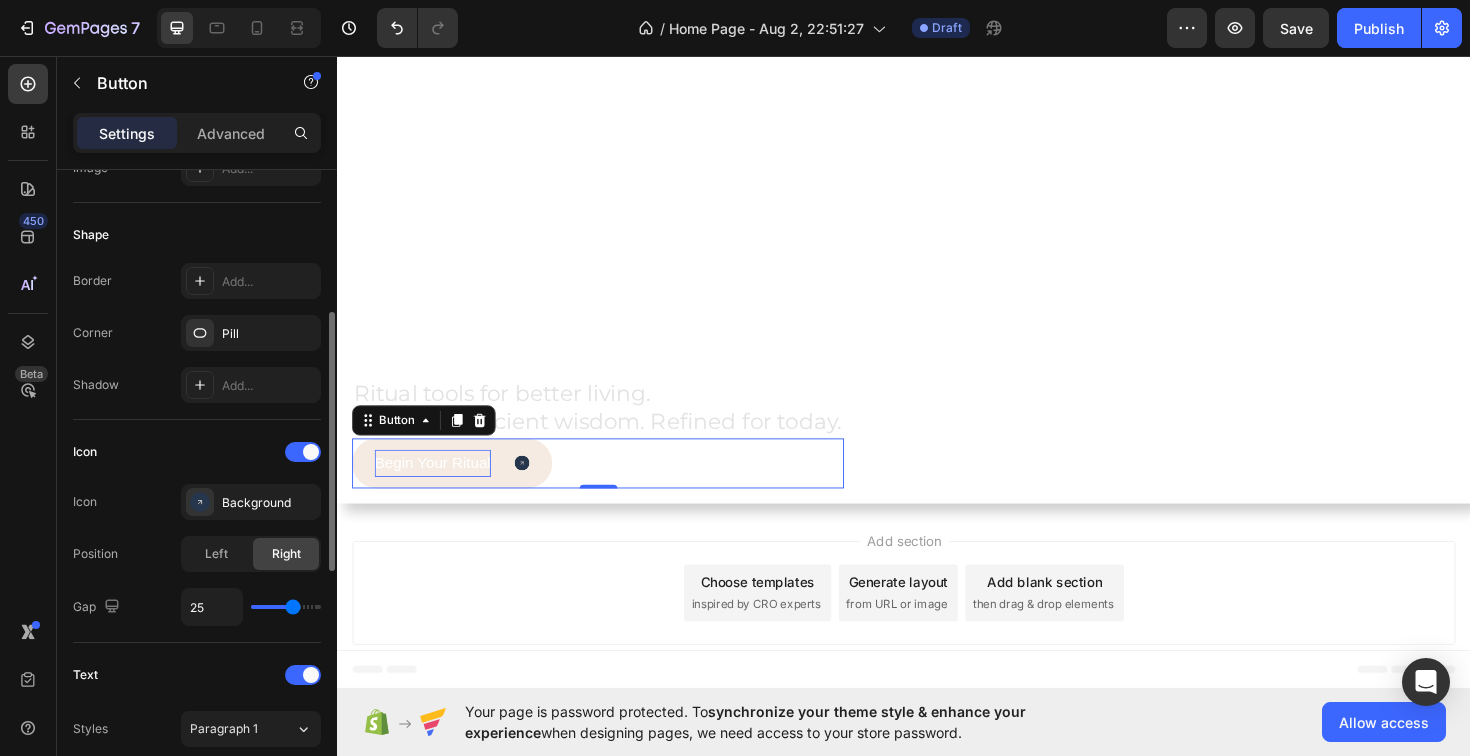type on "24" 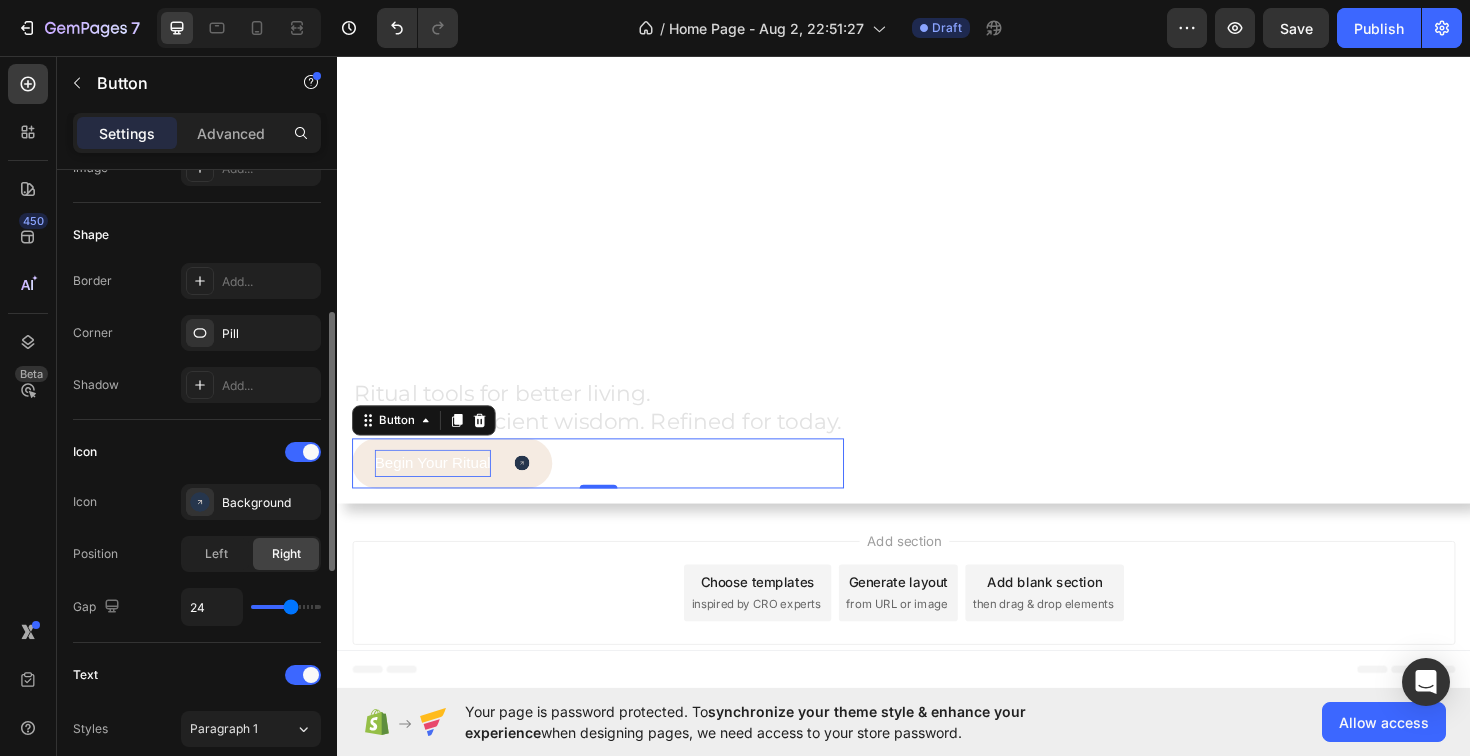 type on "23" 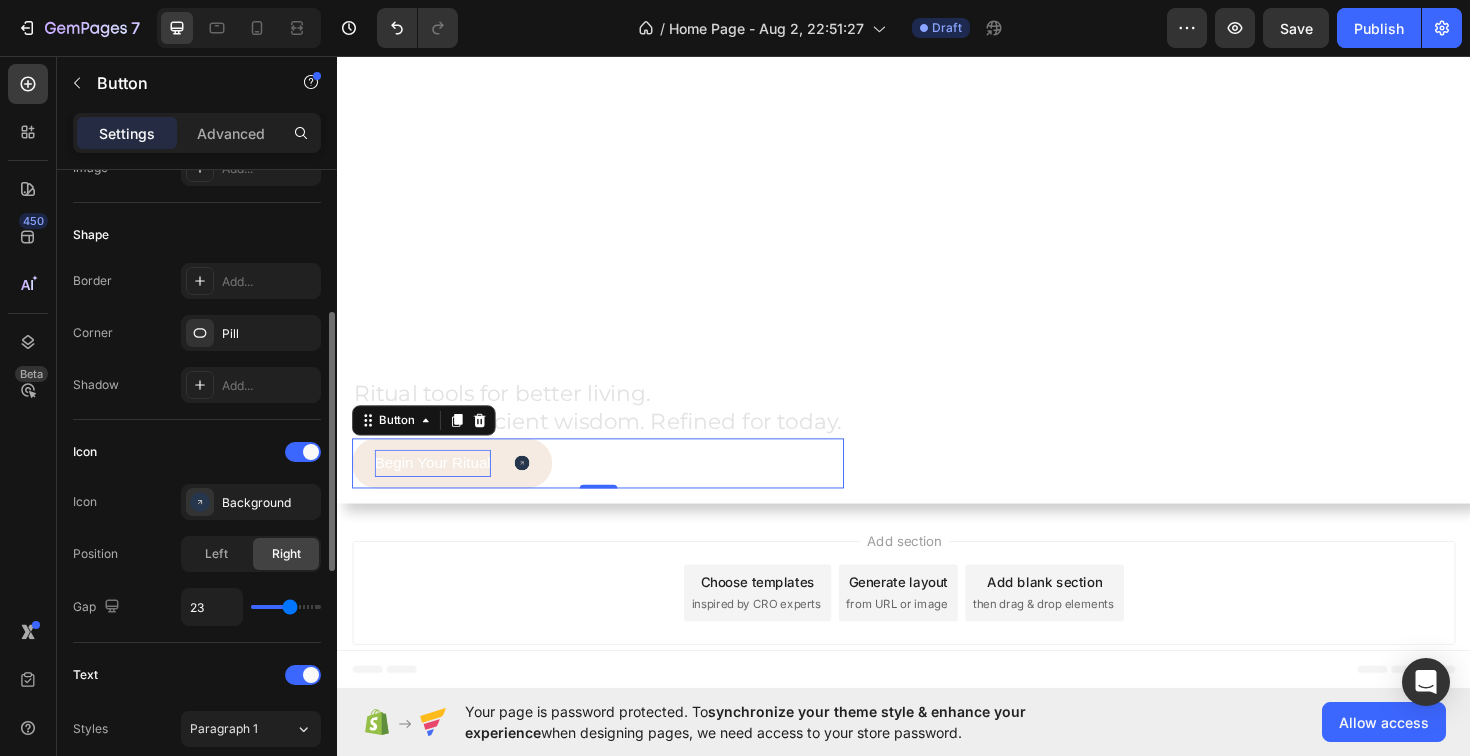 type on "22" 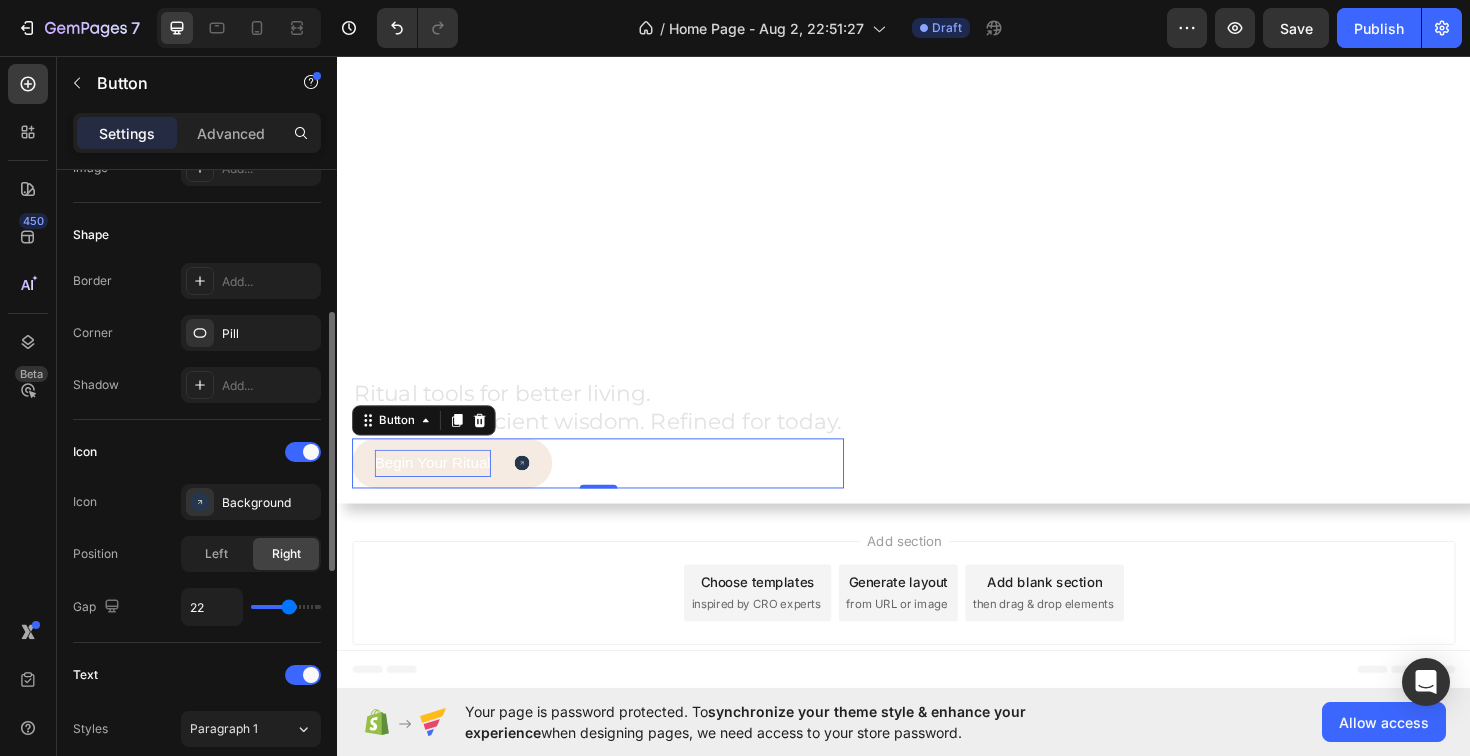 type on "21" 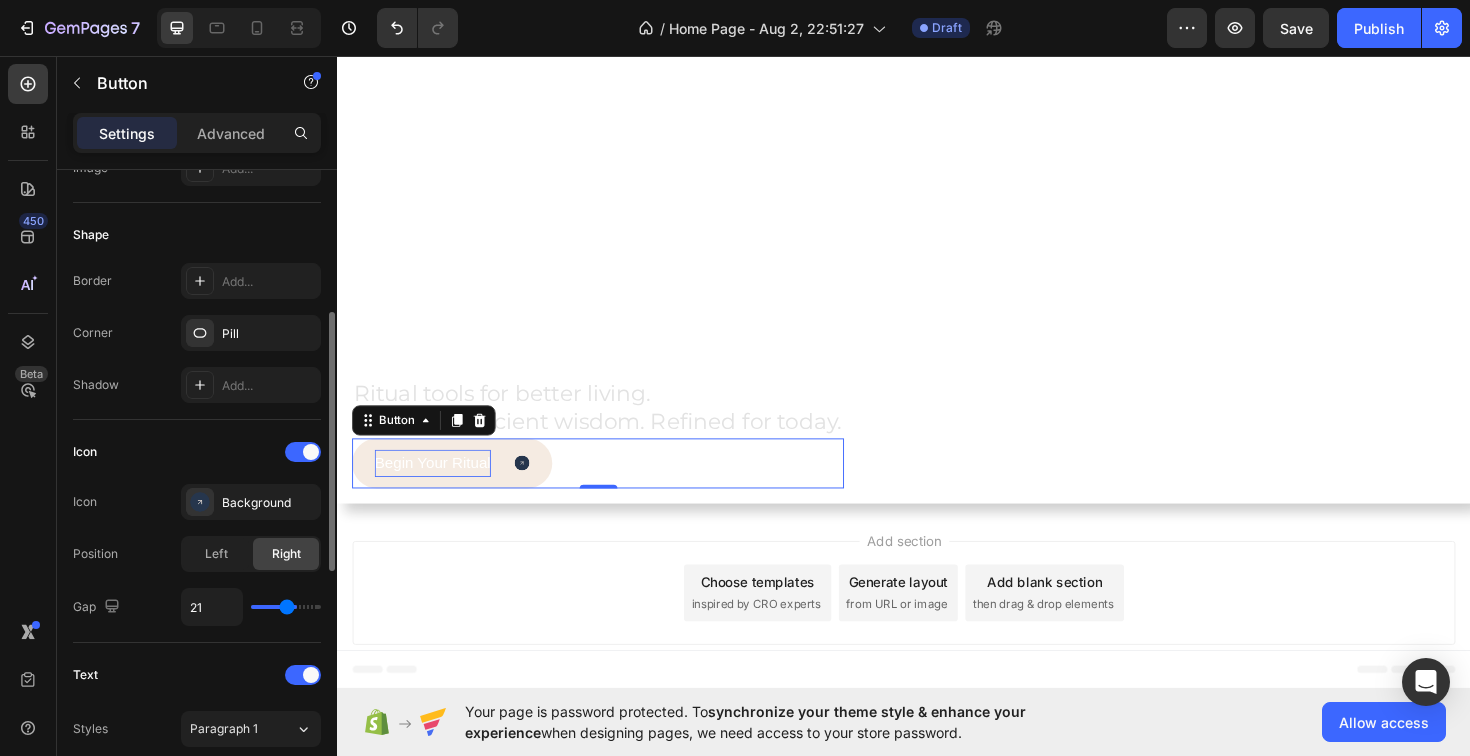 type on "20" 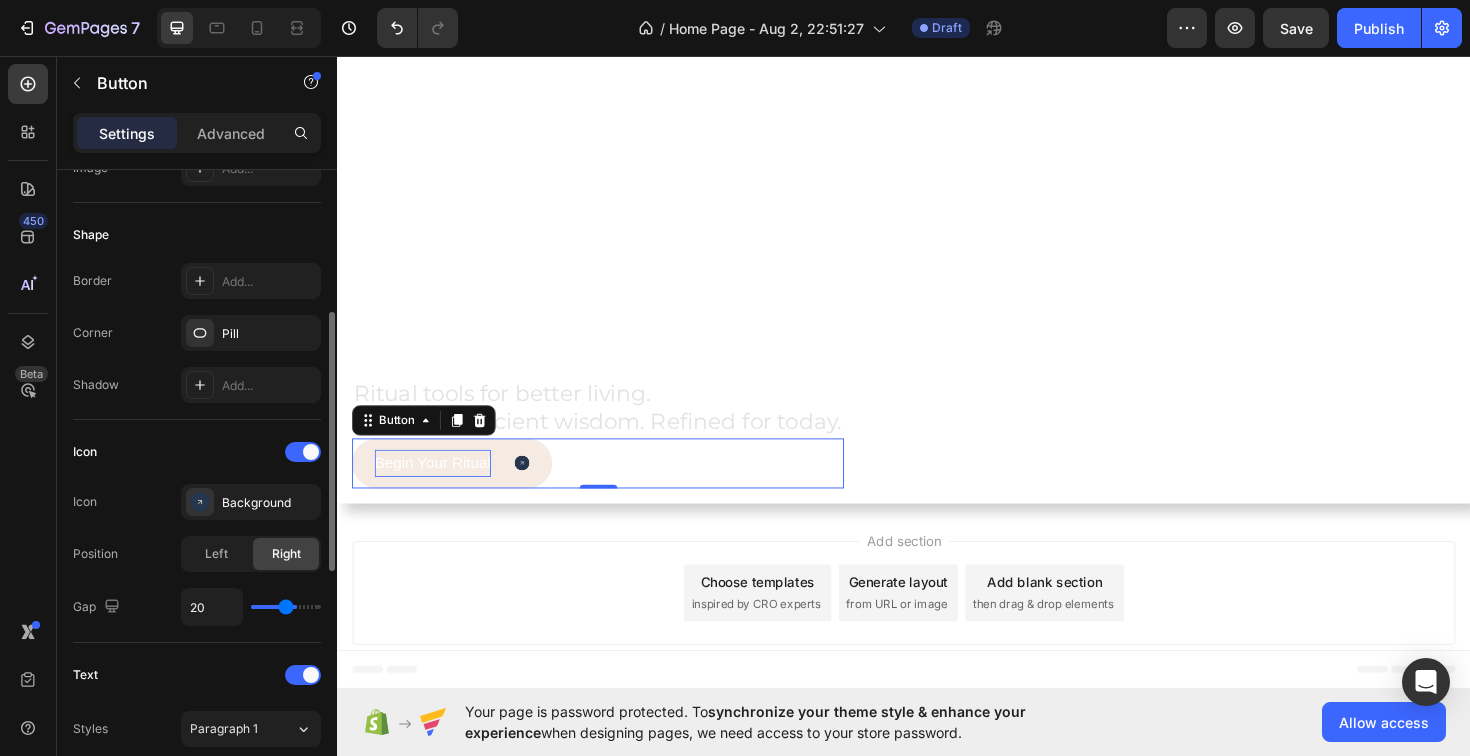 type on "19" 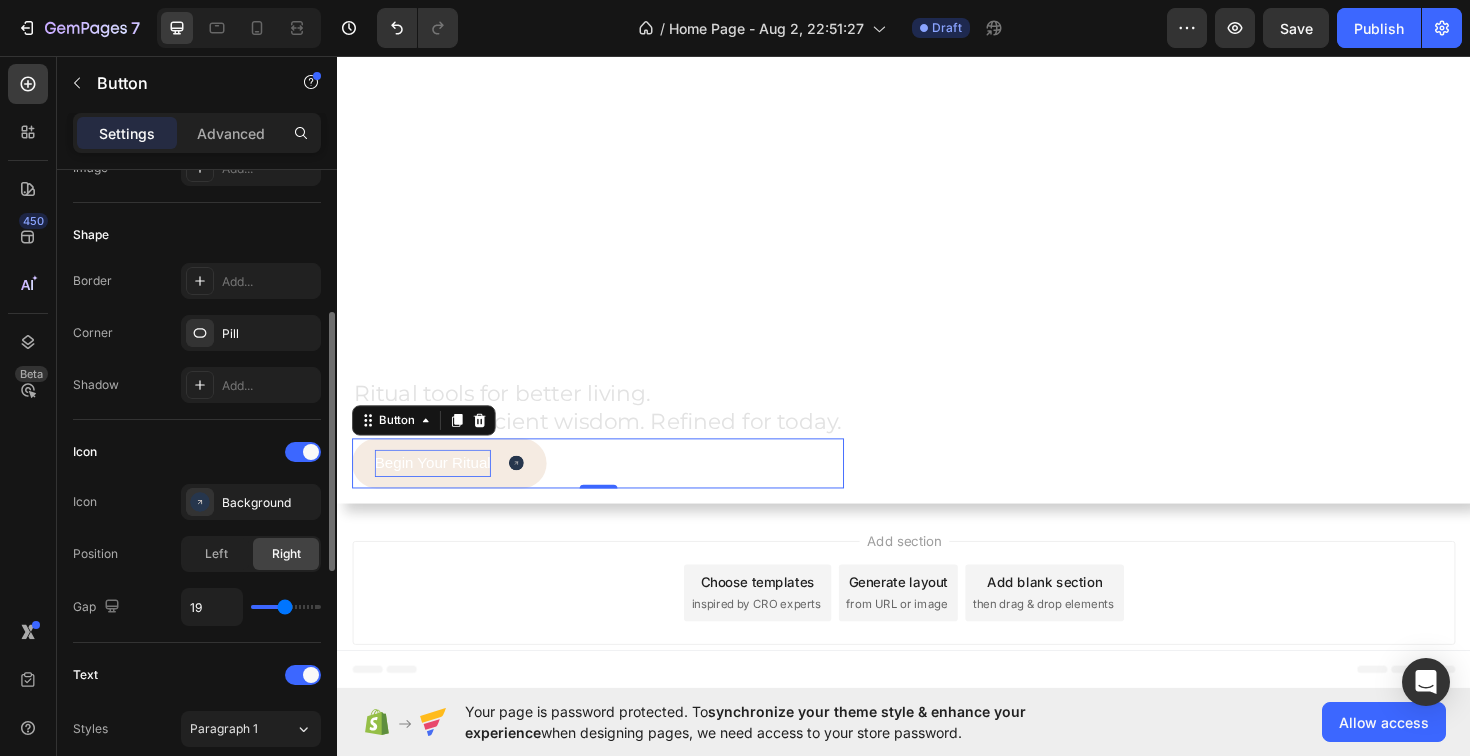 drag, startPoint x: 270, startPoint y: 607, endPoint x: 284, endPoint y: 606, distance: 14.035668 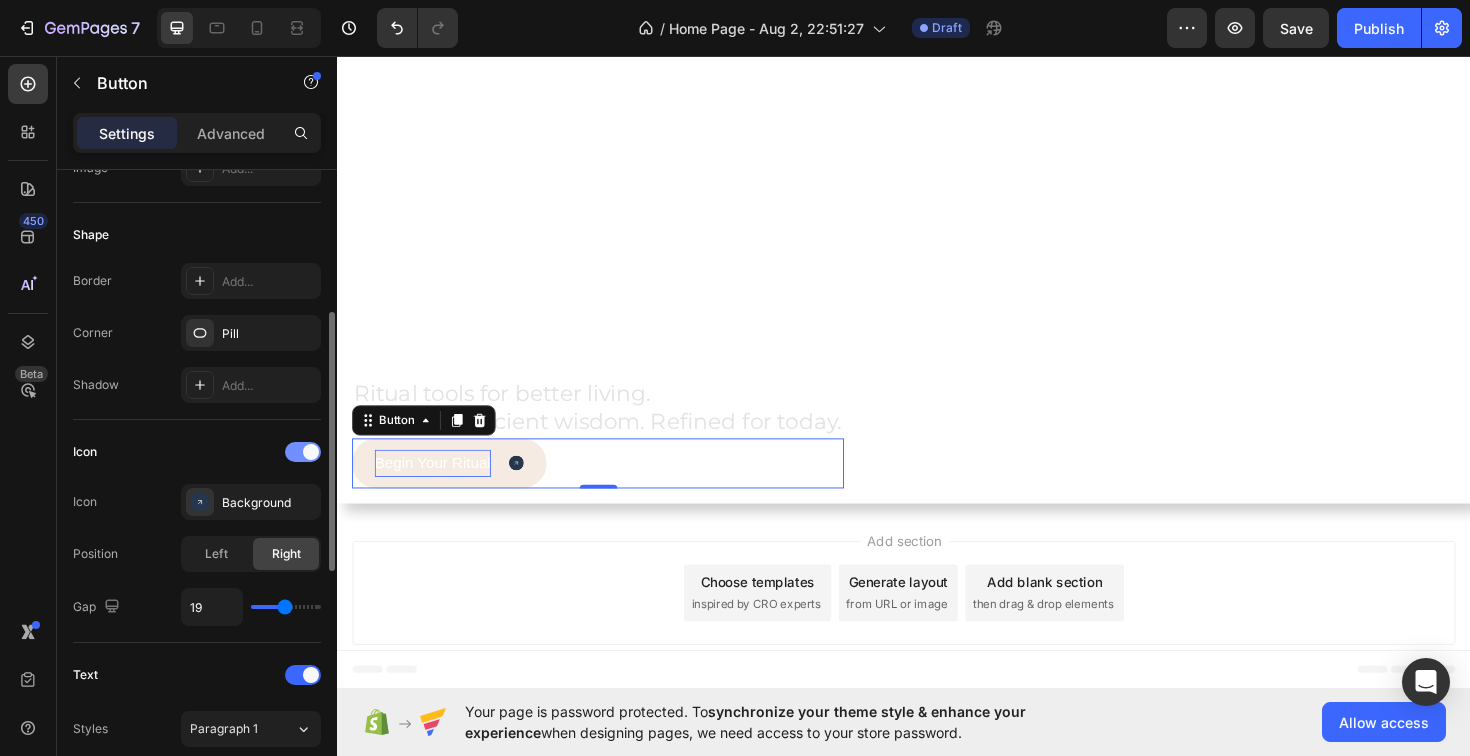 click at bounding box center [303, 452] 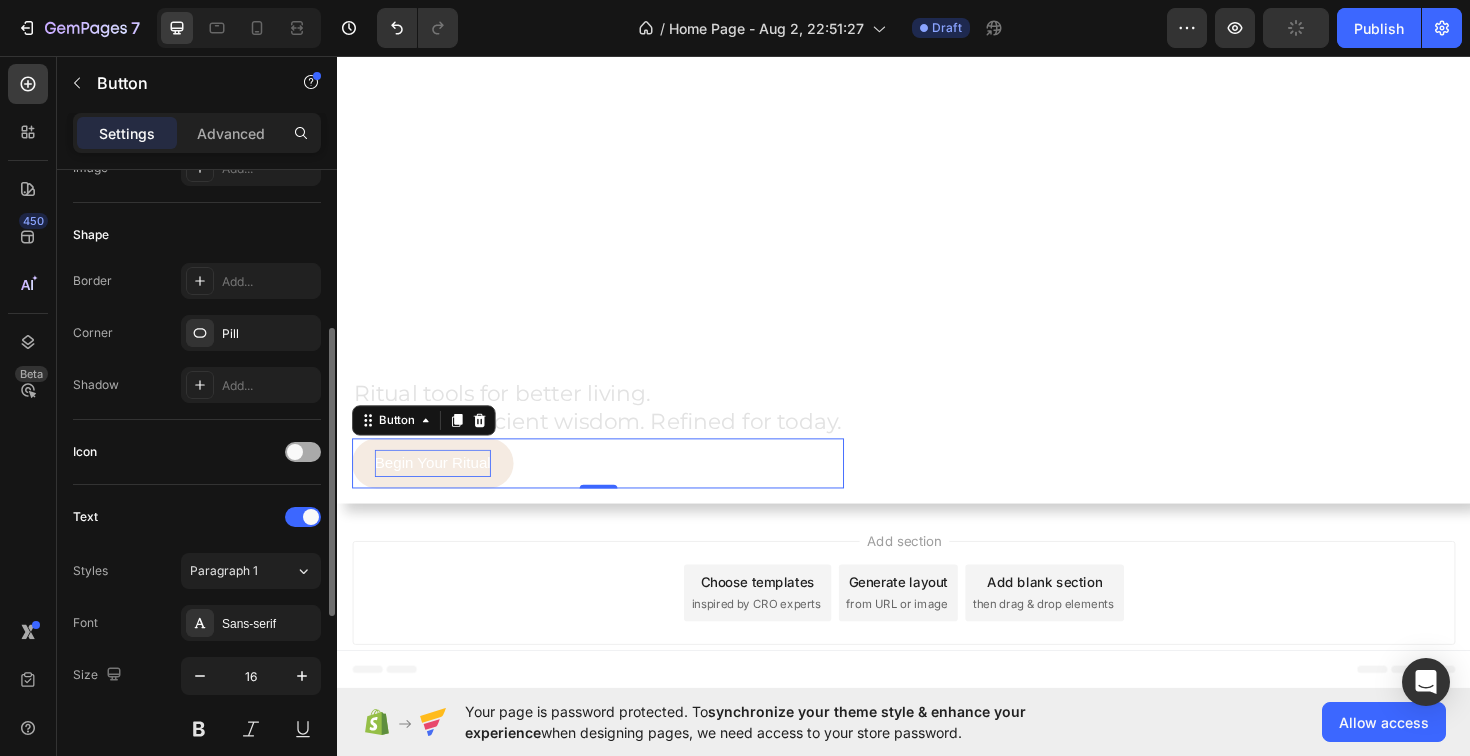 click at bounding box center [295, 452] 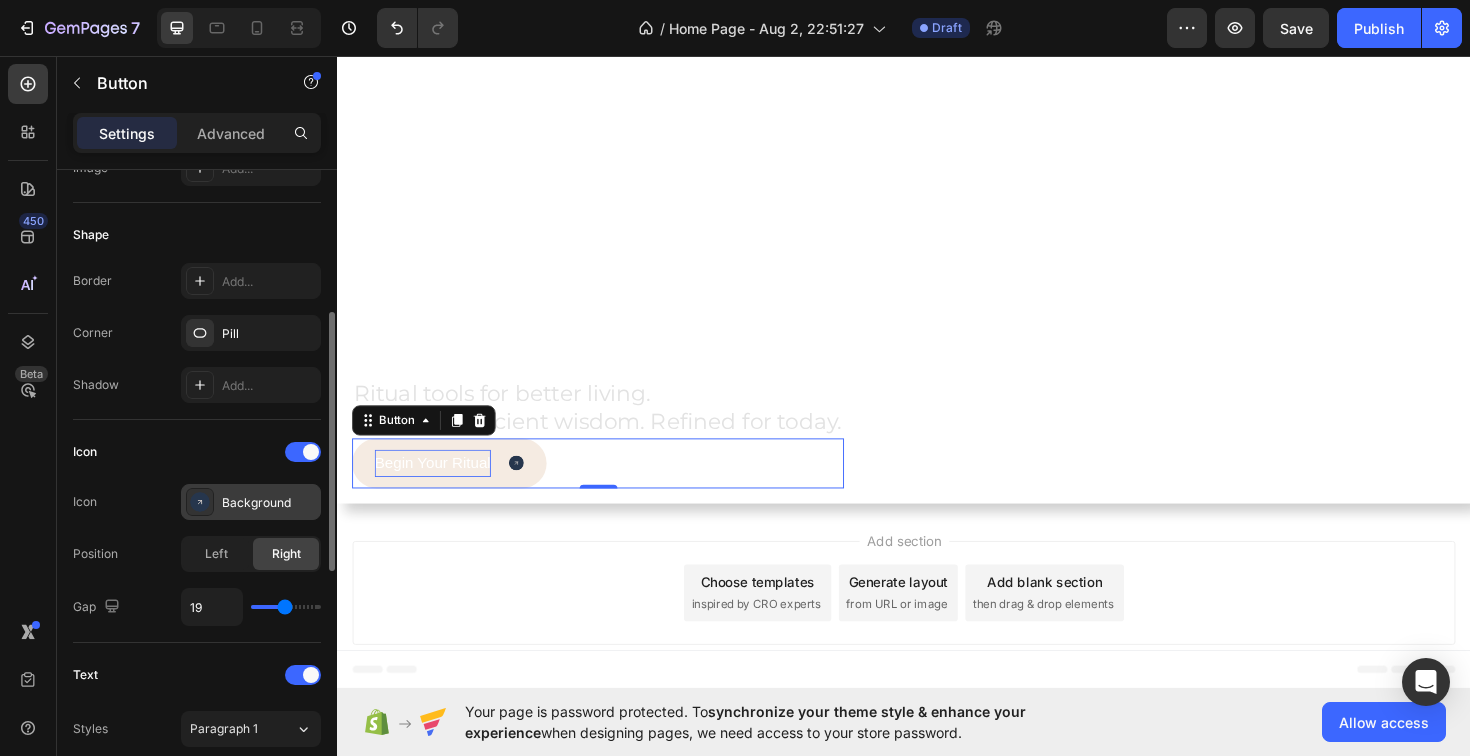 click on "Background" at bounding box center (269, 503) 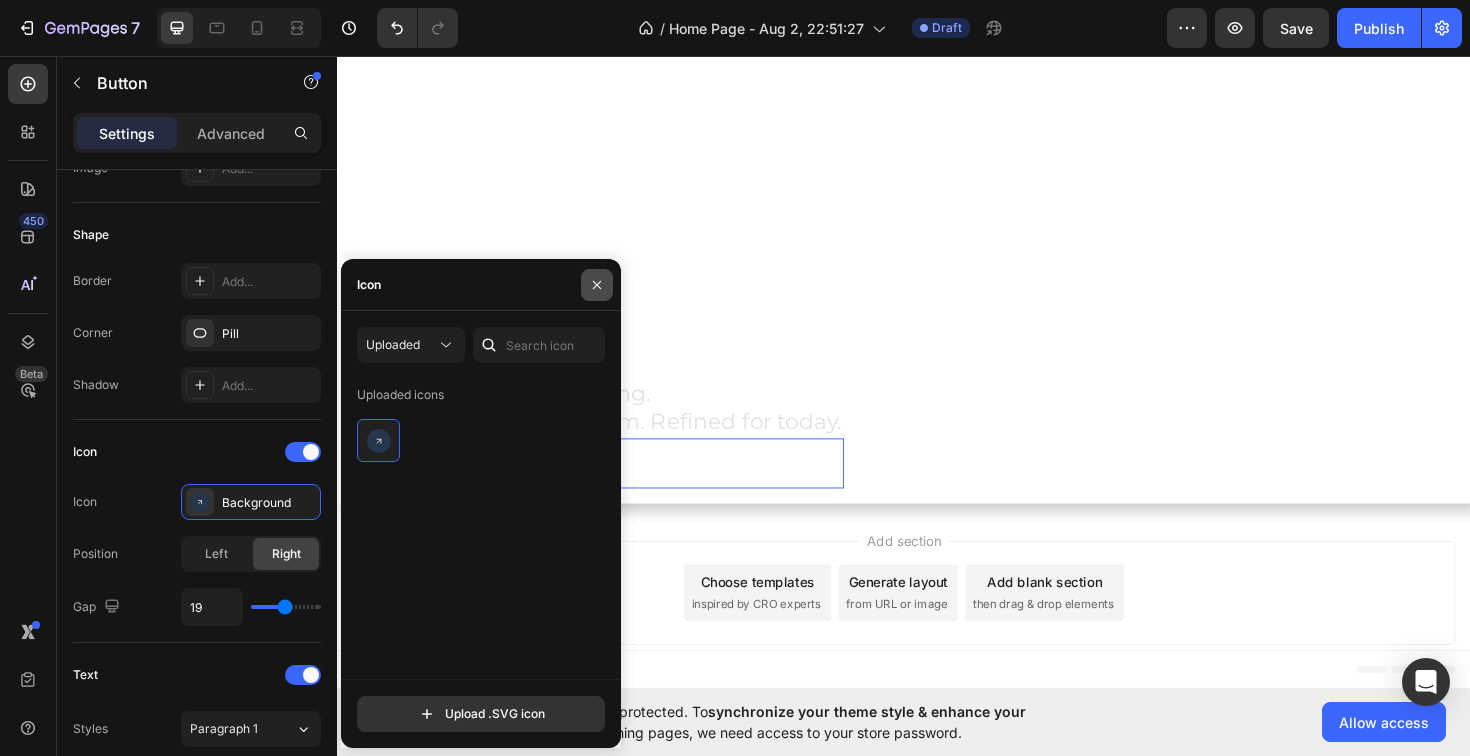 click 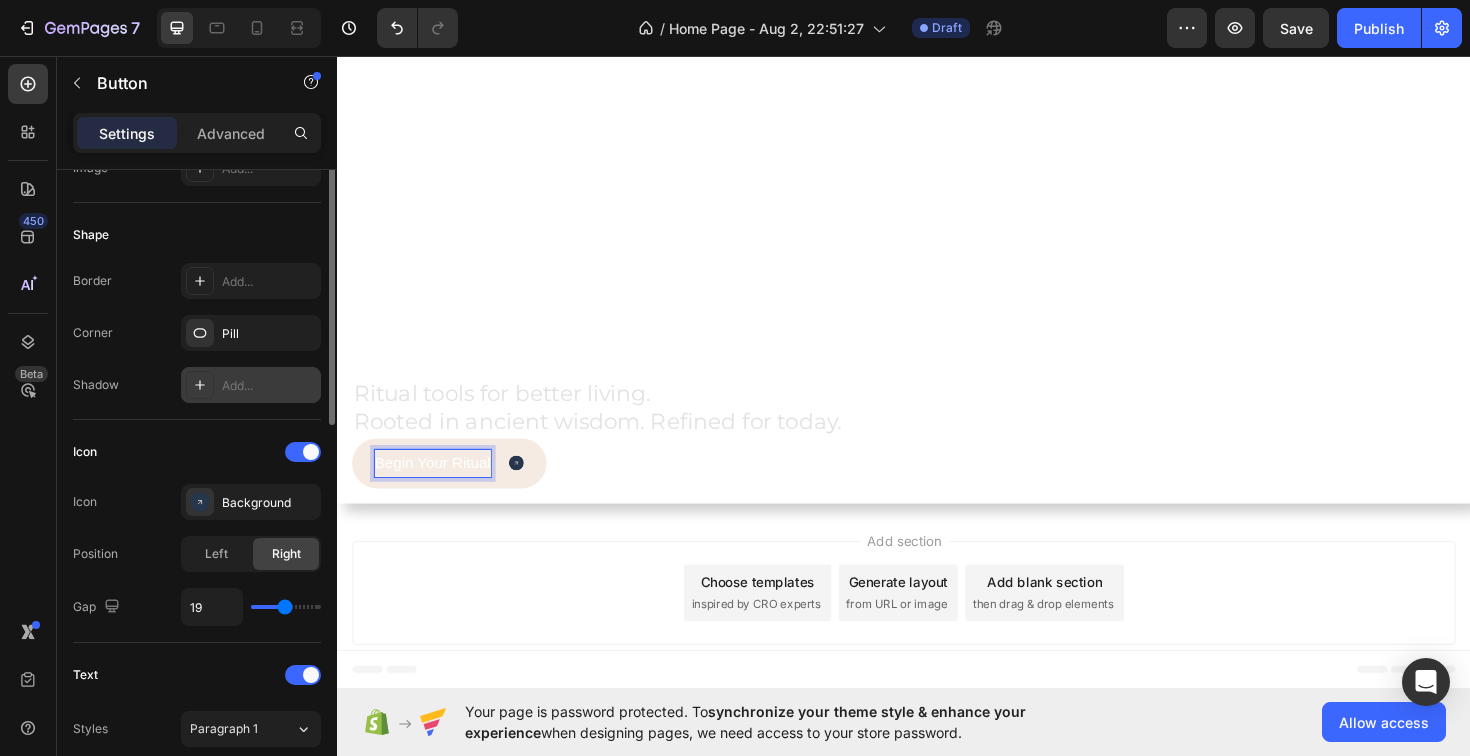 scroll, scrollTop: 0, scrollLeft: 0, axis: both 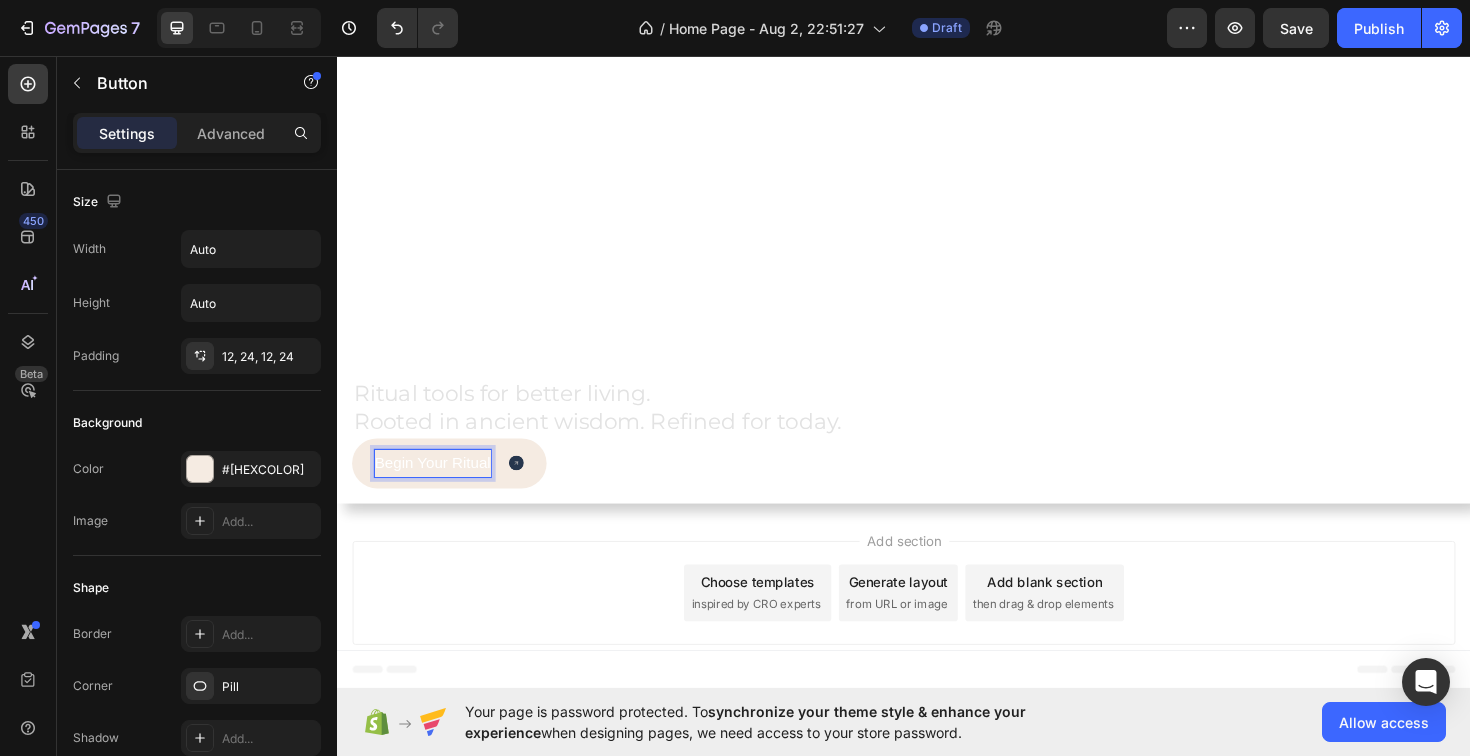 click on "Begin Your Ritual" at bounding box center [438, 487] 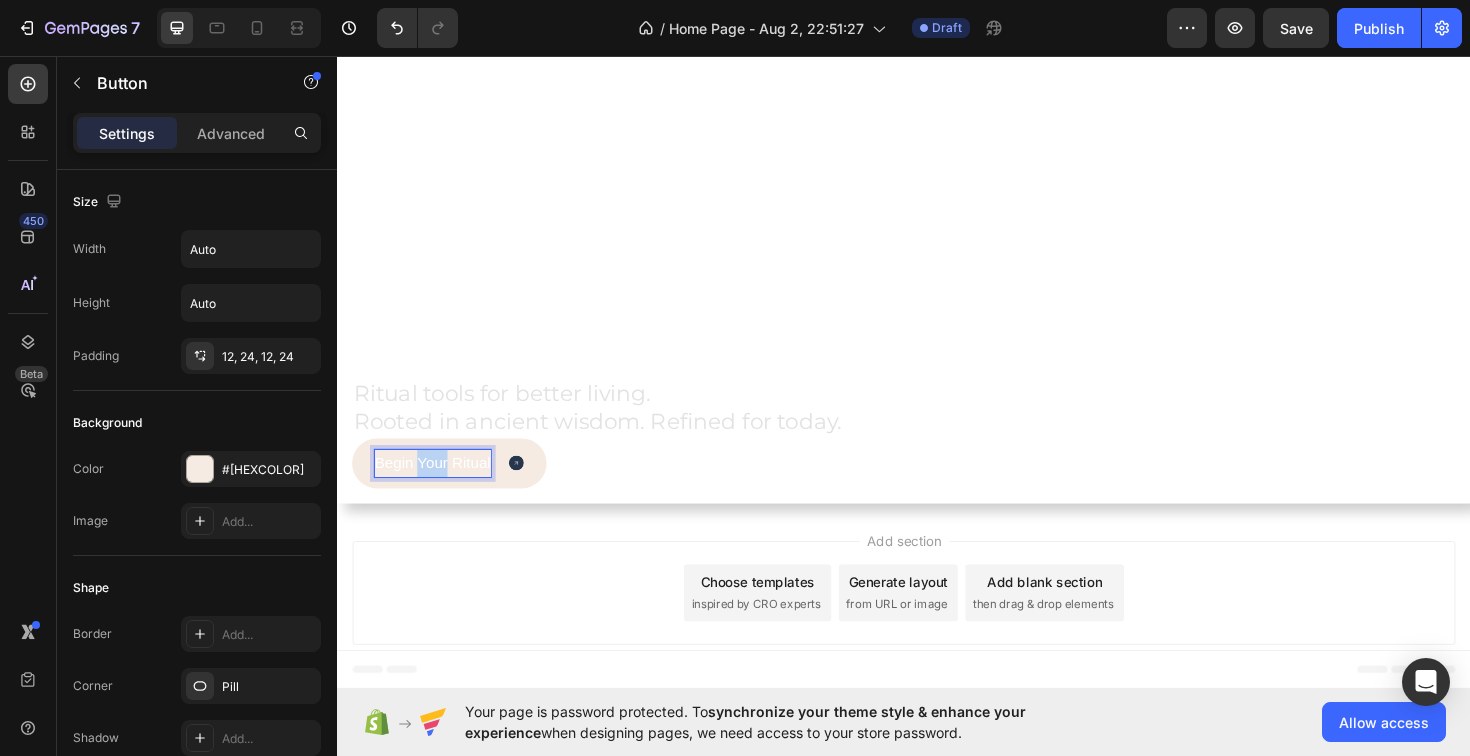 click on "Begin Your Ritual" at bounding box center [438, 487] 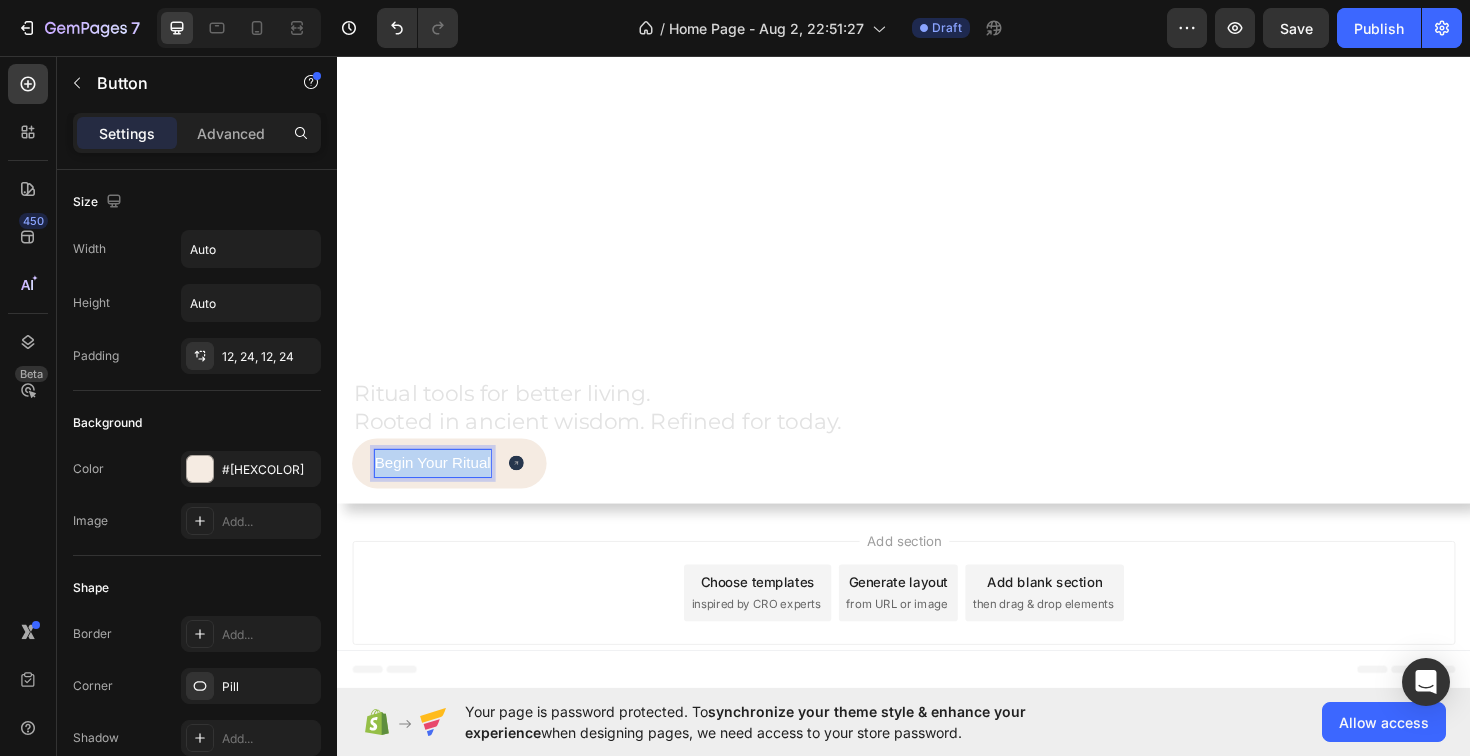 click on "Begin Your Ritual" at bounding box center (438, 487) 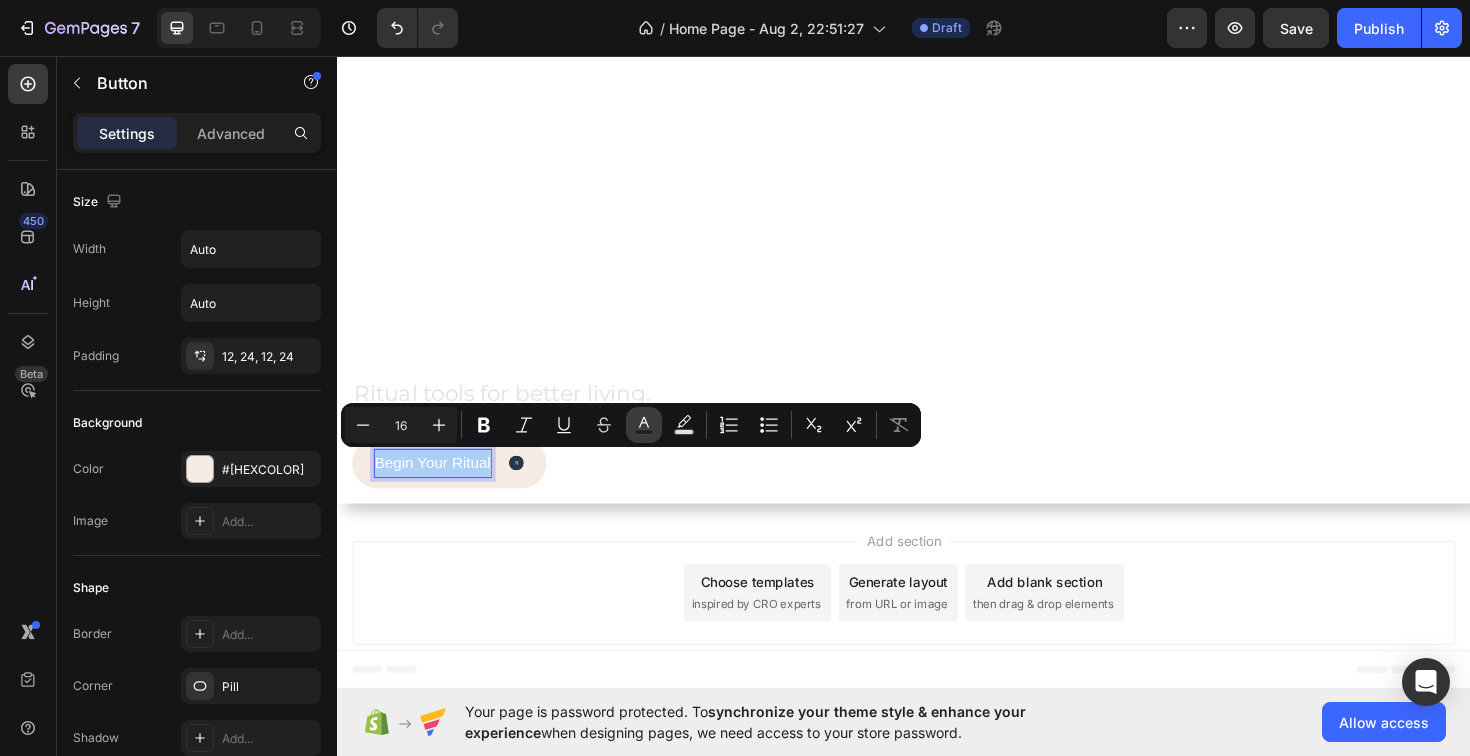 click 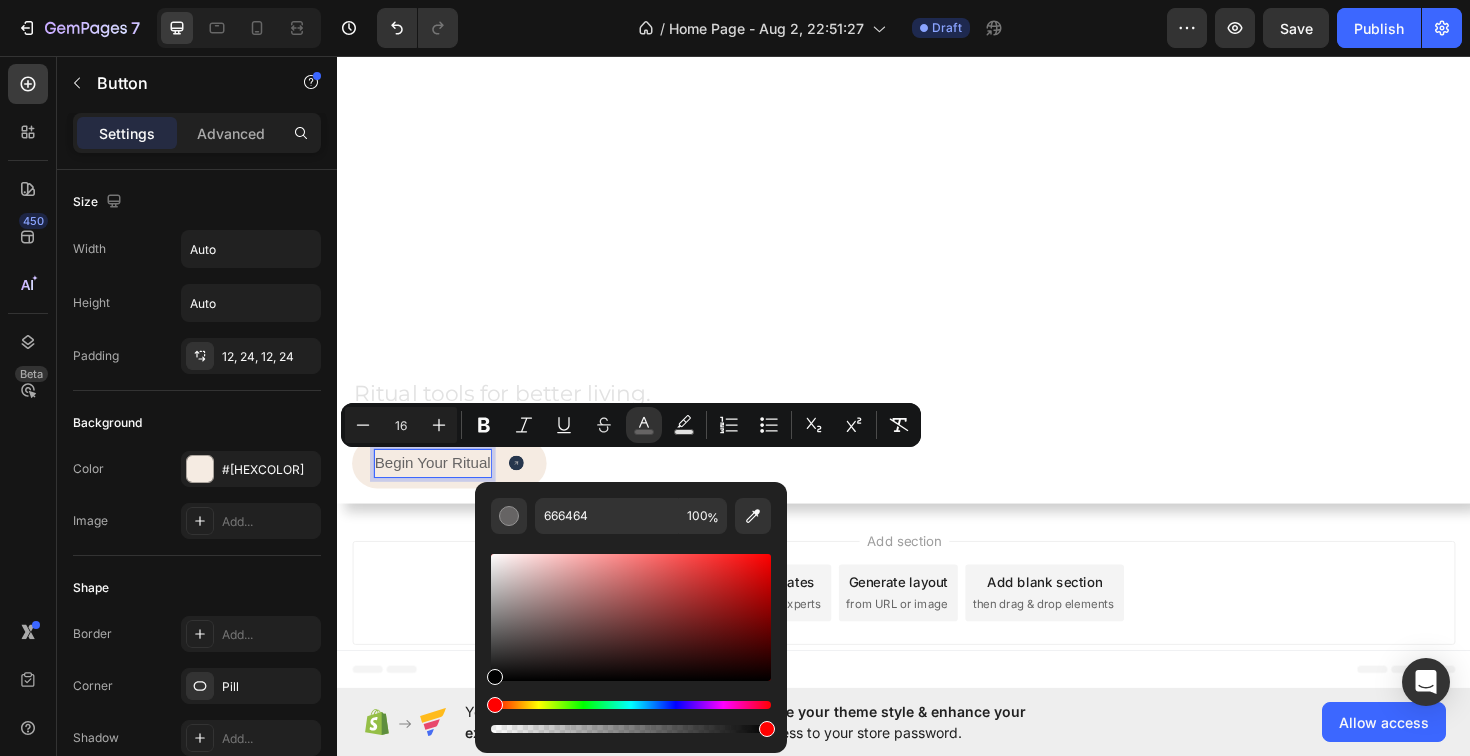 drag, startPoint x: 497, startPoint y: 557, endPoint x: 486, endPoint y: 714, distance: 157.38487 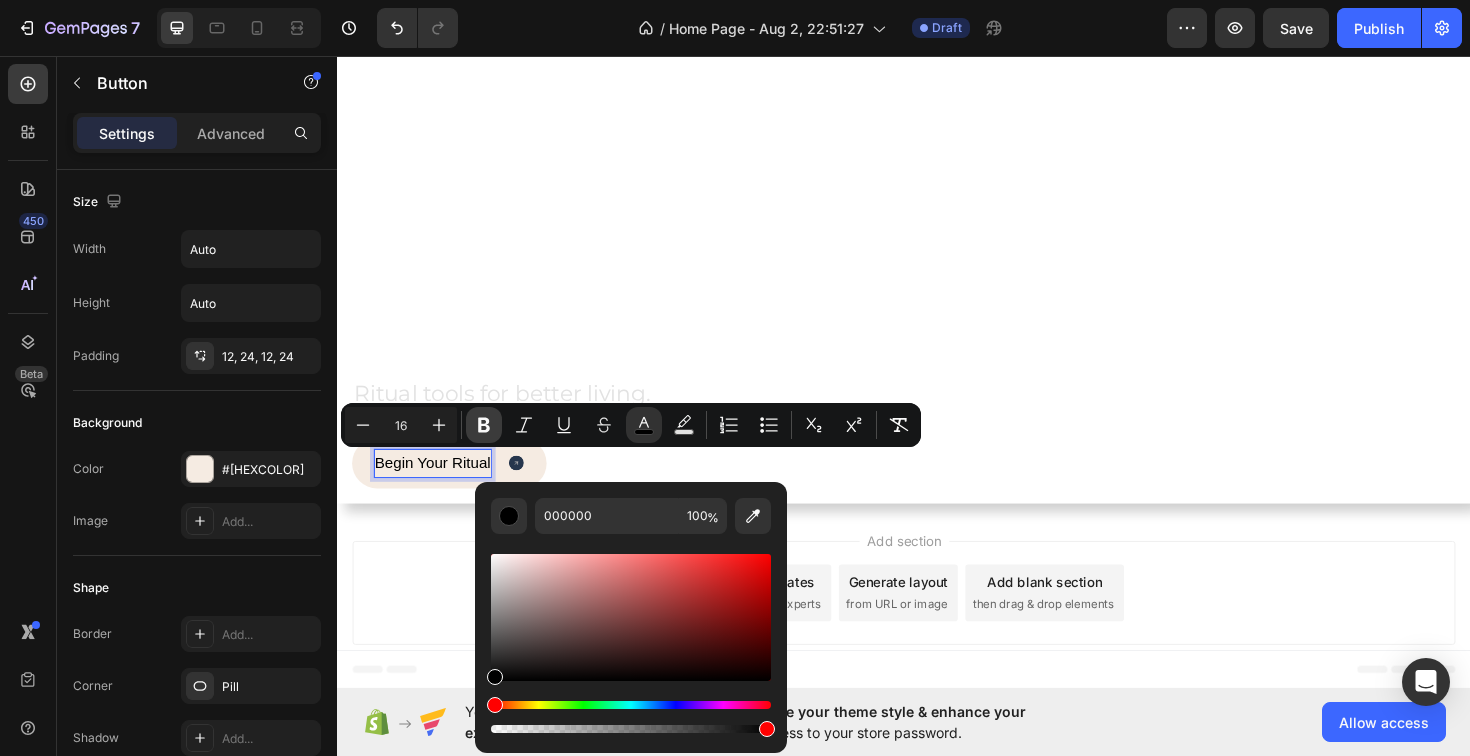 click 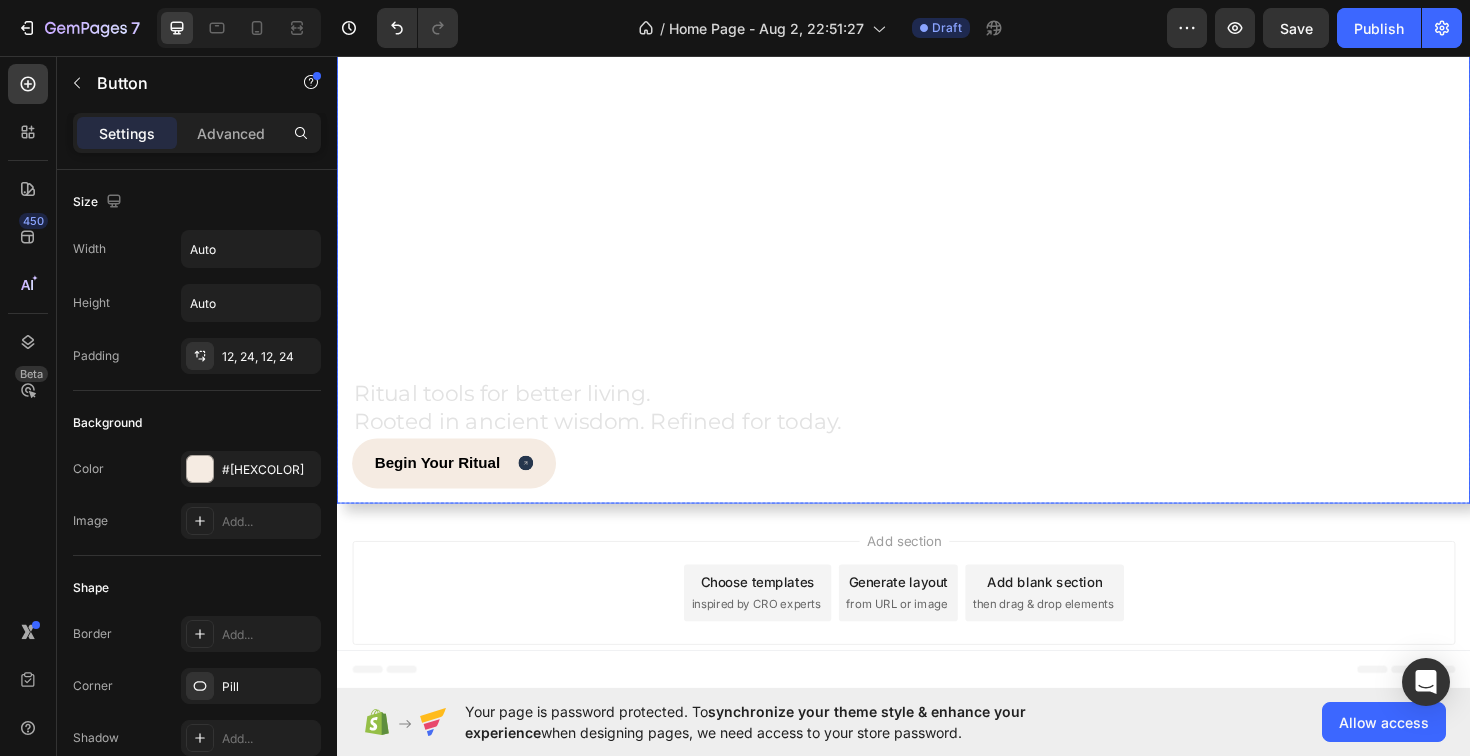 scroll, scrollTop: 0, scrollLeft: 0, axis: both 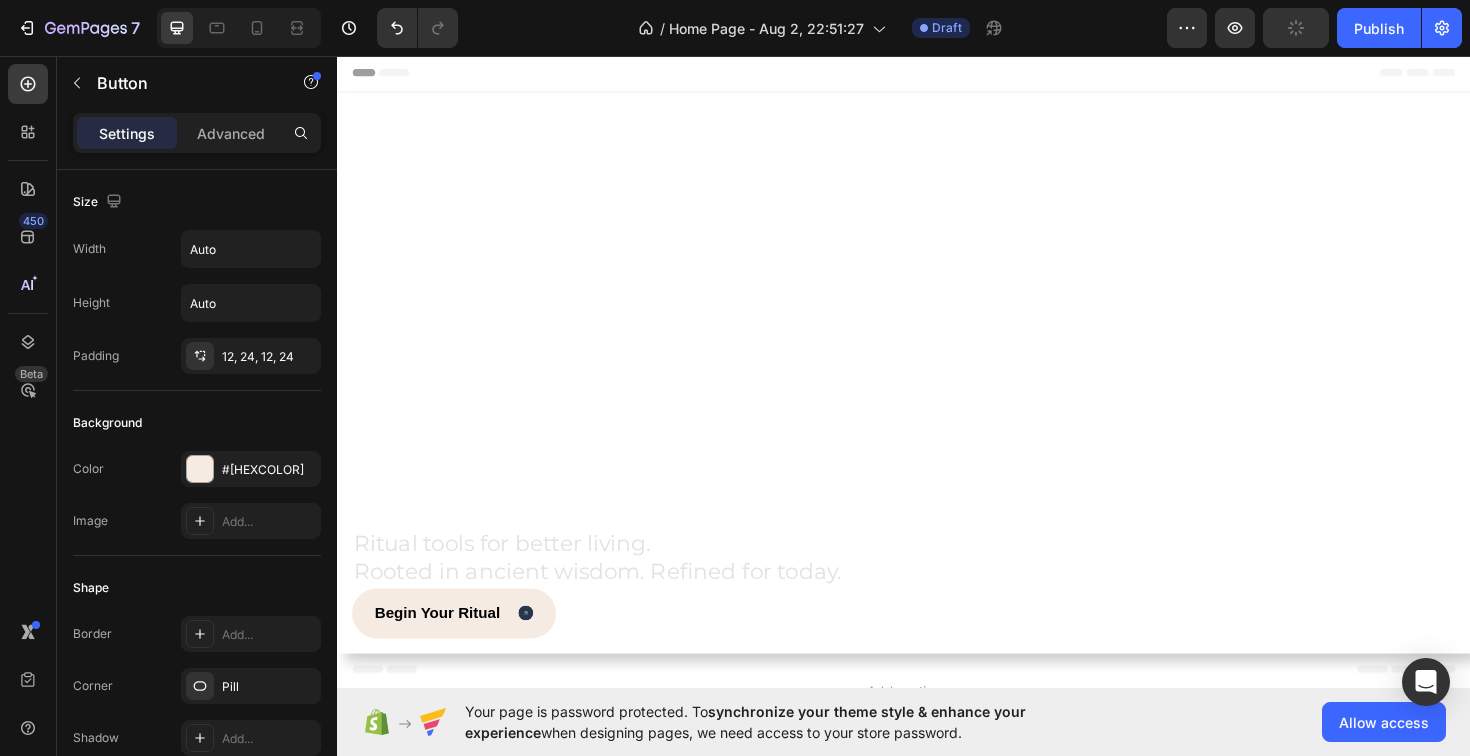 click on "Begin Your Ritual Button   0" at bounding box center [613, 646] 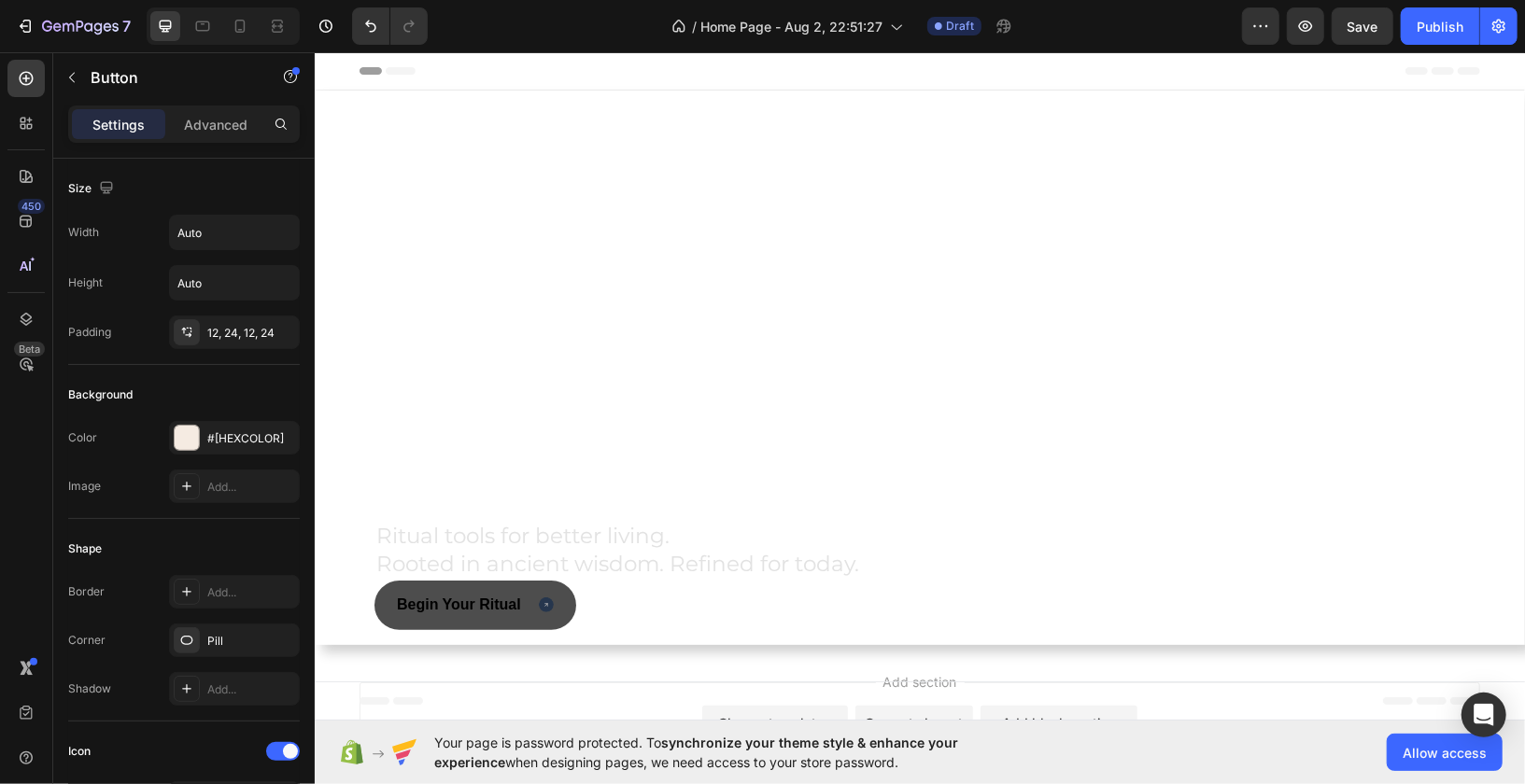 click on "Begin Your Ritual" at bounding box center [474, 604] 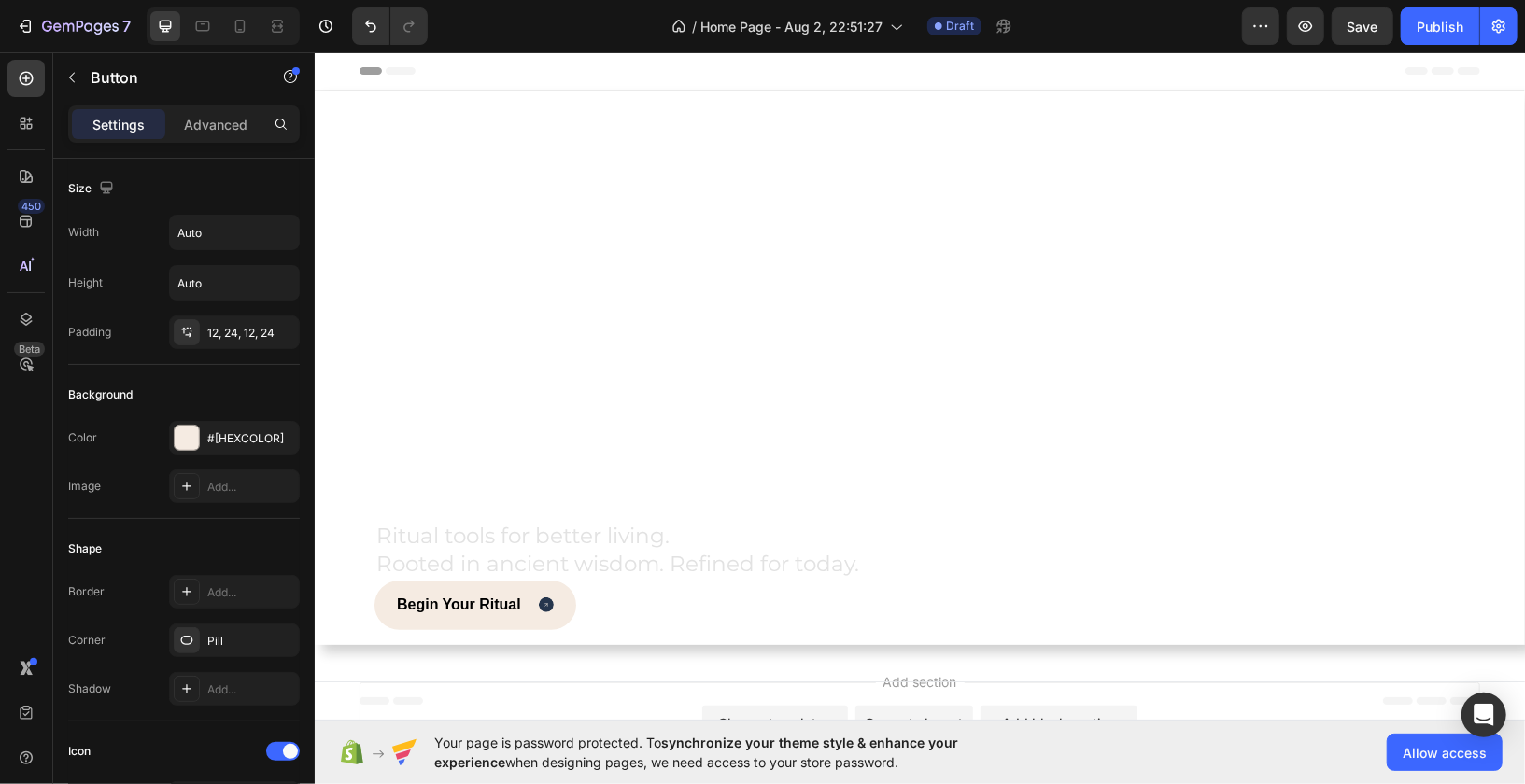 click on "Begin Your Ritual Button   0" at bounding box center (616, 604) 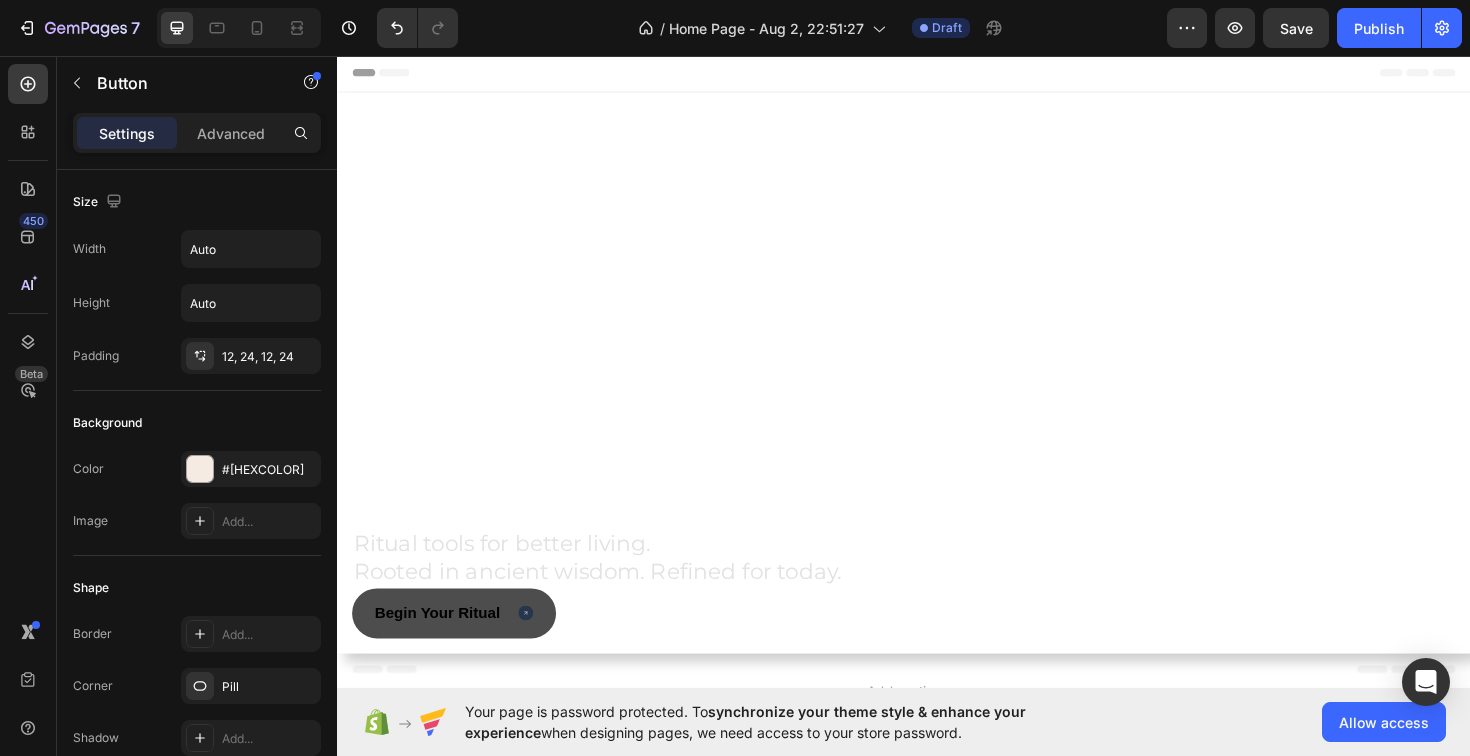 click on "Begin Your Ritual" at bounding box center (461, 646) 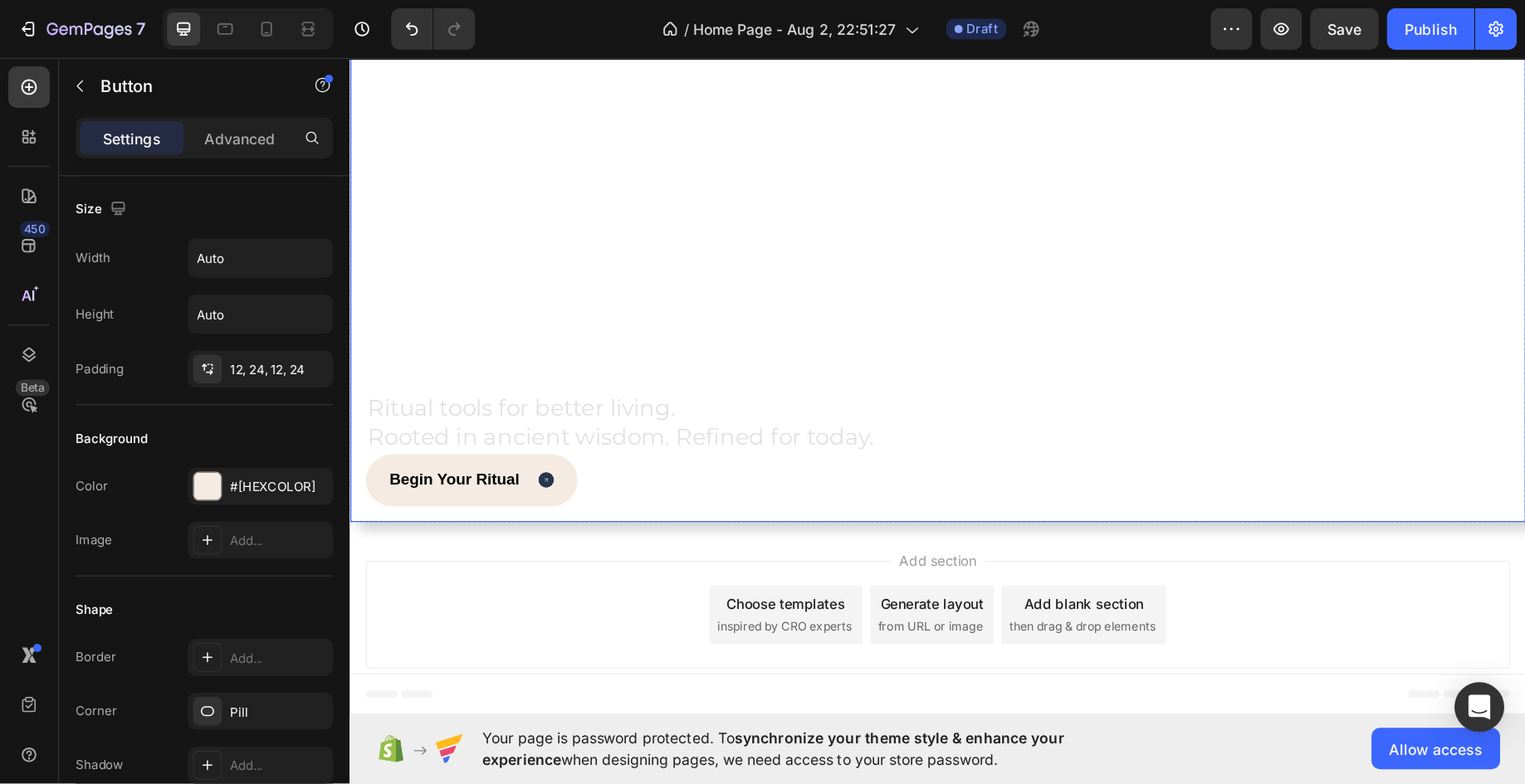 scroll, scrollTop: 0, scrollLeft: 0, axis: both 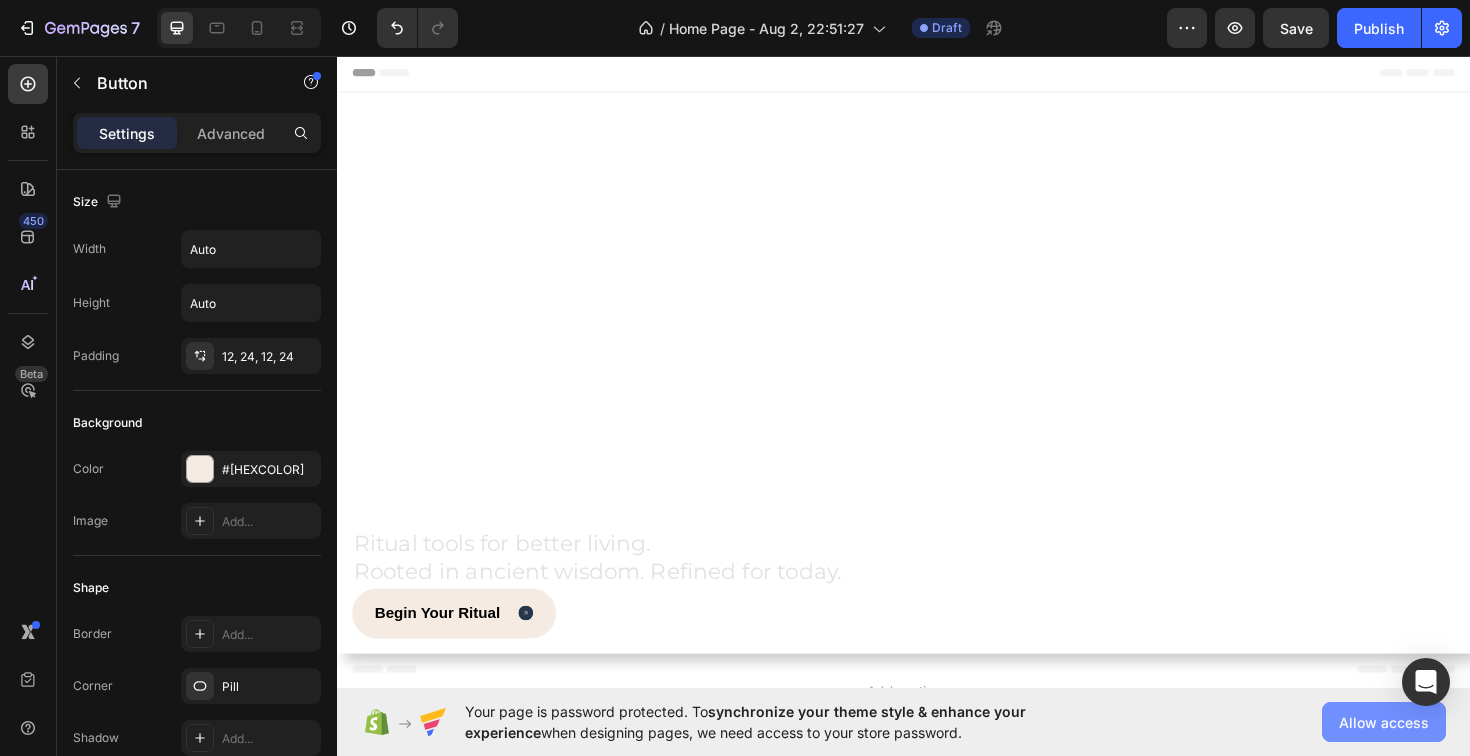 click on "Allow access" at bounding box center [1384, 722] 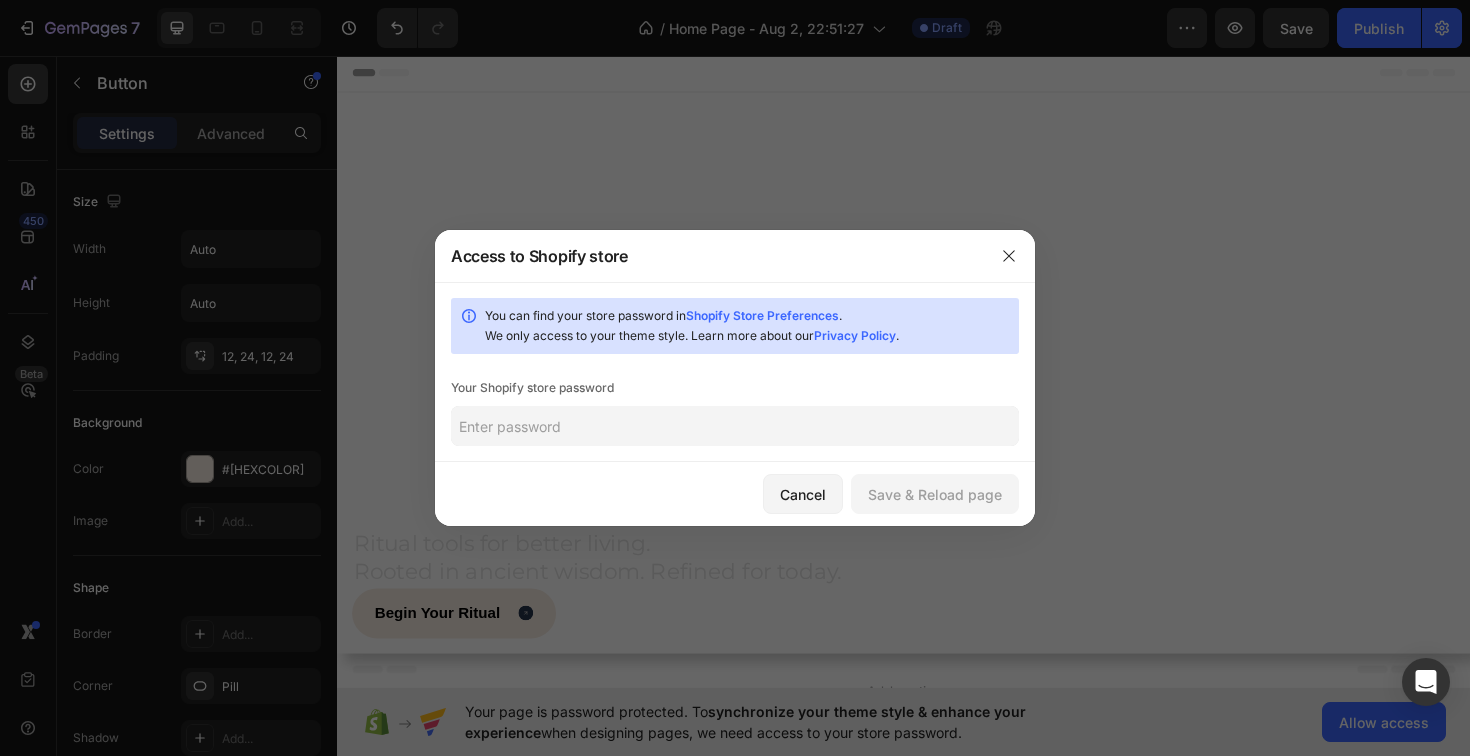 click 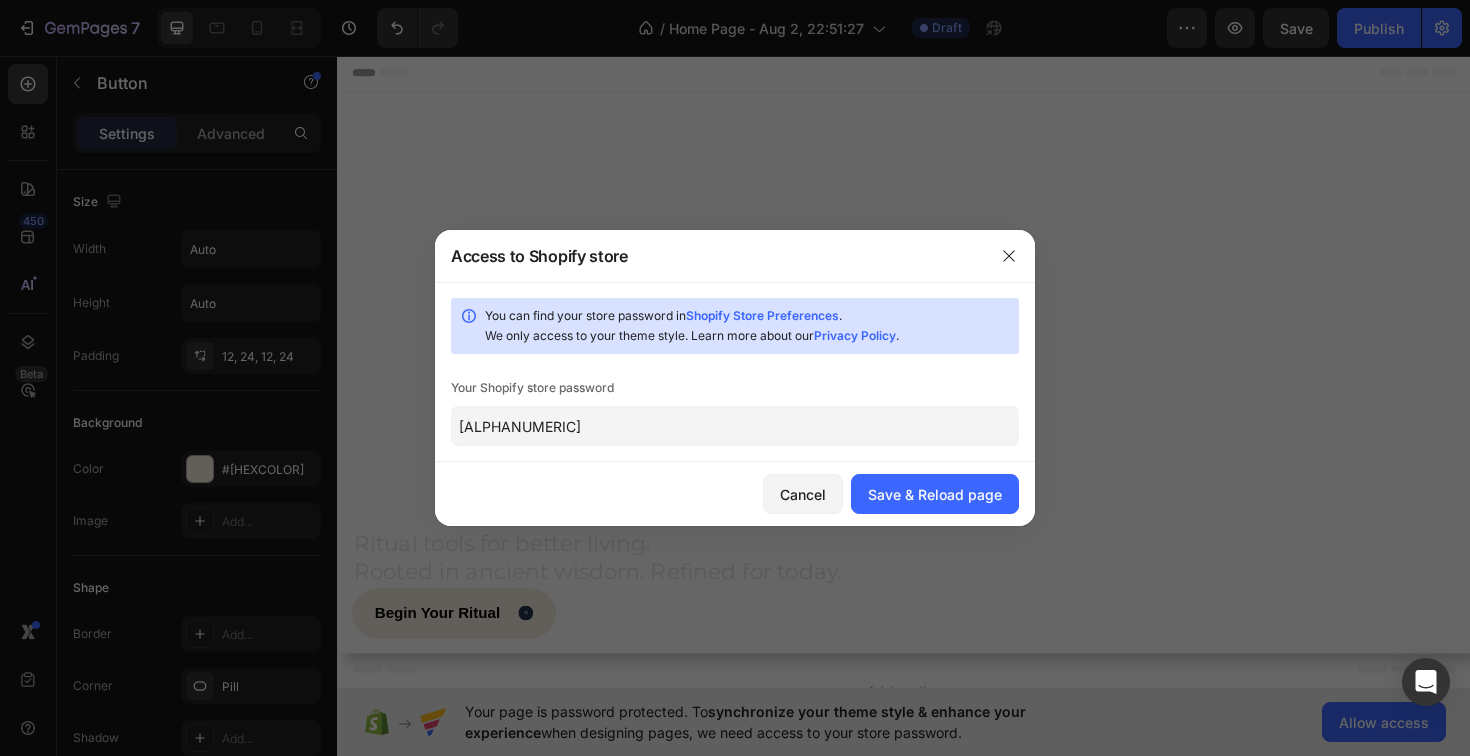 type on "q1w2e3r" 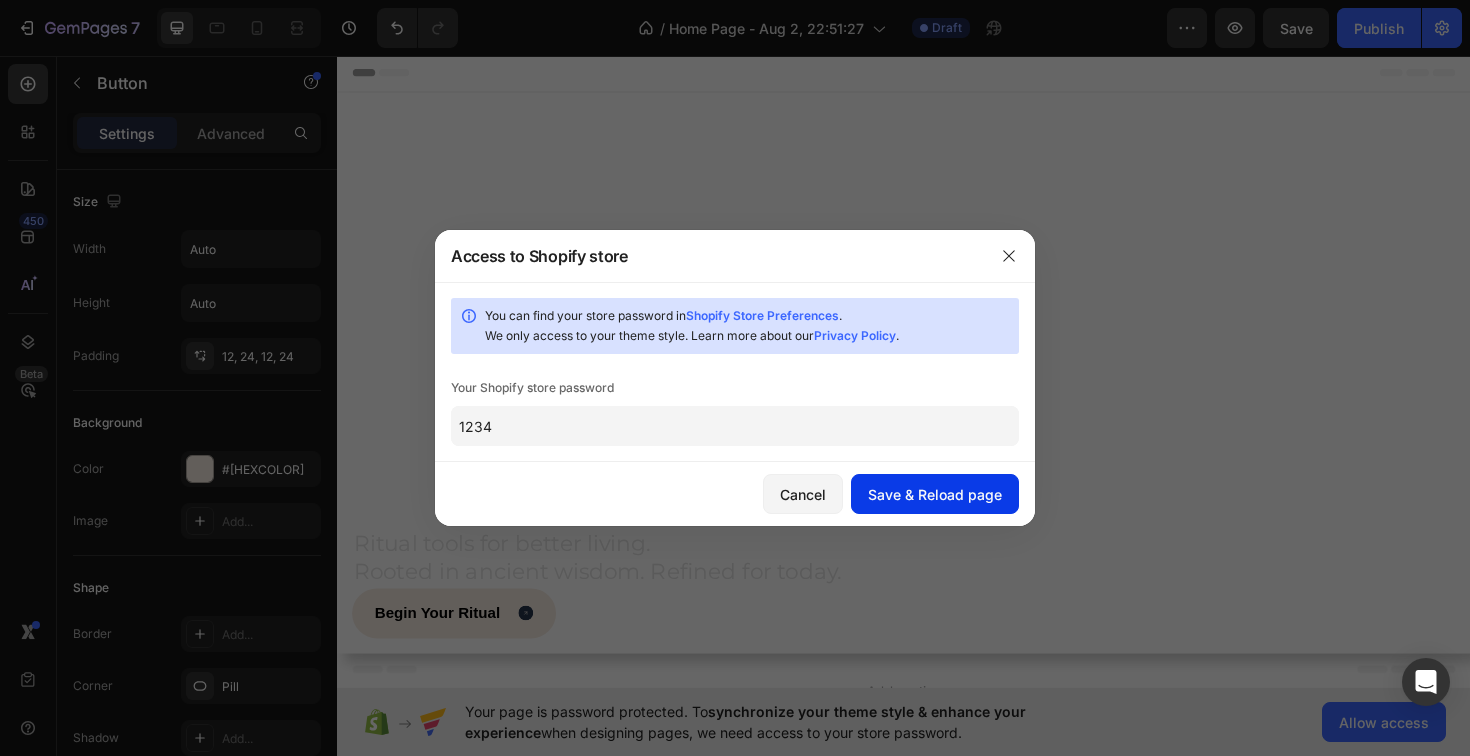 type on "1234" 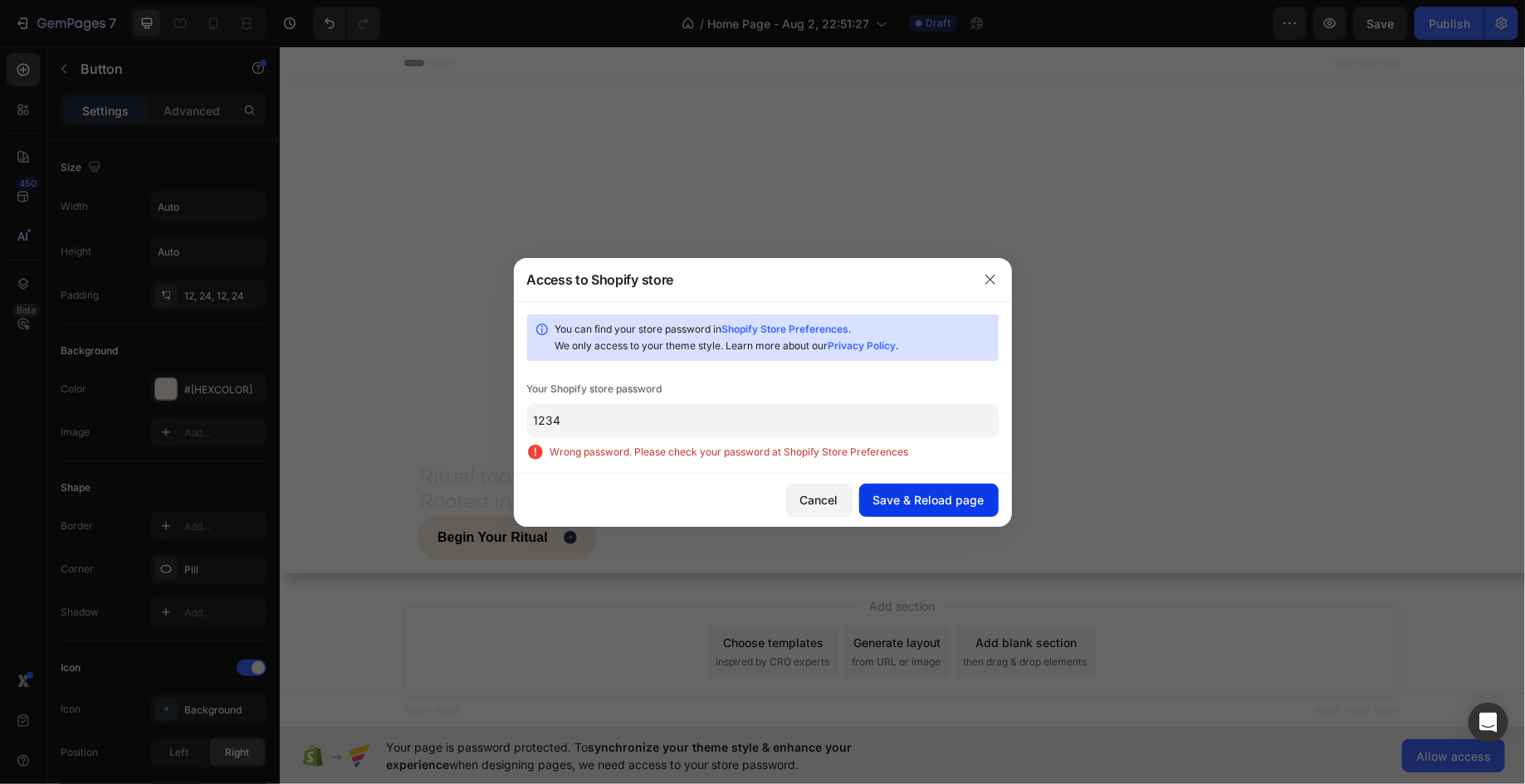 click on "Save & Reload page" at bounding box center (929, 499) 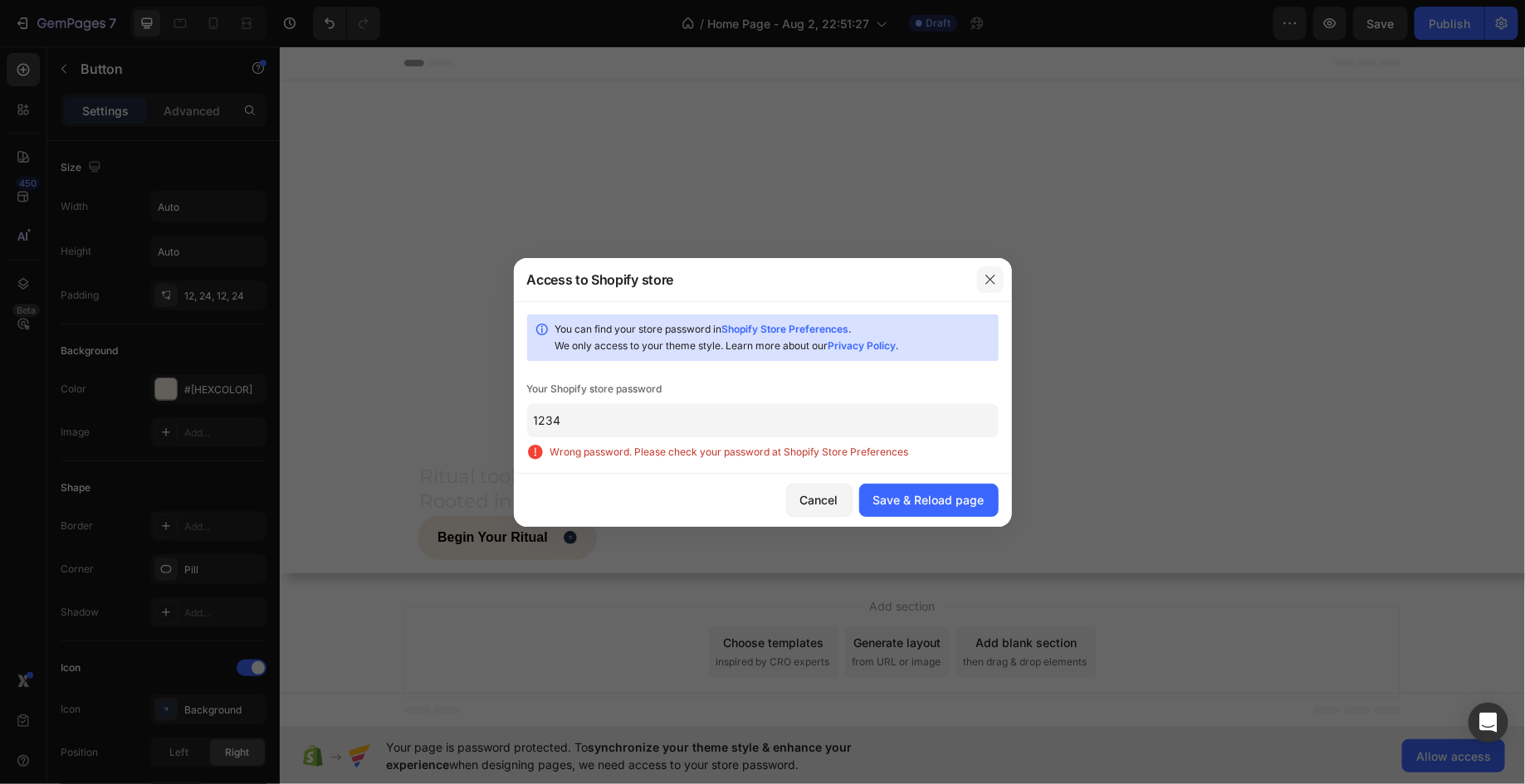 click 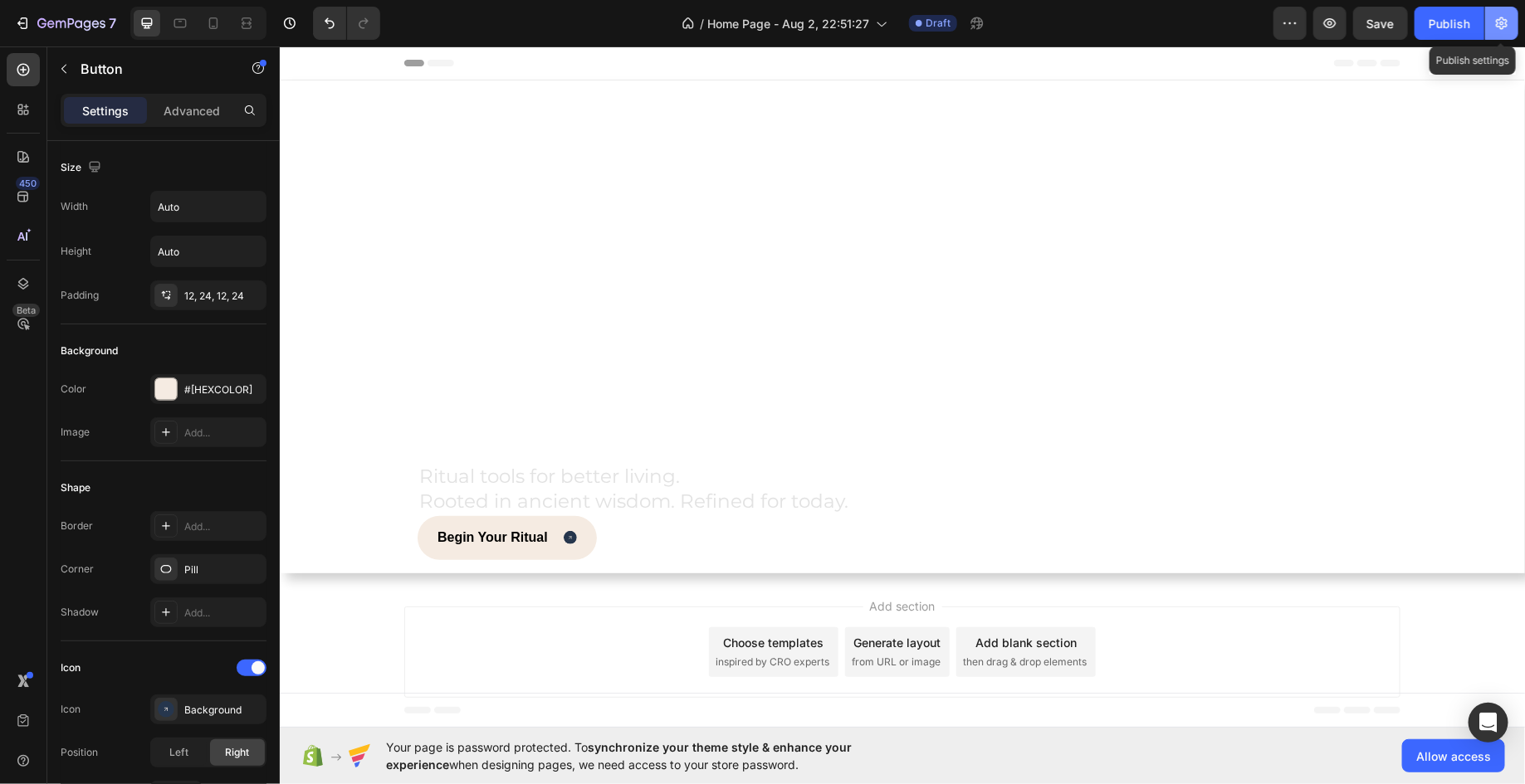 click 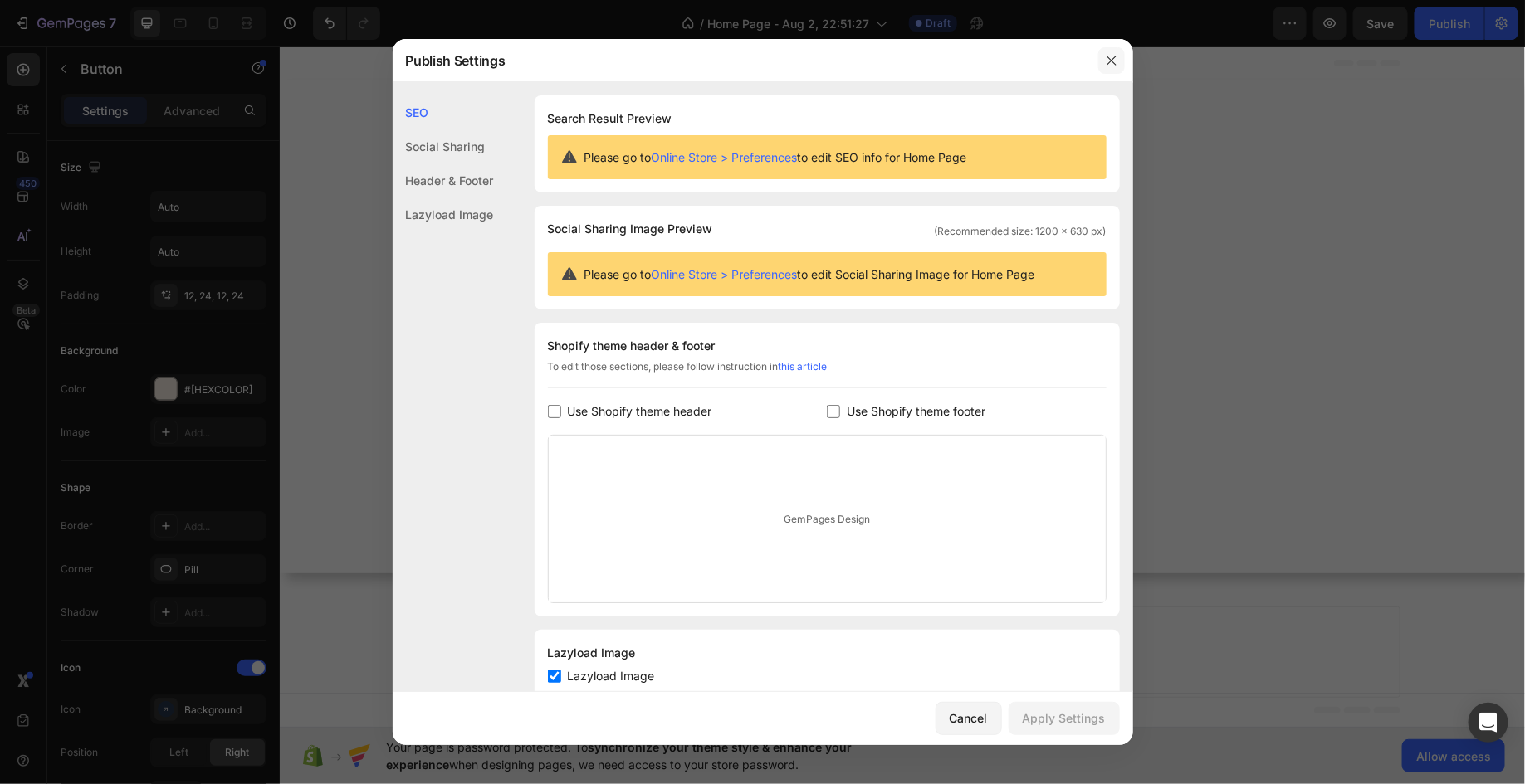 click at bounding box center [1112, 61] 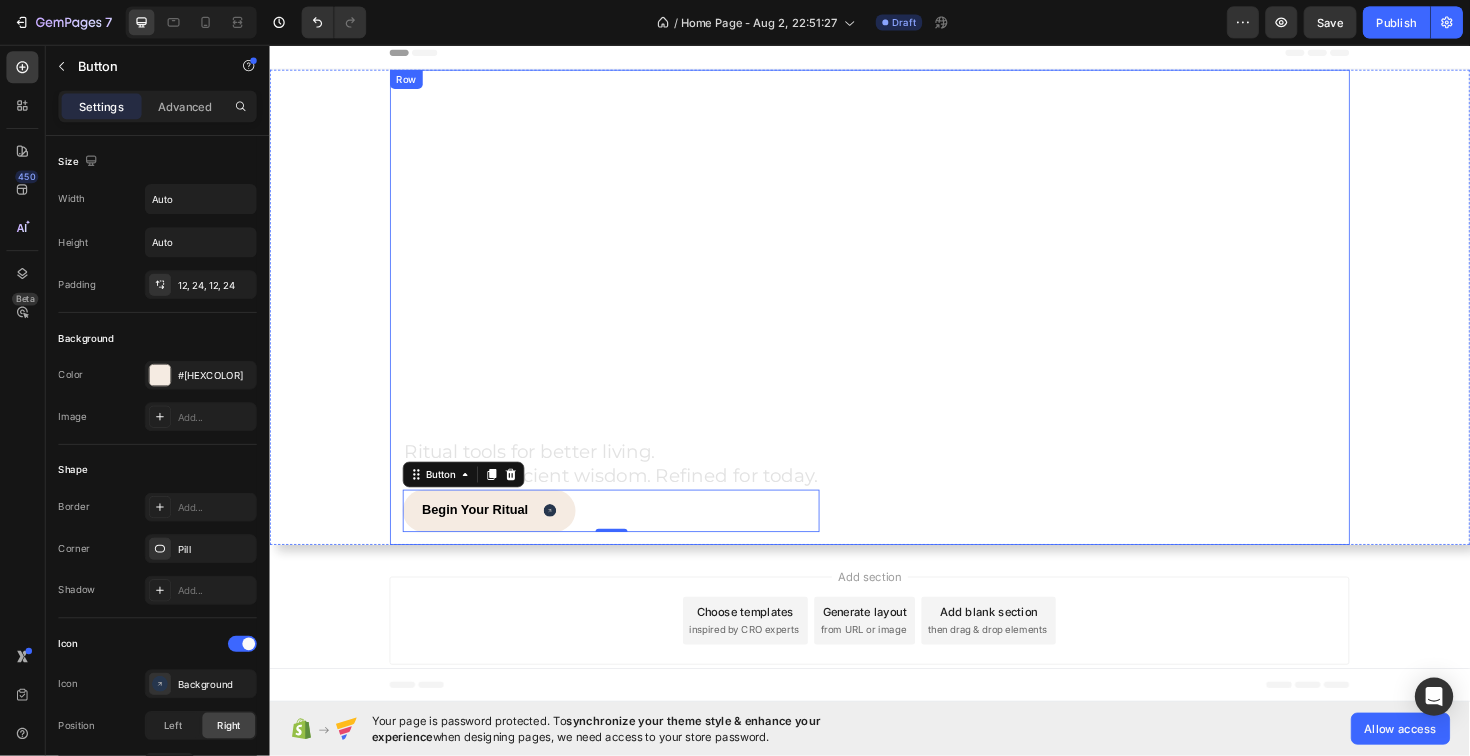 scroll, scrollTop: 0, scrollLeft: 0, axis: both 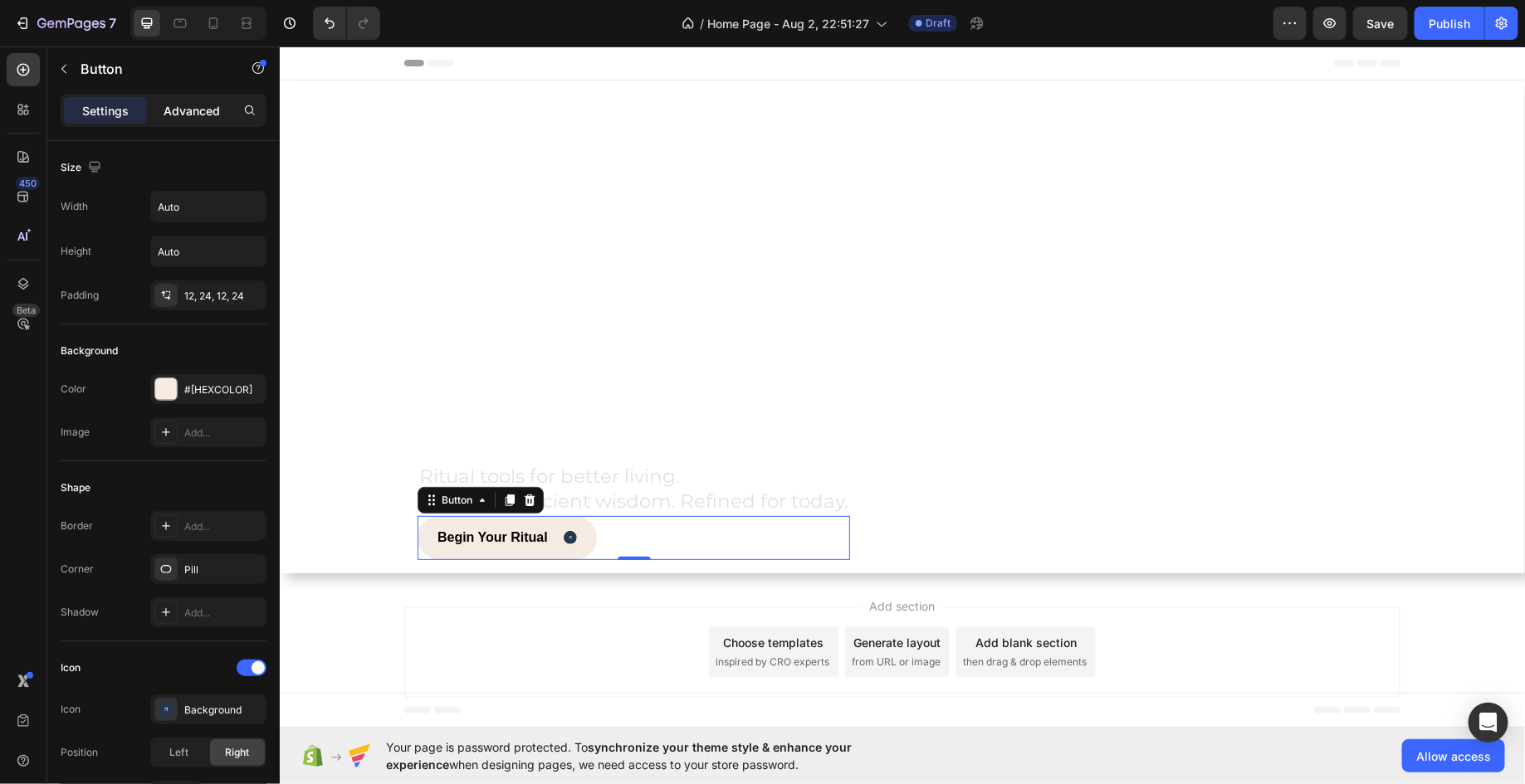 click on "Advanced" at bounding box center (192, 110) 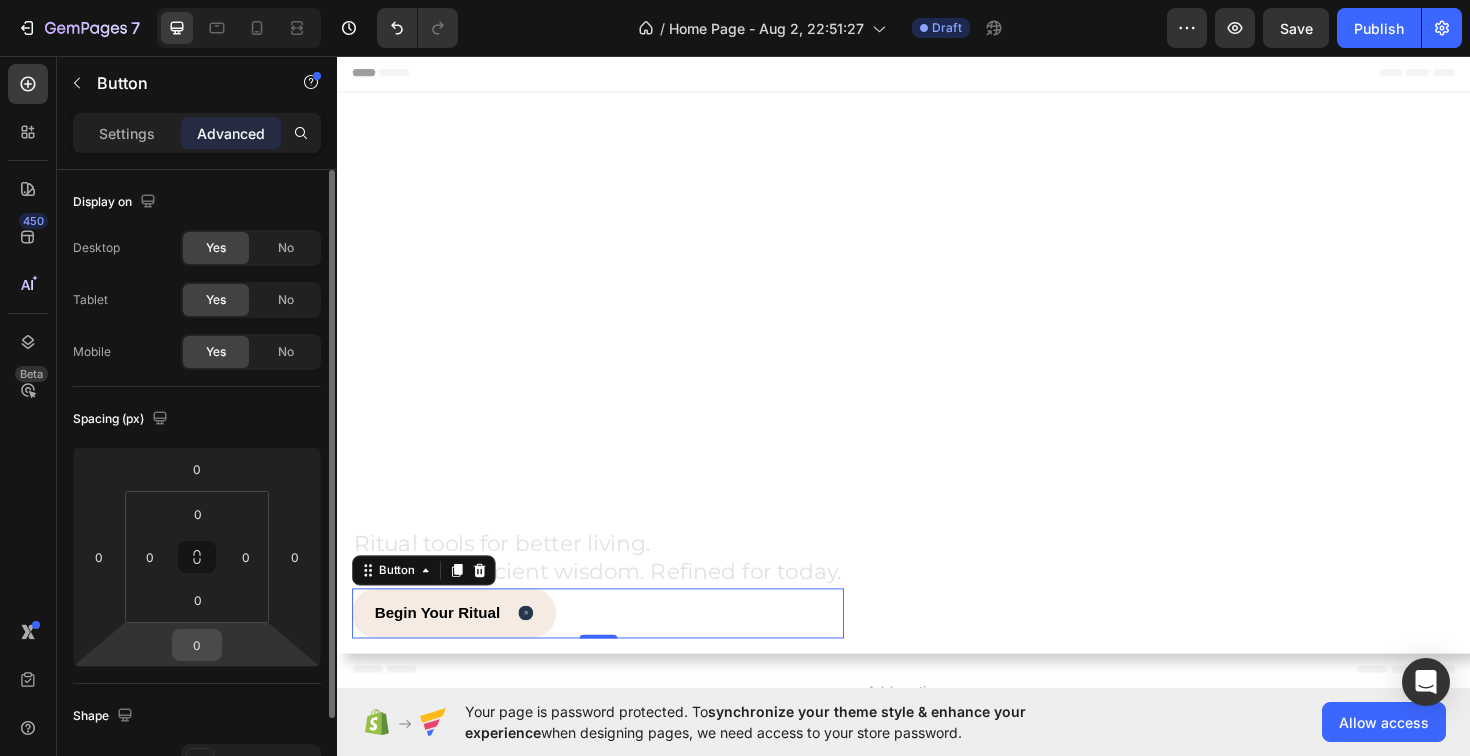 click on "0" at bounding box center (197, 645) 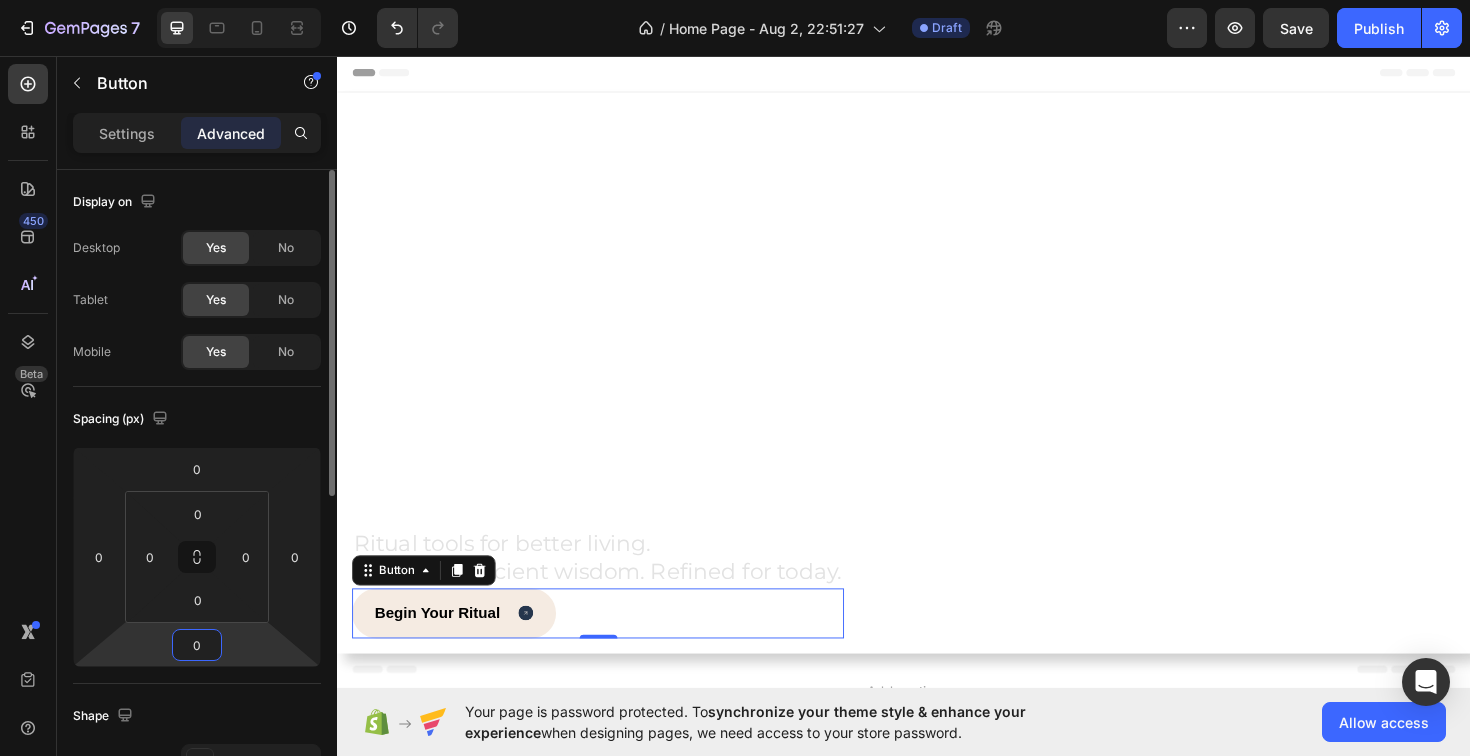 click on "0" at bounding box center [197, 645] 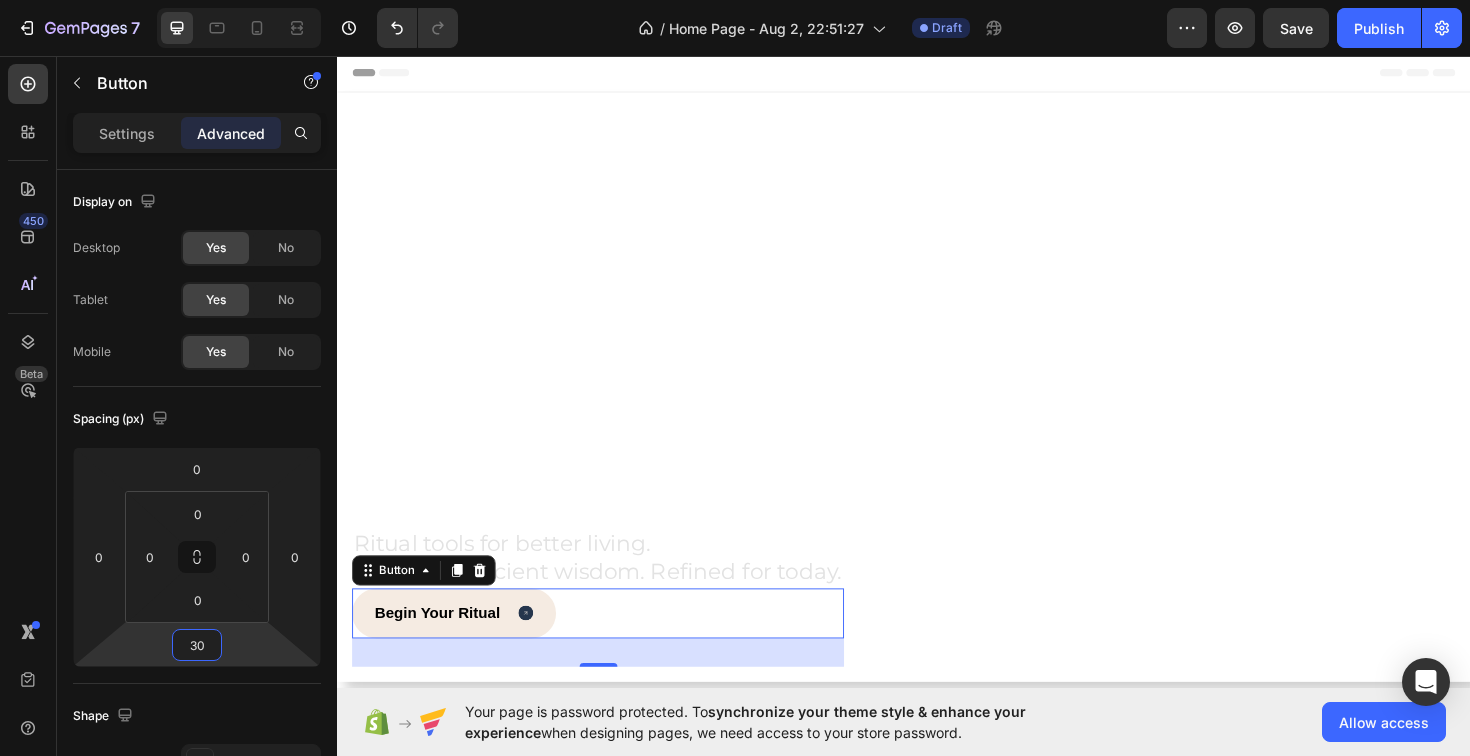 type on "3" 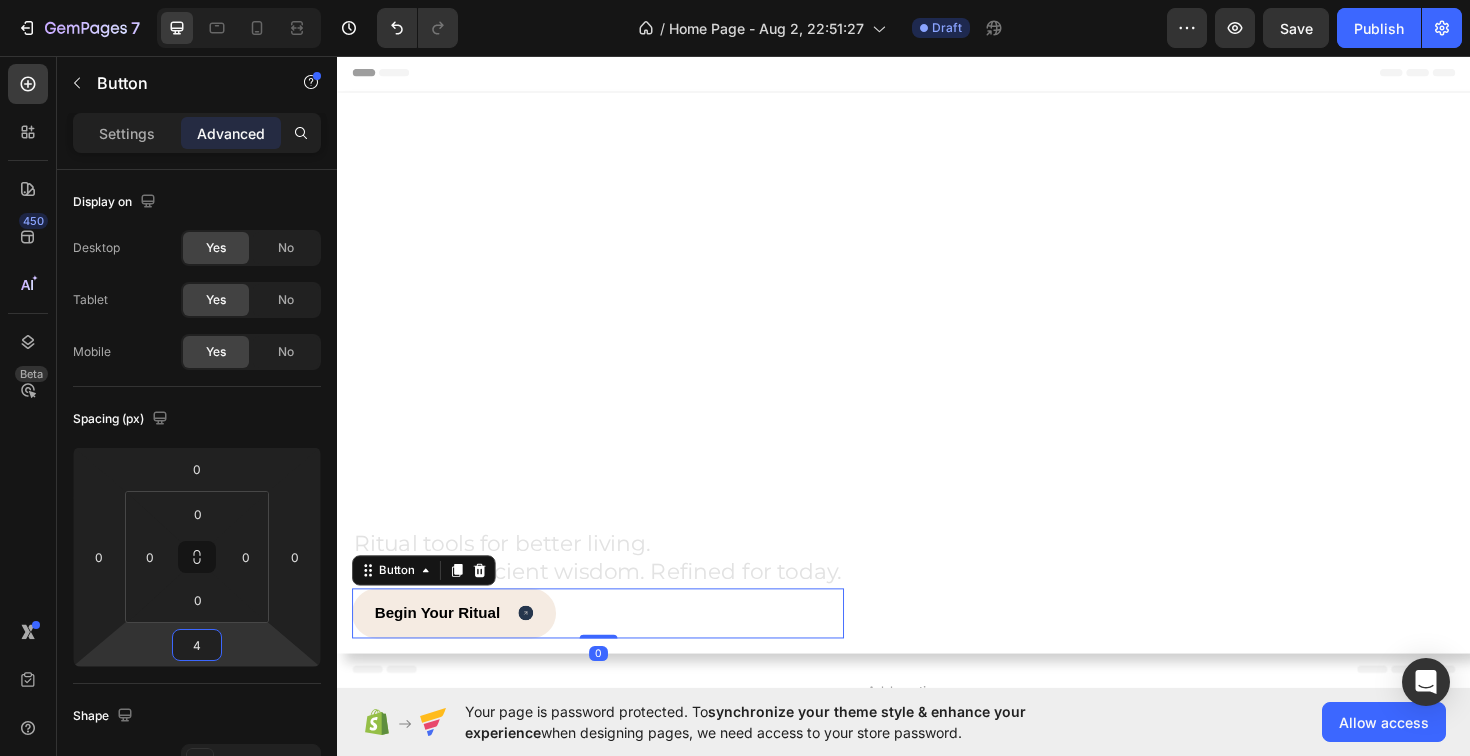 type on "40" 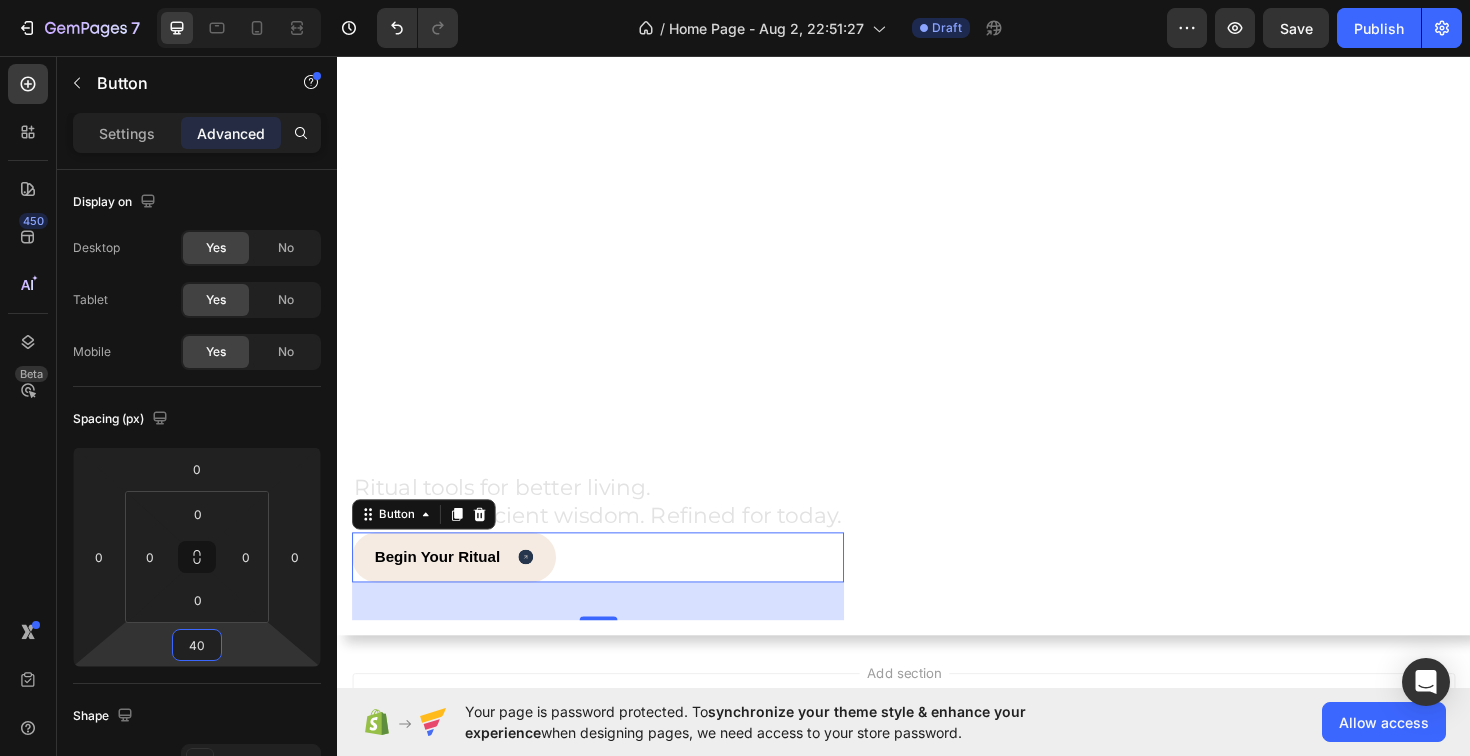 scroll, scrollTop: 0, scrollLeft: 0, axis: both 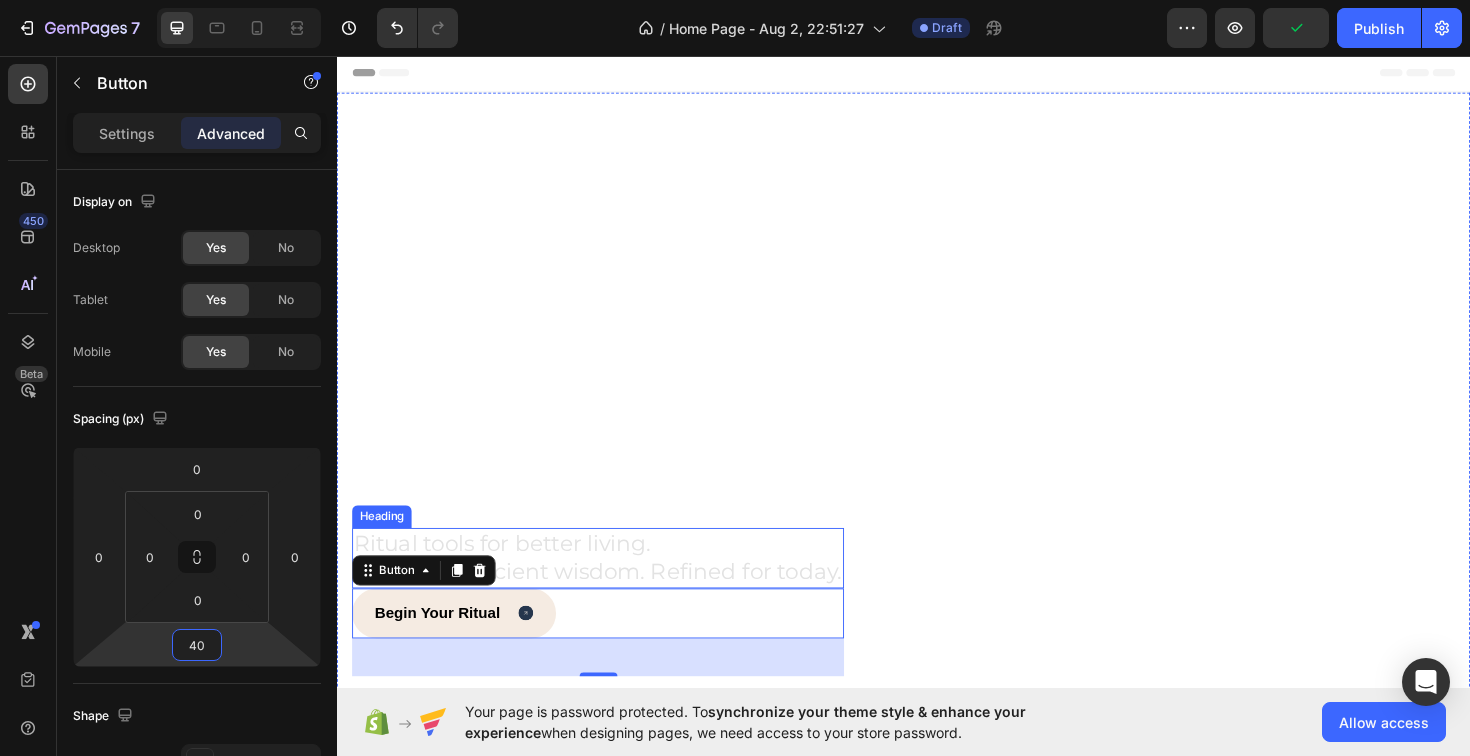 click on "Ritual tools for better living.  Rooted in ancient wisdom. Refined for today." at bounding box center [613, 588] 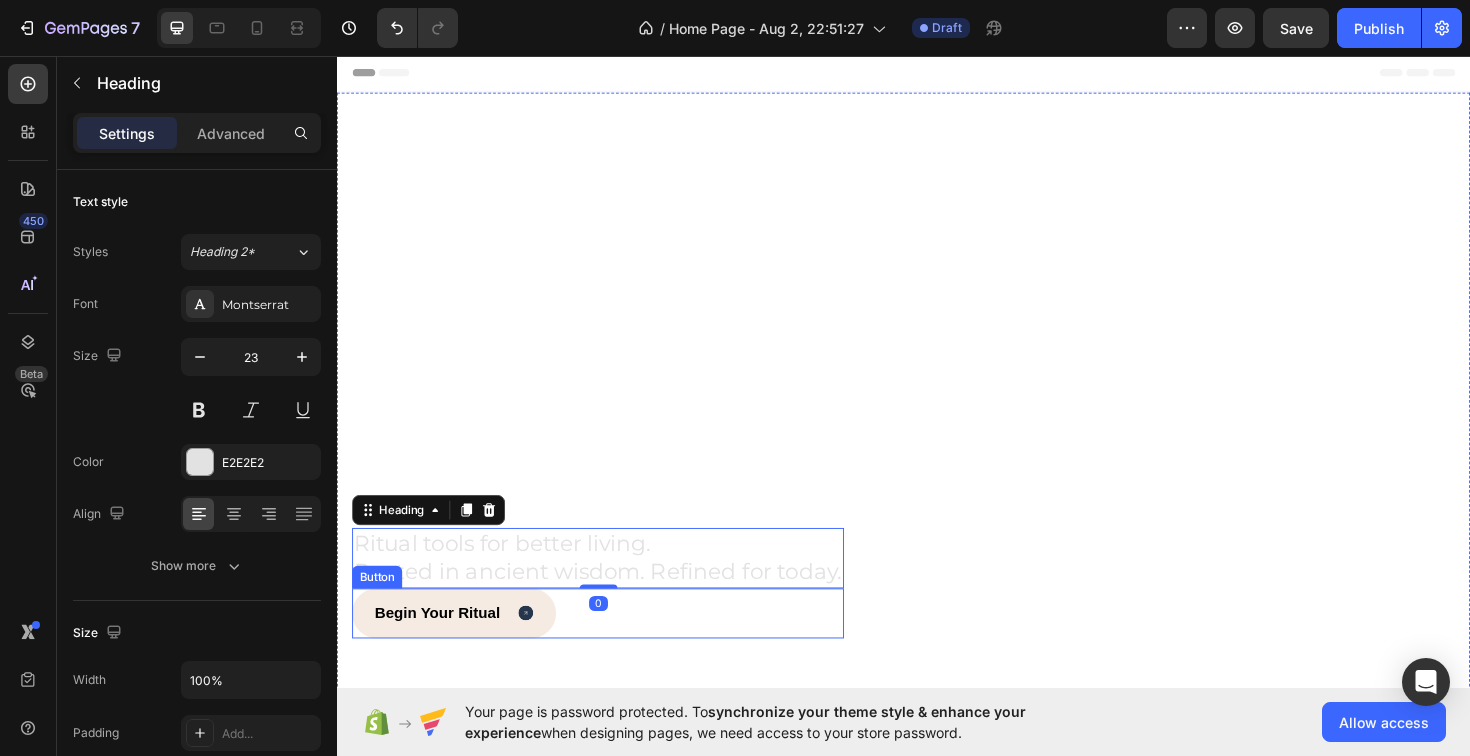 click on "Begin Your Ritual Button" at bounding box center [613, 646] 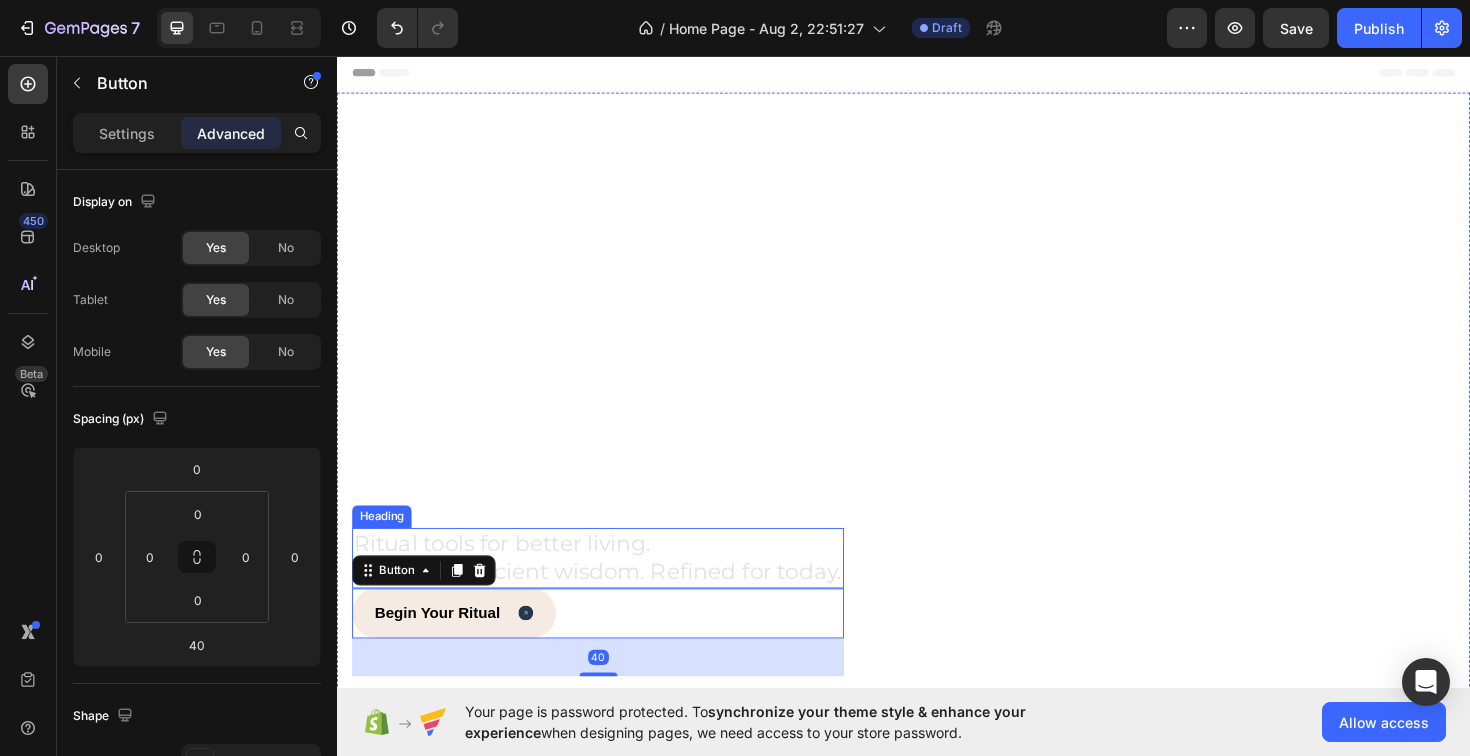click on "Ritual tools for better living.  Rooted in ancient wisdom. Refined for today." at bounding box center [613, 588] 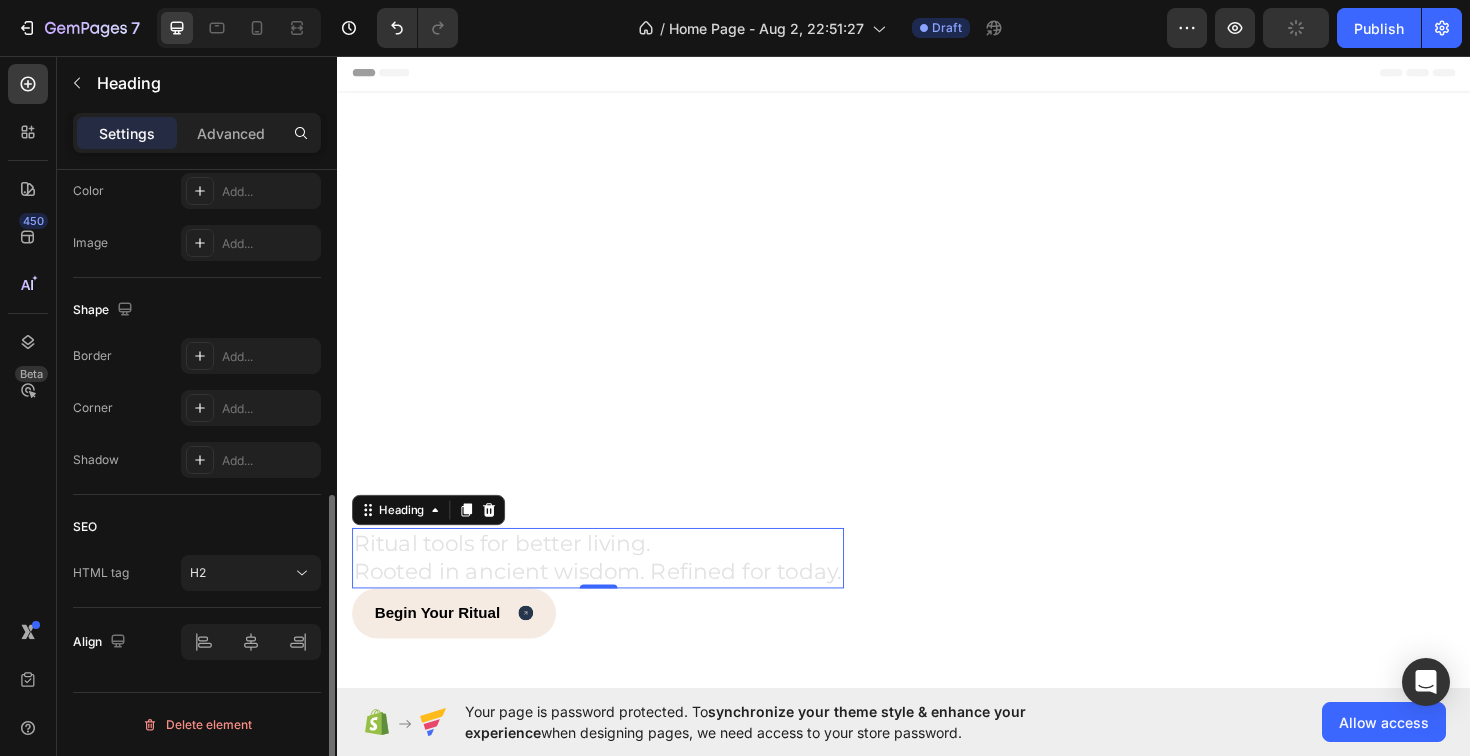 scroll, scrollTop: 0, scrollLeft: 0, axis: both 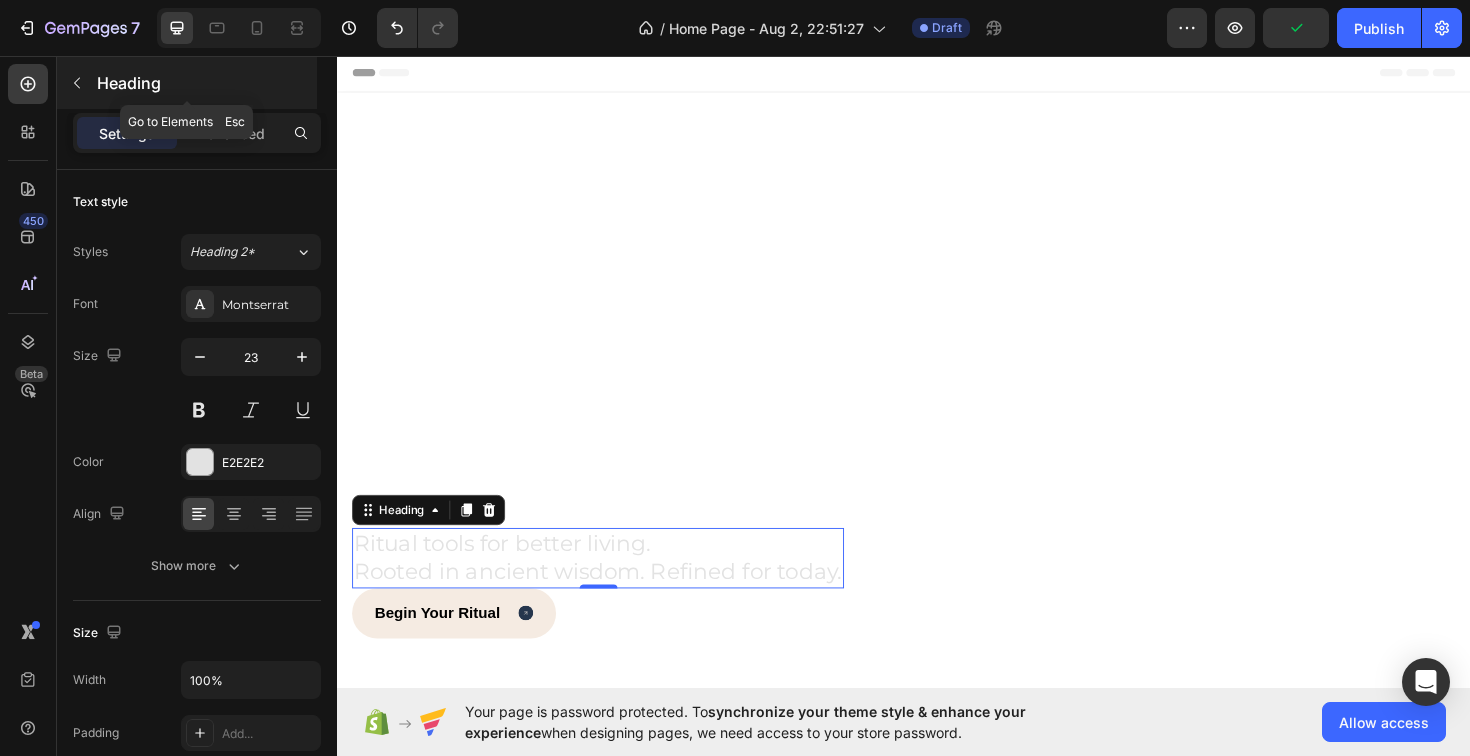 click at bounding box center (77, 83) 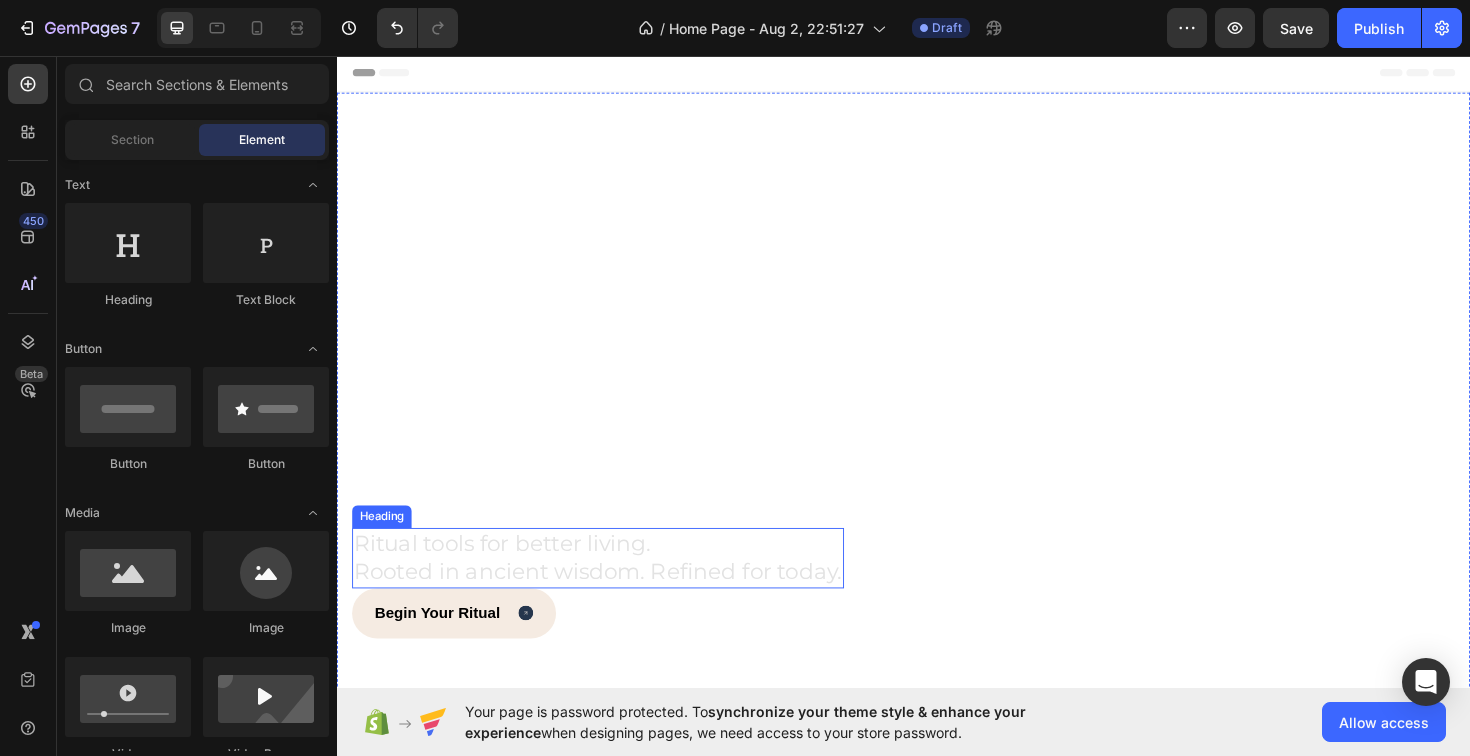 click on "Ritual tools for better living.  Rooted in ancient wisdom. Refined for today." at bounding box center (613, 588) 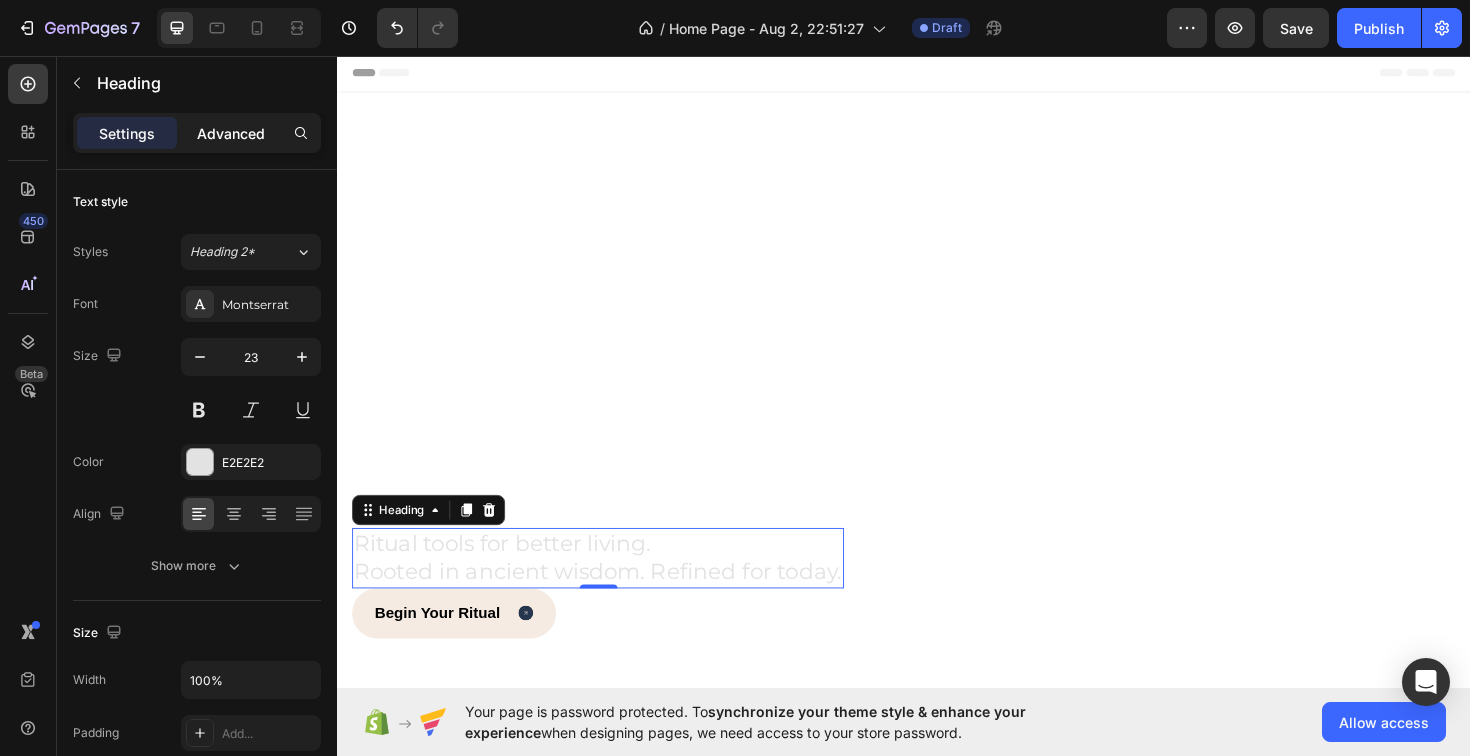 click on "Advanced" at bounding box center [231, 133] 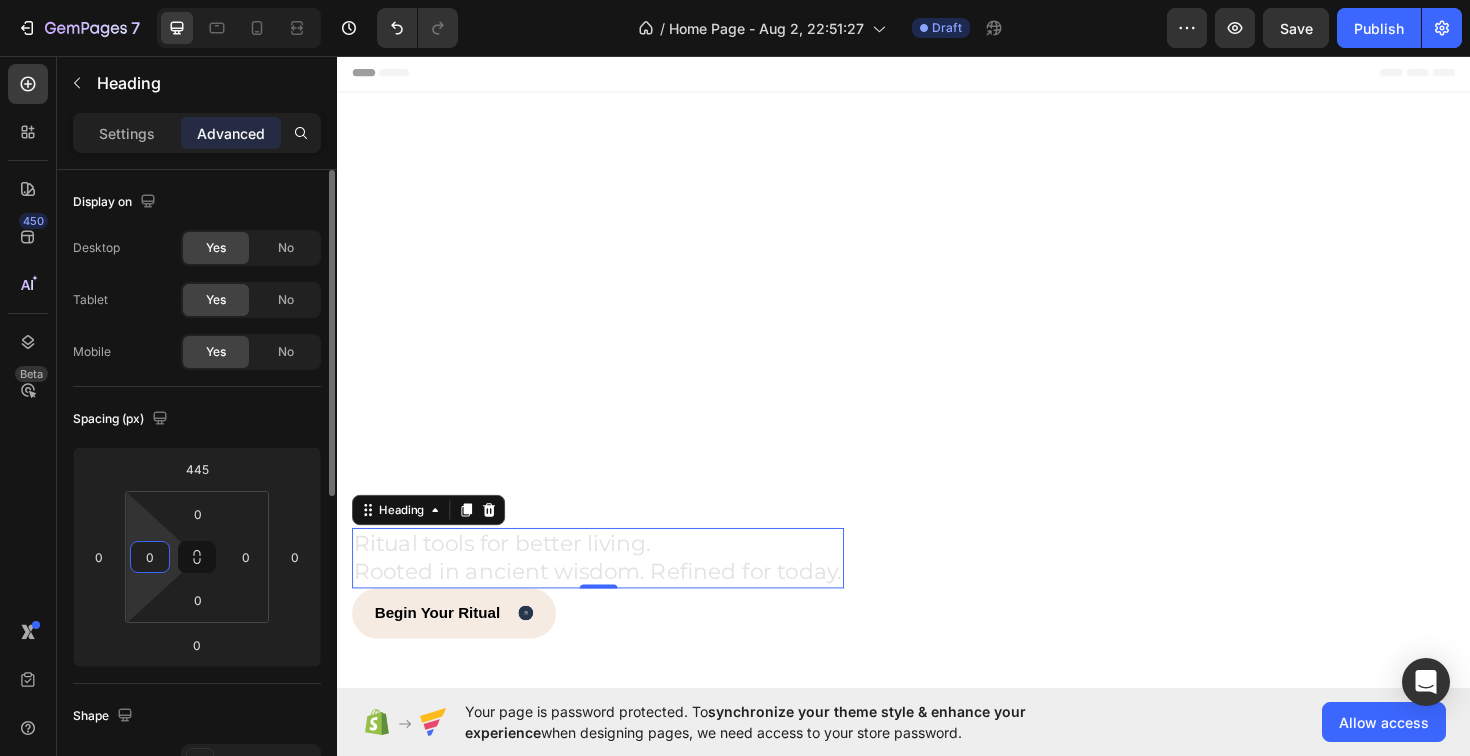 drag, startPoint x: 158, startPoint y: 559, endPoint x: 127, endPoint y: 559, distance: 31 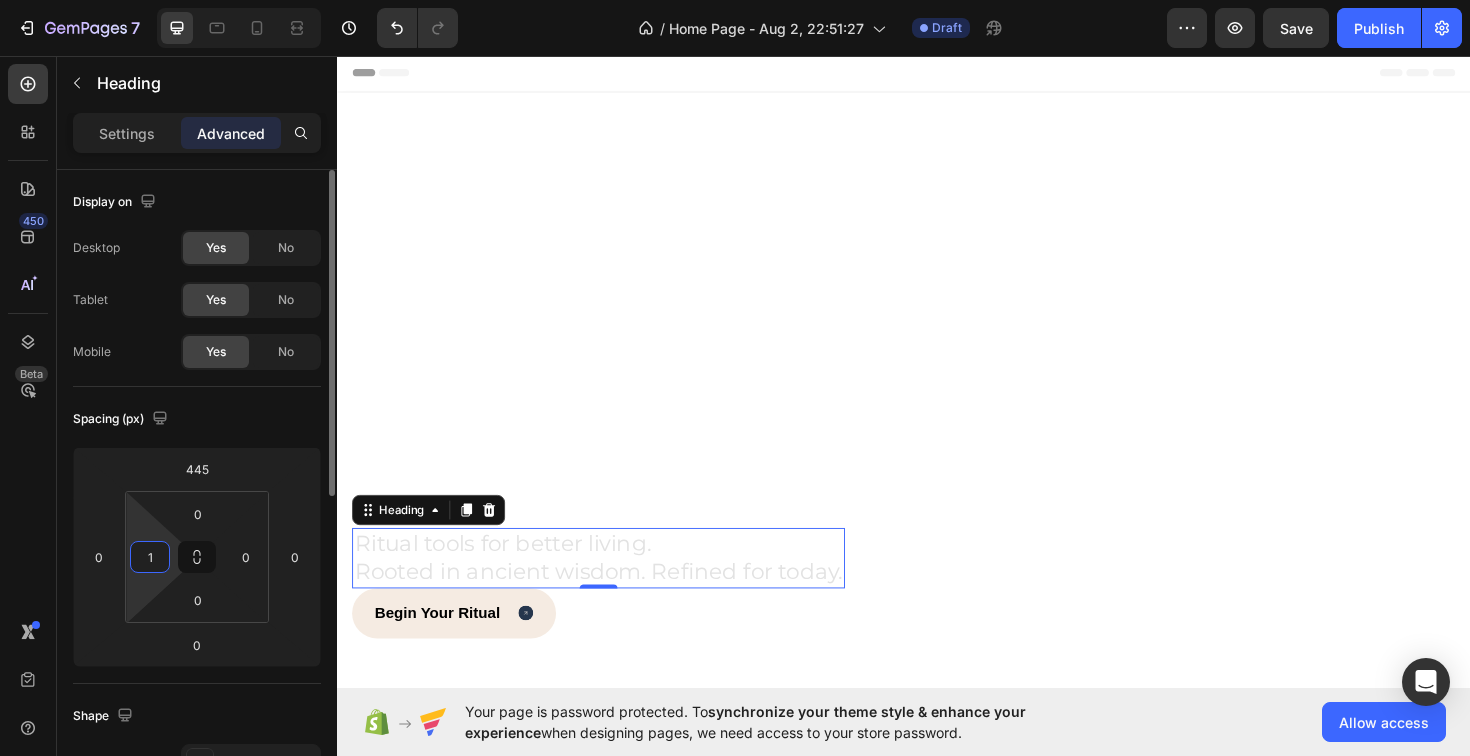 type on "0" 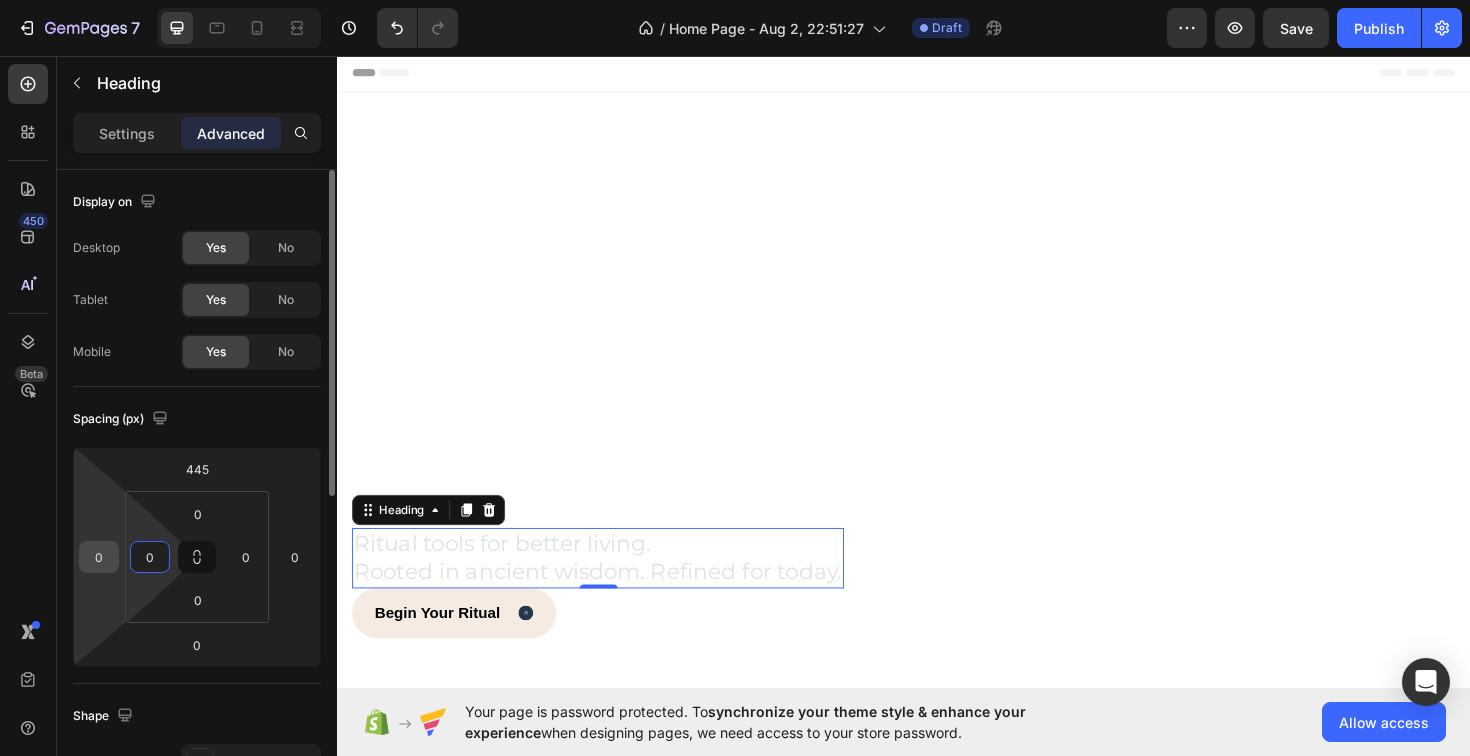 click on "0" at bounding box center (99, 557) 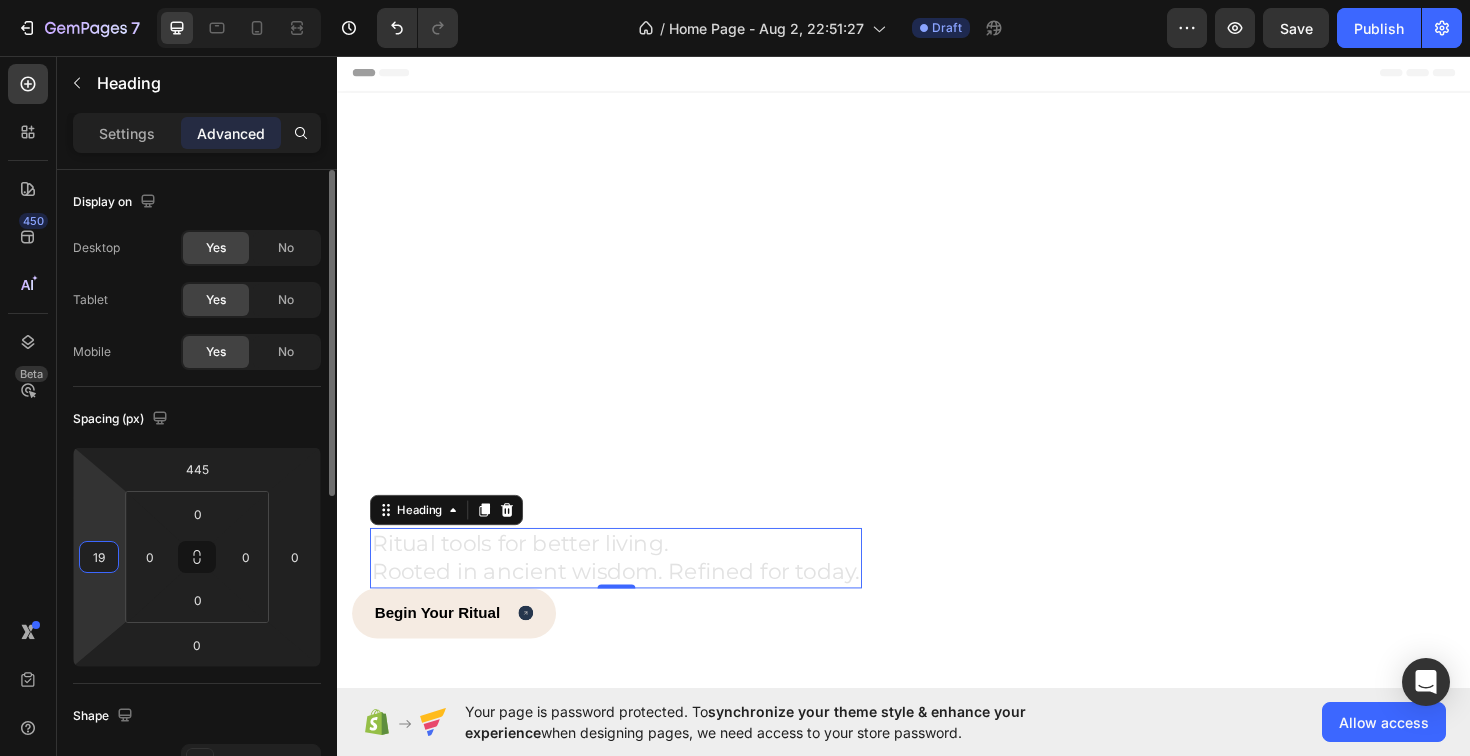 type on "20" 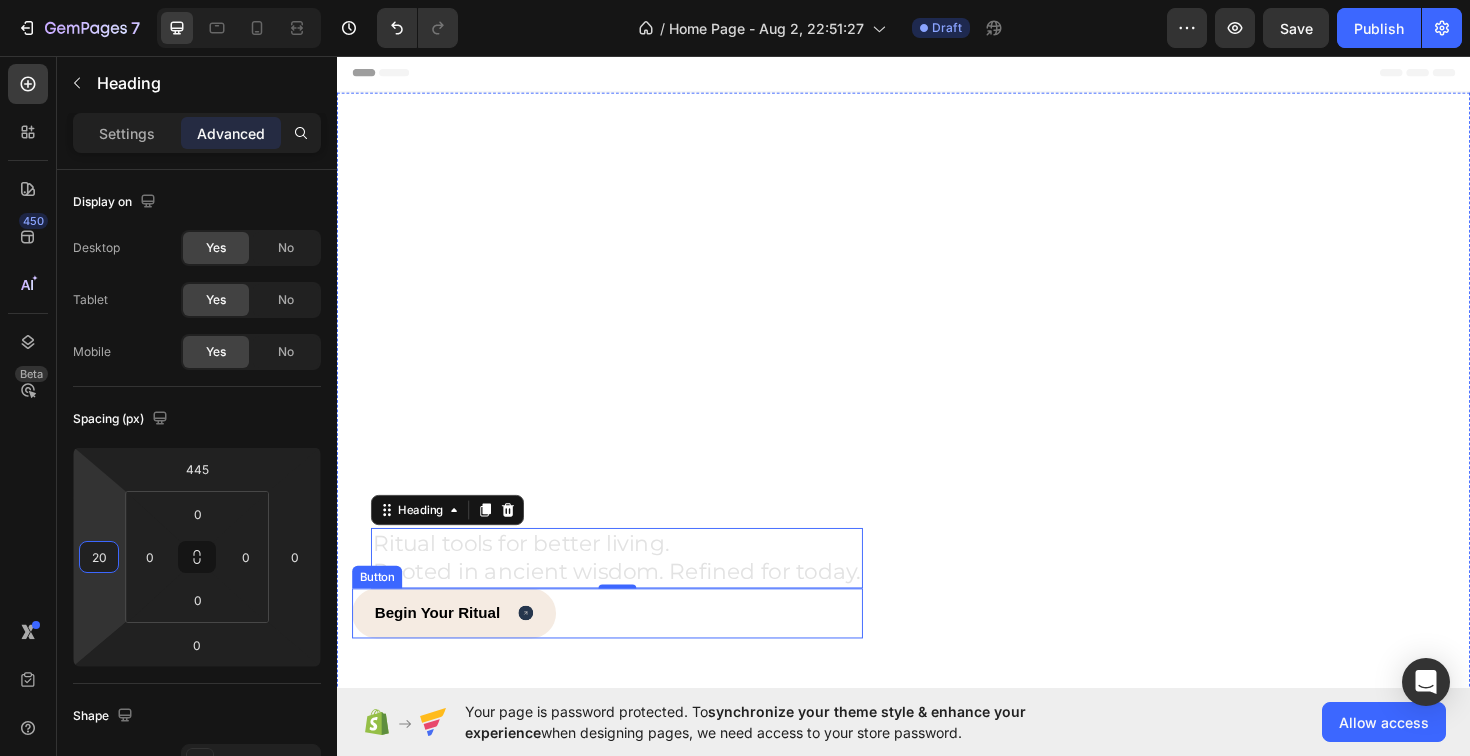 click on "Begin Your Ritual Button" at bounding box center [623, 646] 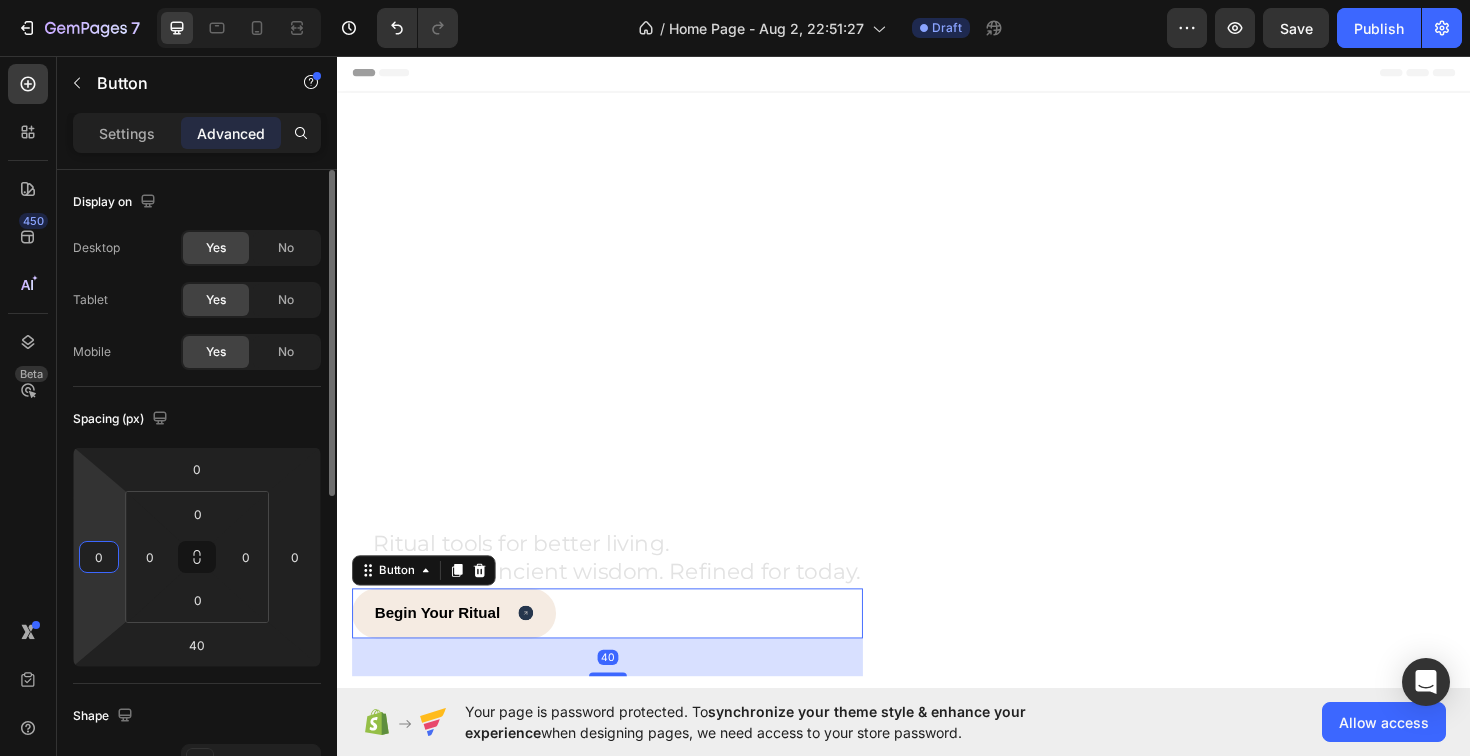 click on "0" at bounding box center [99, 557] 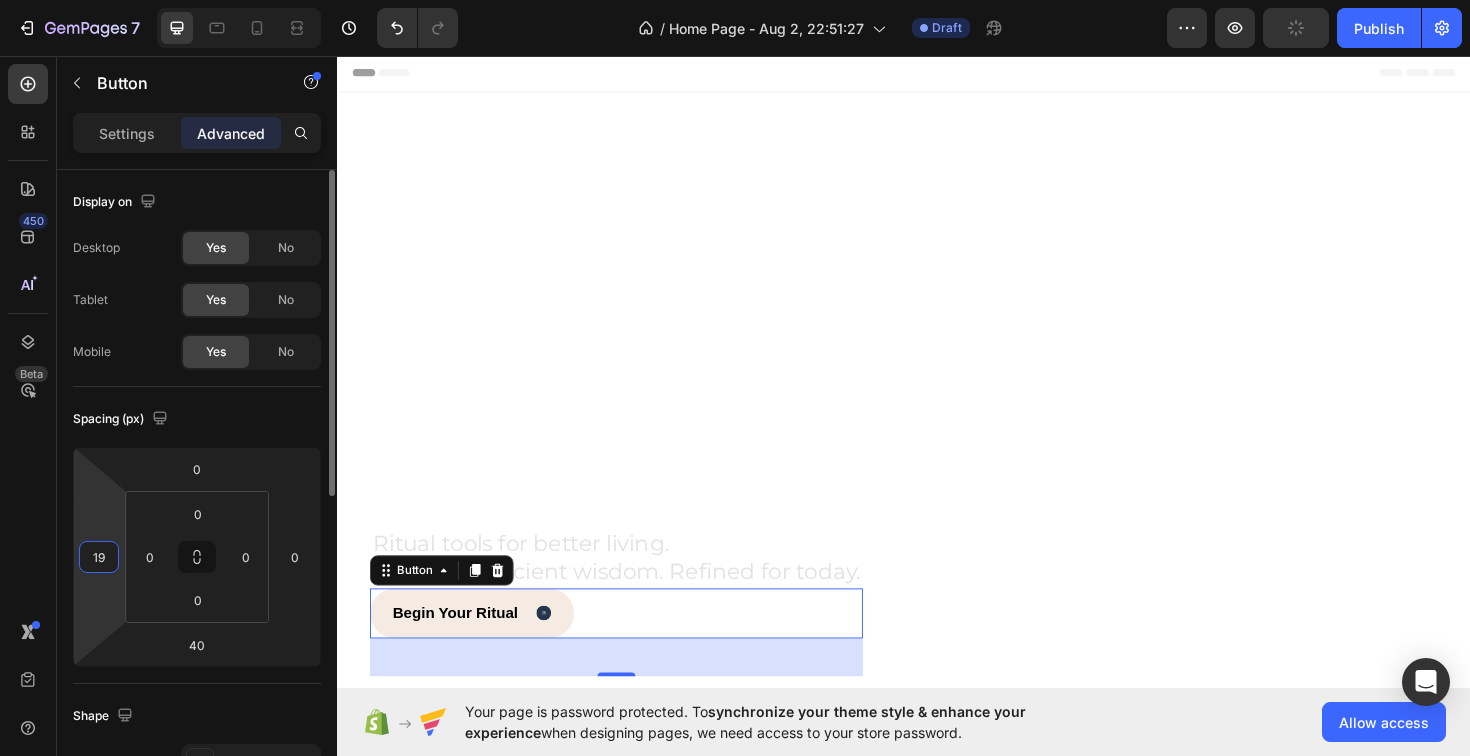 type on "20" 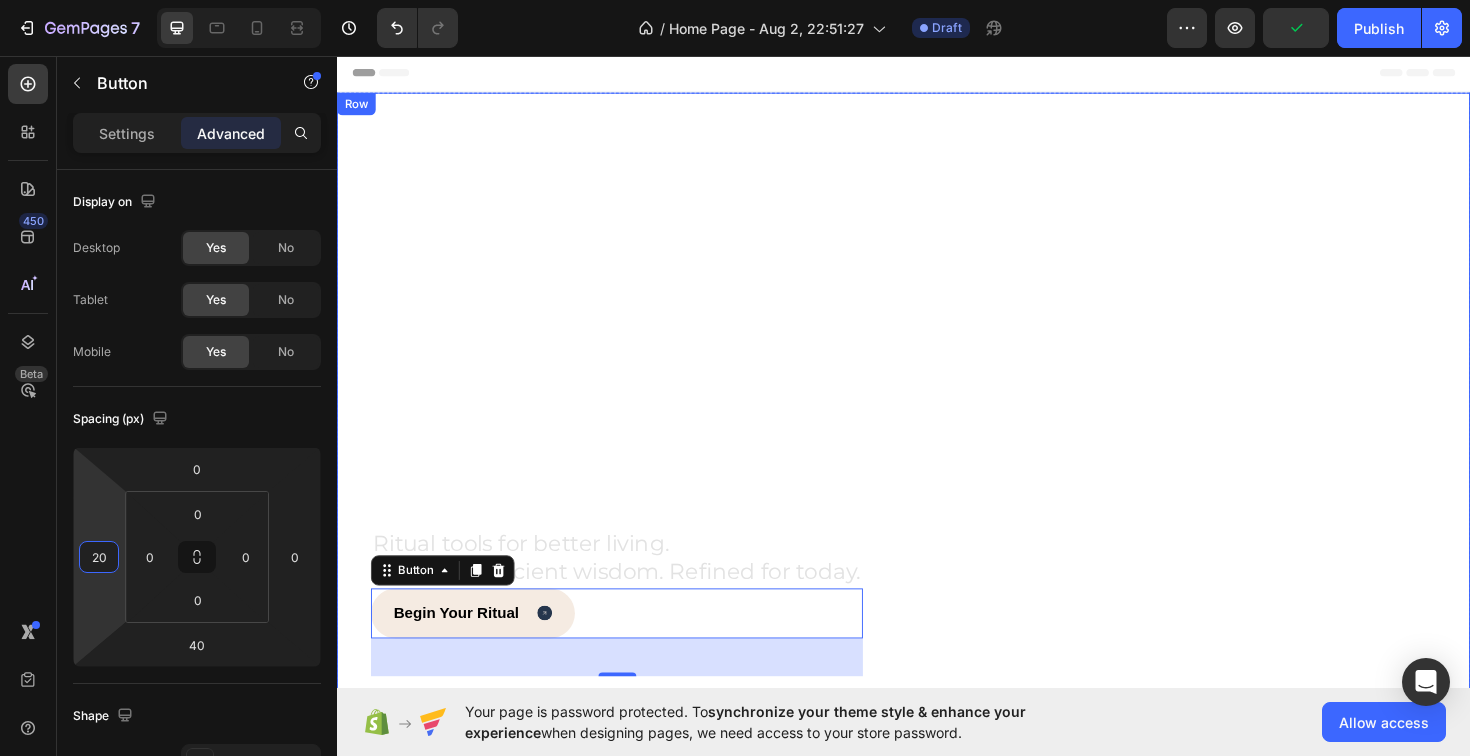 click at bounding box center (937, 412) 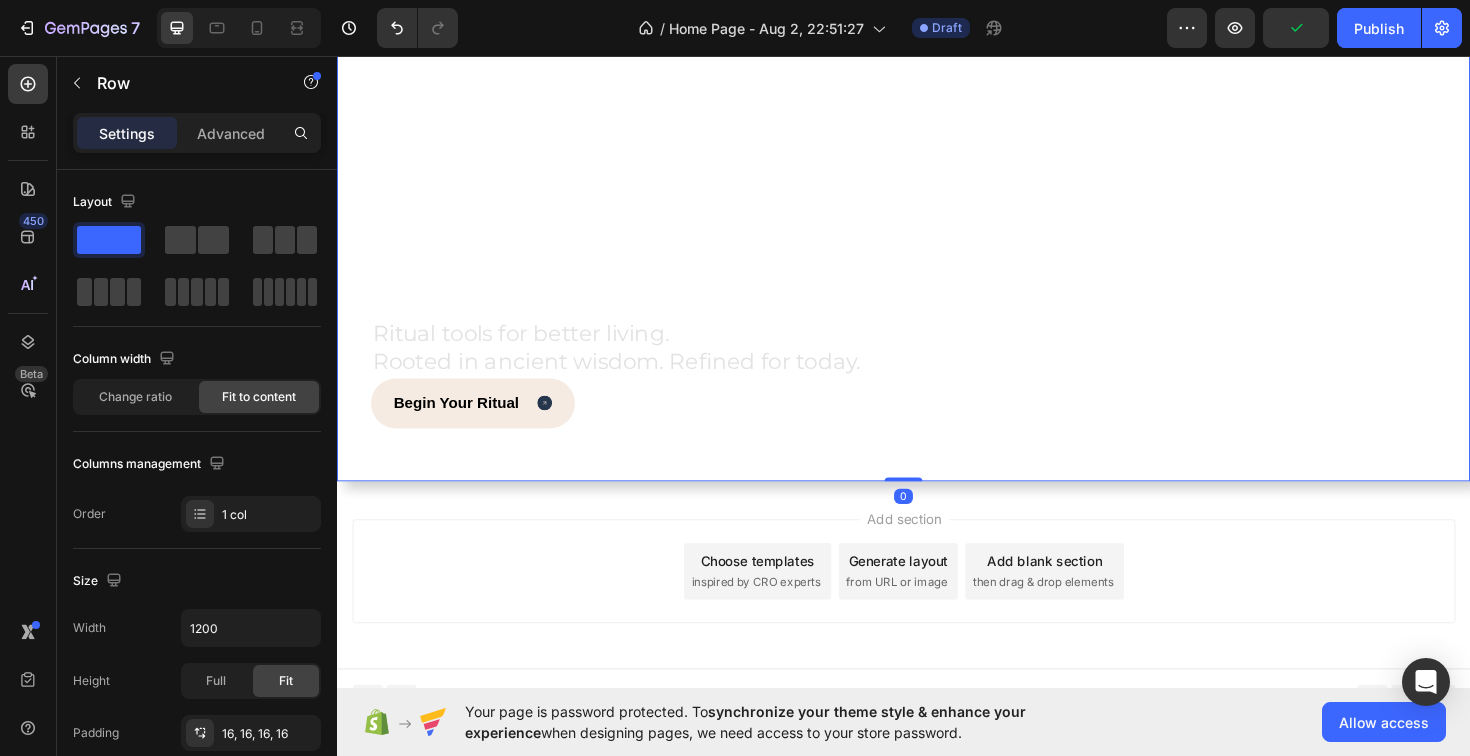scroll, scrollTop: 0, scrollLeft: 0, axis: both 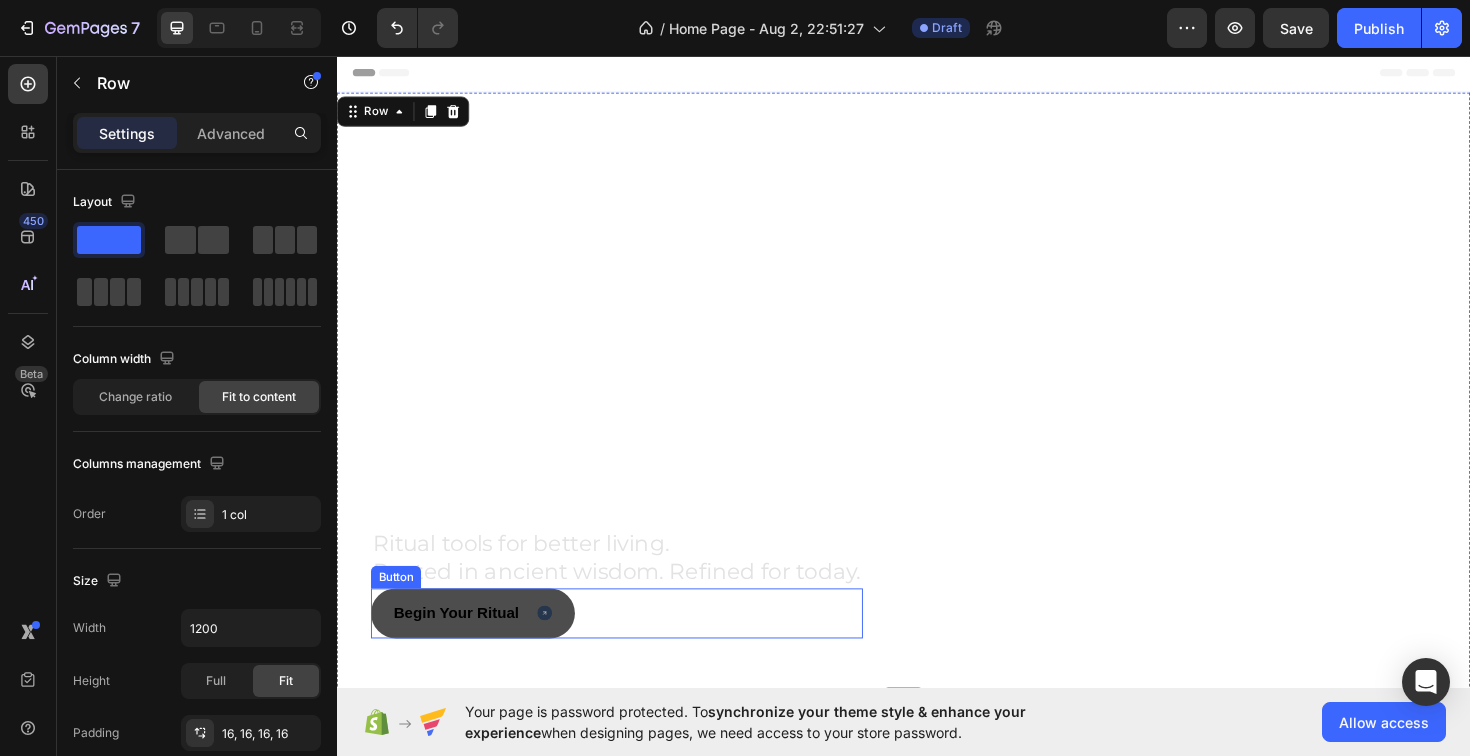 click on "Begin Your Ritual" at bounding box center [481, 646] 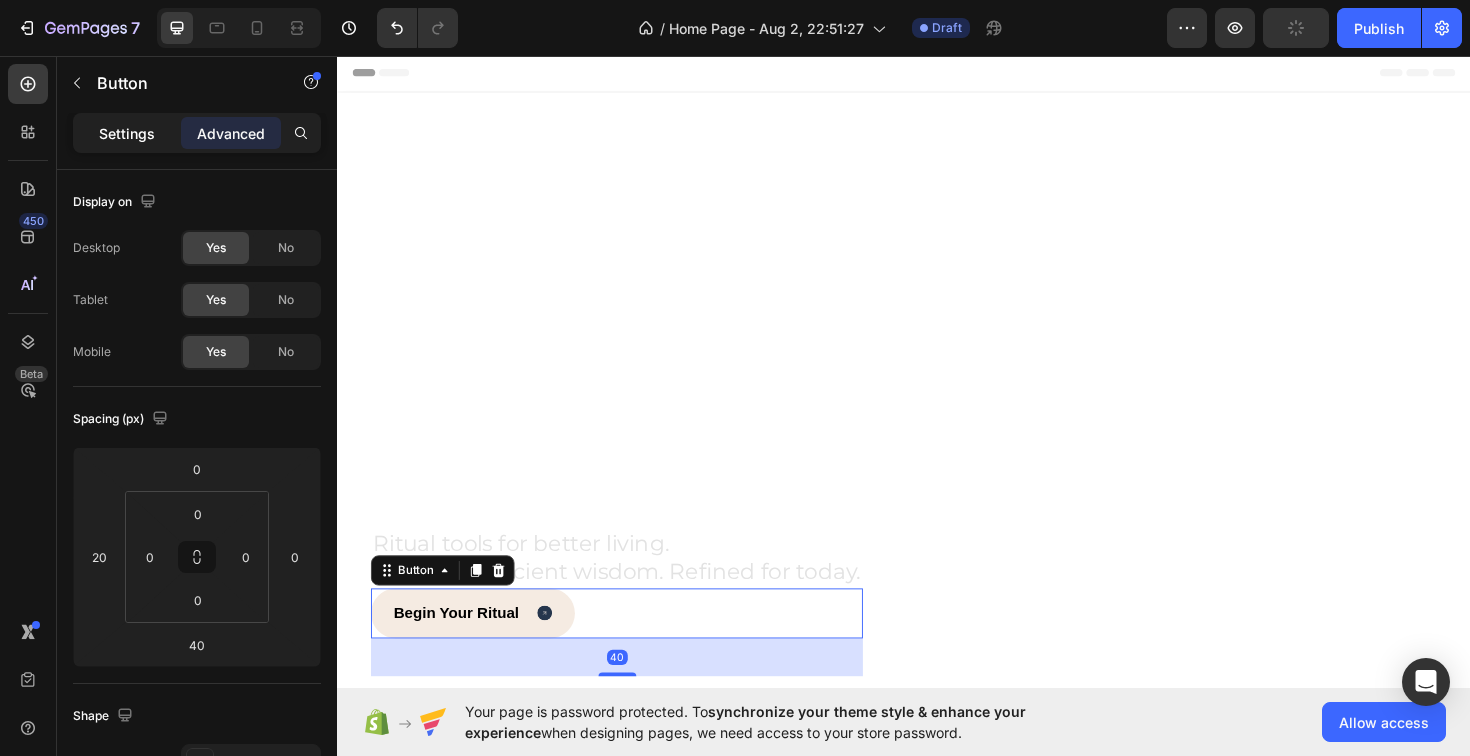 click on "Settings" at bounding box center (127, 133) 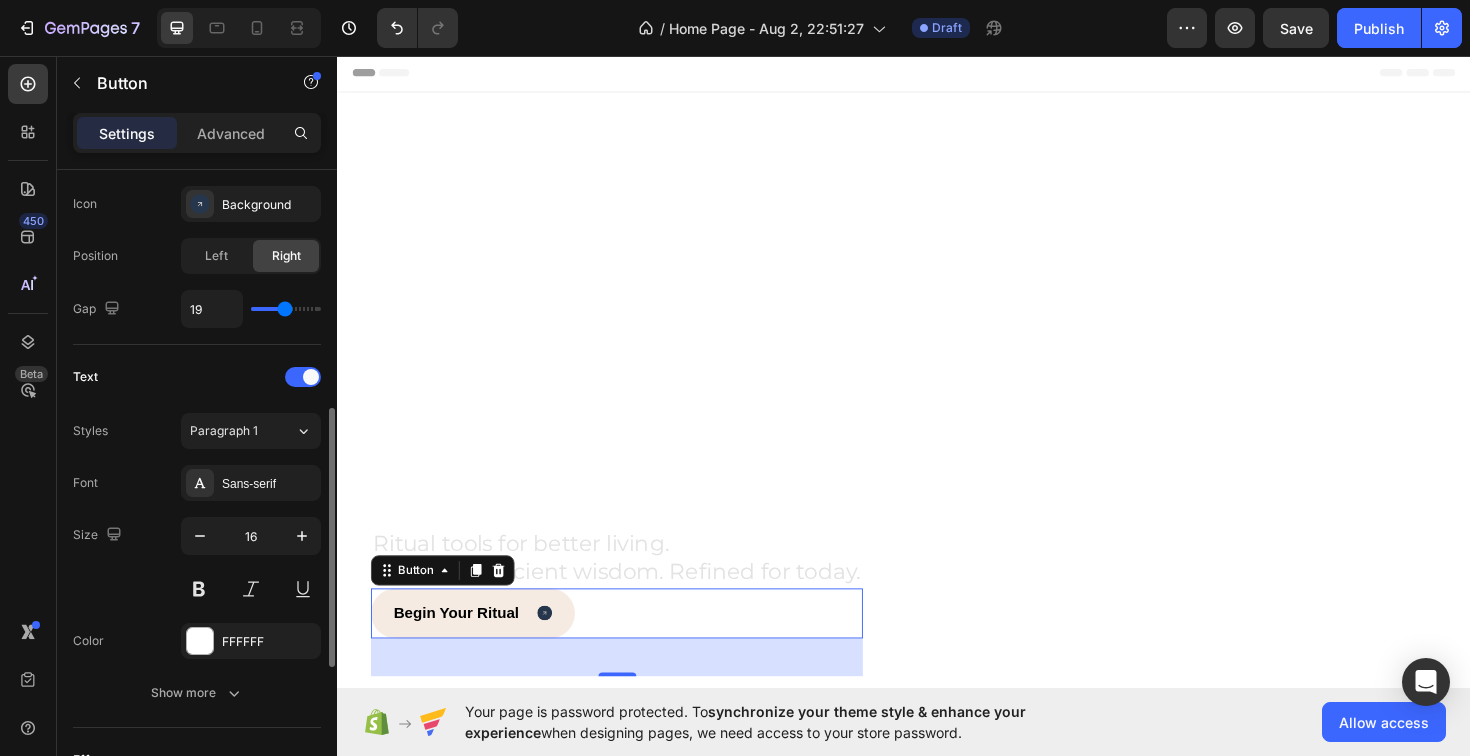scroll, scrollTop: 653, scrollLeft: 0, axis: vertical 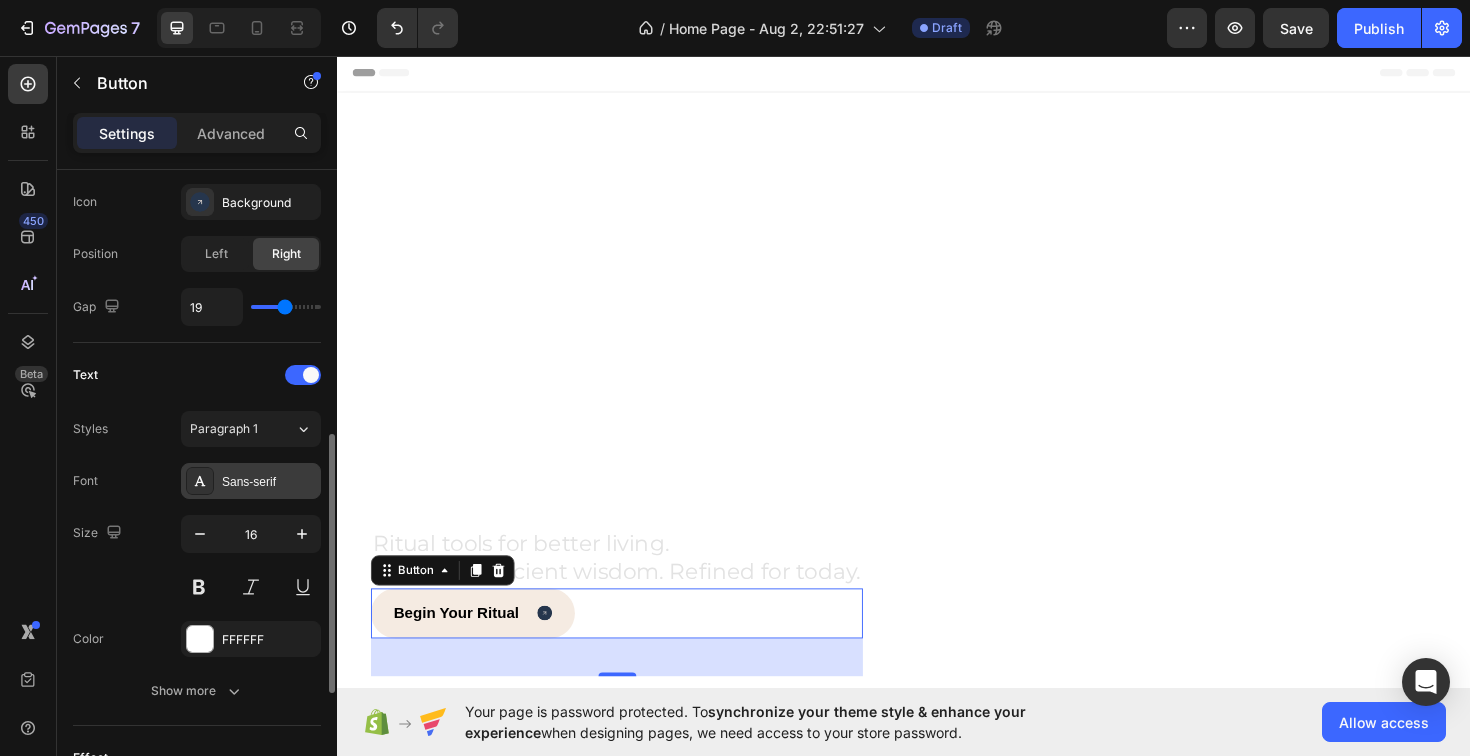 click on "Sans-serif" at bounding box center (269, 482) 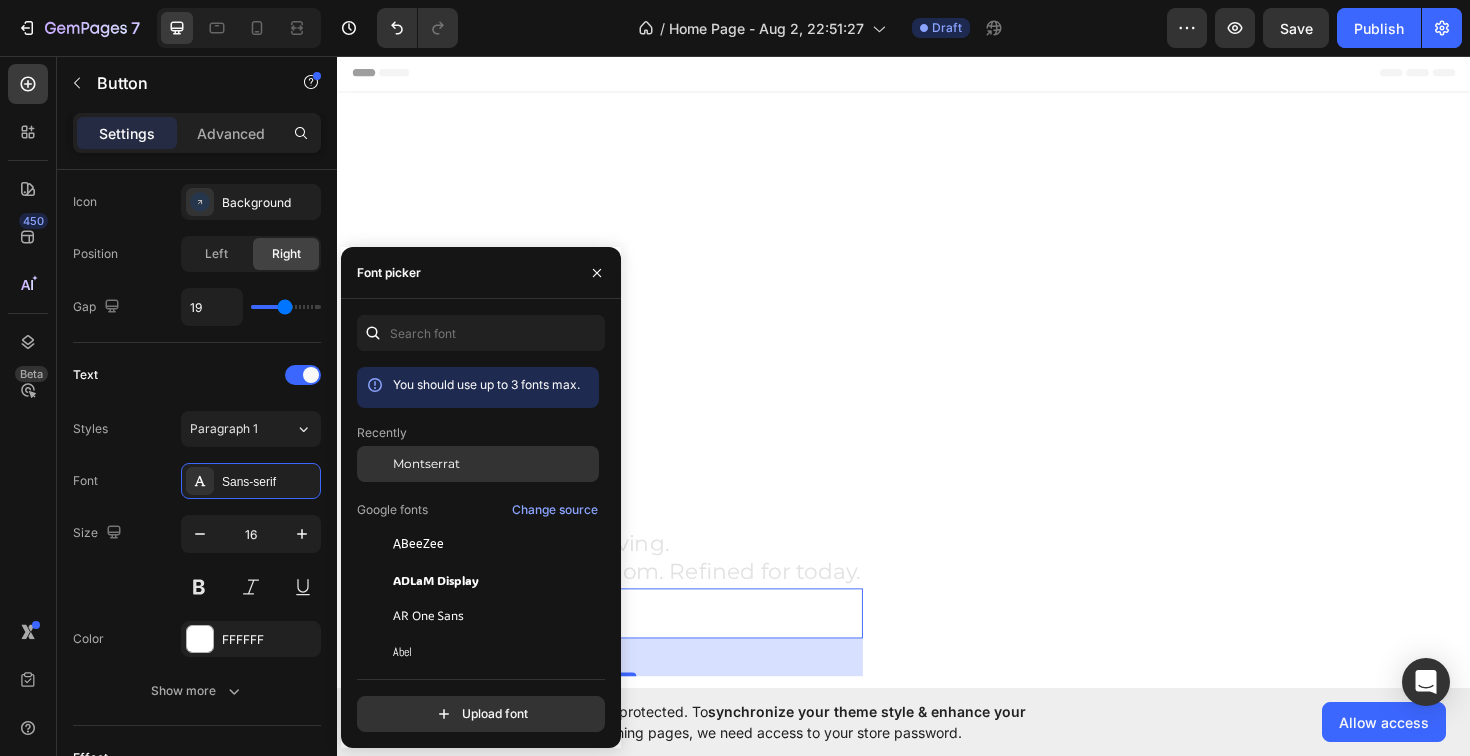 click on "Montserrat" at bounding box center (426, 464) 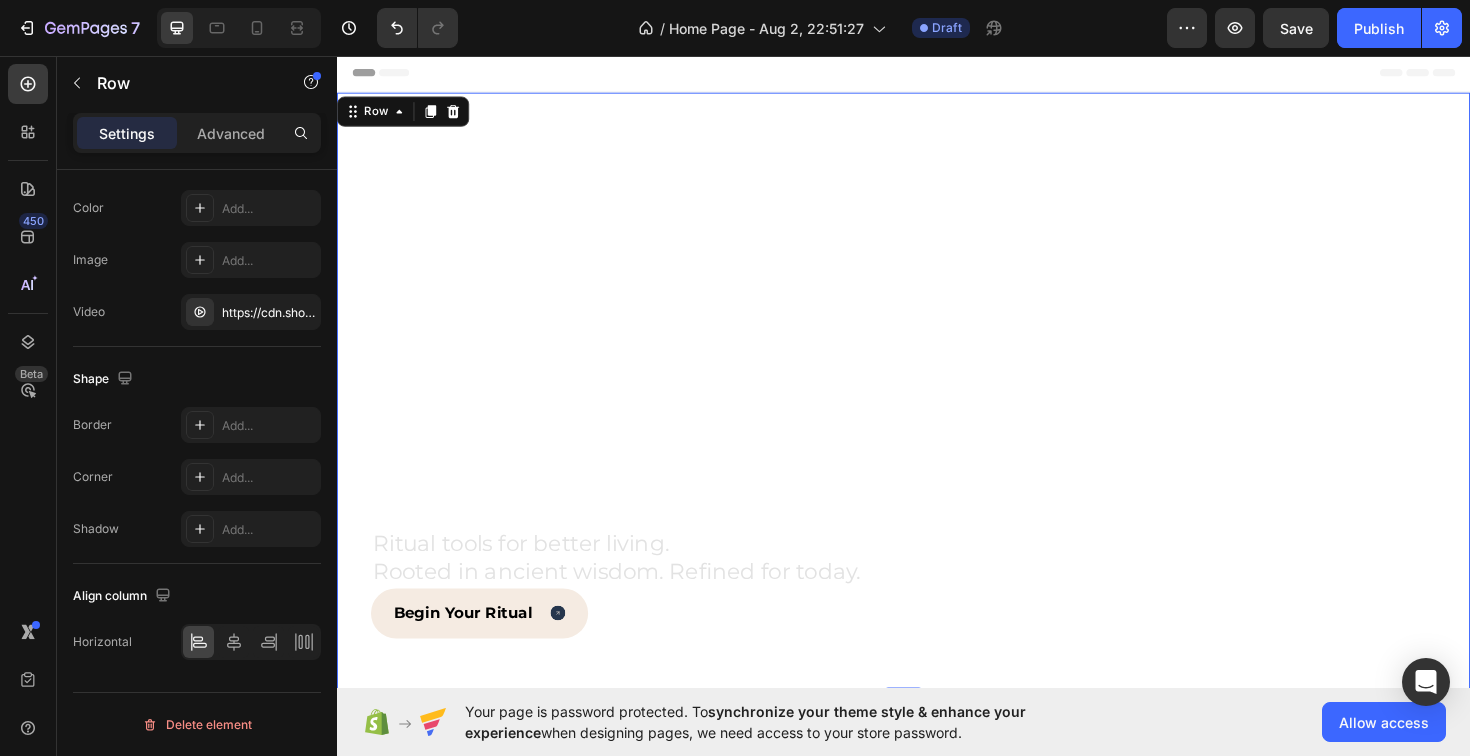 click at bounding box center [937, 412] 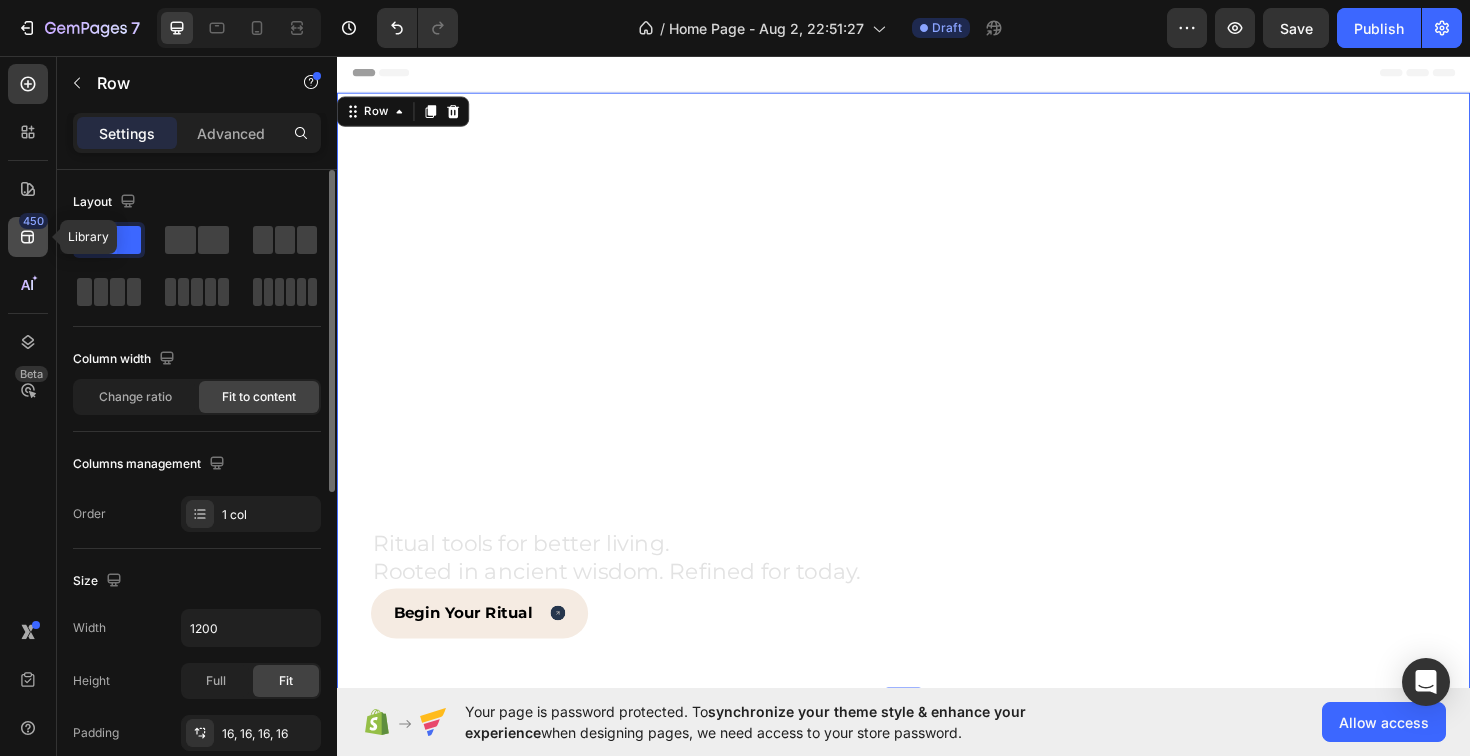 click 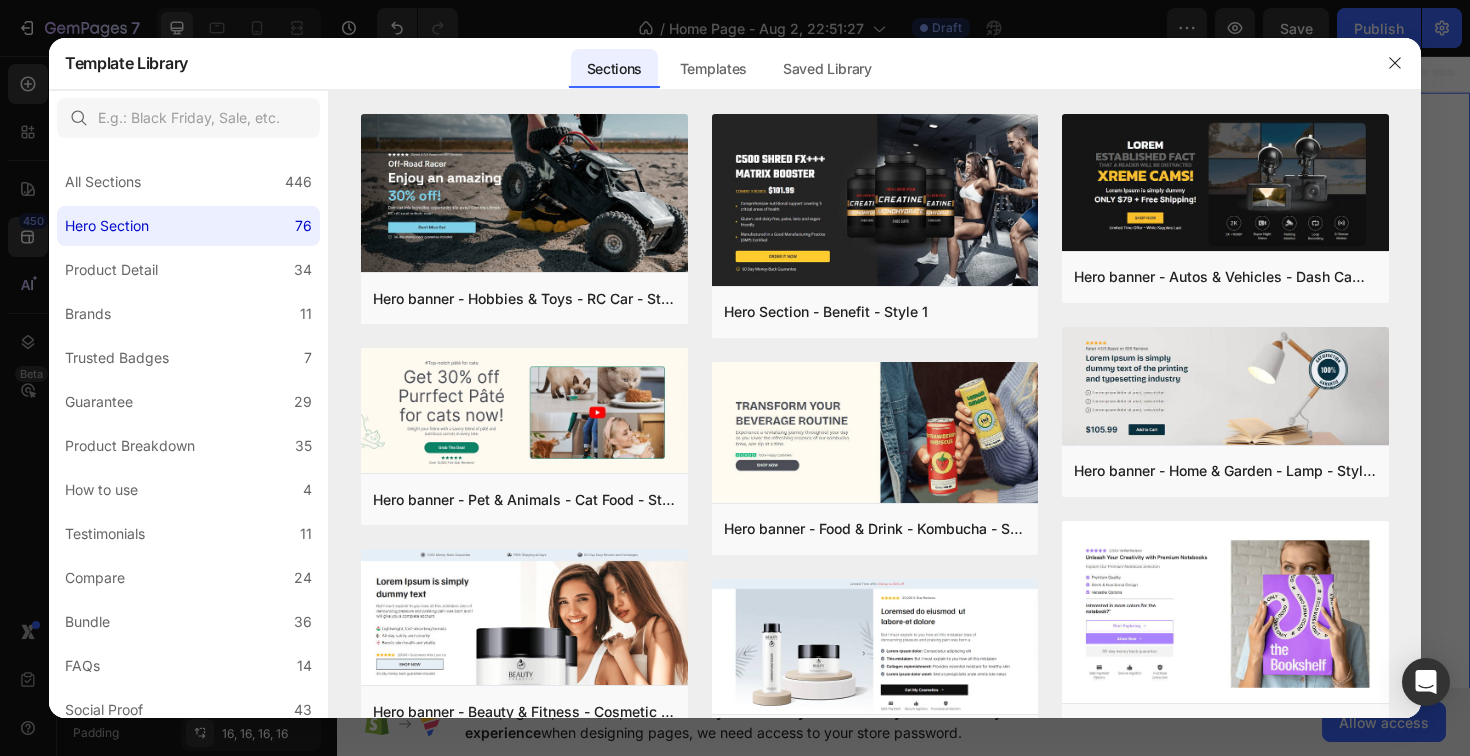 click at bounding box center [735, 378] 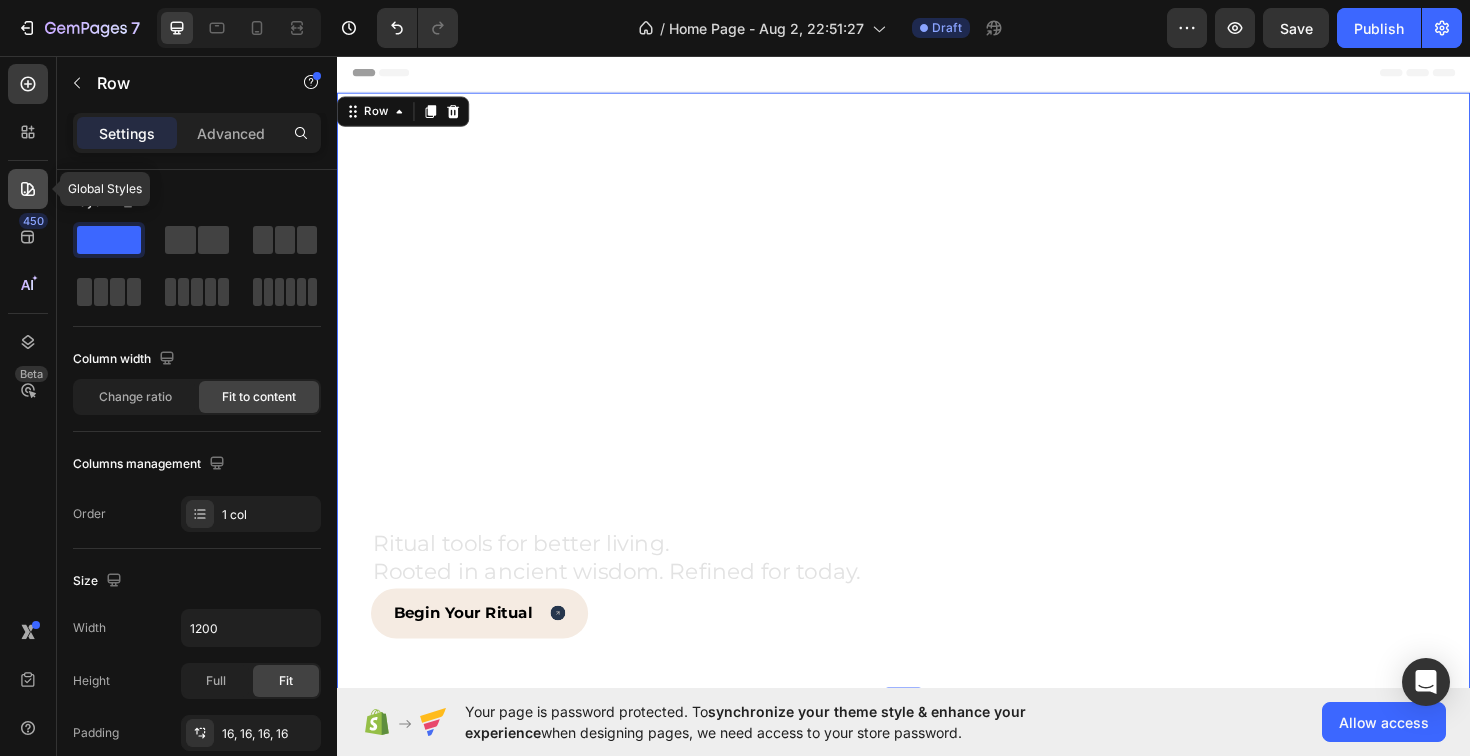 click 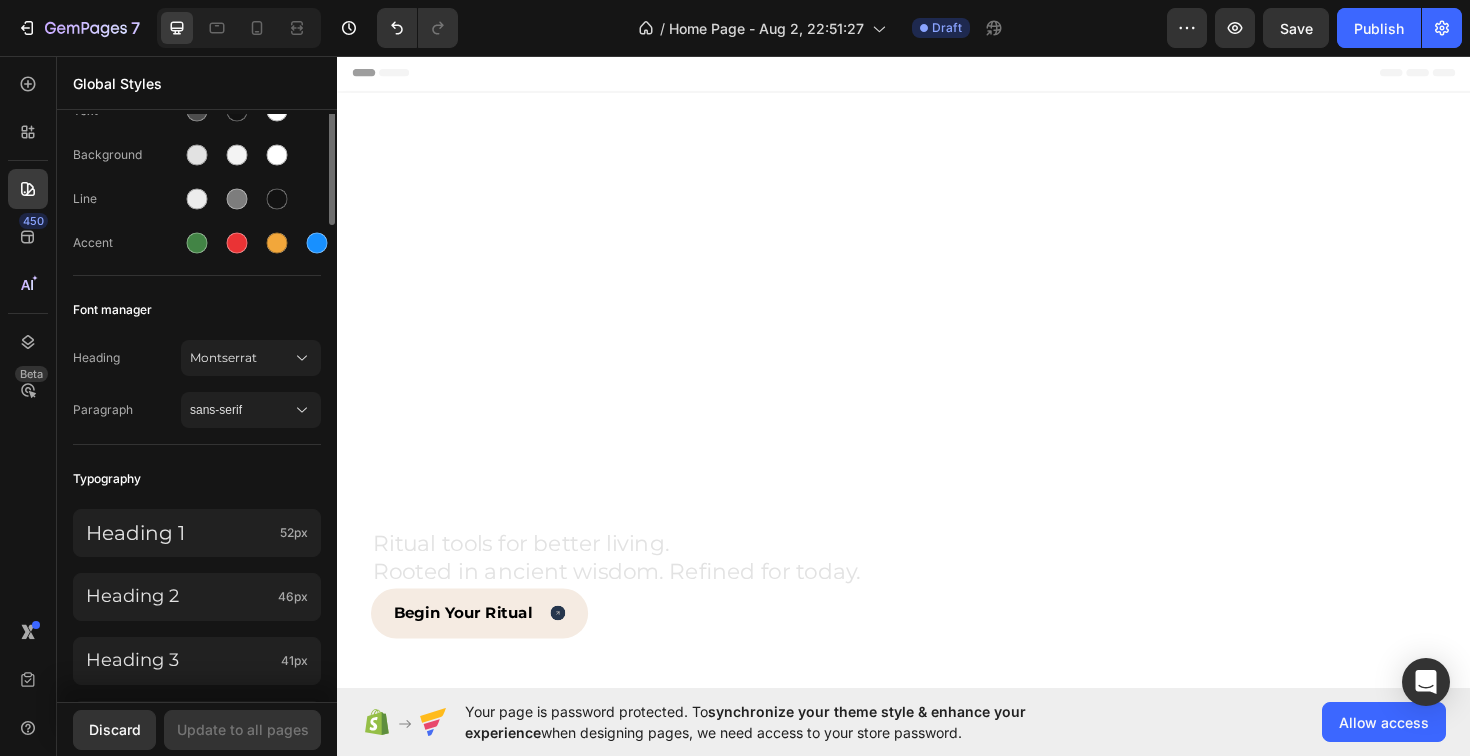 scroll, scrollTop: 132, scrollLeft: 0, axis: vertical 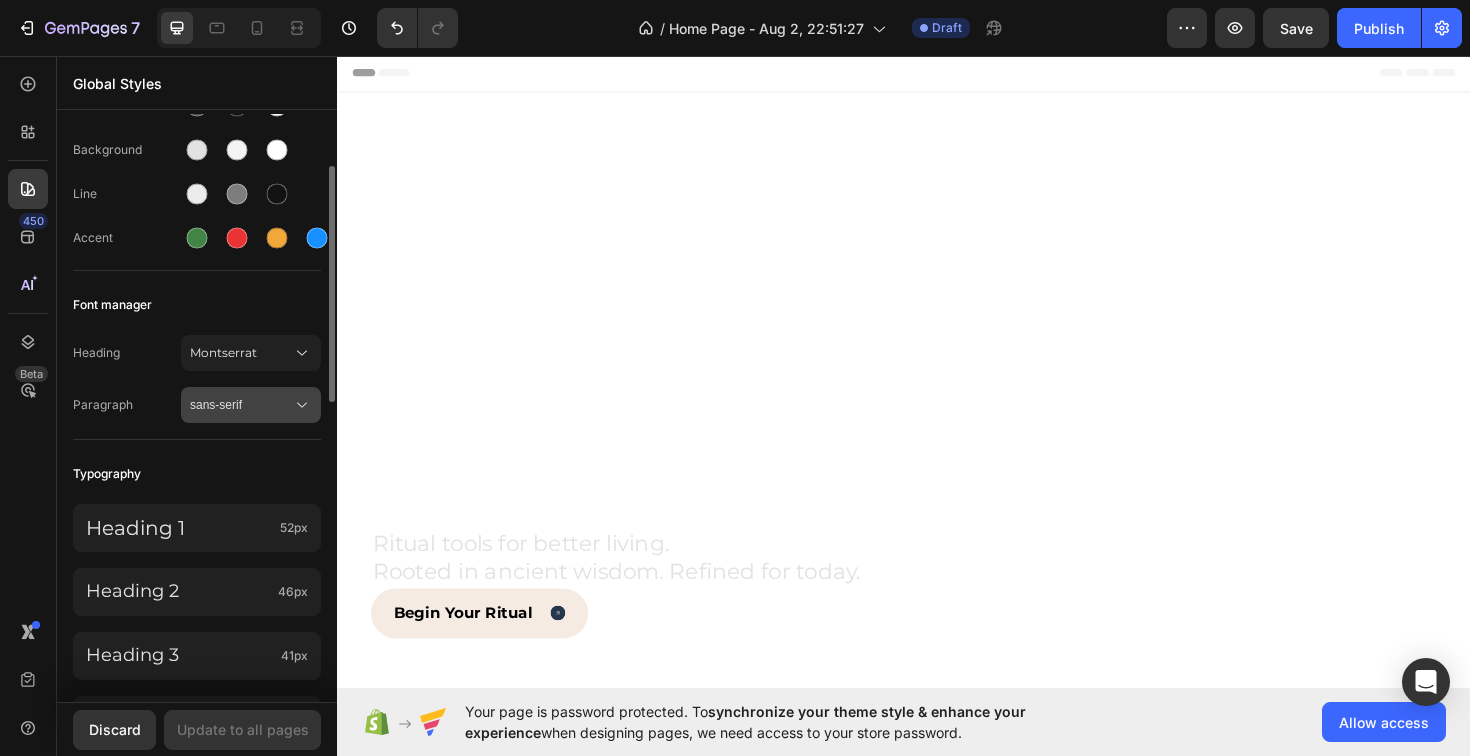 click on "sans-serif" at bounding box center (241, 405) 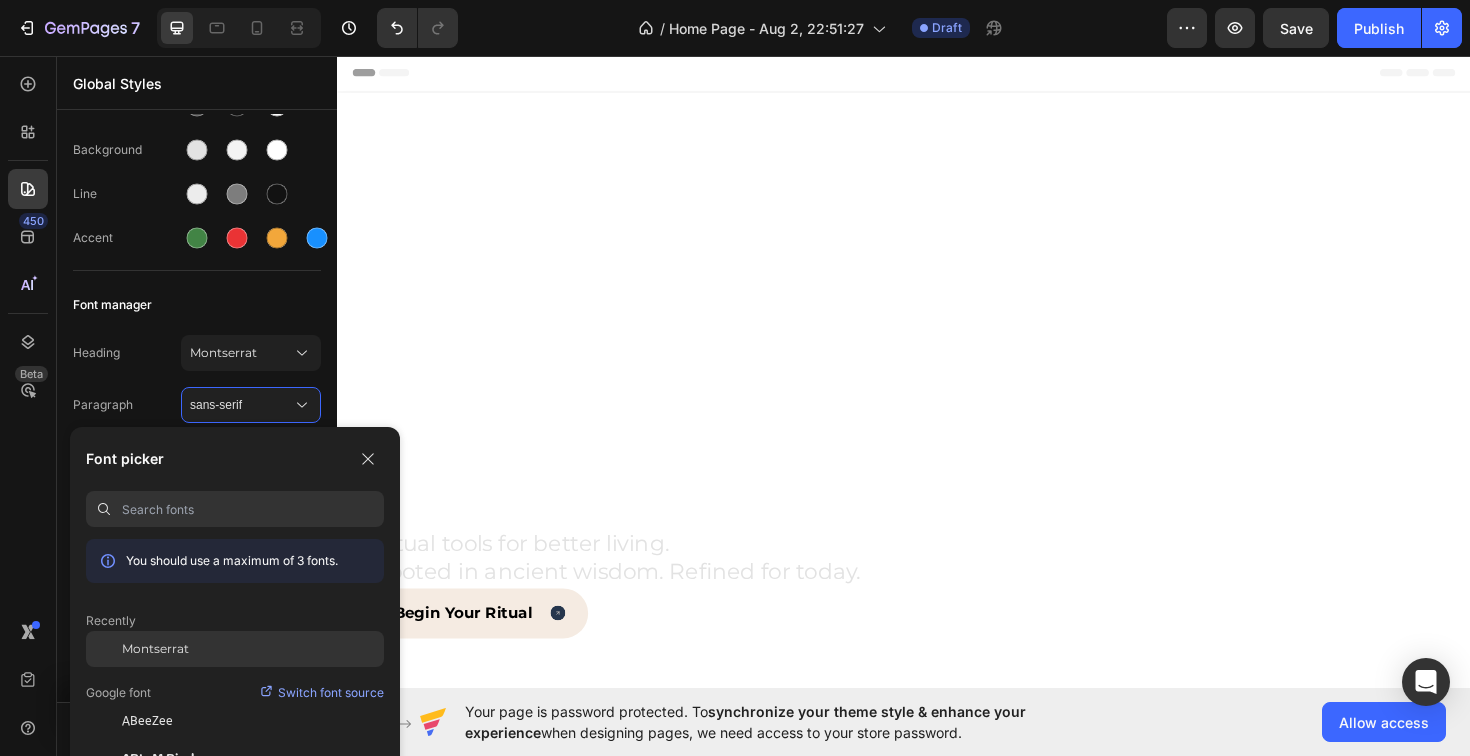 click on "Montserrat" at bounding box center (155, 649) 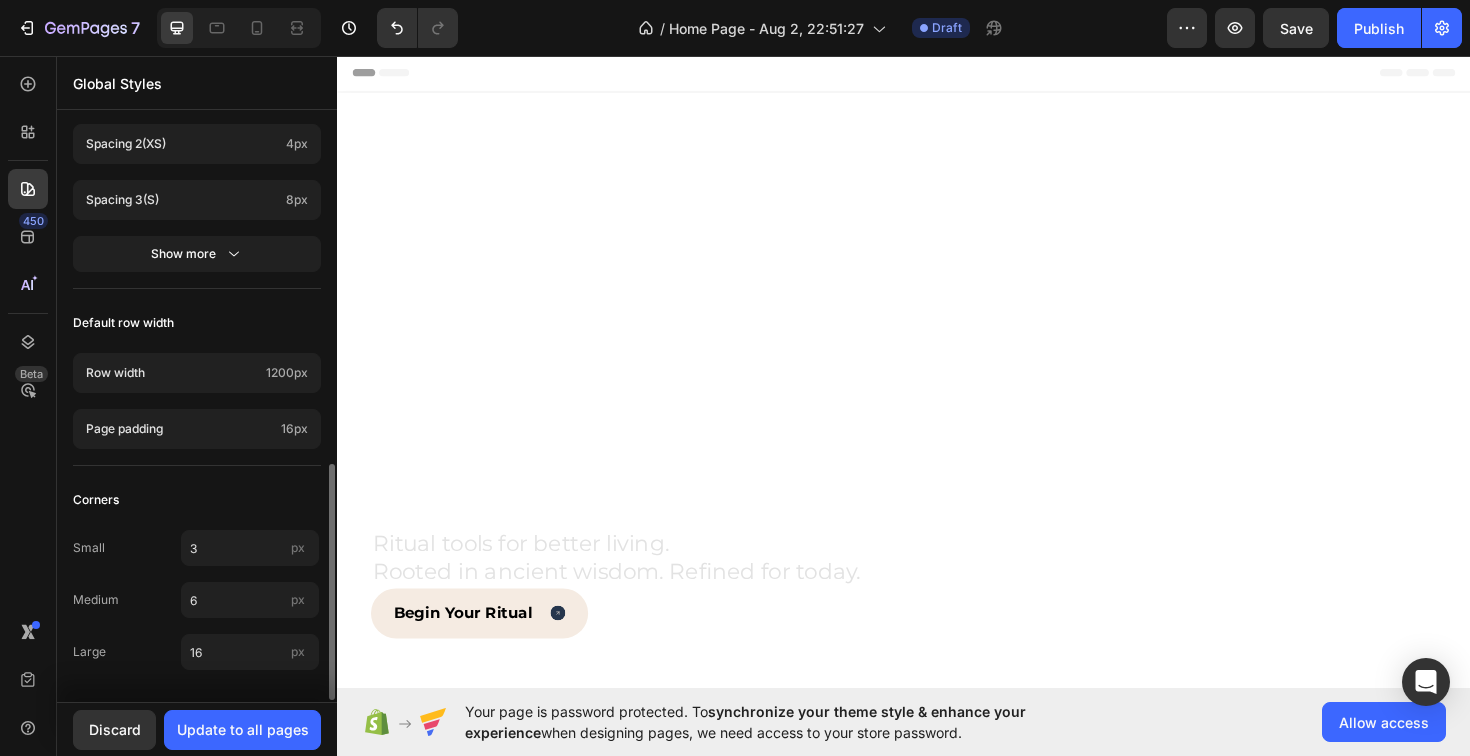 scroll, scrollTop: 0, scrollLeft: 0, axis: both 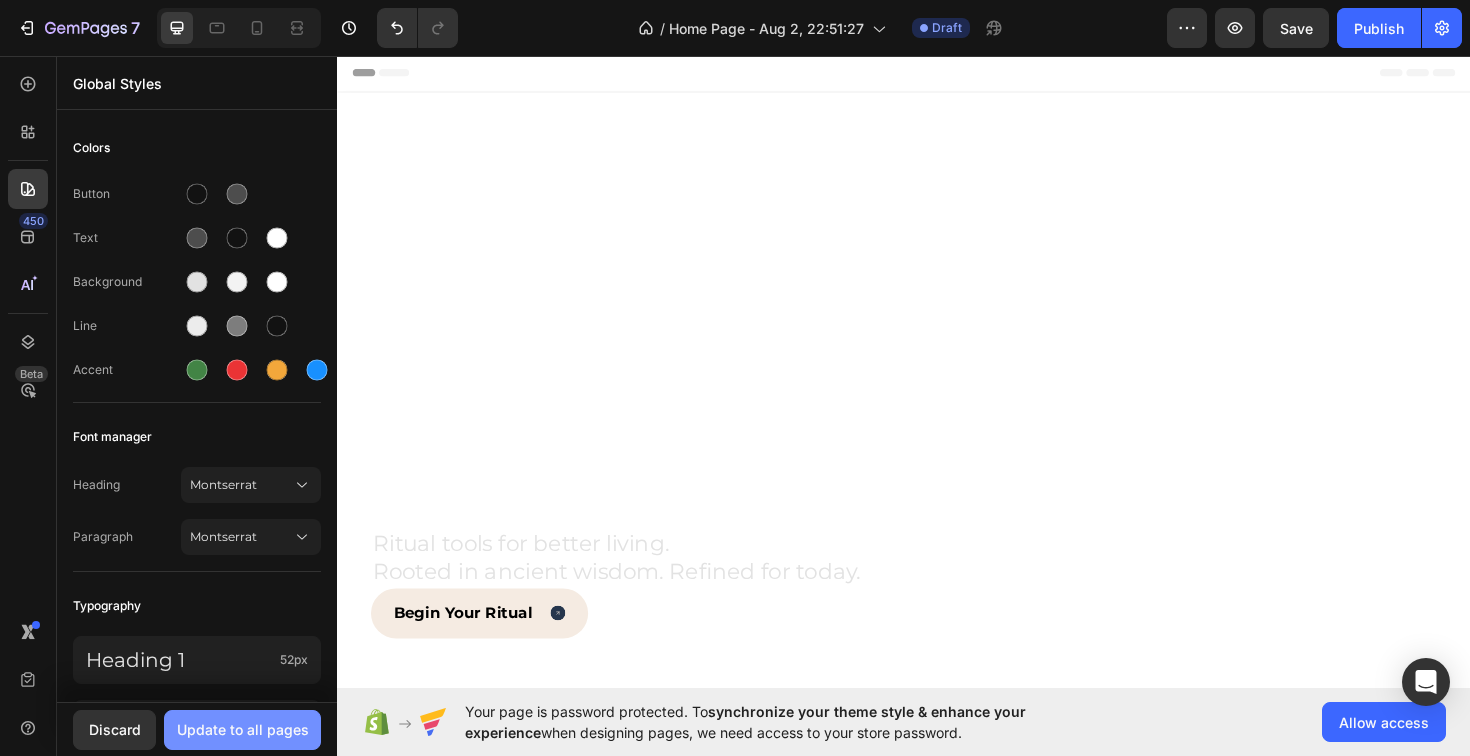click on "Update to all pages" at bounding box center (243, 729) 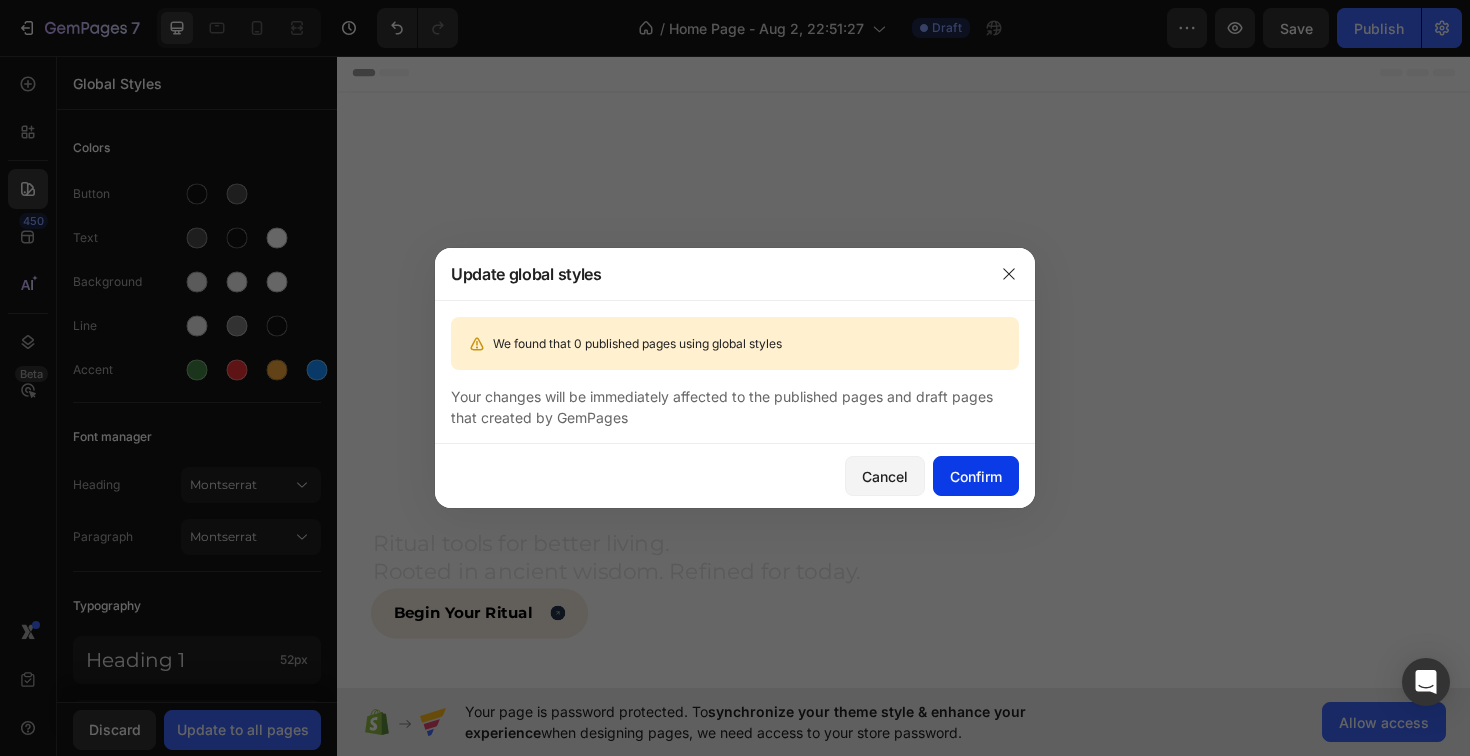 click on "Confirm" at bounding box center [976, 476] 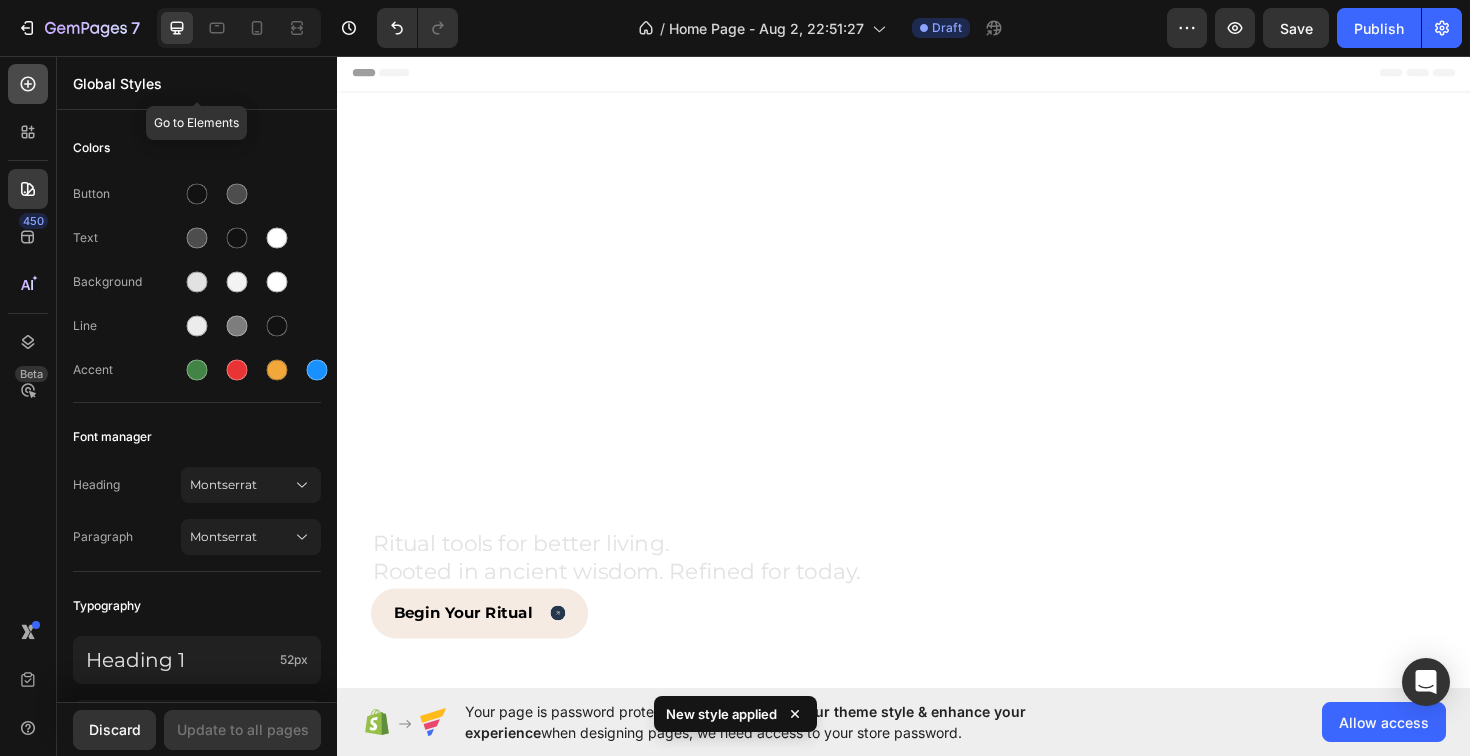 click 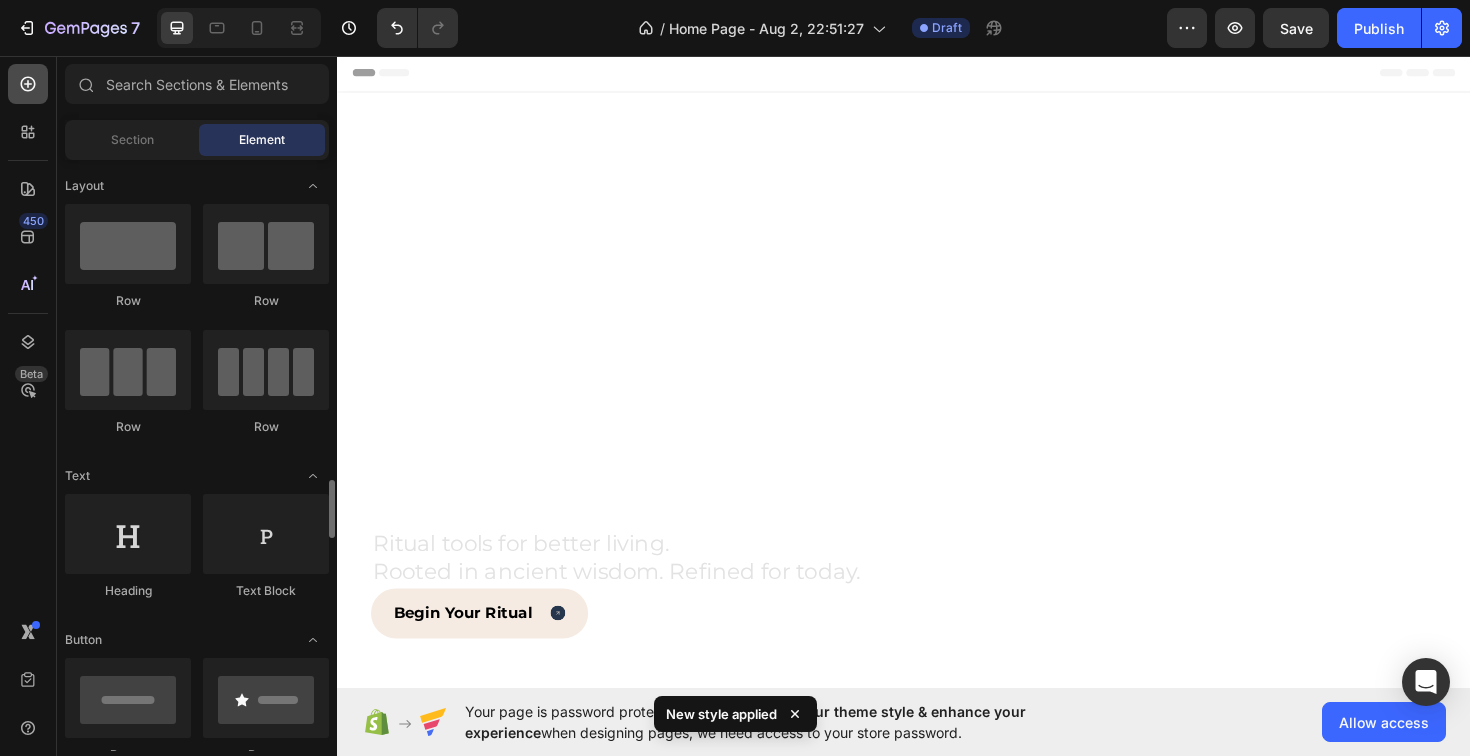 scroll, scrollTop: 291, scrollLeft: 0, axis: vertical 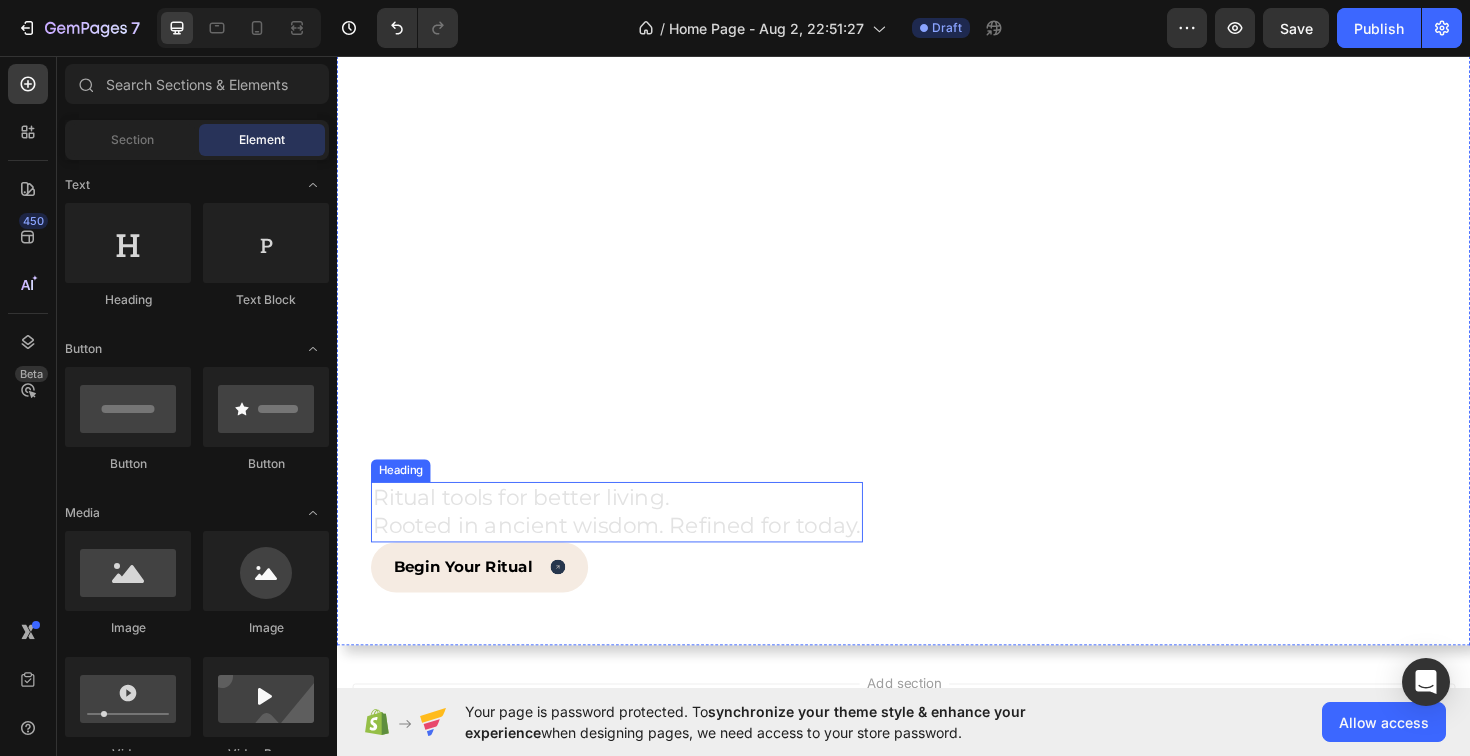 click on "Ritual tools for better living.  Rooted in ancient wisdom. Refined for today." at bounding box center (633, 540) 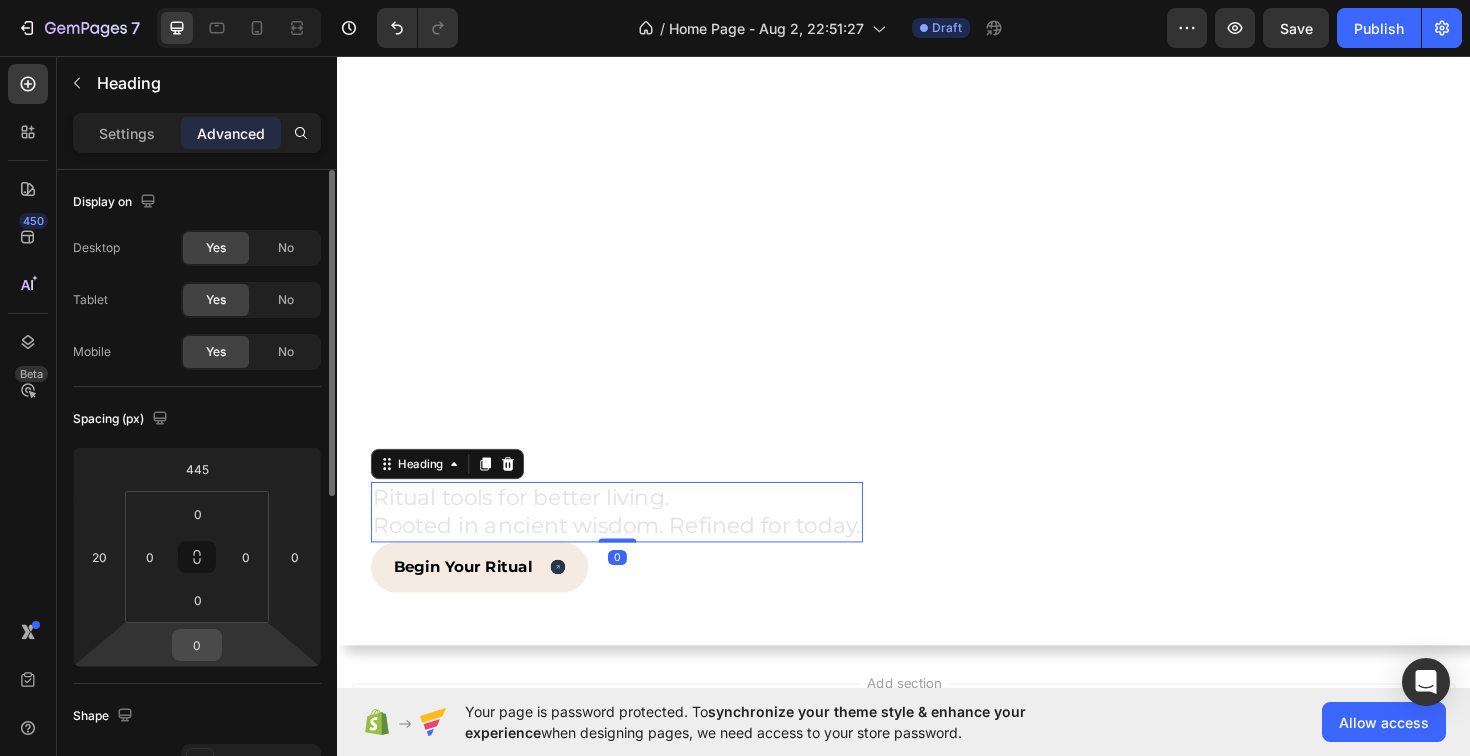 click on "0" at bounding box center [197, 645] 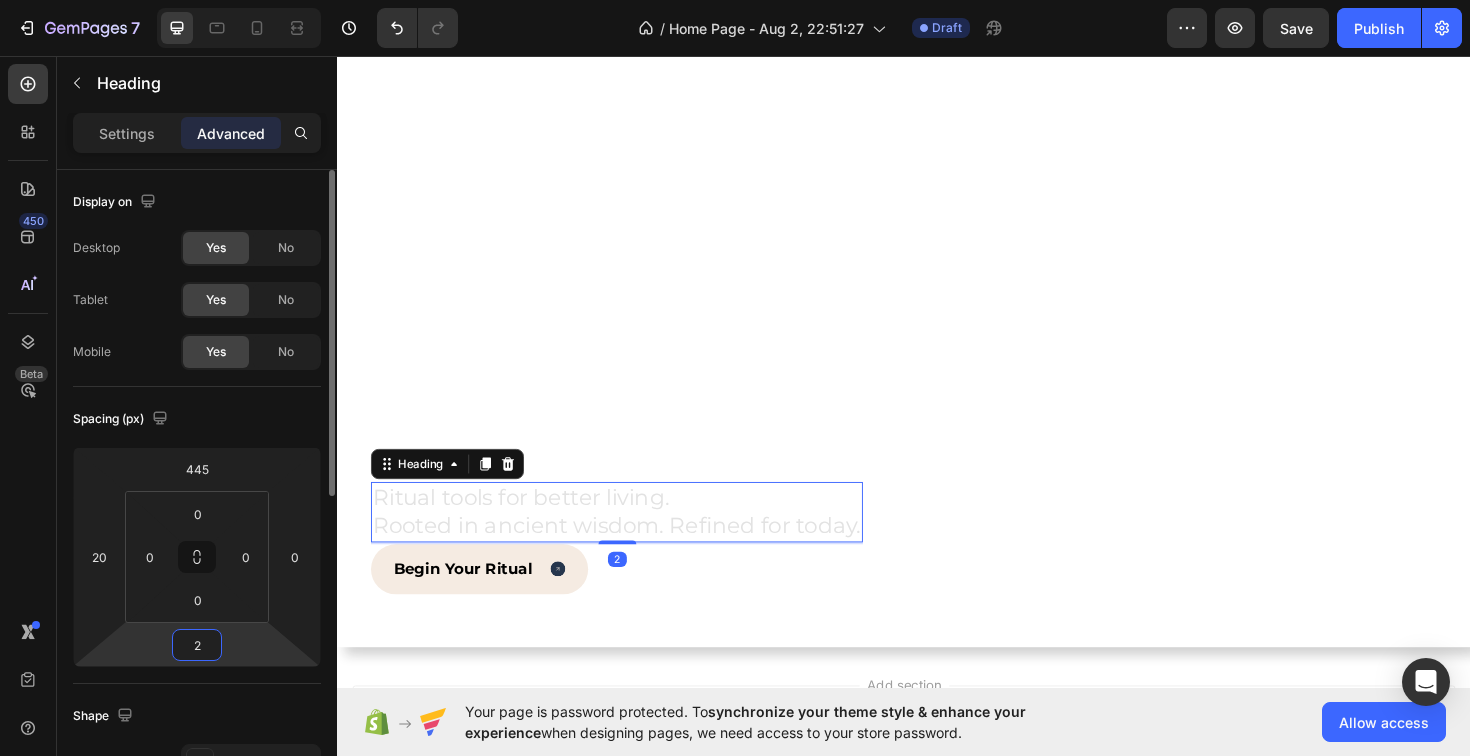 type on "20" 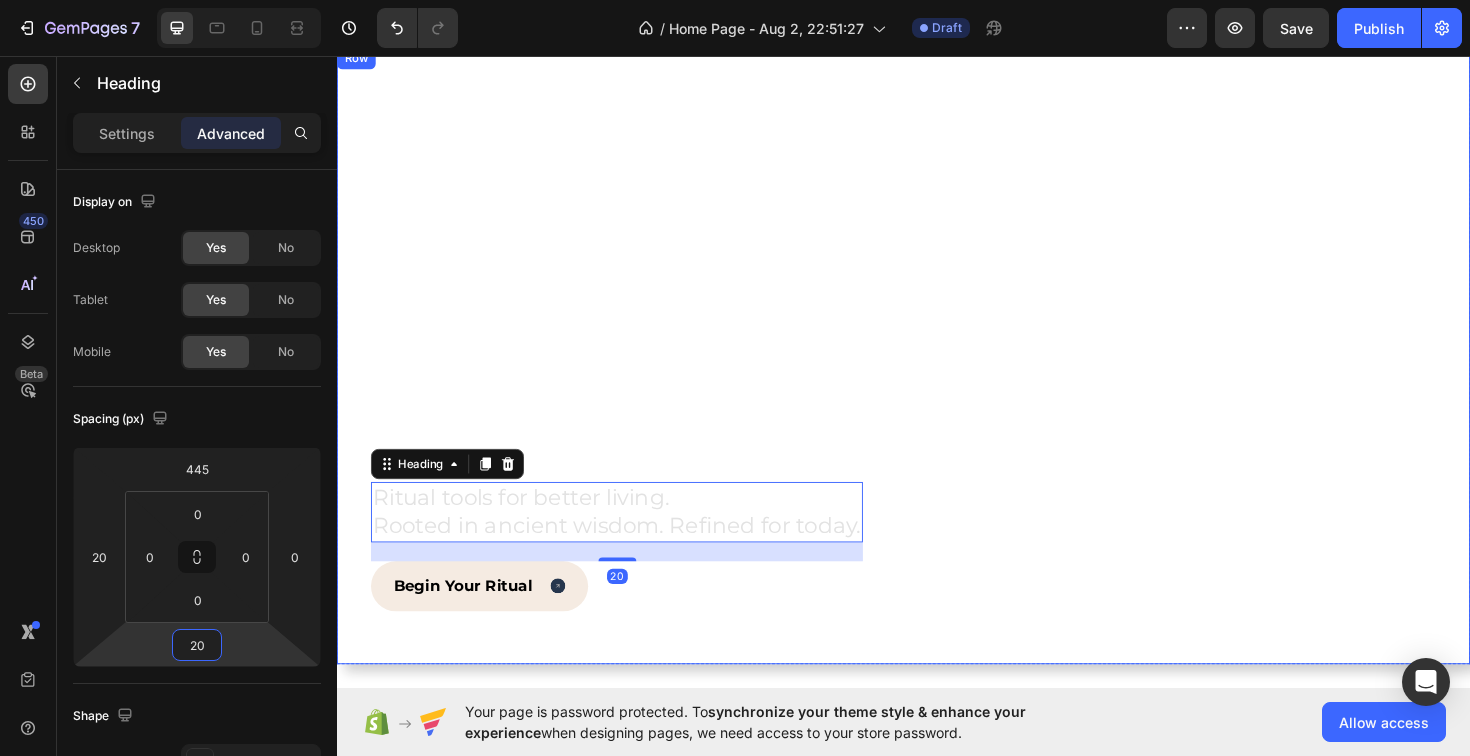 click at bounding box center (937, 374) 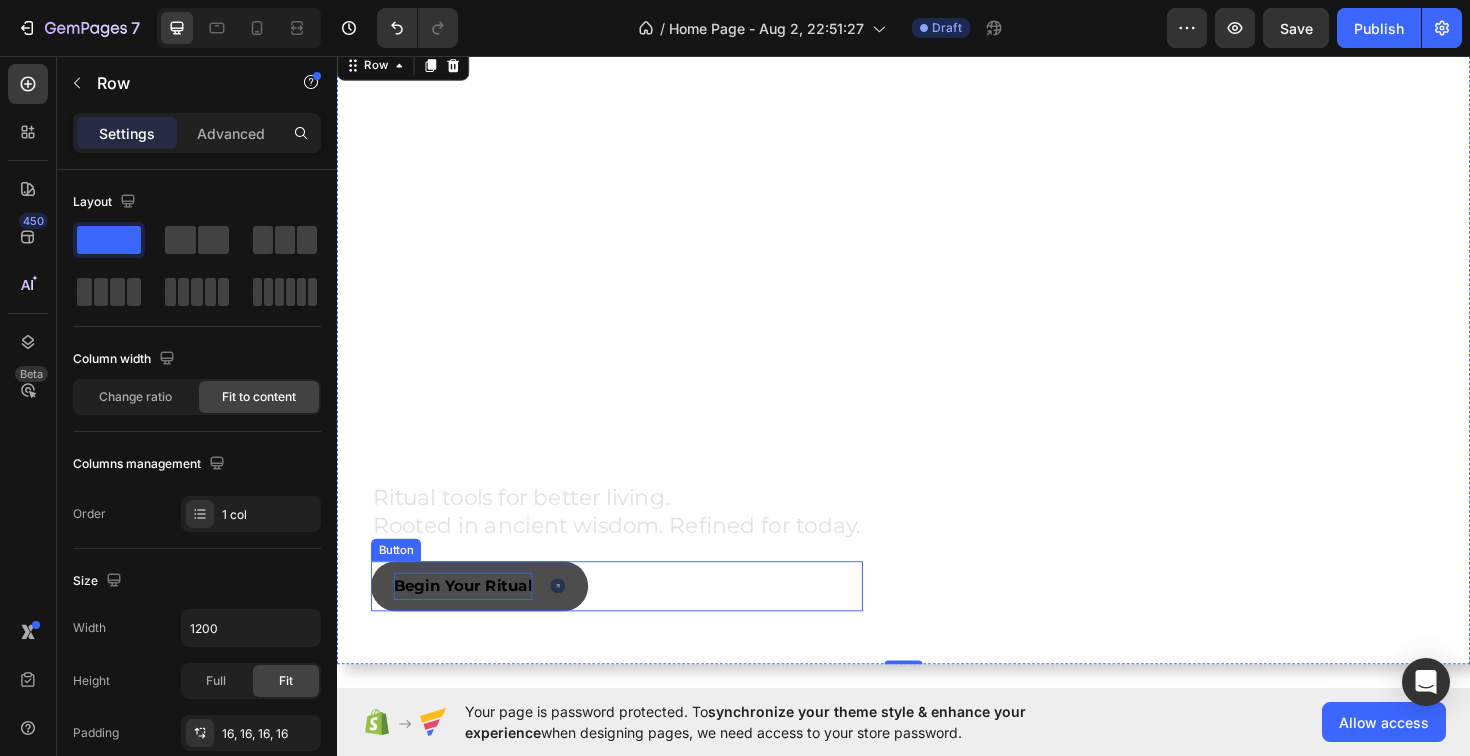 click on "Begin Your Ritual" at bounding box center [470, 617] 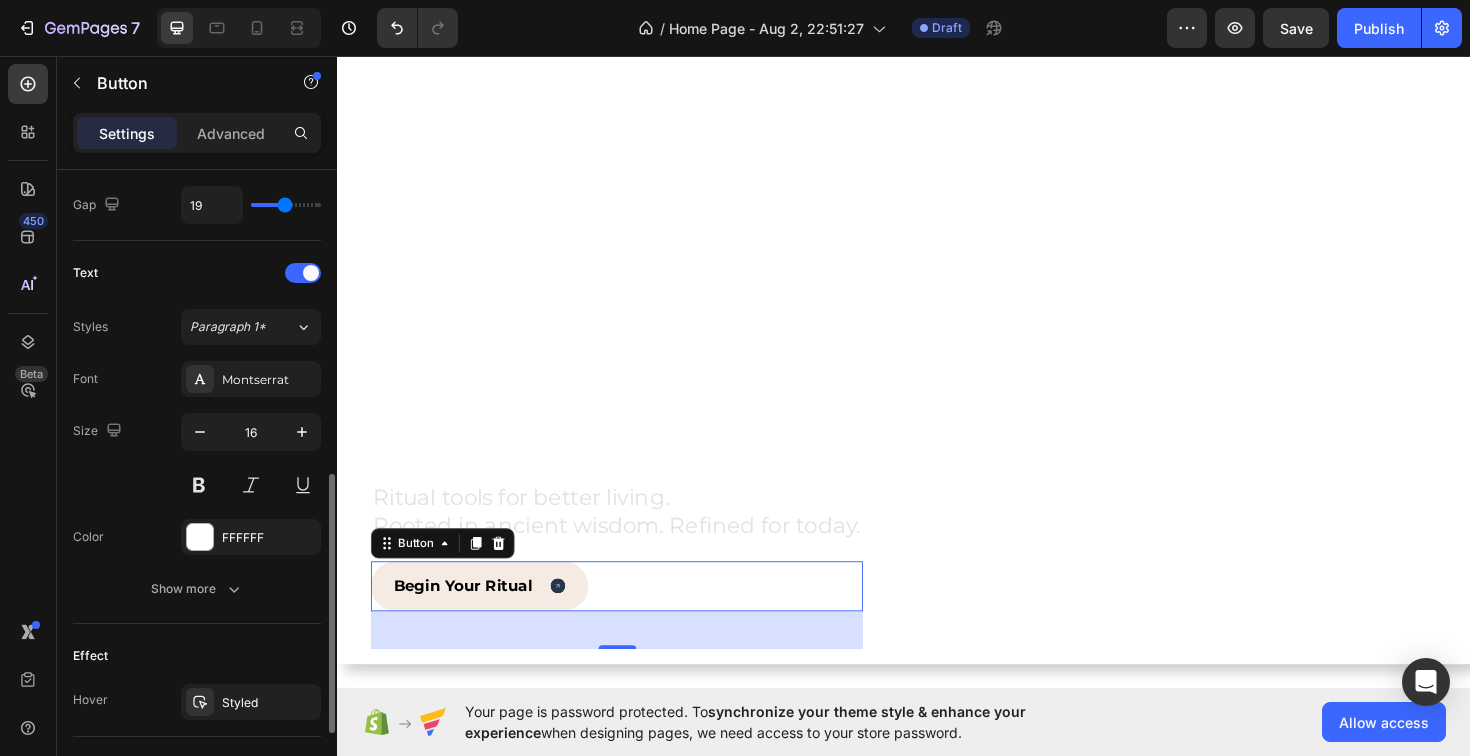 scroll, scrollTop: 754, scrollLeft: 0, axis: vertical 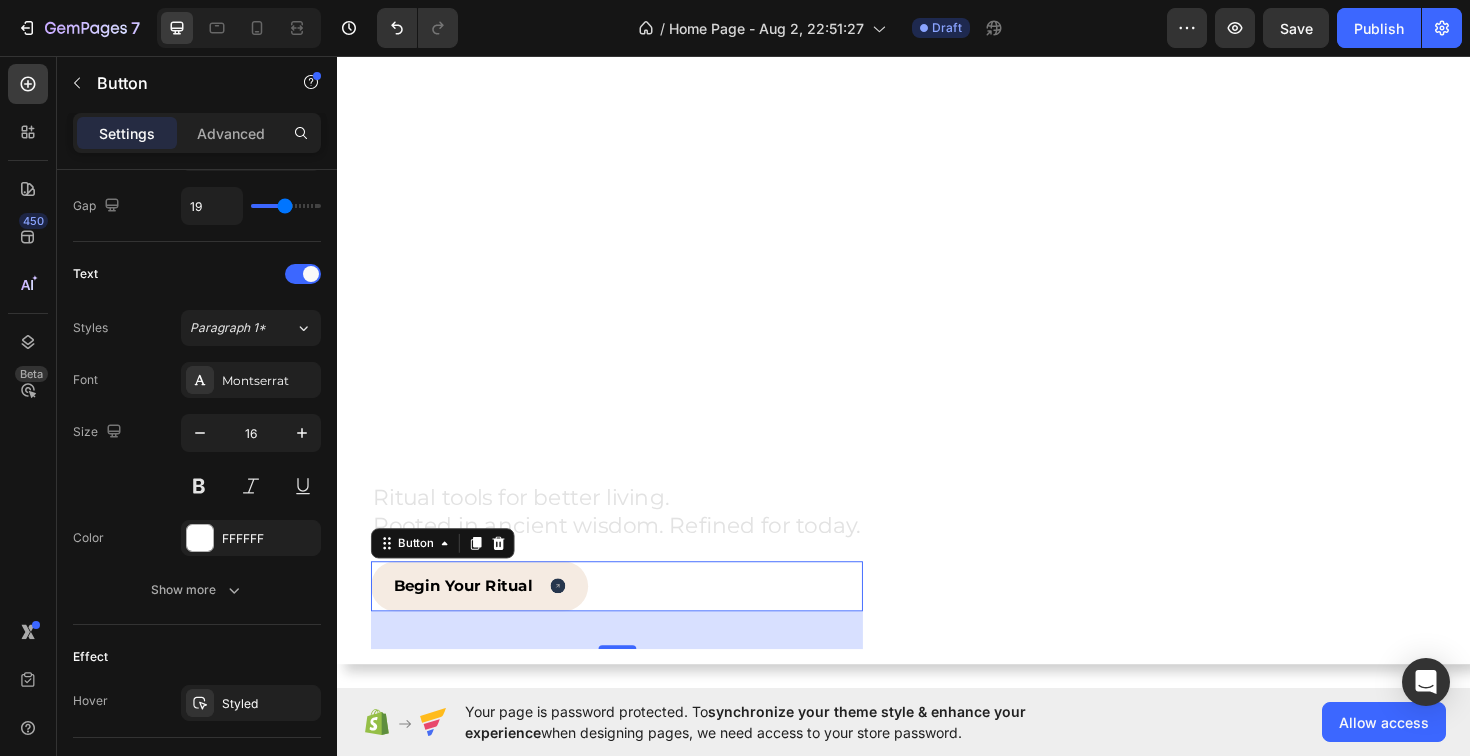 click on "Begin Your Ritual Button   40" at bounding box center [633, 618] 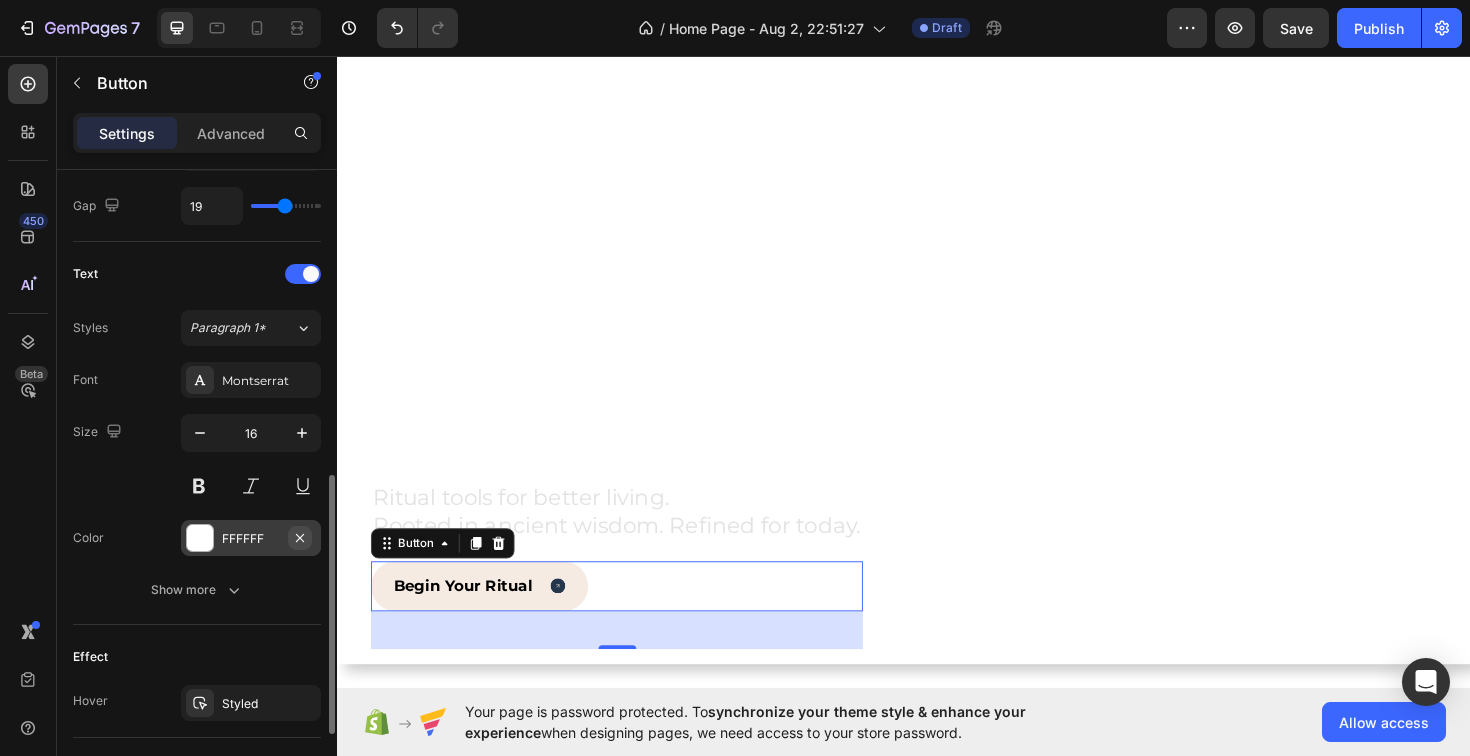 click 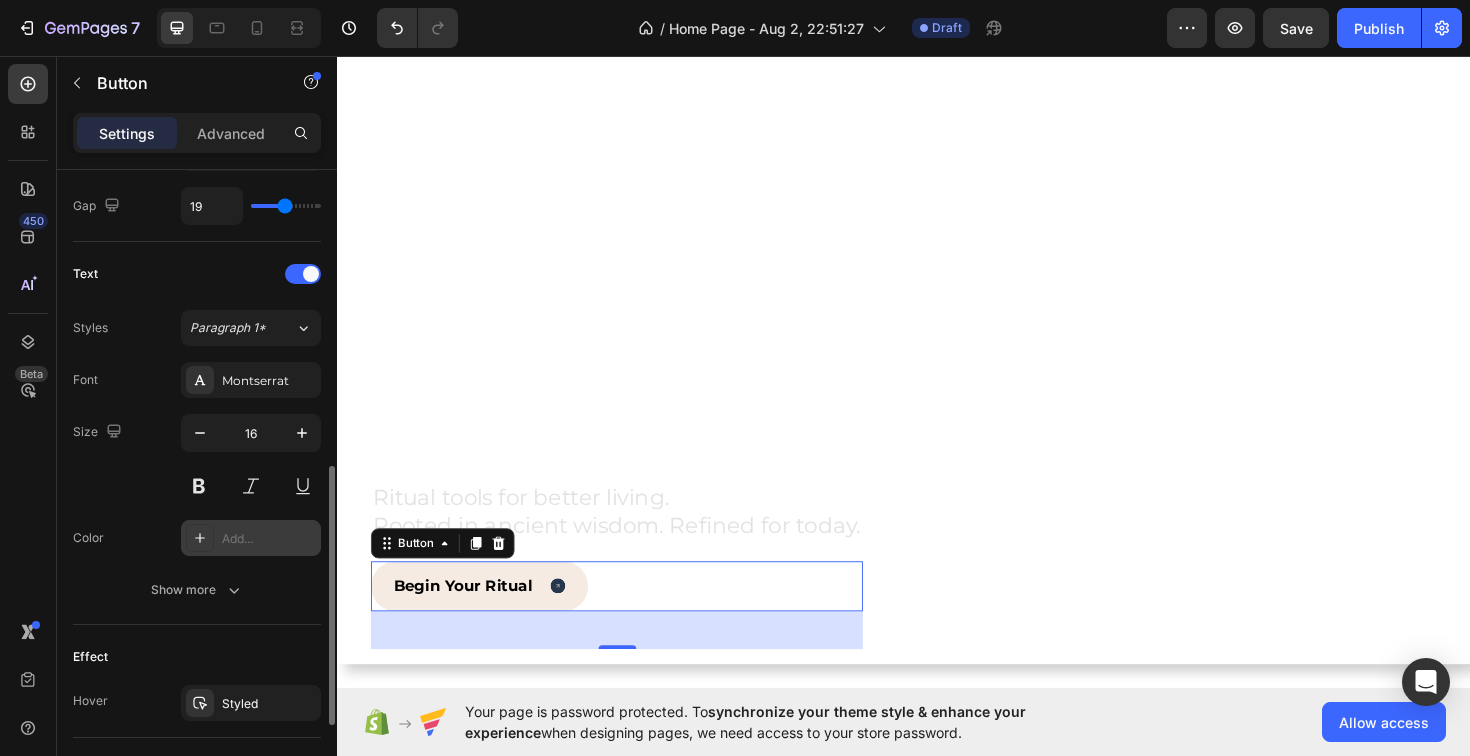 scroll, scrollTop: 725, scrollLeft: 0, axis: vertical 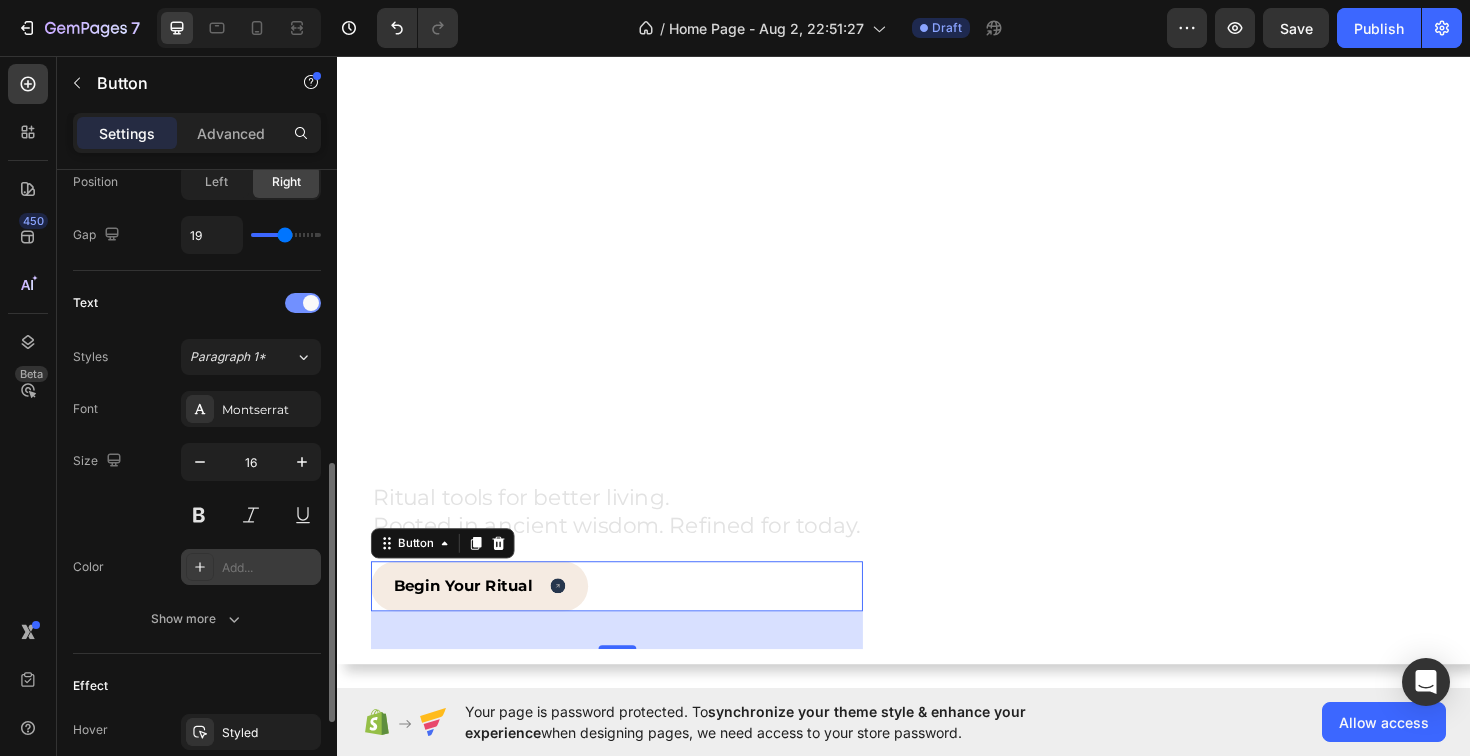 click at bounding box center [303, 303] 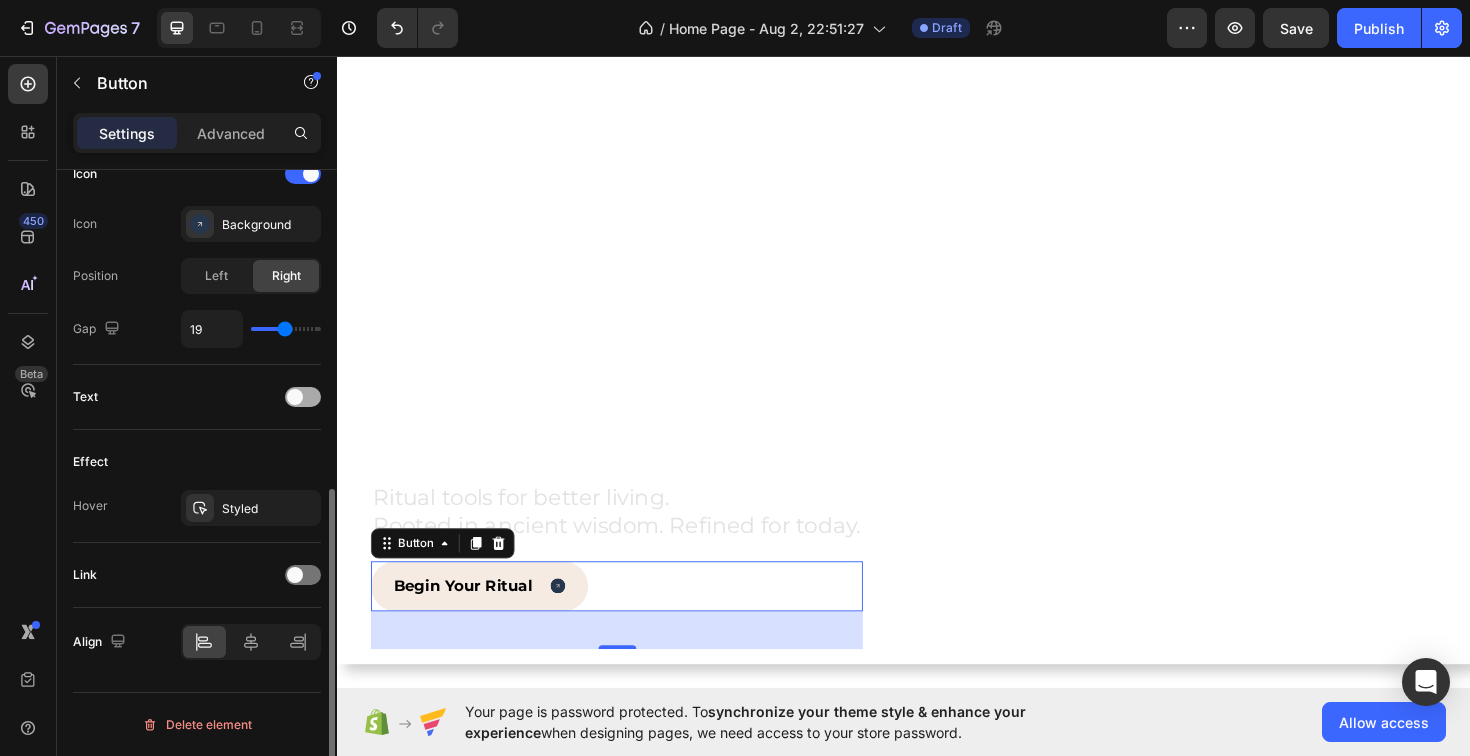 scroll, scrollTop: 631, scrollLeft: 0, axis: vertical 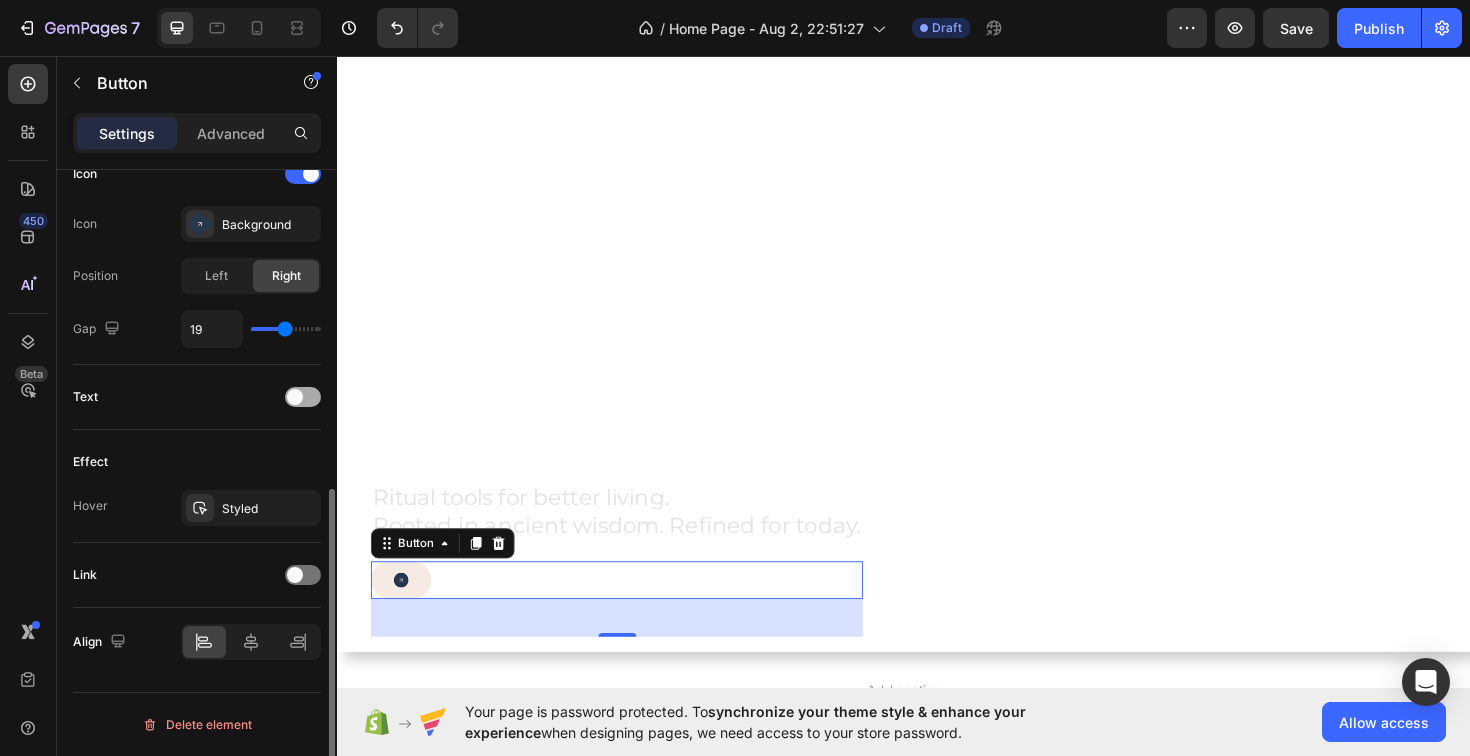 click on "Icon Icon
Background Position Left Right Gap 19" at bounding box center (197, 253) 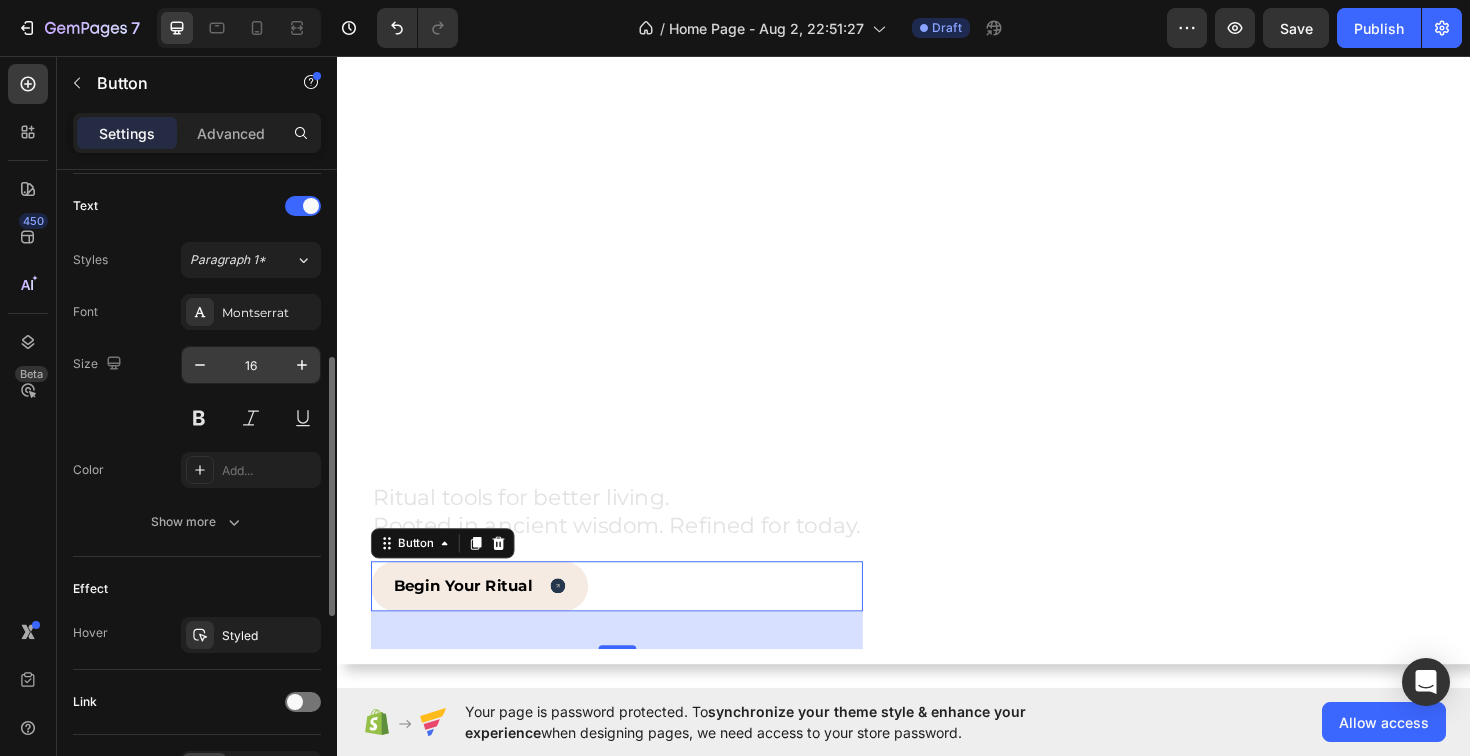 scroll, scrollTop: 823, scrollLeft: 0, axis: vertical 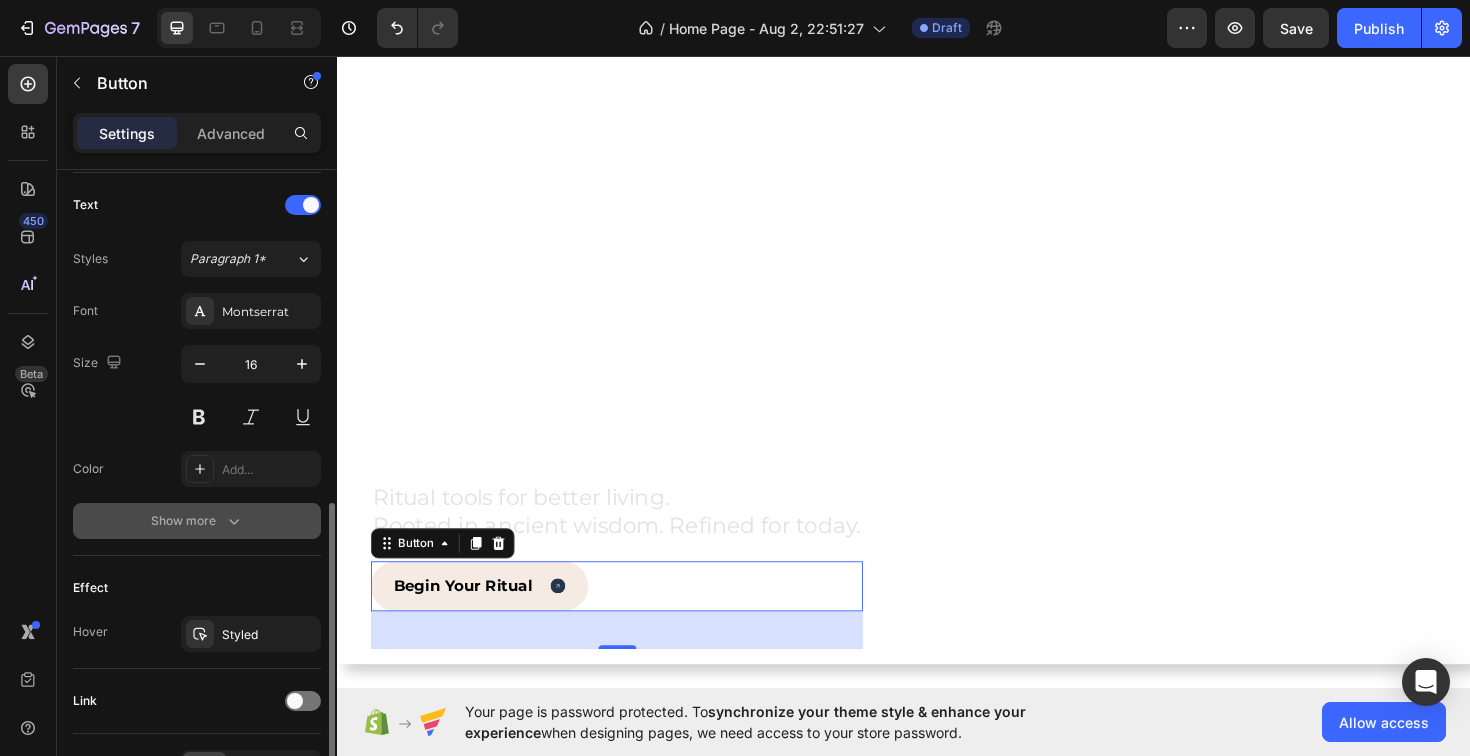 click on "Show more" at bounding box center (197, 521) 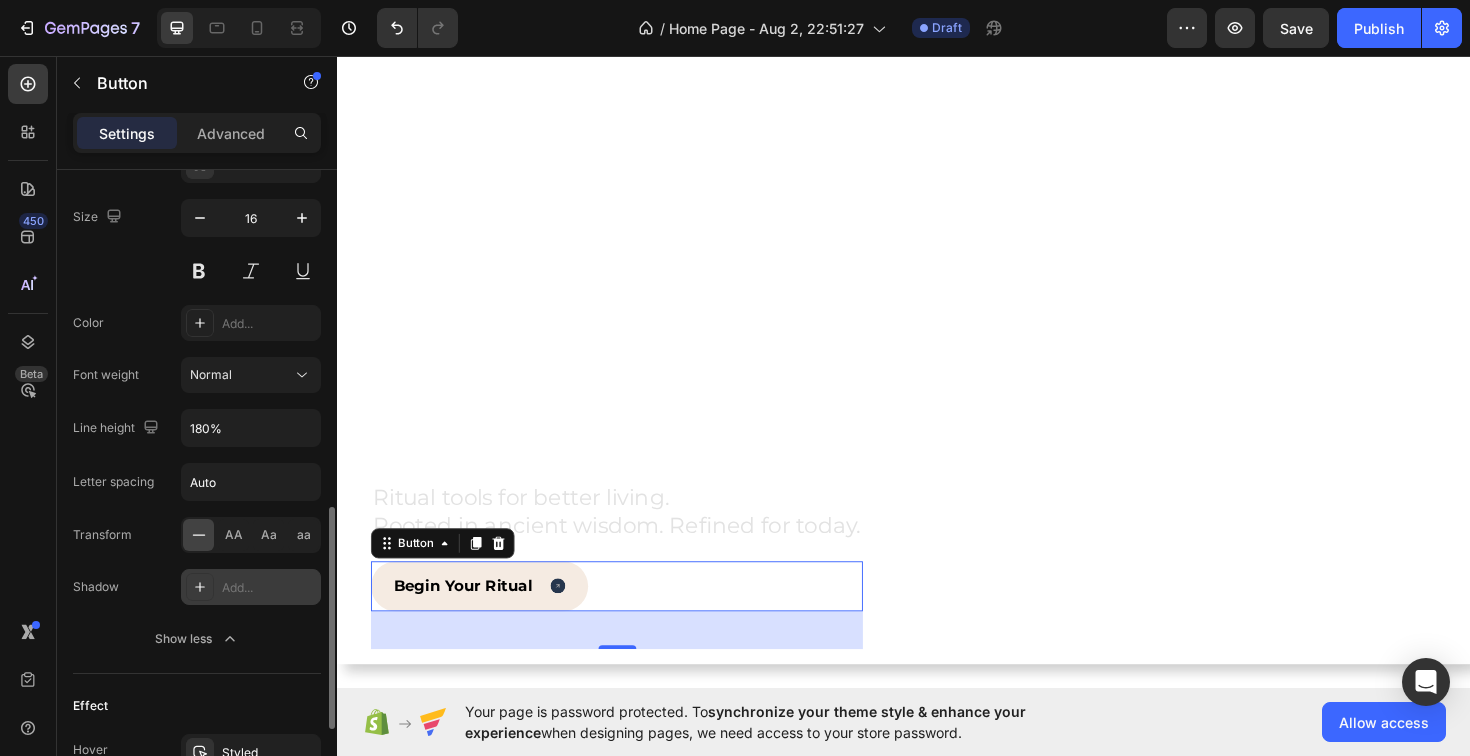 scroll, scrollTop: 1008, scrollLeft: 0, axis: vertical 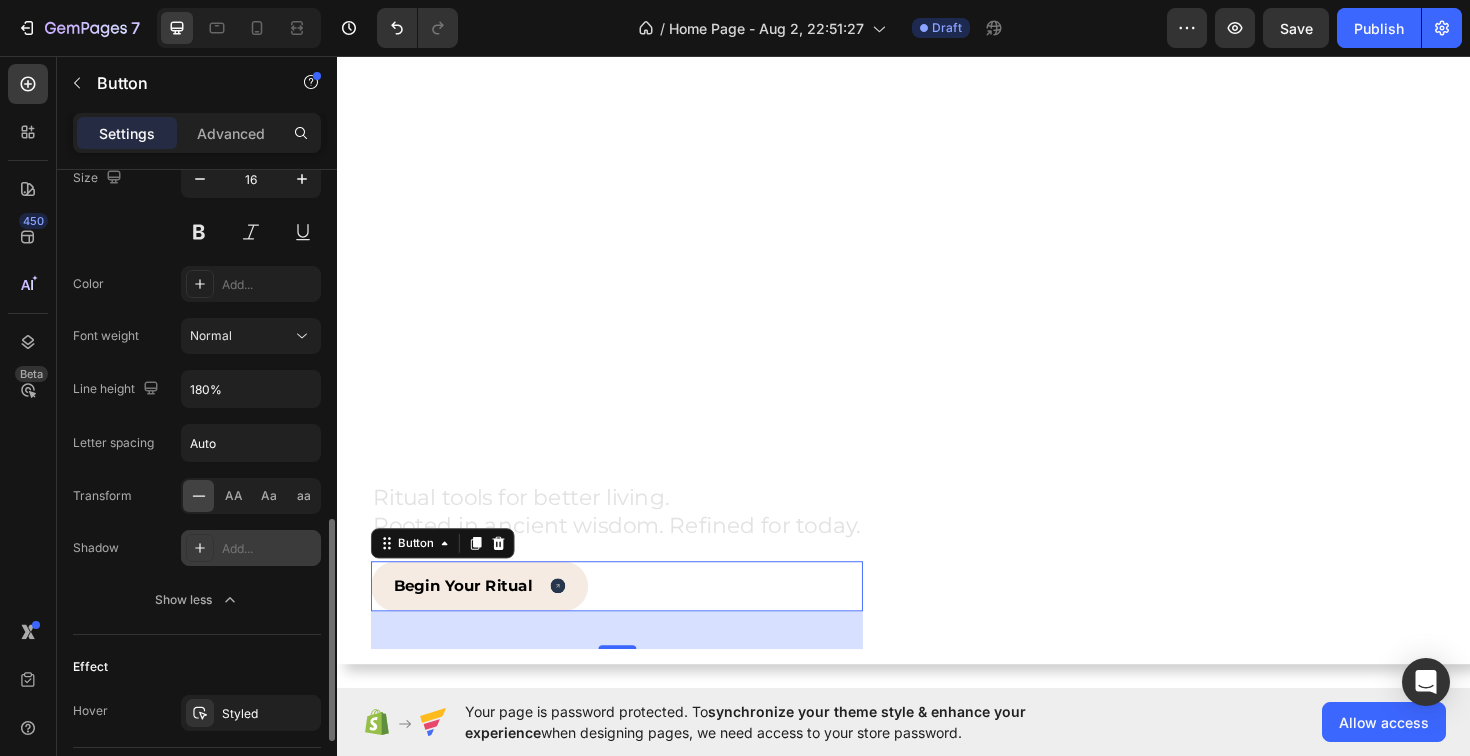 click on "Add..." at bounding box center [251, 548] 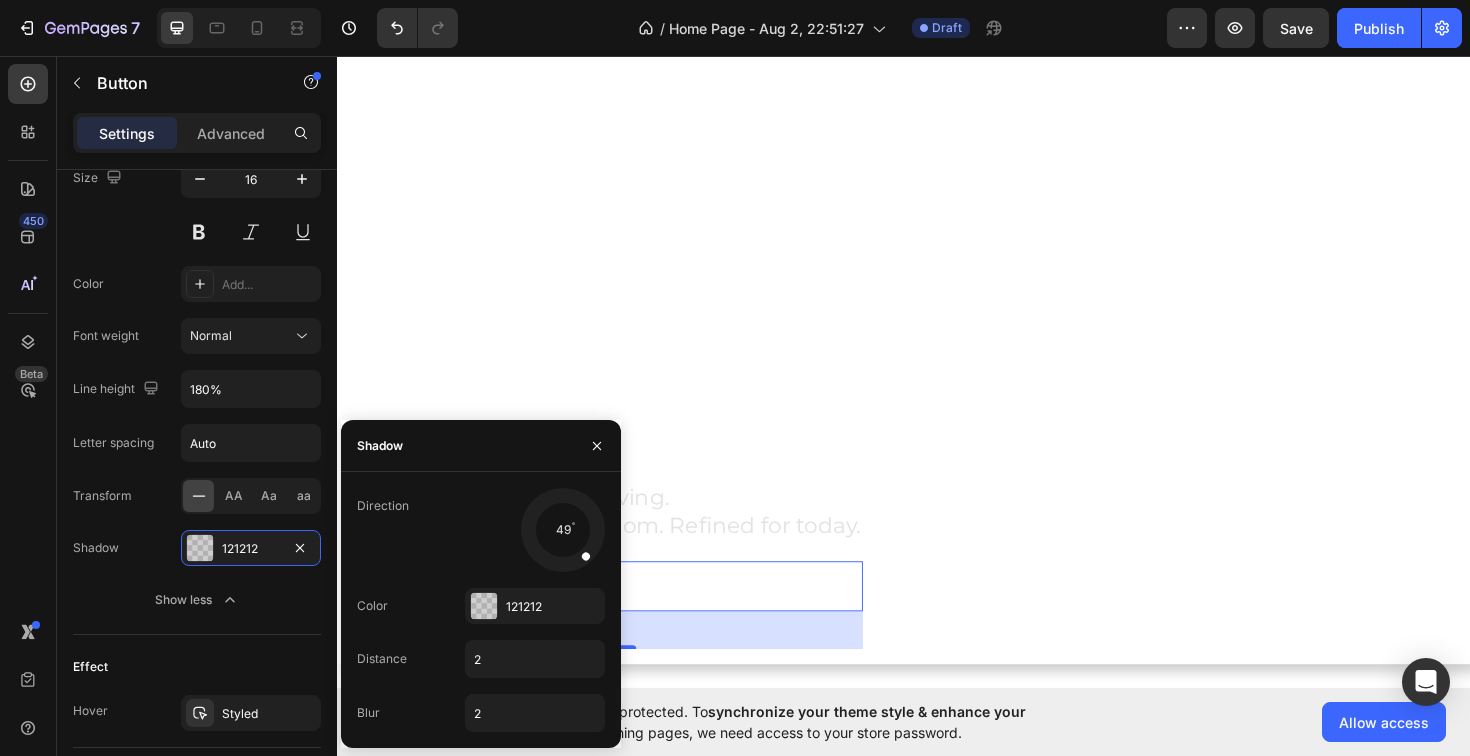 drag, startPoint x: 536, startPoint y: 555, endPoint x: 590, endPoint y: 562, distance: 54.451813 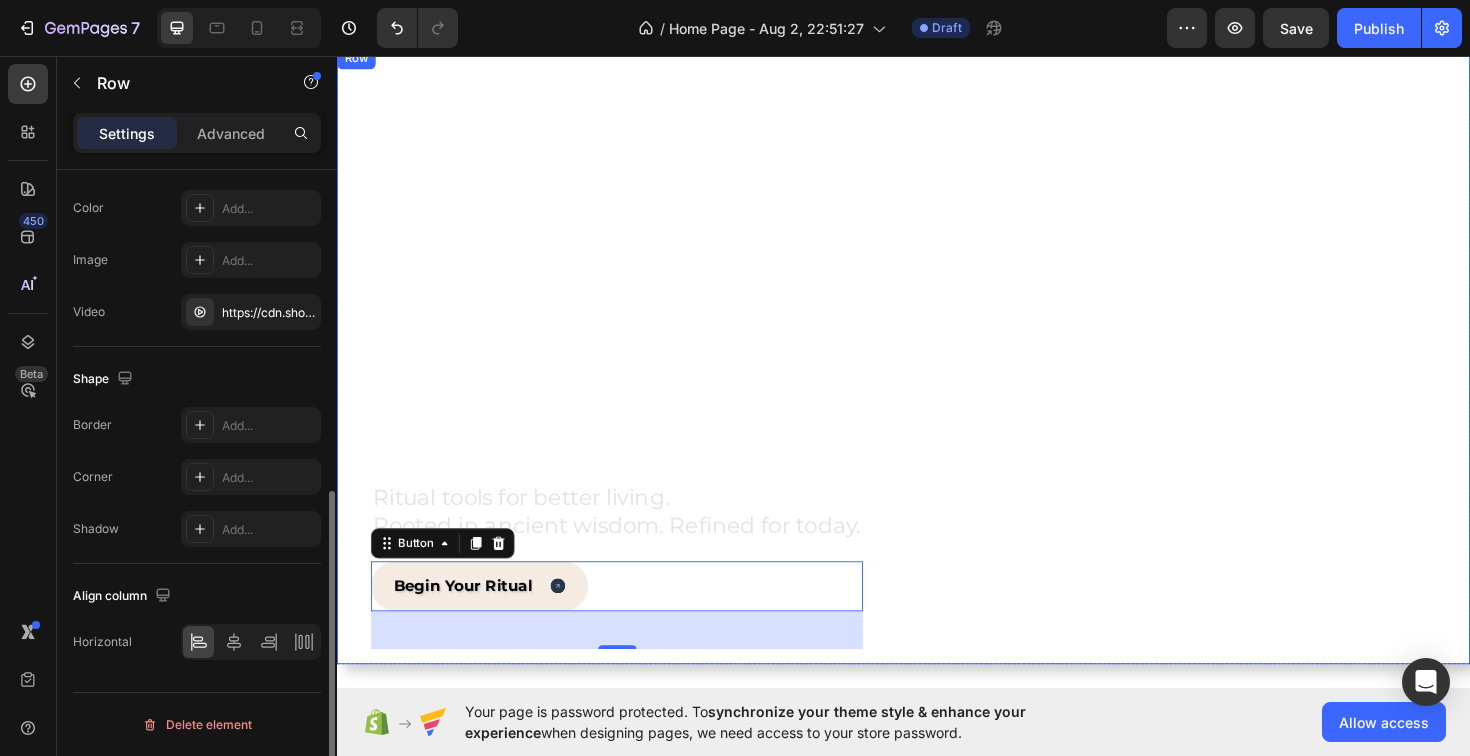click at bounding box center (937, 374) 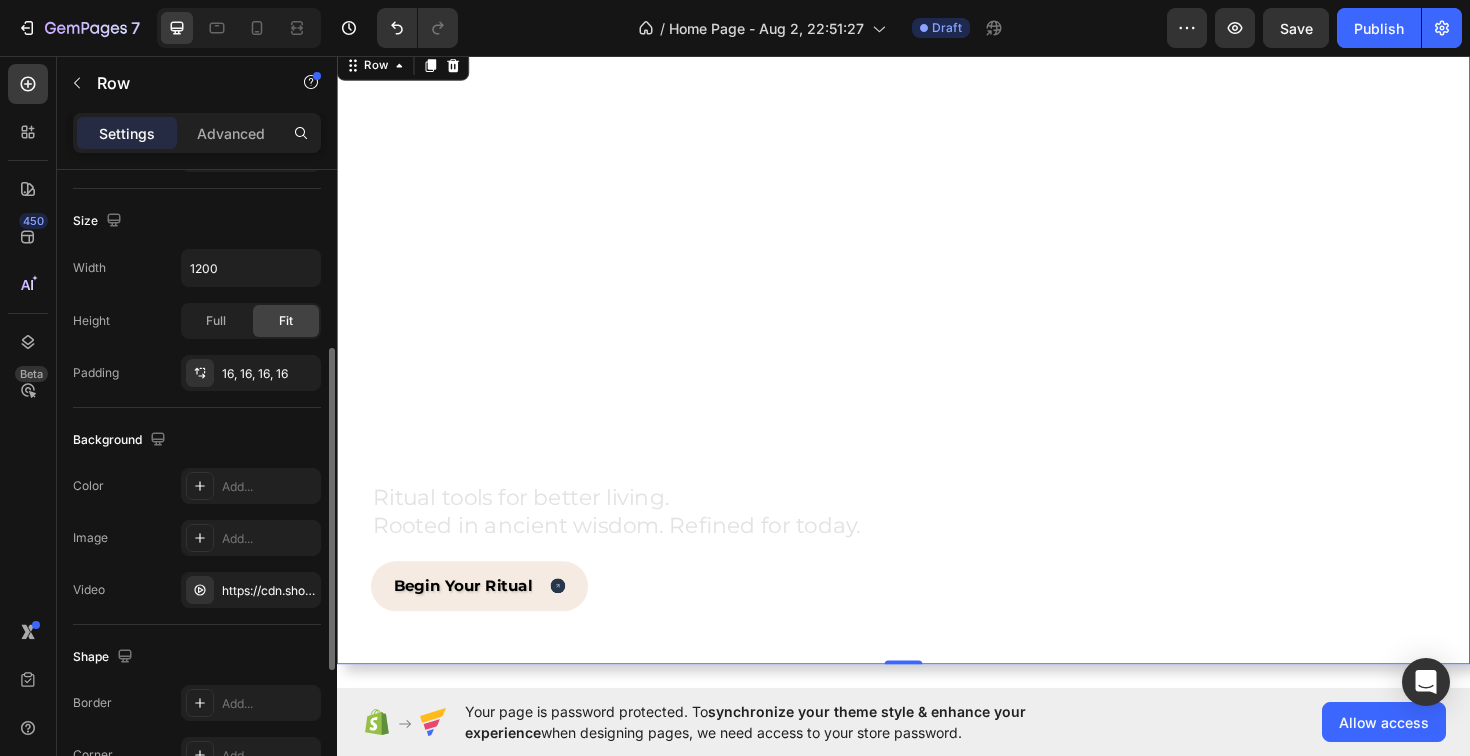 scroll, scrollTop: 0, scrollLeft: 0, axis: both 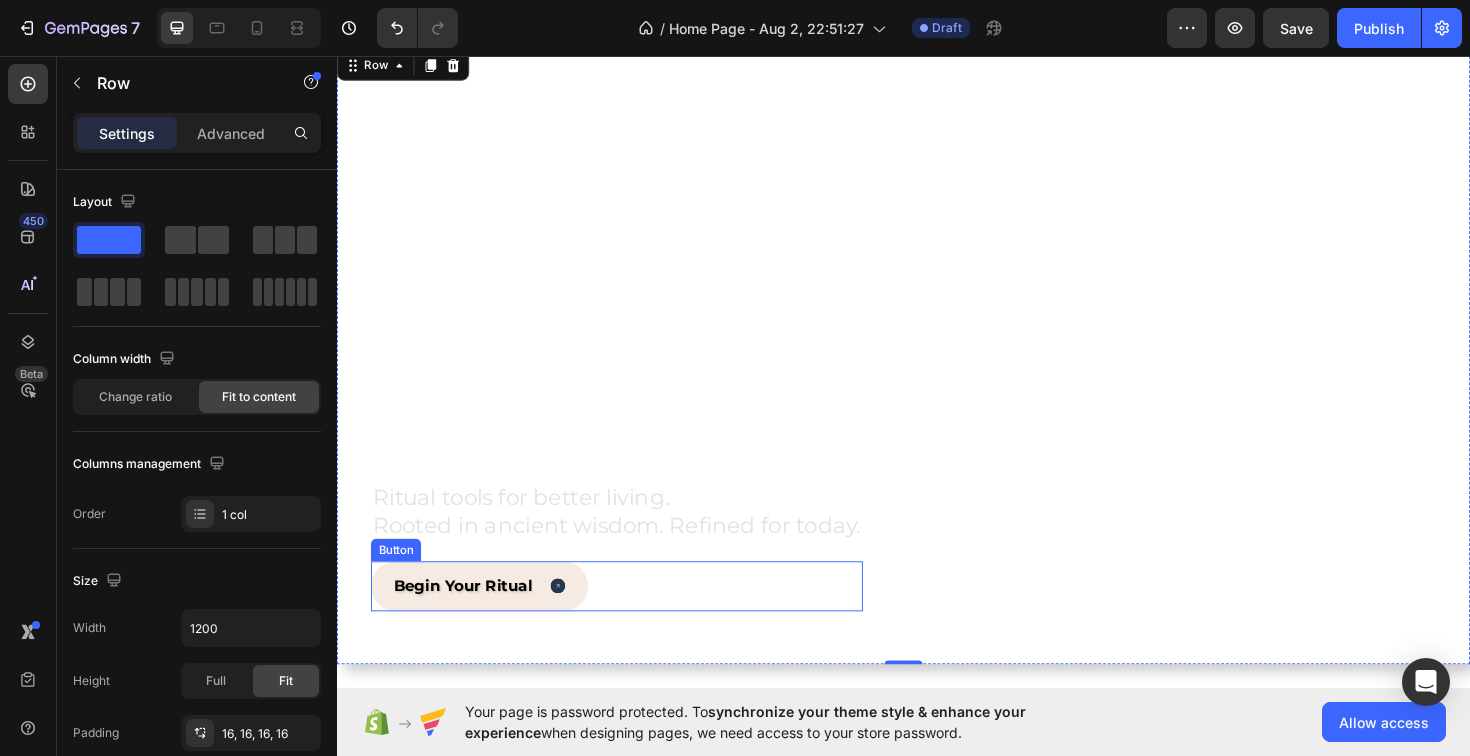 click on "Begin Your Ritual Button" at bounding box center (633, 618) 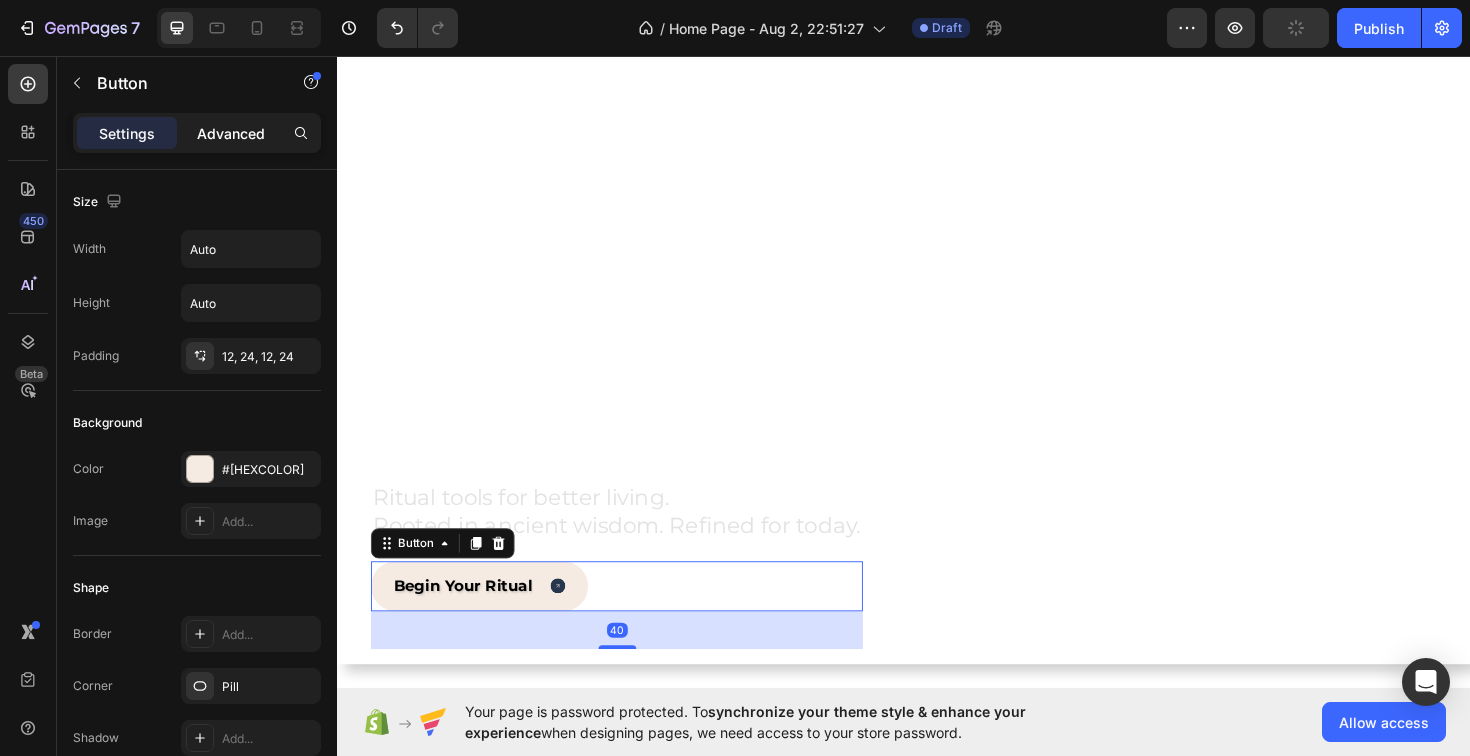 click on "Advanced" at bounding box center [231, 133] 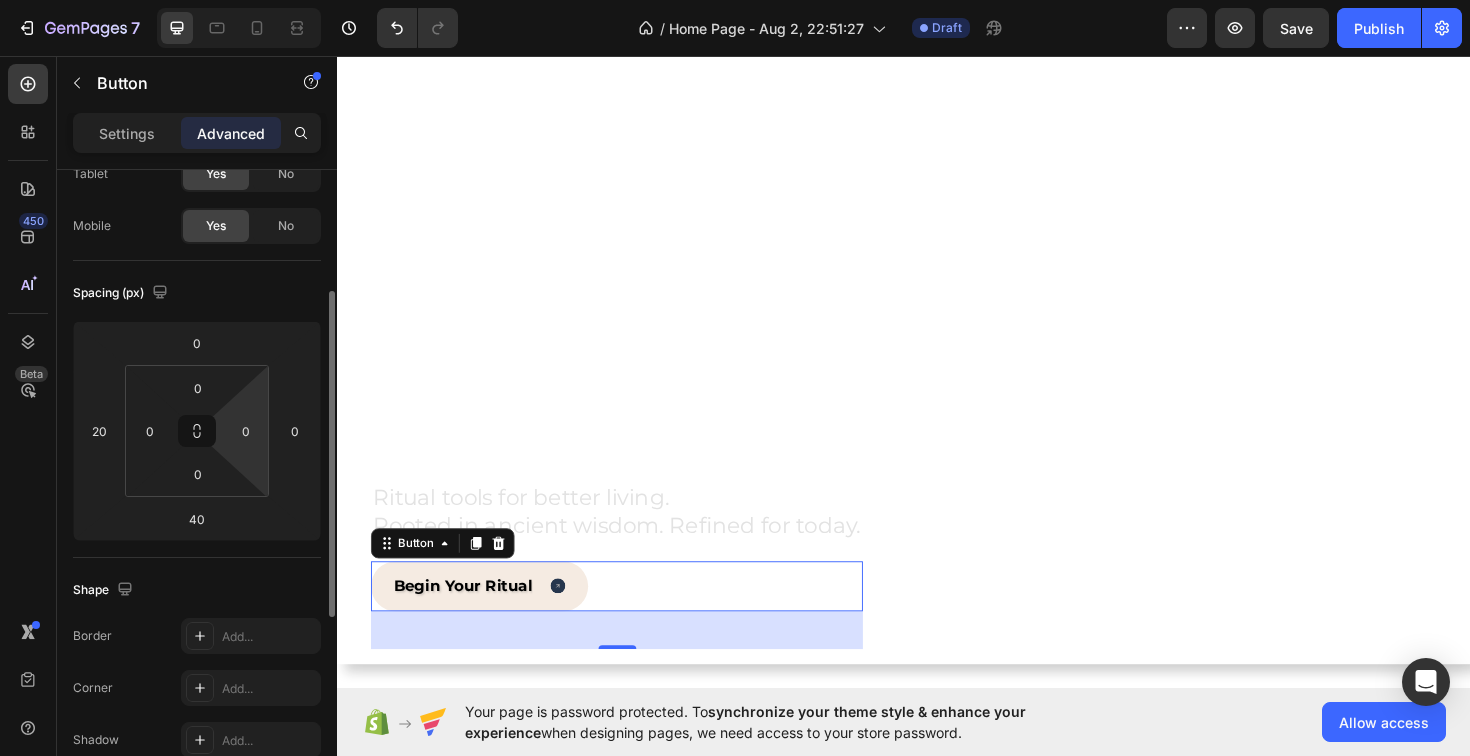 scroll, scrollTop: 0, scrollLeft: 0, axis: both 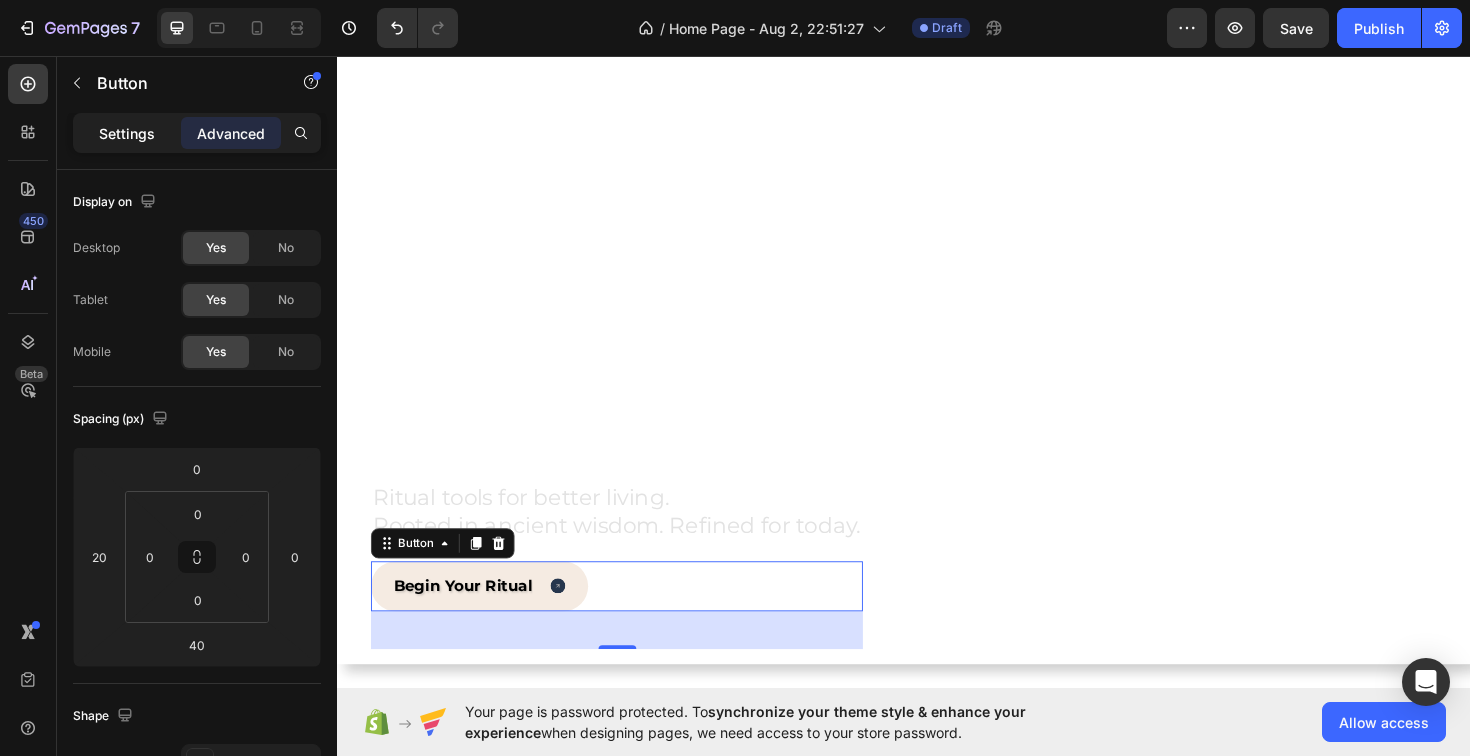 click on "Settings" 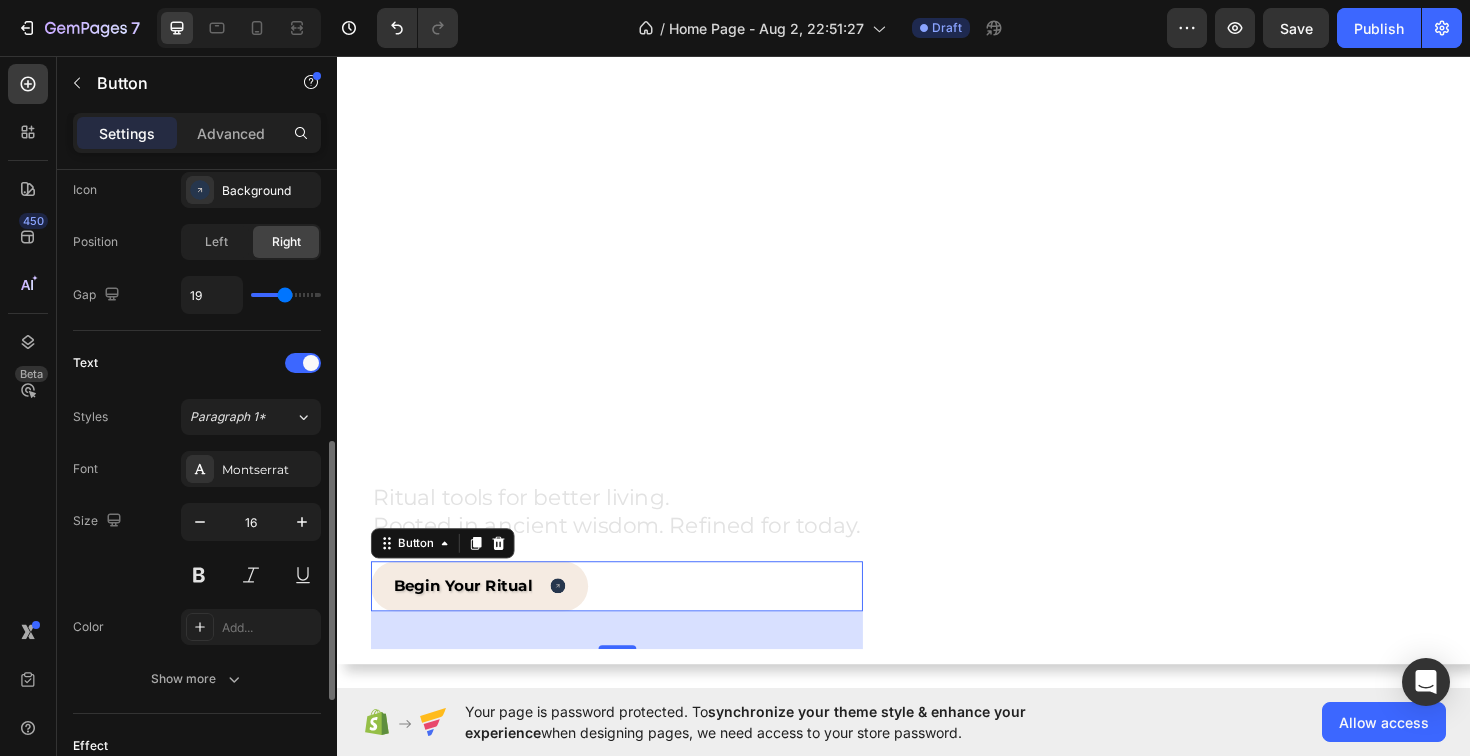 scroll, scrollTop: 667, scrollLeft: 0, axis: vertical 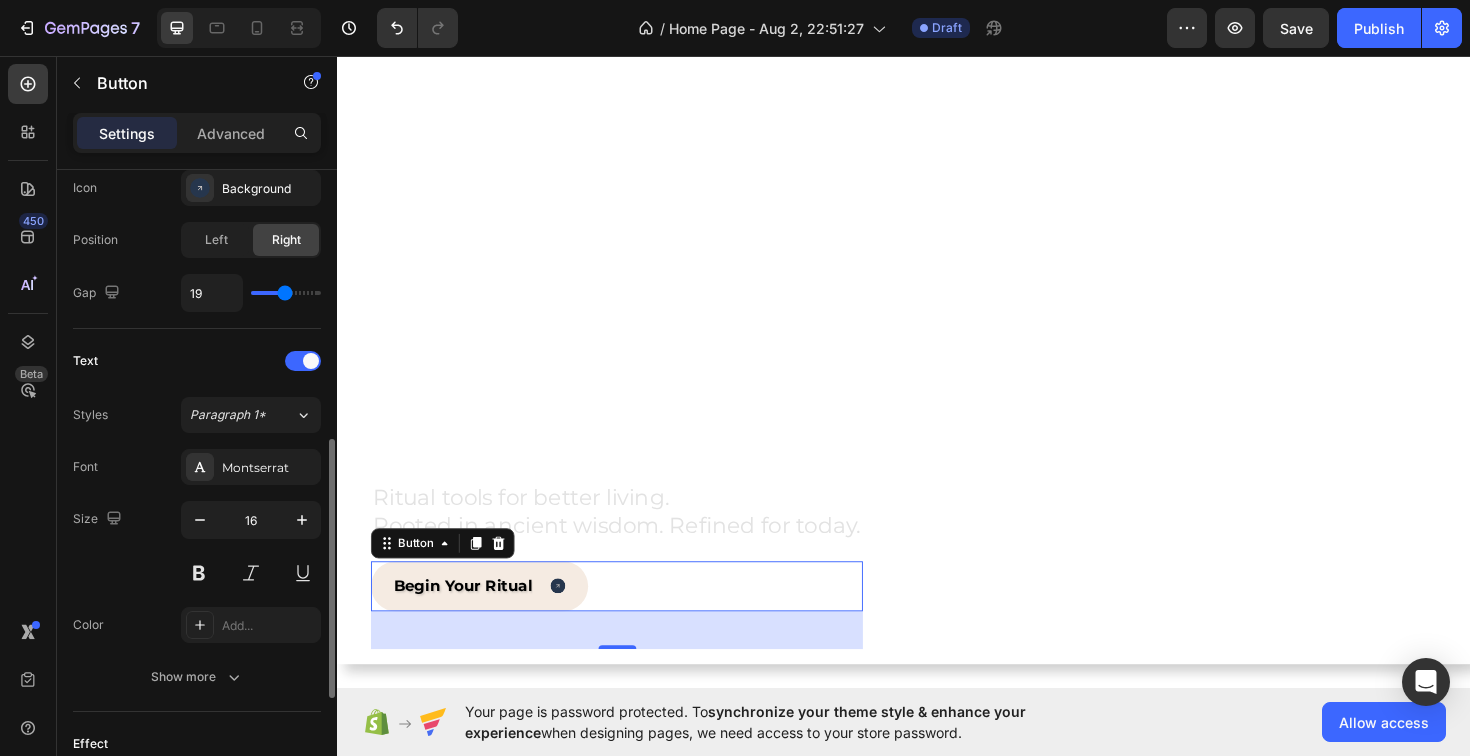click on "Paragraph 1*" 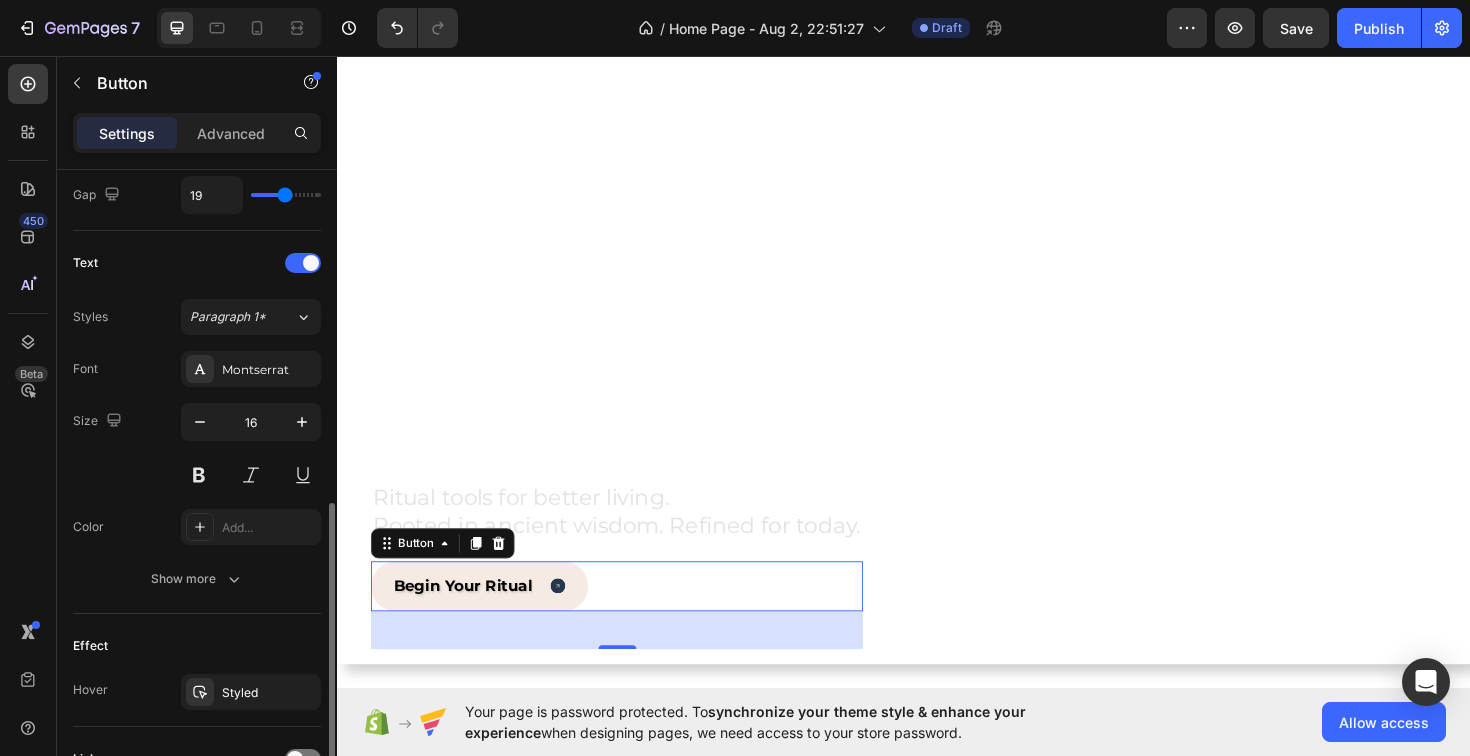 scroll, scrollTop: 784, scrollLeft: 0, axis: vertical 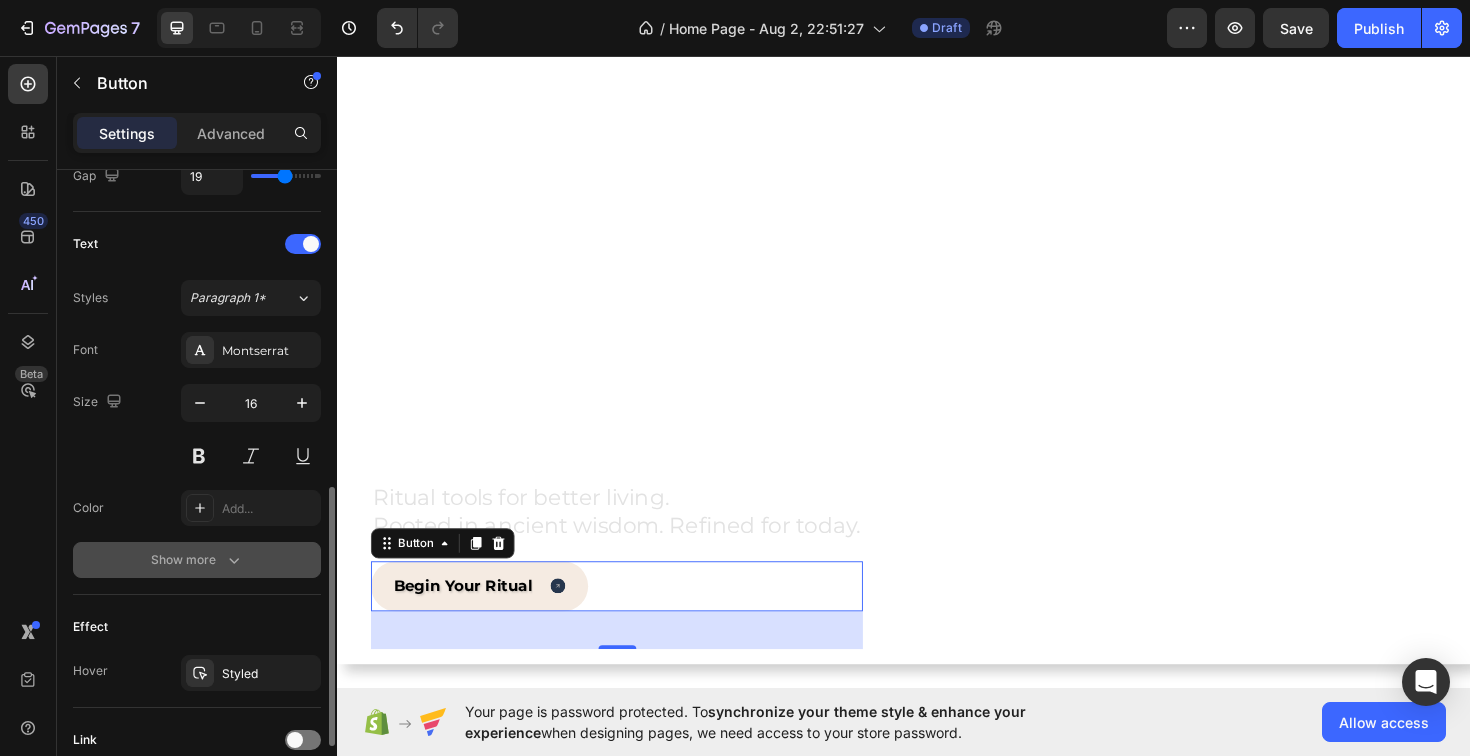 click on "Show more" at bounding box center [197, 560] 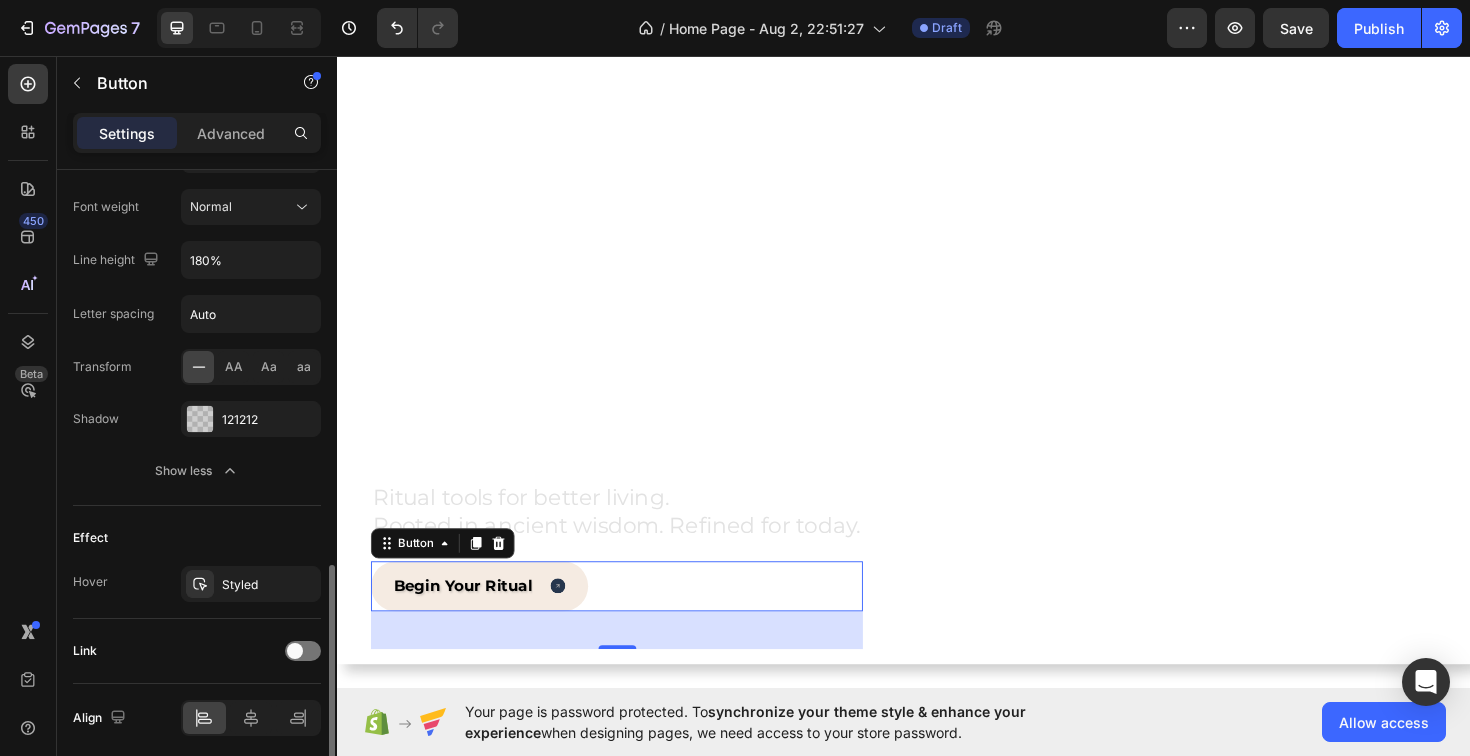 scroll, scrollTop: 1138, scrollLeft: 0, axis: vertical 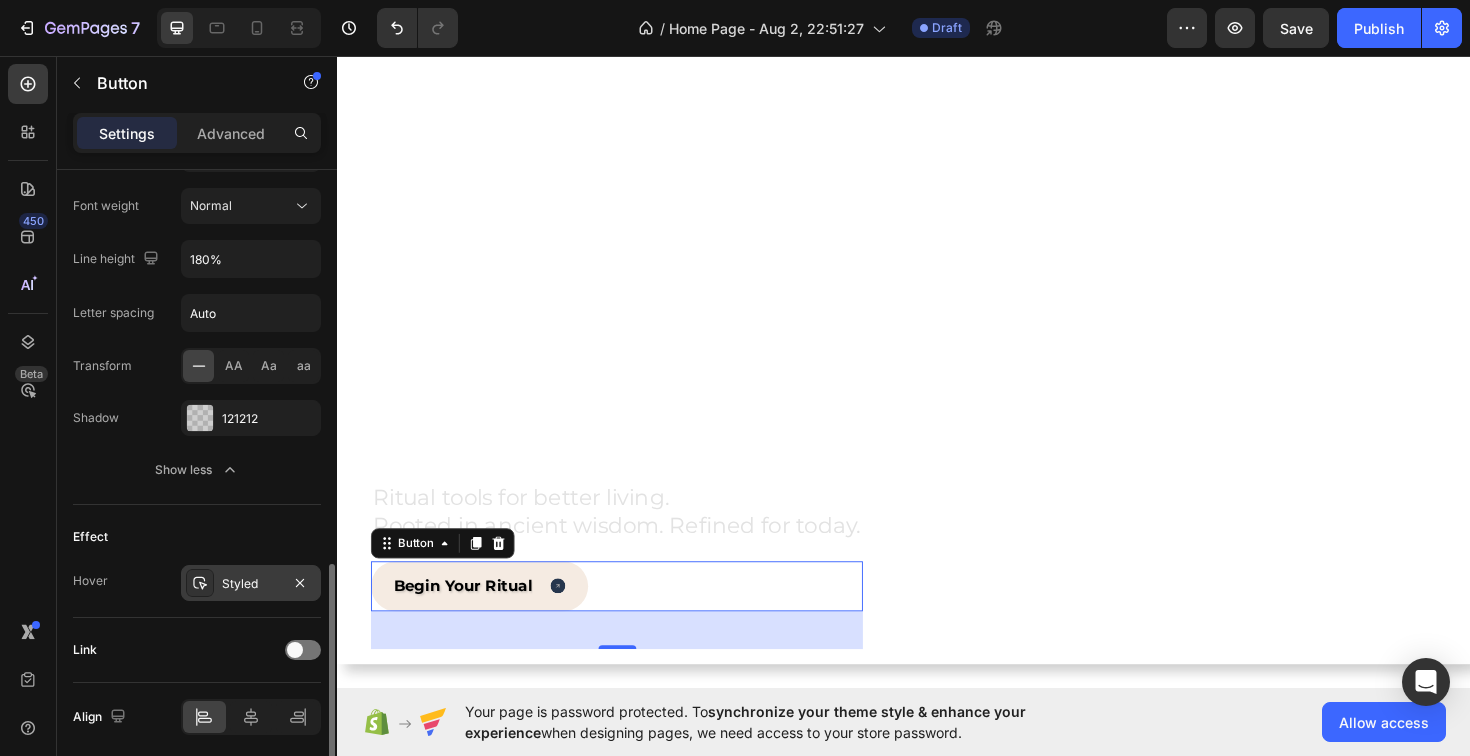 click on "Styled" at bounding box center (251, 583) 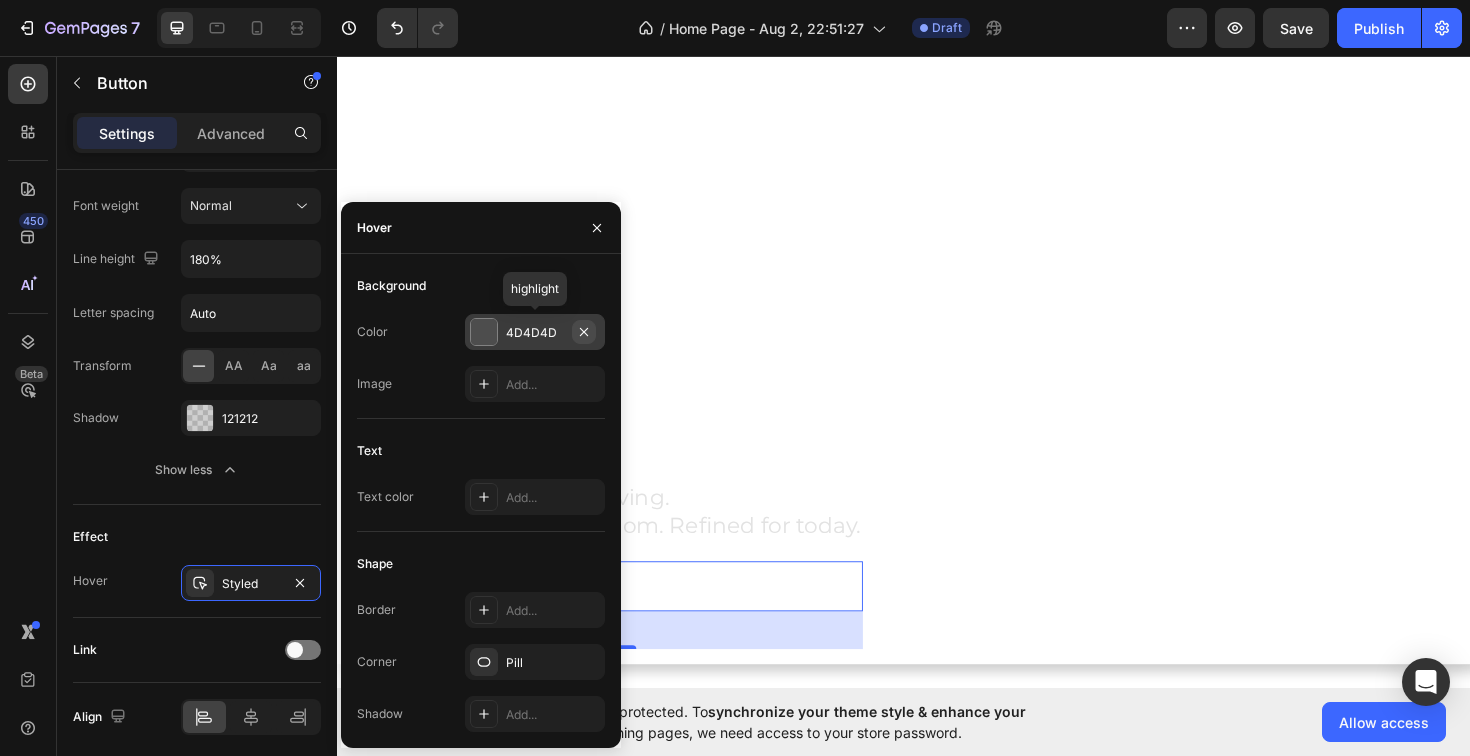 click 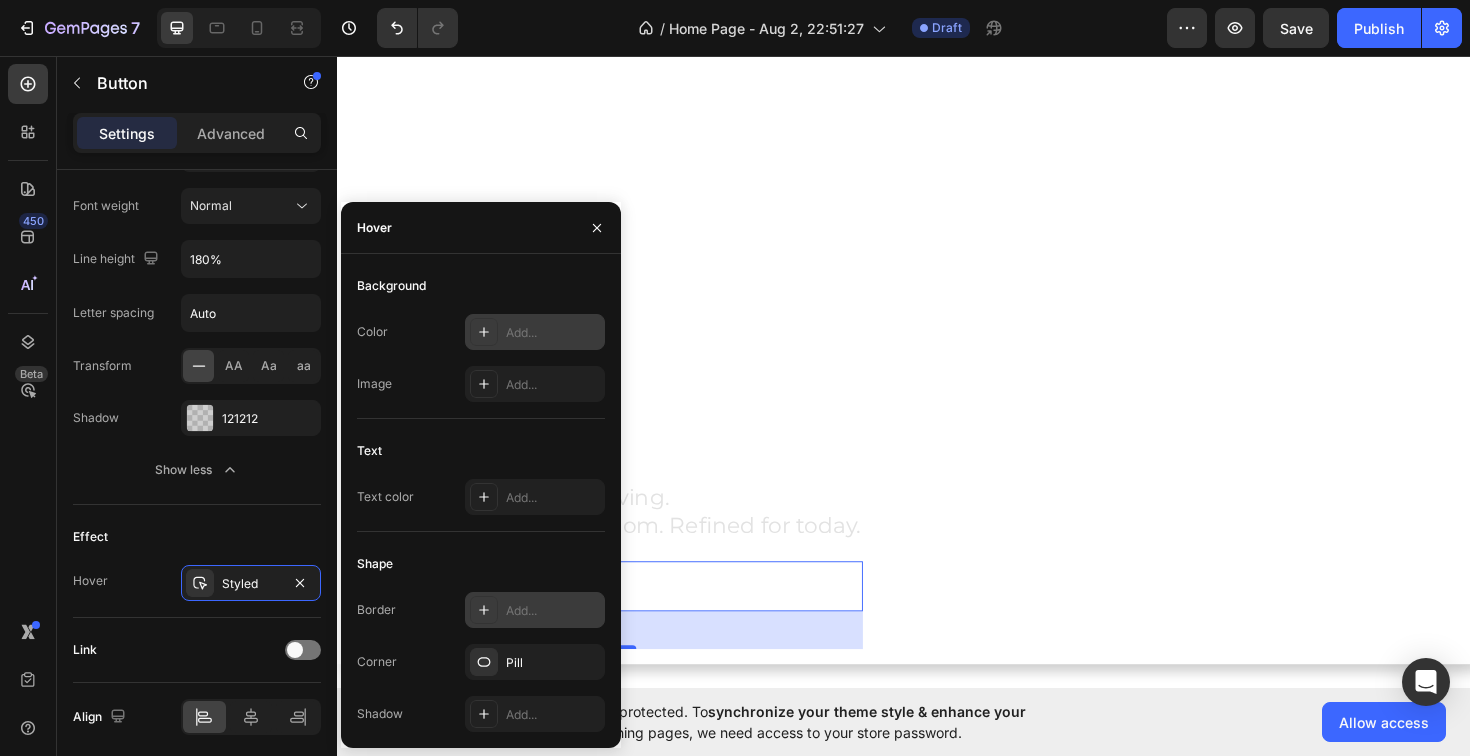 click at bounding box center [484, 610] 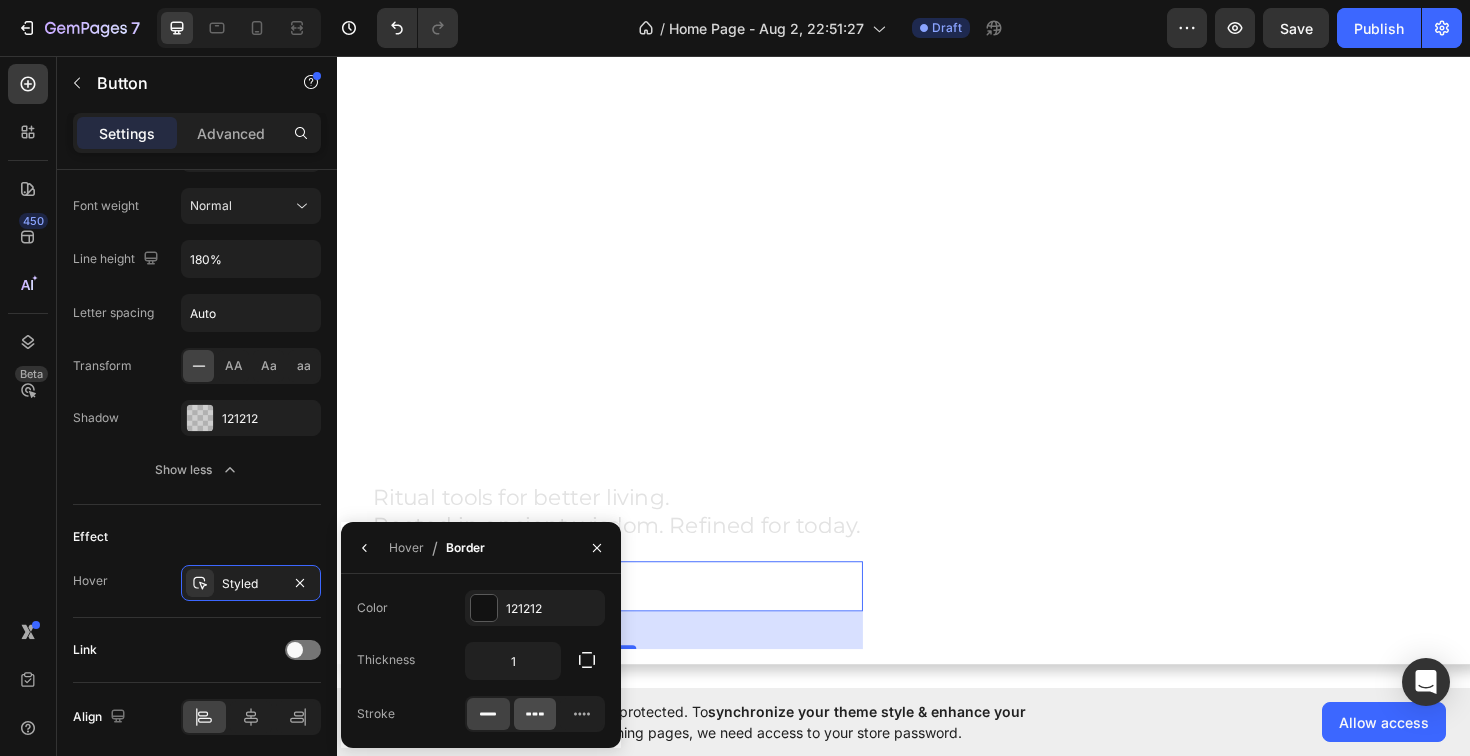 click 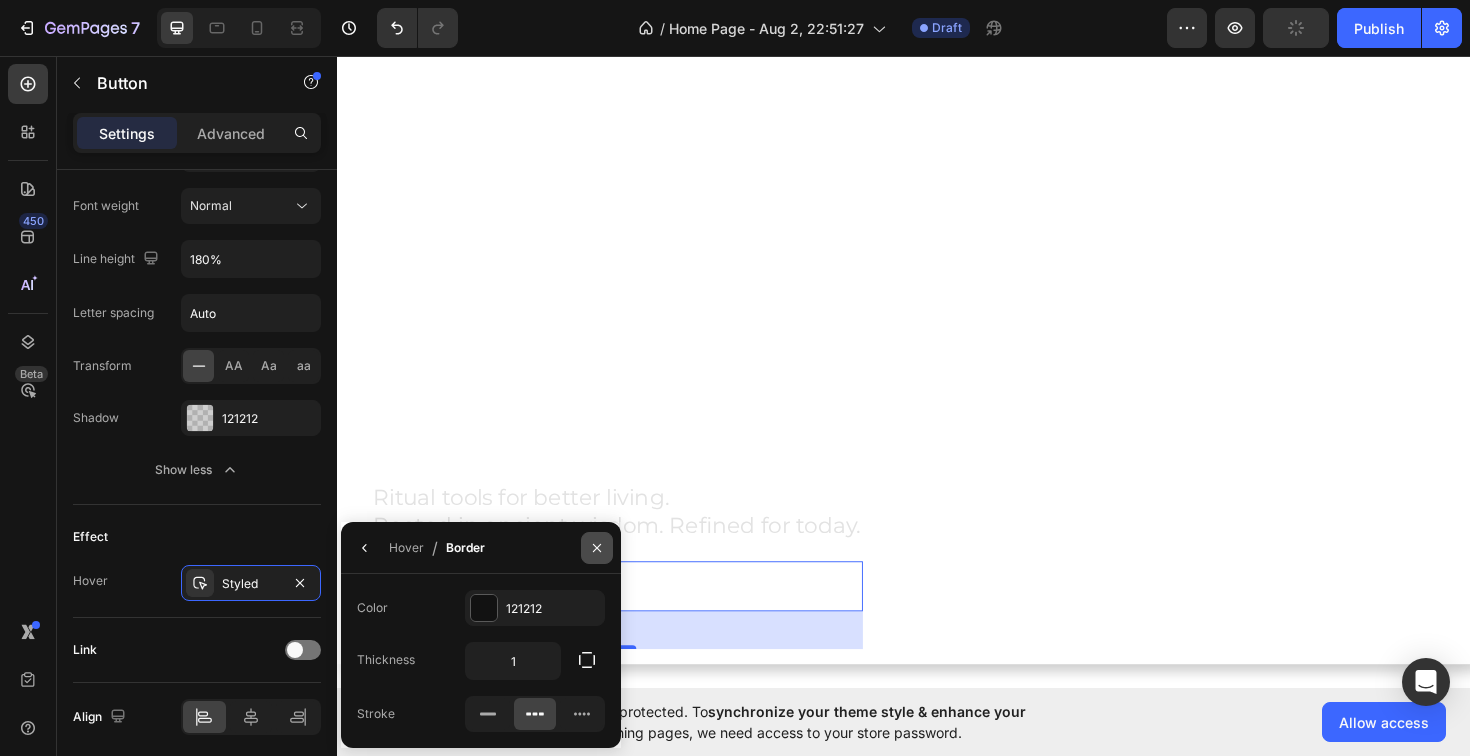 click 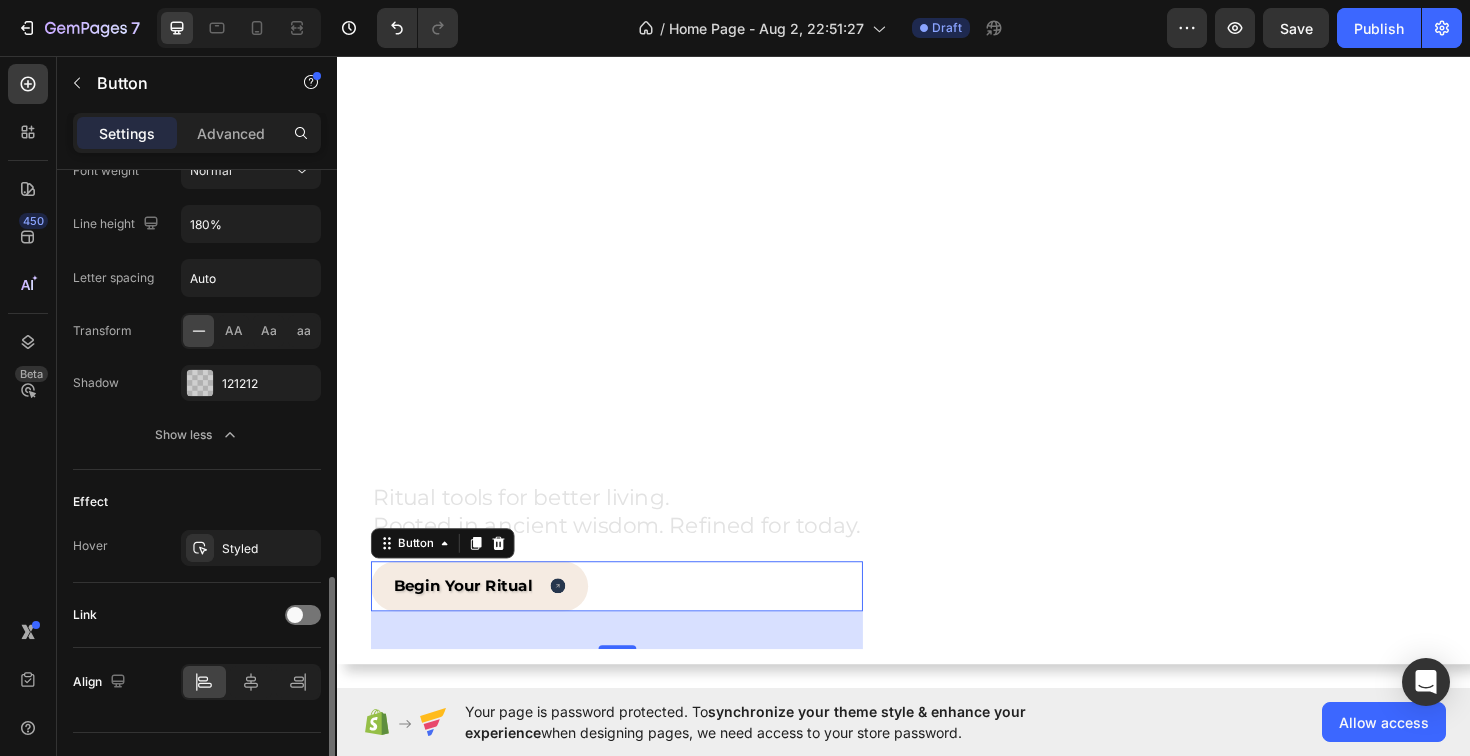 scroll, scrollTop: 1213, scrollLeft: 0, axis: vertical 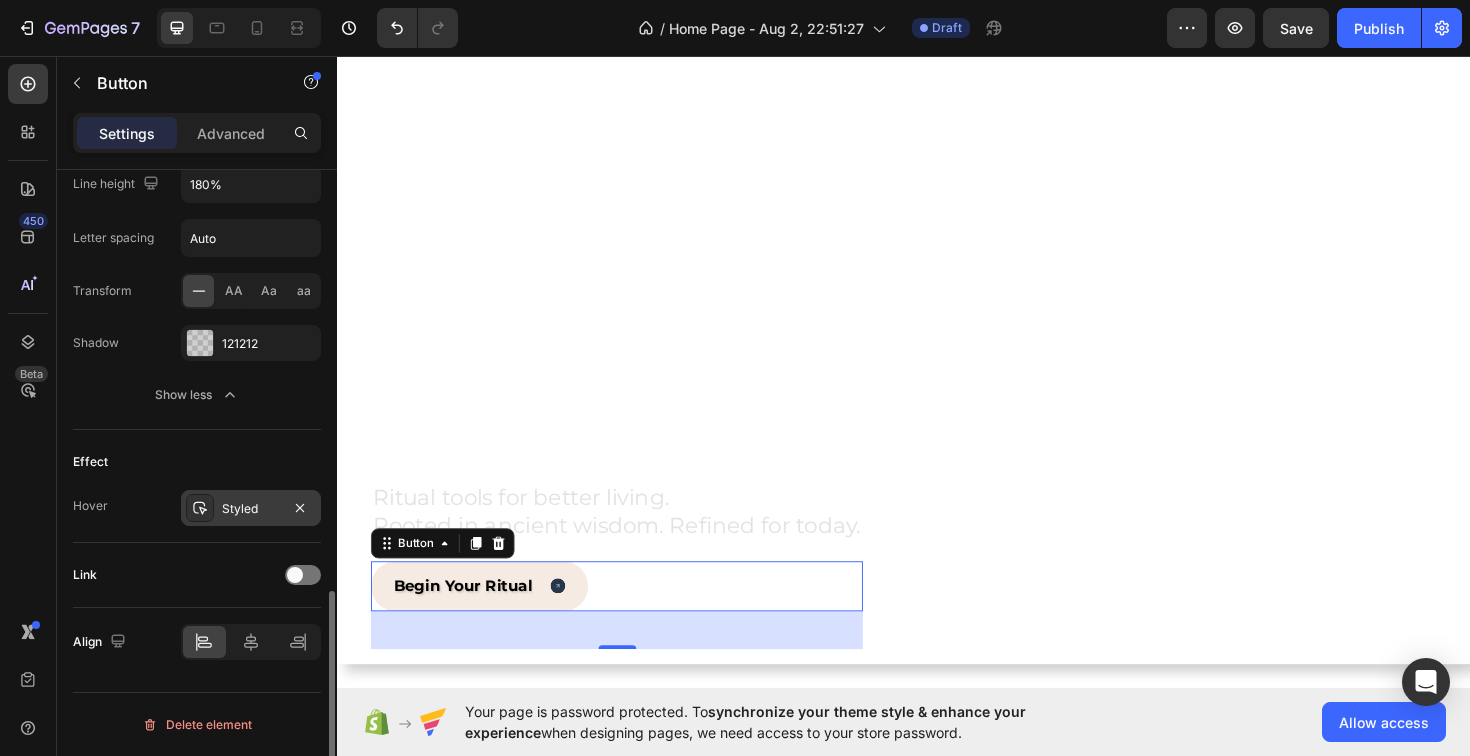 click on "Styled" at bounding box center [251, 509] 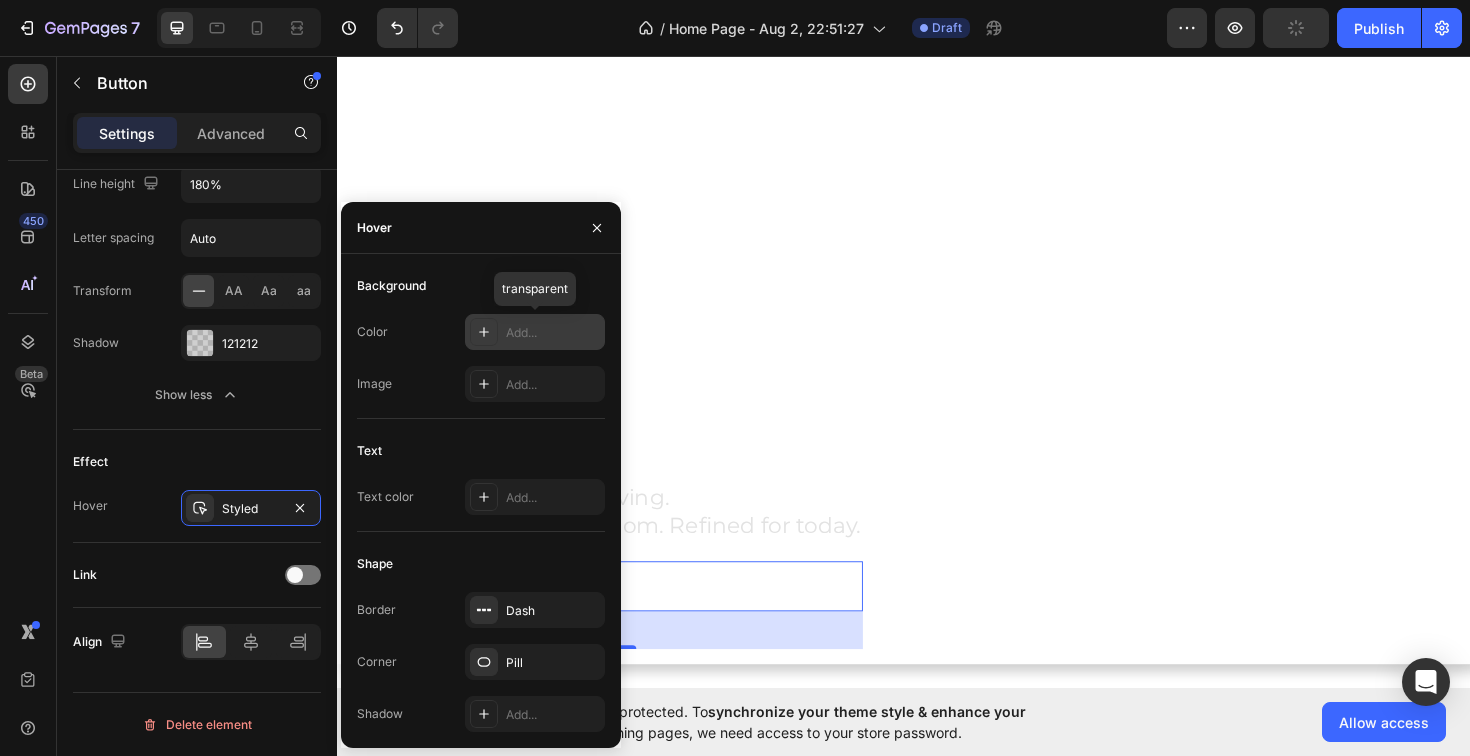 click on "Add..." at bounding box center (553, 333) 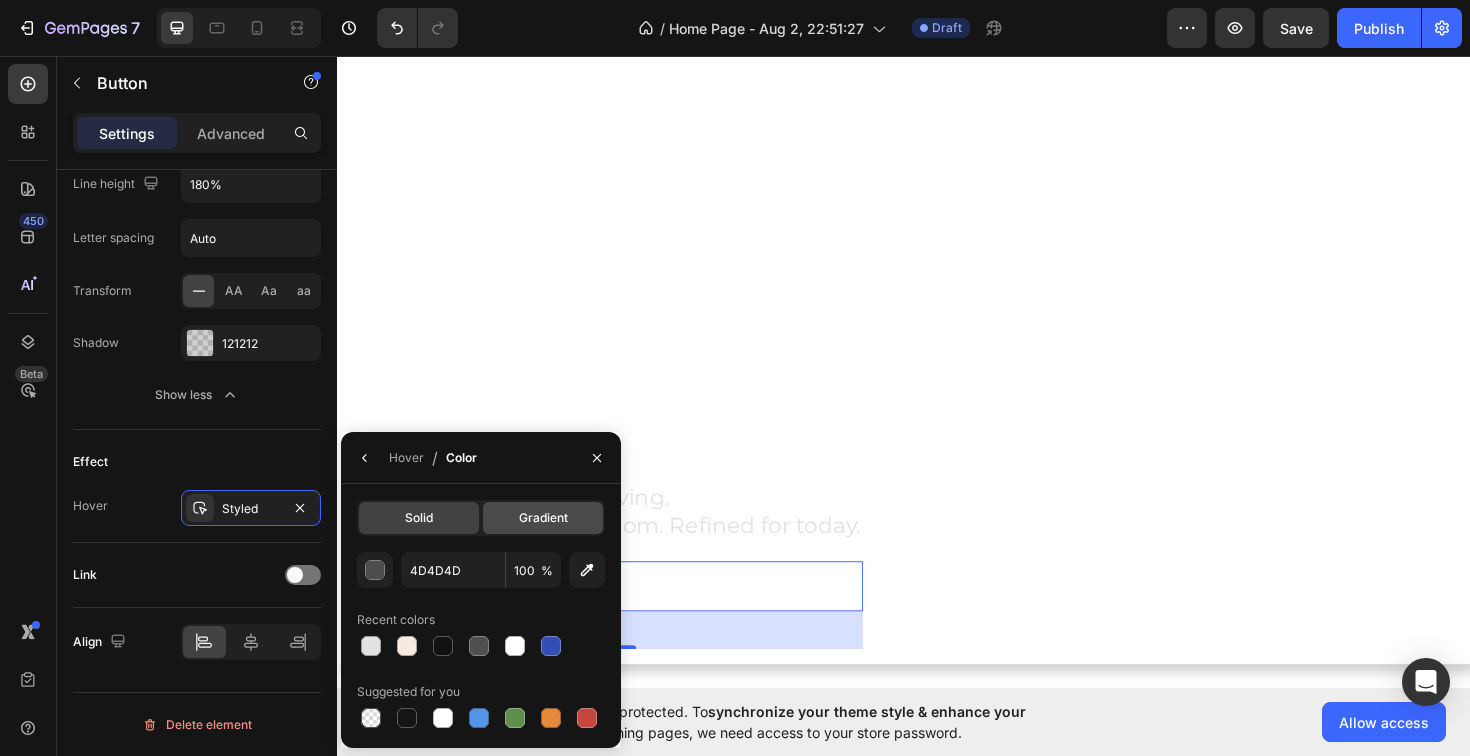 click on "Gradient" 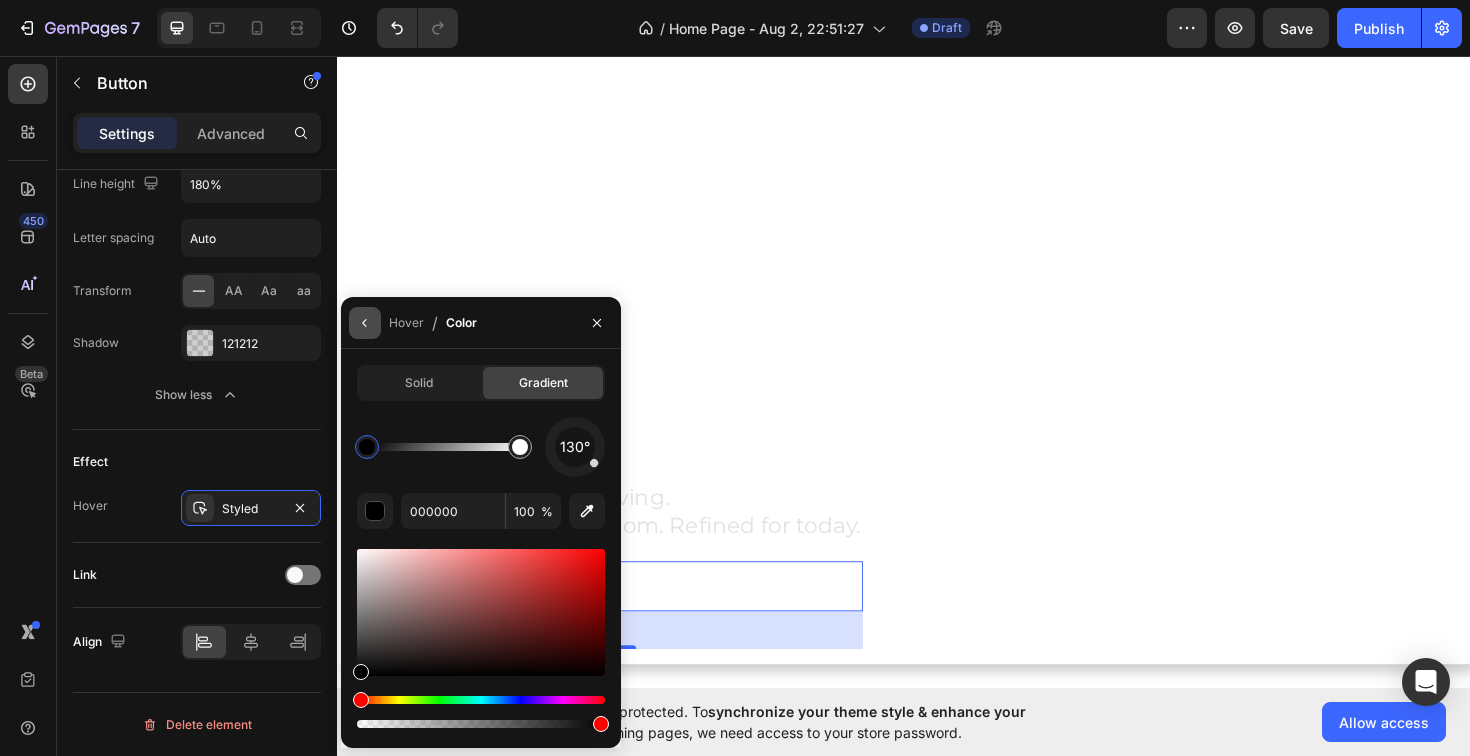 click 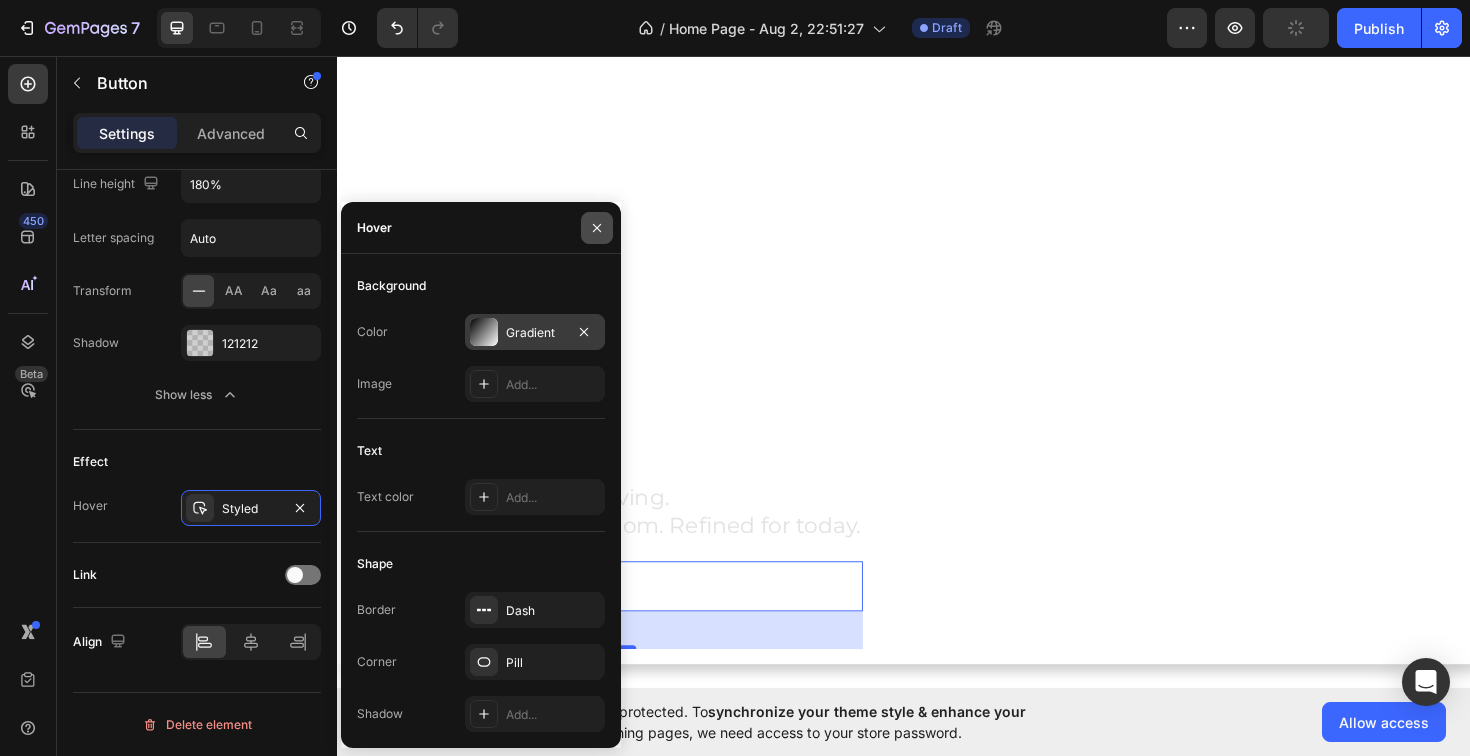 drag, startPoint x: 602, startPoint y: 241, endPoint x: 183, endPoint y: 624, distance: 567.67065 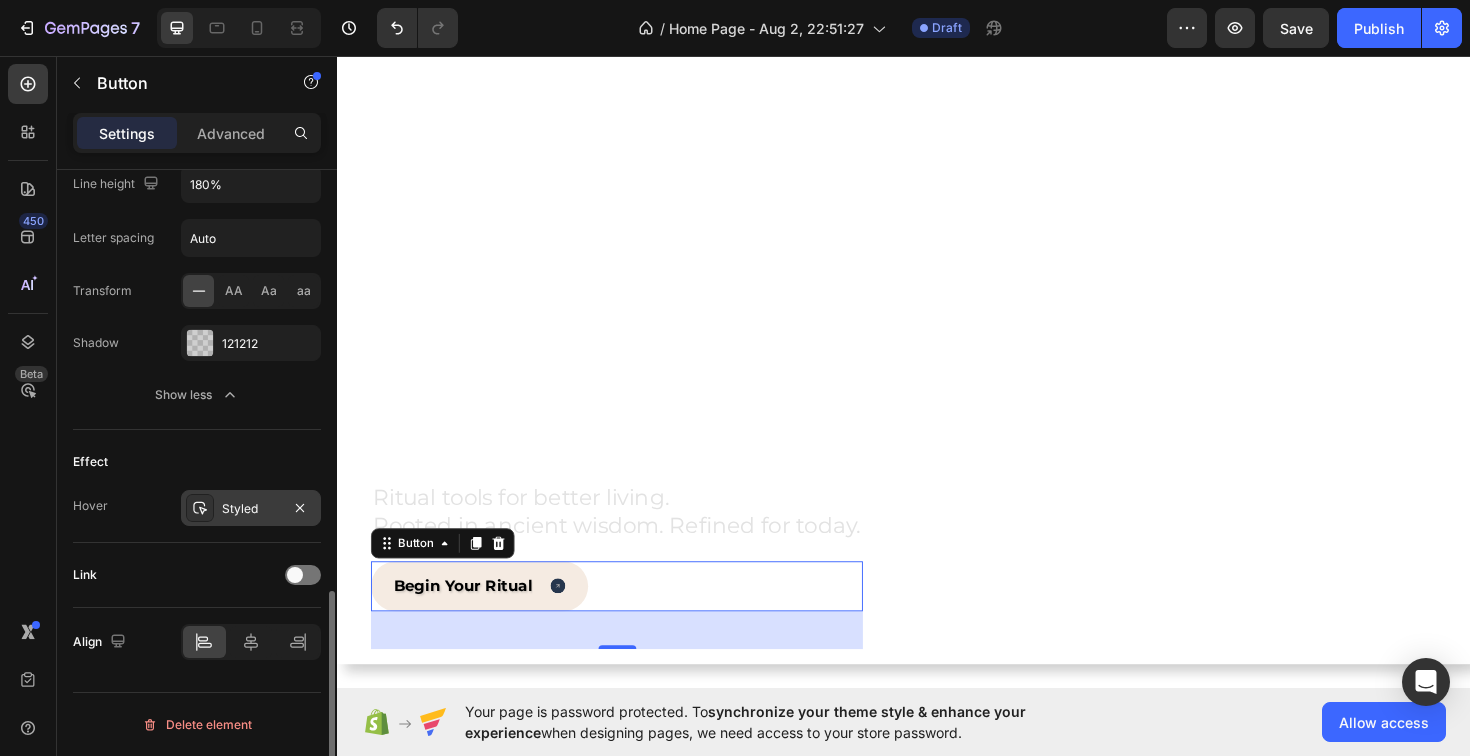 click on "Styled" at bounding box center [251, 509] 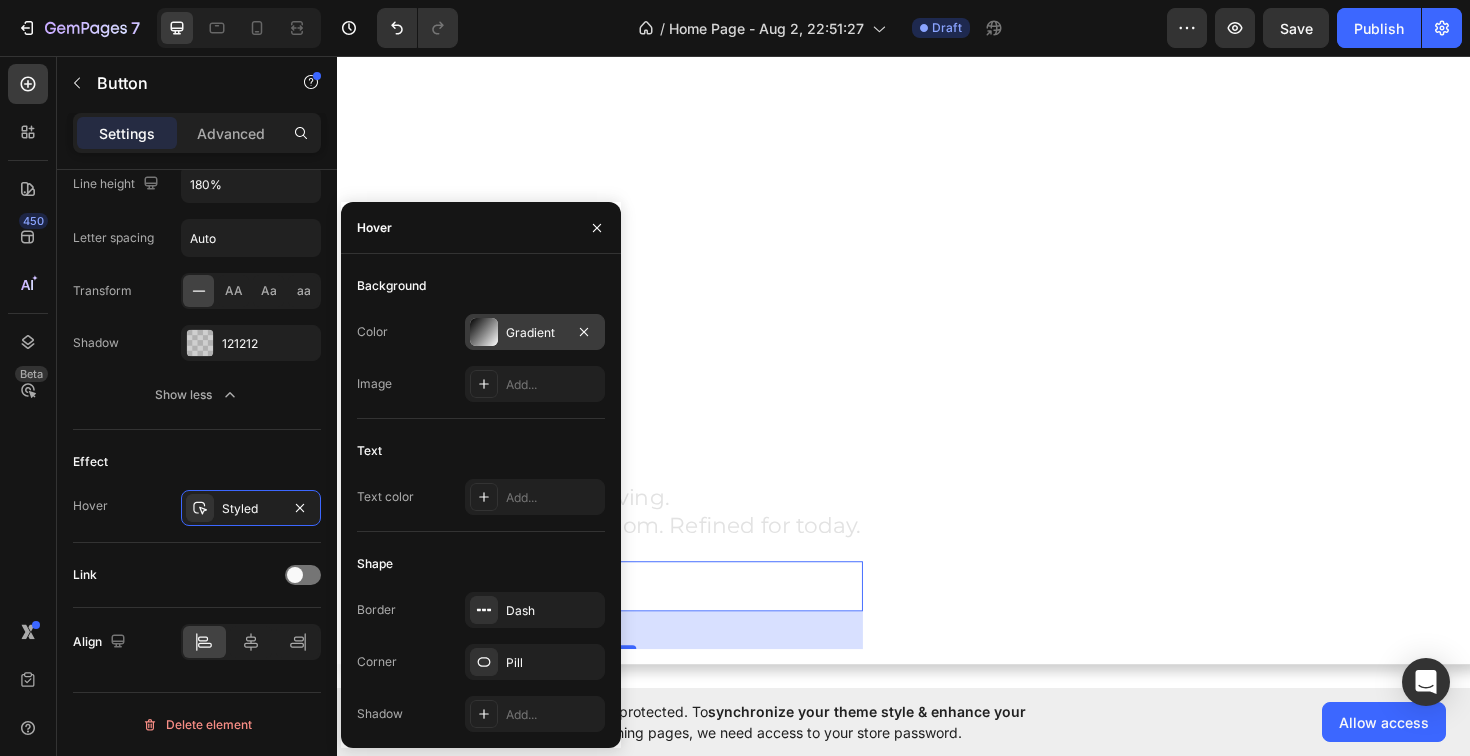 click at bounding box center [484, 332] 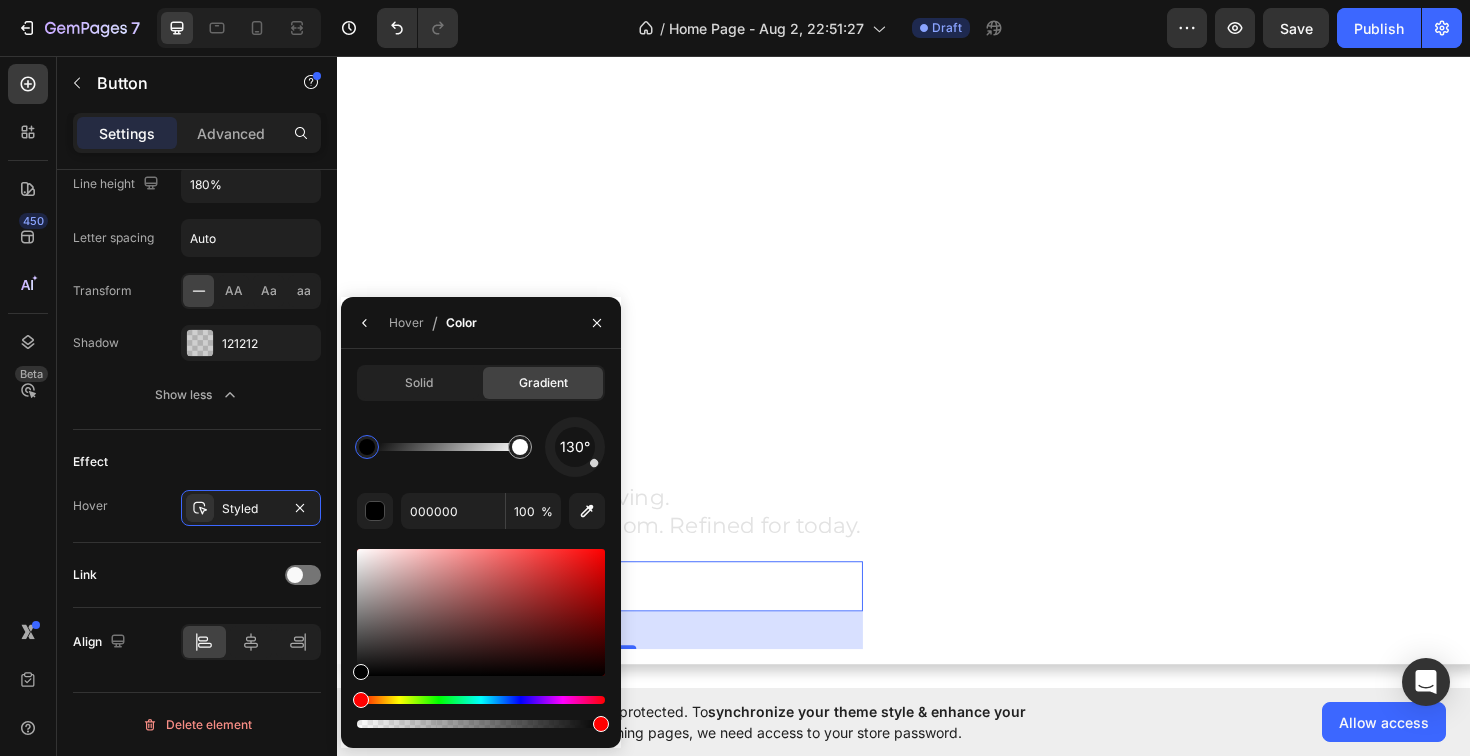 click on "Solid Gradient 130° 000000 100 %" at bounding box center [481, 548] 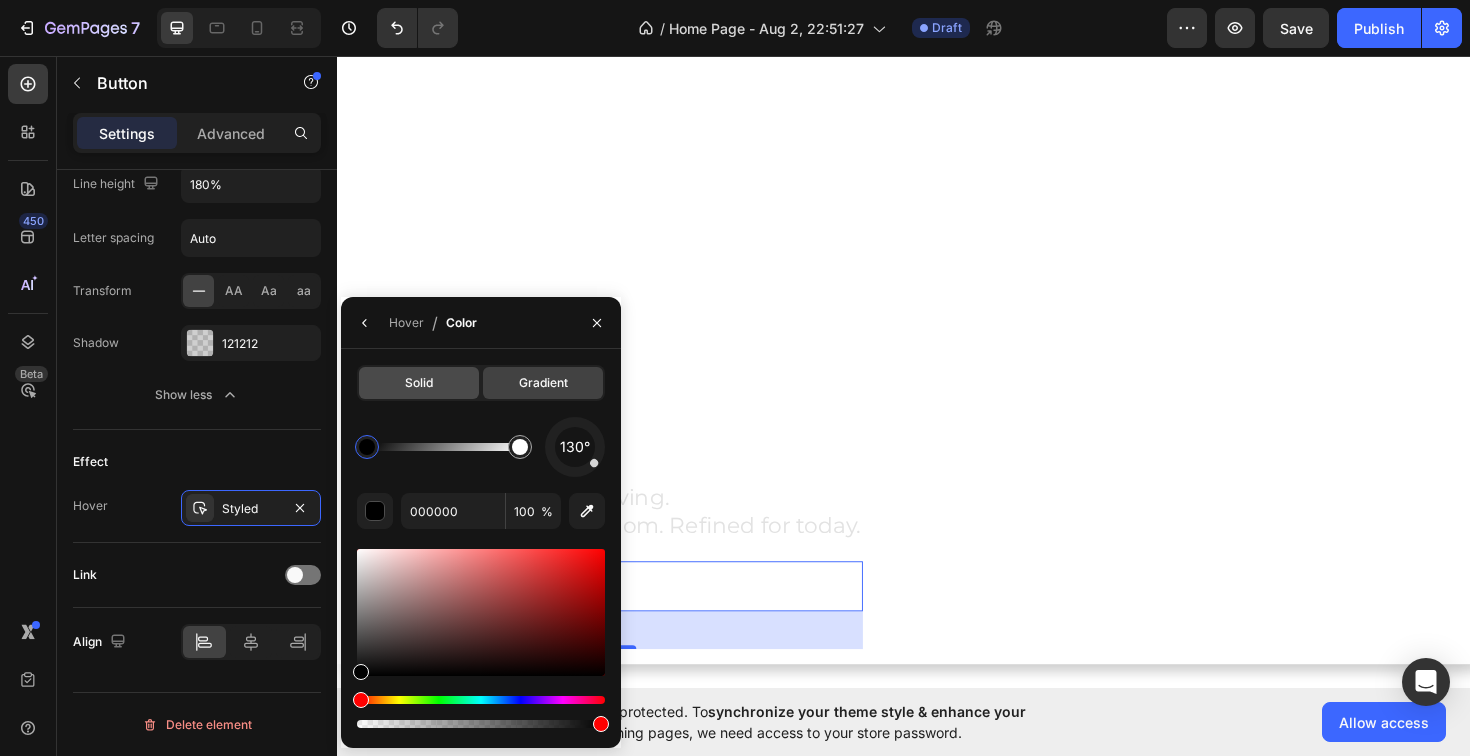 click on "Solid" 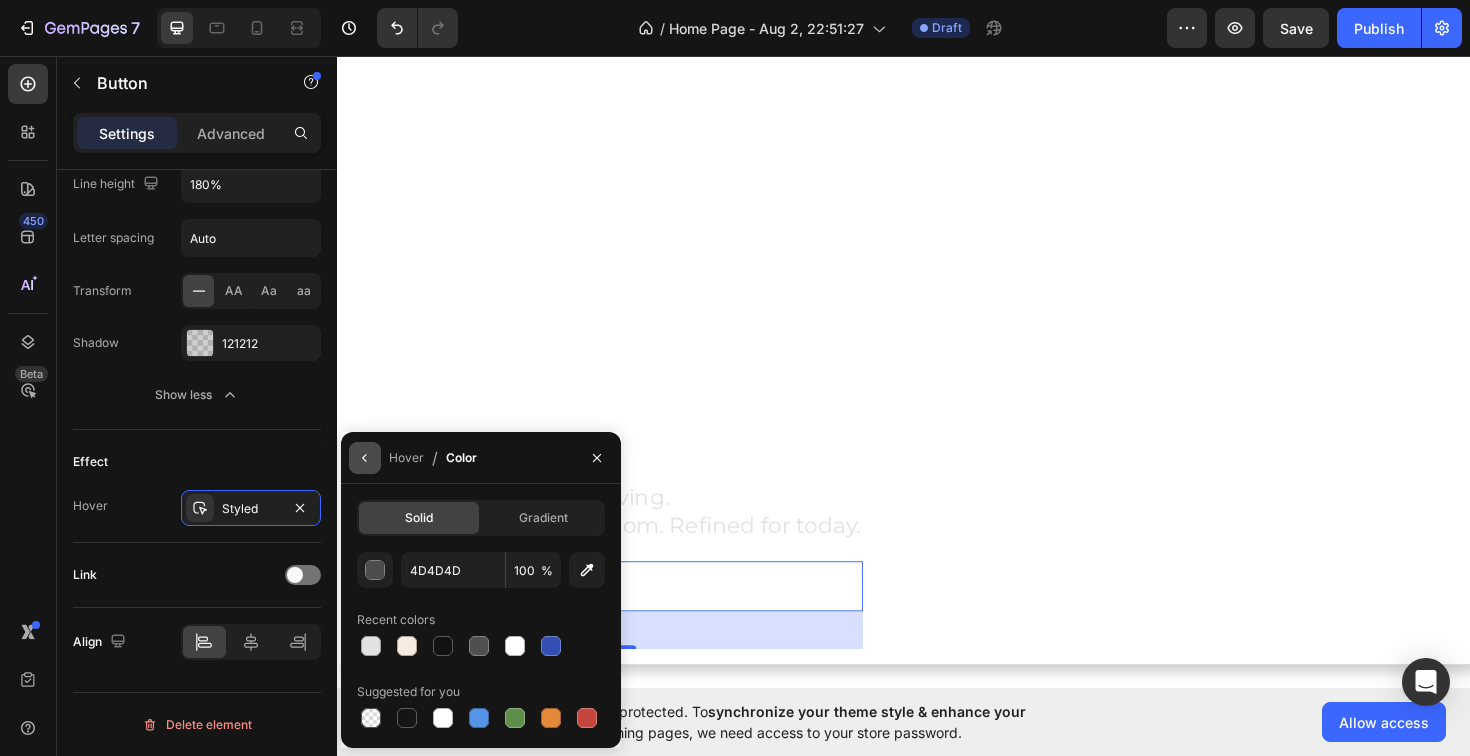 click 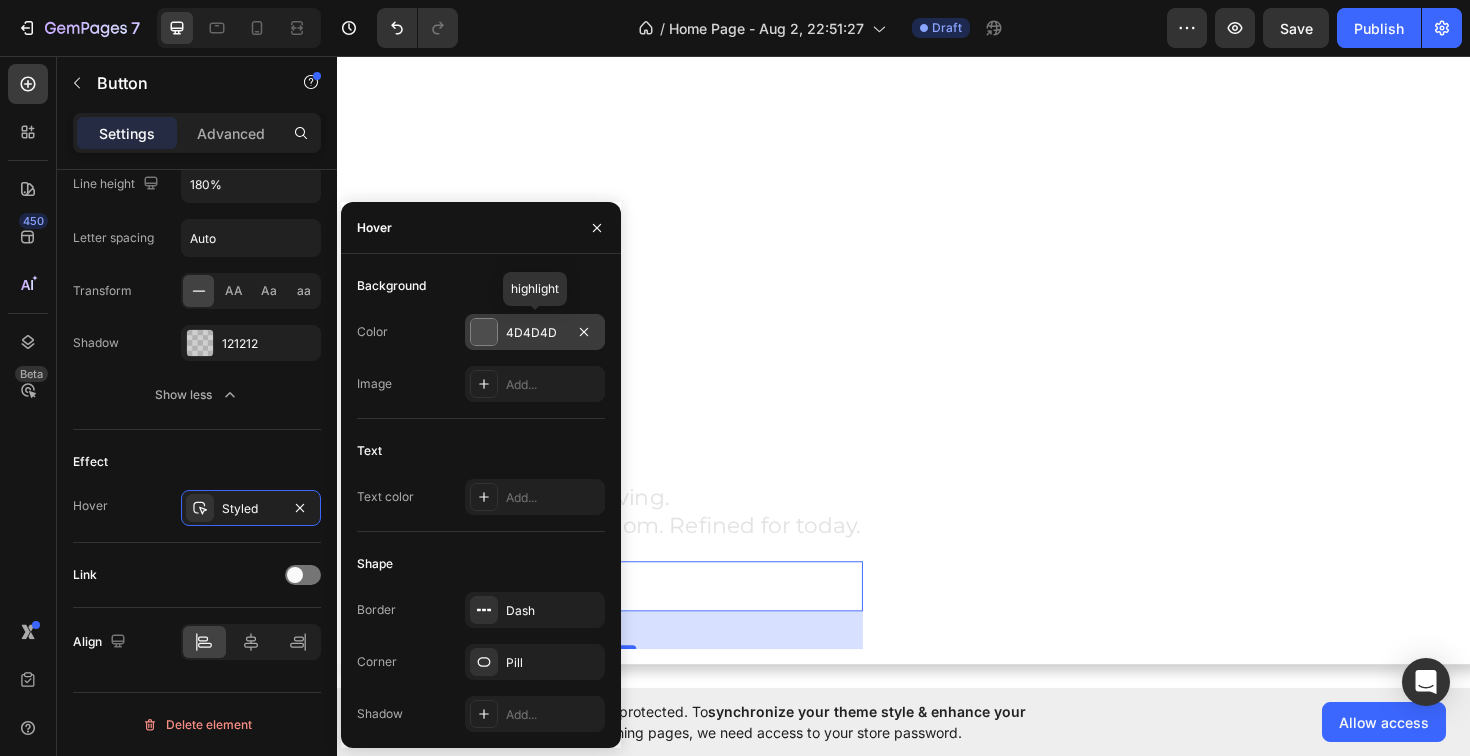 click at bounding box center (484, 332) 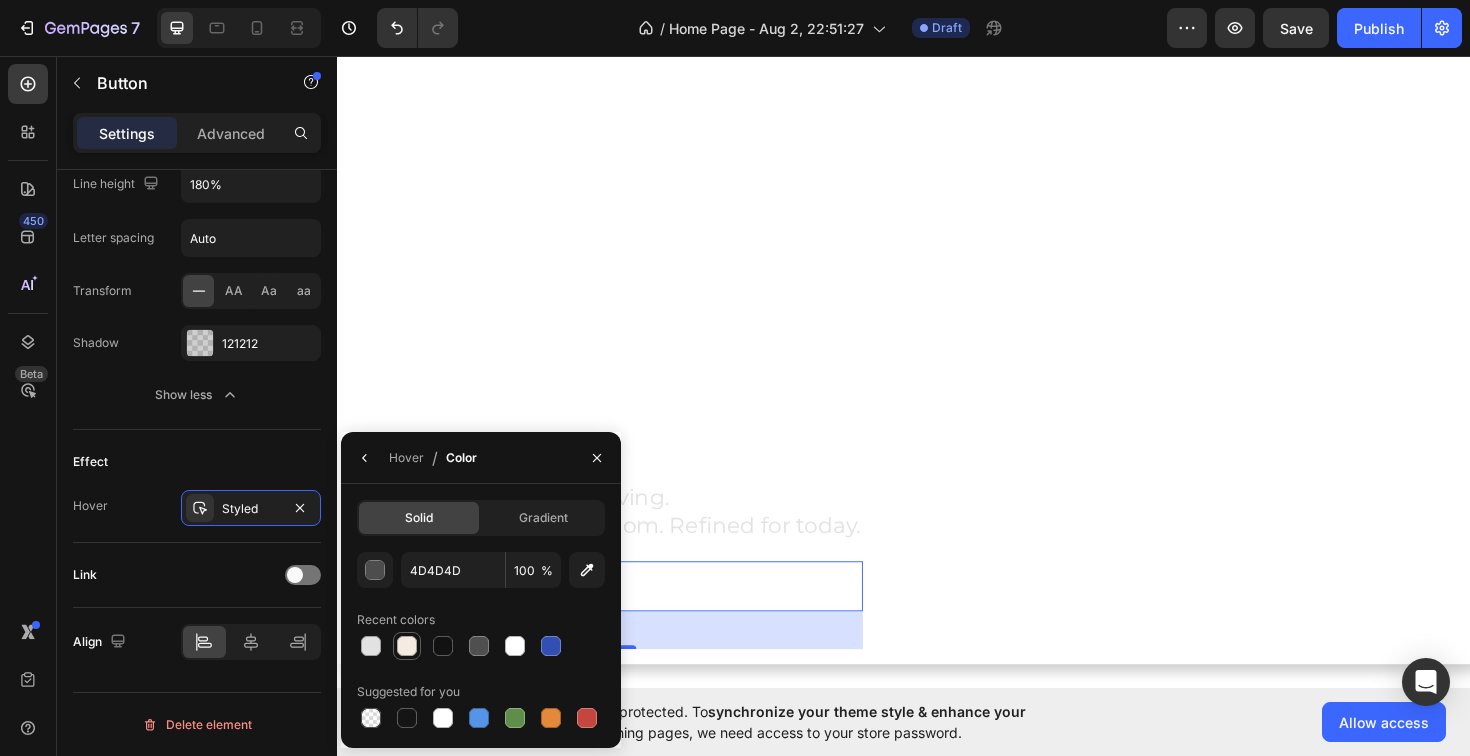 click at bounding box center (407, 646) 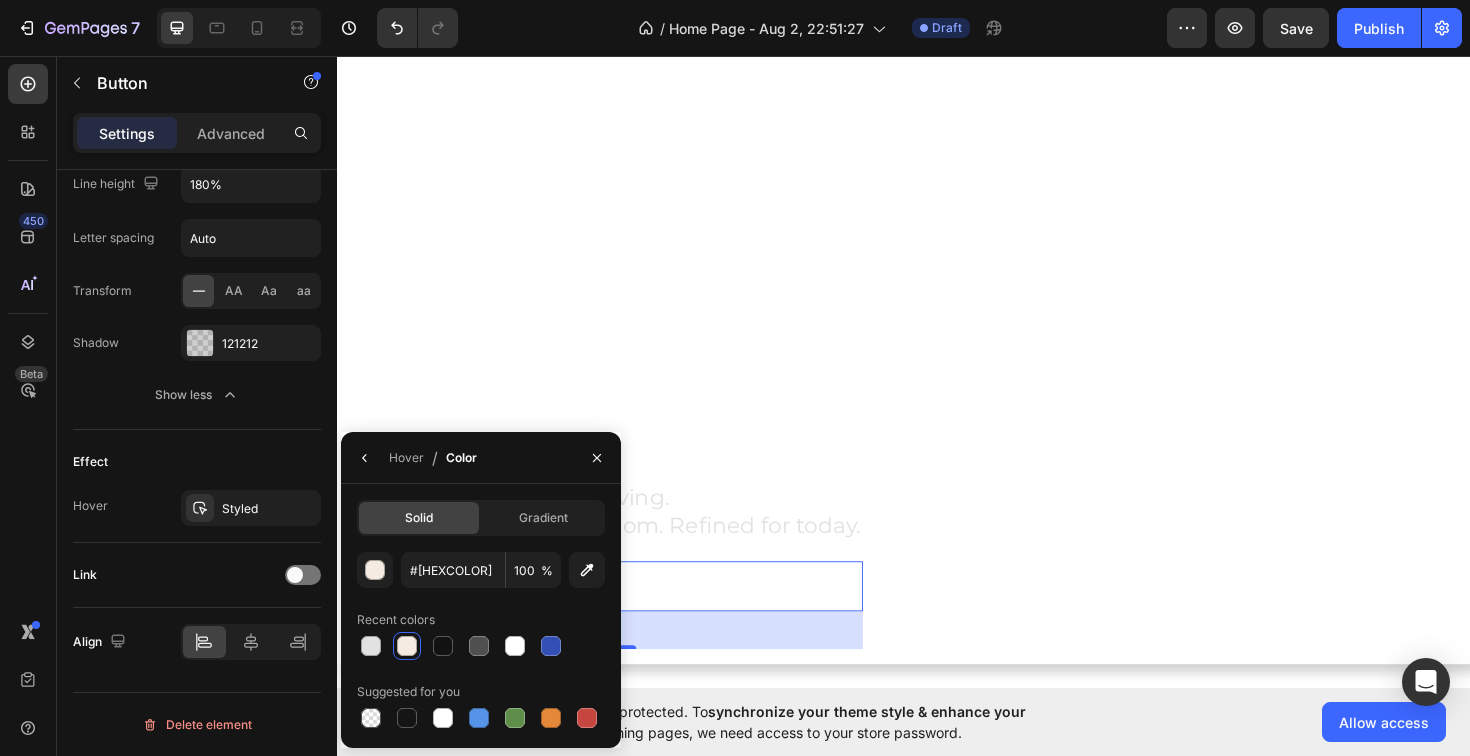 click on "40" at bounding box center [633, 665] 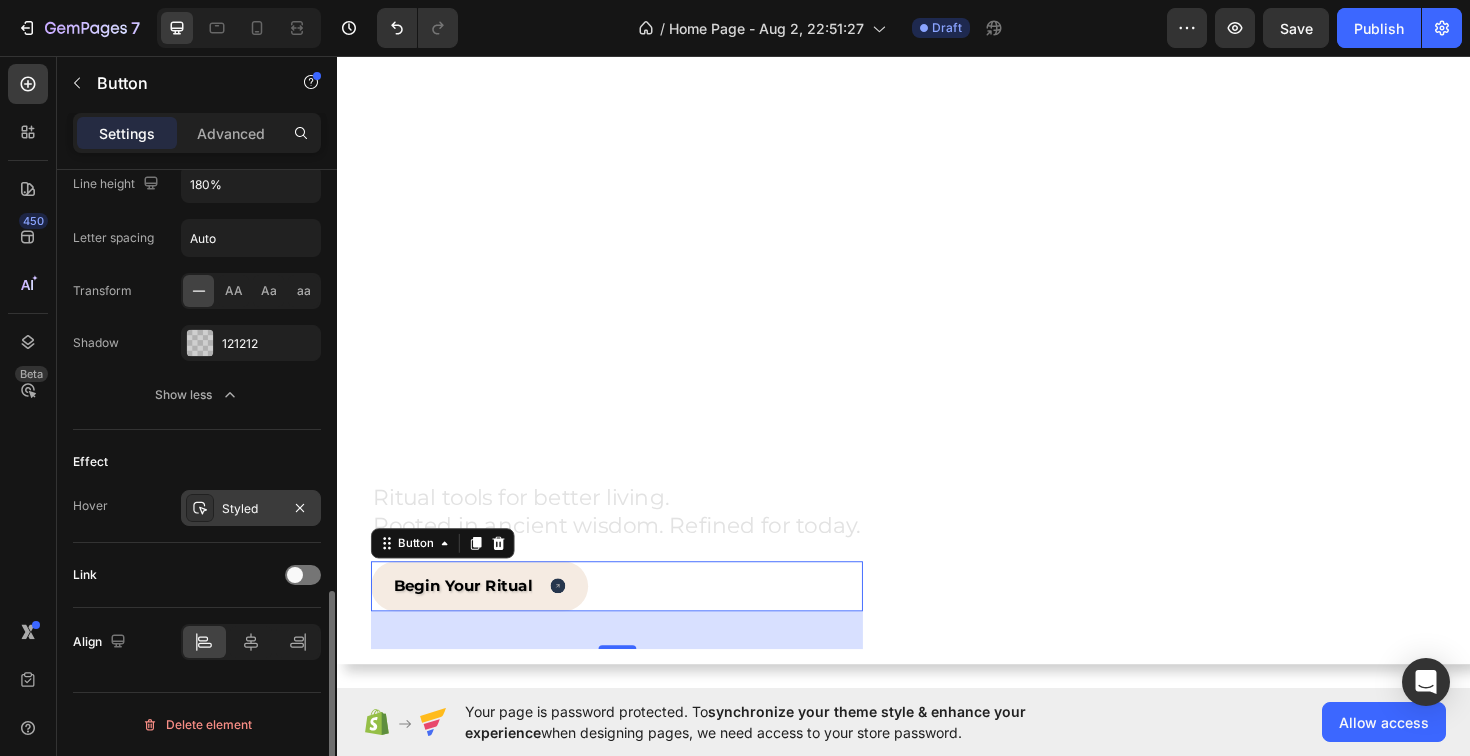 click on "Styled" at bounding box center [251, 508] 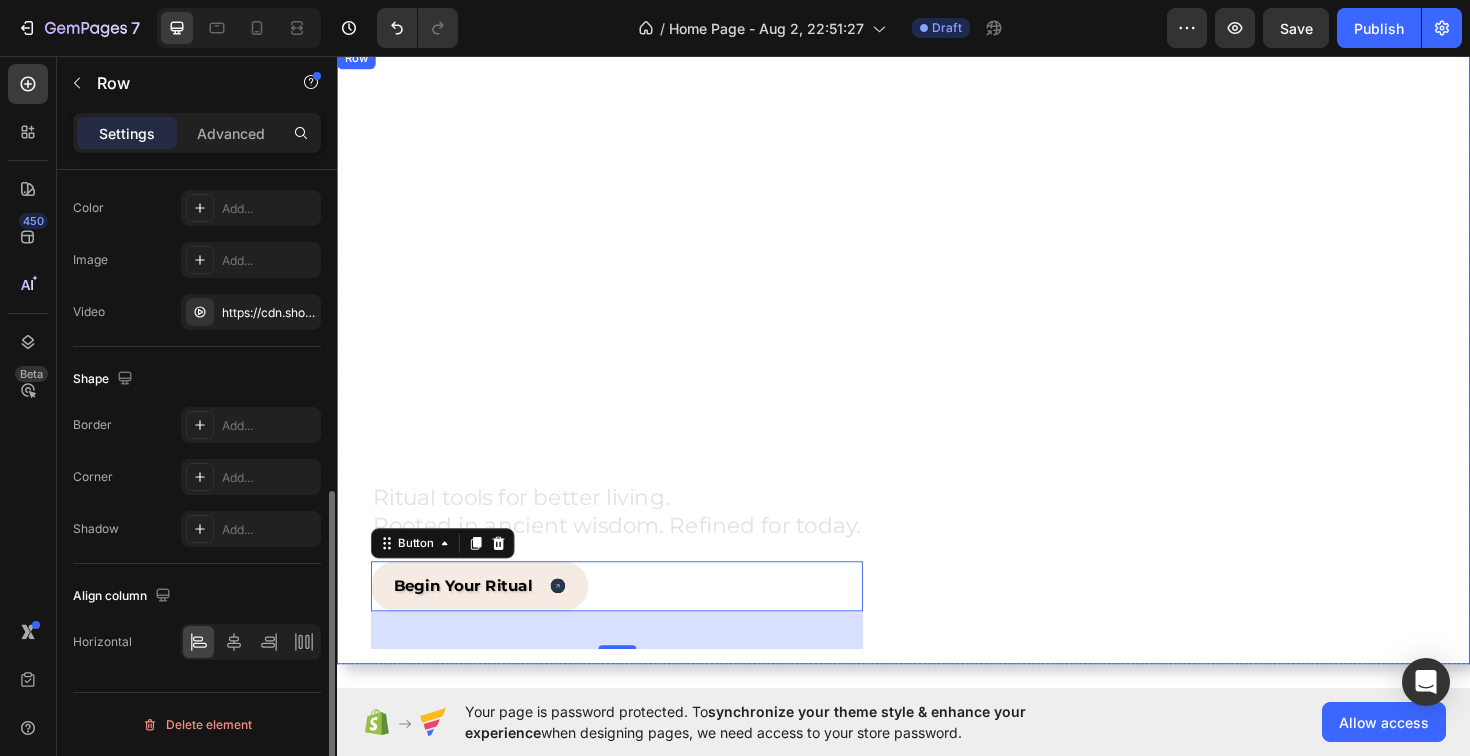 click on "Ritual tools for better living.  Rooted in ancient wisdom. Refined for today. Heading
Begin Your Ritual Button   40" at bounding box center [623, 374] 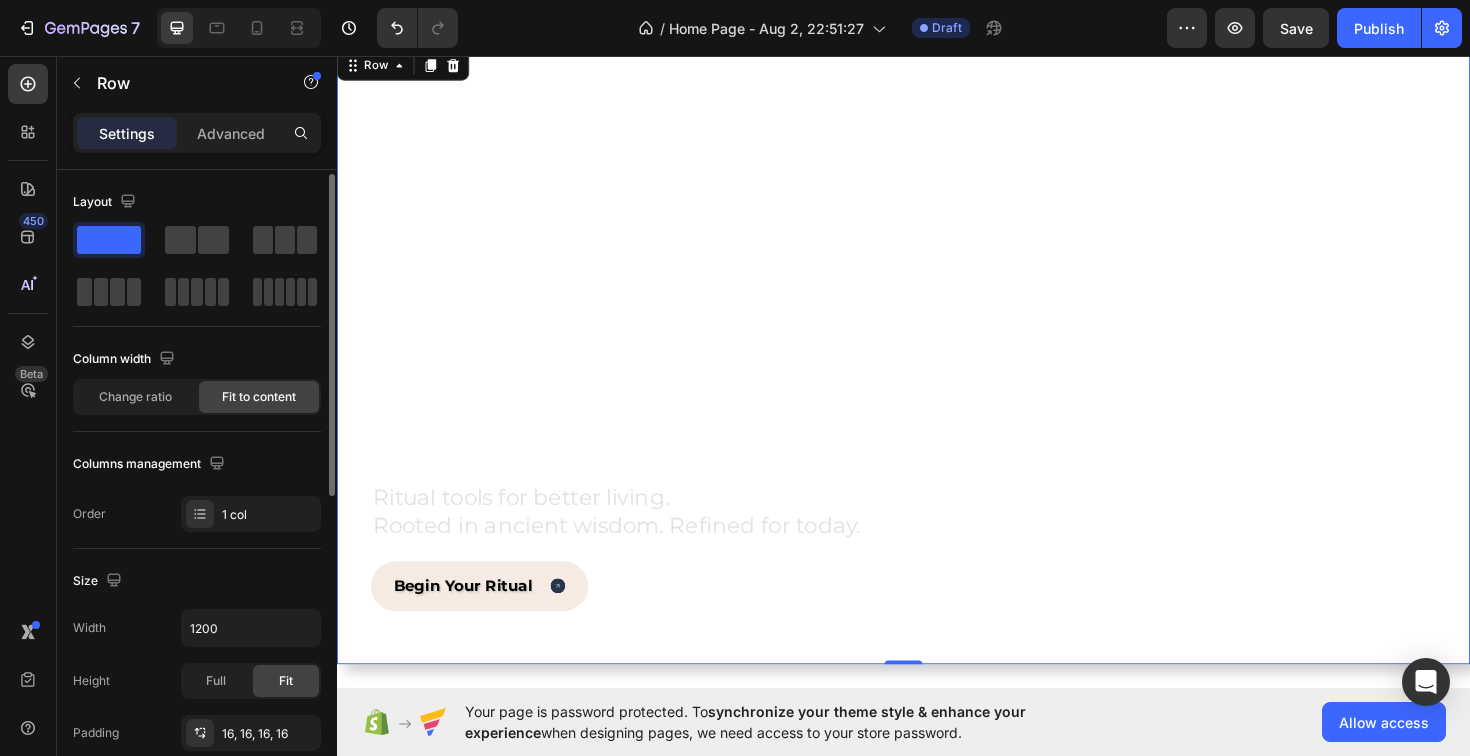 scroll, scrollTop: 638, scrollLeft: 0, axis: vertical 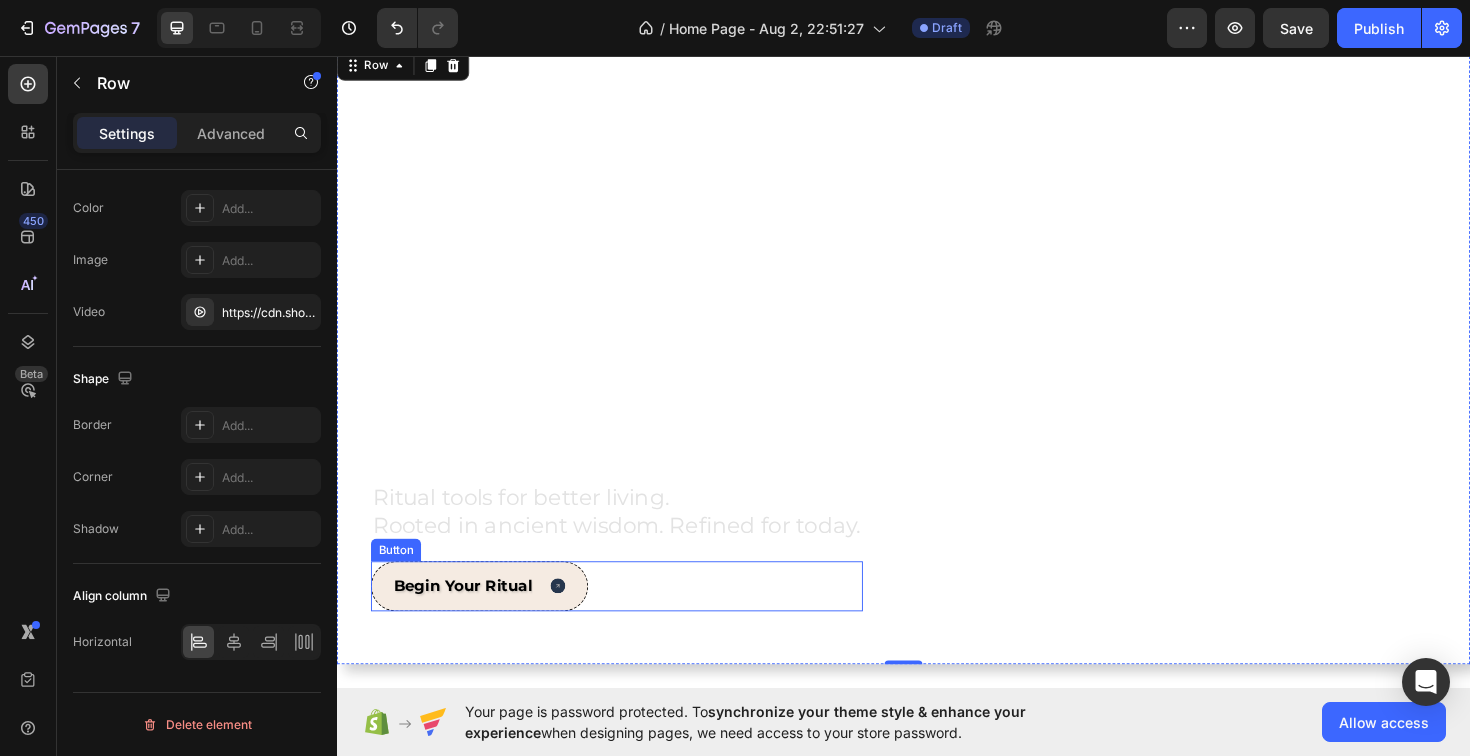 click on "Begin Your Ritual" at bounding box center (488, 618) 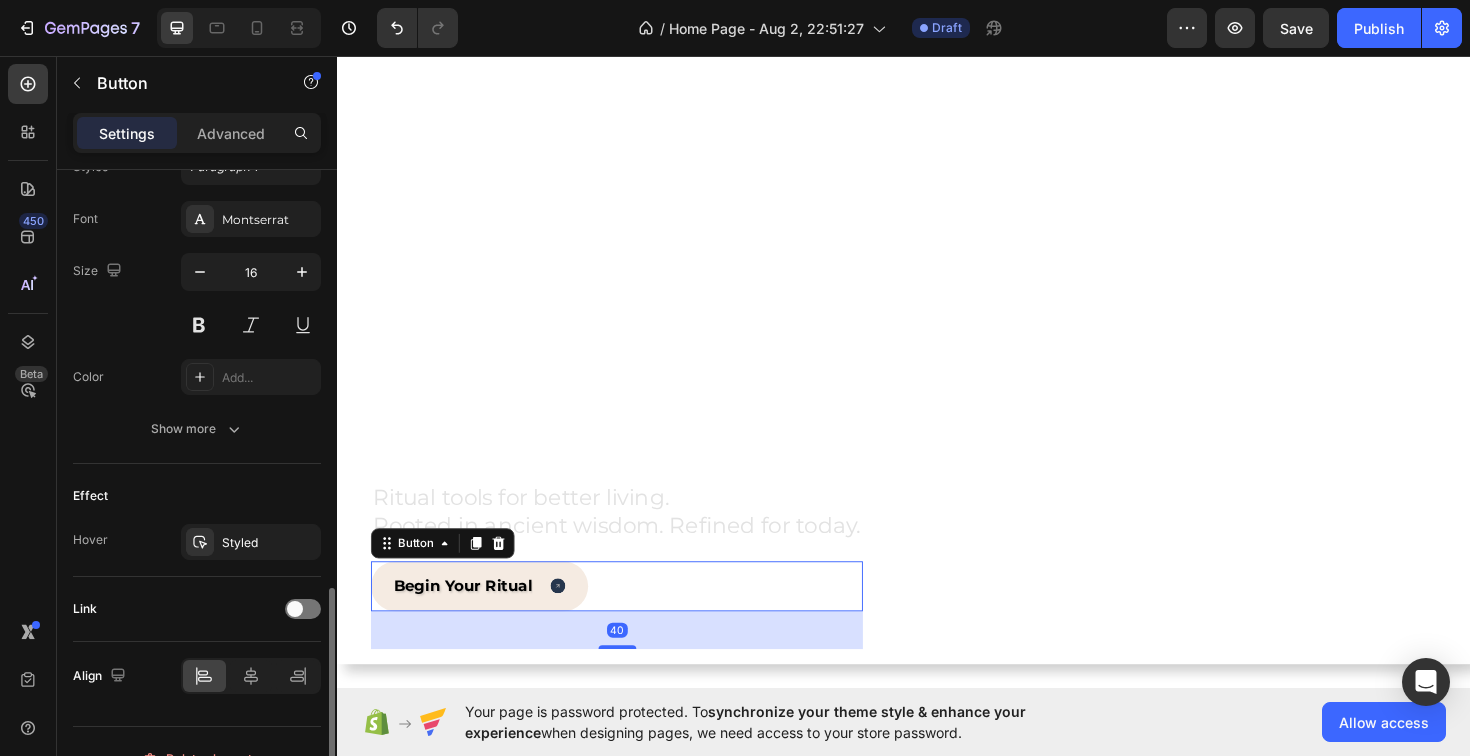 scroll, scrollTop: 949, scrollLeft: 0, axis: vertical 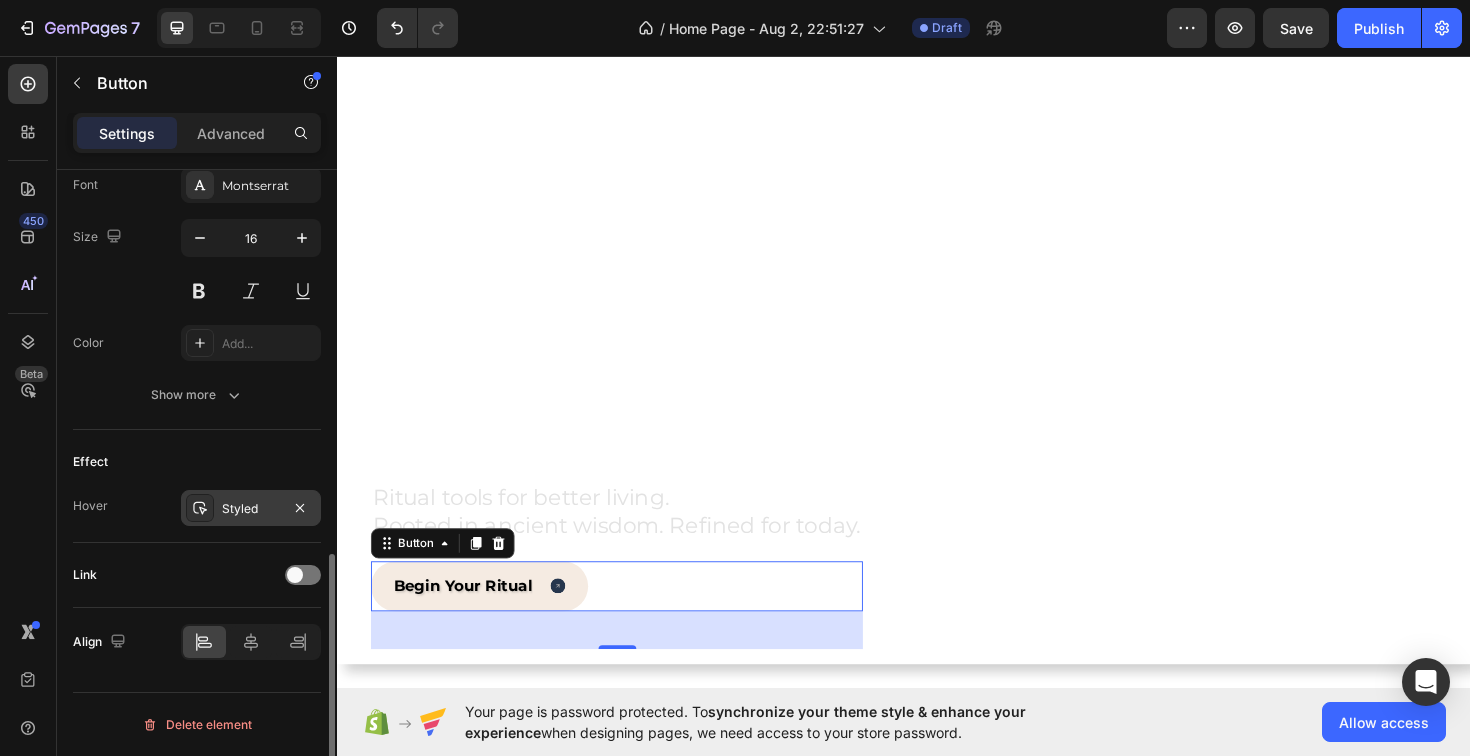 click on "Styled" at bounding box center [251, 509] 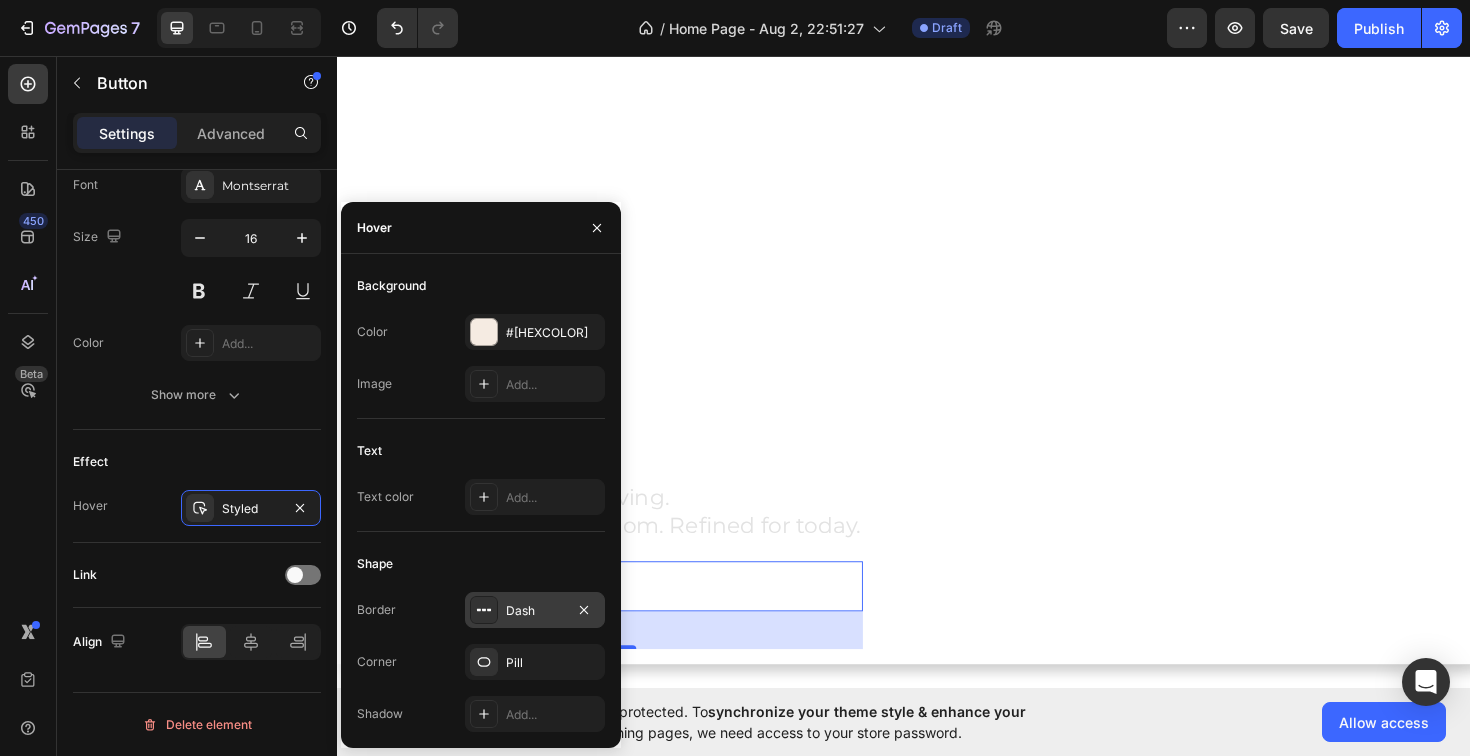 click on "Dash" at bounding box center (535, 611) 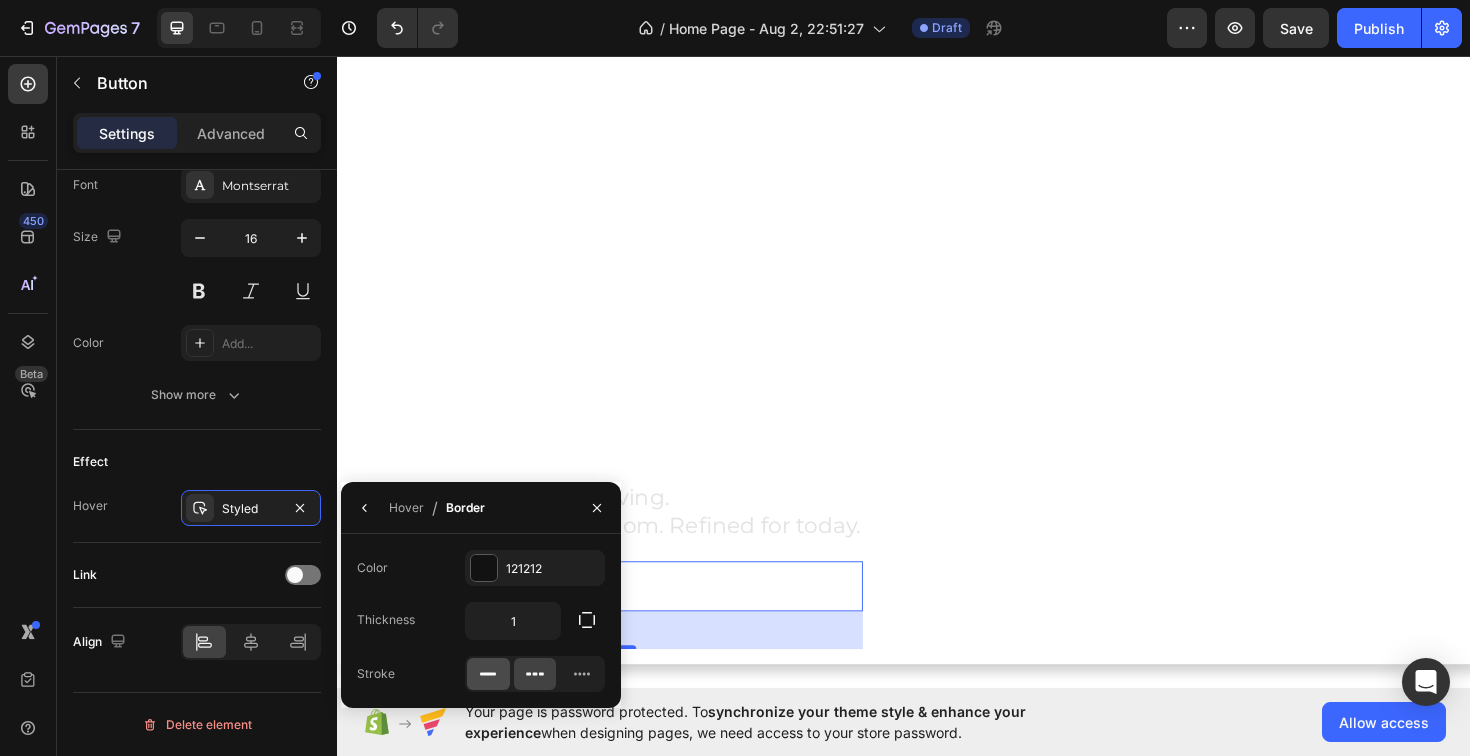 click 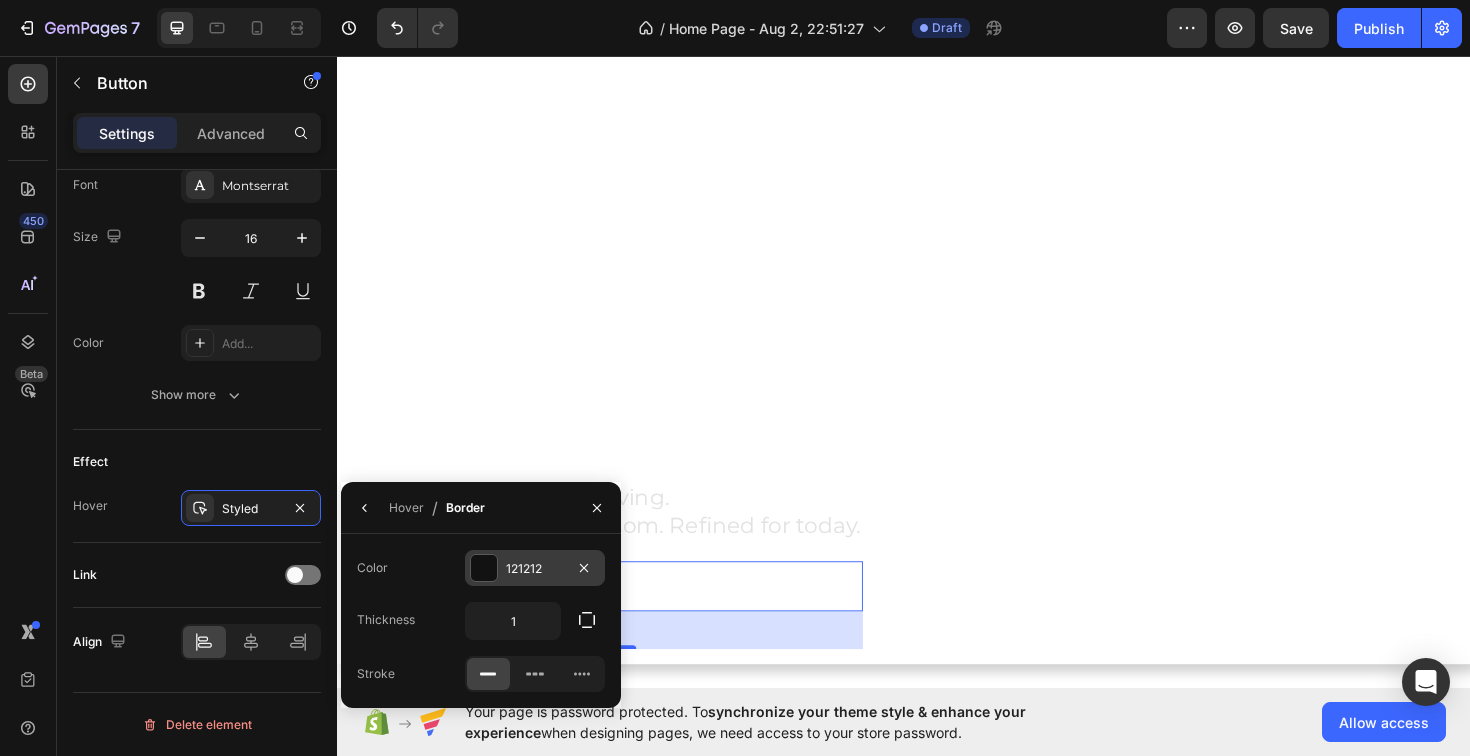 click at bounding box center (484, 568) 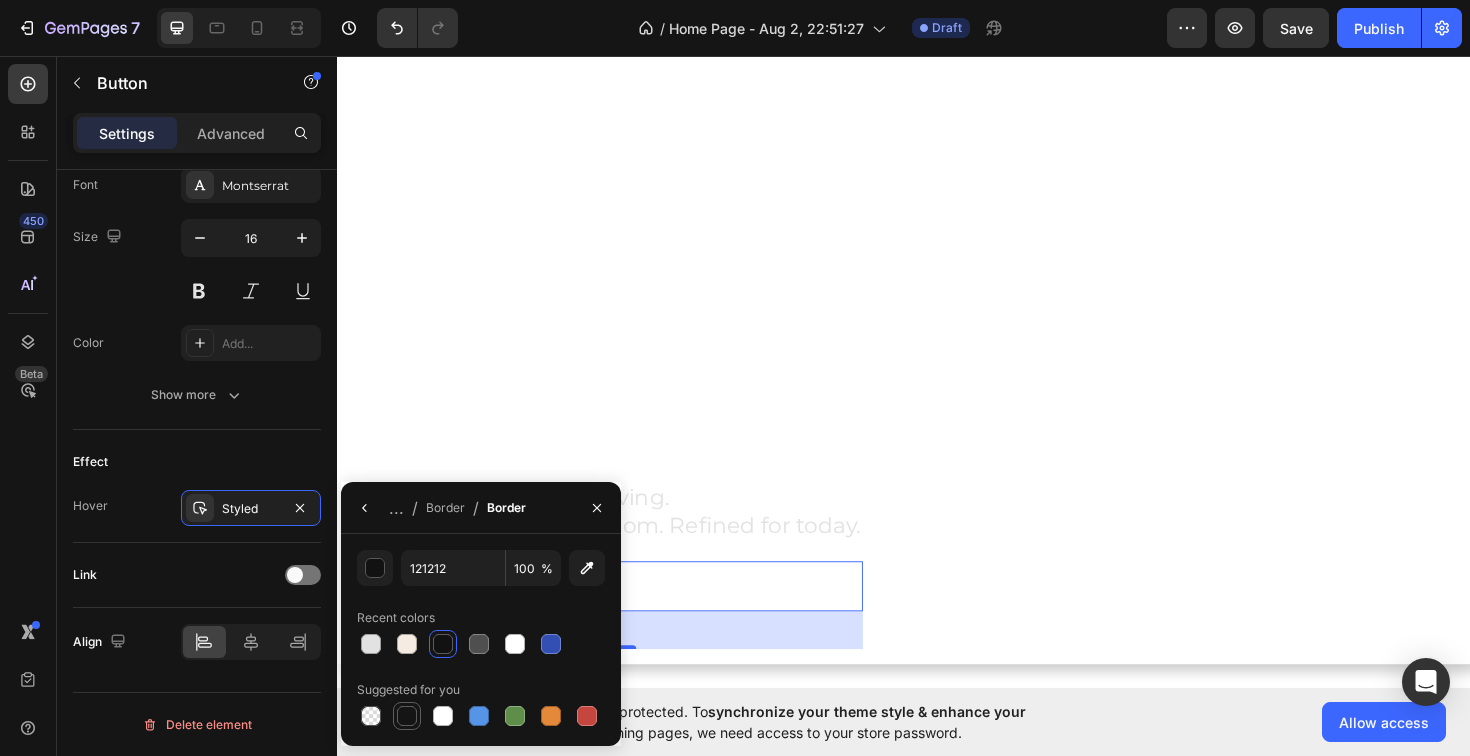 click at bounding box center (407, 716) 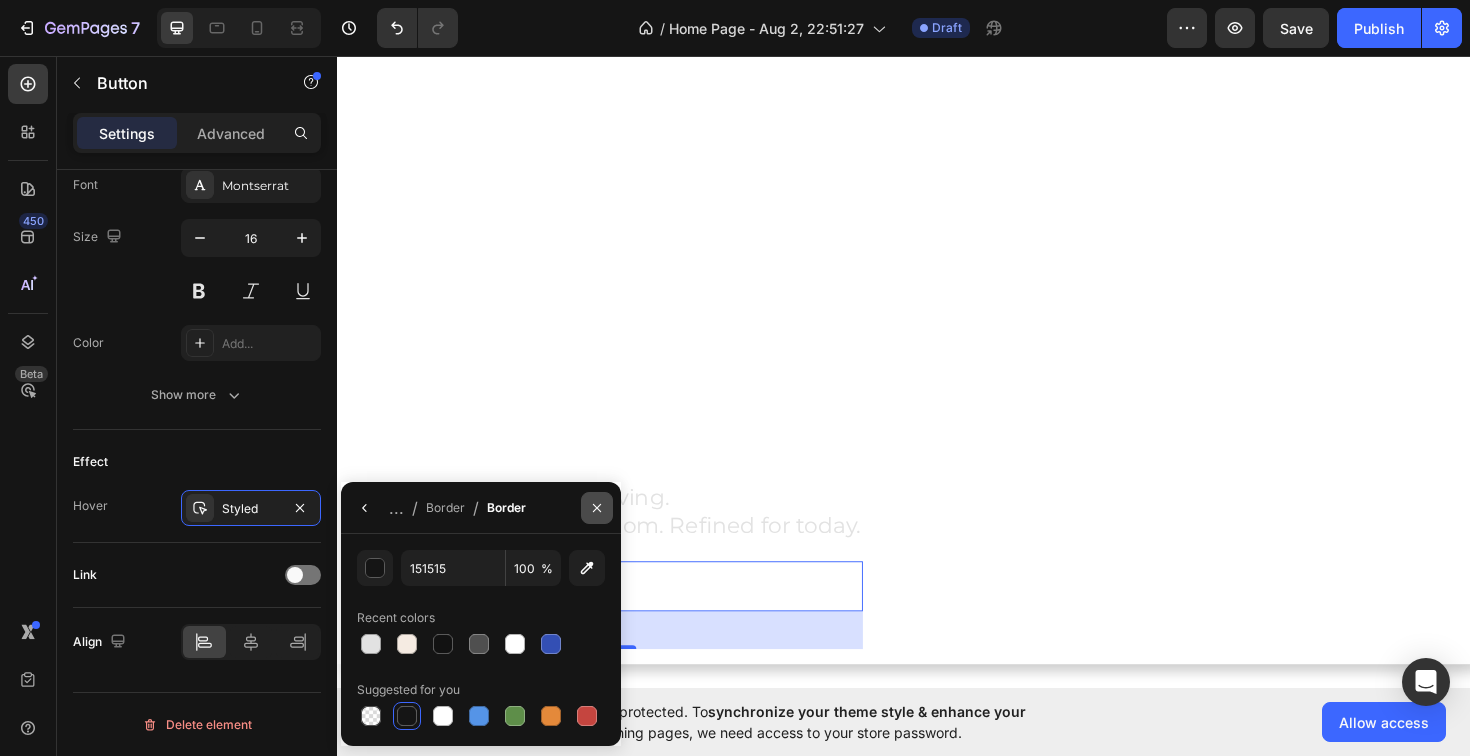 click at bounding box center (597, 508) 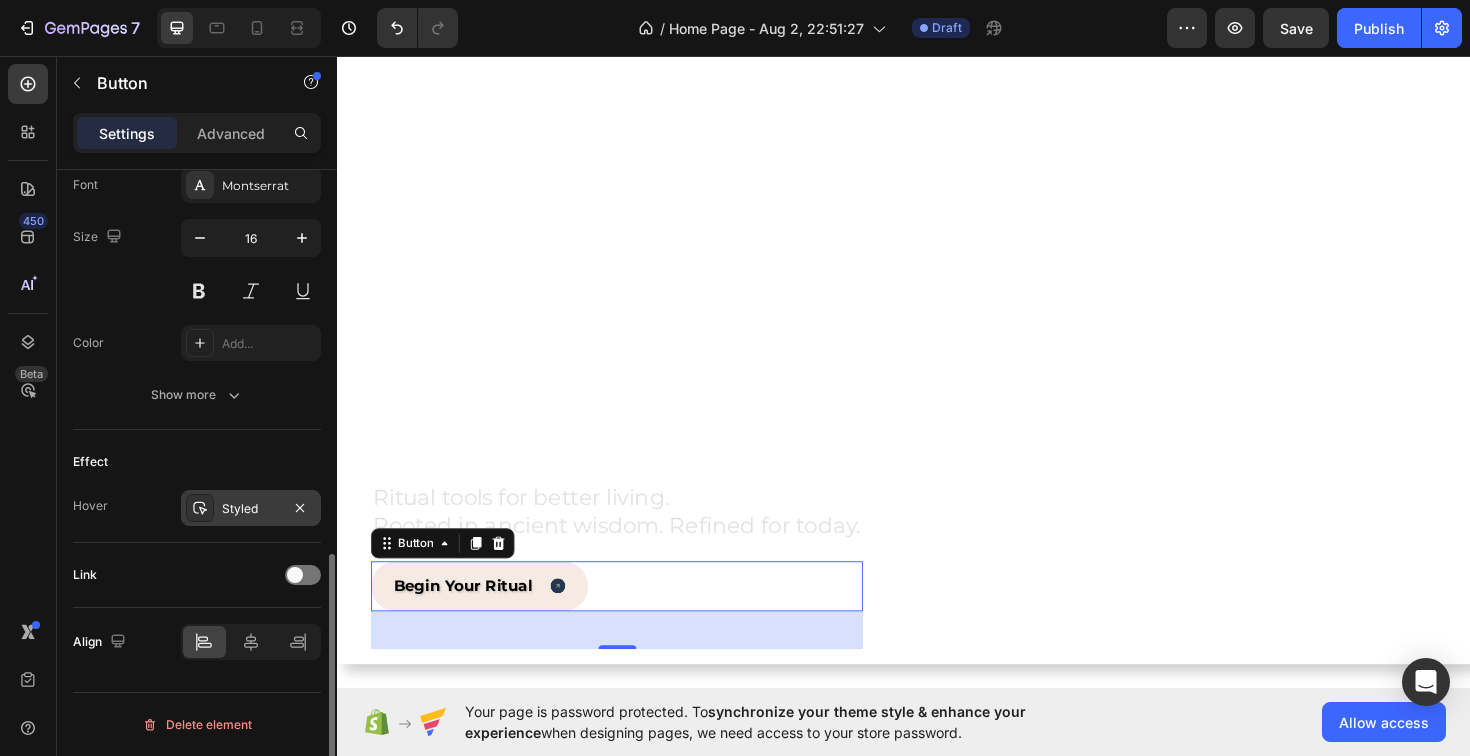 click on "Styled" at bounding box center (251, 509) 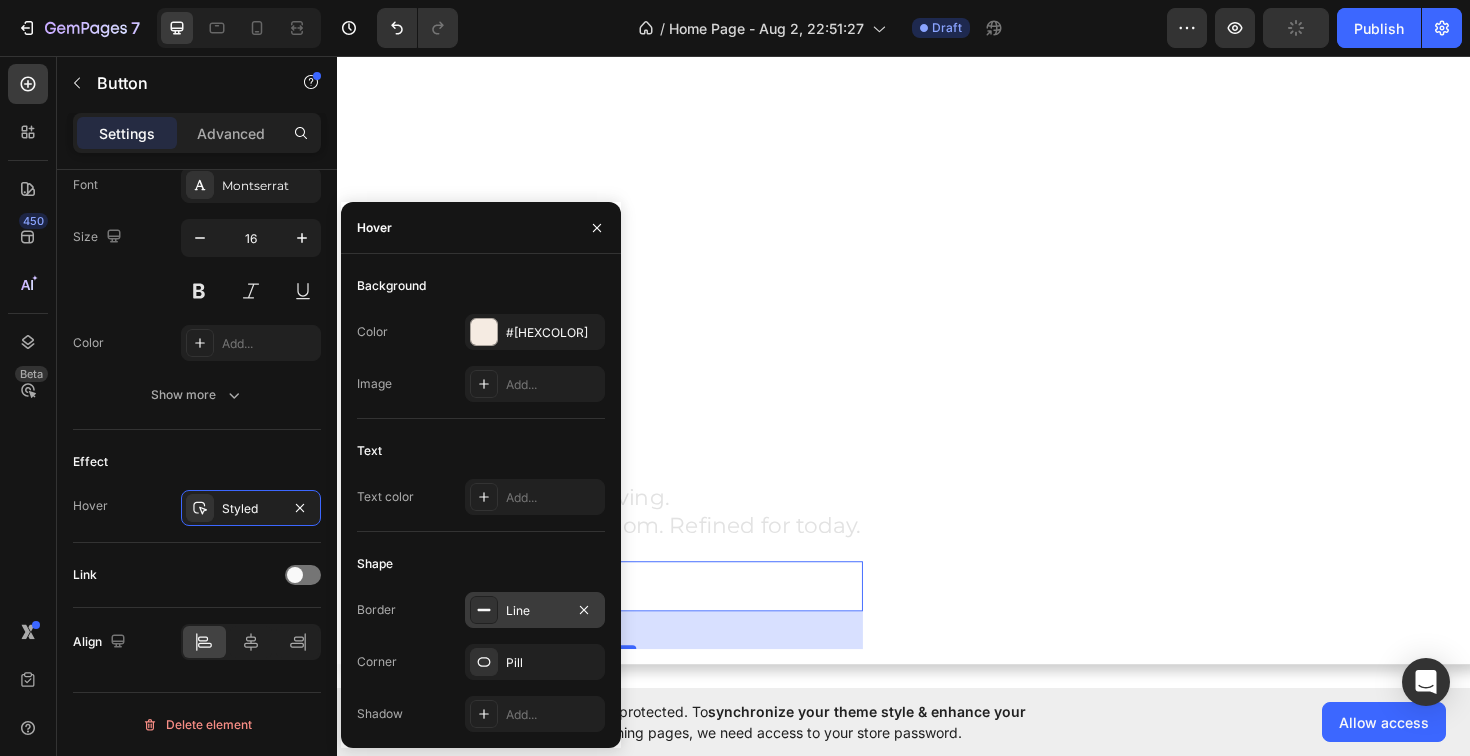 click on "Line" at bounding box center (535, 610) 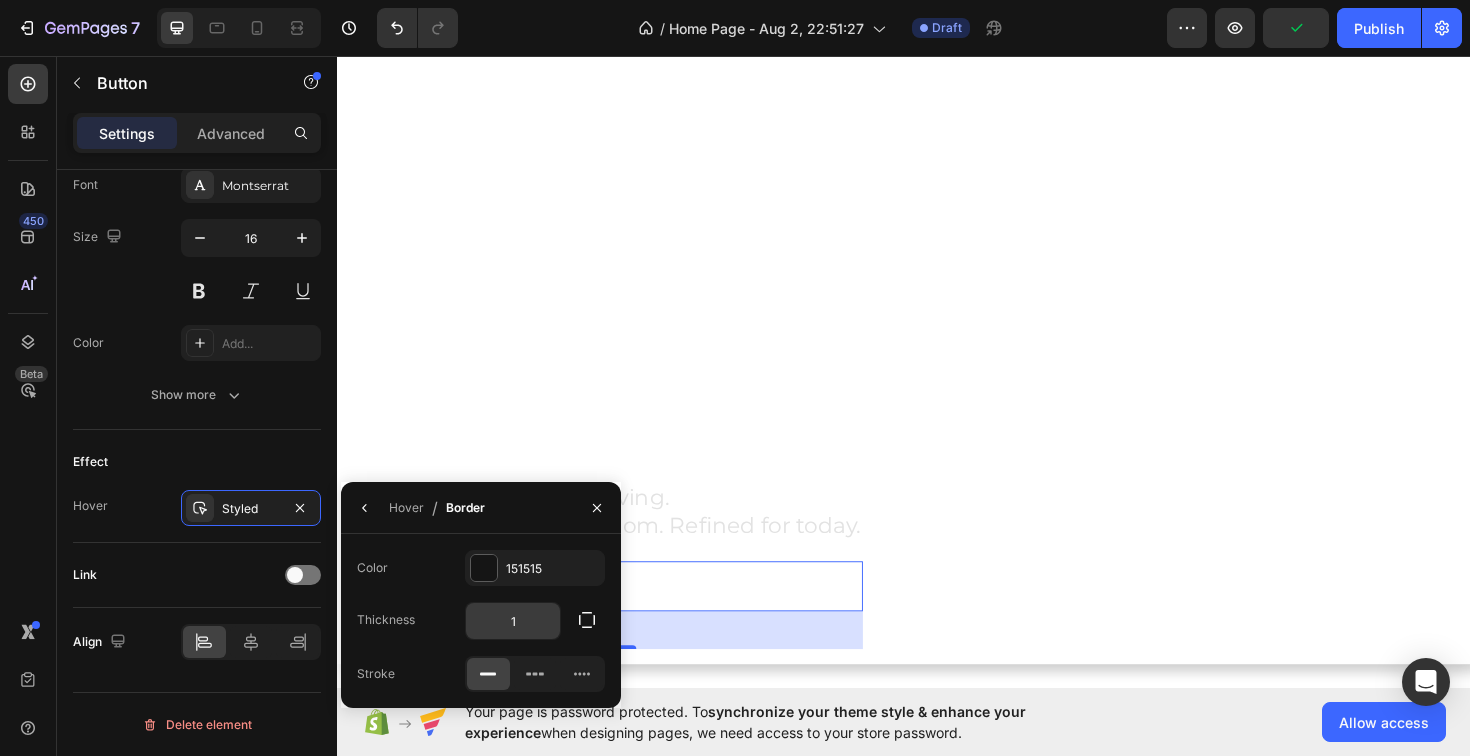 click on "1" at bounding box center (513, 621) 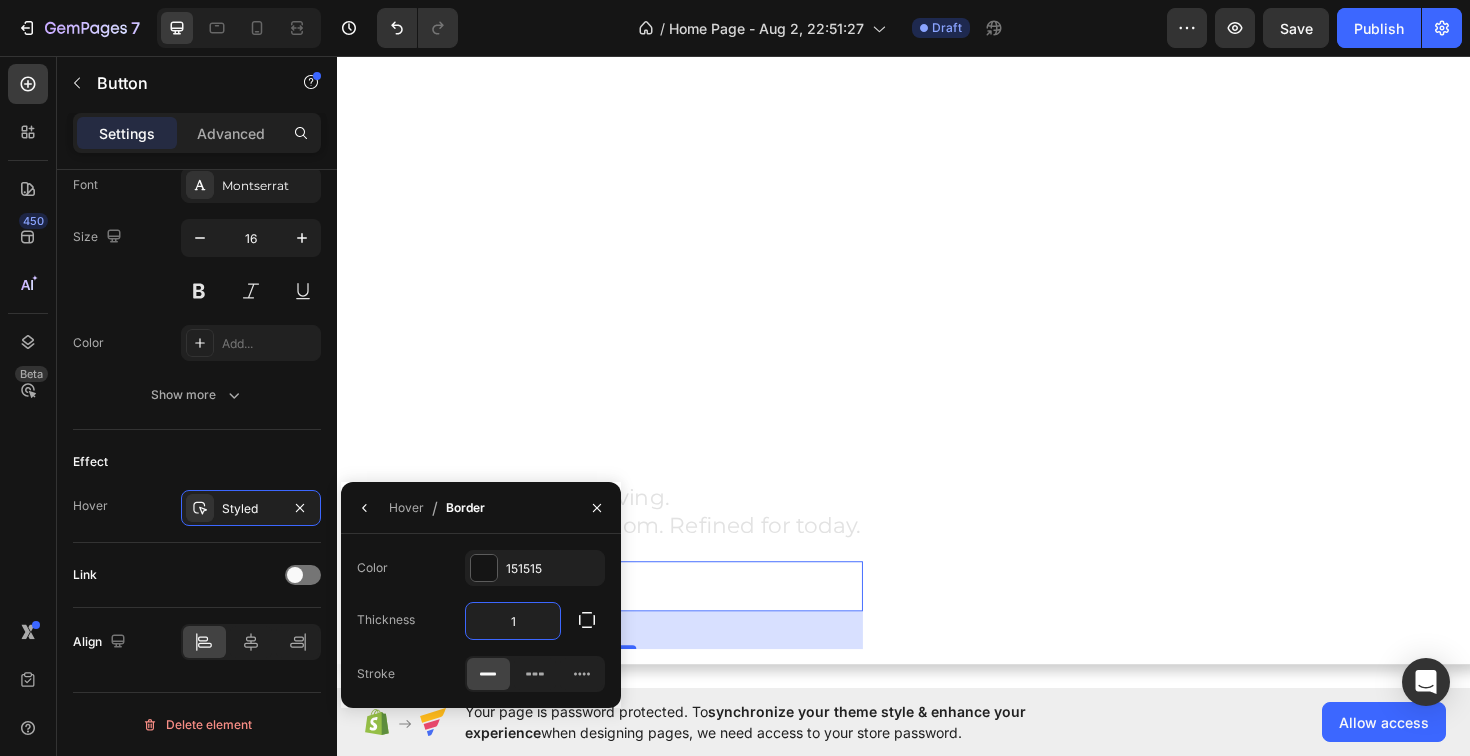 type on "3" 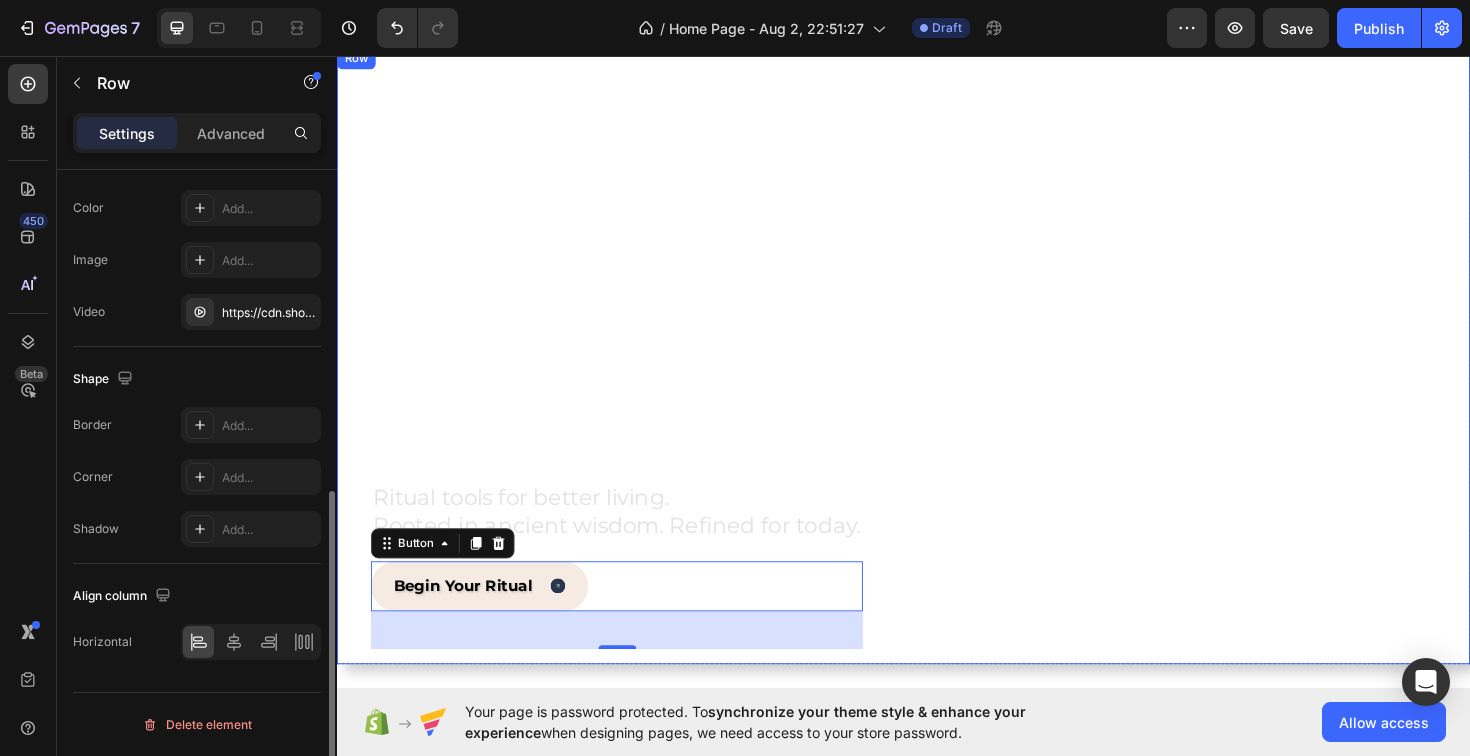 click on "Ritual tools for better living.  Rooted in ancient wisdom. Refined for today. Heading
Begin Your Ritual Button   40" at bounding box center (623, 374) 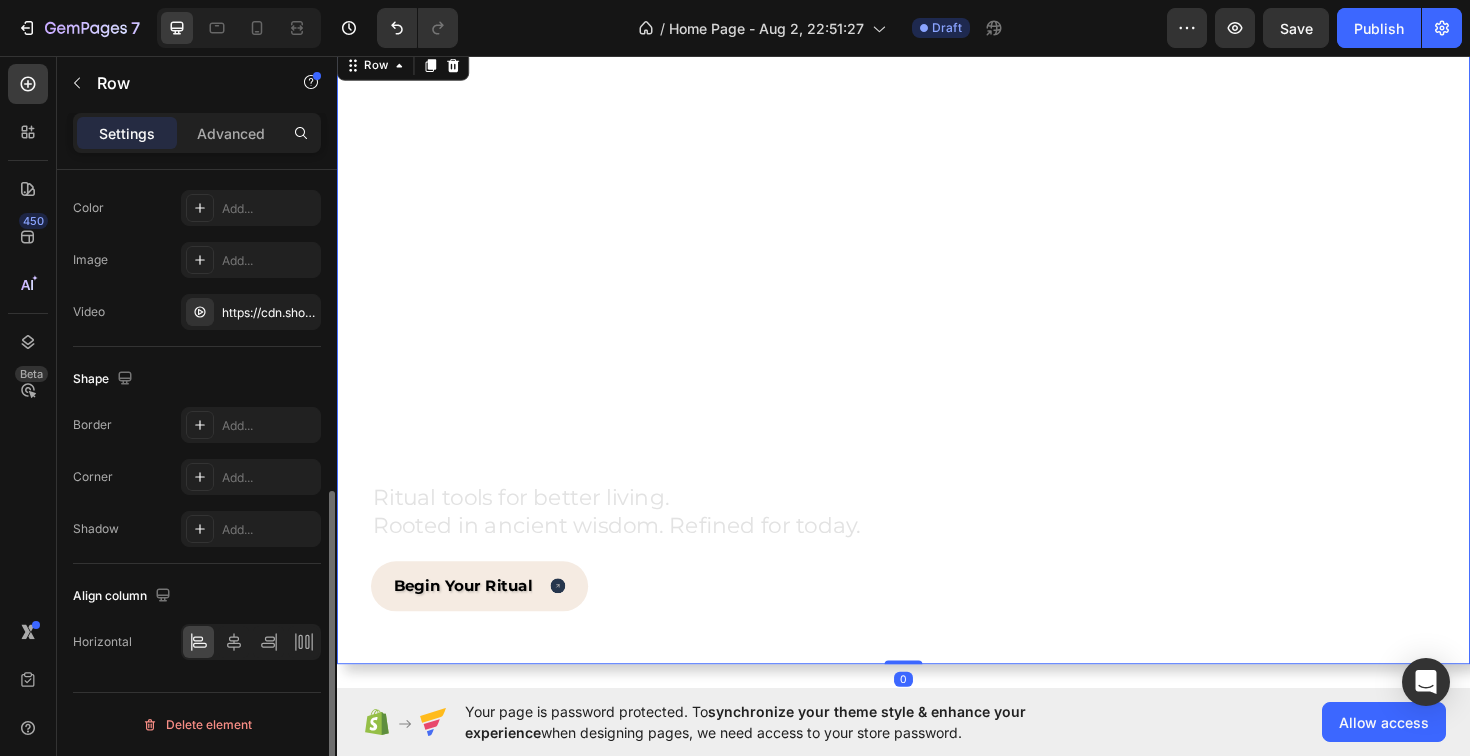 scroll, scrollTop: 0, scrollLeft: 0, axis: both 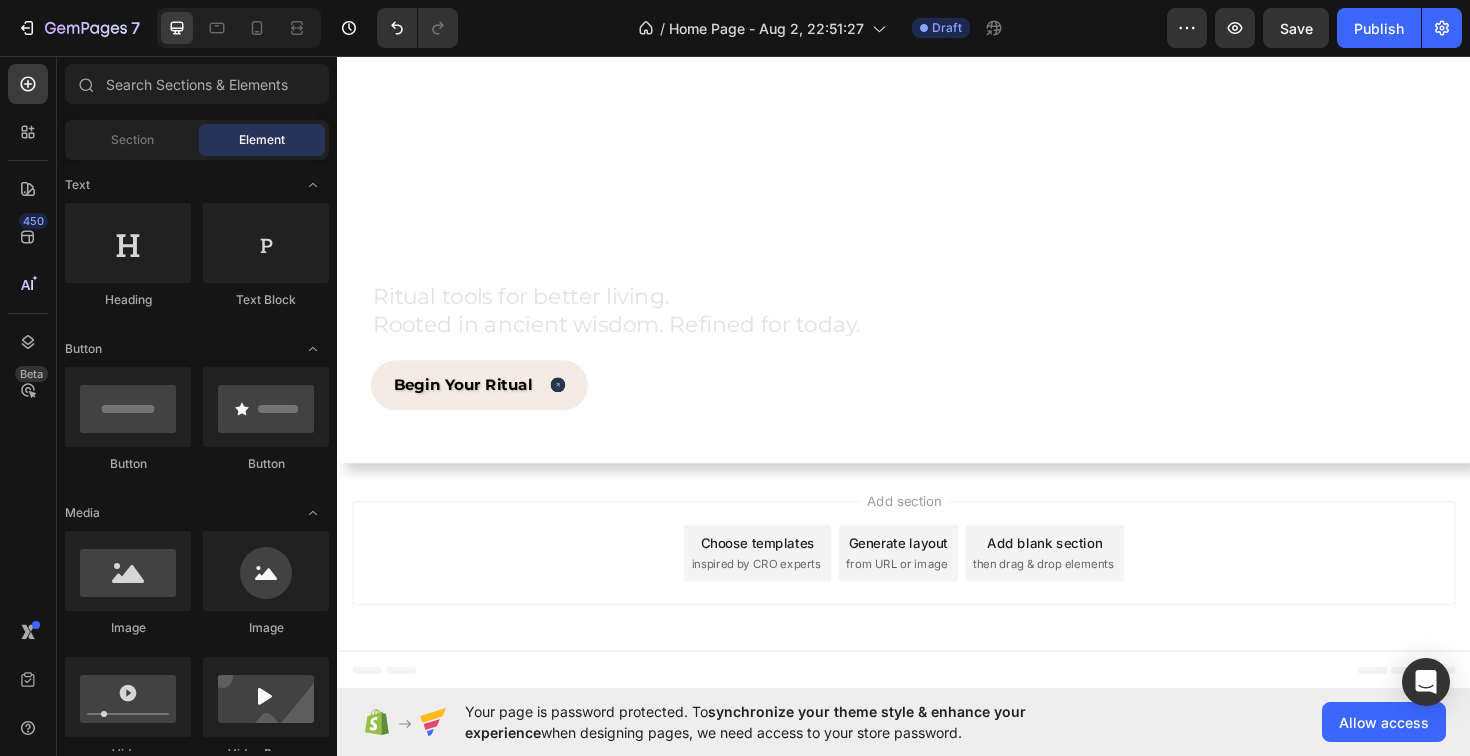 click on "Generate layout" at bounding box center (931, 571) 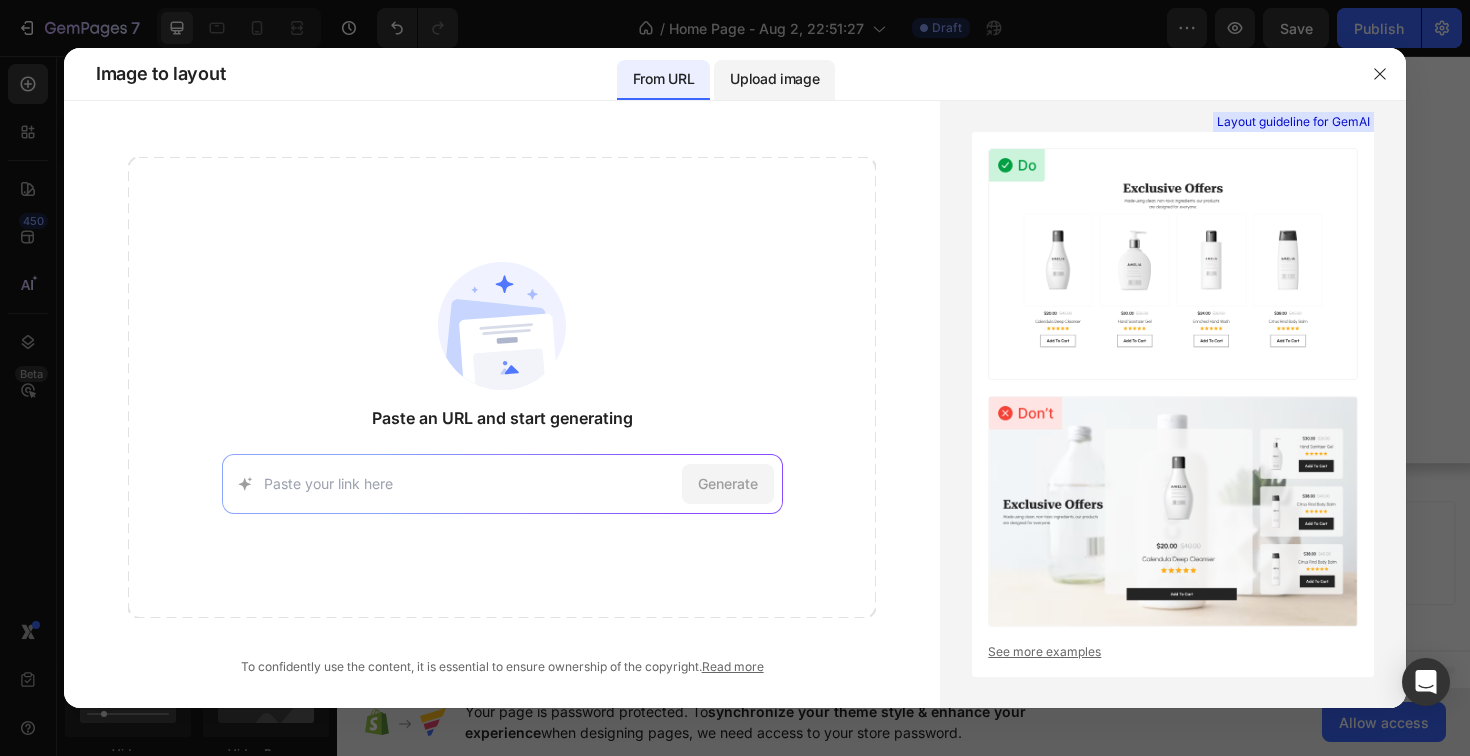 click on "Upload image" at bounding box center [774, 79] 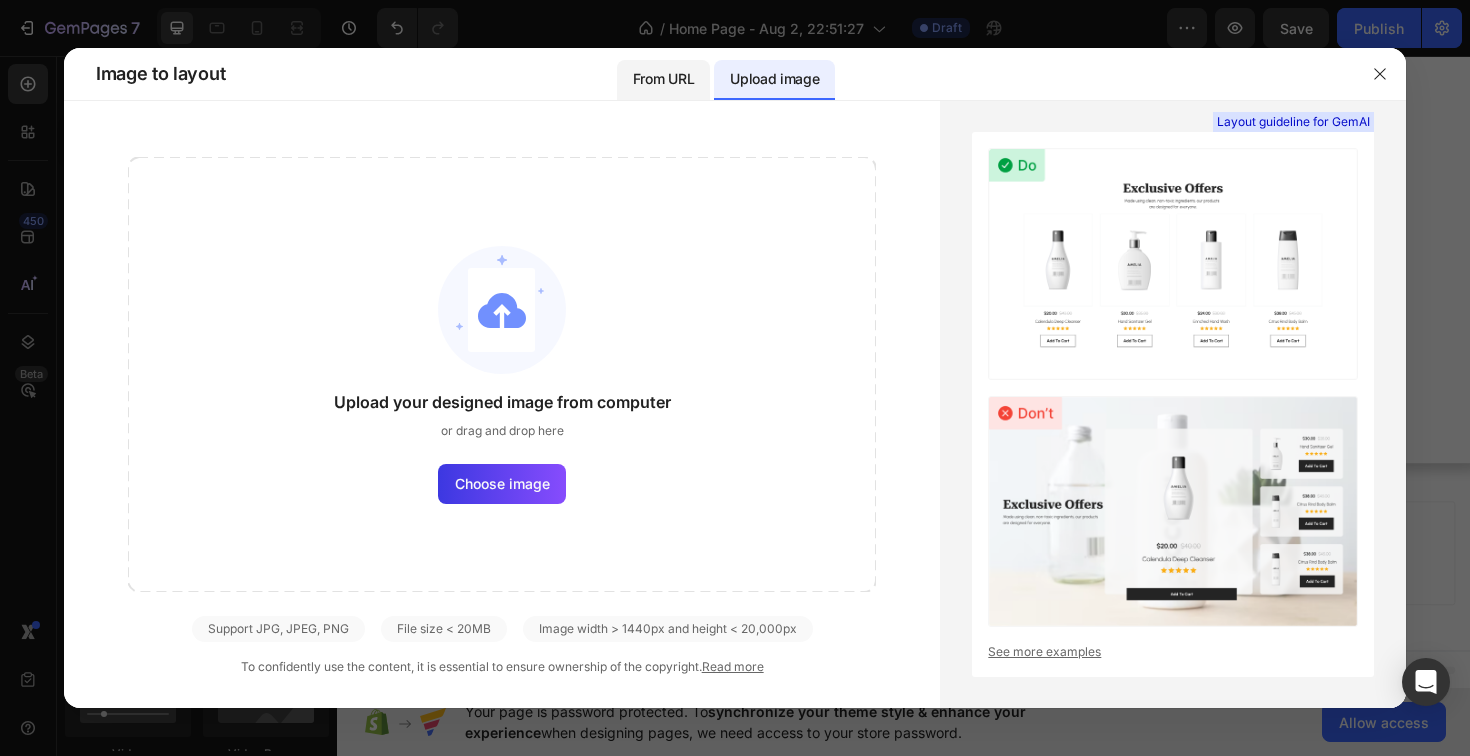 click on "From URL" at bounding box center [663, 79] 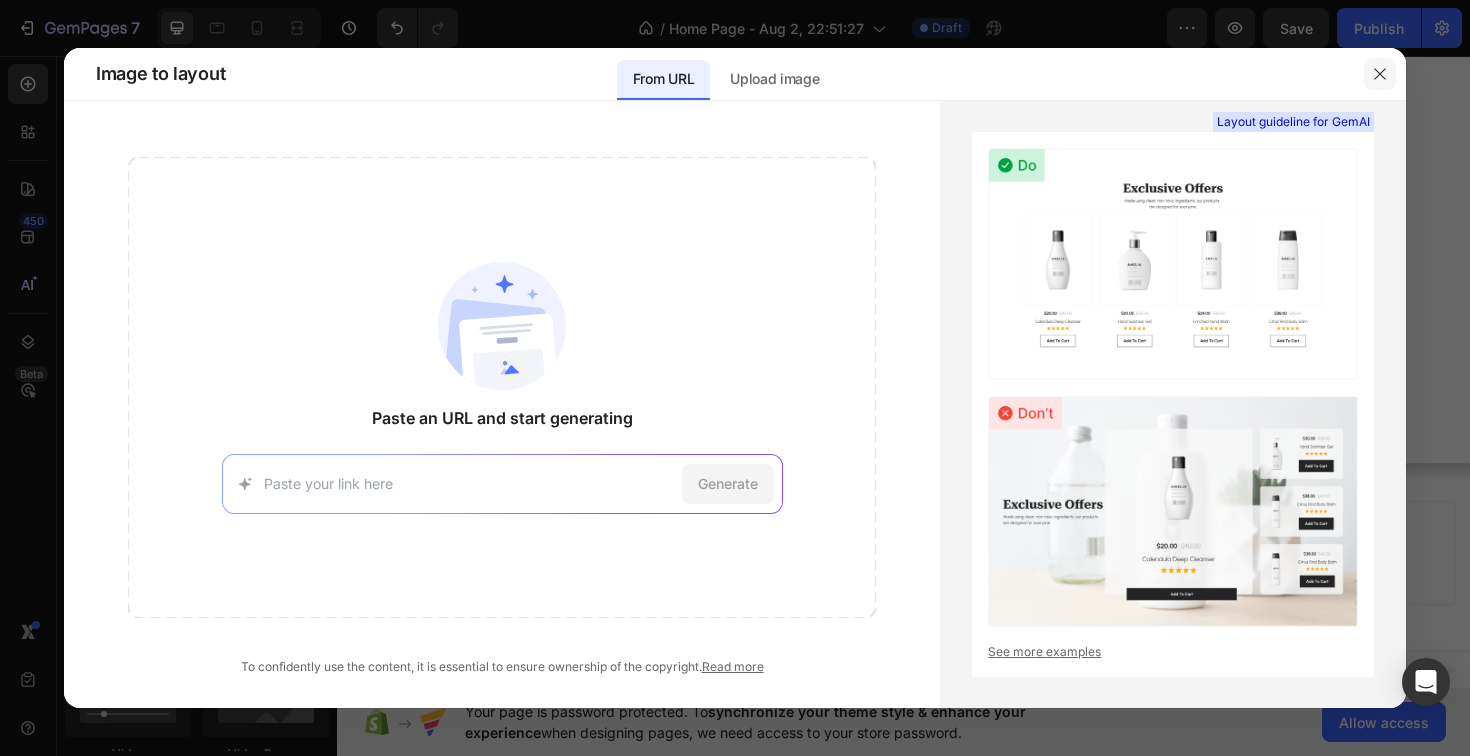 click 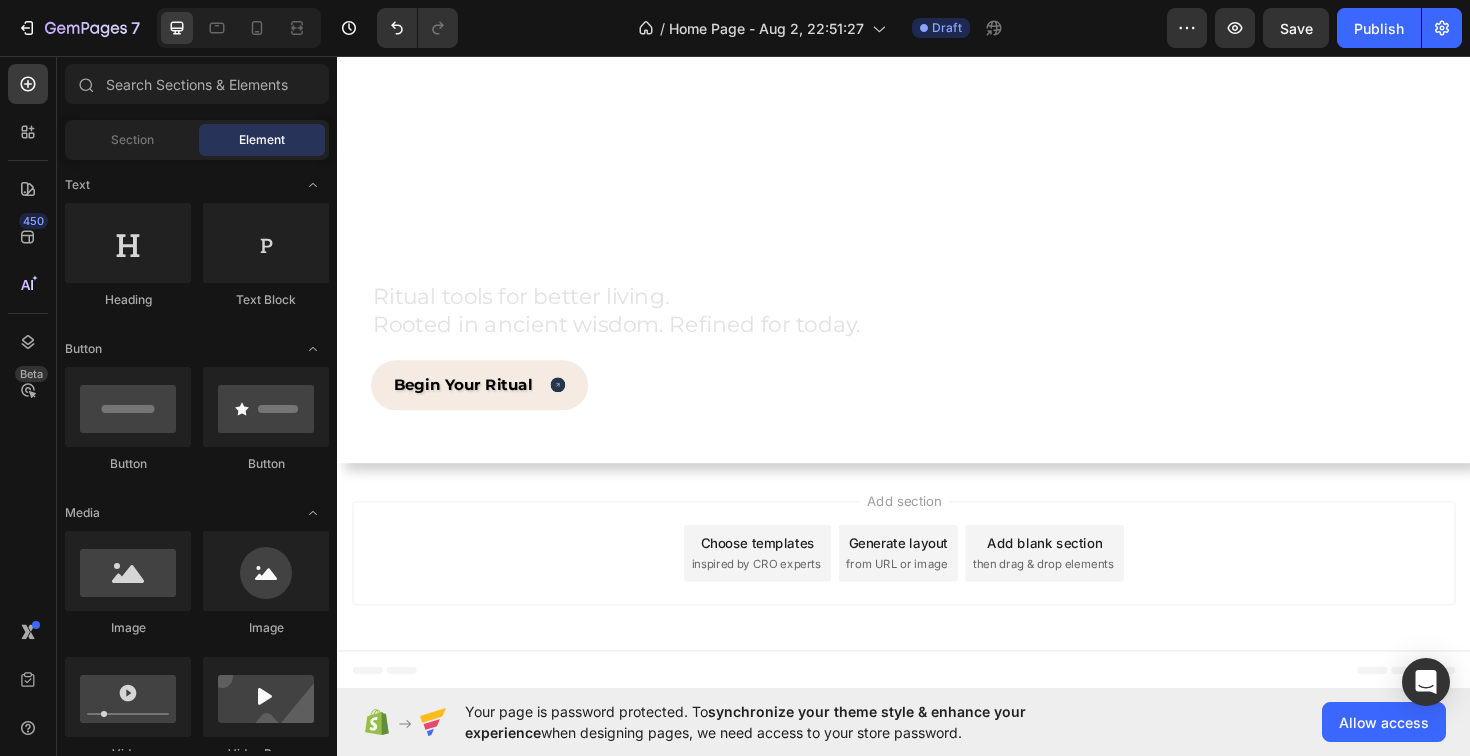 click on "Add blank section" at bounding box center (1086, 571) 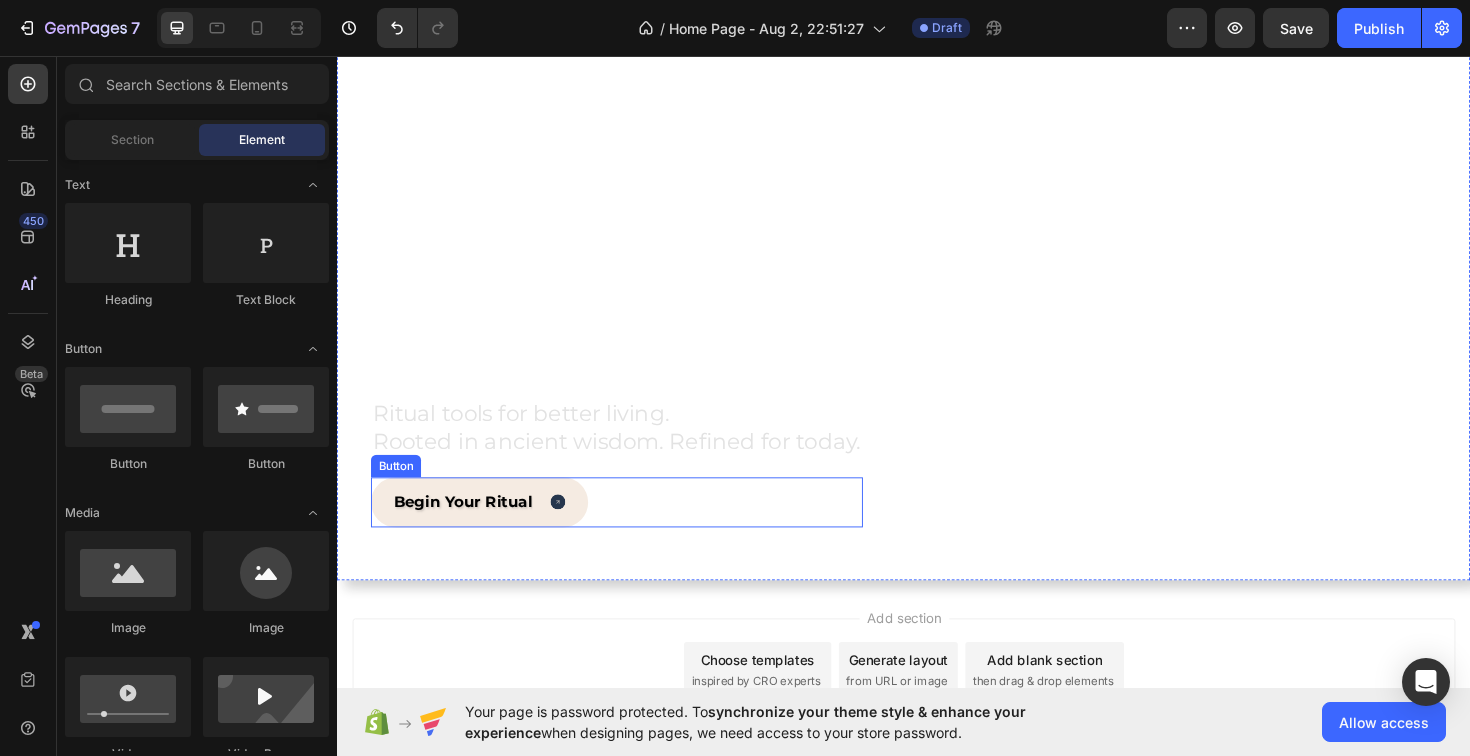 scroll, scrollTop: 385, scrollLeft: 0, axis: vertical 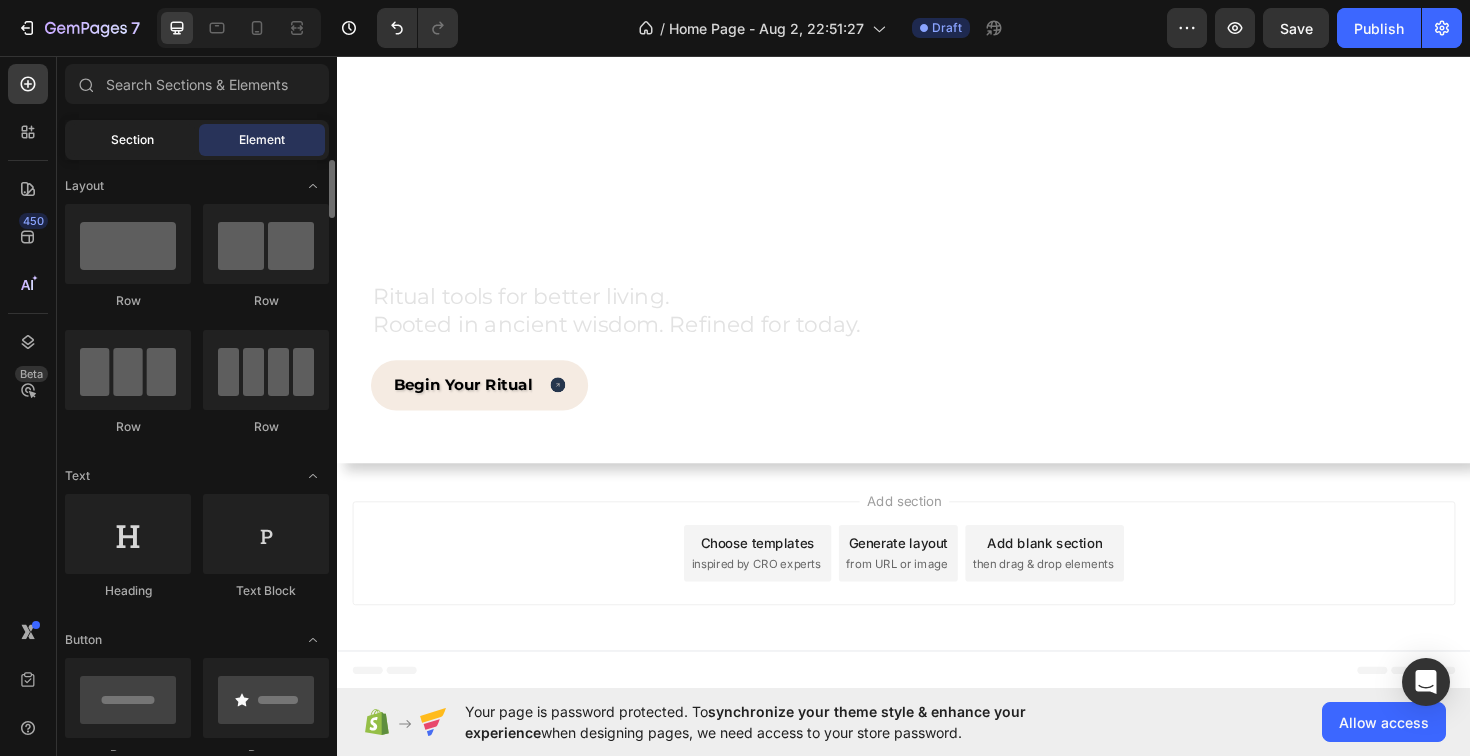 click on "Section" 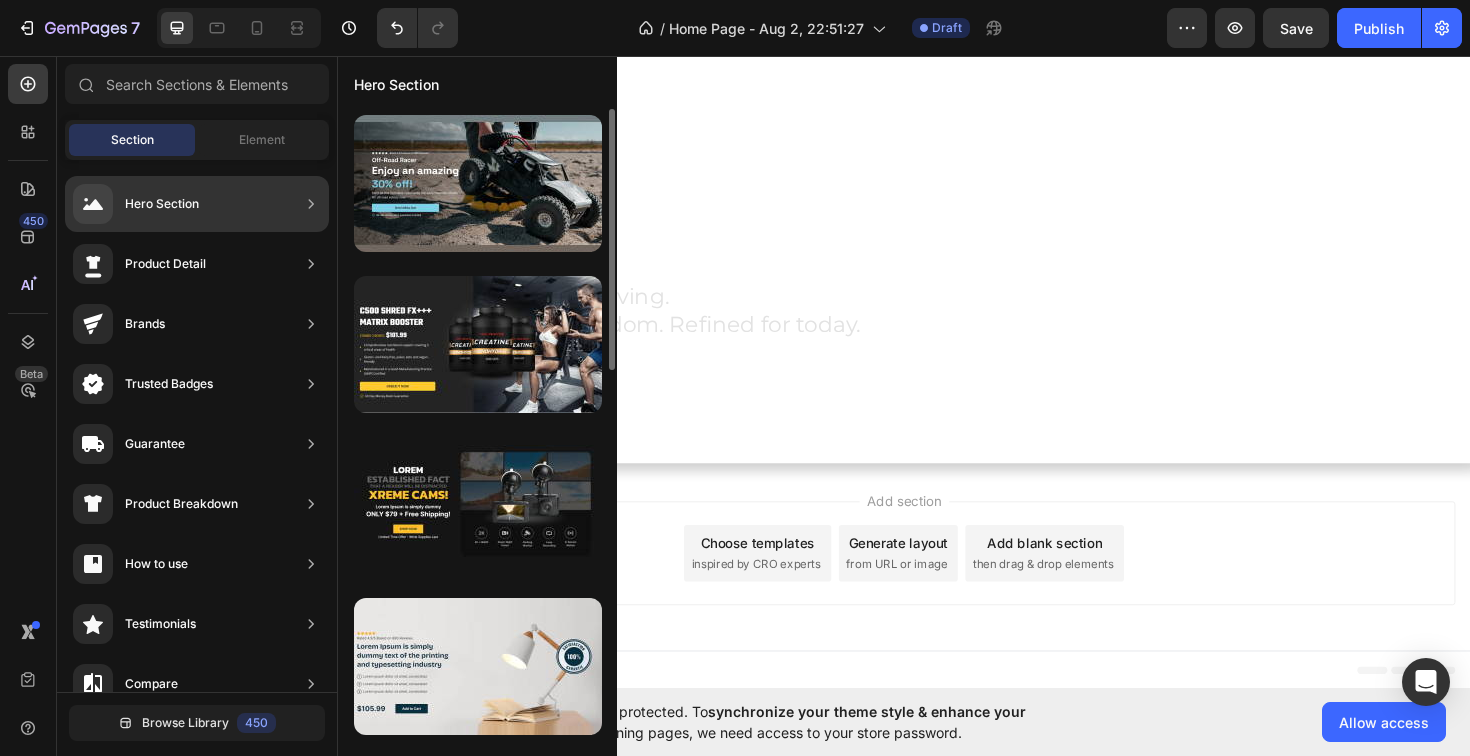 click 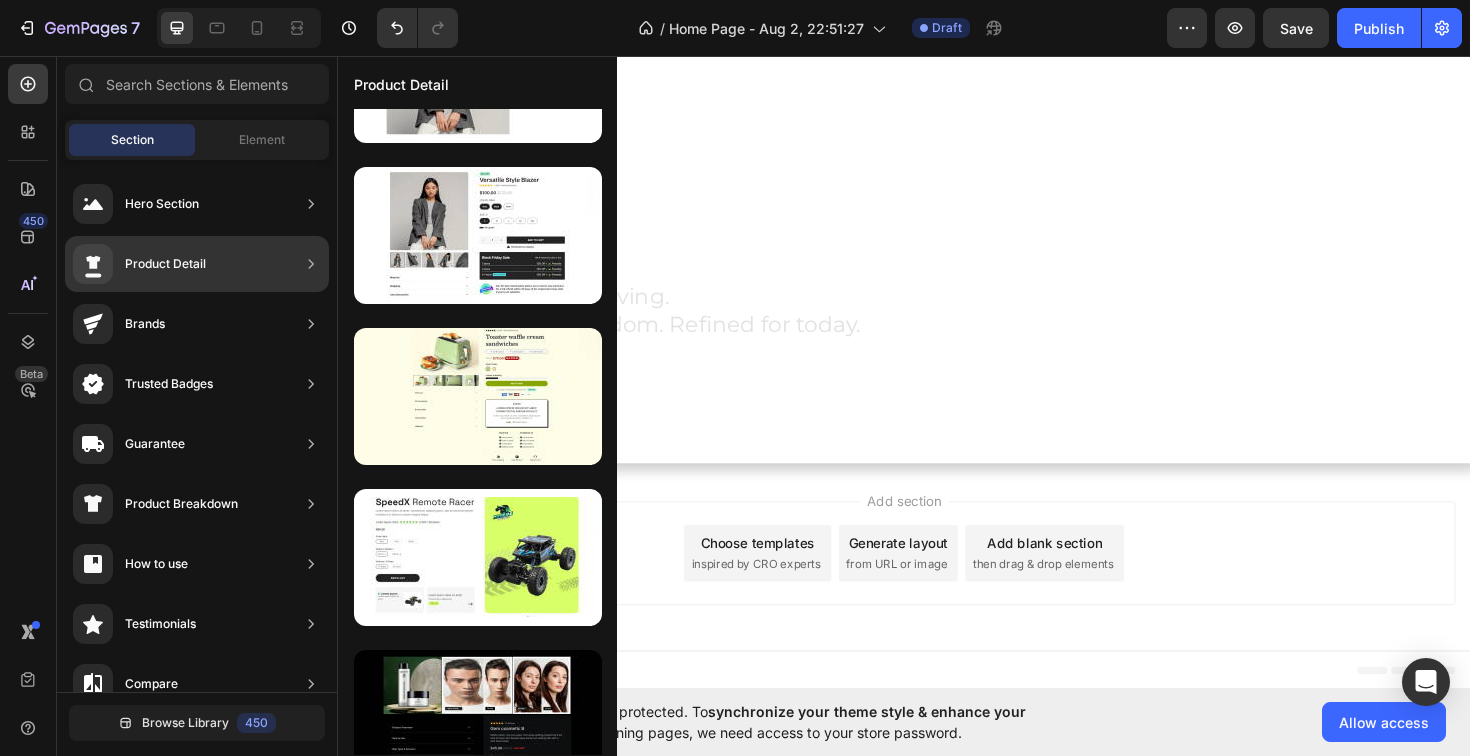 scroll, scrollTop: 0, scrollLeft: 0, axis: both 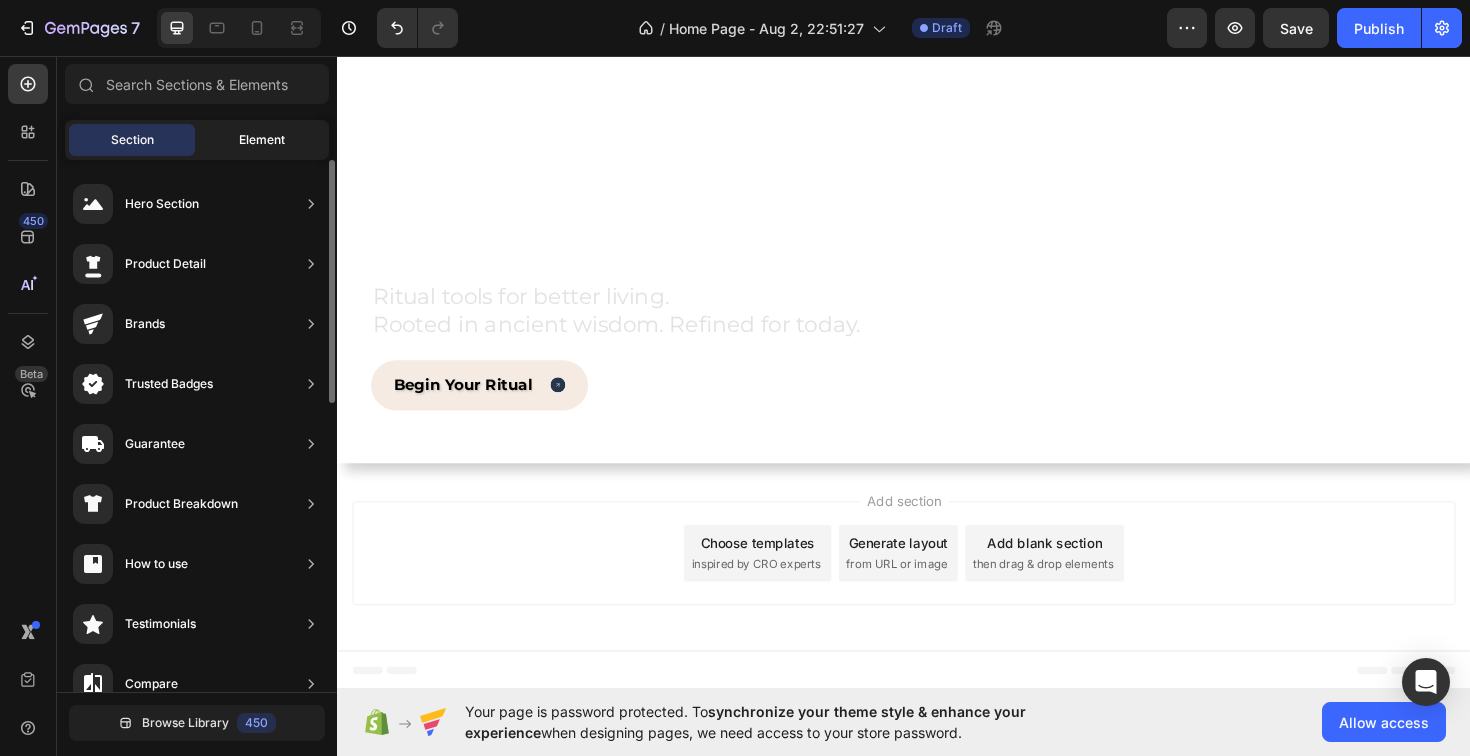 click on "Element" at bounding box center [262, 140] 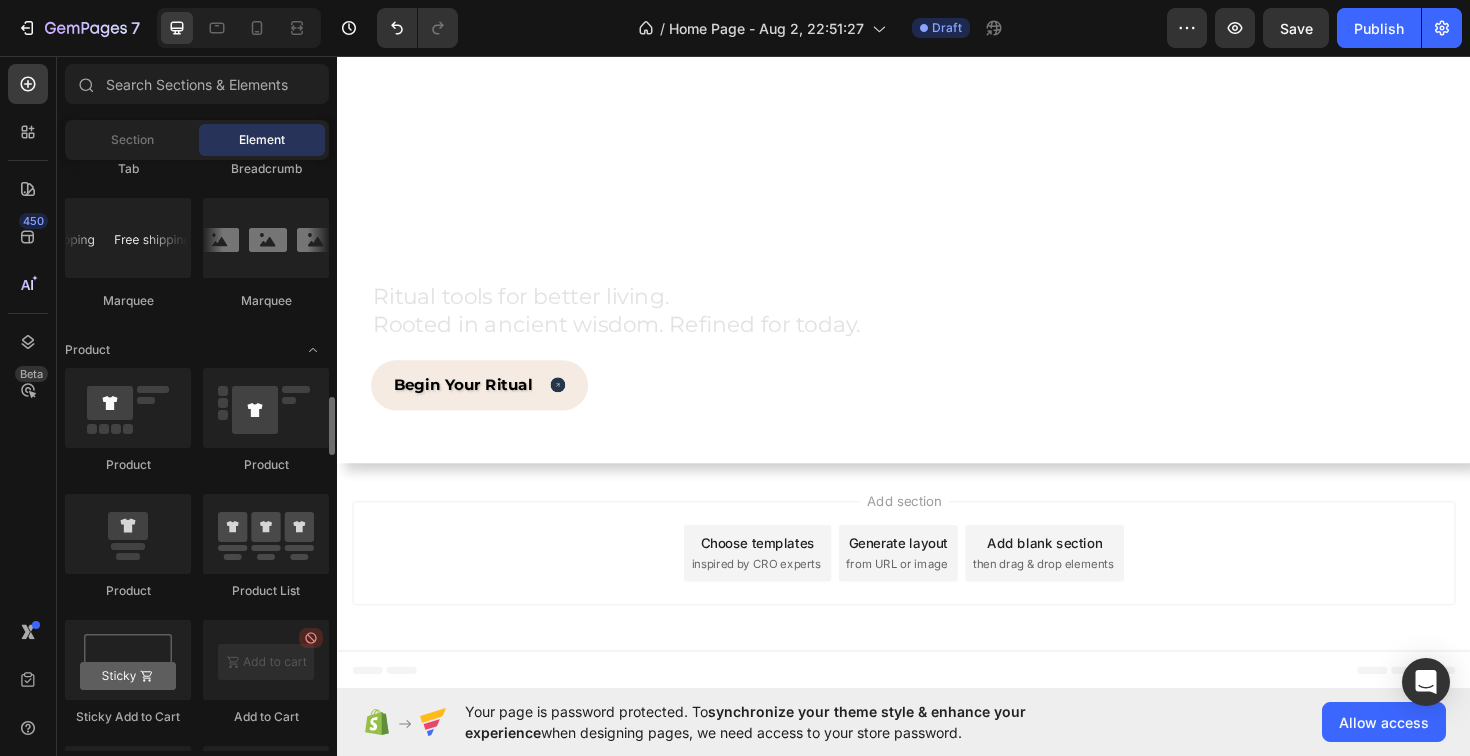 scroll, scrollTop: 2343, scrollLeft: 0, axis: vertical 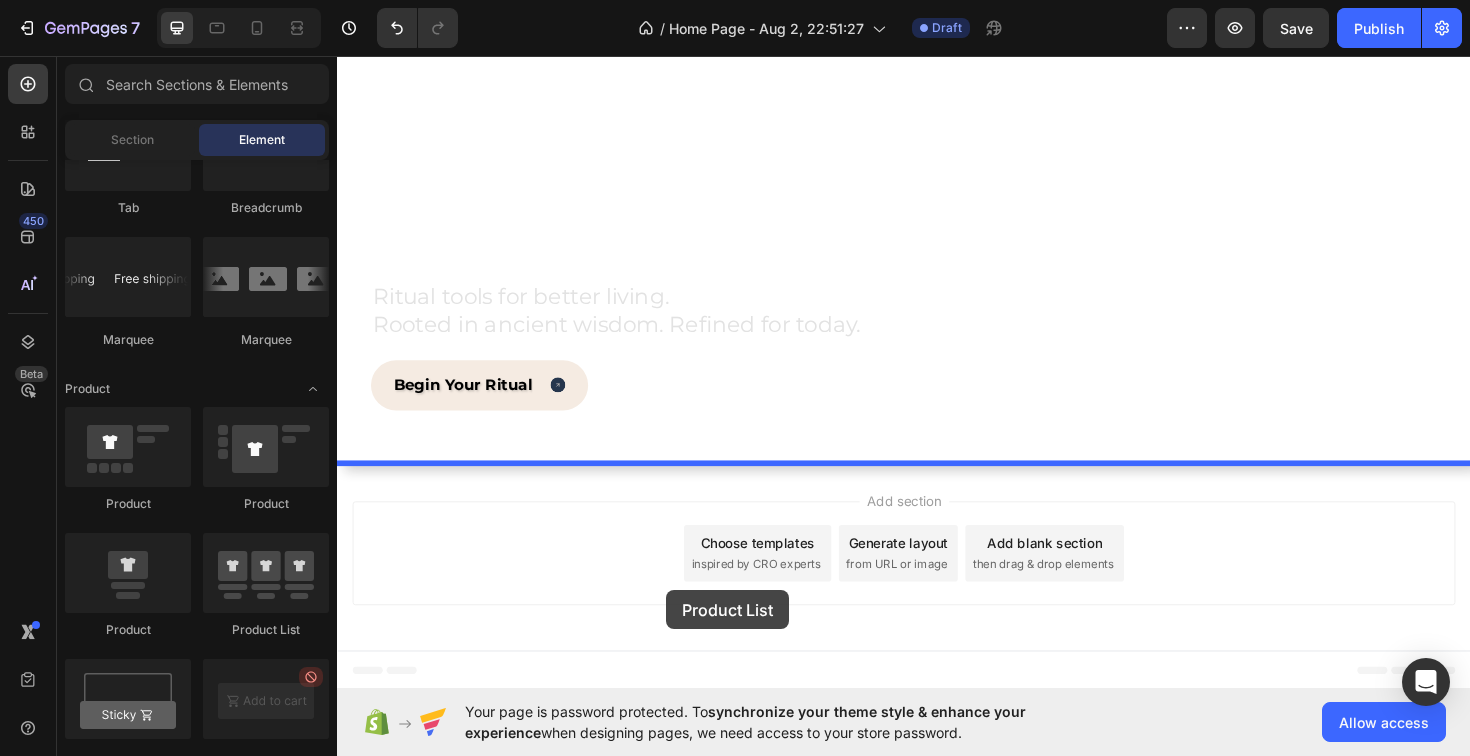 drag, startPoint x: 617, startPoint y: 642, endPoint x: 713, endPoint y: 612, distance: 100.57833 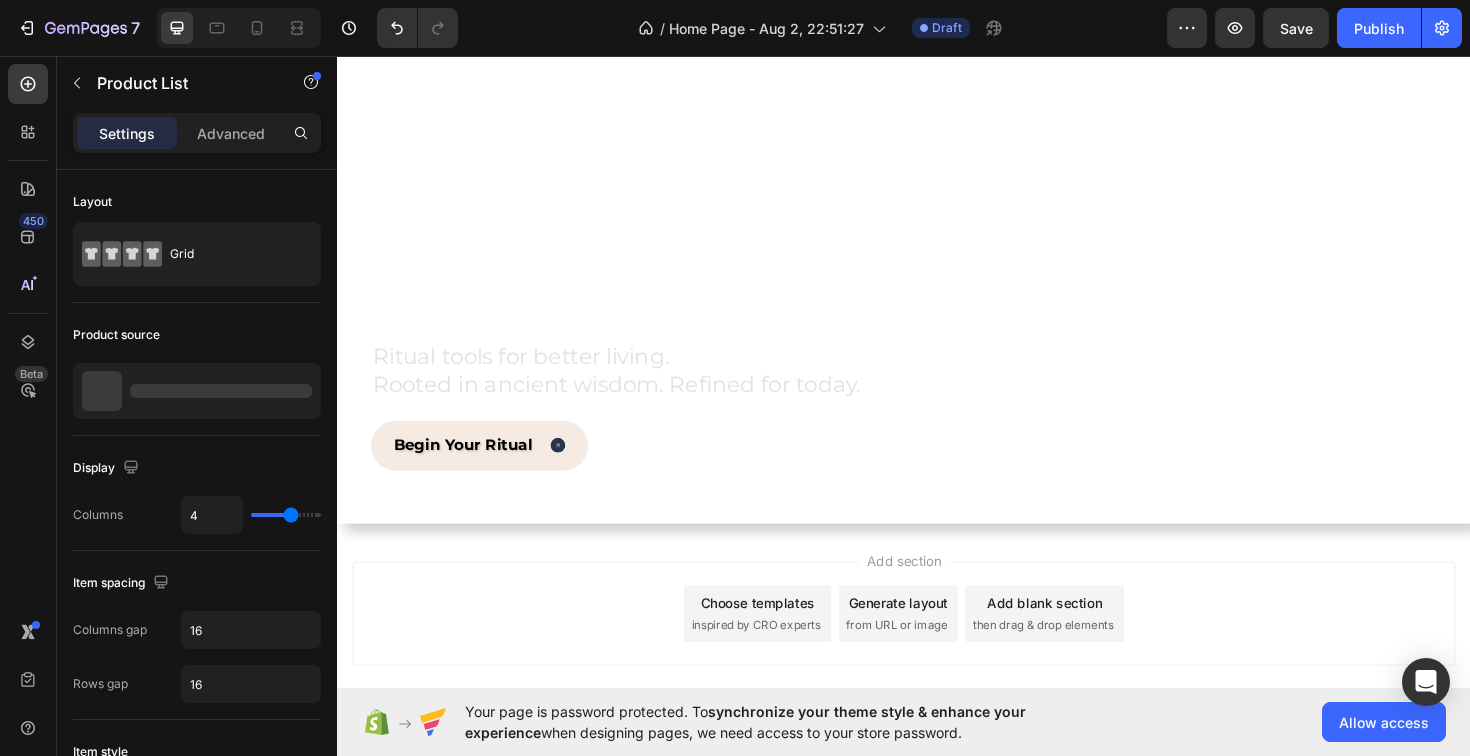 scroll, scrollTop: 558, scrollLeft: 0, axis: vertical 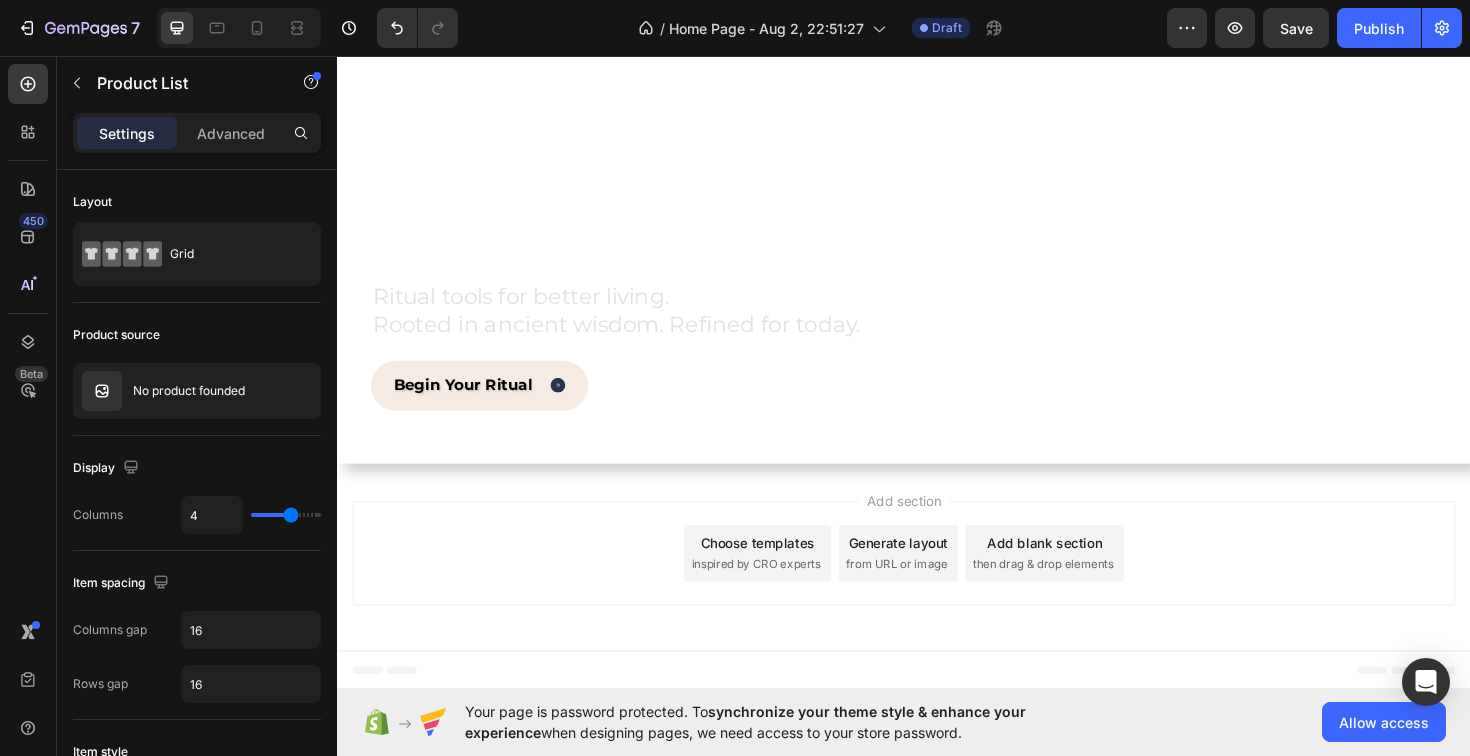 click on "Add blank section then drag & drop elements" at bounding box center (1086, 583) 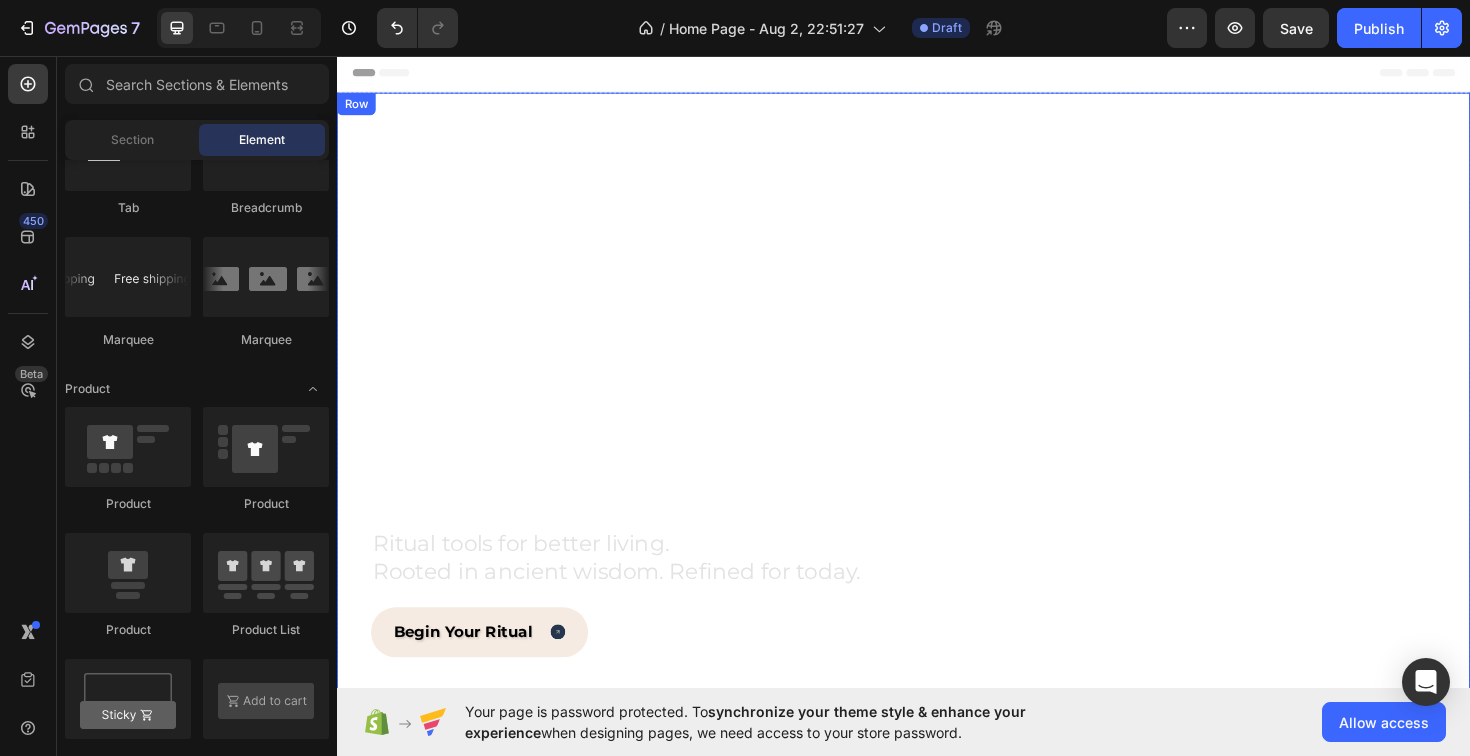 scroll, scrollTop: 682, scrollLeft: 0, axis: vertical 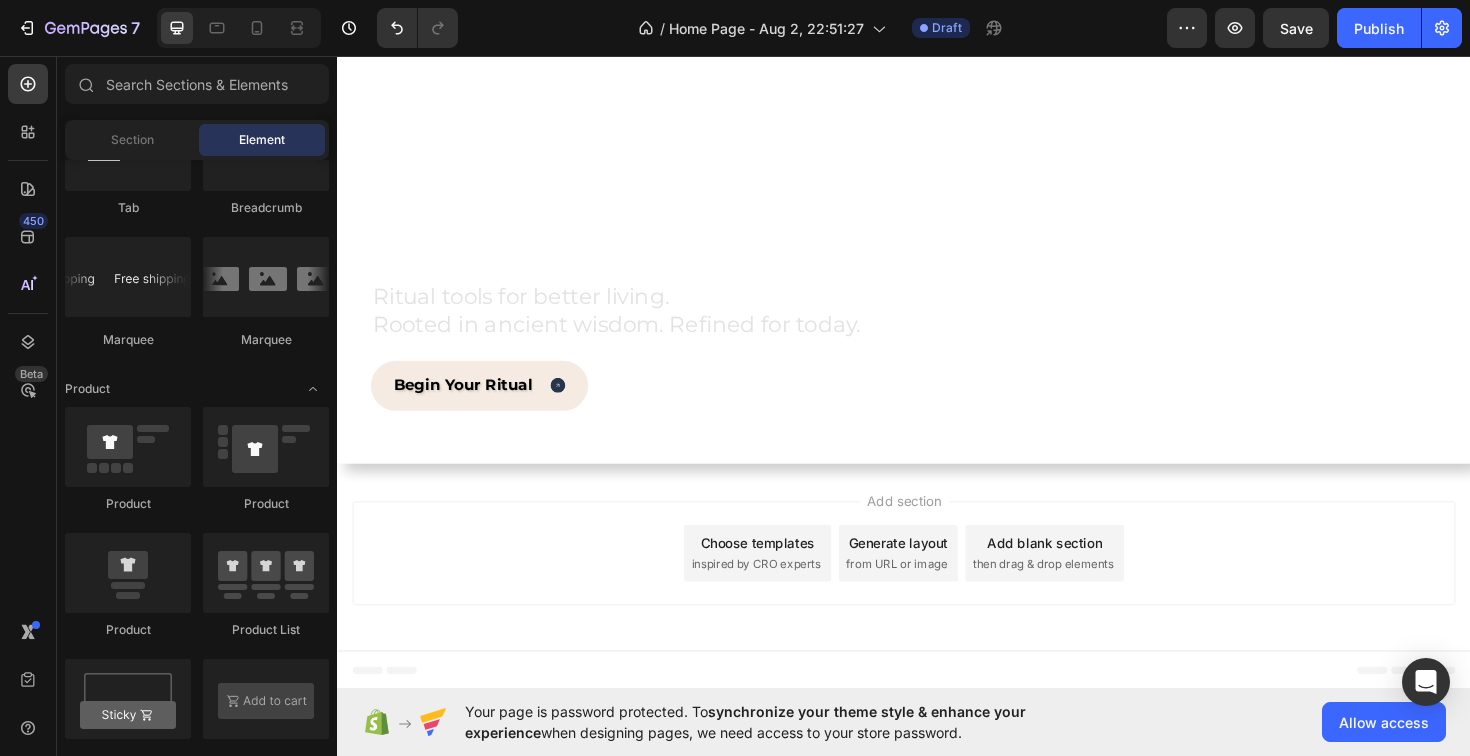 click on "Add section Choose templates inspired by CRO experts Generate layout from URL or image Add blank section then drag & drop elements" at bounding box center [937, 587] 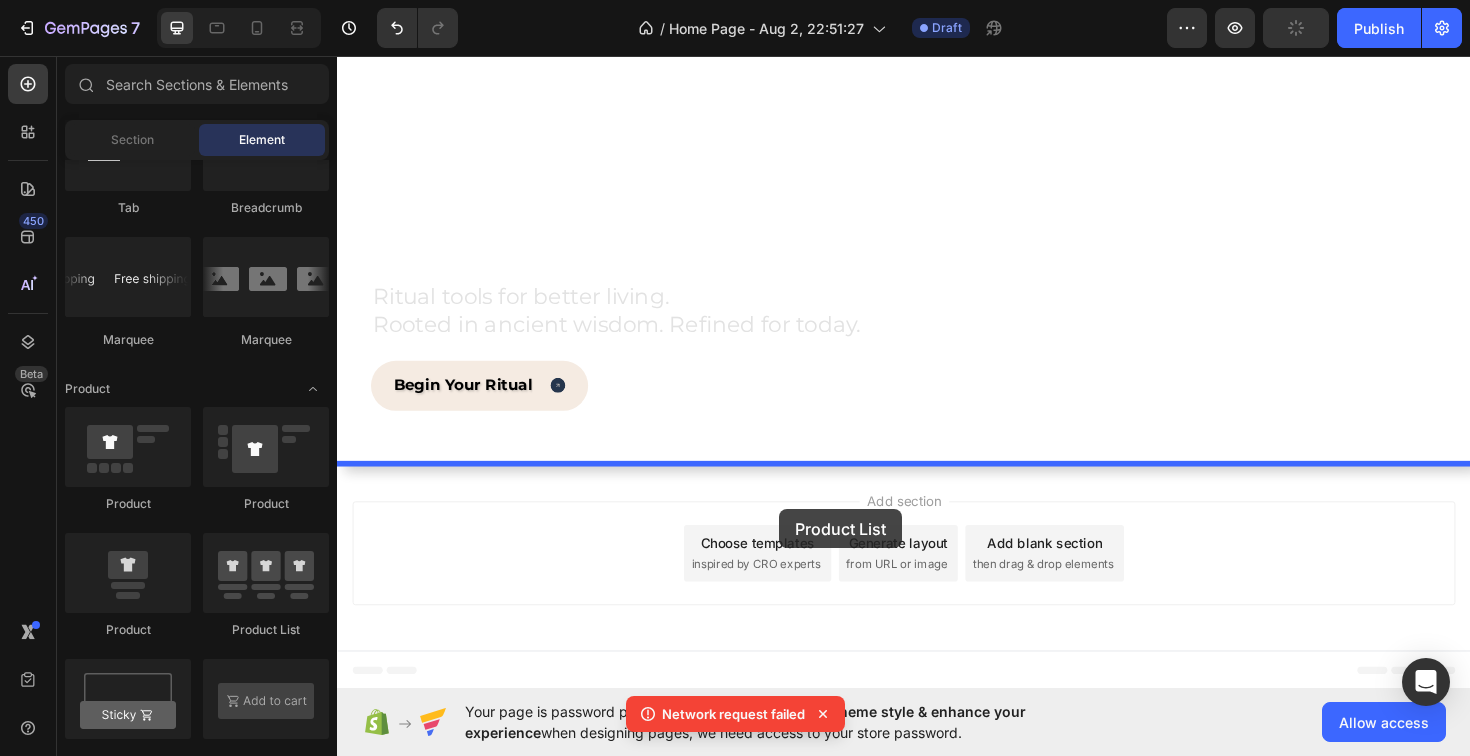 drag, startPoint x: 611, startPoint y: 654, endPoint x: 805, endPoint y: 536, distance: 227.06827 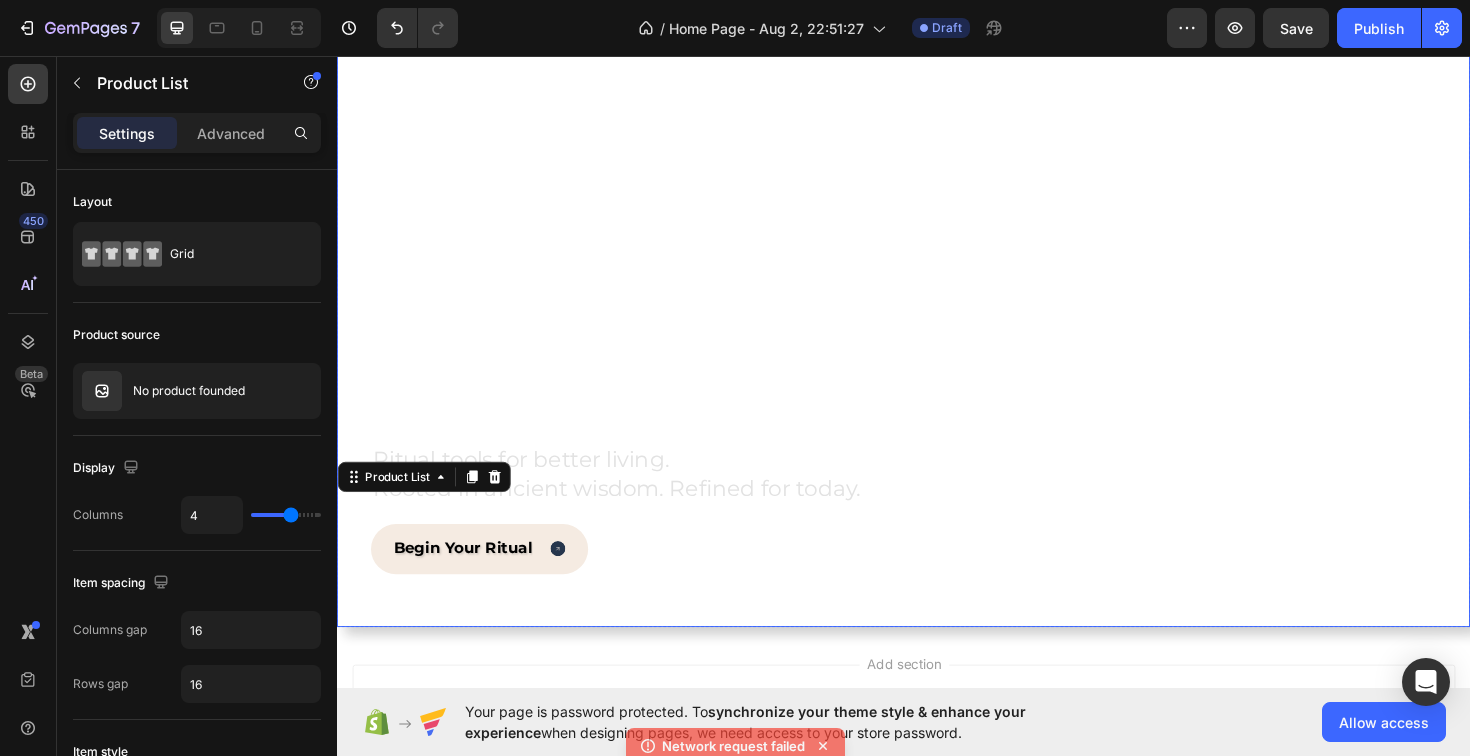 scroll, scrollTop: 855, scrollLeft: 0, axis: vertical 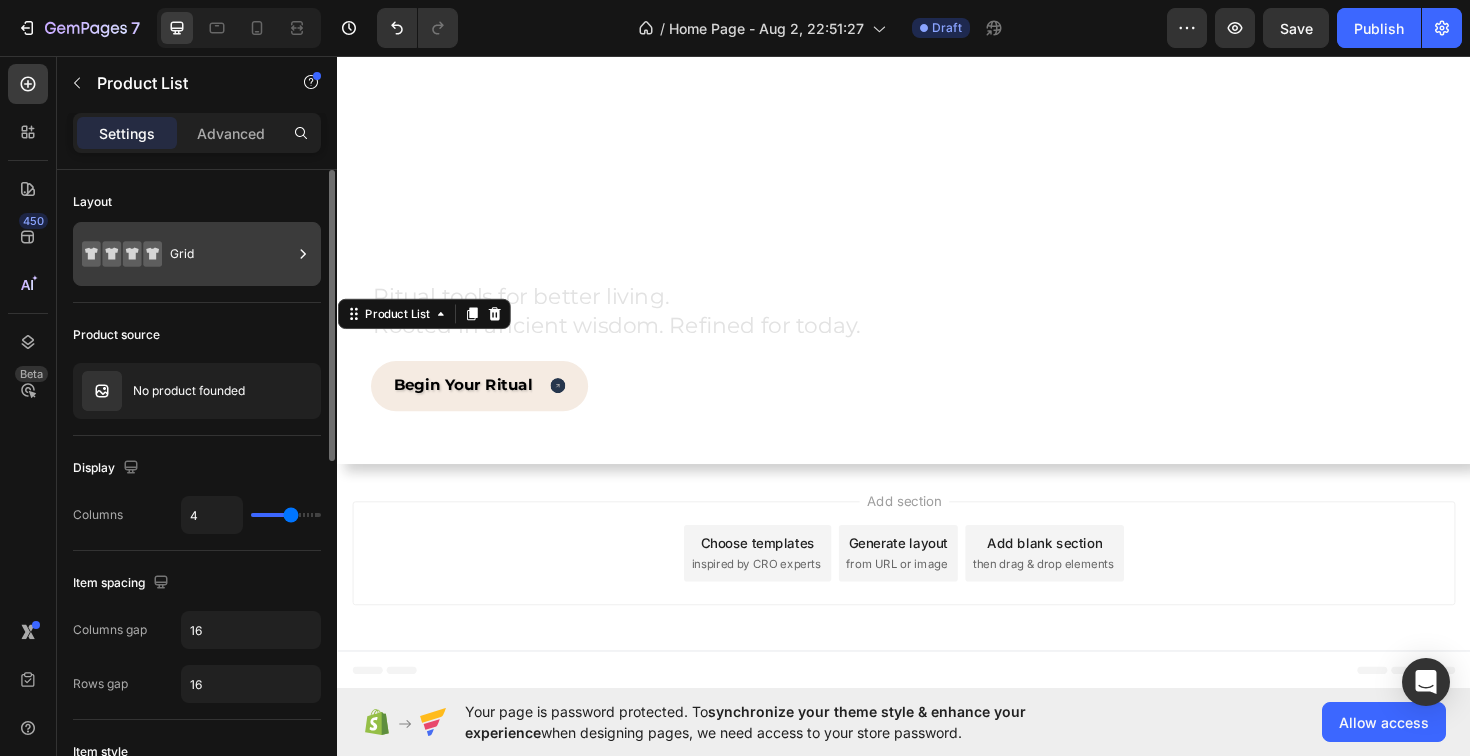 click 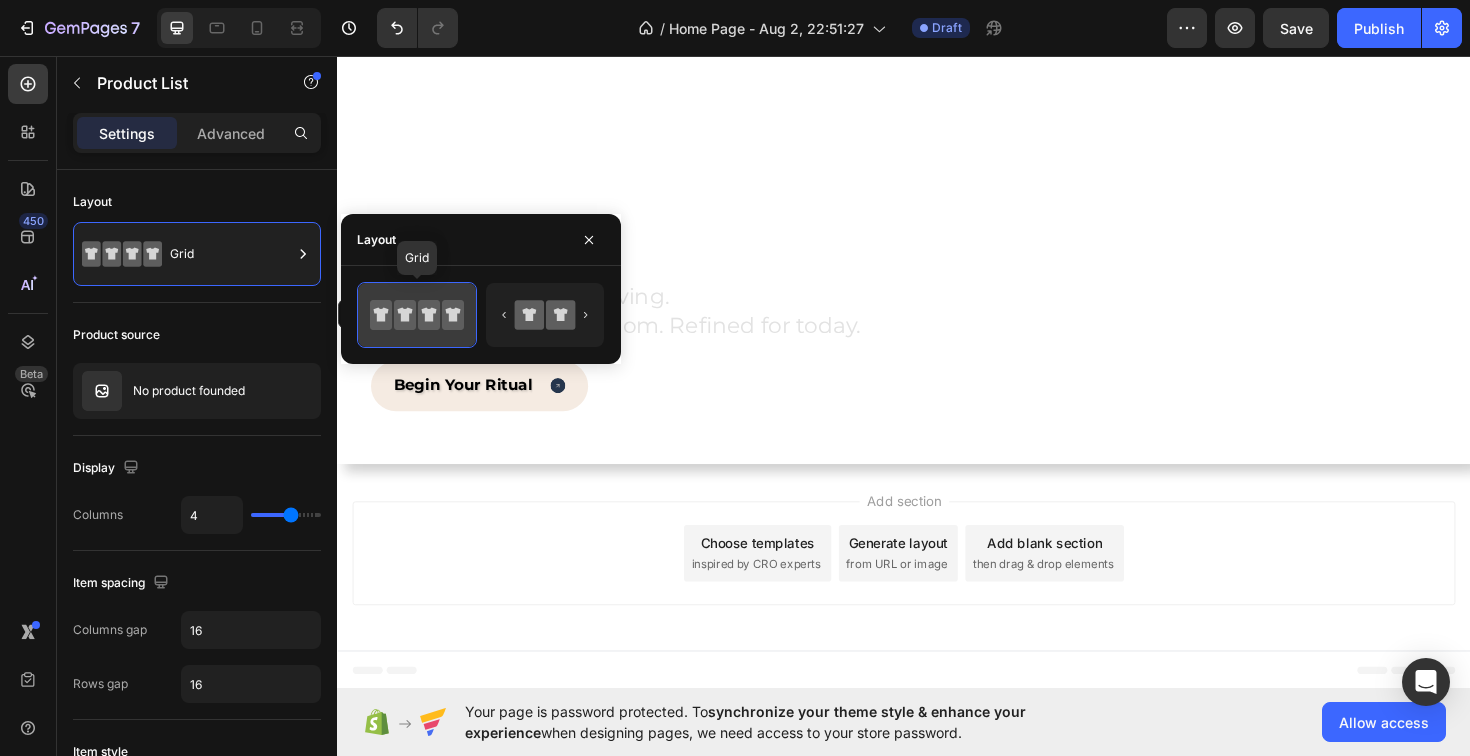 click 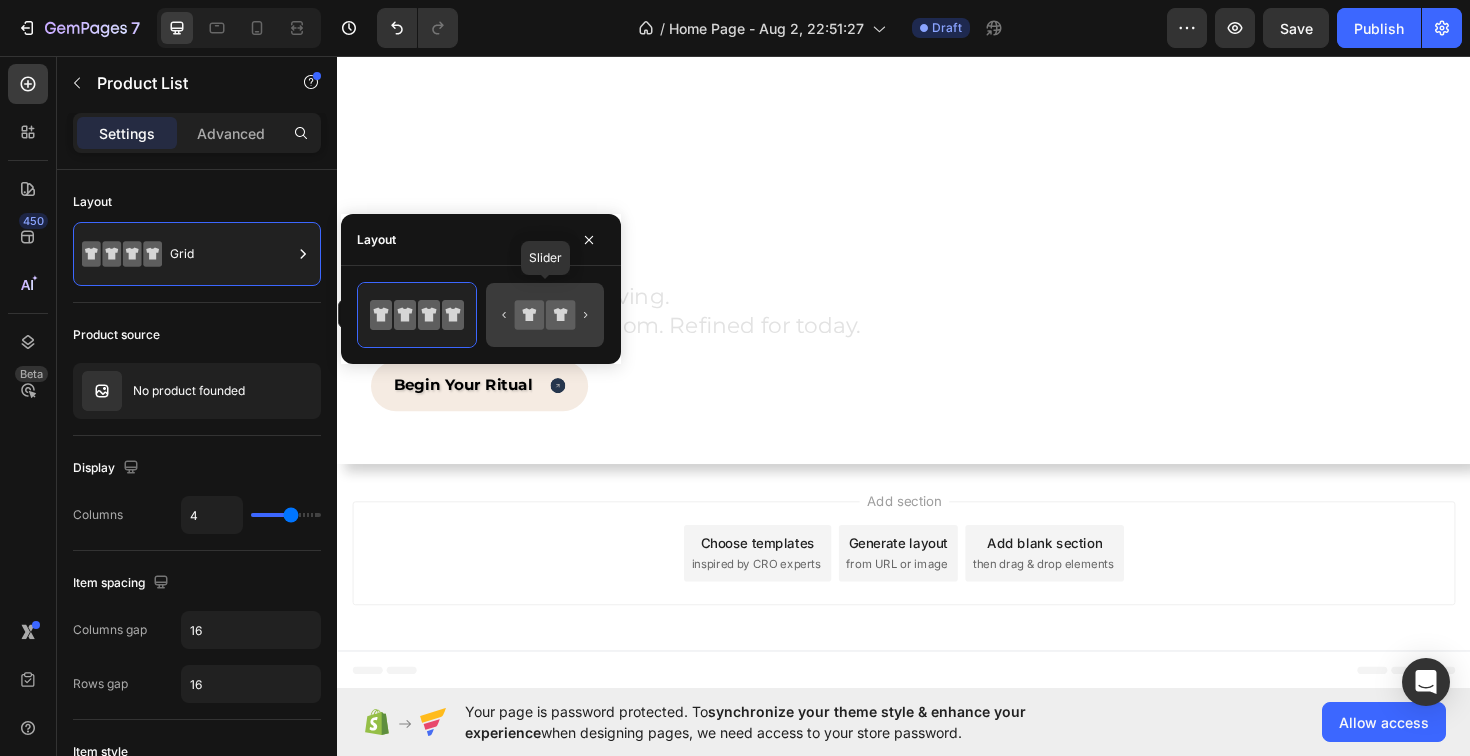 click 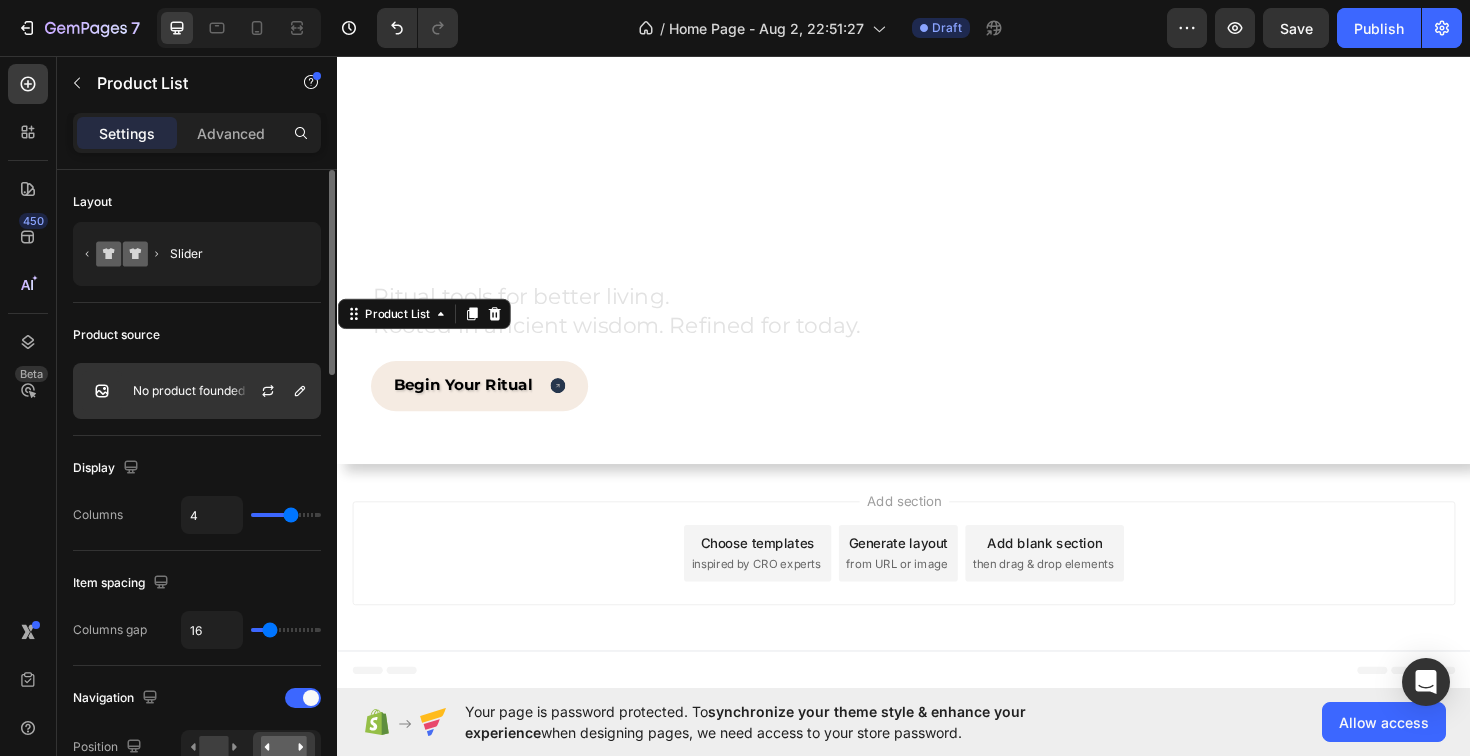 click on "No product founded" at bounding box center [189, 391] 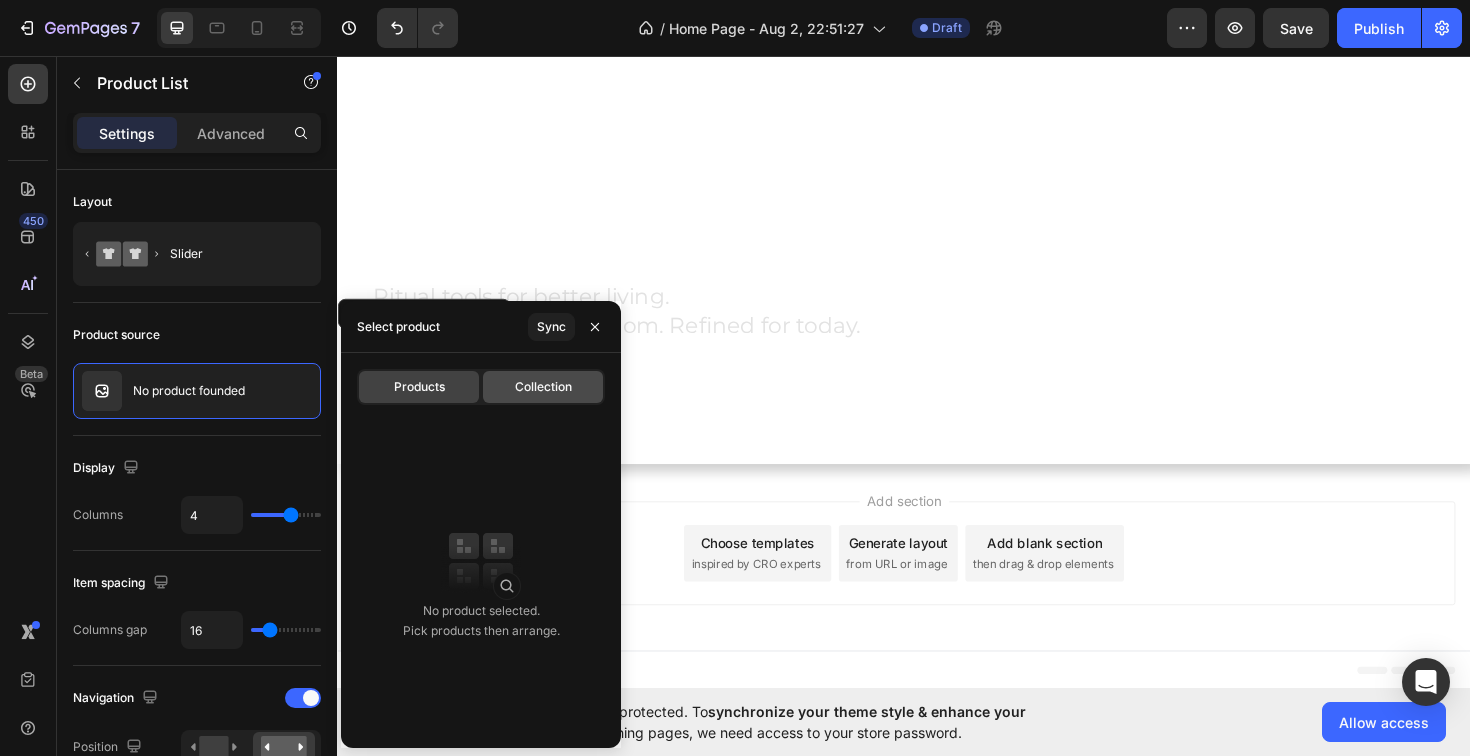 click on "Collection" 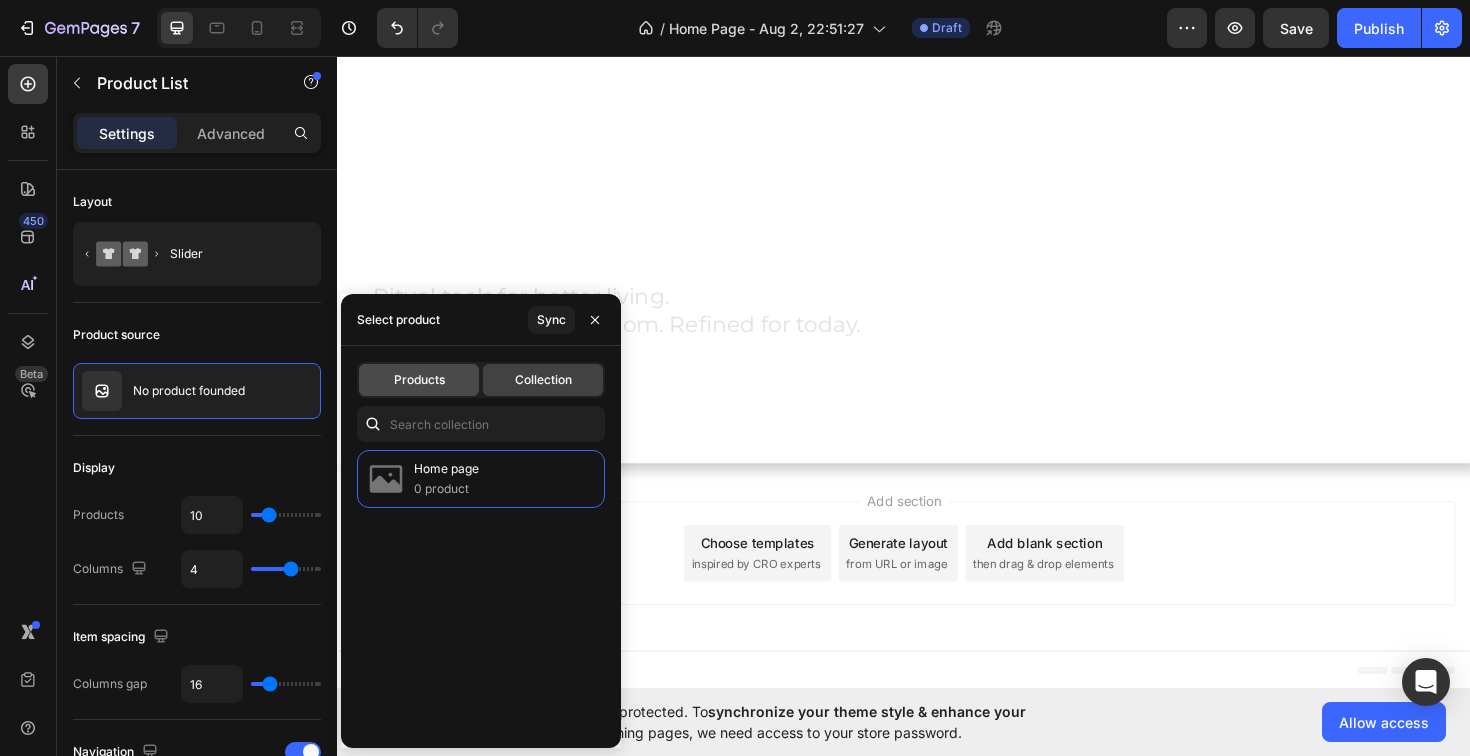 scroll, scrollTop: 855, scrollLeft: 0, axis: vertical 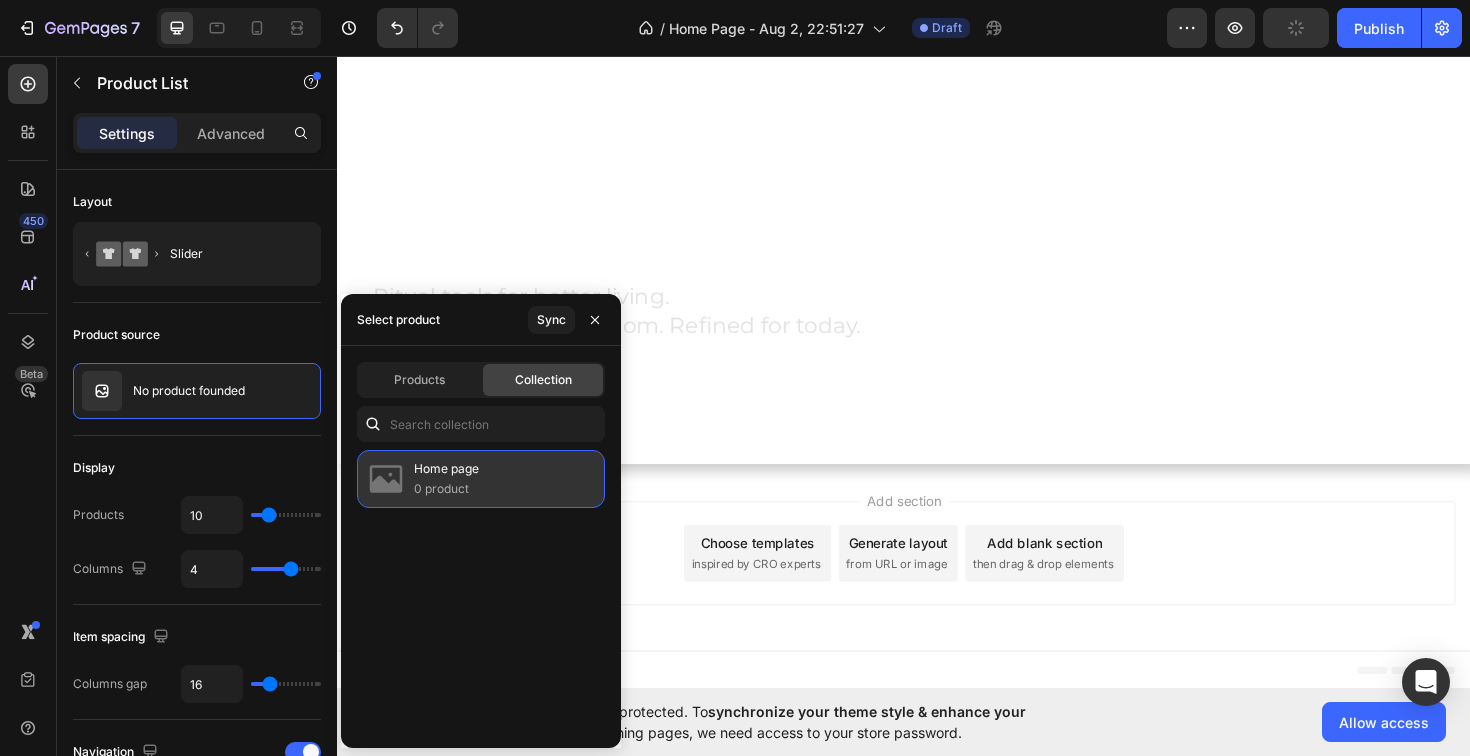 click on "Home page" at bounding box center (446, 469) 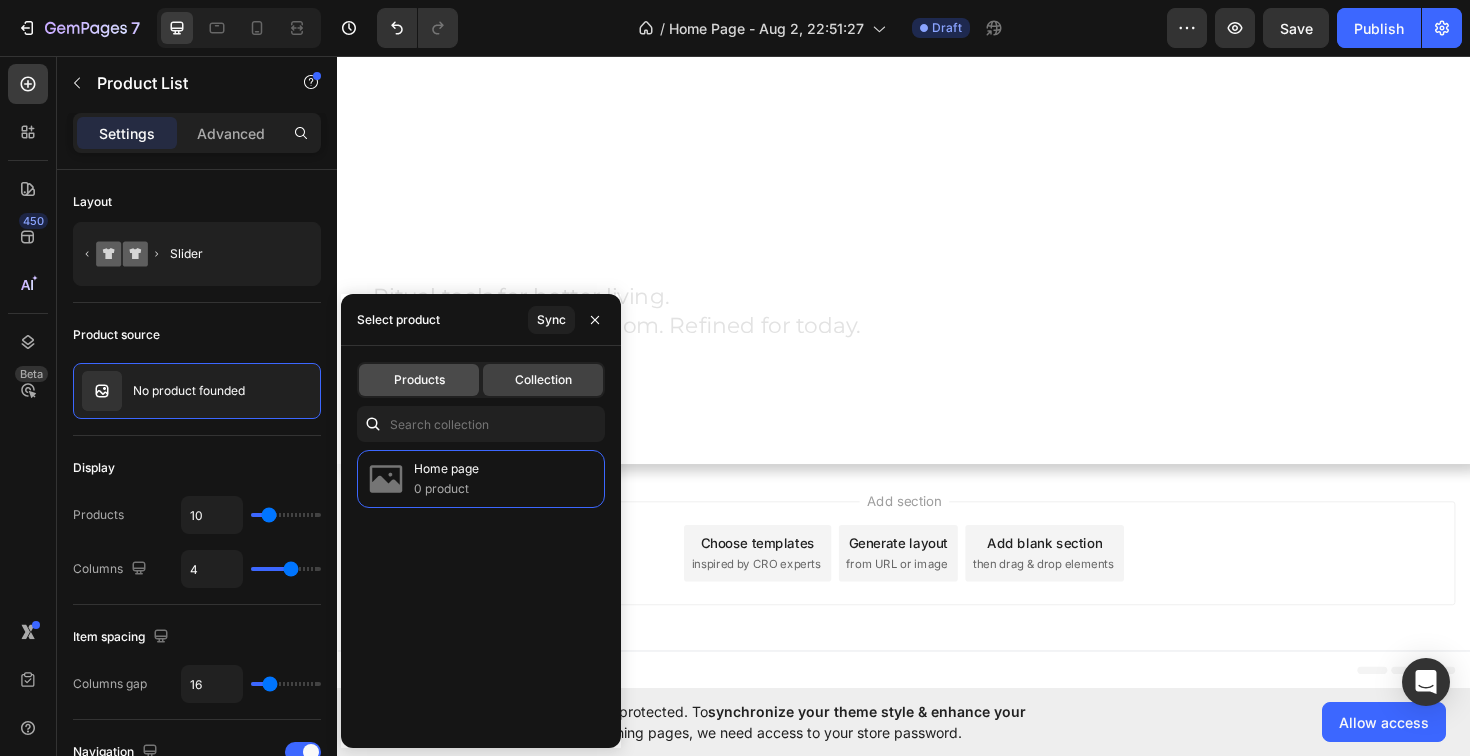 click on "Products" 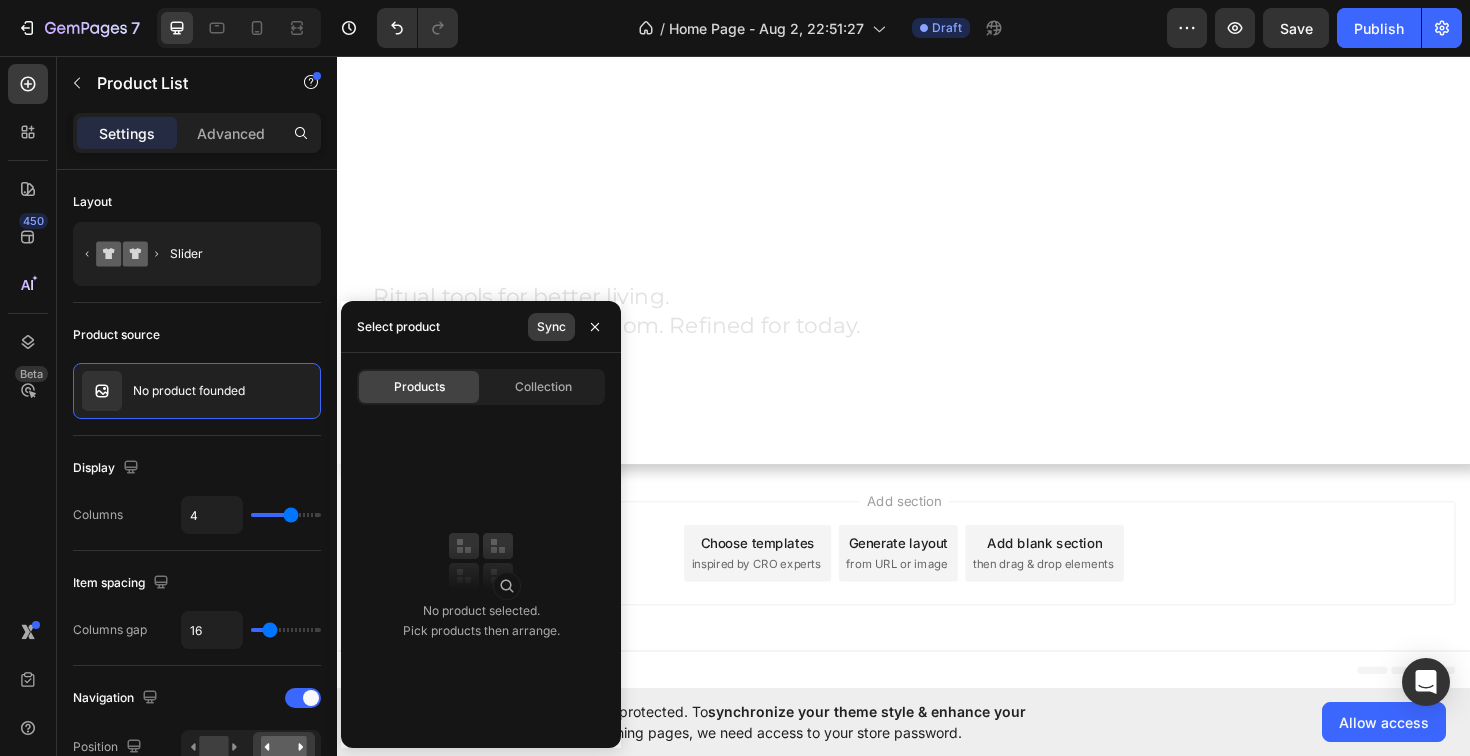 click on "Sync" at bounding box center [551, 327] 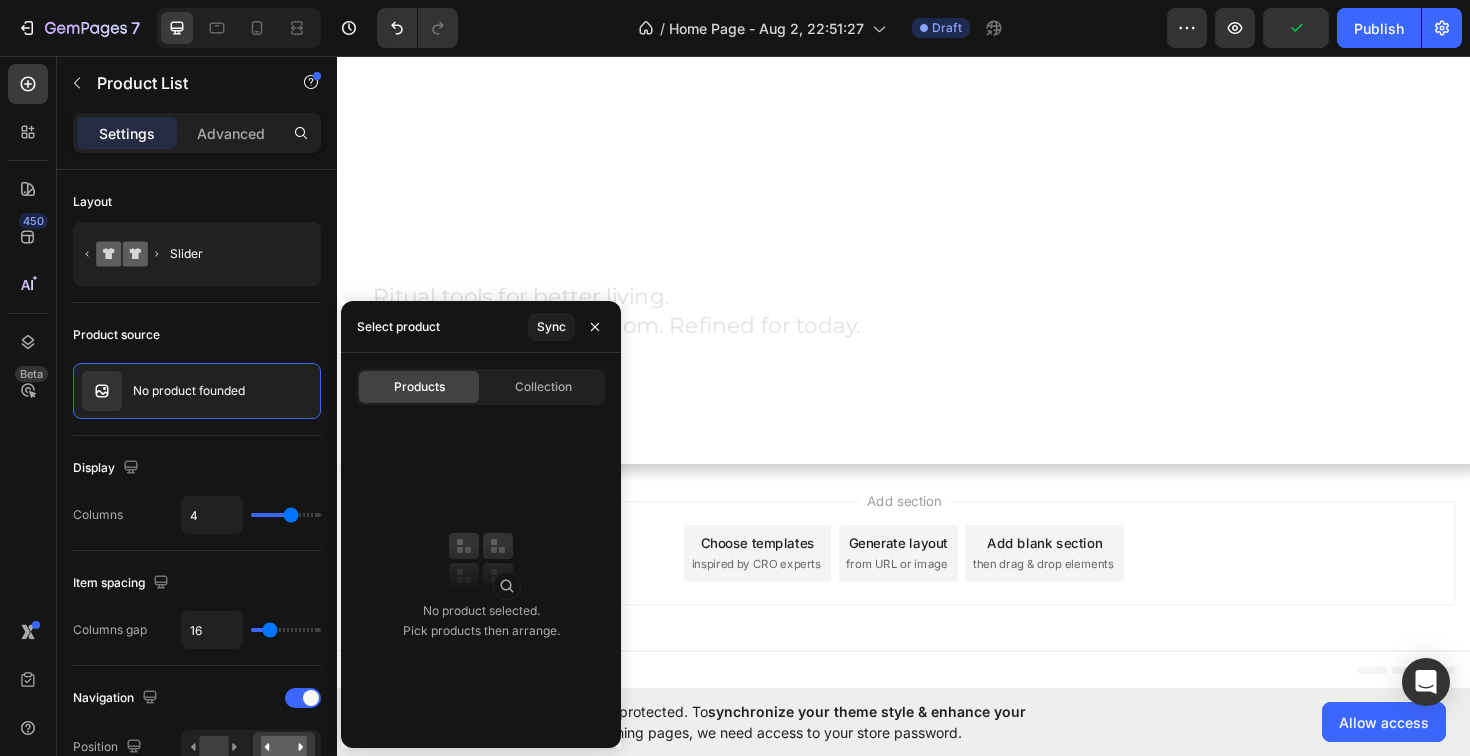 click on "Products Collection  No product selected. Pick products then arrange." at bounding box center (481, 550) 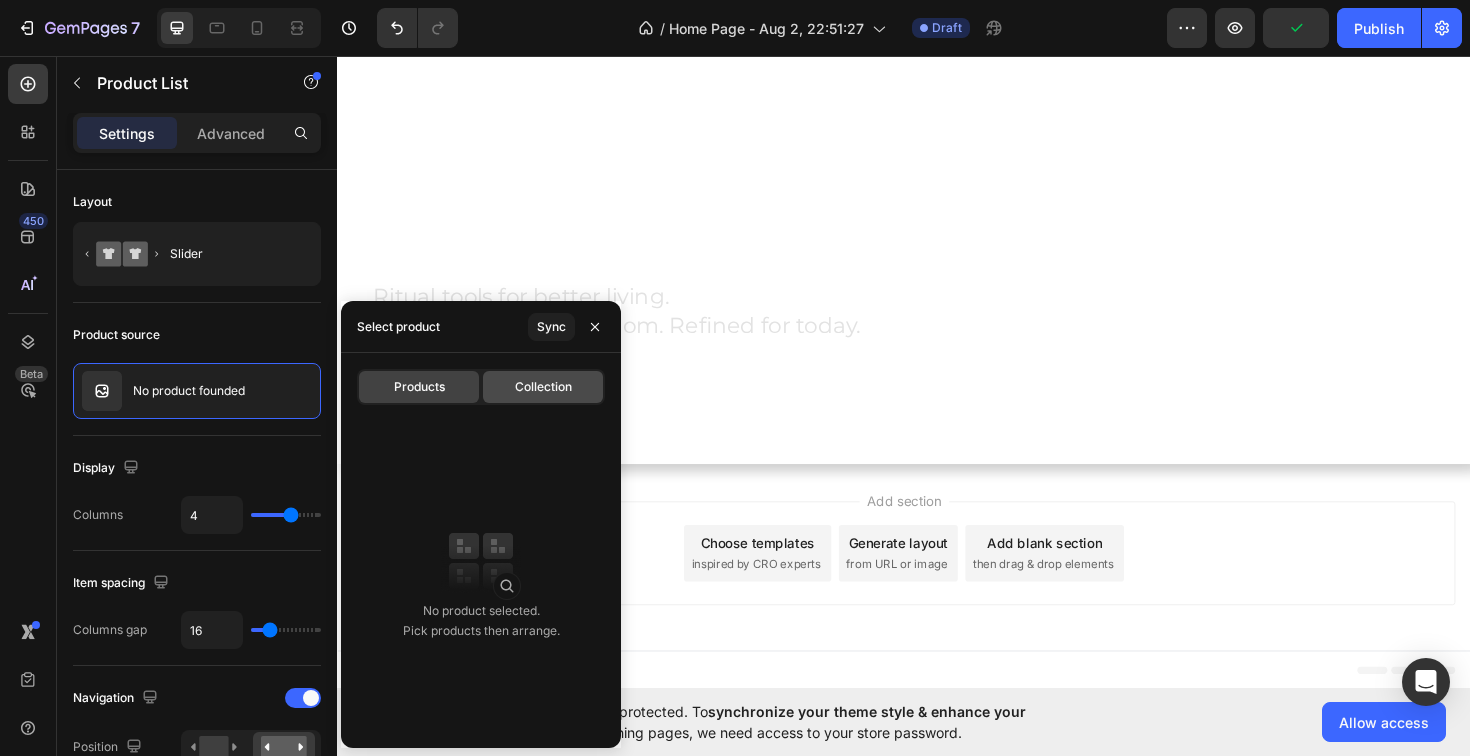 click on "Collection" 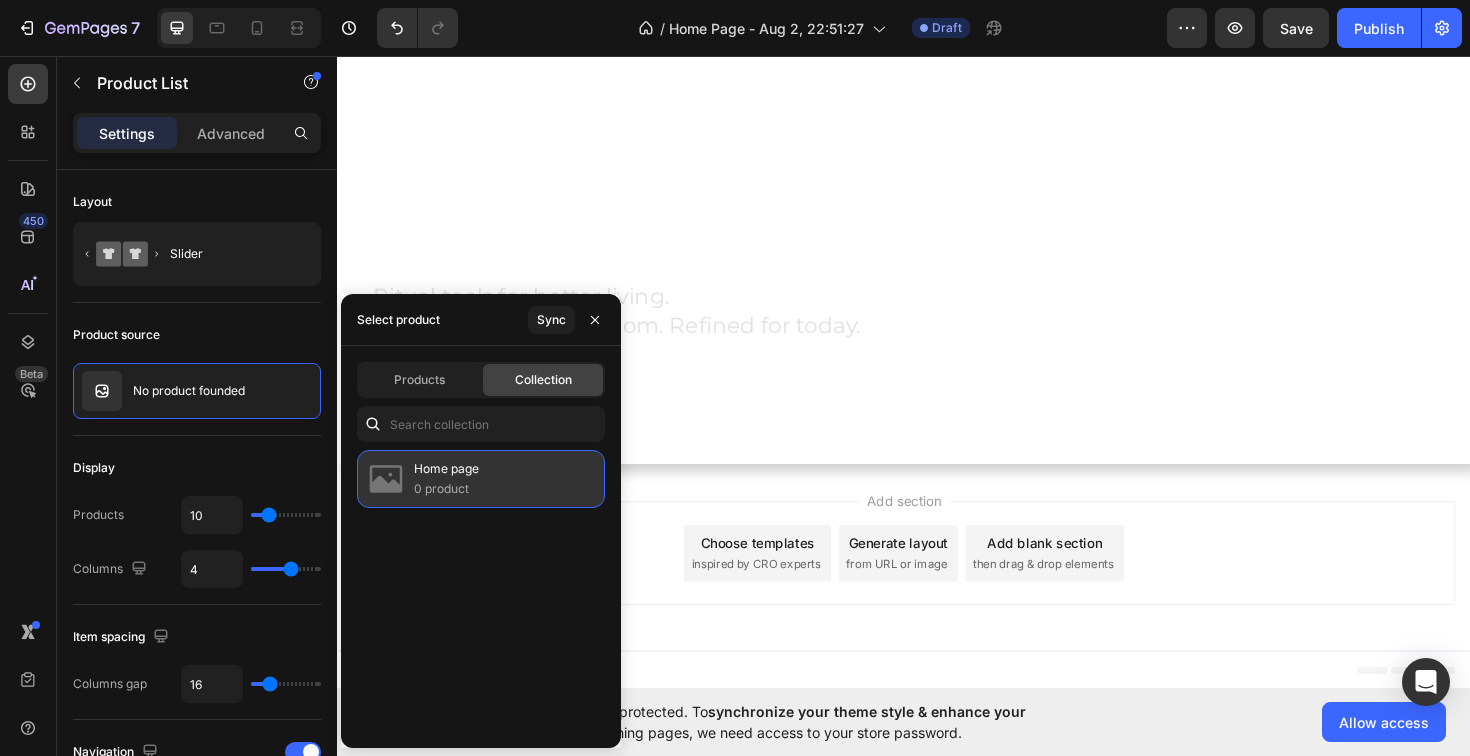 click on "Home page" at bounding box center [446, 469] 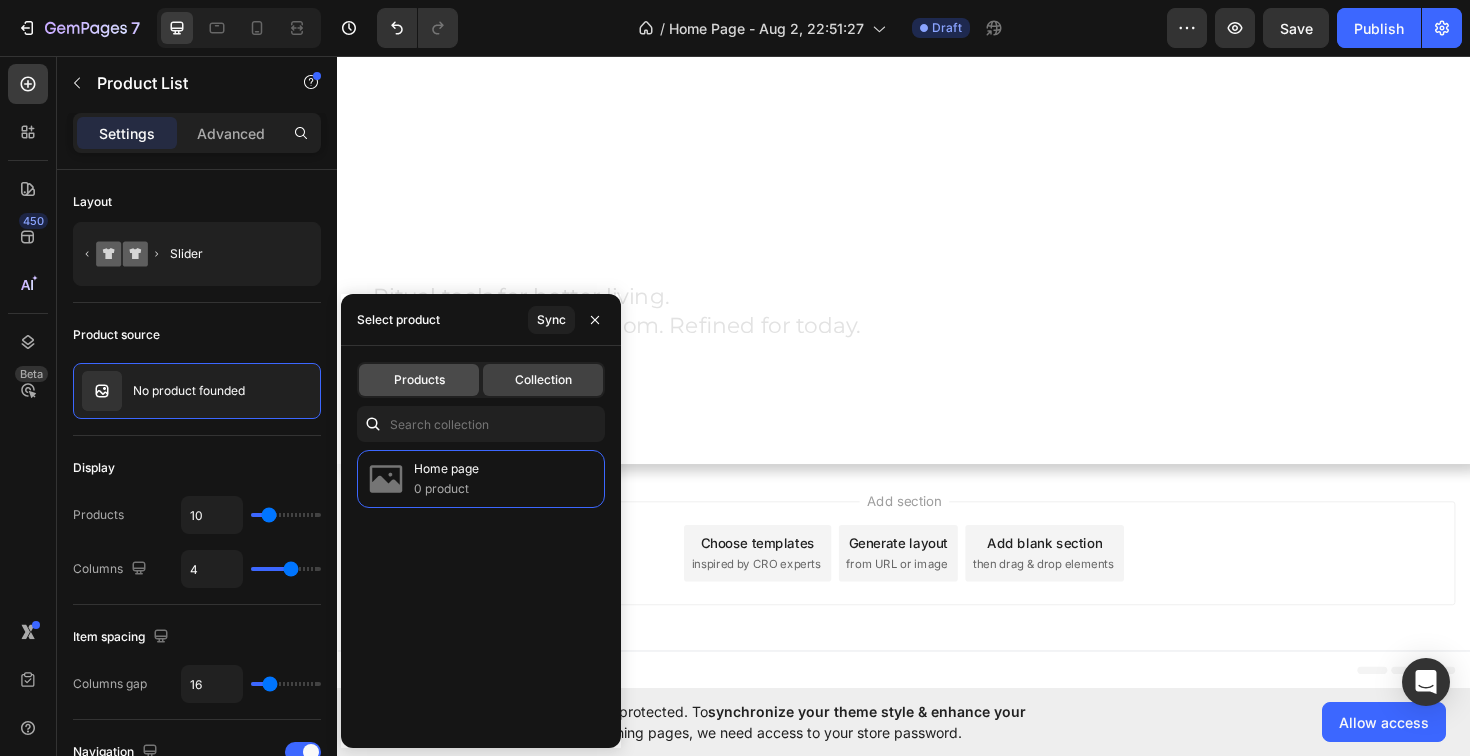 click on "Products" 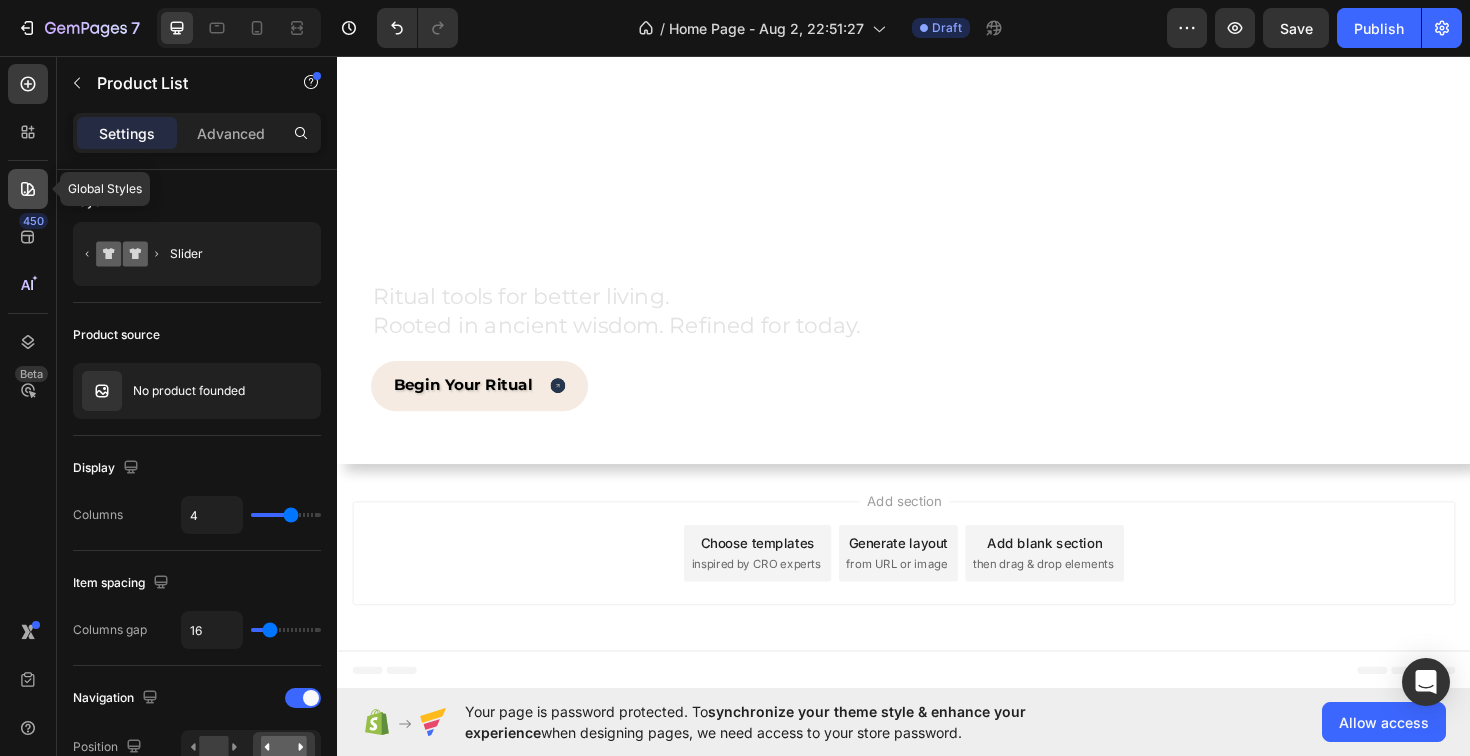 click 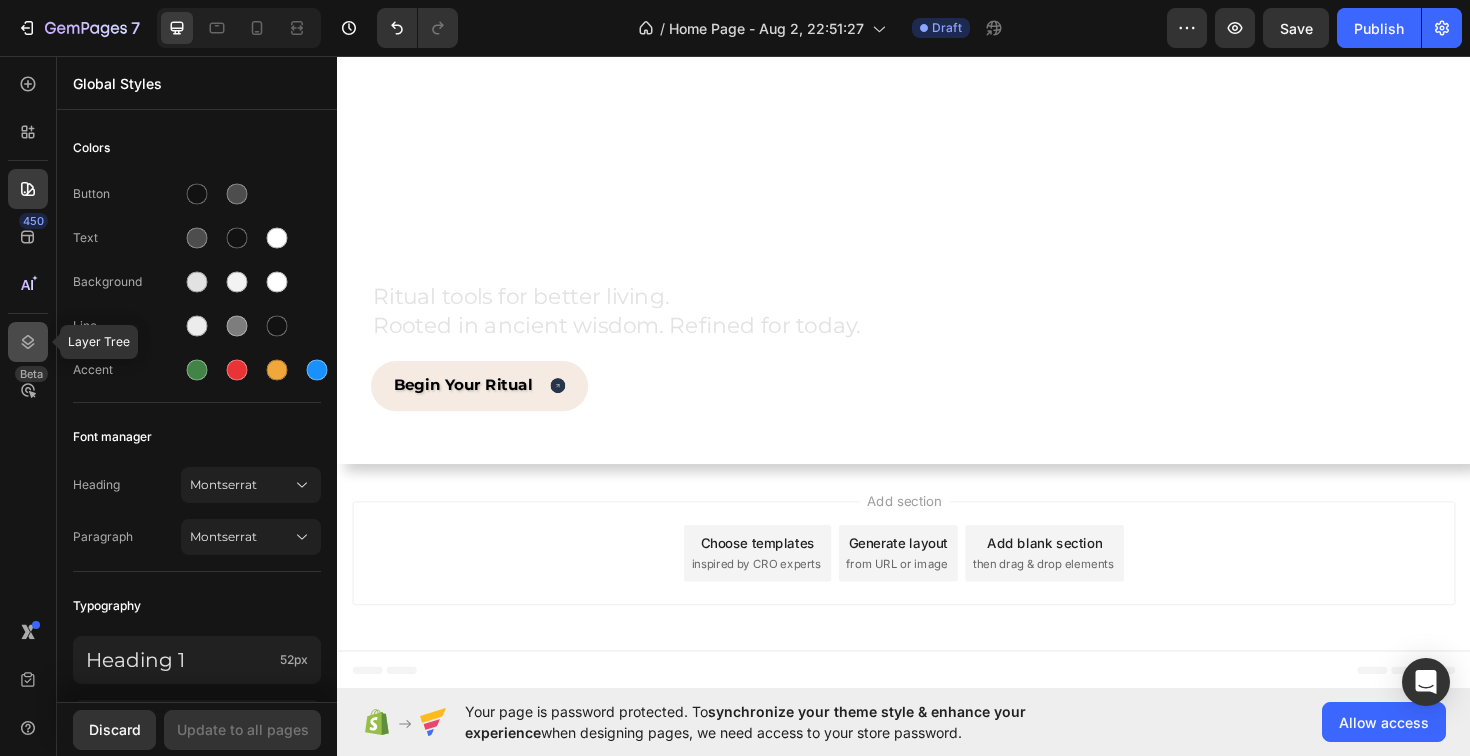click 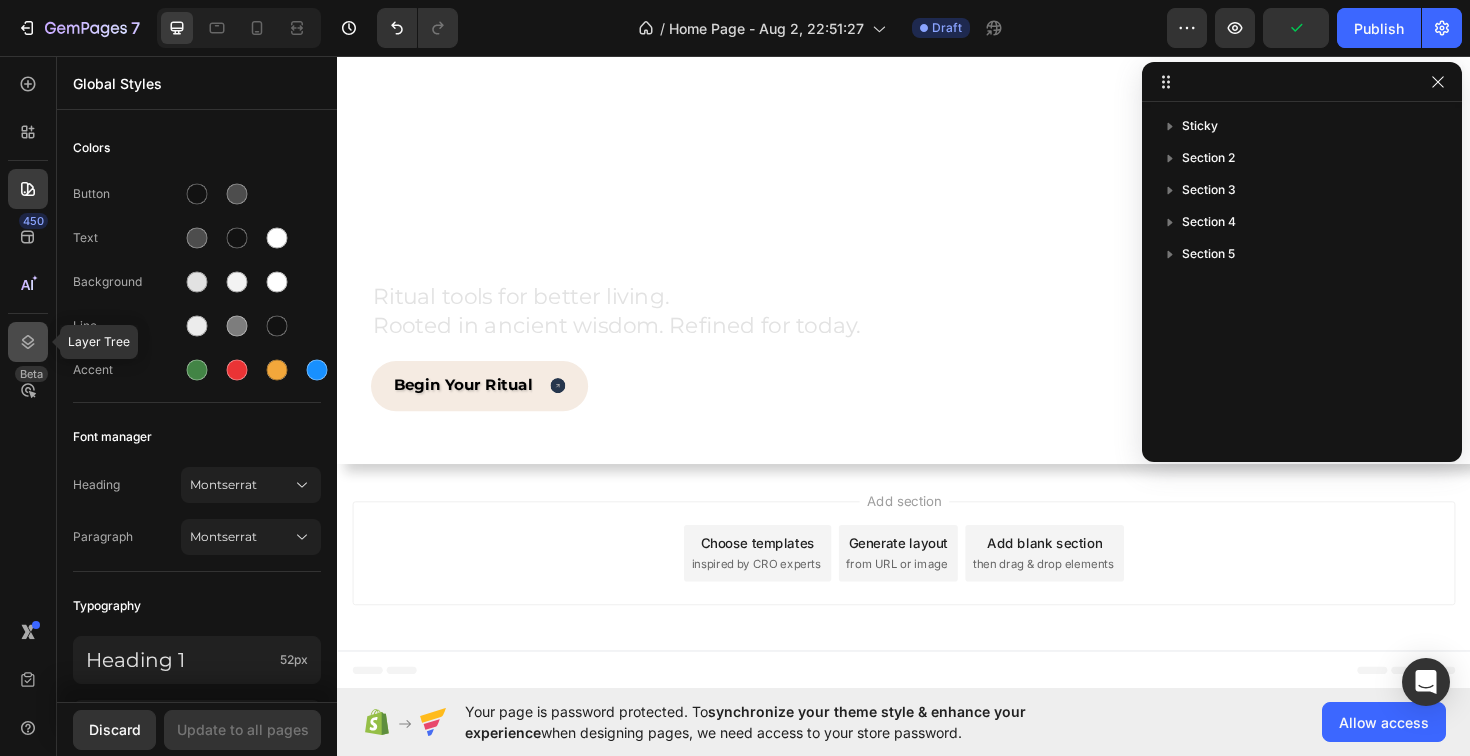 click 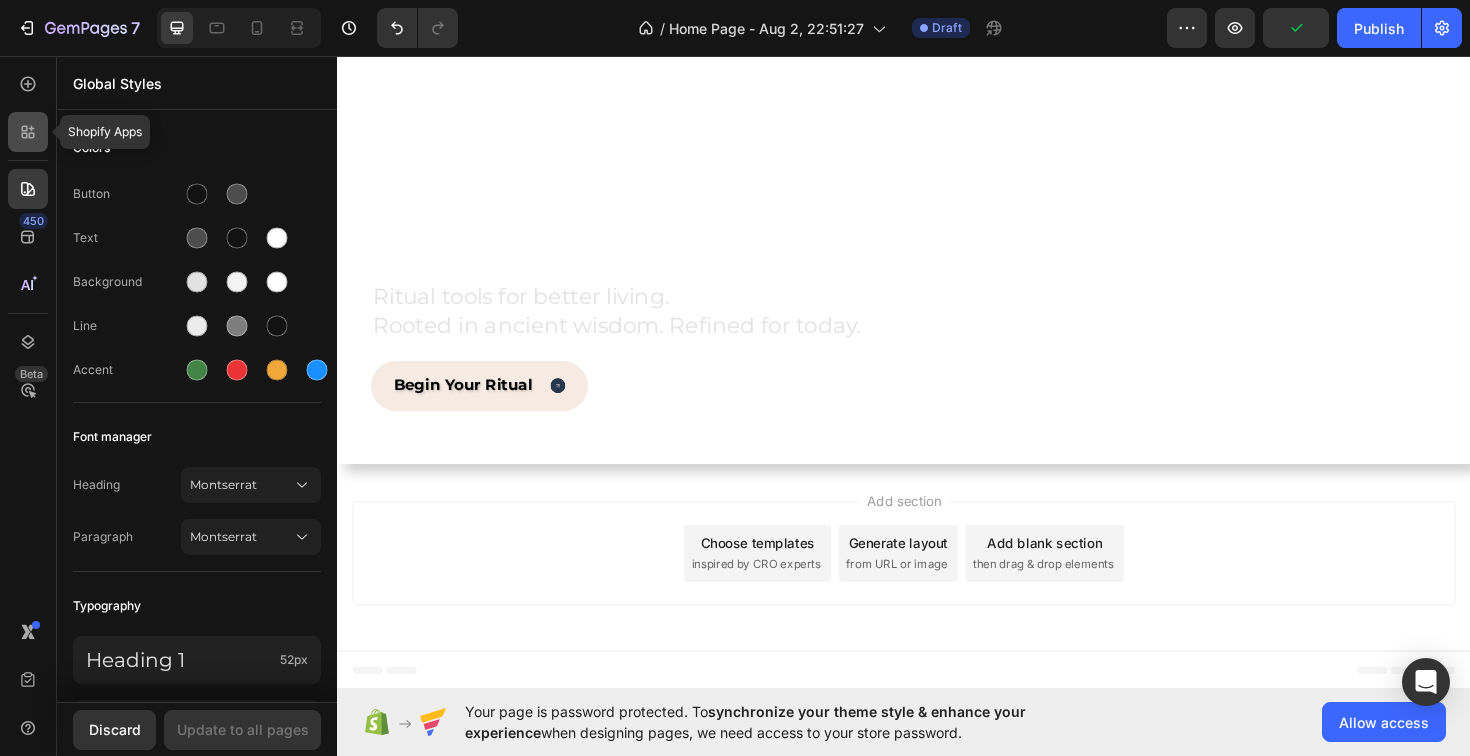 click 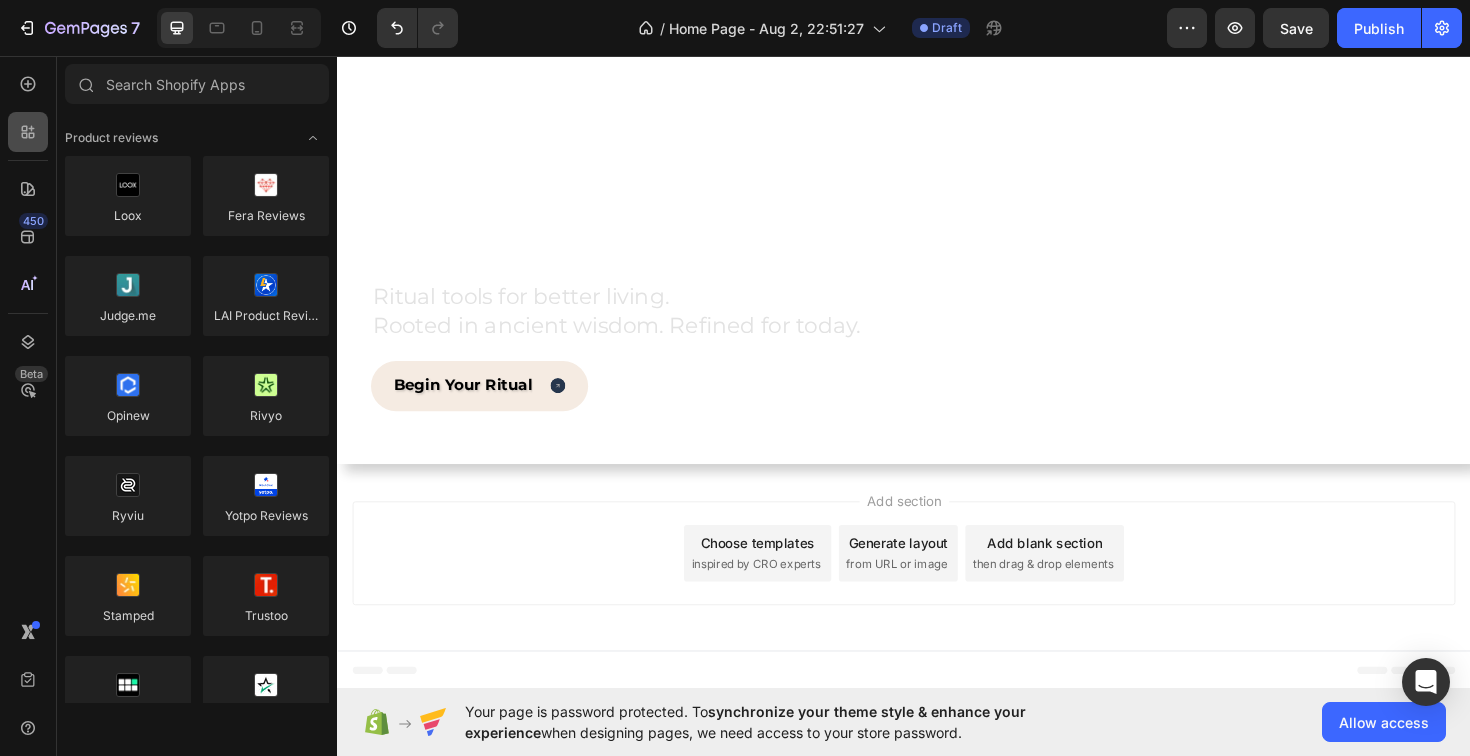scroll, scrollTop: 2343, scrollLeft: 0, axis: vertical 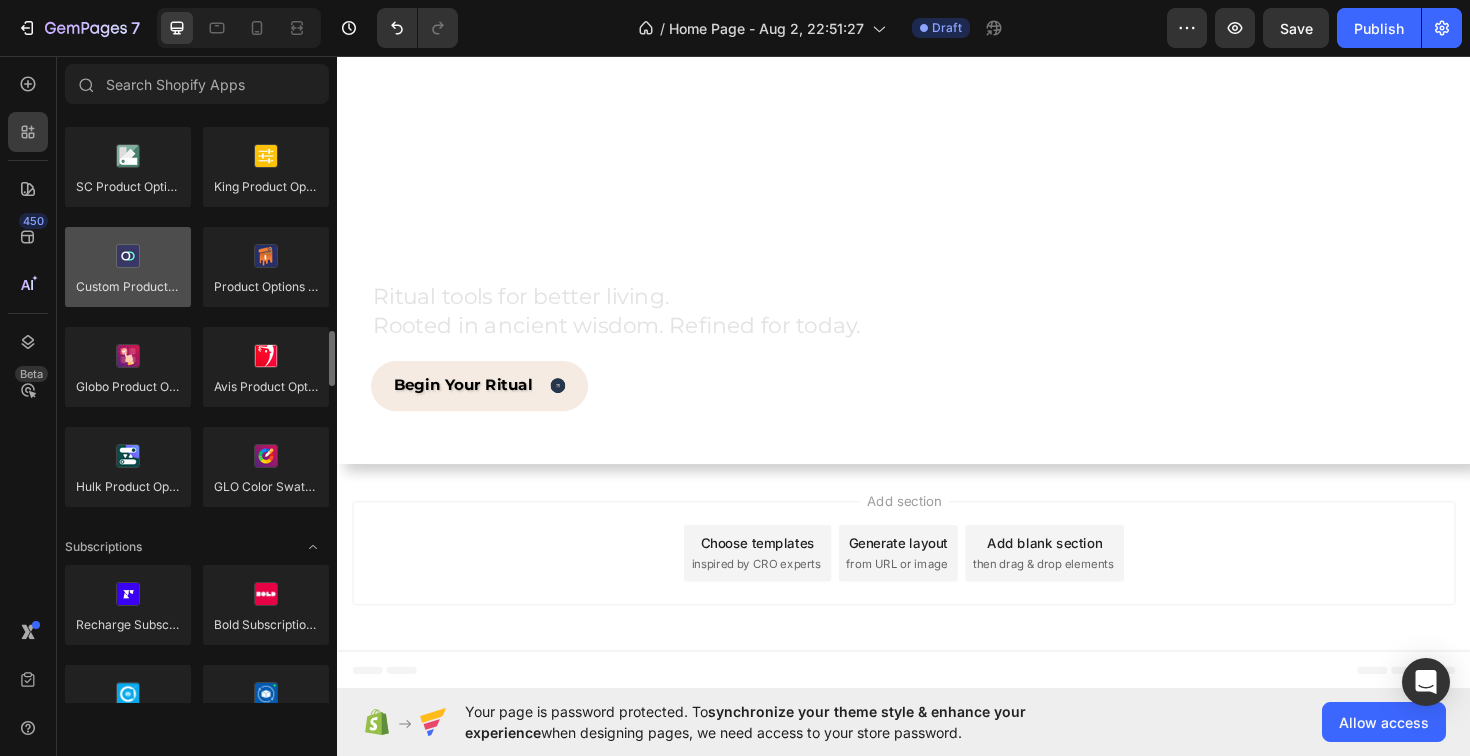 click at bounding box center (128, 267) 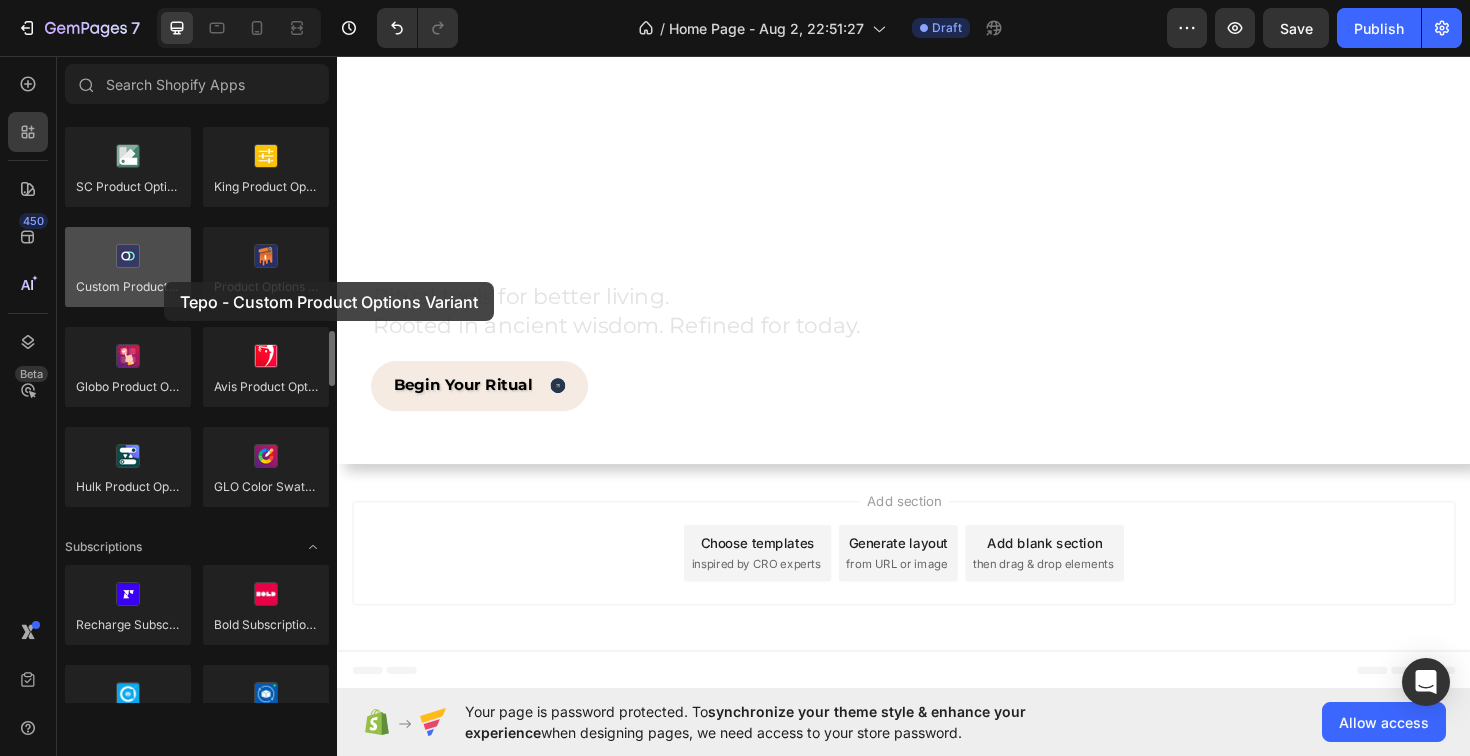 click at bounding box center [128, 267] 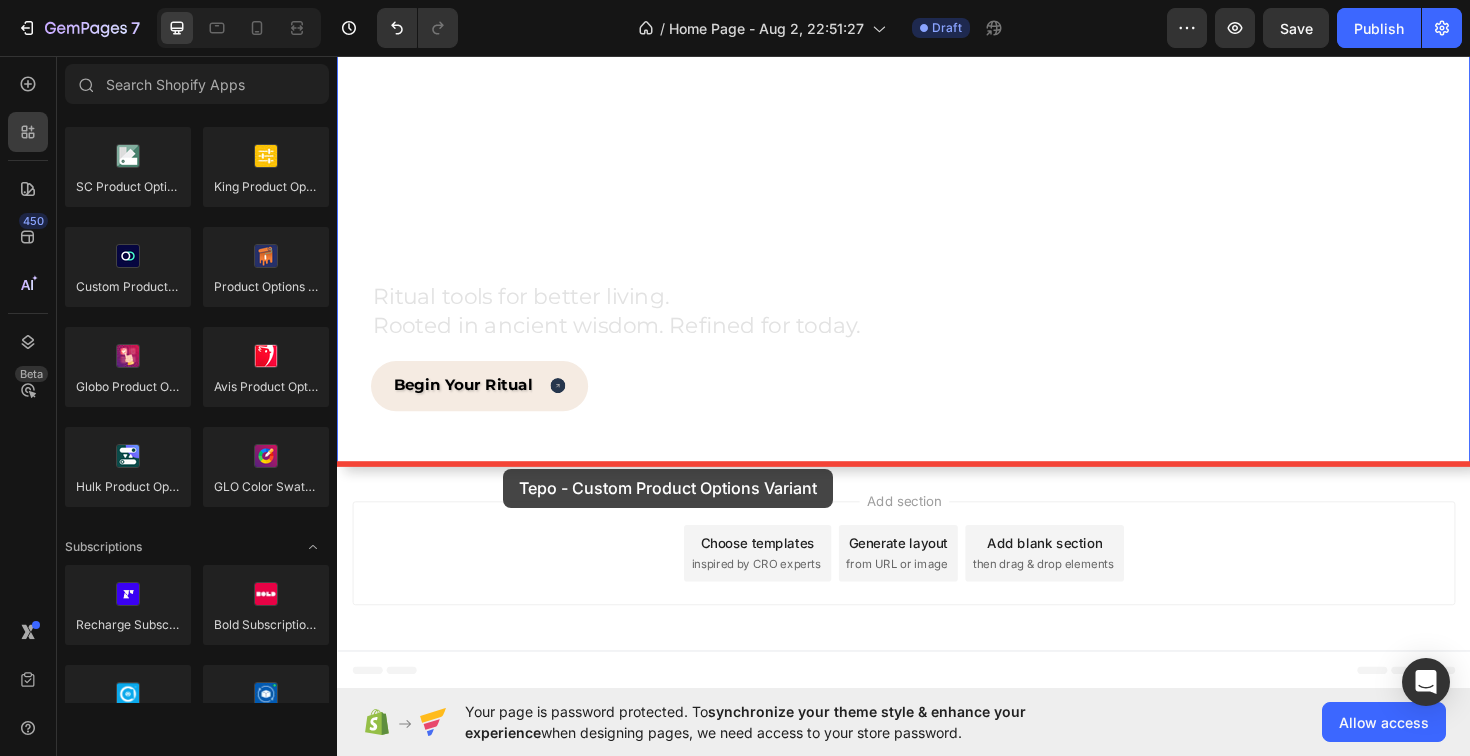 drag, startPoint x: 498, startPoint y: 332, endPoint x: 513, endPoint y: 493, distance: 161.69725 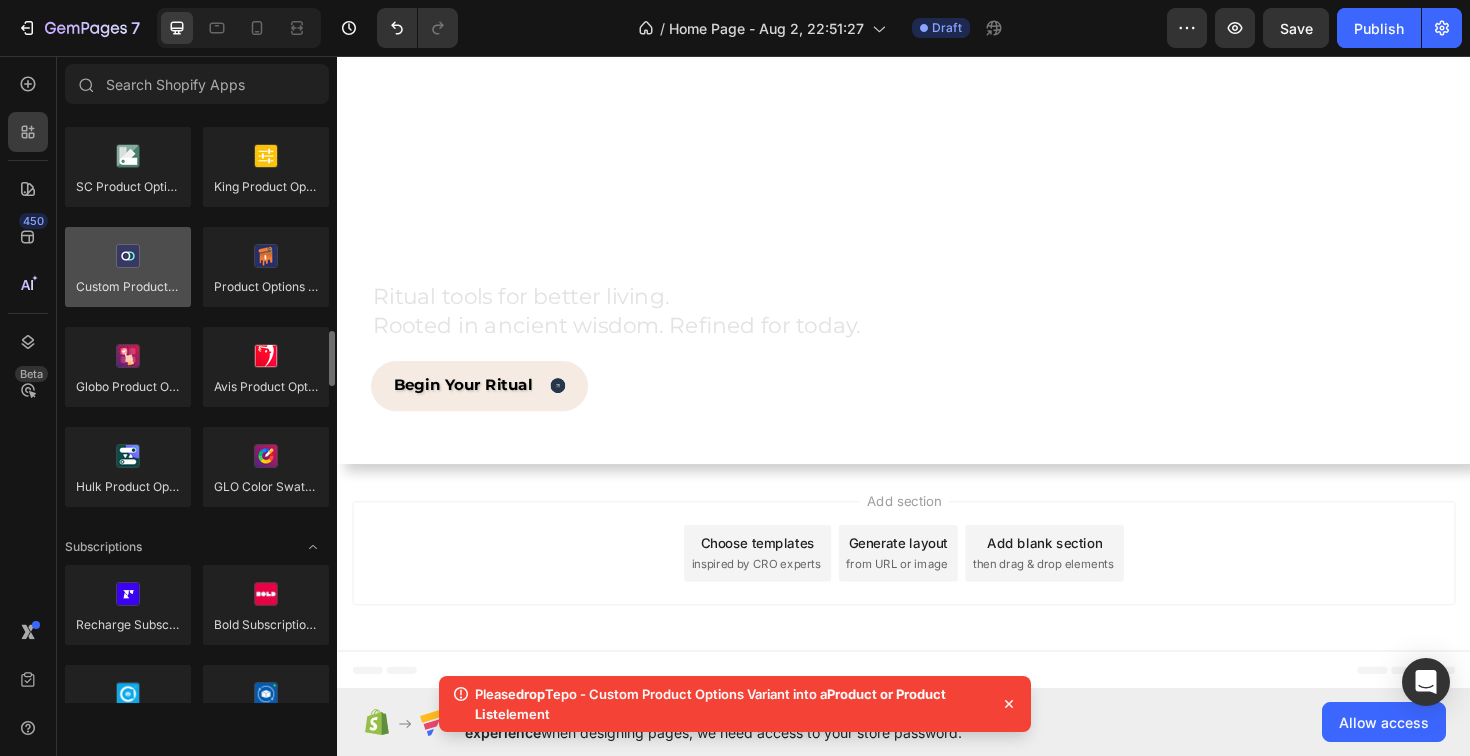 click at bounding box center [128, 267] 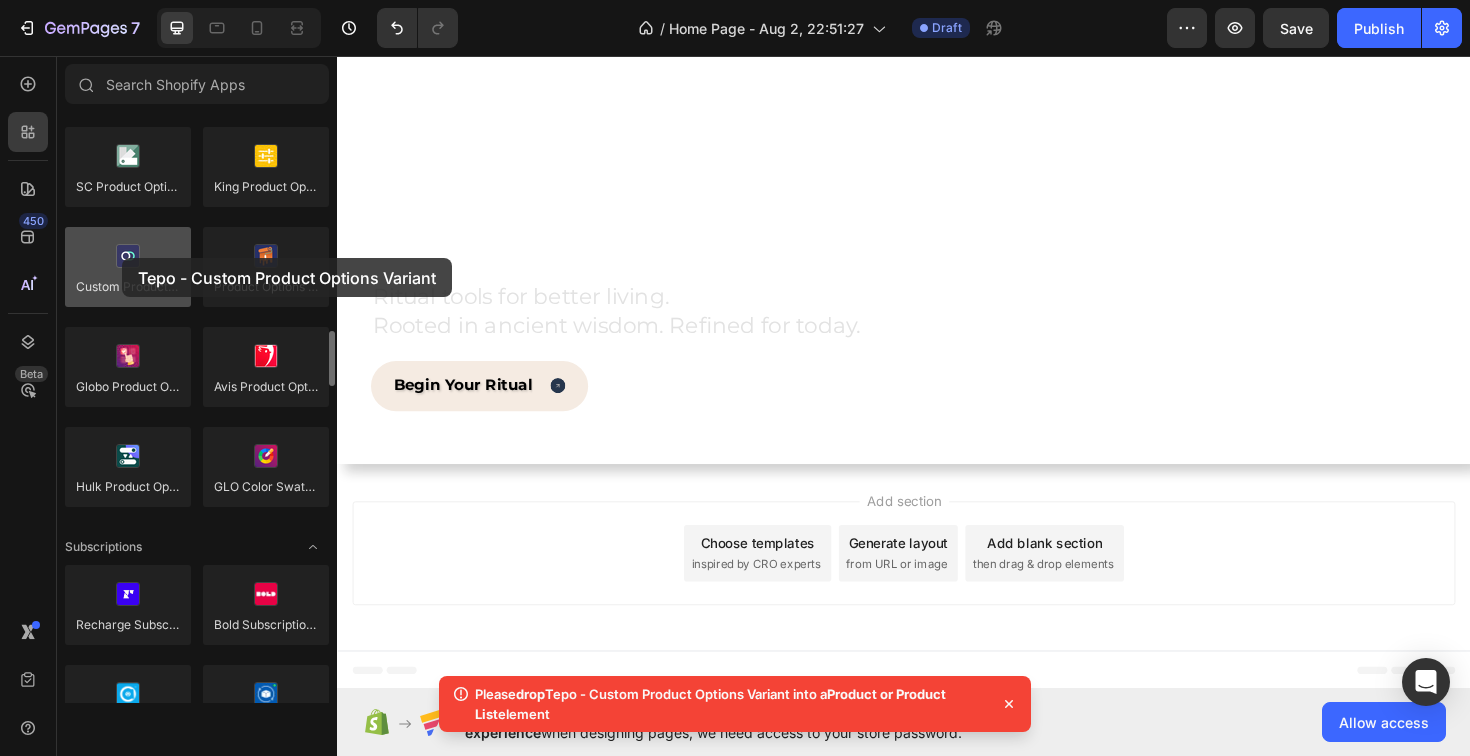 click at bounding box center [128, 267] 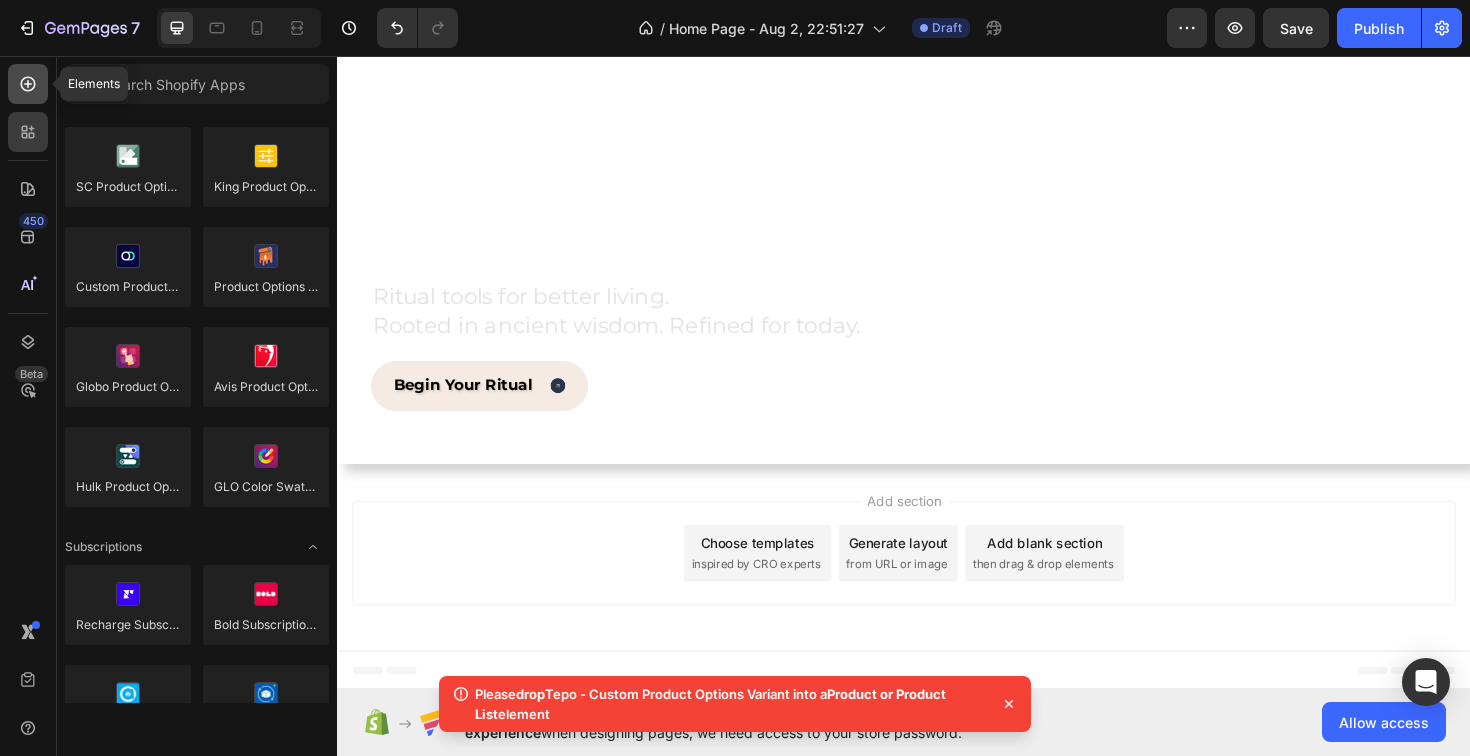 click 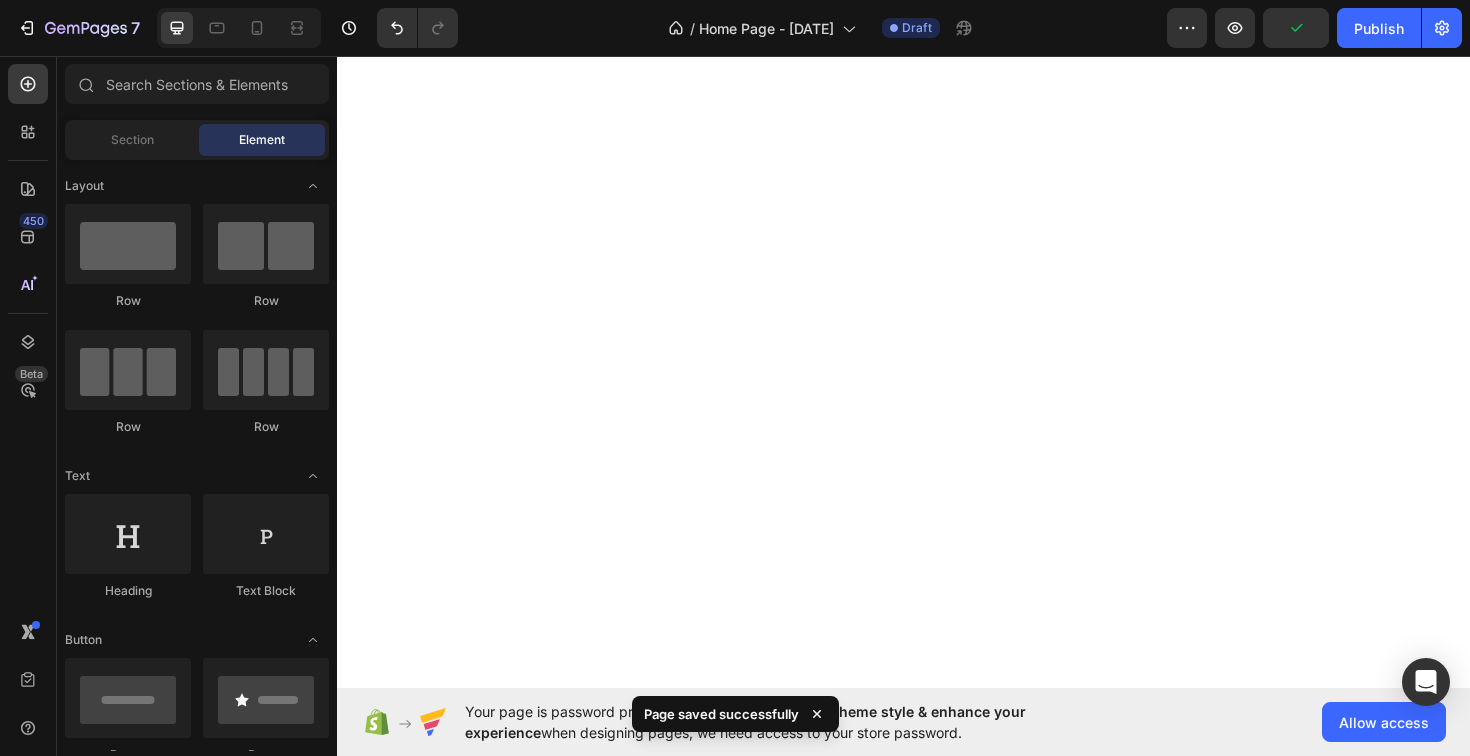 scroll, scrollTop: 0, scrollLeft: 0, axis: both 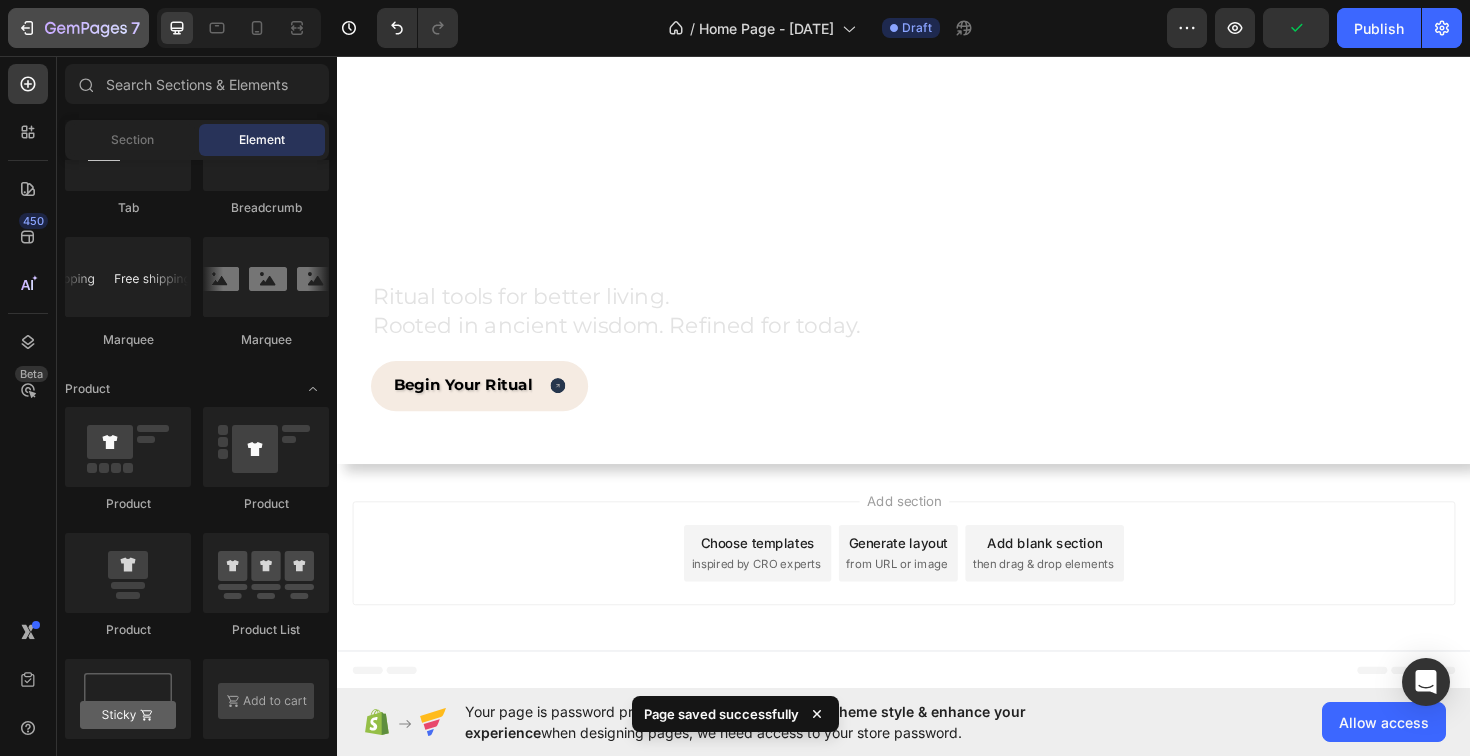 click on "7" 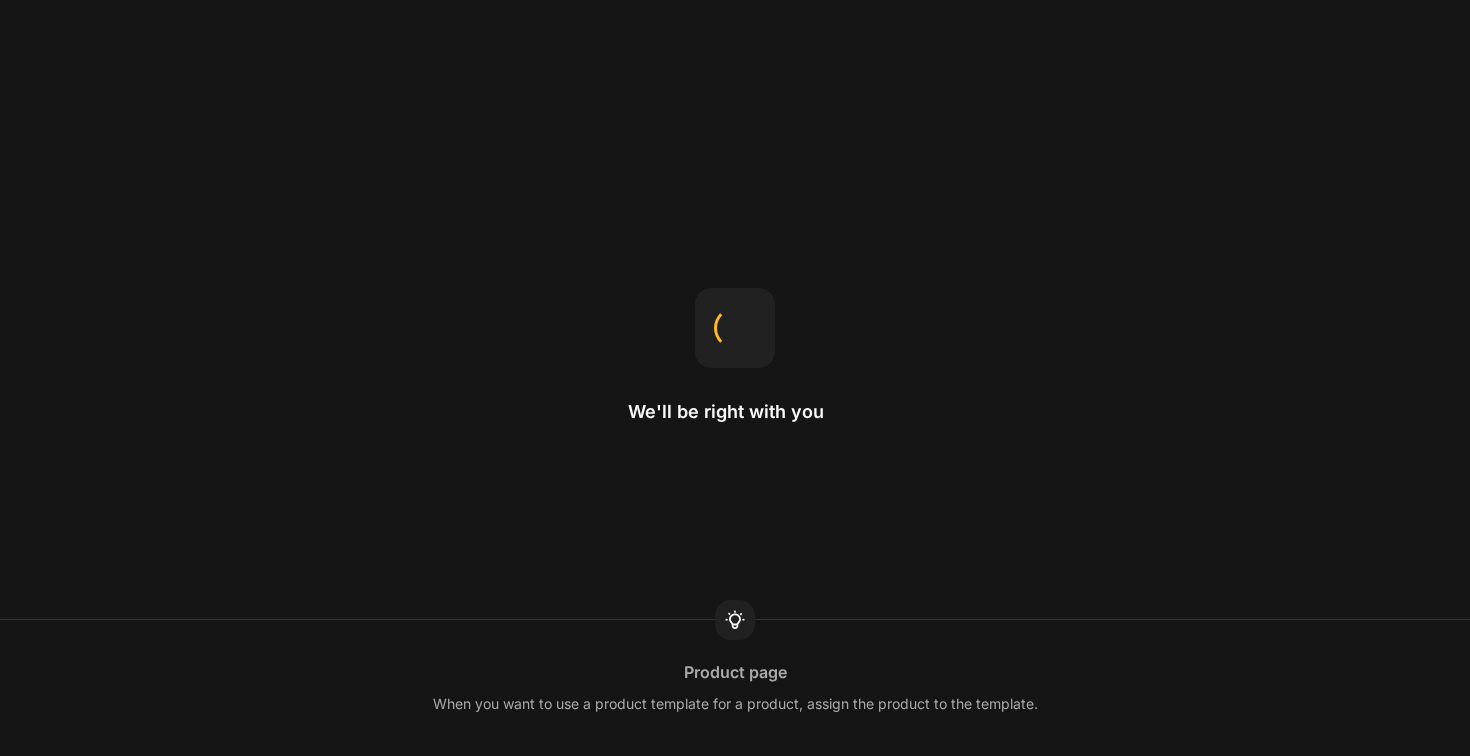 scroll, scrollTop: 0, scrollLeft: 0, axis: both 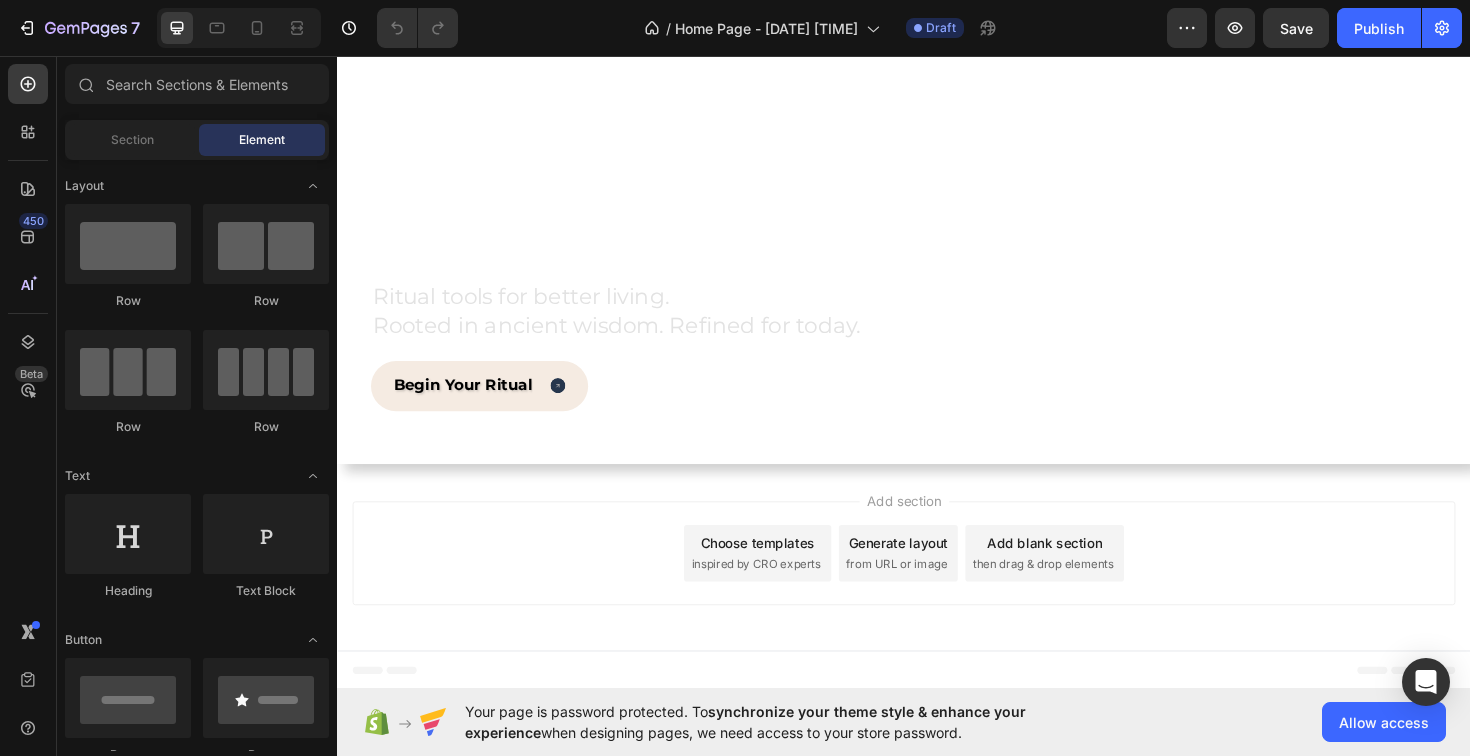 click on "Add blank section then drag & drop elements" at bounding box center (1086, 583) 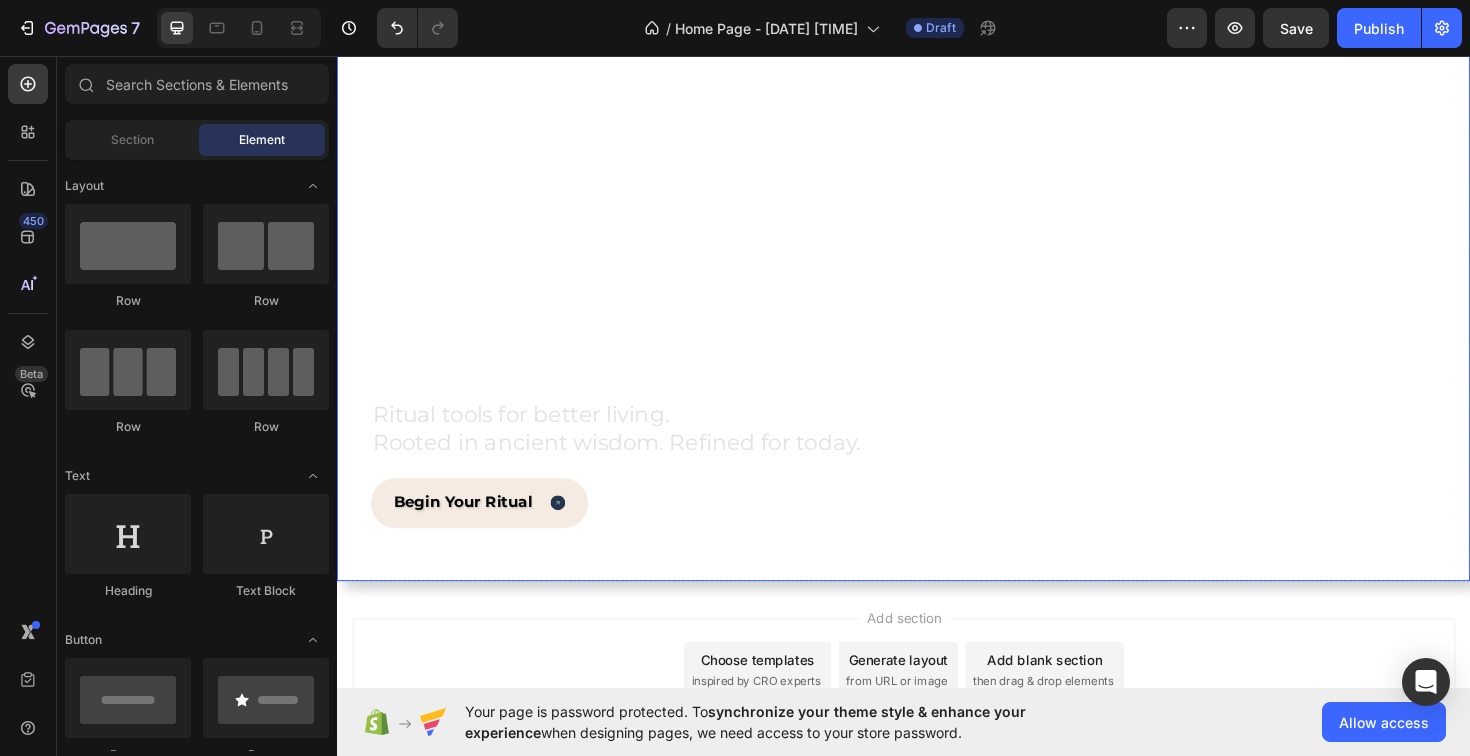 scroll, scrollTop: 979, scrollLeft: 0, axis: vertical 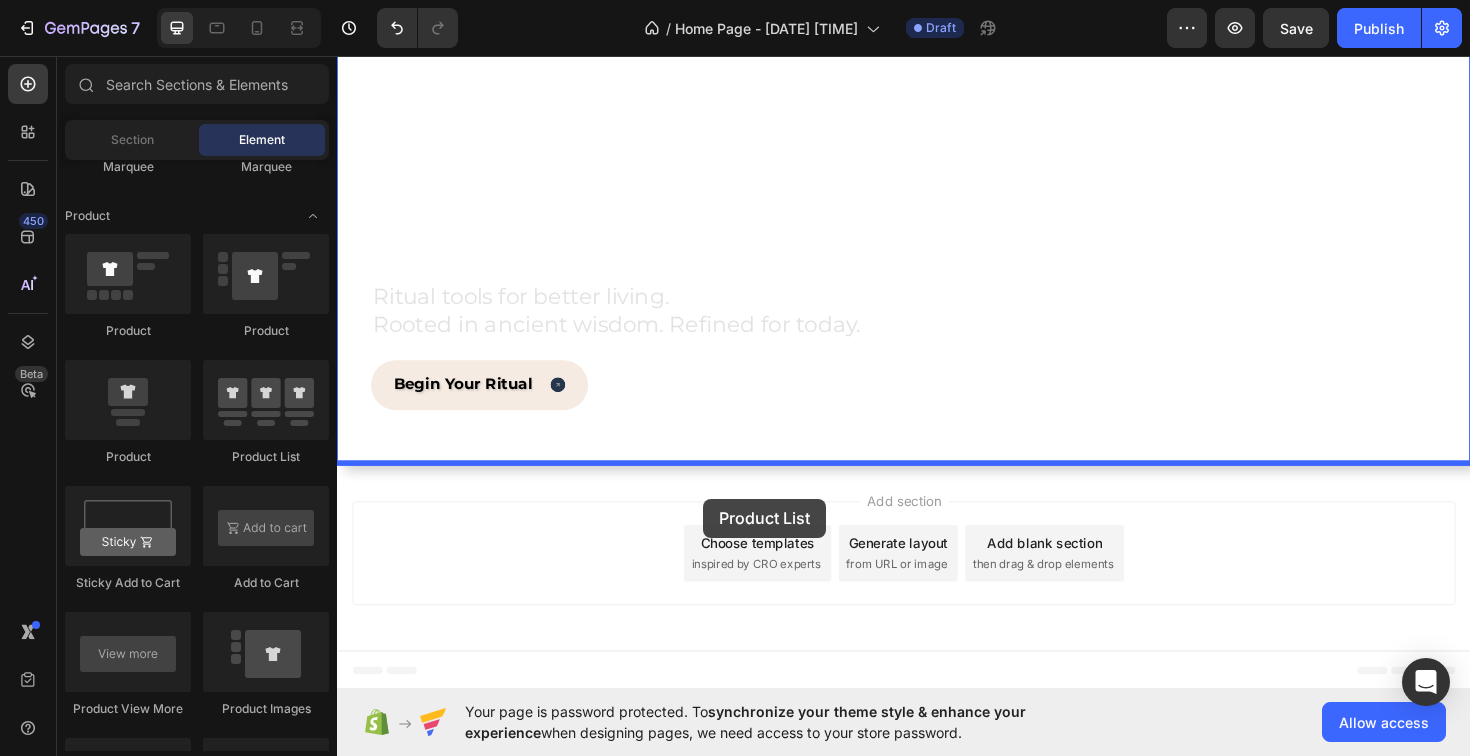 drag, startPoint x: 589, startPoint y: 481, endPoint x: 722, endPoint y: 525, distance: 140.08926 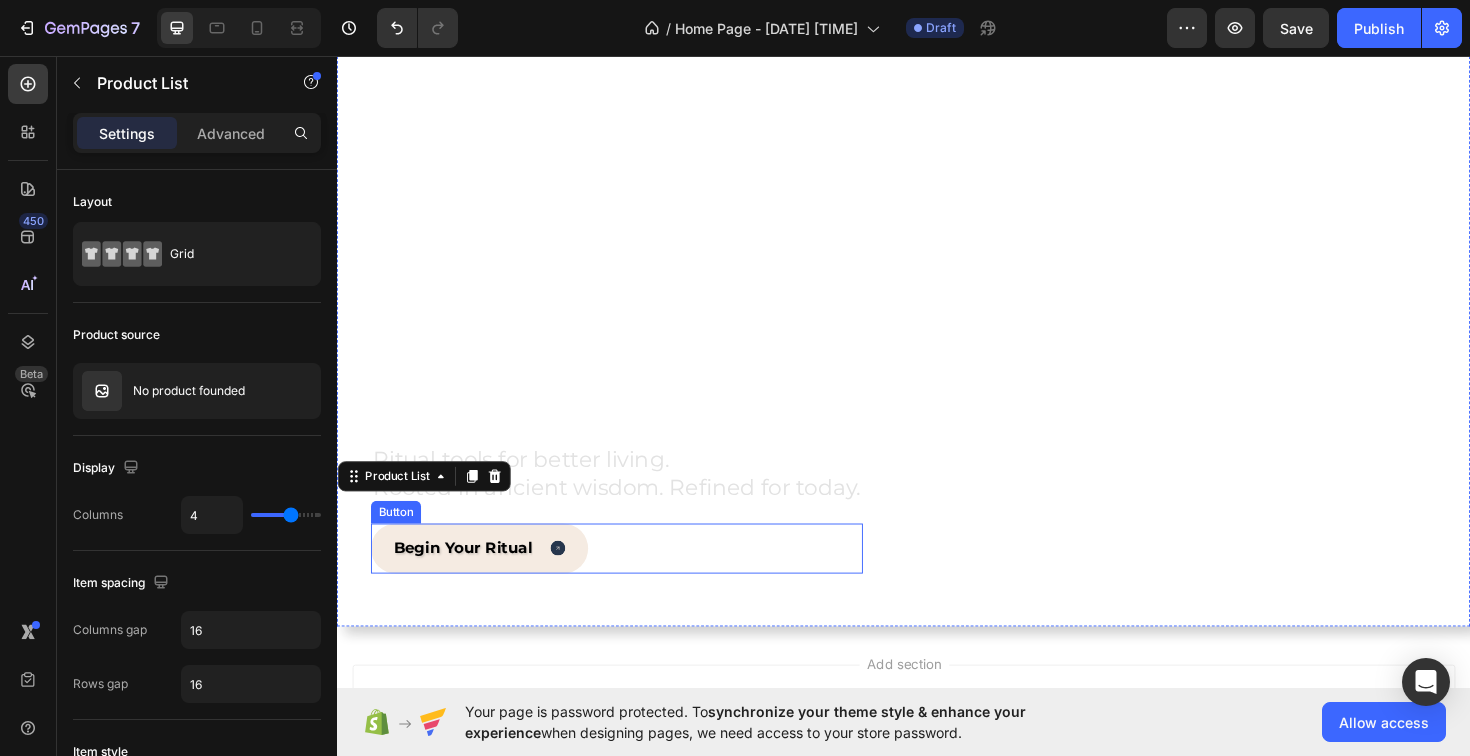 scroll, scrollTop: 1152, scrollLeft: 0, axis: vertical 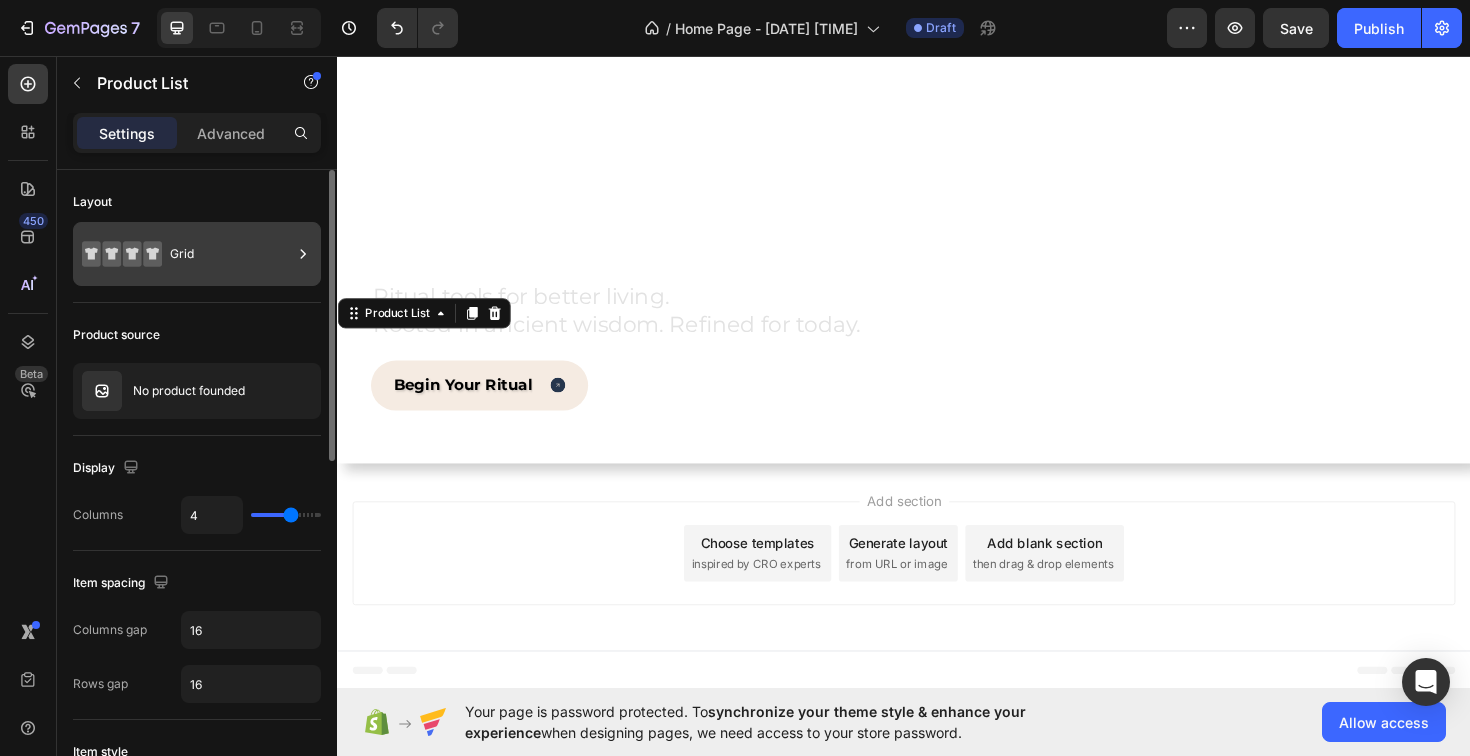 click 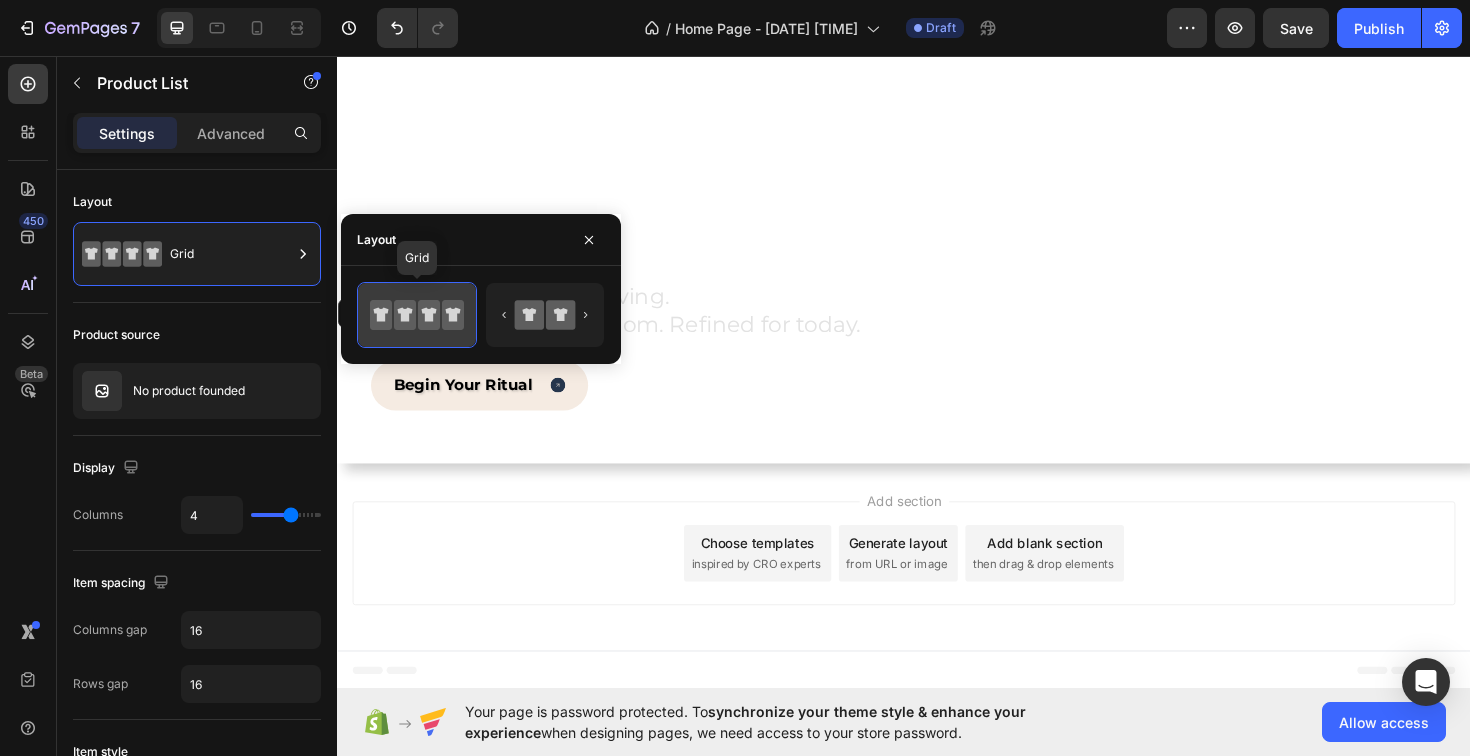 click 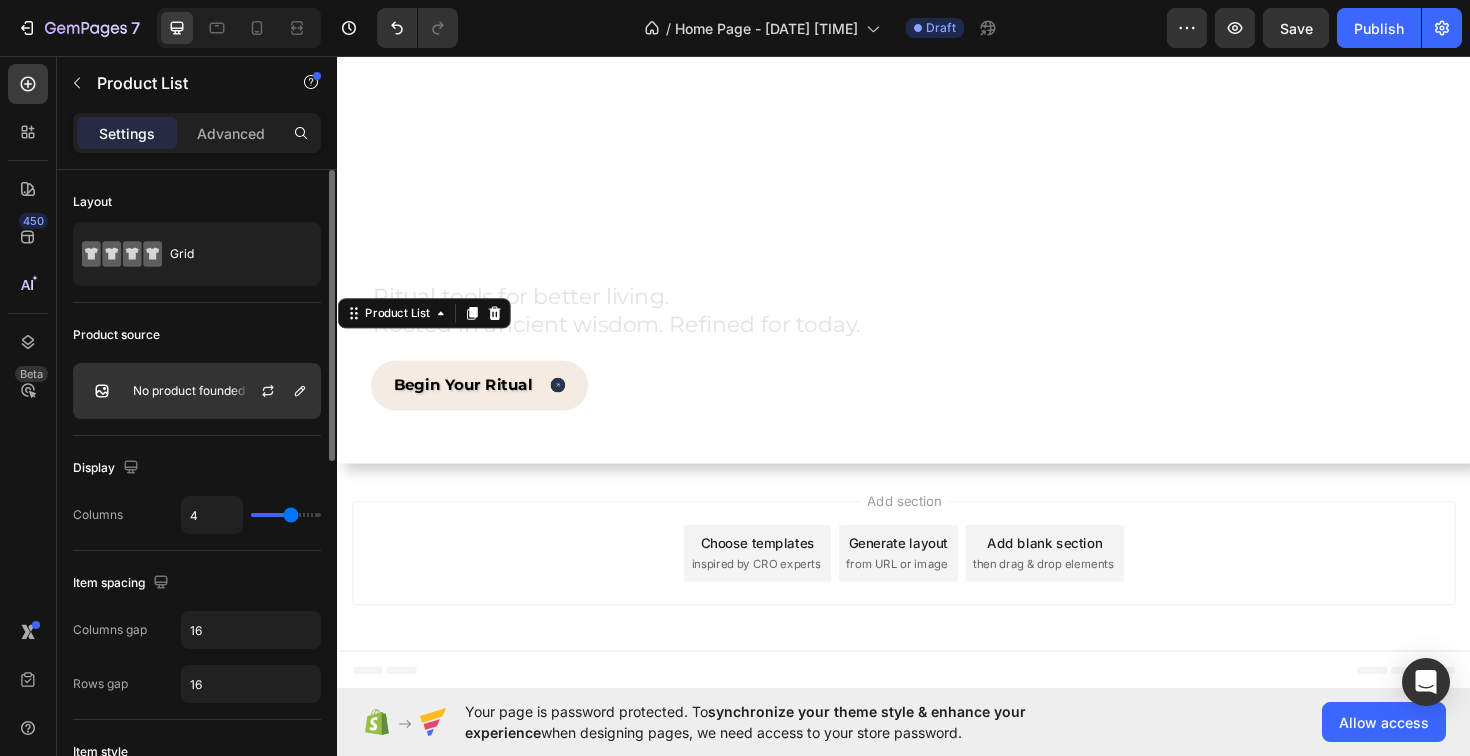 click on "No product founded" at bounding box center [197, 391] 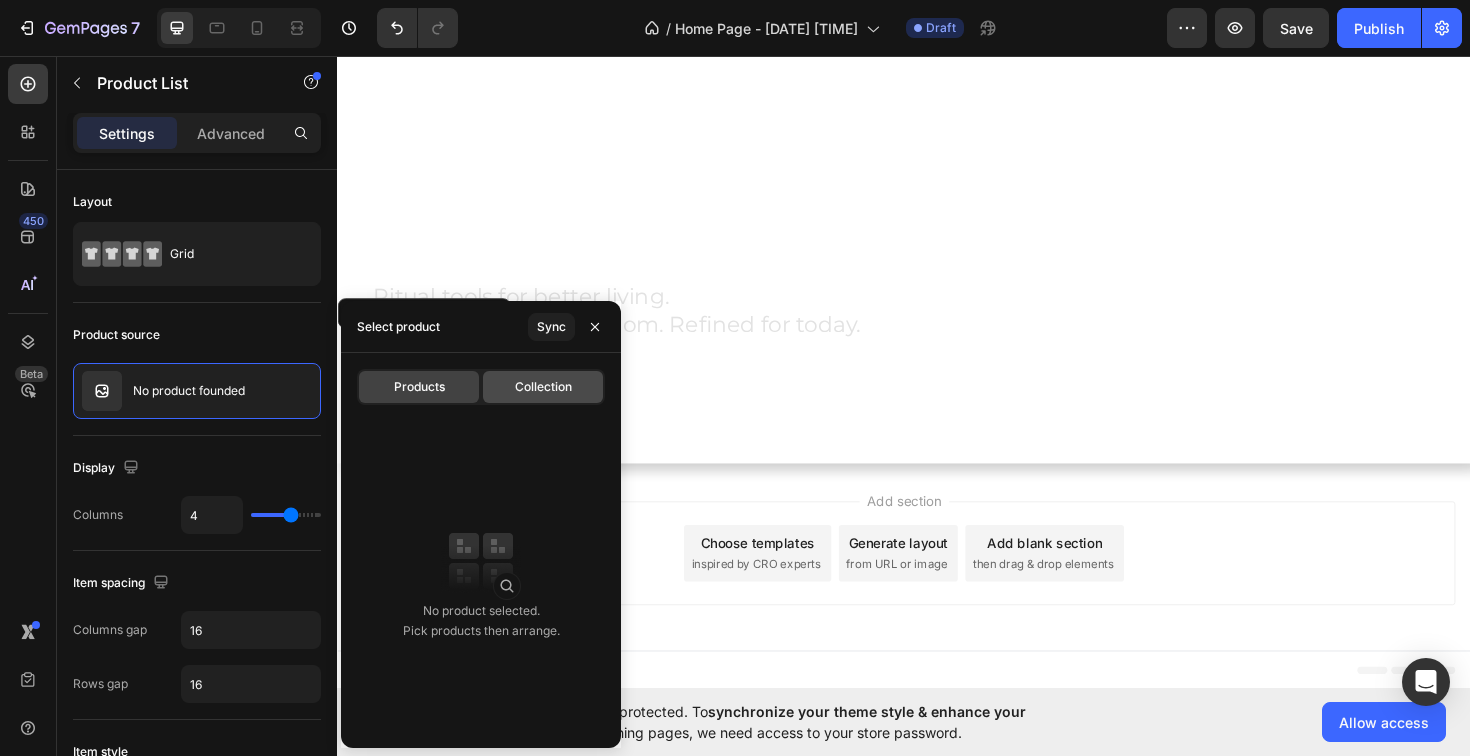 click on "Collection" 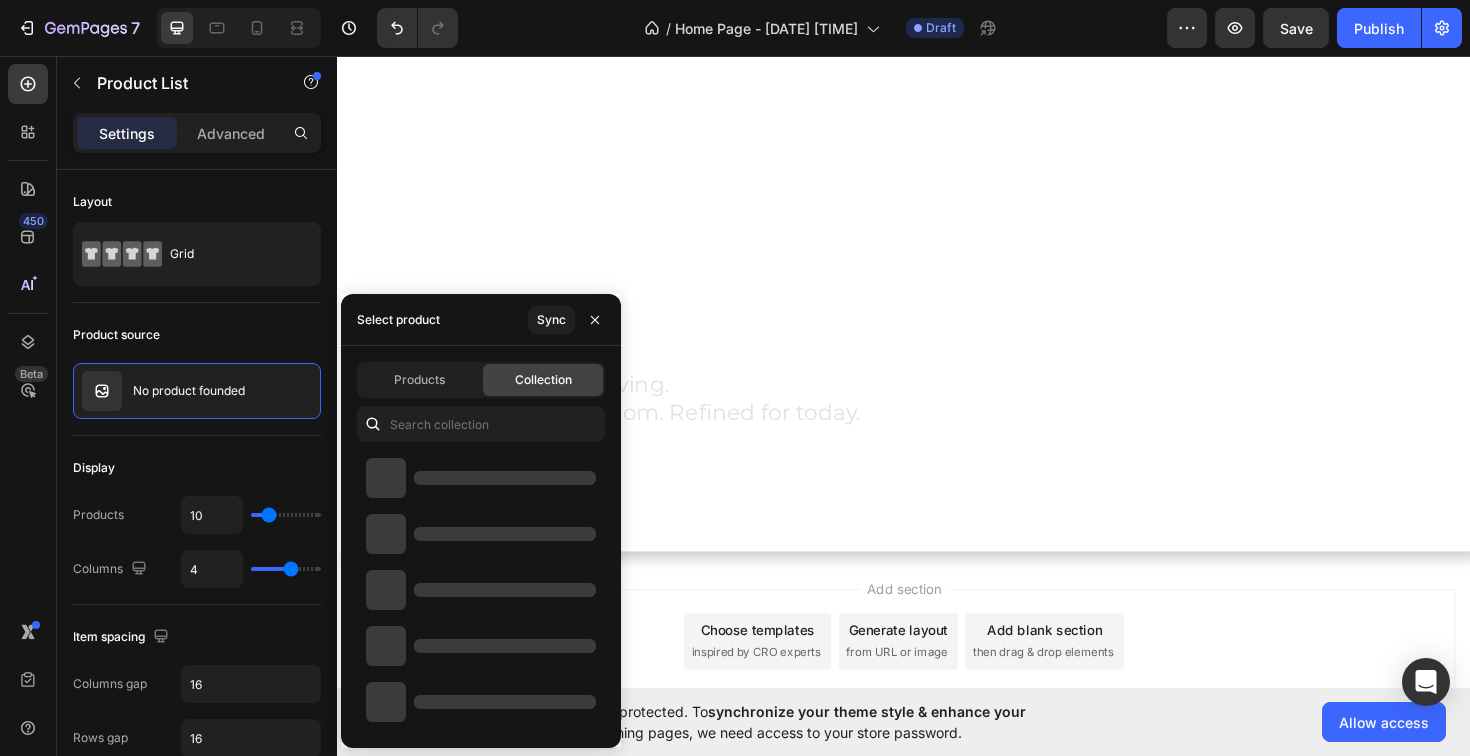scroll, scrollTop: 1152, scrollLeft: 0, axis: vertical 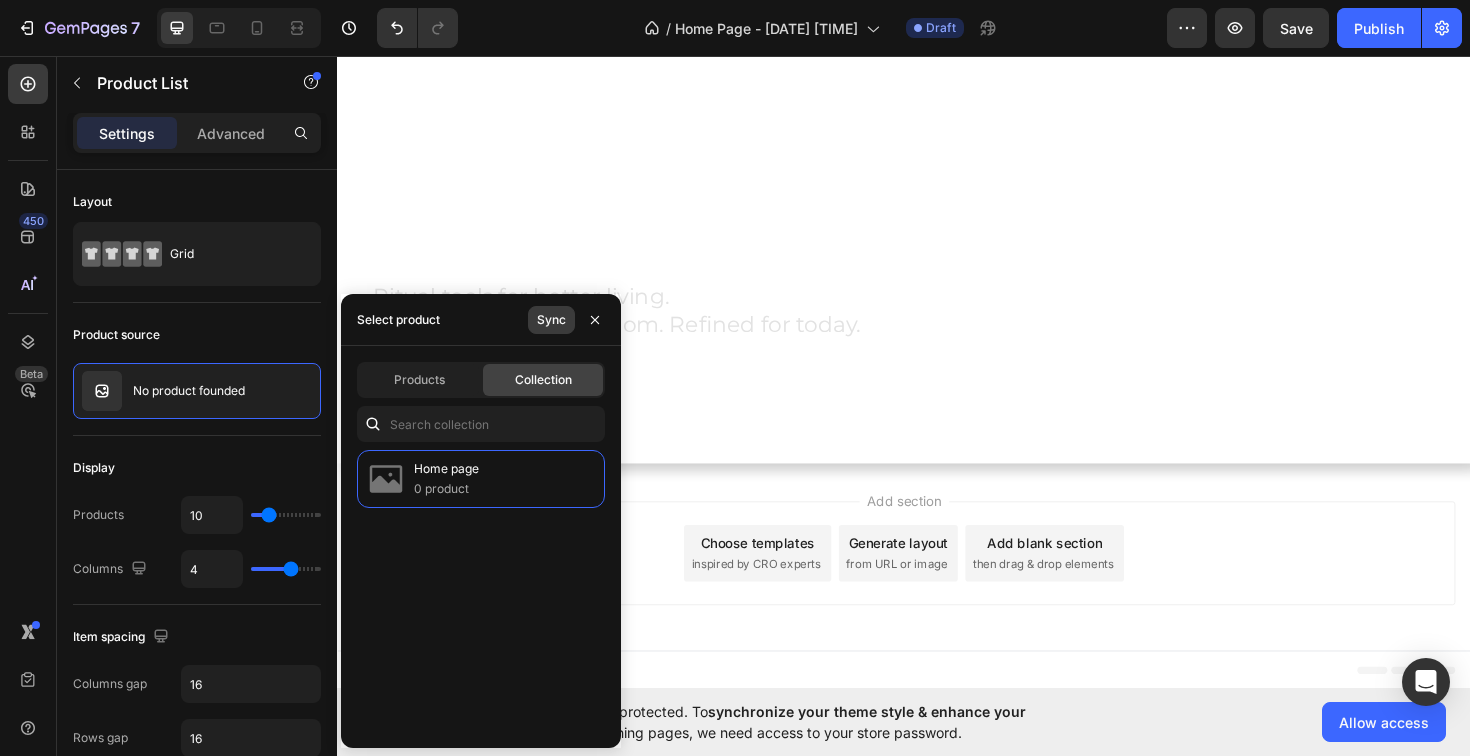 click on "Sync" at bounding box center (551, 320) 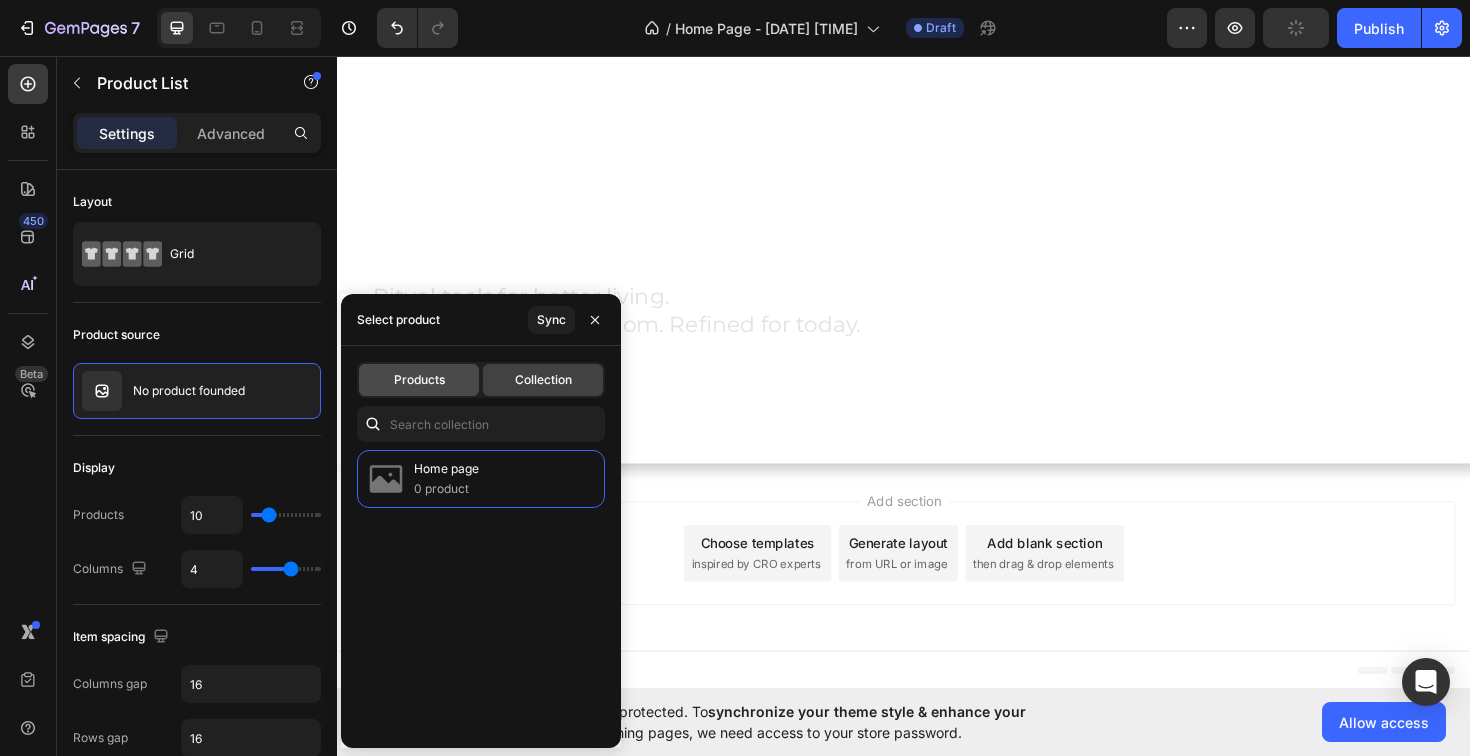 click on "Products" 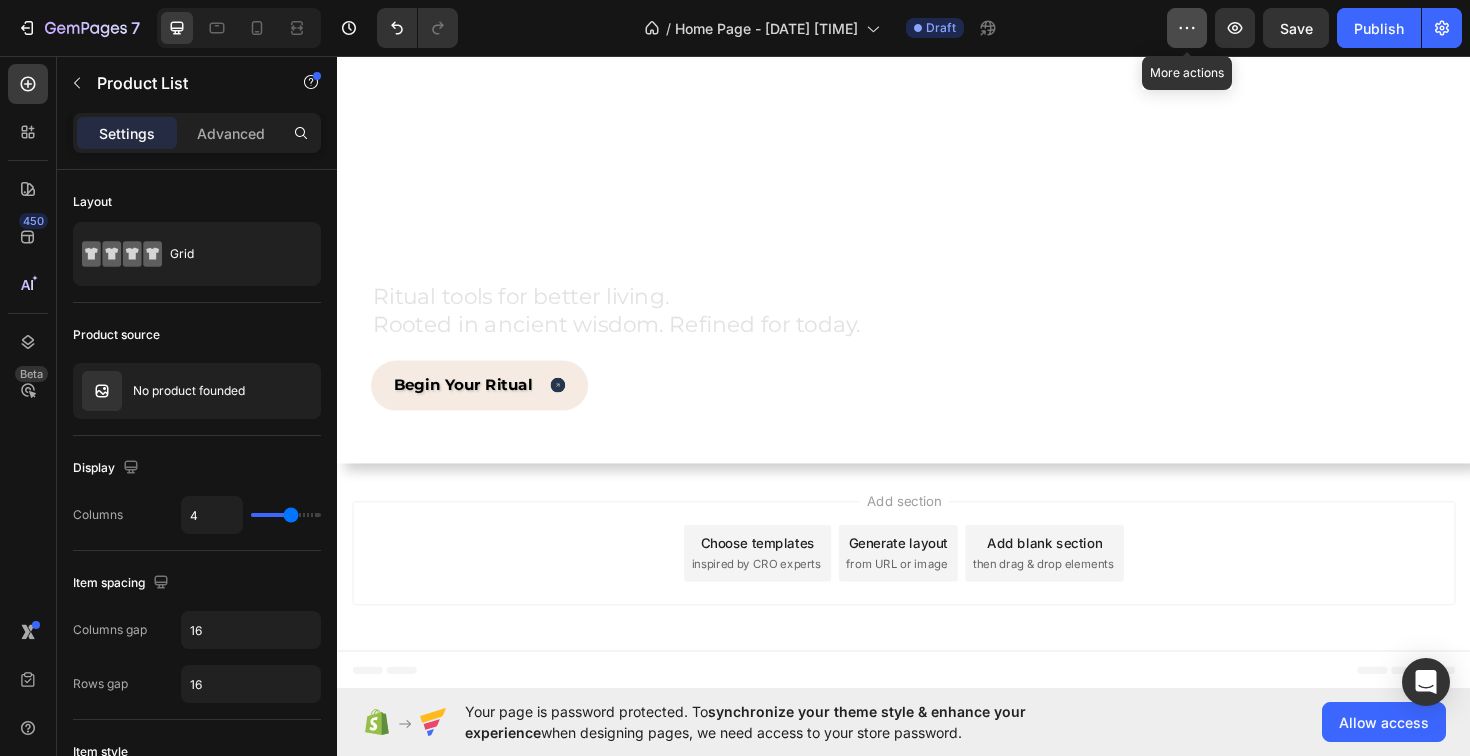 click 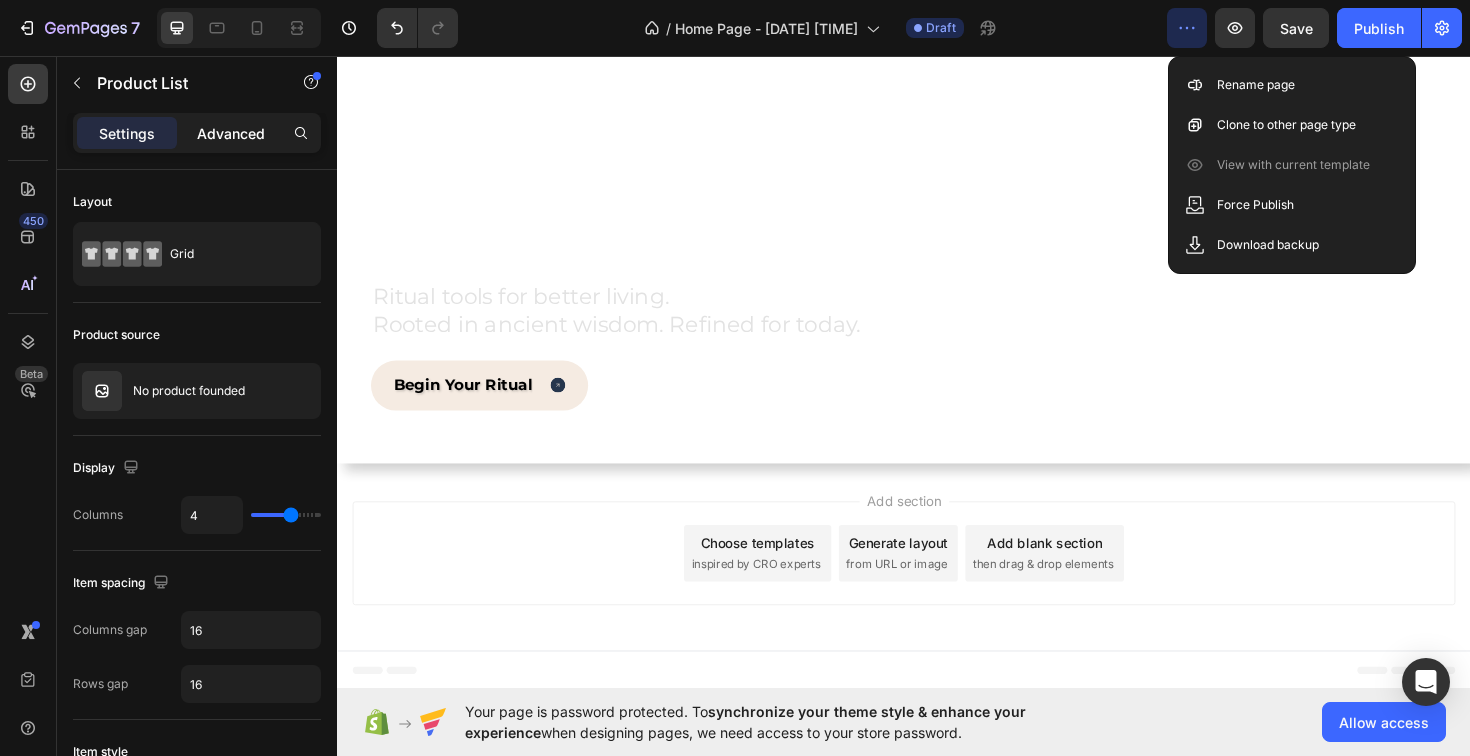 click on "Advanced" at bounding box center (231, 133) 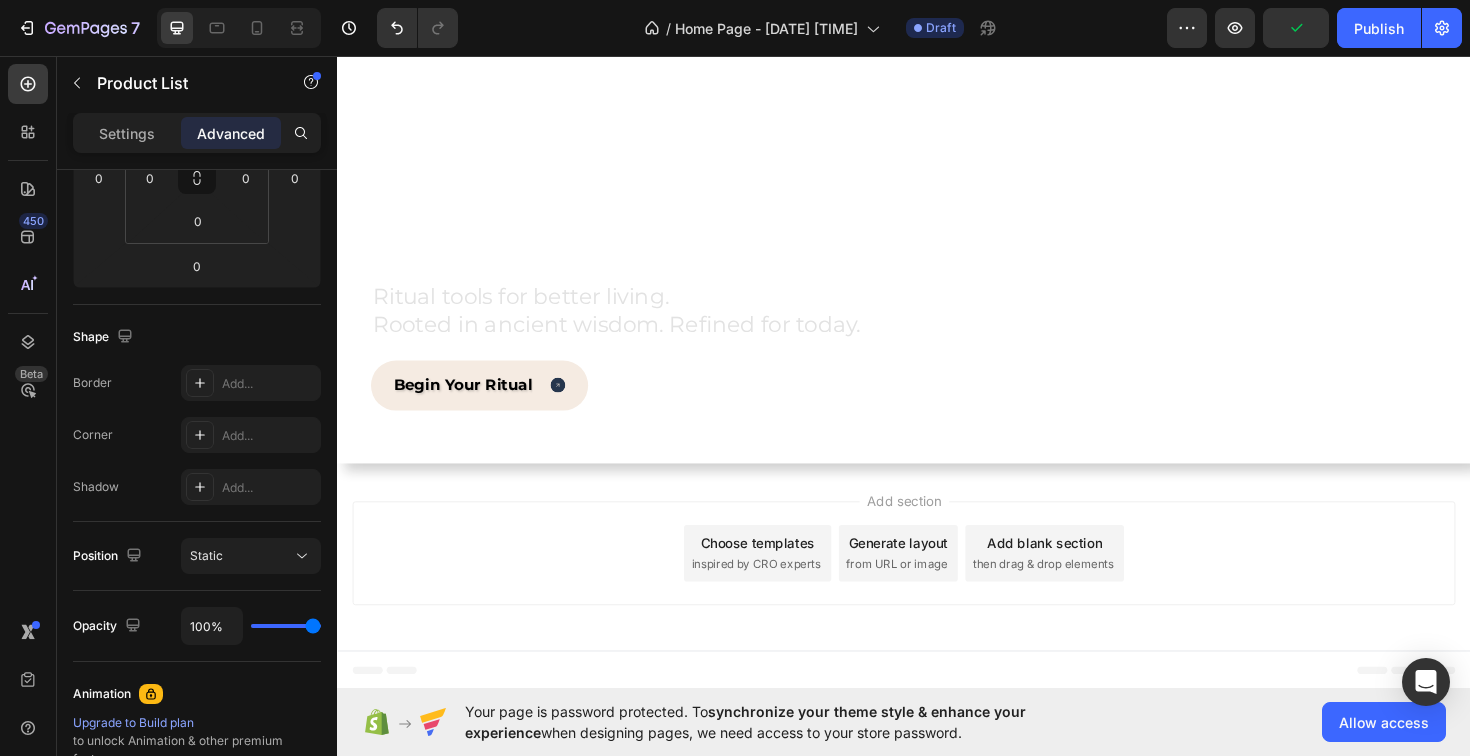 scroll, scrollTop: 0, scrollLeft: 0, axis: both 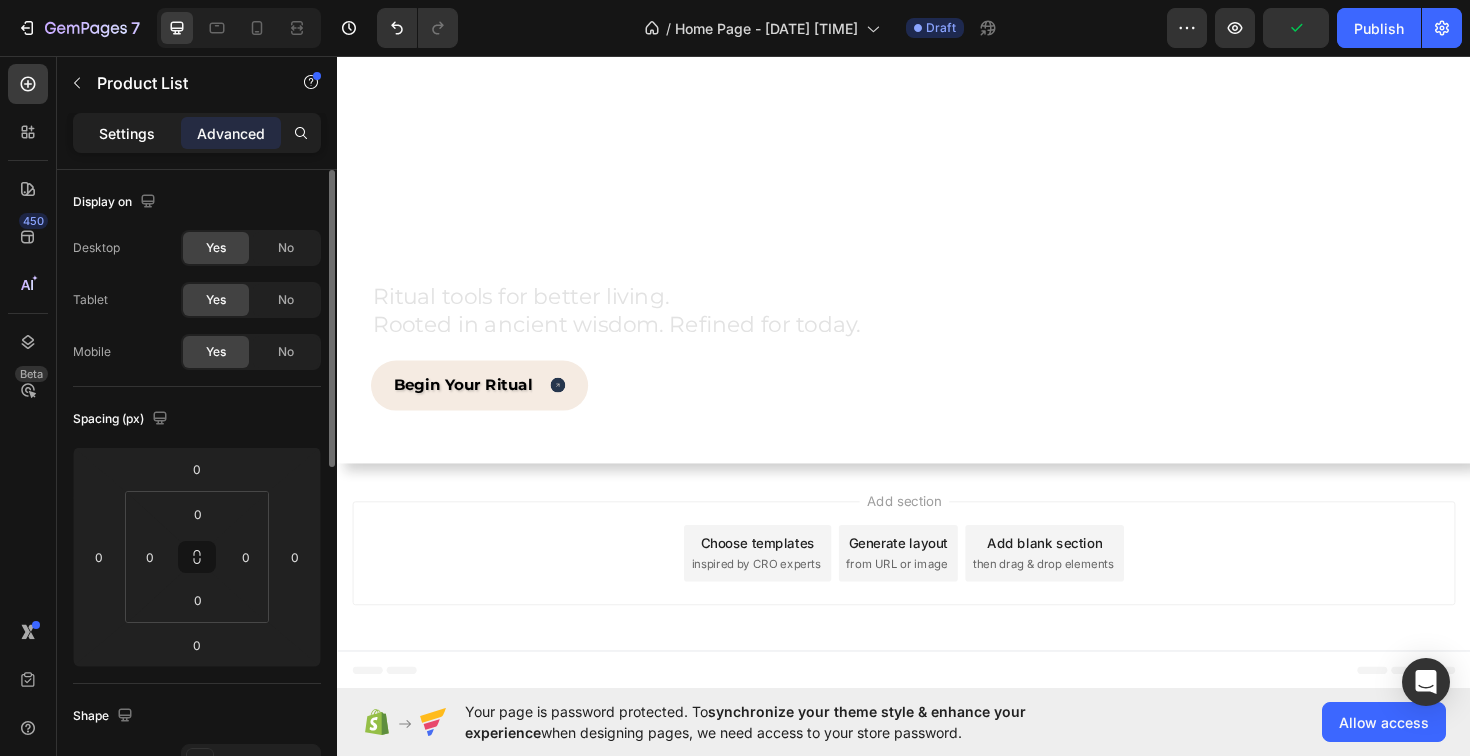 click on "Settings" at bounding box center (127, 133) 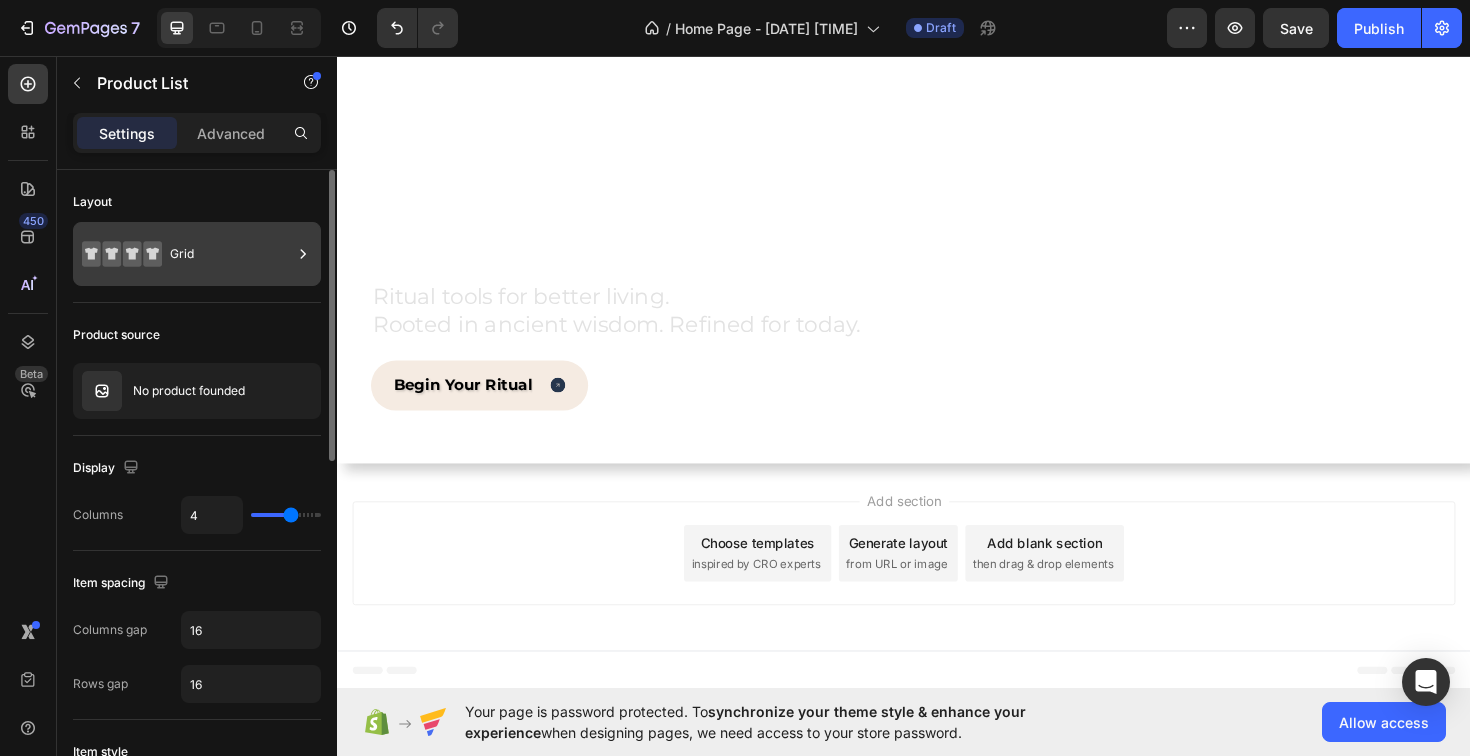 click 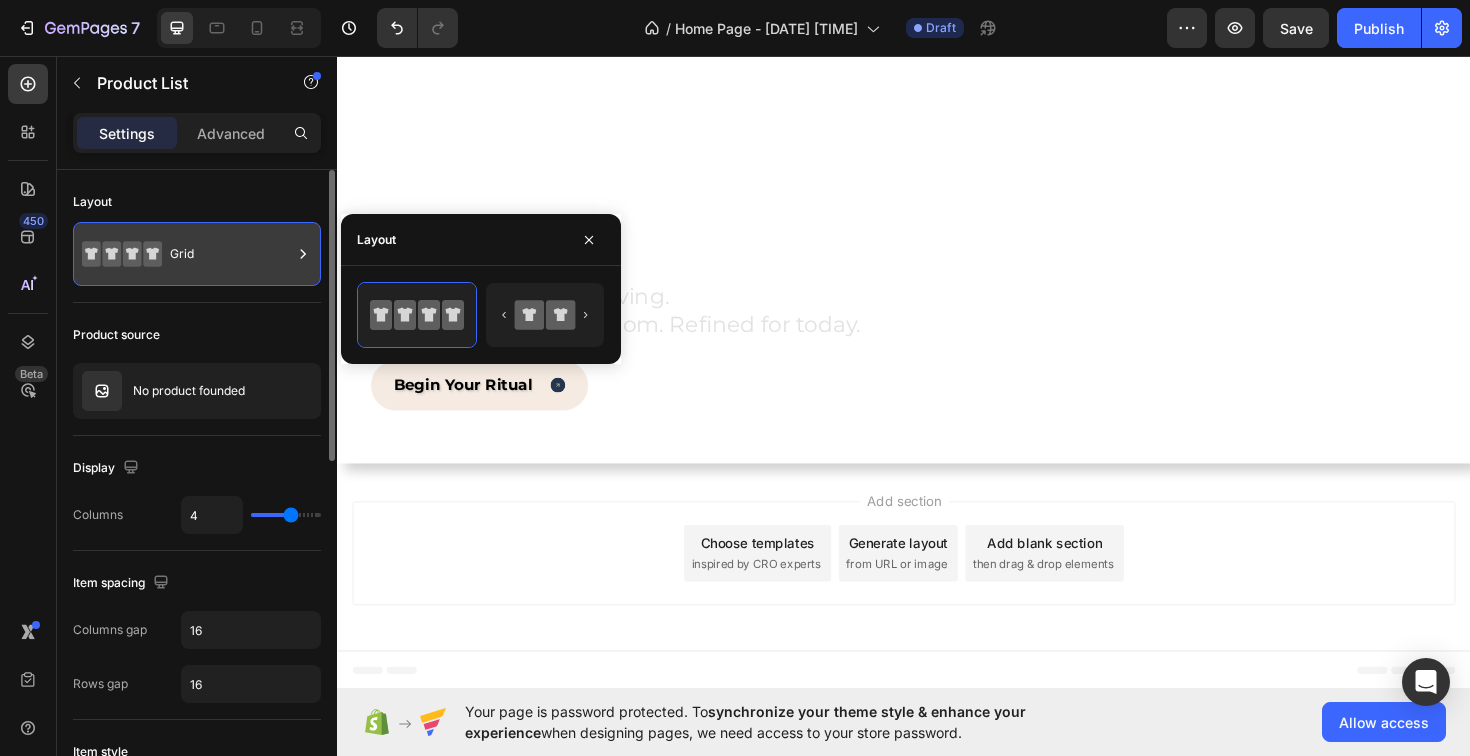 click 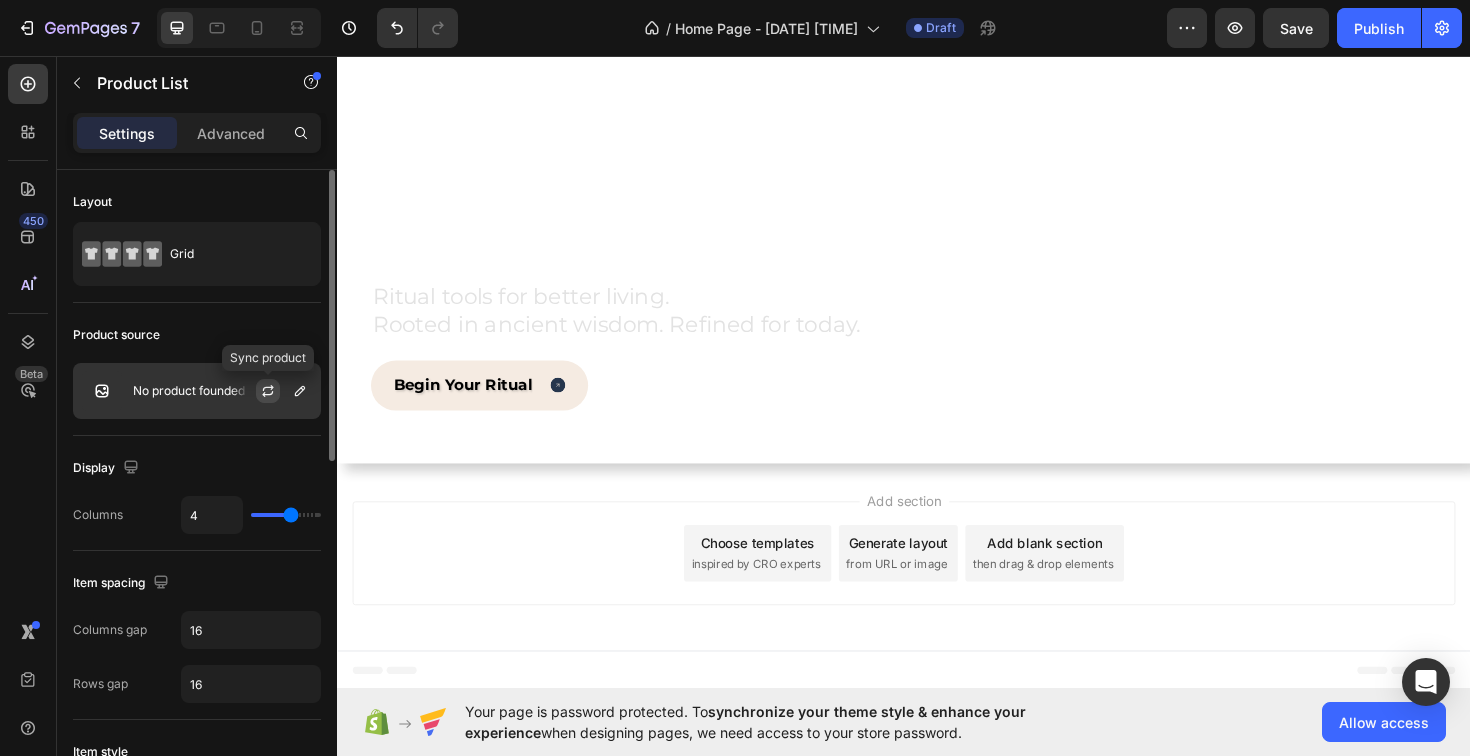 click 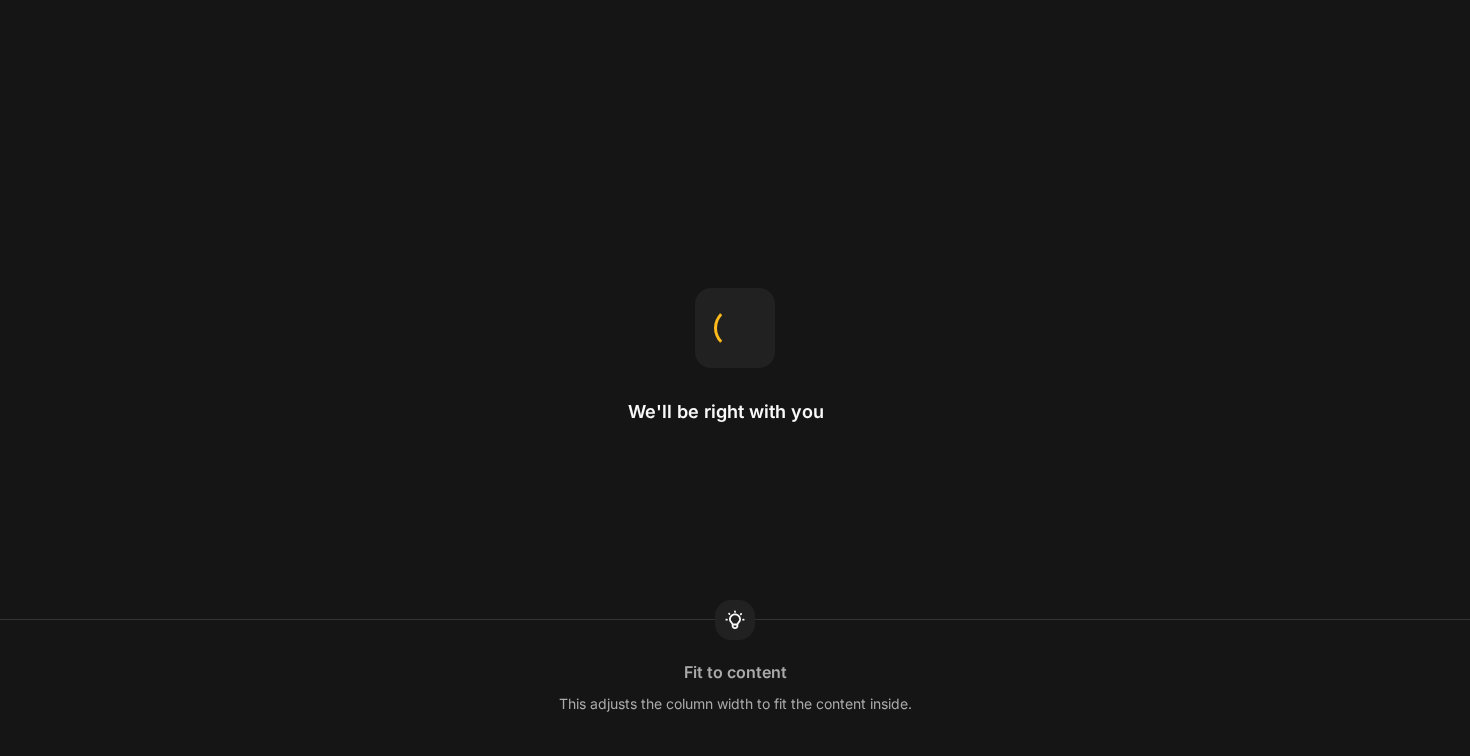 scroll, scrollTop: 0, scrollLeft: 0, axis: both 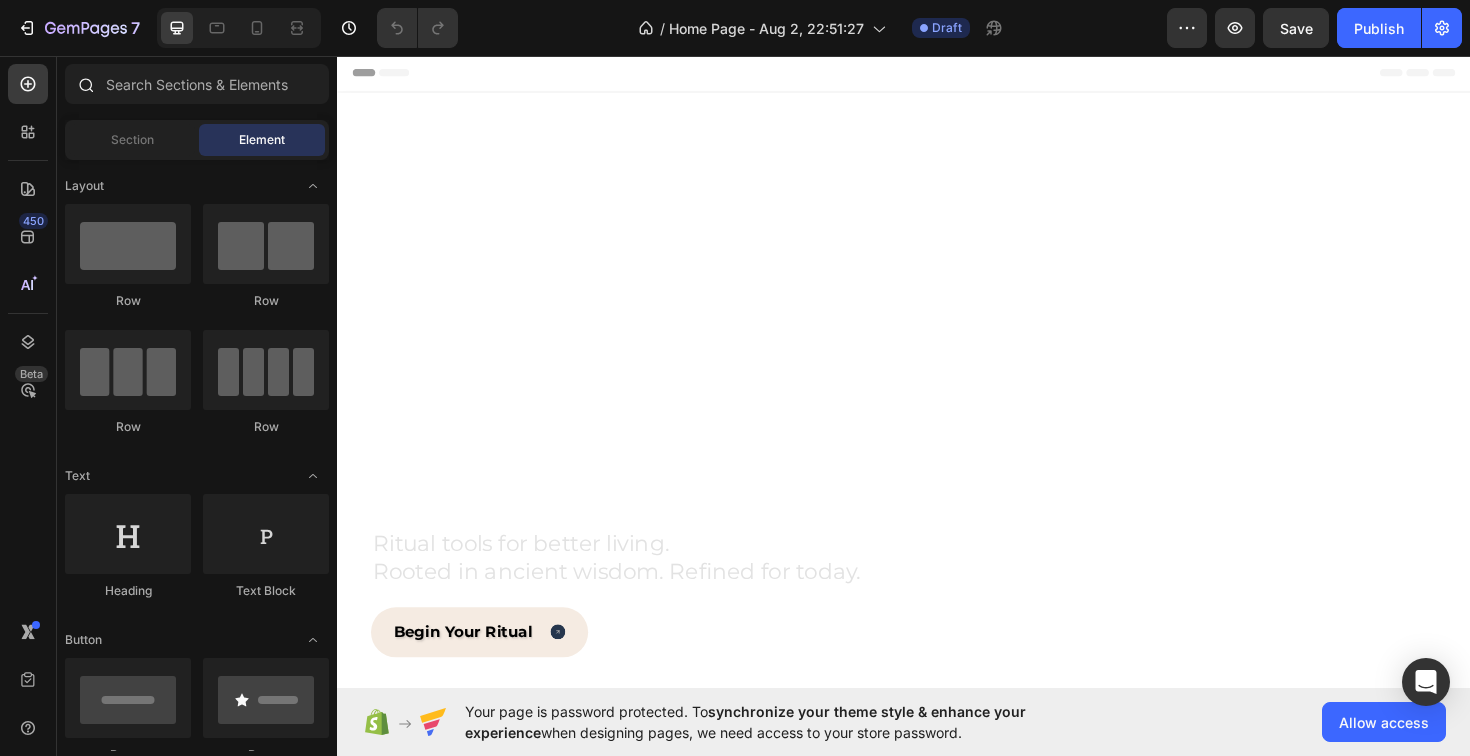 click 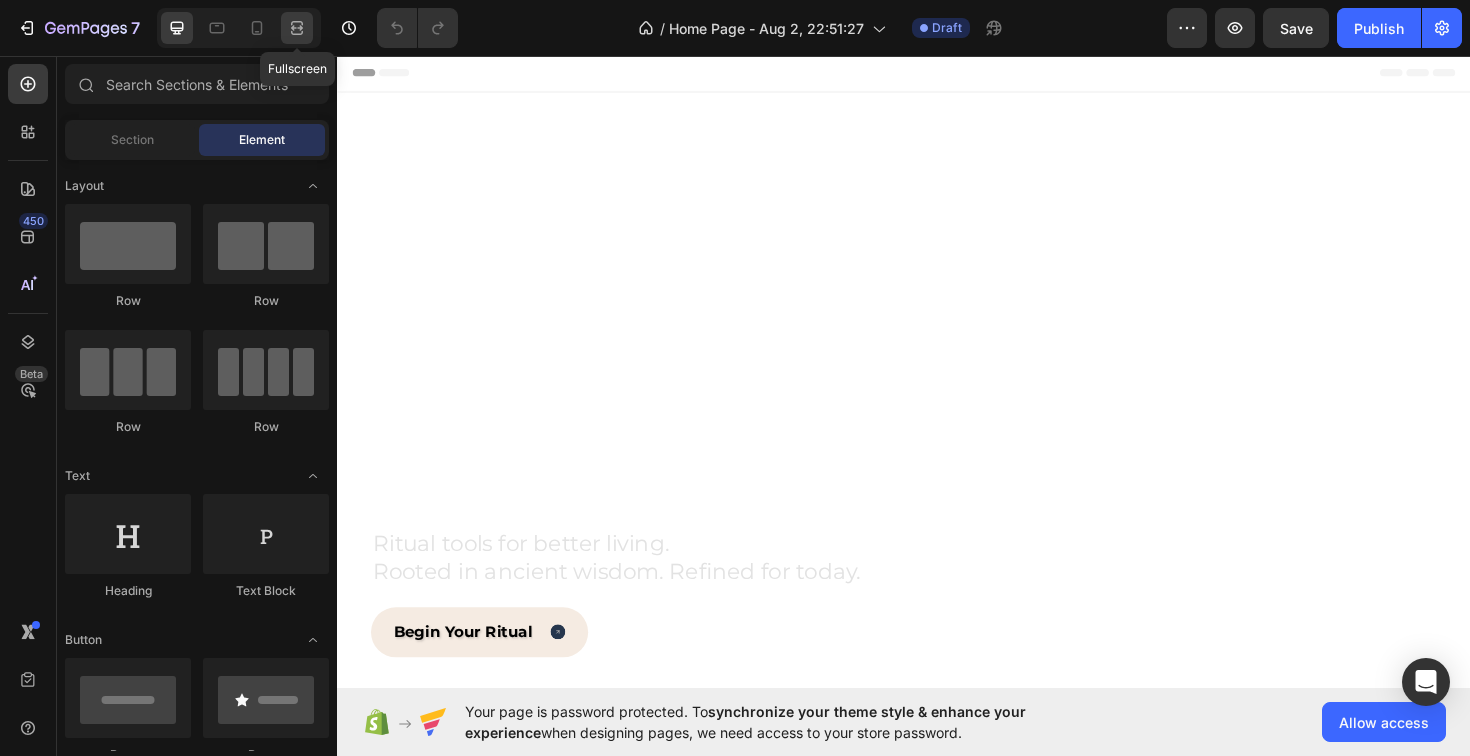 click 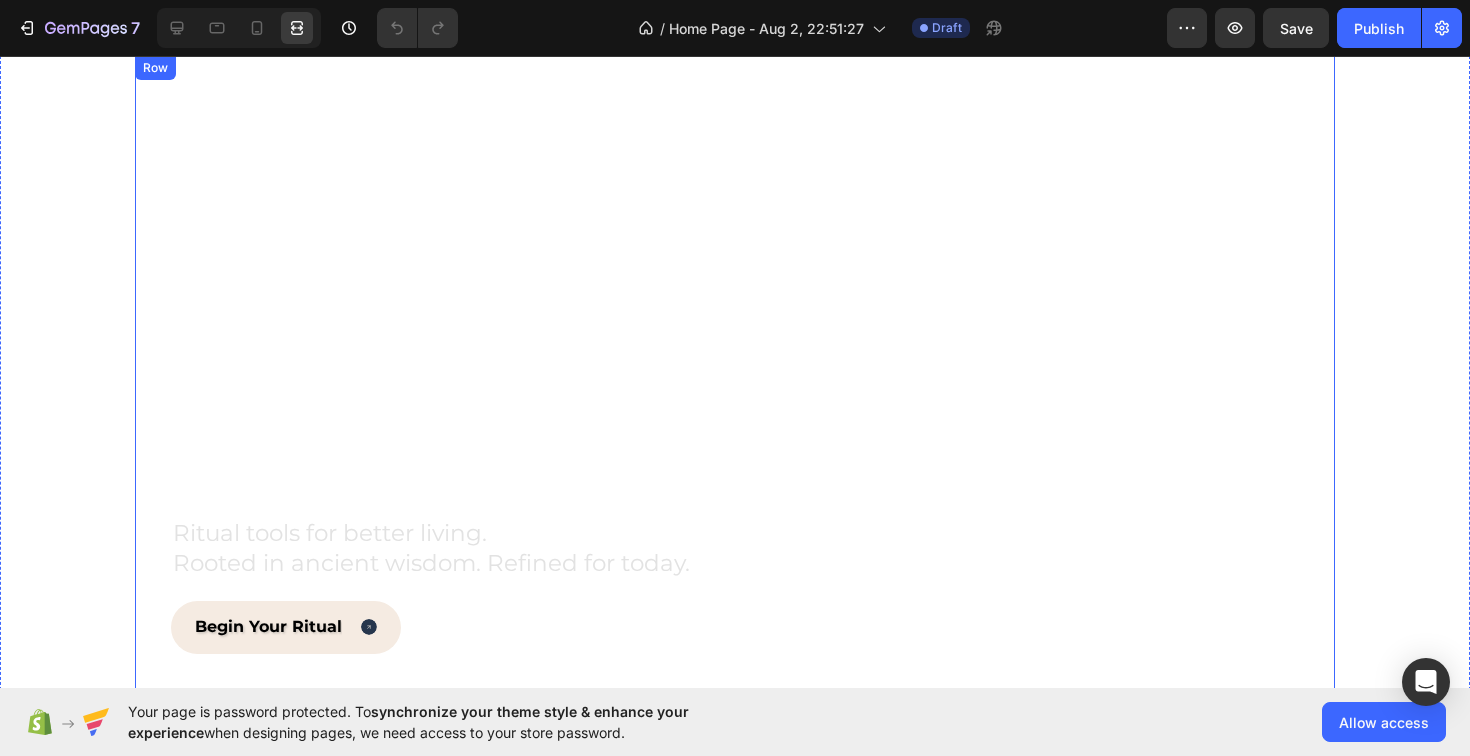 scroll, scrollTop: 90, scrollLeft: 0, axis: vertical 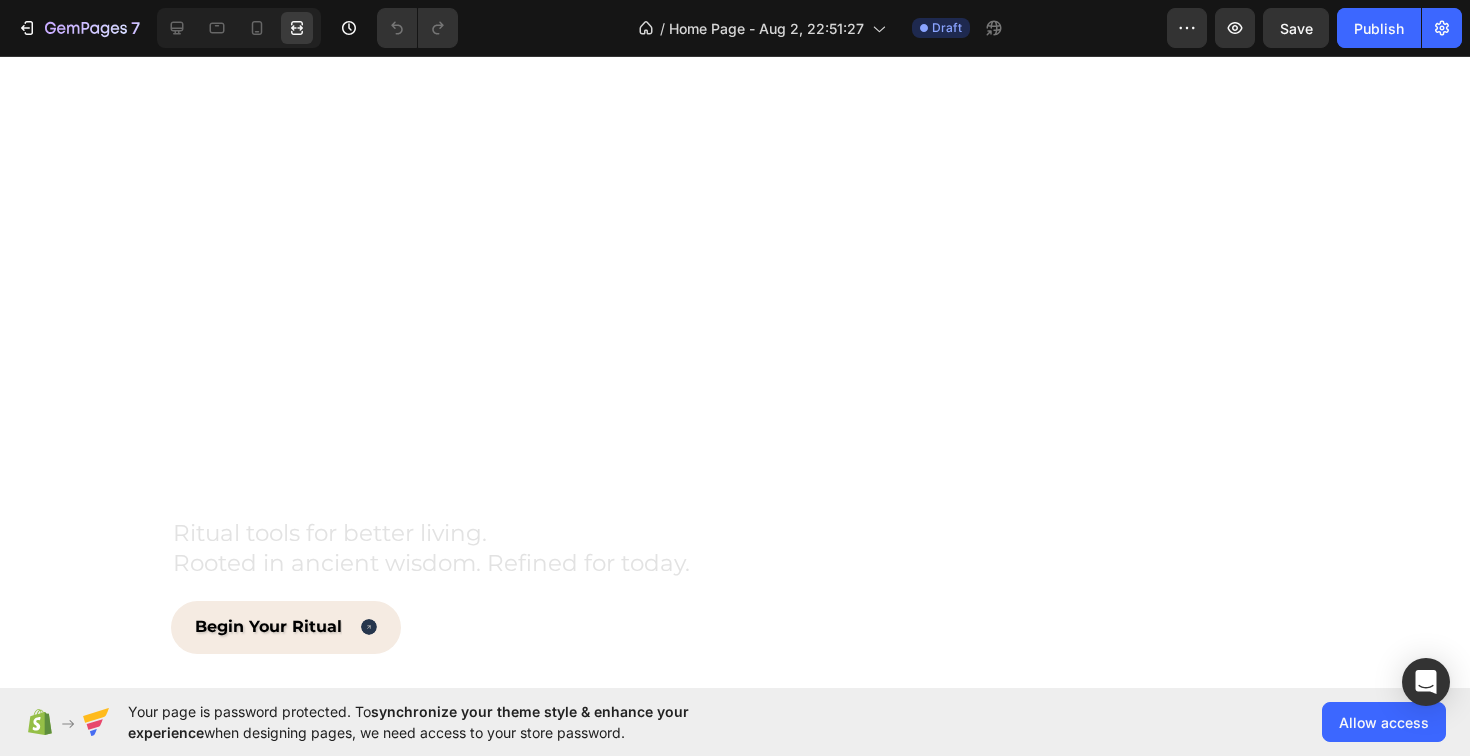 click on "Your page is password protected. To  synchronize your theme style & enhance your experience  when designing pages, we need access to your store password.  Allow access" 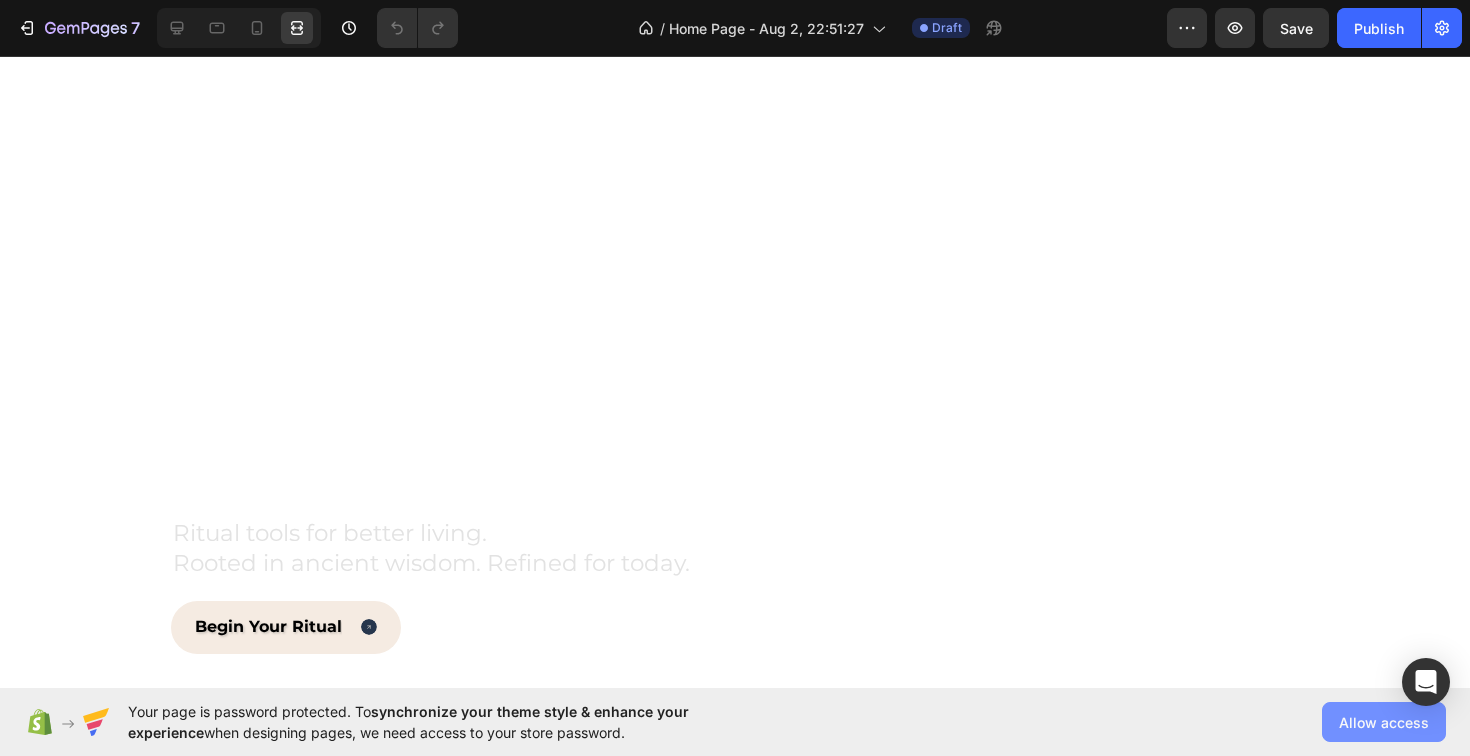 click on "Allow access" at bounding box center [1384, 722] 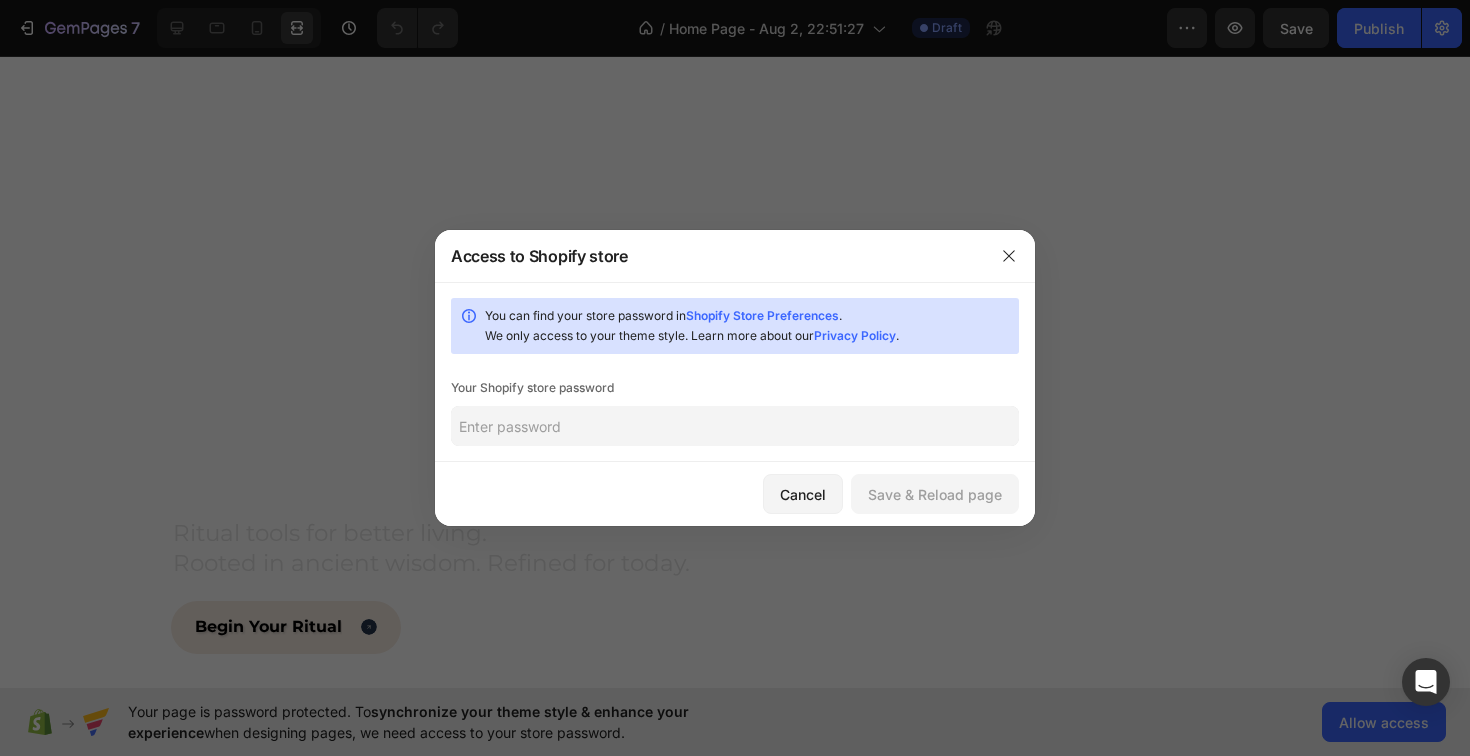 click 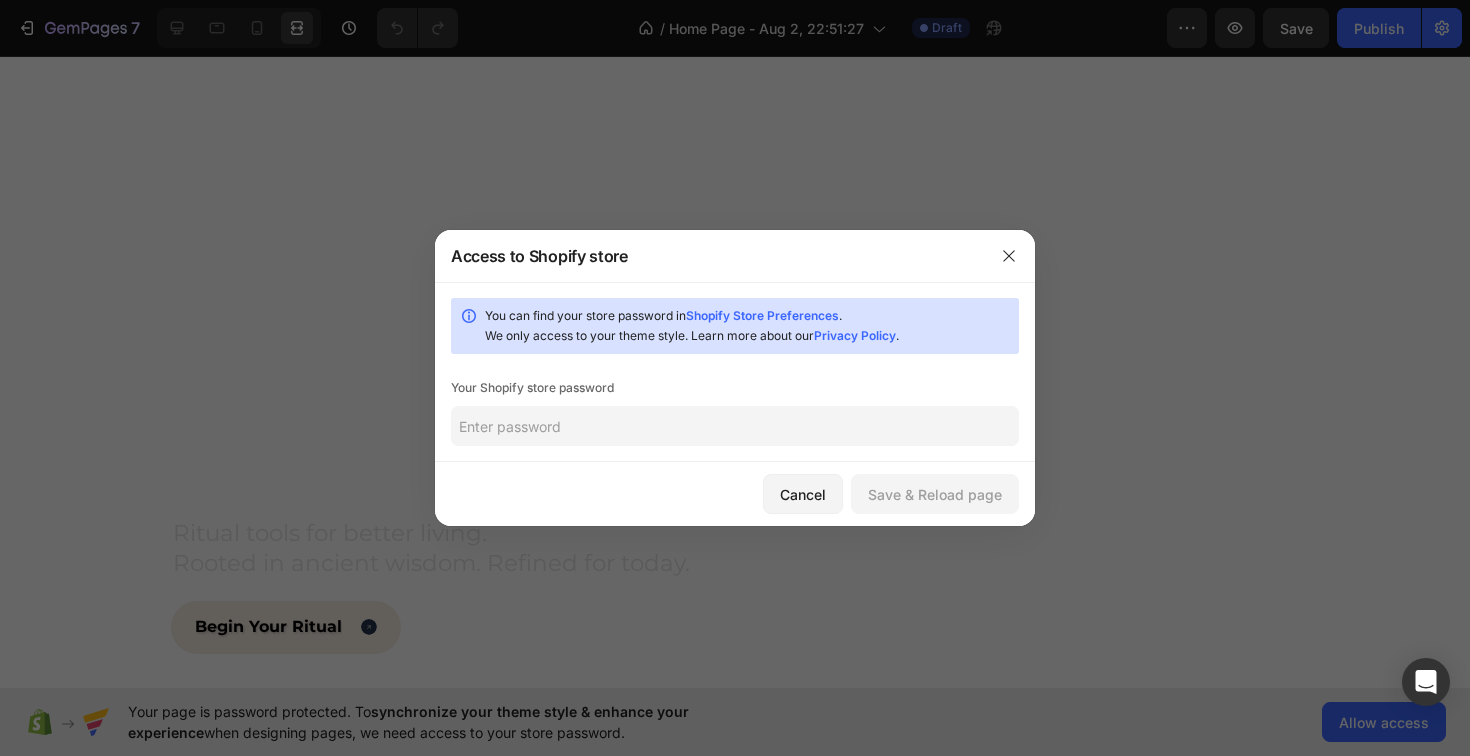 click on "Shopify Store Preferences" at bounding box center [762, 315] 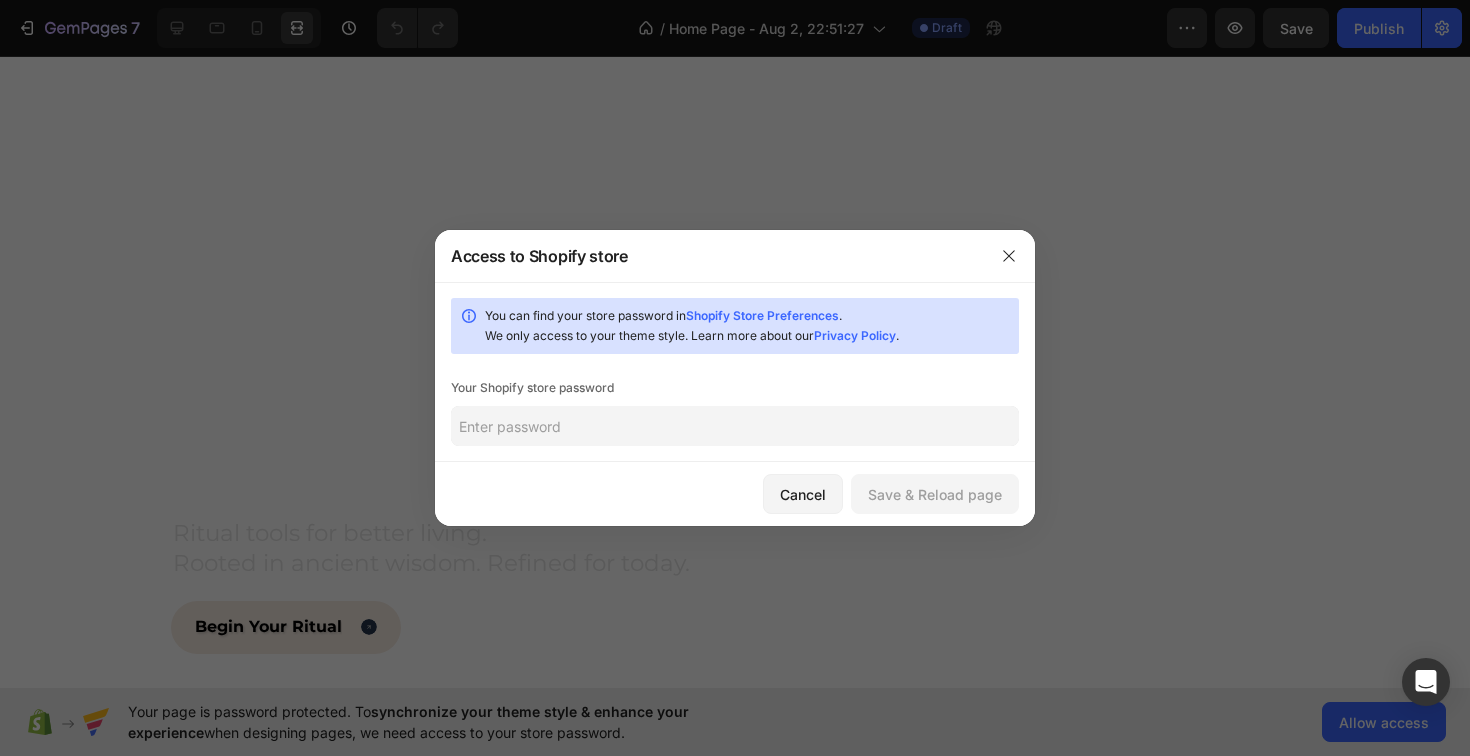 click 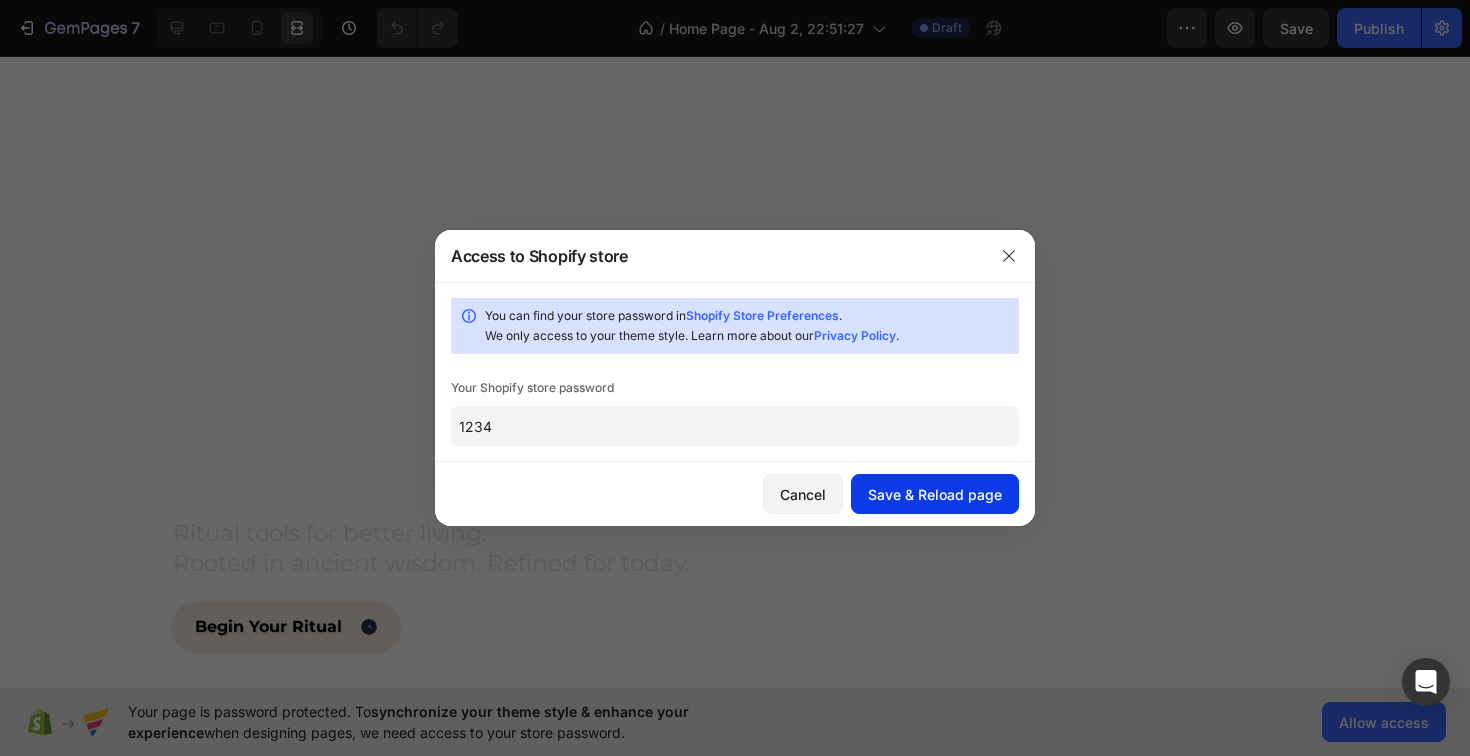 type on "1234" 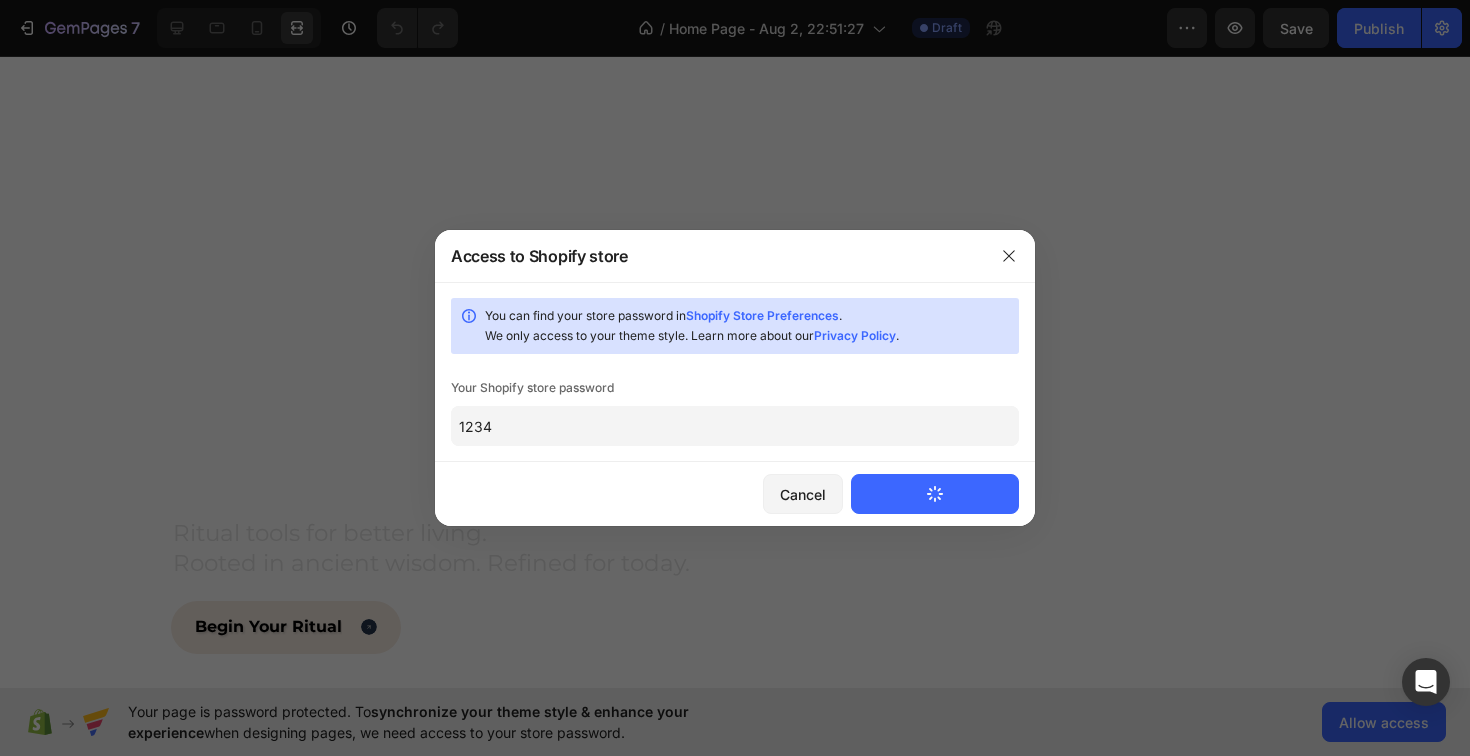 type 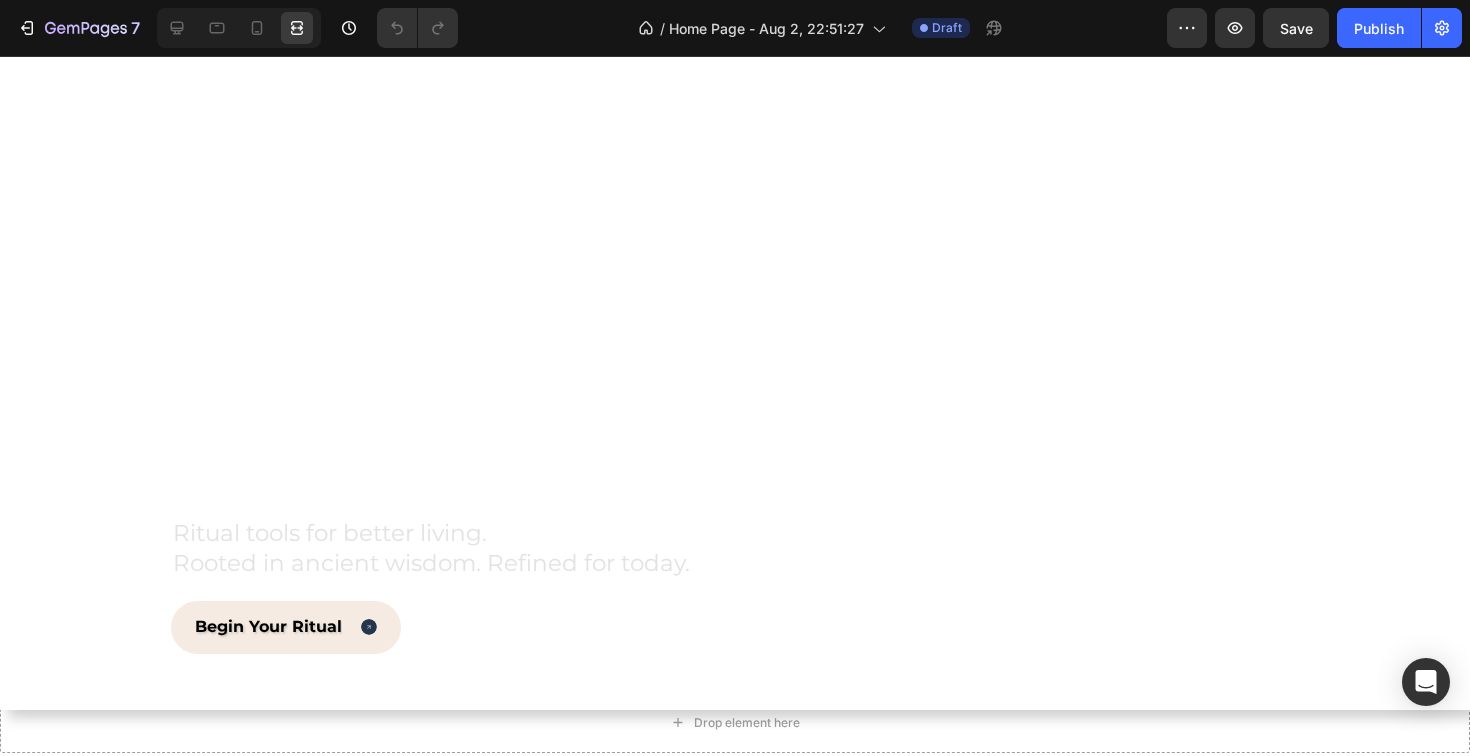 scroll, scrollTop: 0, scrollLeft: 0, axis: both 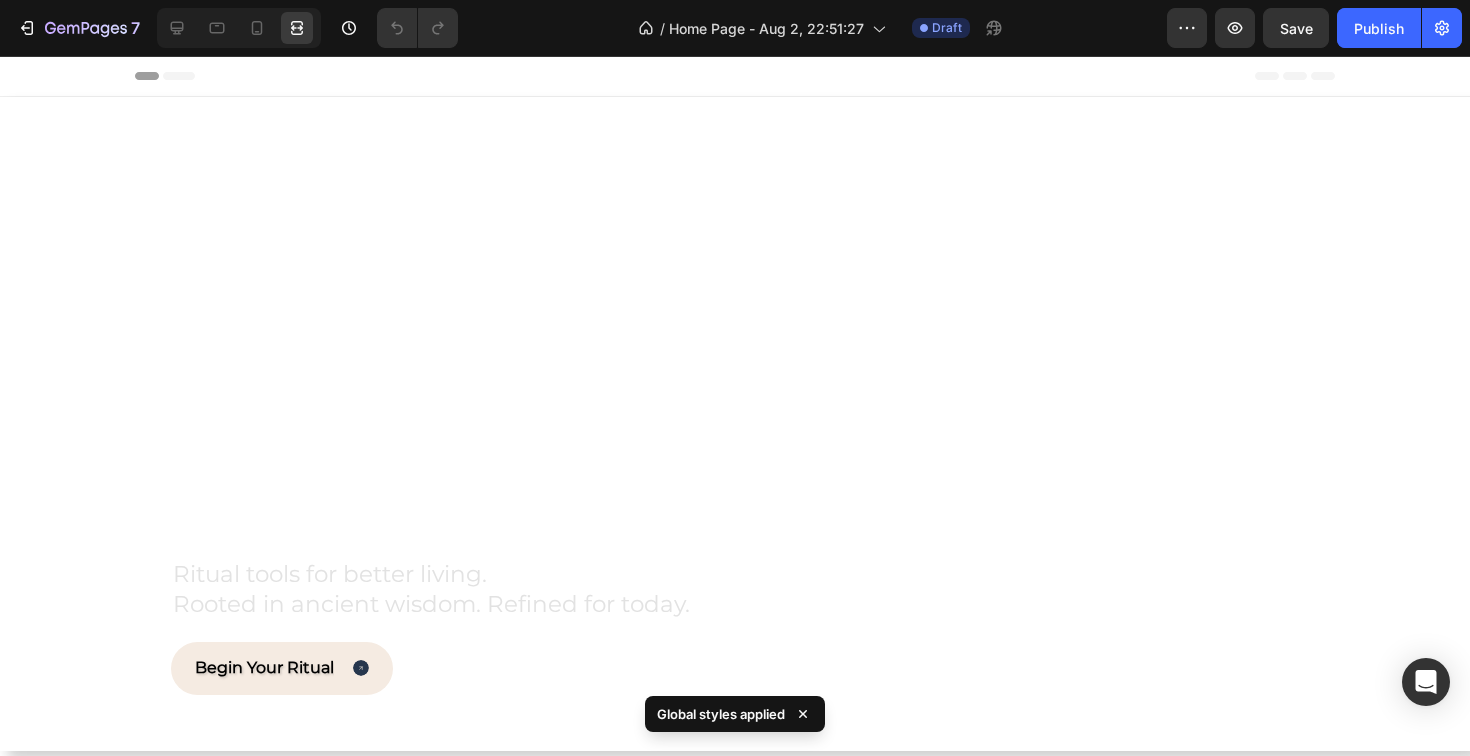 click 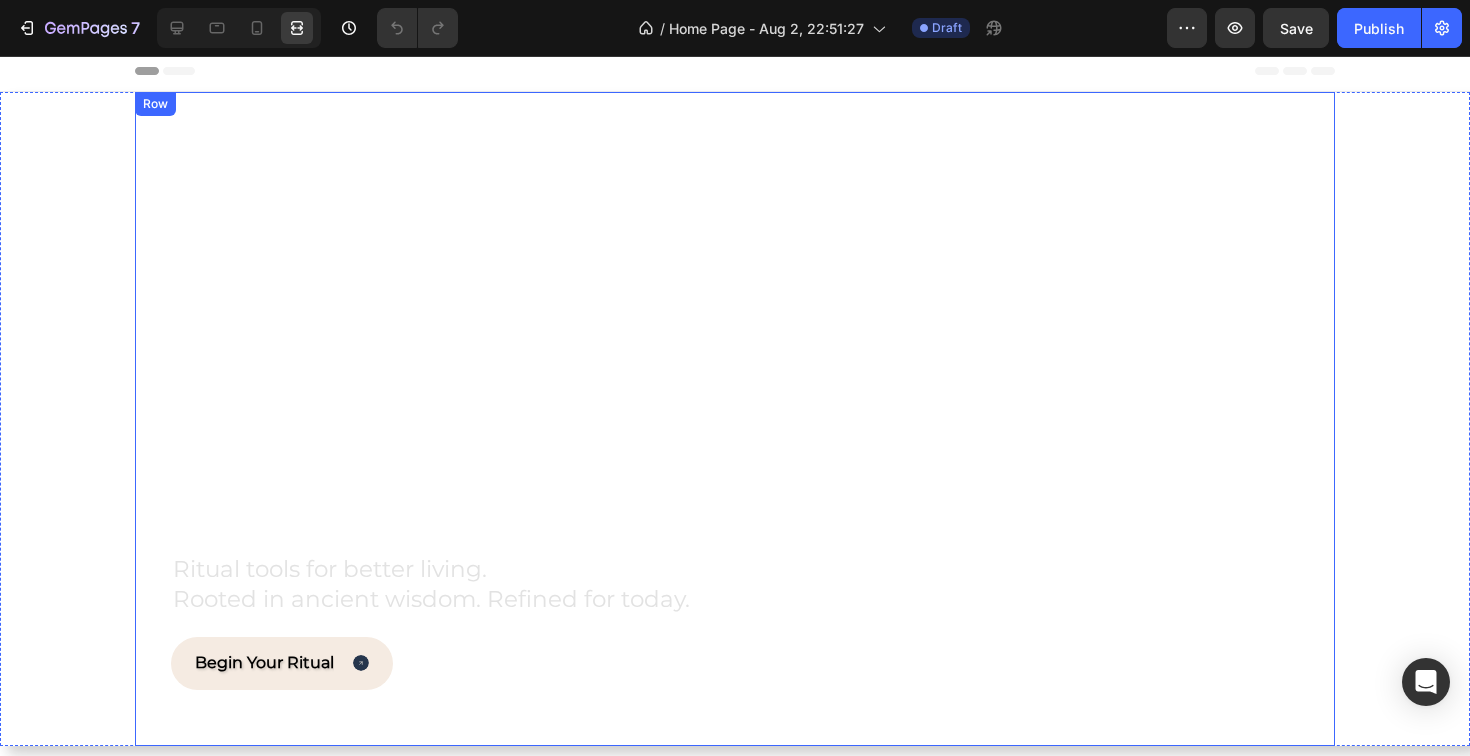 scroll, scrollTop: 0, scrollLeft: 0, axis: both 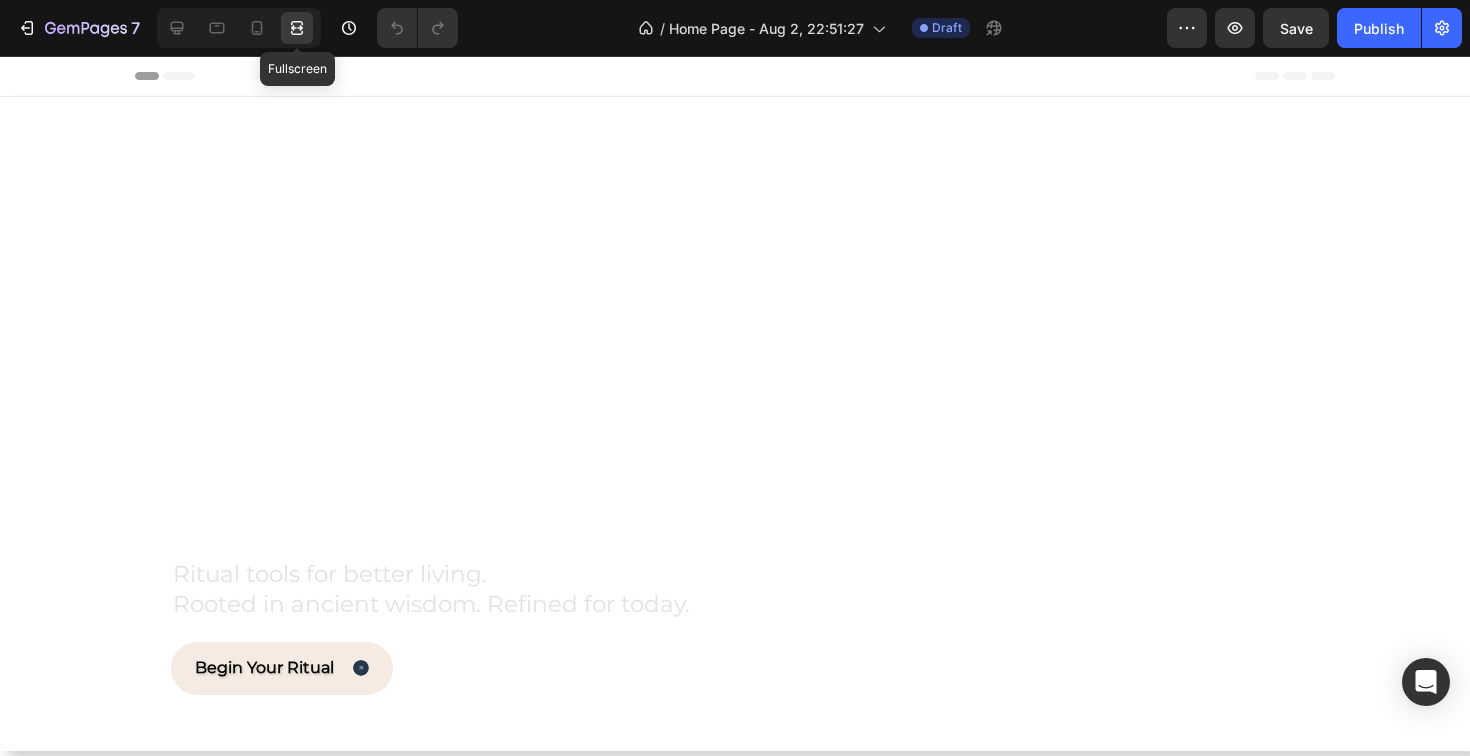 click 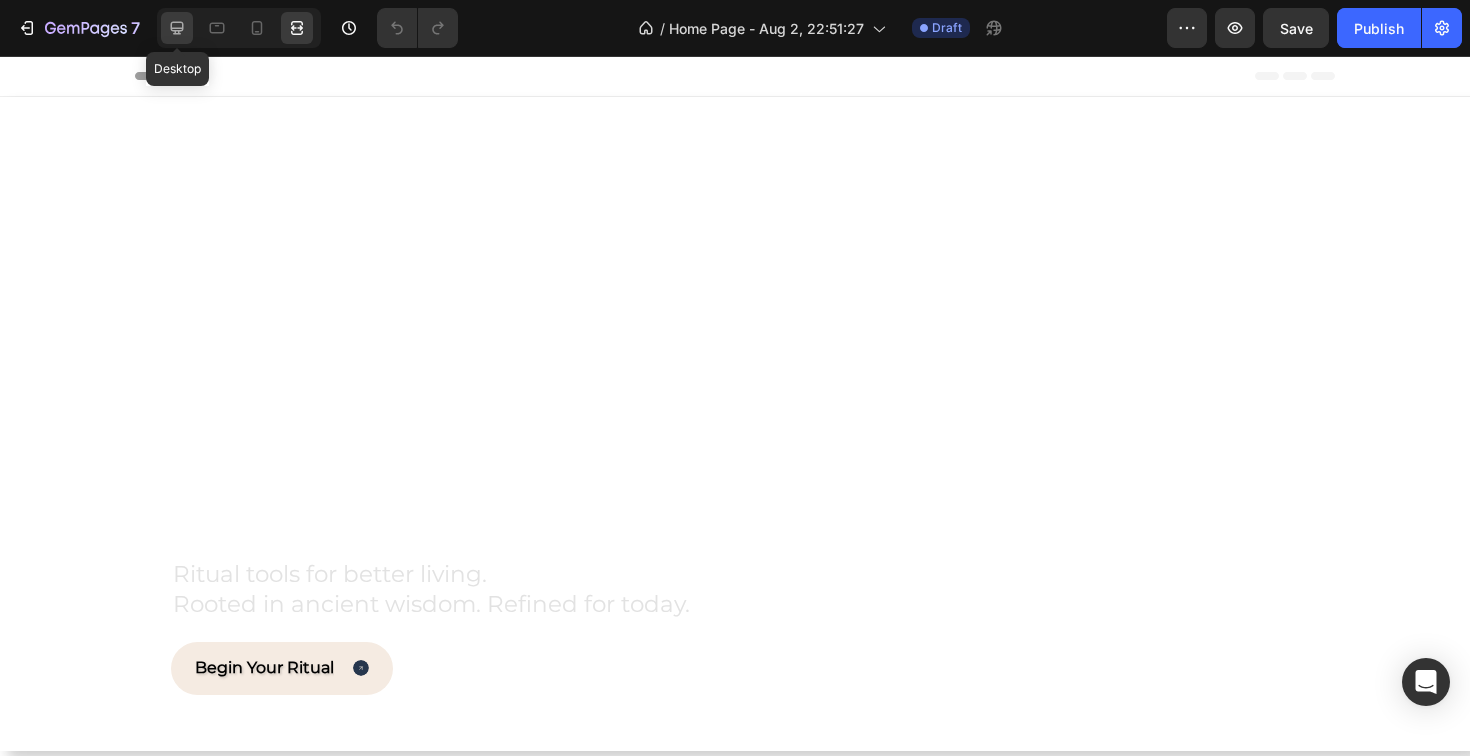 click 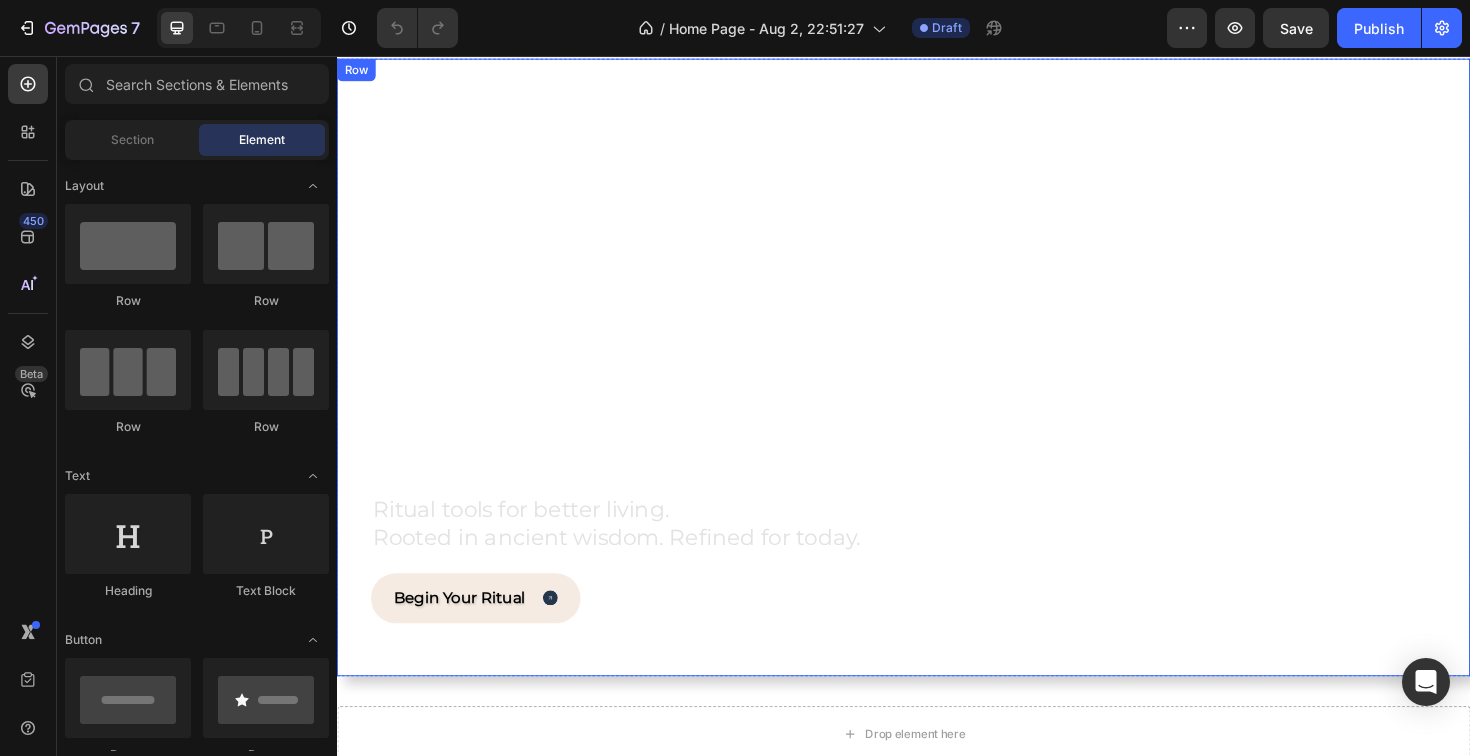 scroll, scrollTop: 0, scrollLeft: 0, axis: both 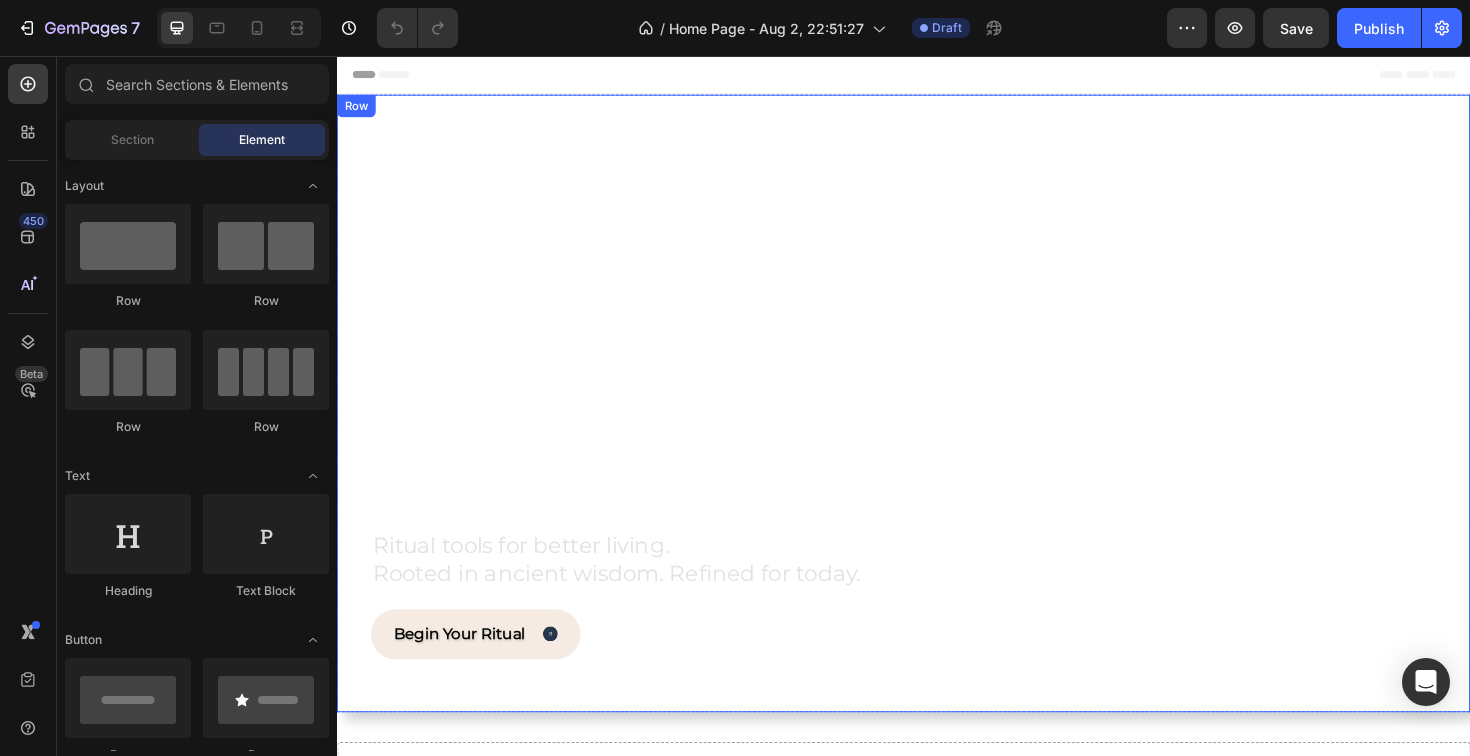 click on "Ritual tools for better living.  Rooted in ancient wisdom. Refined for today. Heading
Begin Your Ritual Button" at bounding box center [623, 424] 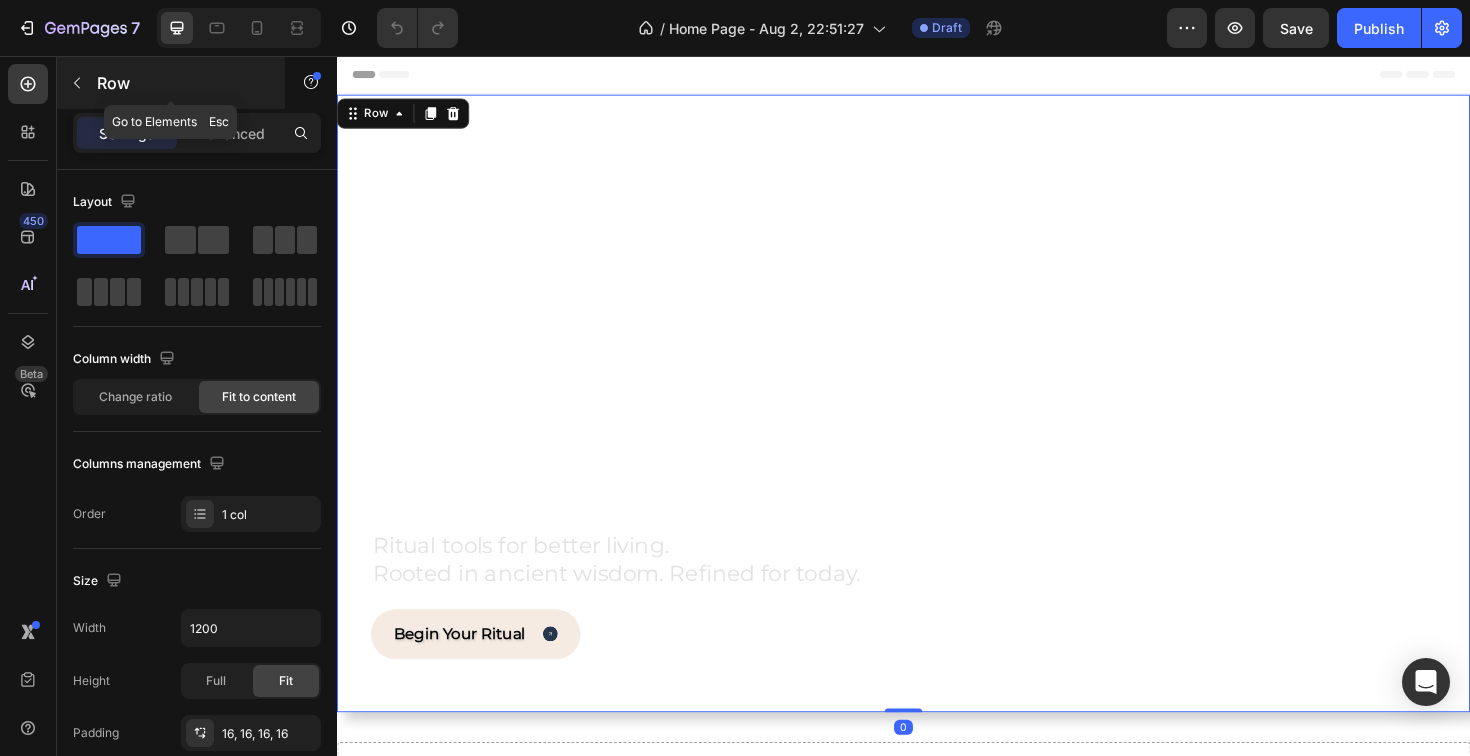click on "Row" at bounding box center [171, 83] 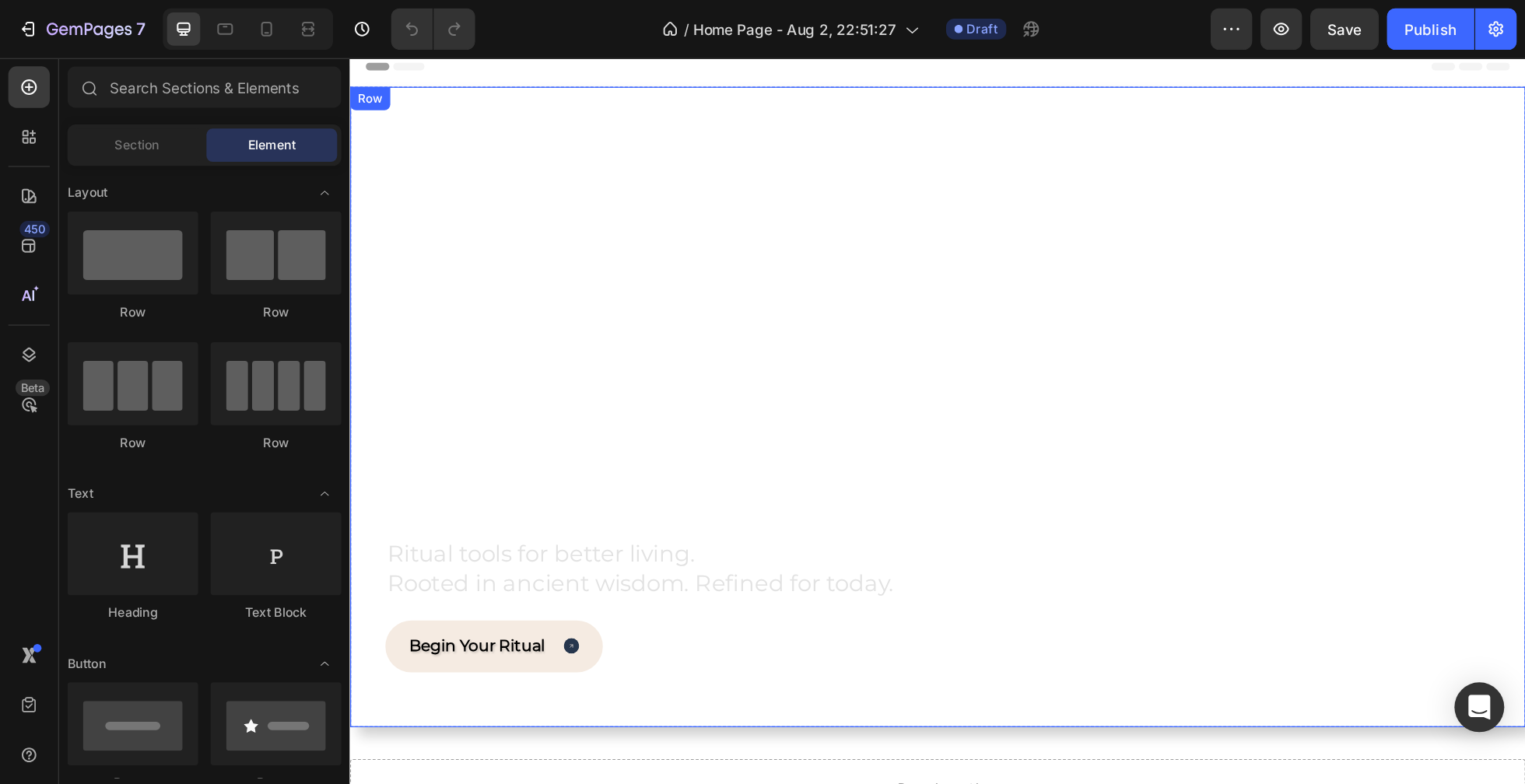 scroll, scrollTop: 0, scrollLeft: 0, axis: both 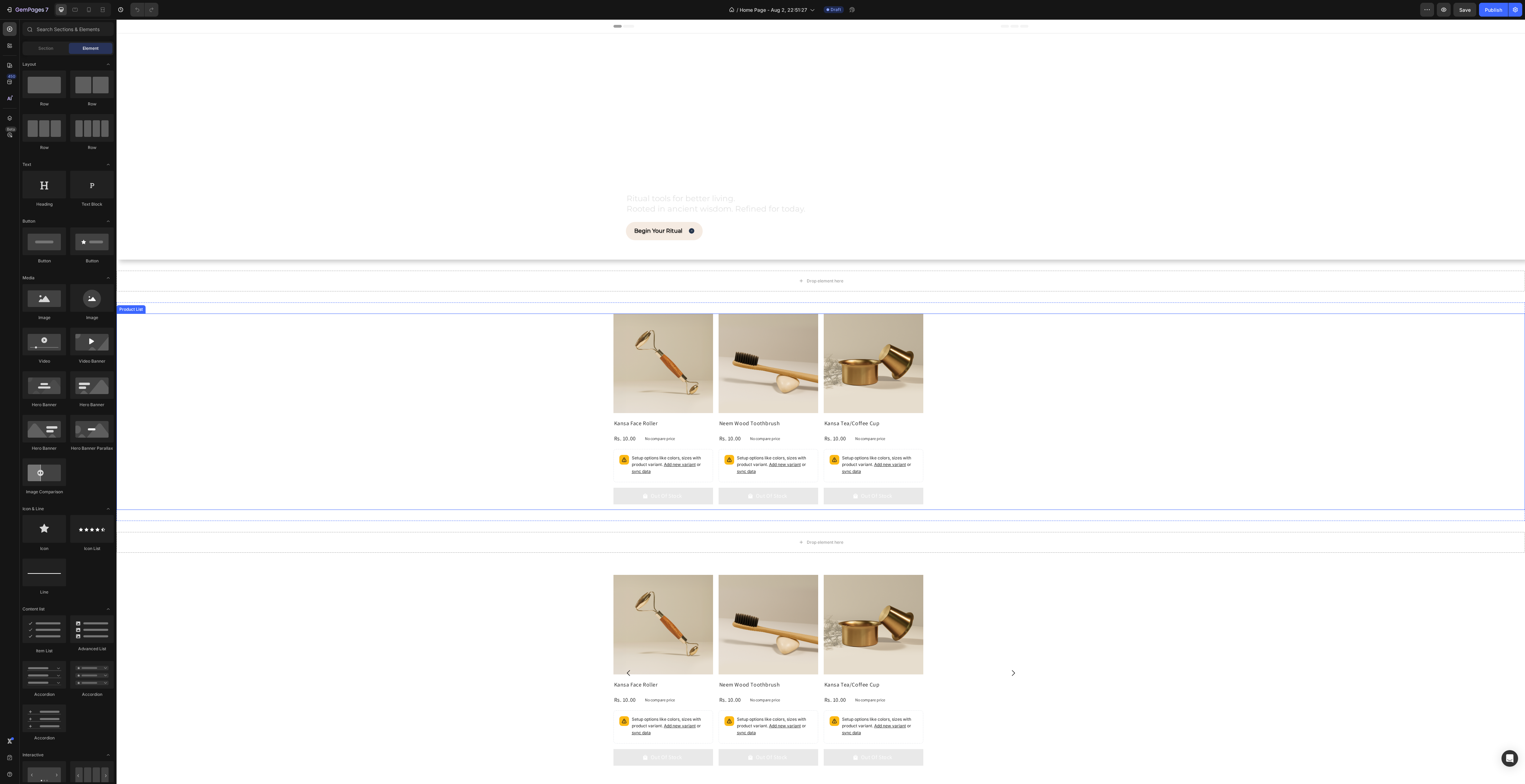 click on "Product Images Kansa Face Roller Product Title Rs. 10.00 Product Price Product Price No compare price Product Price Row Setup options like colors, sizes with product variant.       Add new variant   or   sync data Product Variants & Swatches Out Of Stock Add to Cart Row Product List Product Images Neem Wood Toothbrush Product Title Rs. 10.00 Product Price Product Price No compare price Product Price Row Setup options like colors, sizes with product variant.       Add new variant   or   sync data Product Variants & Swatches Out Of Stock Add to Cart Row Product List Product Images Kansa Tea/Coffee Cup Product Title Rs. 10.00 Product Price Product Price No compare price Product Price Row Setup options like colors, sizes with product variant.       Add new variant   or   sync data Product Variants & Swatches Out Of Stock Add to Cart Row Product List" at bounding box center [821, 412] 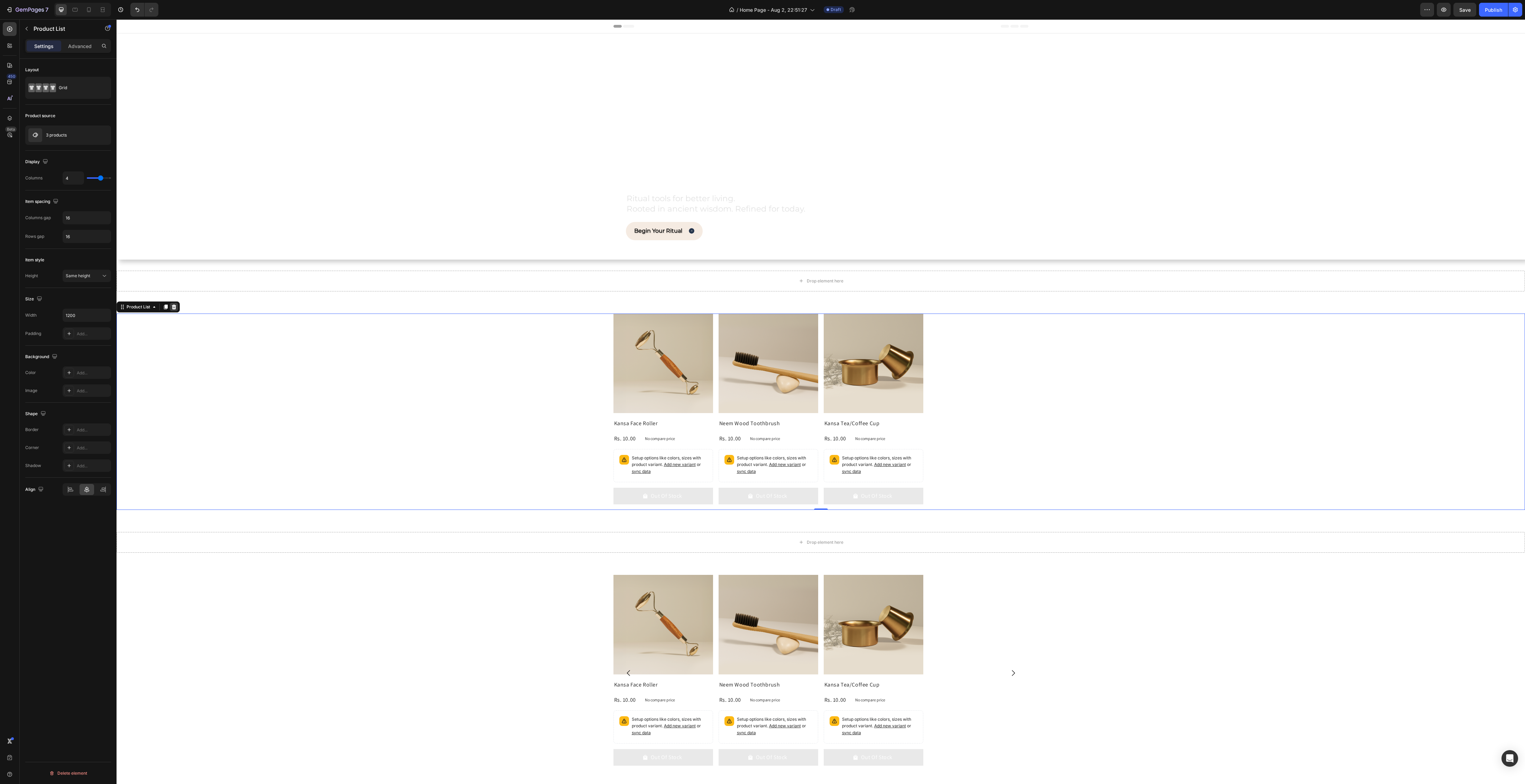 click 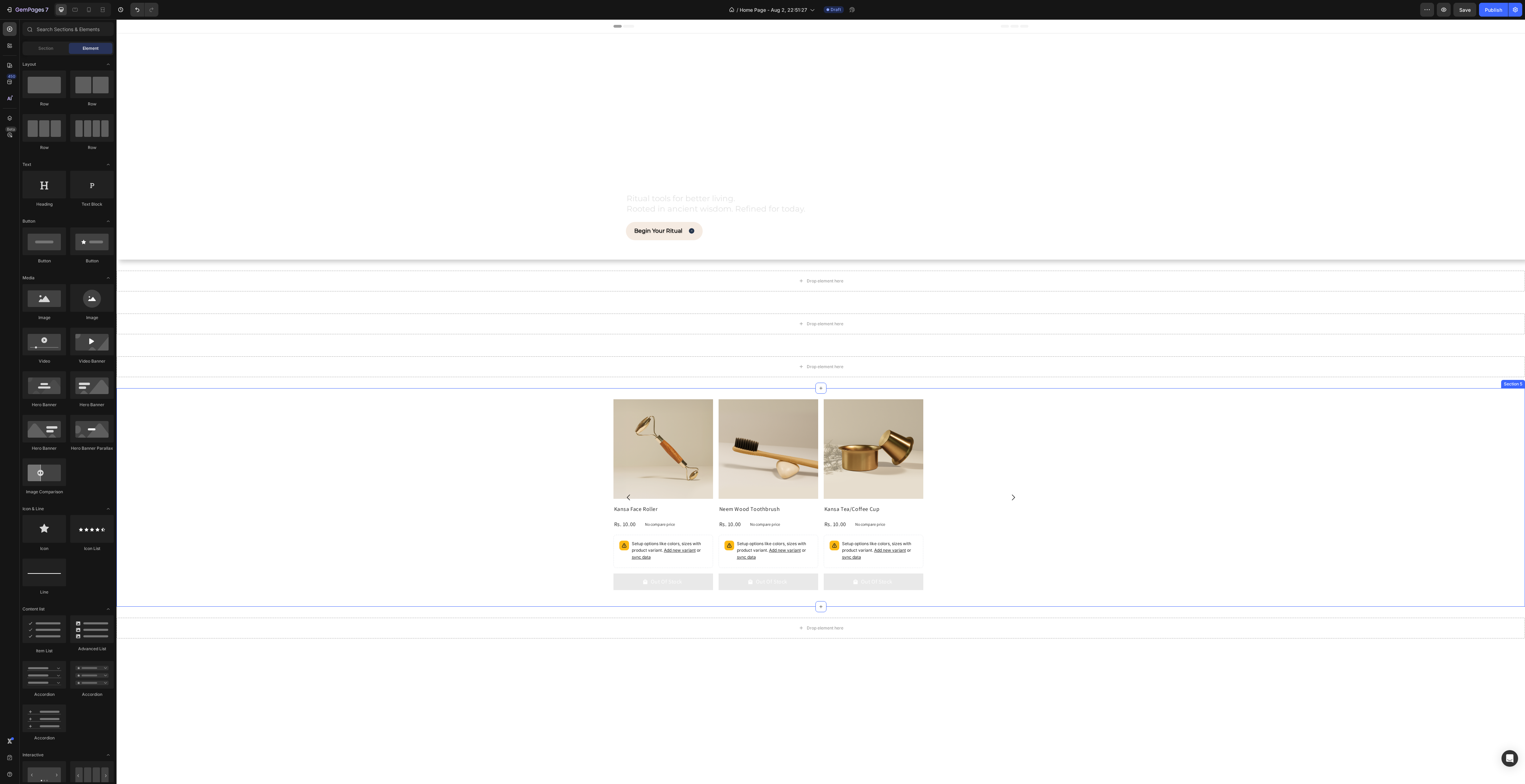 click on "Product Images Kansa Face Roller Product Title Rs. 10.00 Product Price Product Price No compare price Product Price Row Setup options like colors, sizes with product variant.       Add new variant   or   sync data Product Variants & Swatches Out Of Stock Add to Cart Row Product List Product Images Neem Wood Toothbrush Product Title Rs. 10.00 Product Price Product Price No compare price Product Price Row Setup options like colors, sizes with product variant.       Add new variant   or   sync data Product Variants & Swatches Out Of Stock Add to Cart Row Product List Product Images Kansa Tea/Coffee Cup Product Title Rs. 10.00 Product Price Product Price No compare price Product Price Row Setup options like colors, sizes with product variant.       Add new variant   or   sync data Product Variants & Swatches Out Of Stock Add to Cart Row Product List" at bounding box center [821, 497] 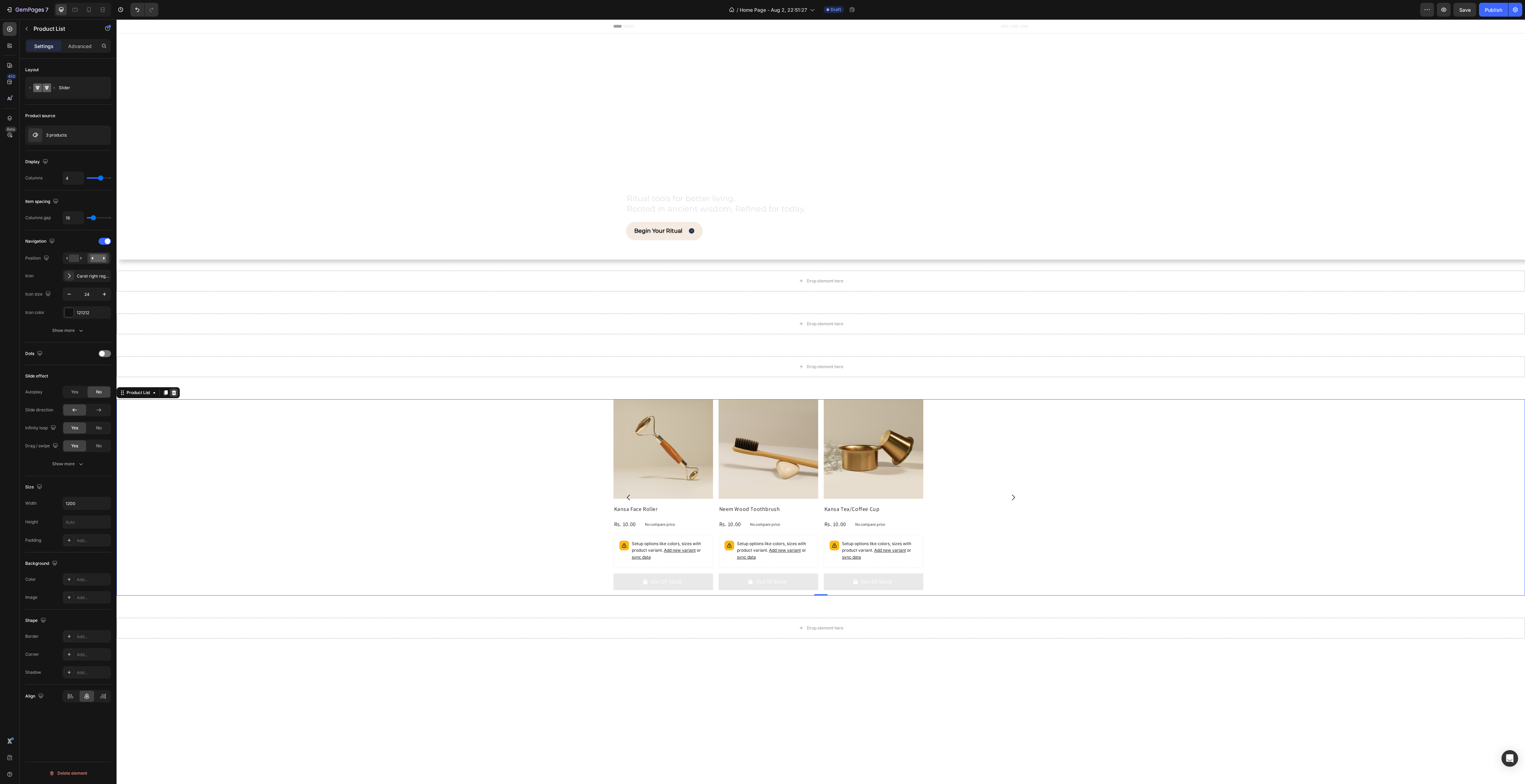 click 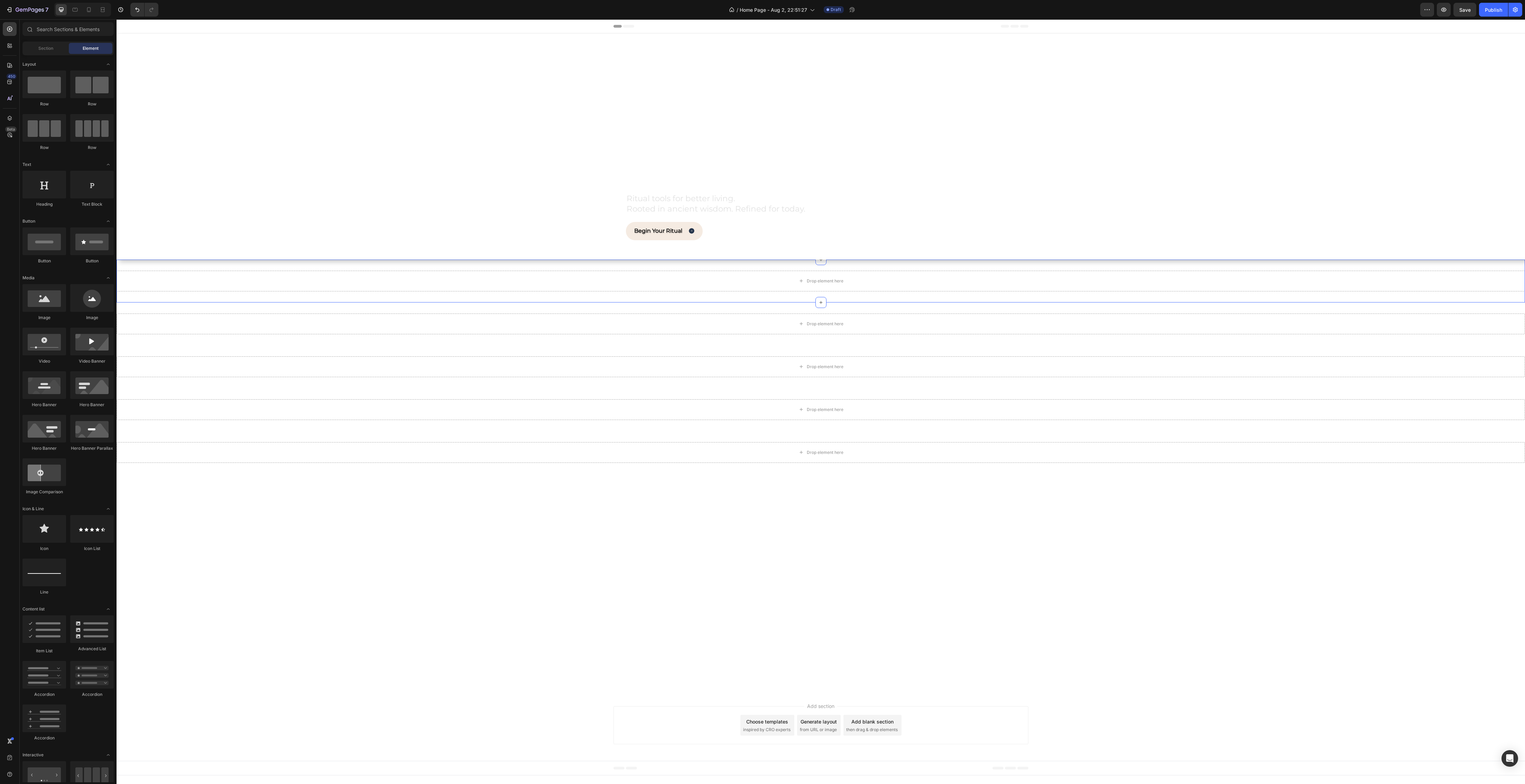 click on "Drop element here Section 2" at bounding box center [821, 281] 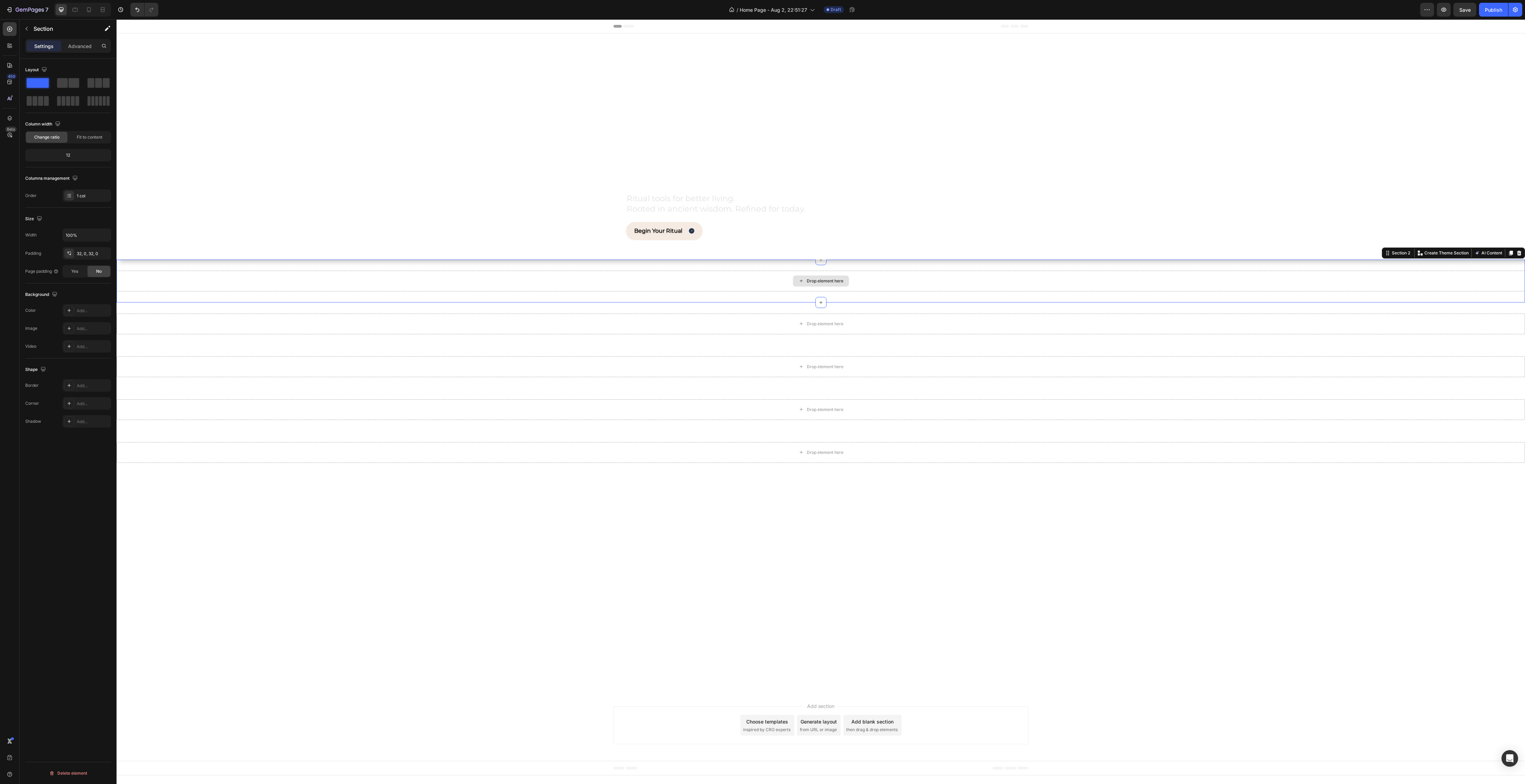 click on "Drop element here" at bounding box center [821, 281] 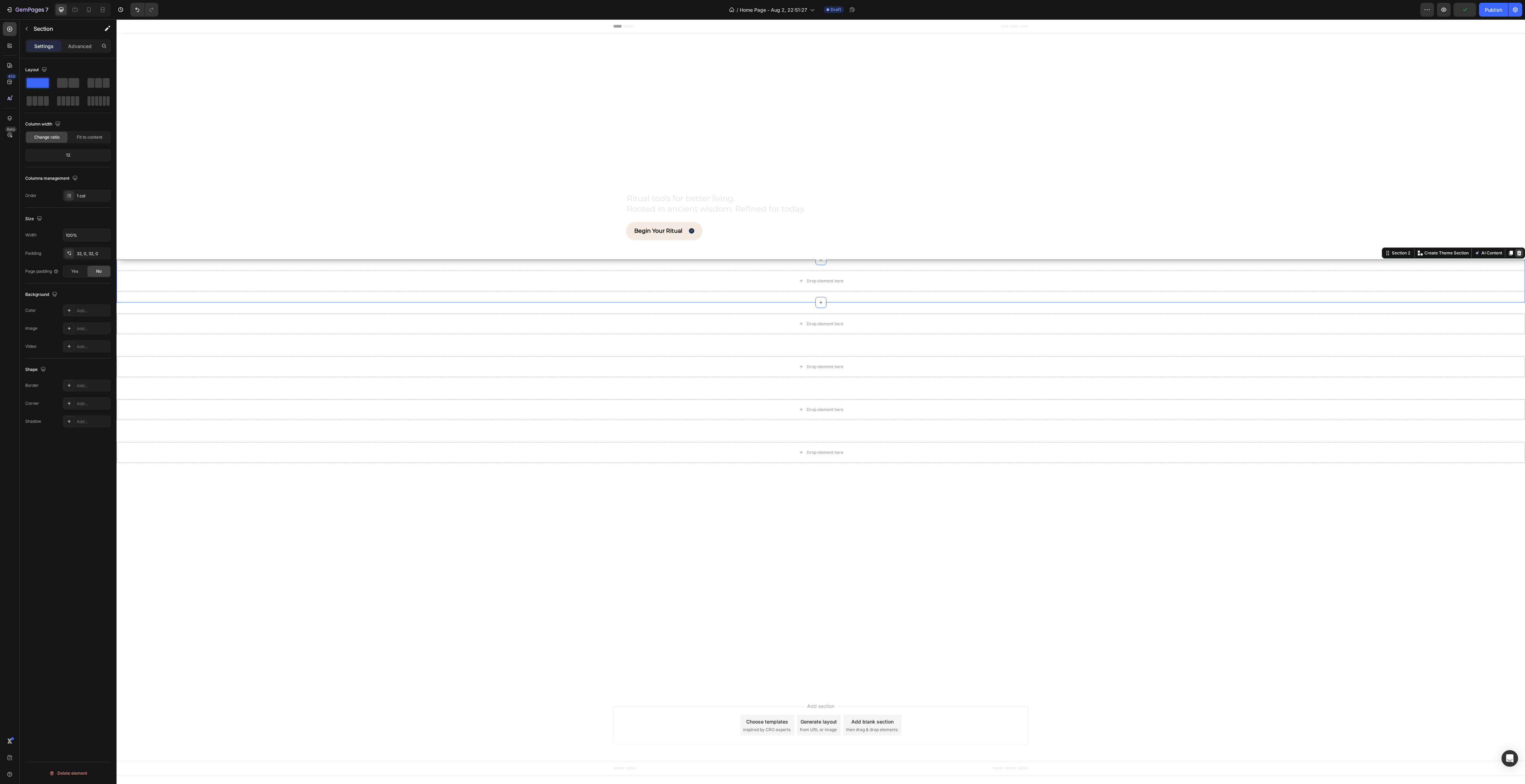 click 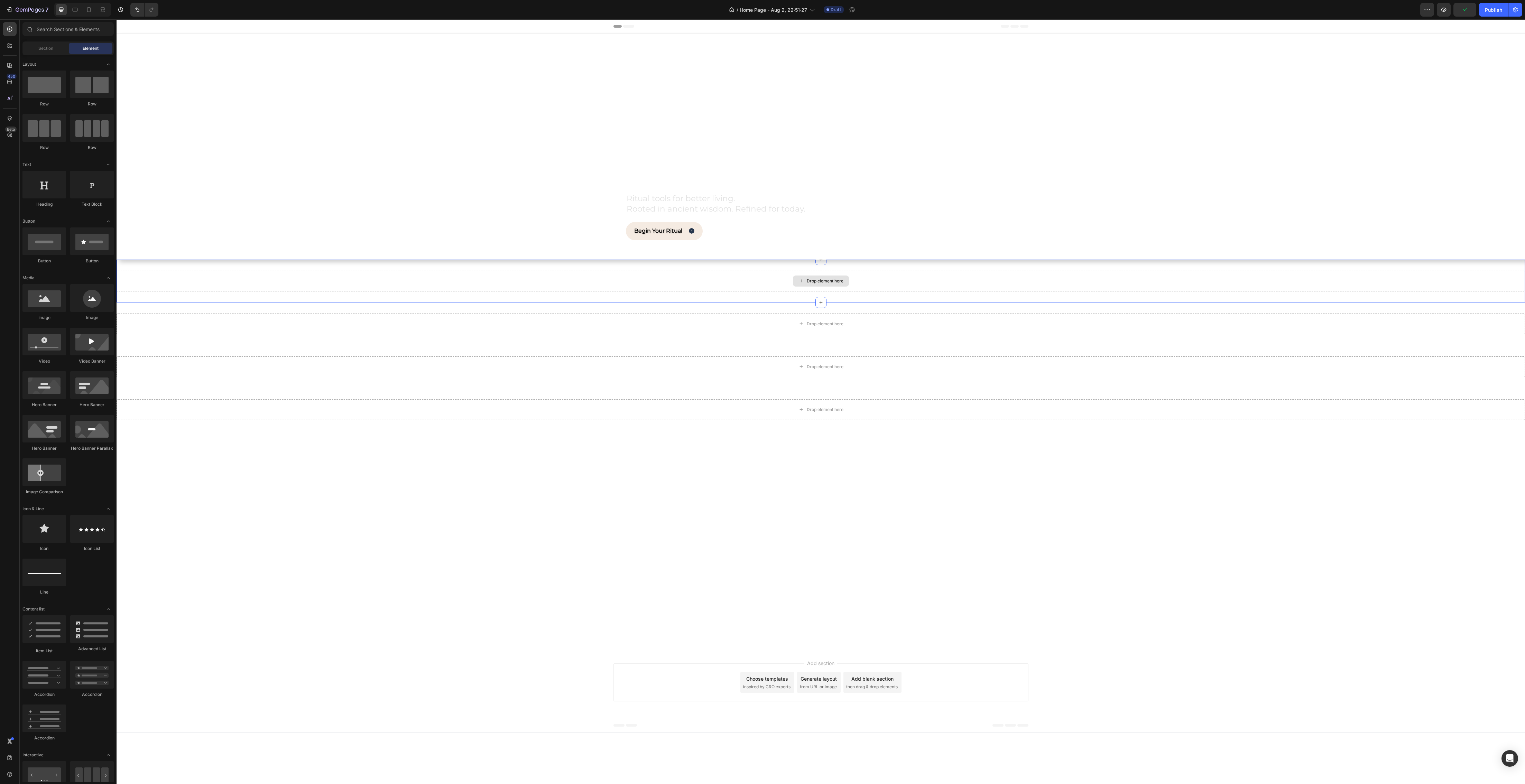 click on "Drop element here" at bounding box center [821, 281] 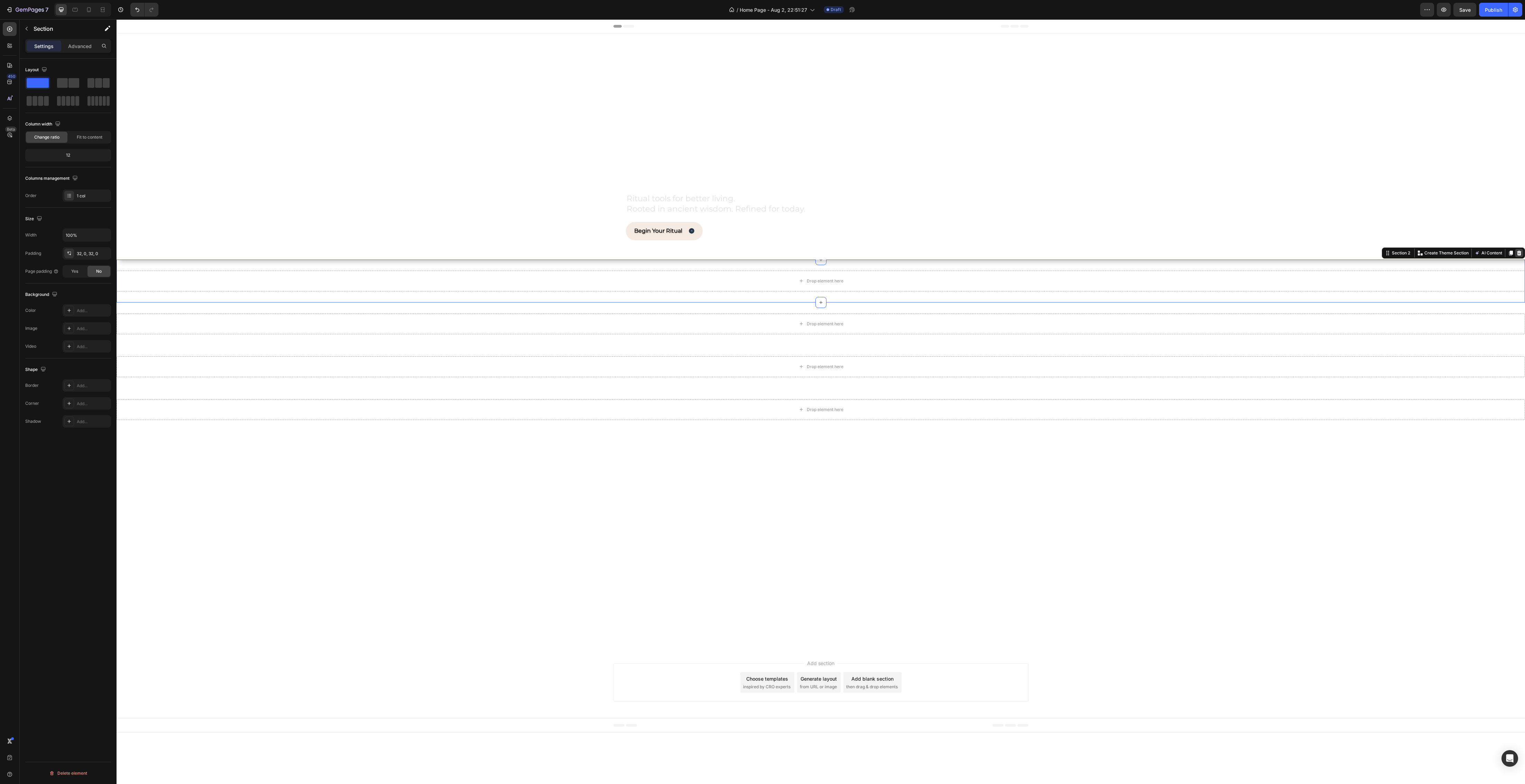 click 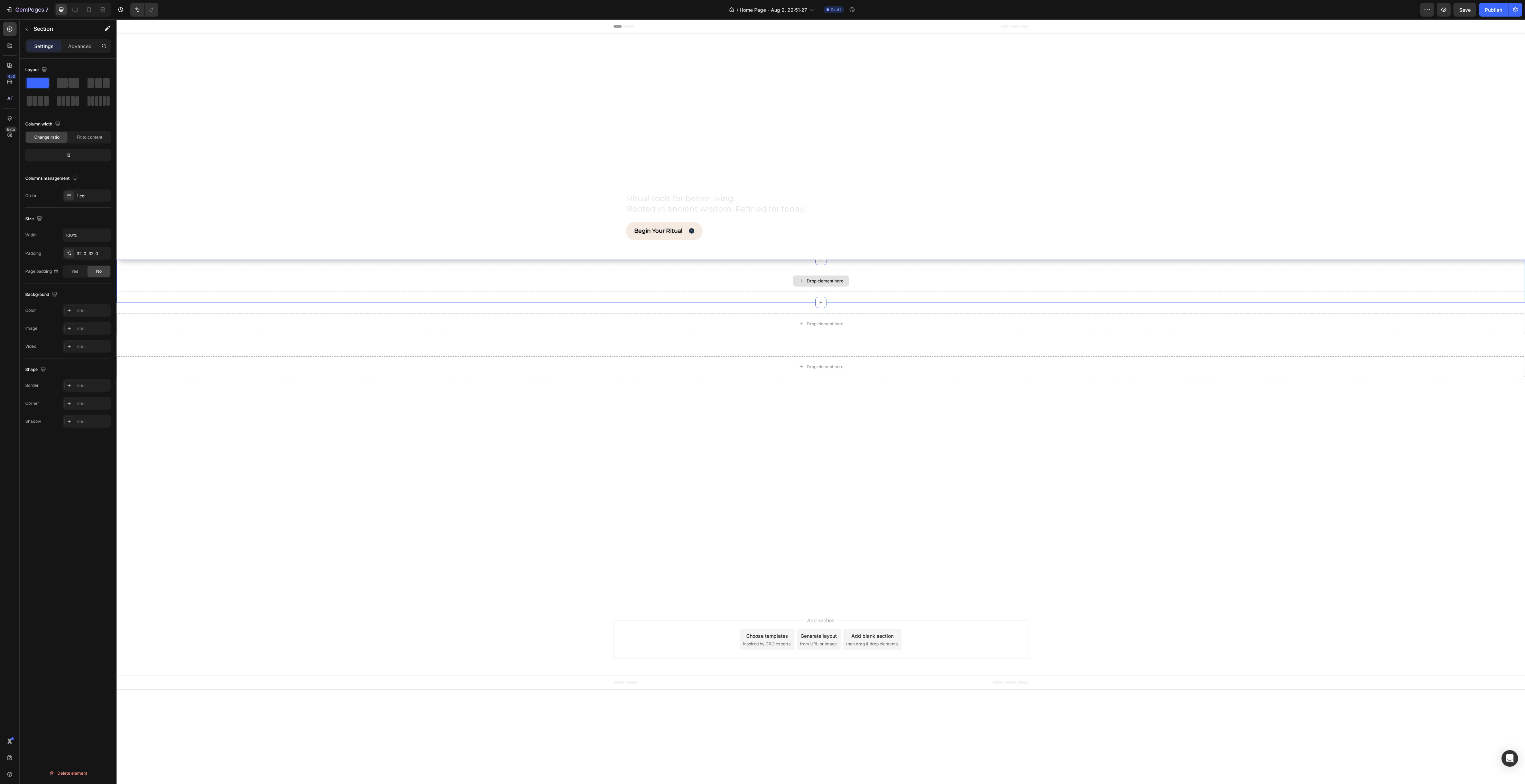 click on "Drop element here" at bounding box center [821, 281] 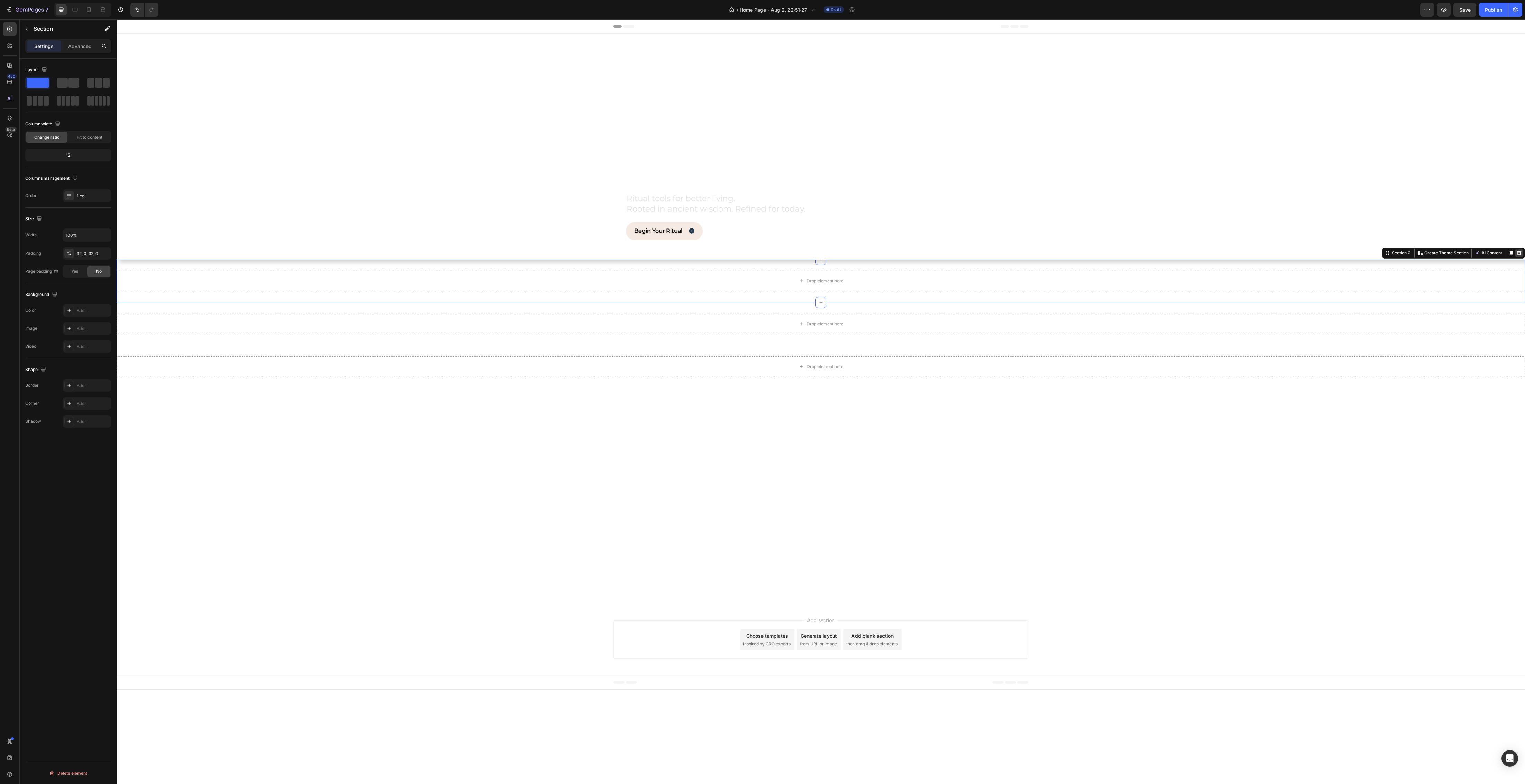 click 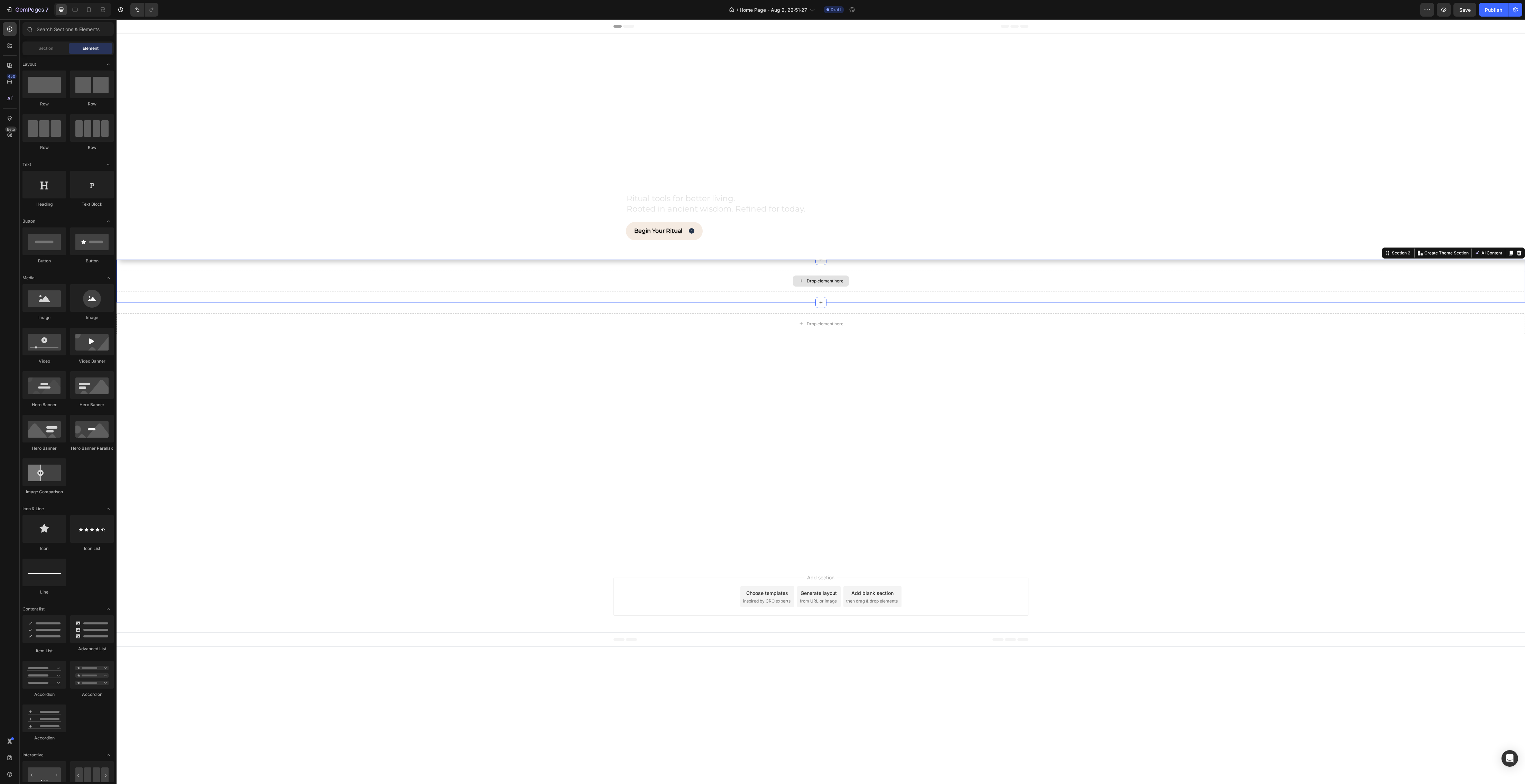 click on "Drop element here" at bounding box center [821, 281] 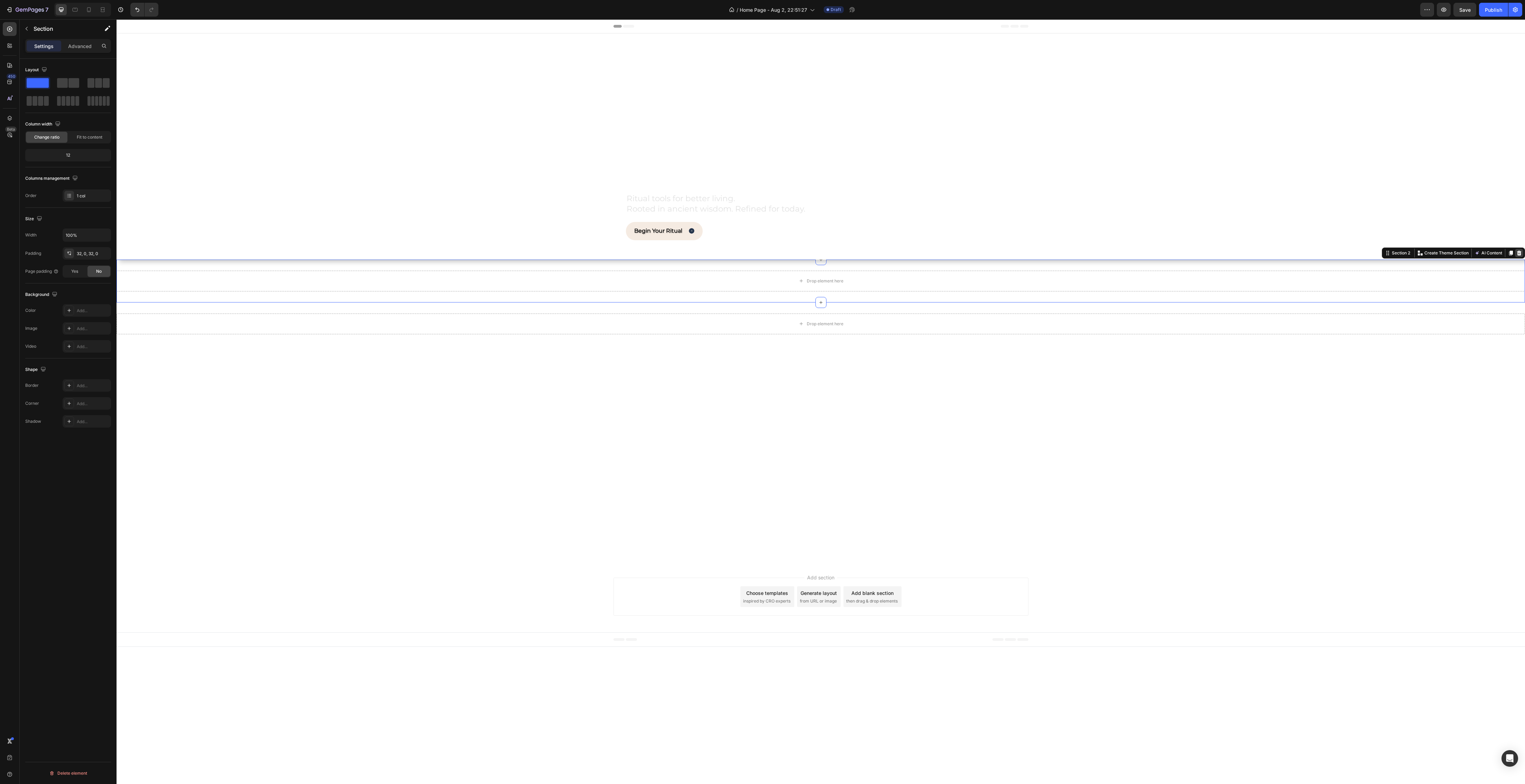 click 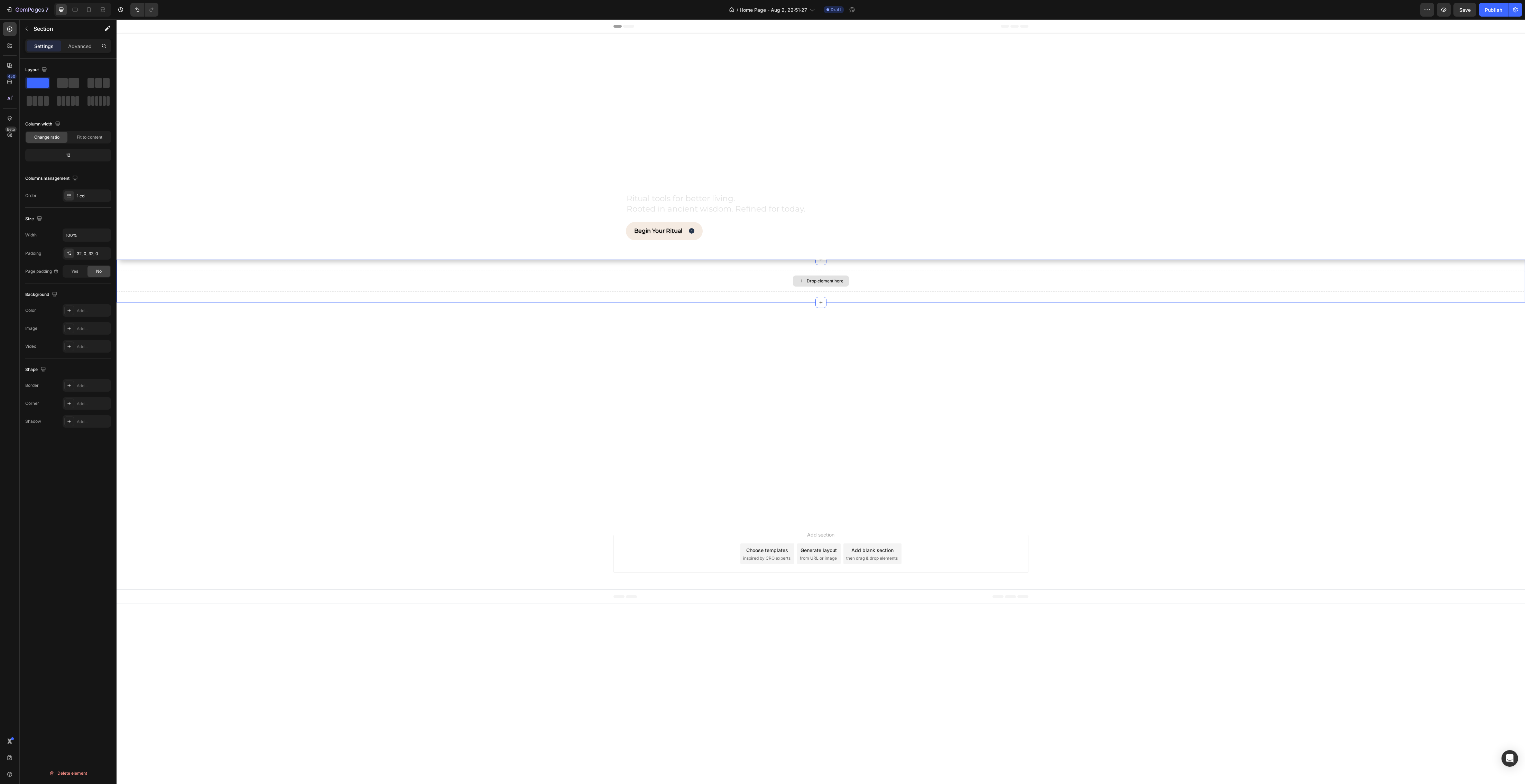 click on "Drop element here" at bounding box center (821, 281) 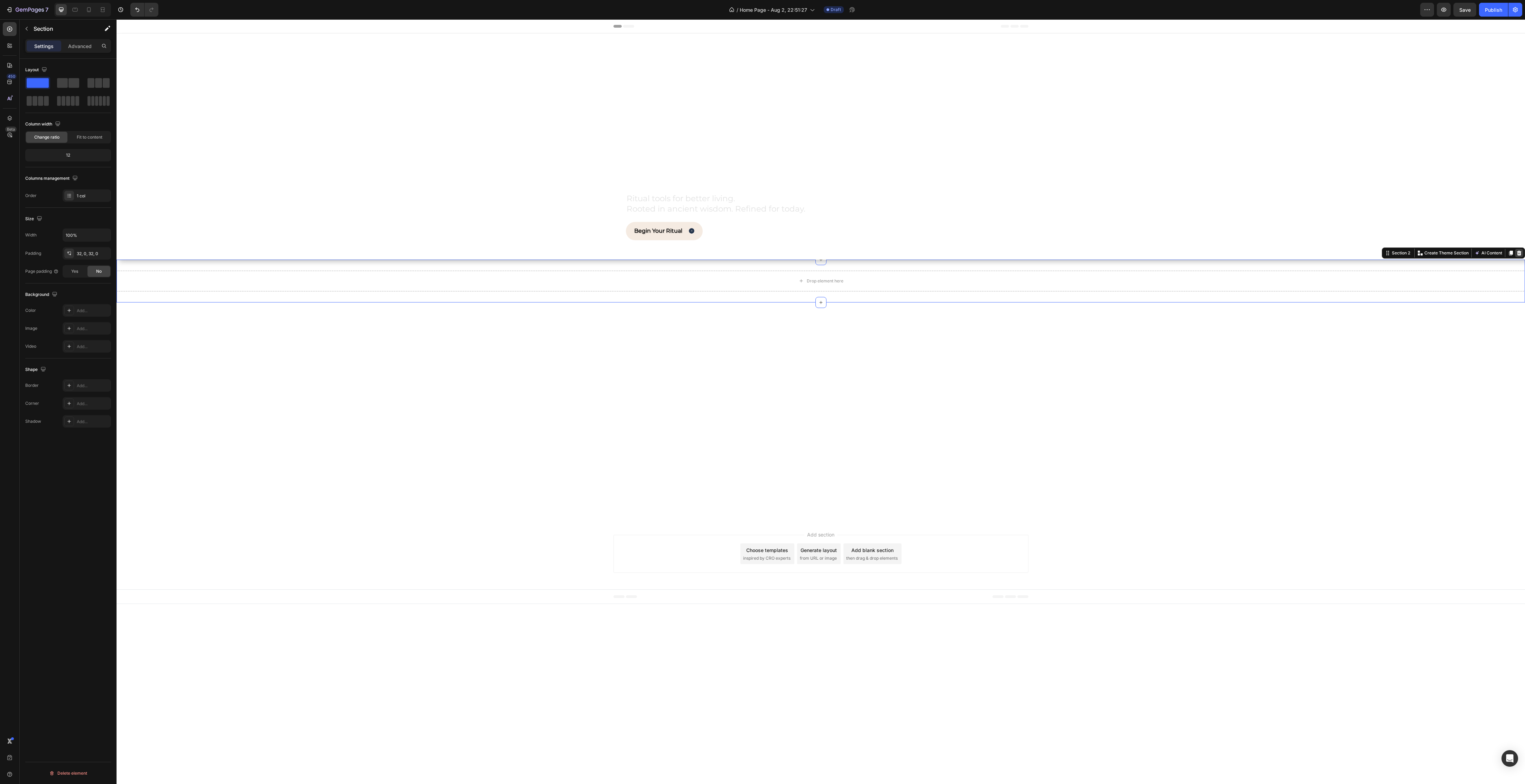 click 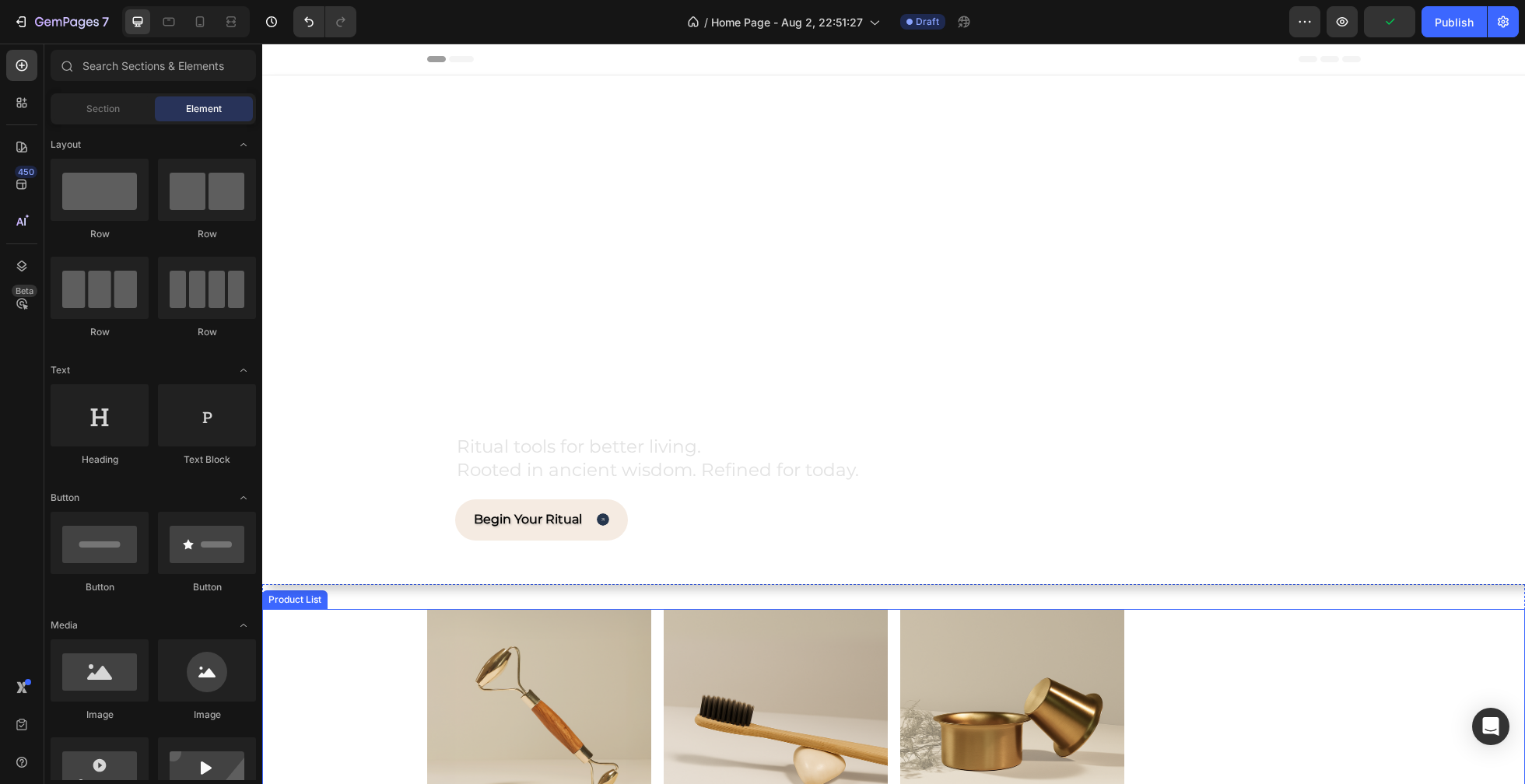 click on "Product Images Kansa Face Roller Product Title Rs. 10.00 Product Price Product Price No compare price Product Price Row Setup options like colors, sizes with product variant.       Add new variant   or   sync data Product Variants & Swatches Out Of Stock Add to Cart Row Product List Product Images Neem Wood Toothbrush Product Title Rs. 10.00 Product Price Product Price No compare price Product Price Row Setup options like colors, sizes with product variant.       Add new variant   or   sync data Product Variants & Swatches Out Of Stock Add to Cart Row Product List Product Images Kansa Tea/Coffee Cup Product Title Rs. 10.00 Product Price Product Price No compare price Product Price Row Setup options like colors, sizes with product variant.       Add new variant   or   sync data Product Variants & Swatches Out Of Stock Add to Cart Row Product List" at bounding box center [894, 830] 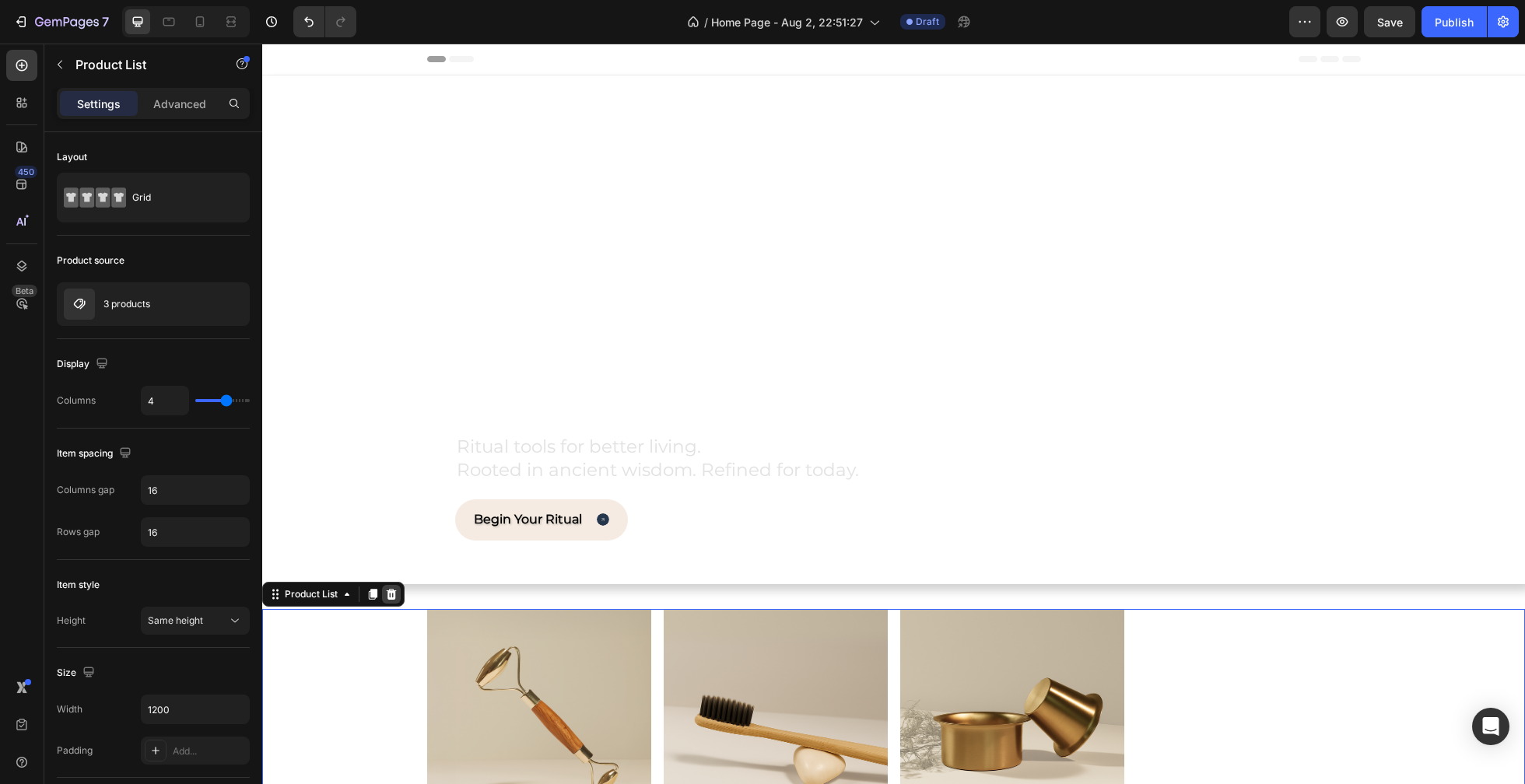 click 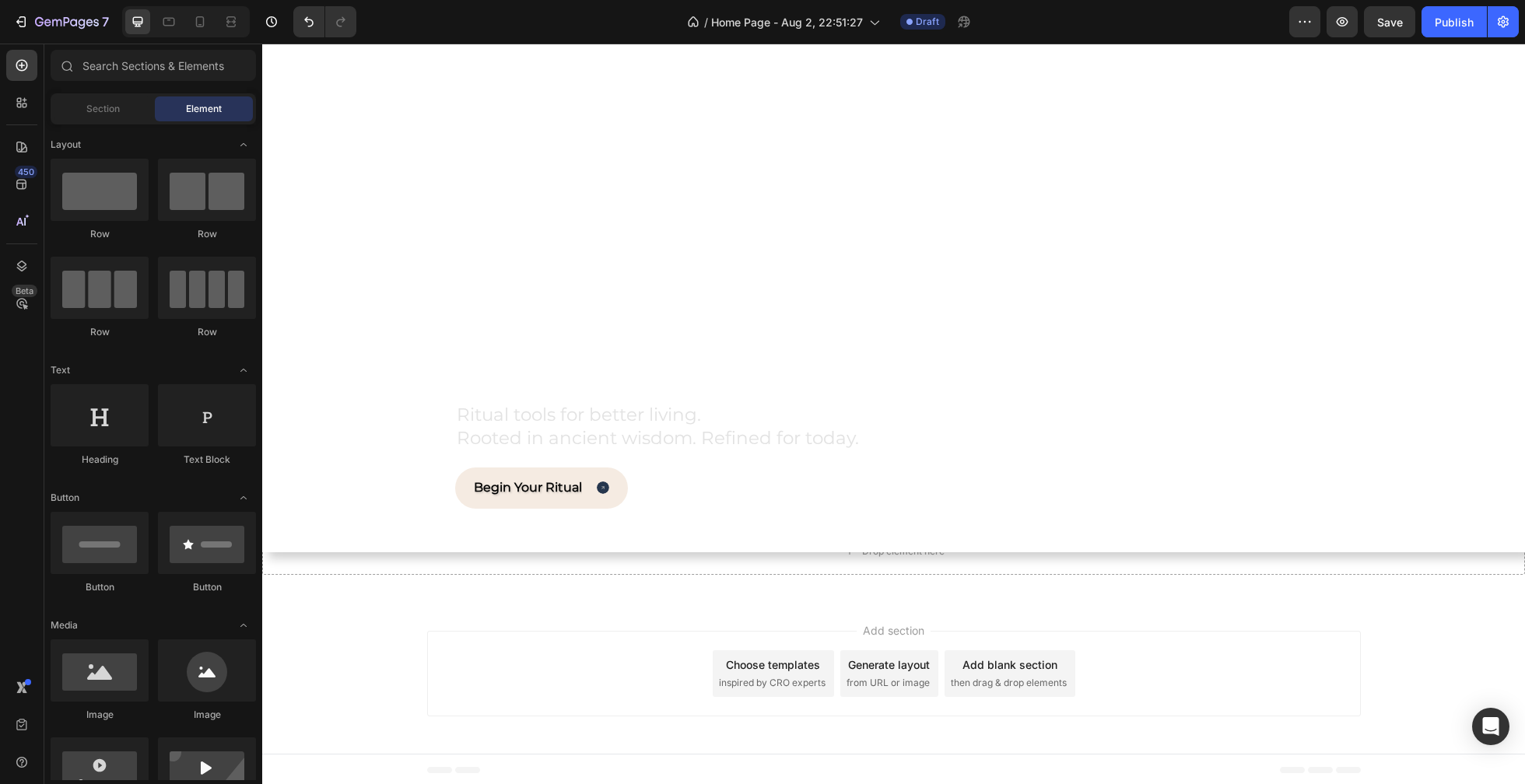 scroll, scrollTop: 0, scrollLeft: 0, axis: both 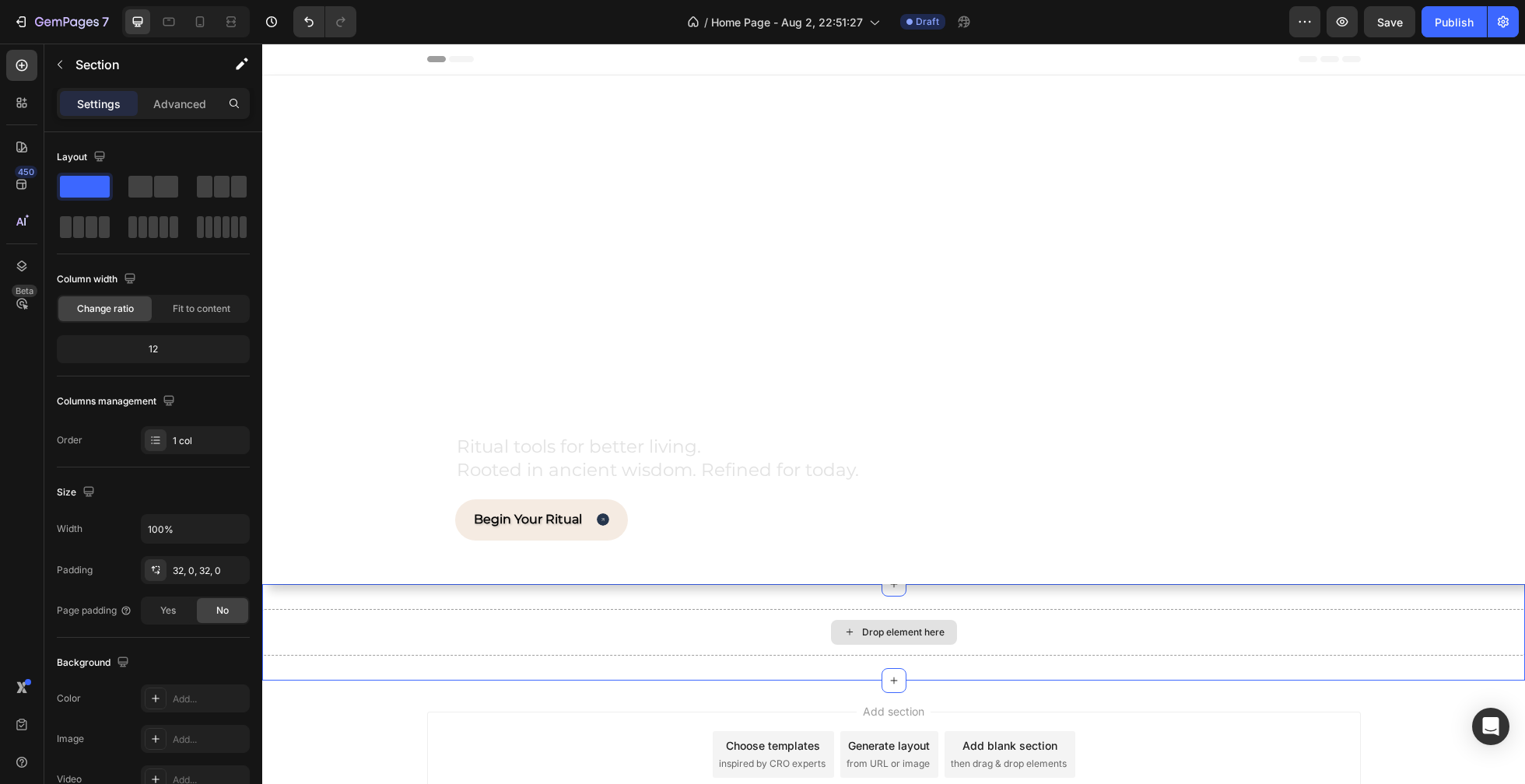 click on "Drop element here" at bounding box center (893, 632) 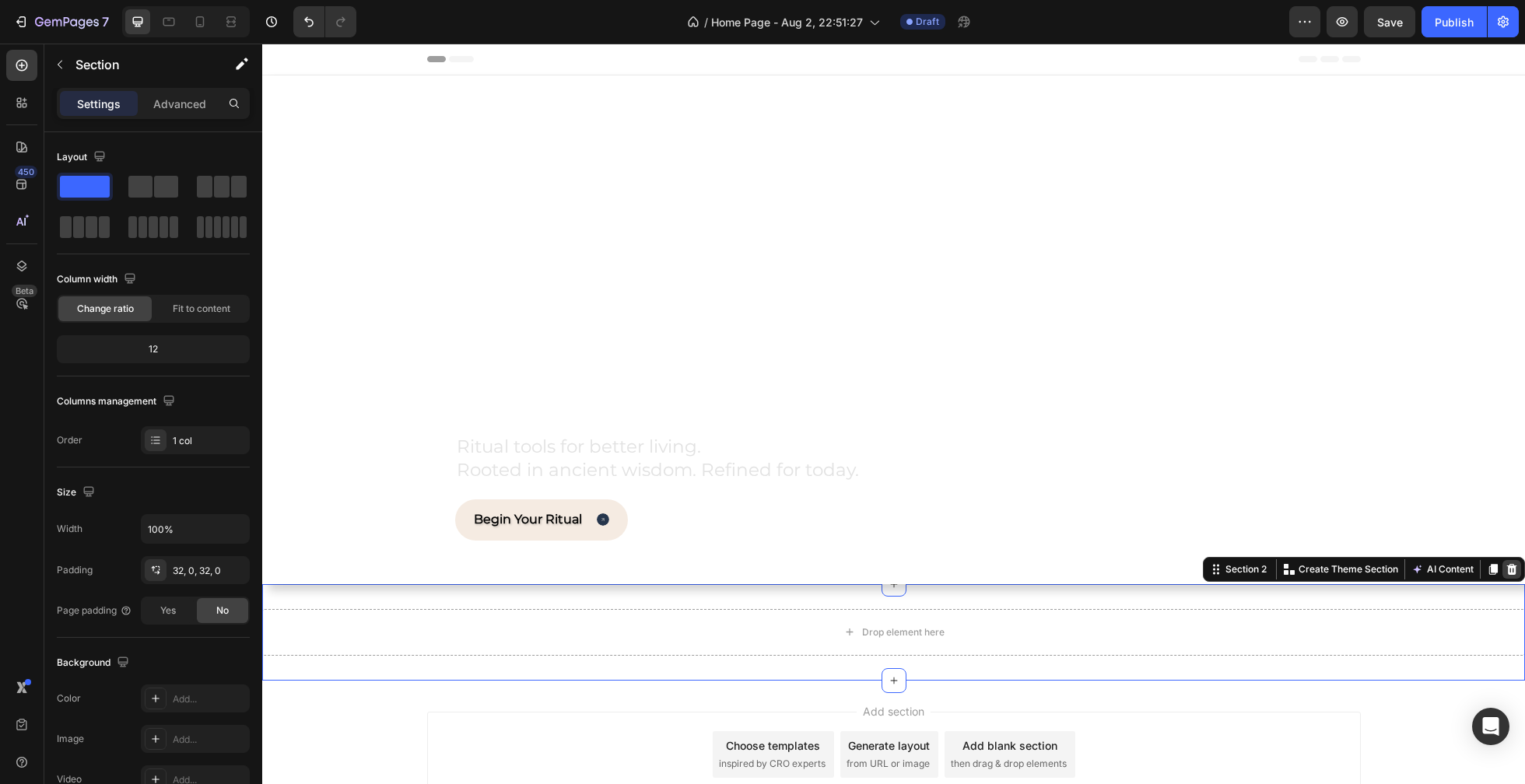 click 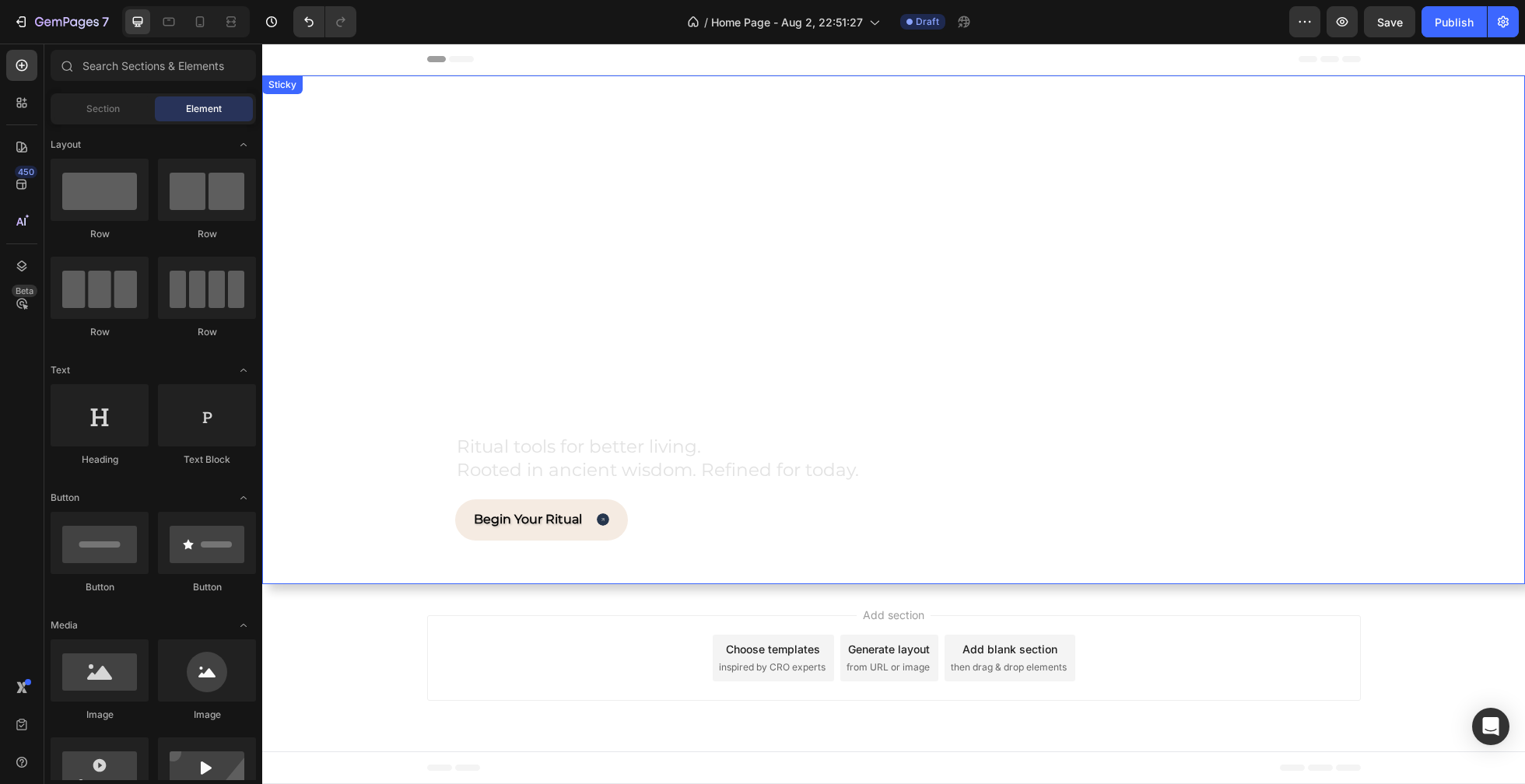 click on "Ritual tools for better living.  Rooted in ancient wisdom. Refined for today. Heading
Begin Your Ritual Button Row" at bounding box center [893, 330] 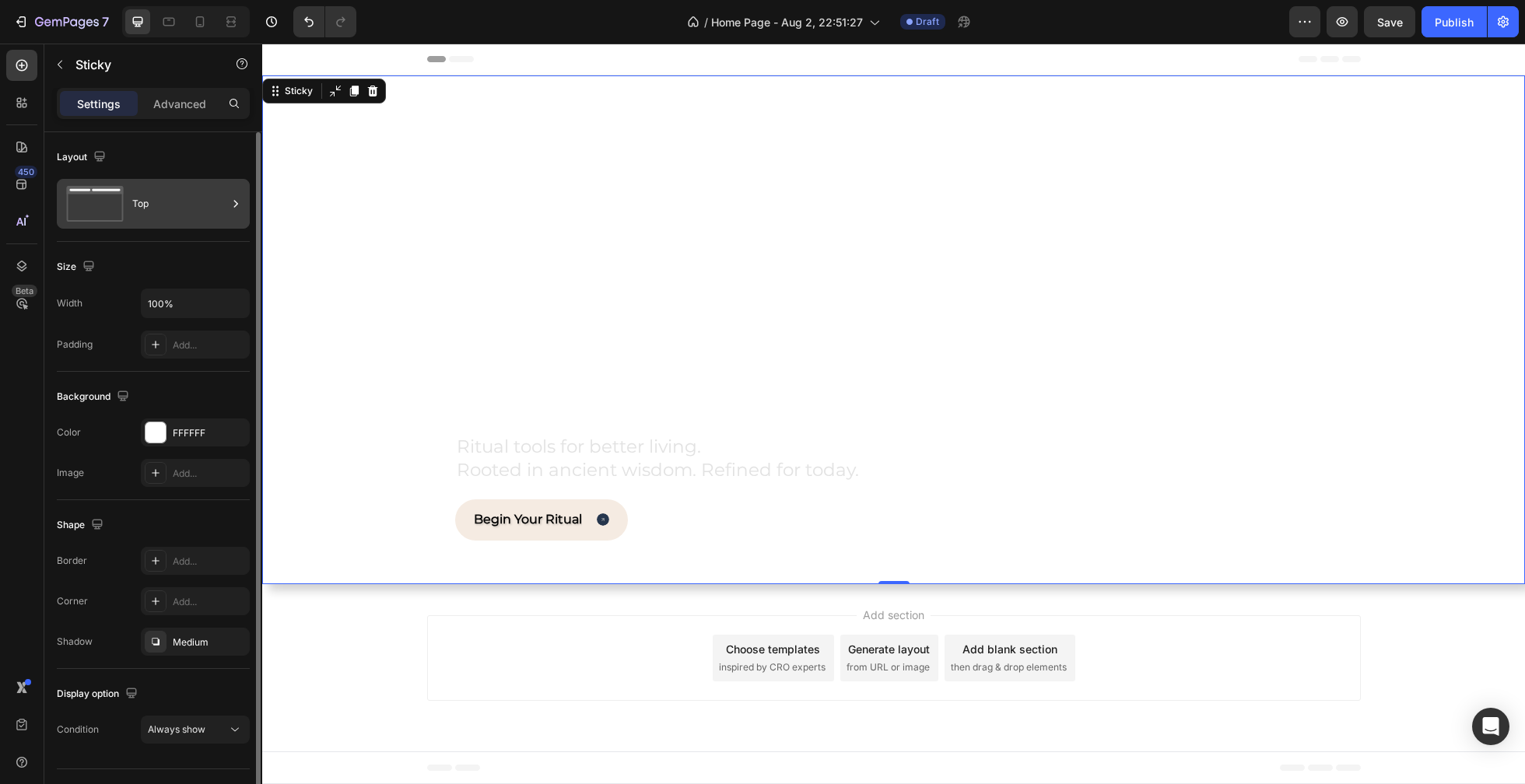 click on "Top" at bounding box center [180, 204] 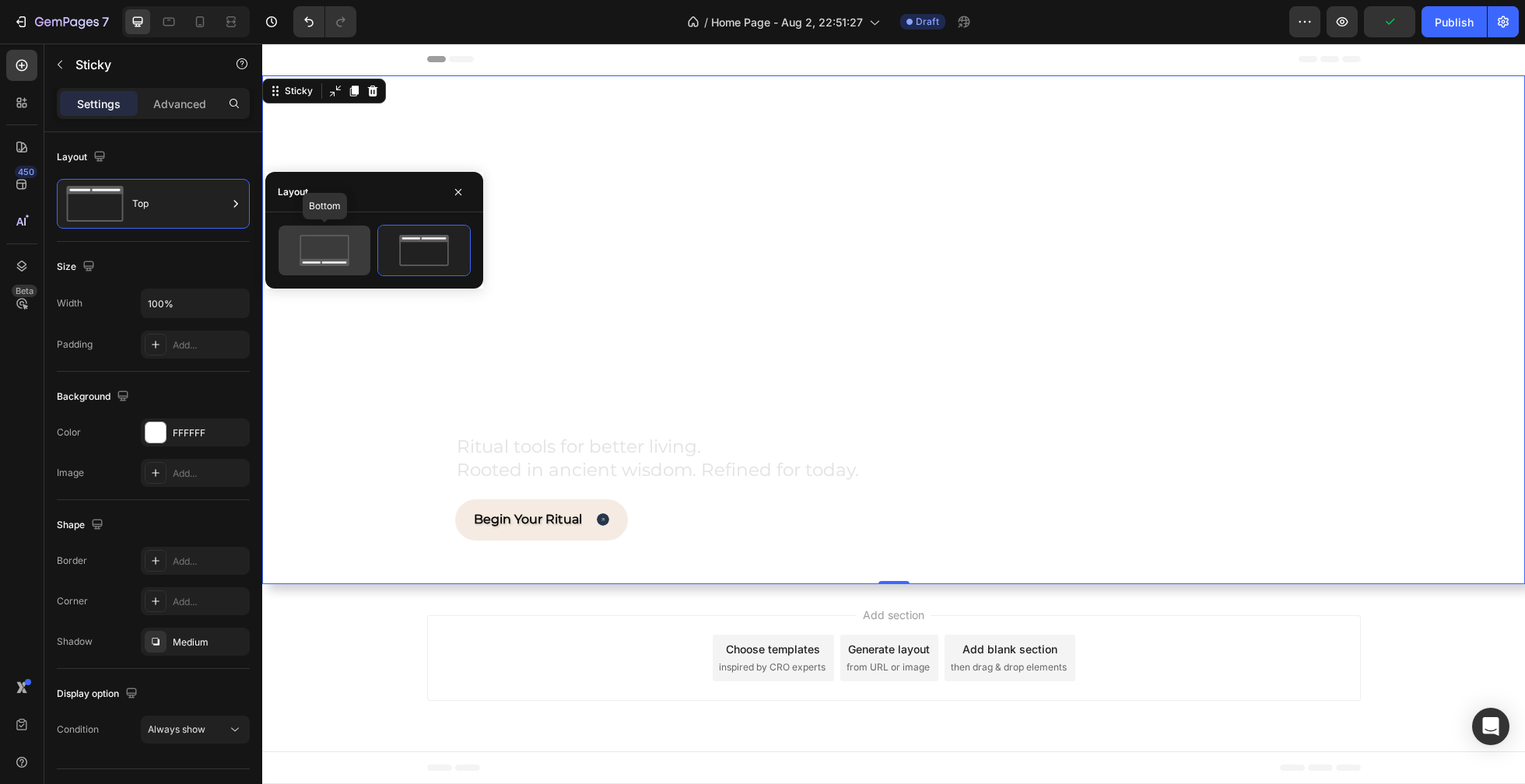 click 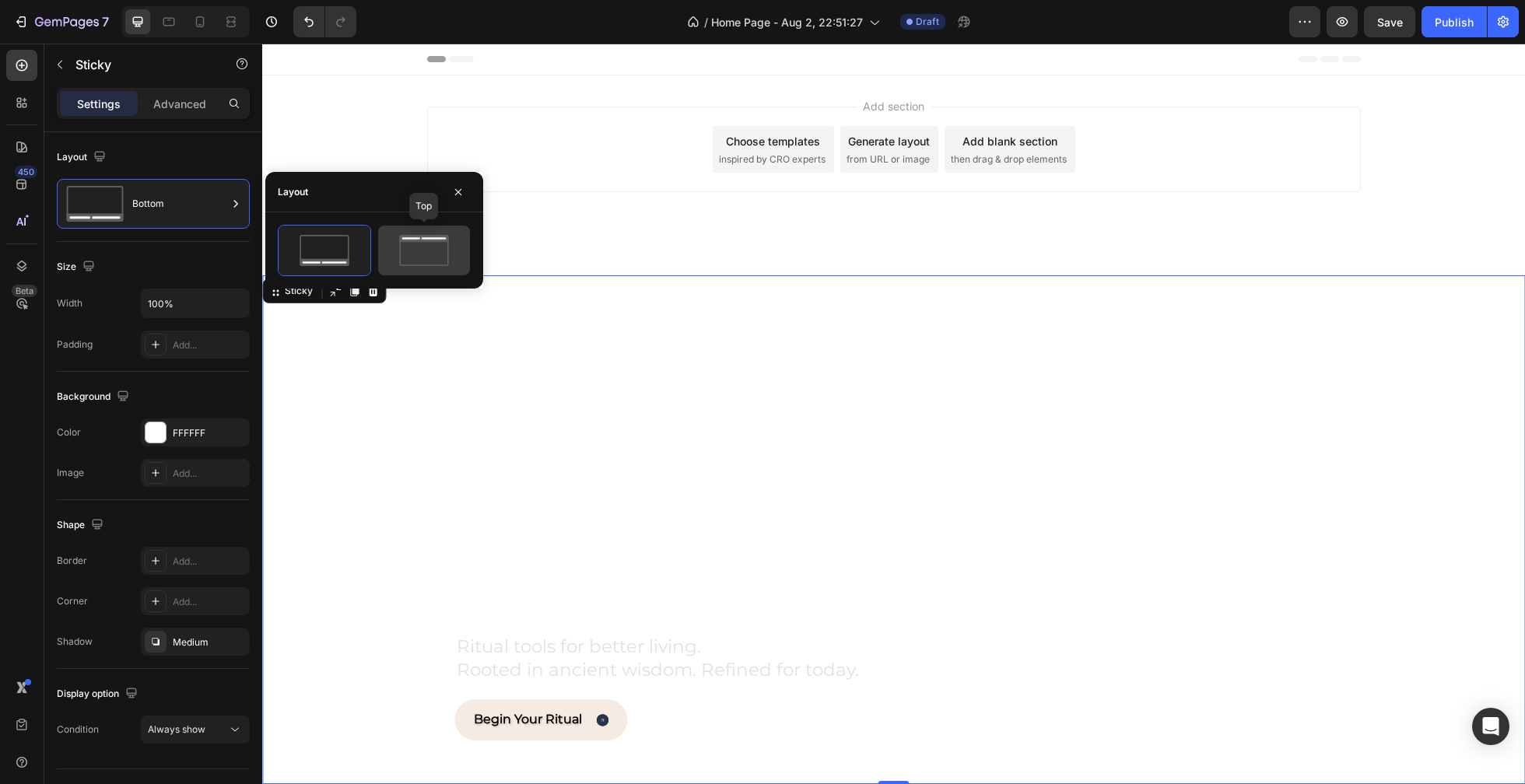 click 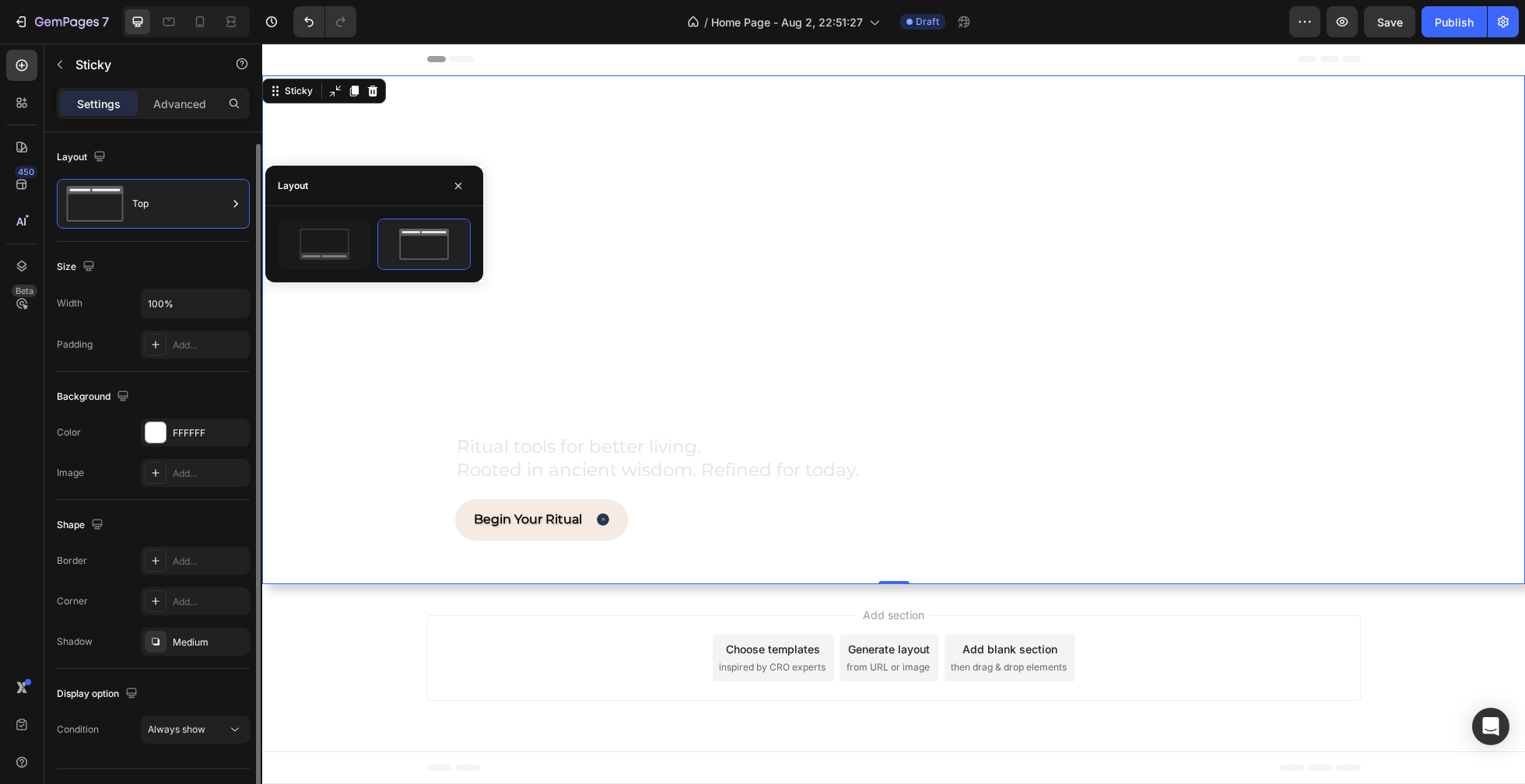 scroll, scrollTop: 10, scrollLeft: 0, axis: vertical 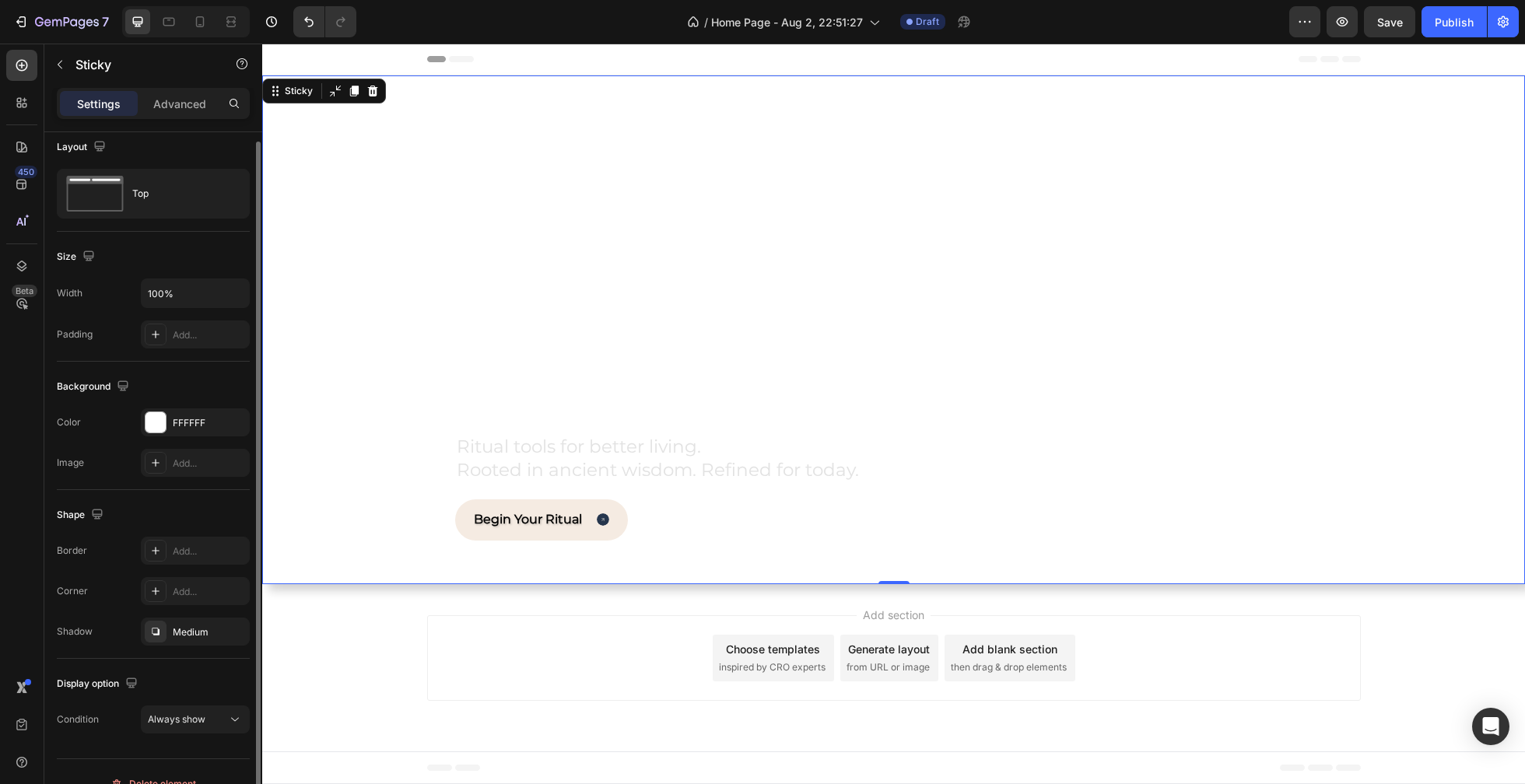 click on "Size" at bounding box center [153, 257] 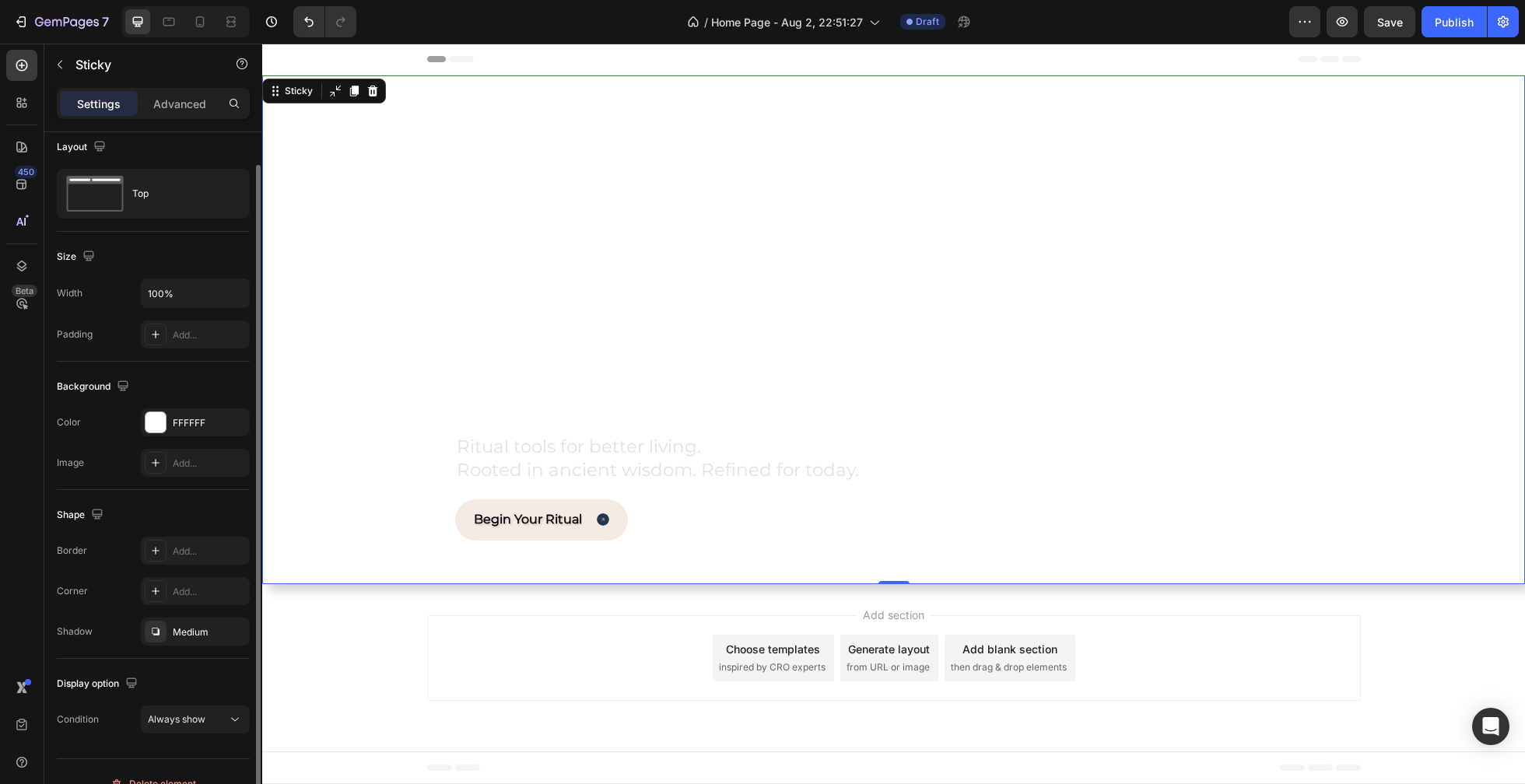 scroll, scrollTop: 33, scrollLeft: 0, axis: vertical 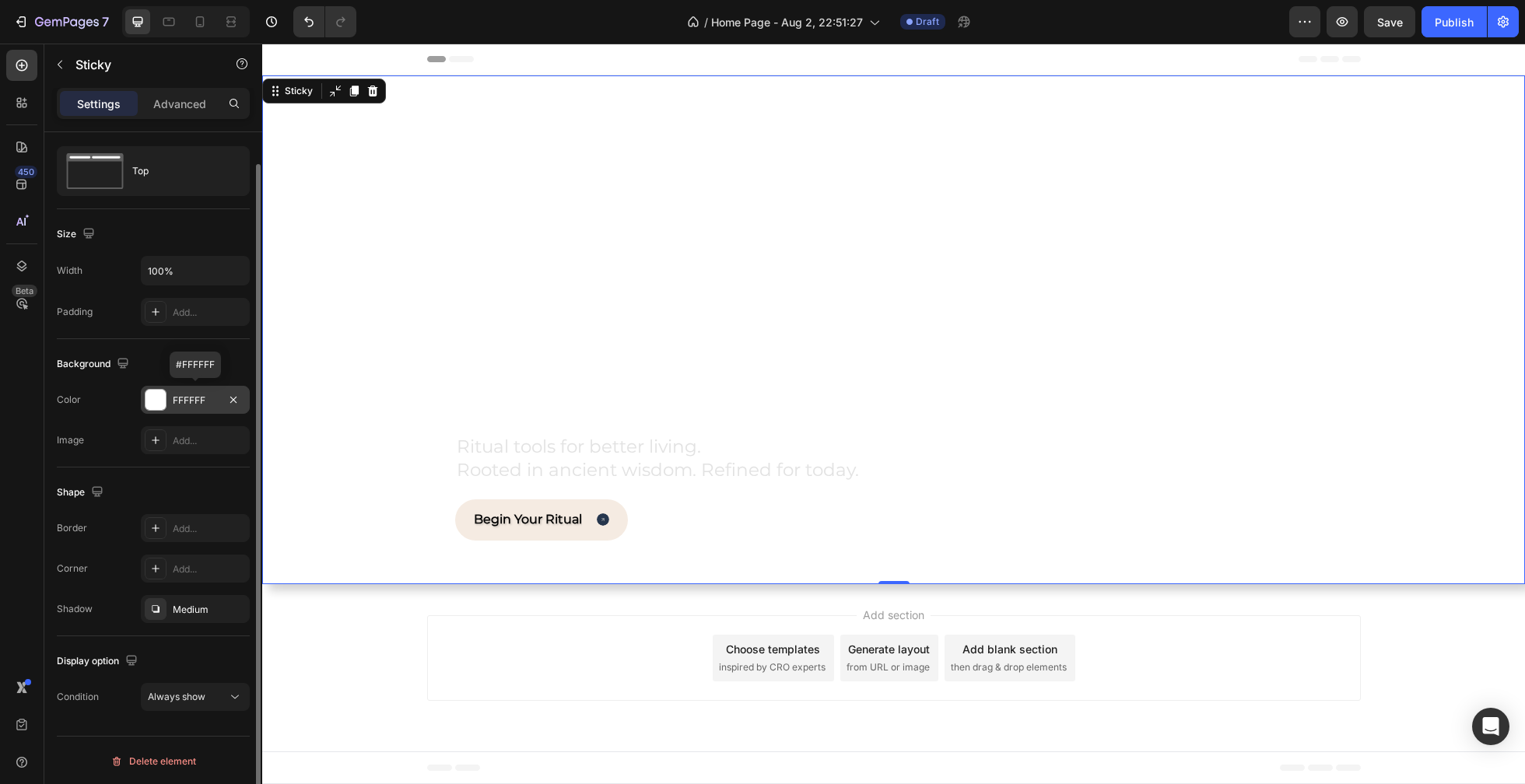 click on "FFFFFF" at bounding box center [195, 400] 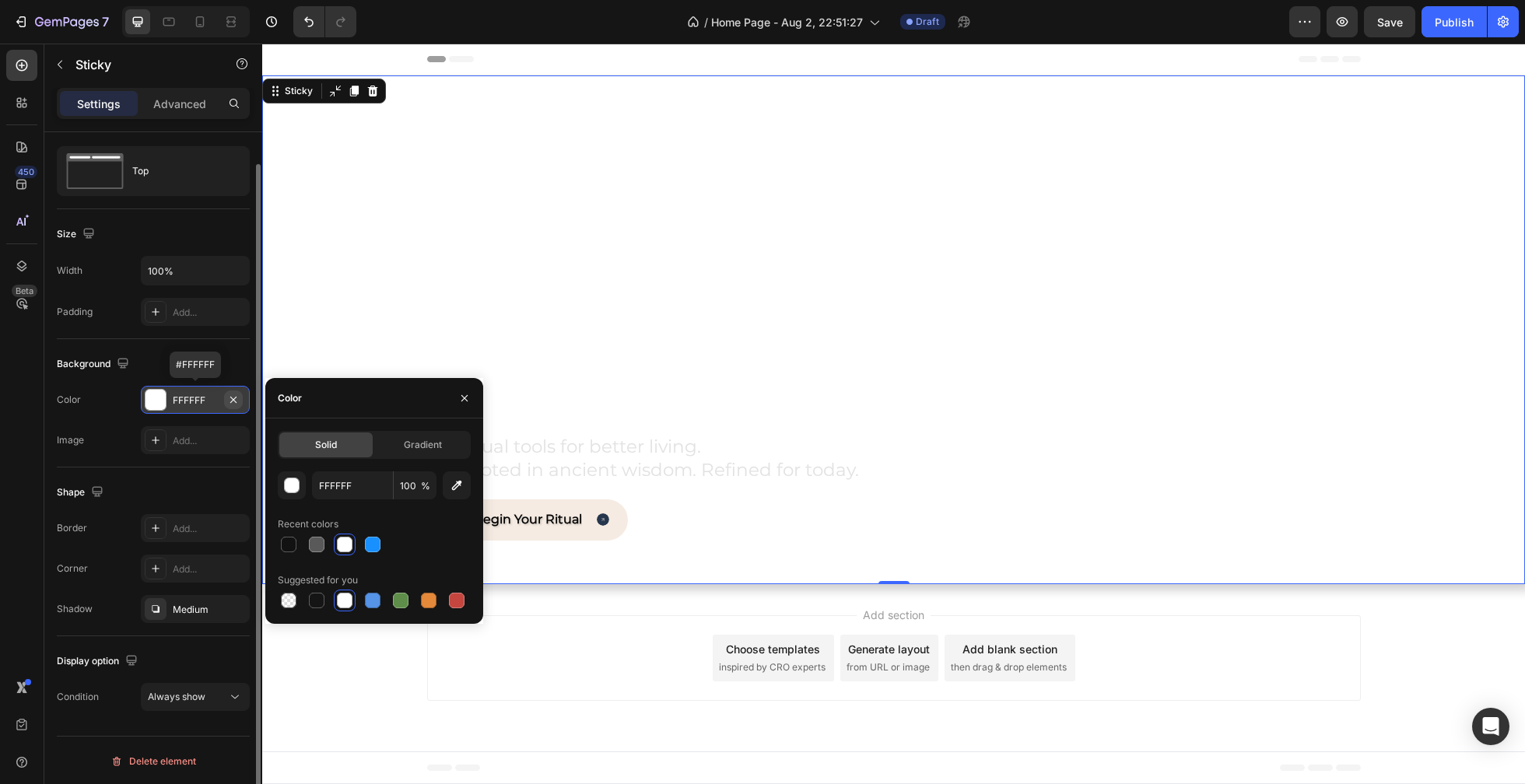 click 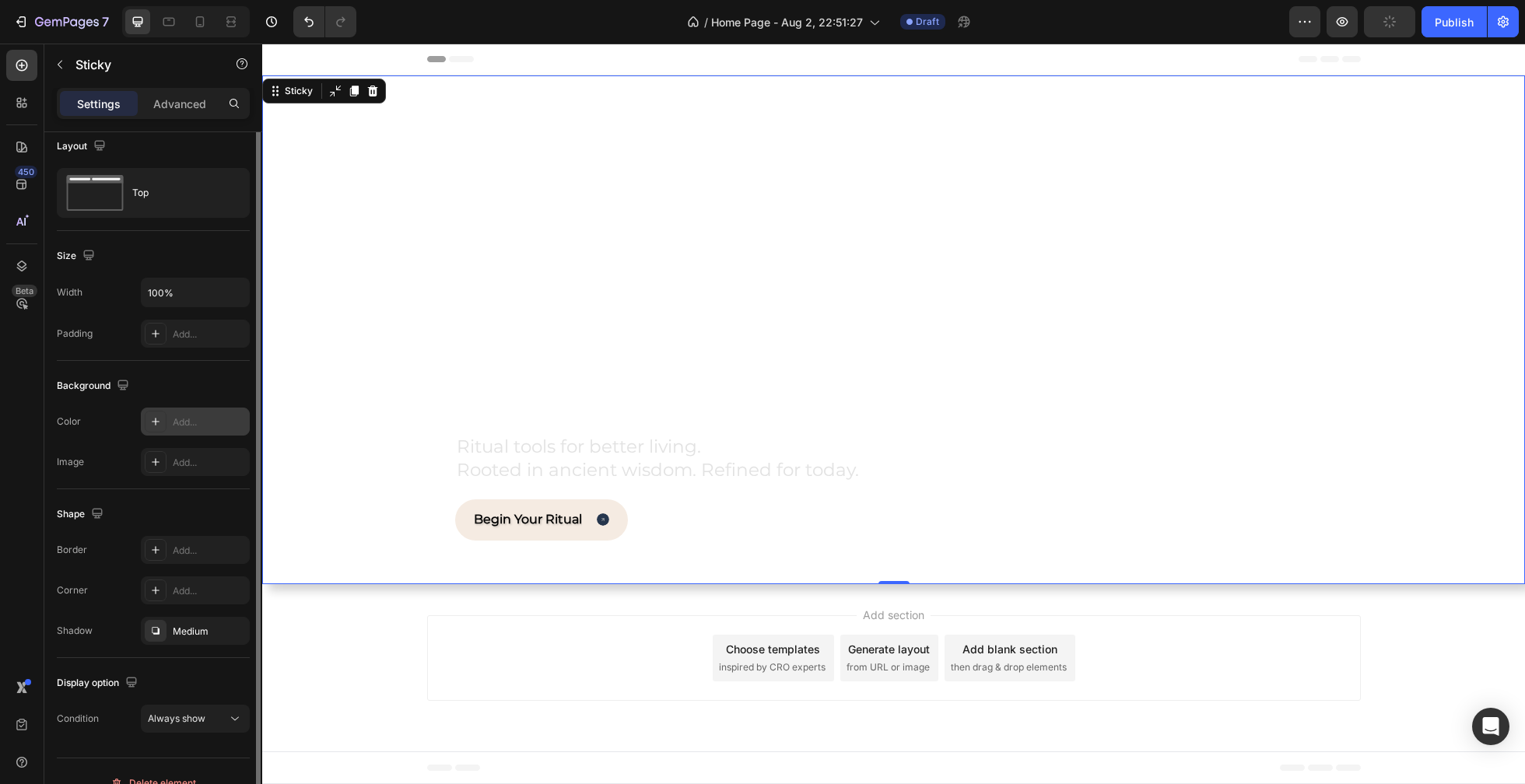 scroll, scrollTop: 0, scrollLeft: 0, axis: both 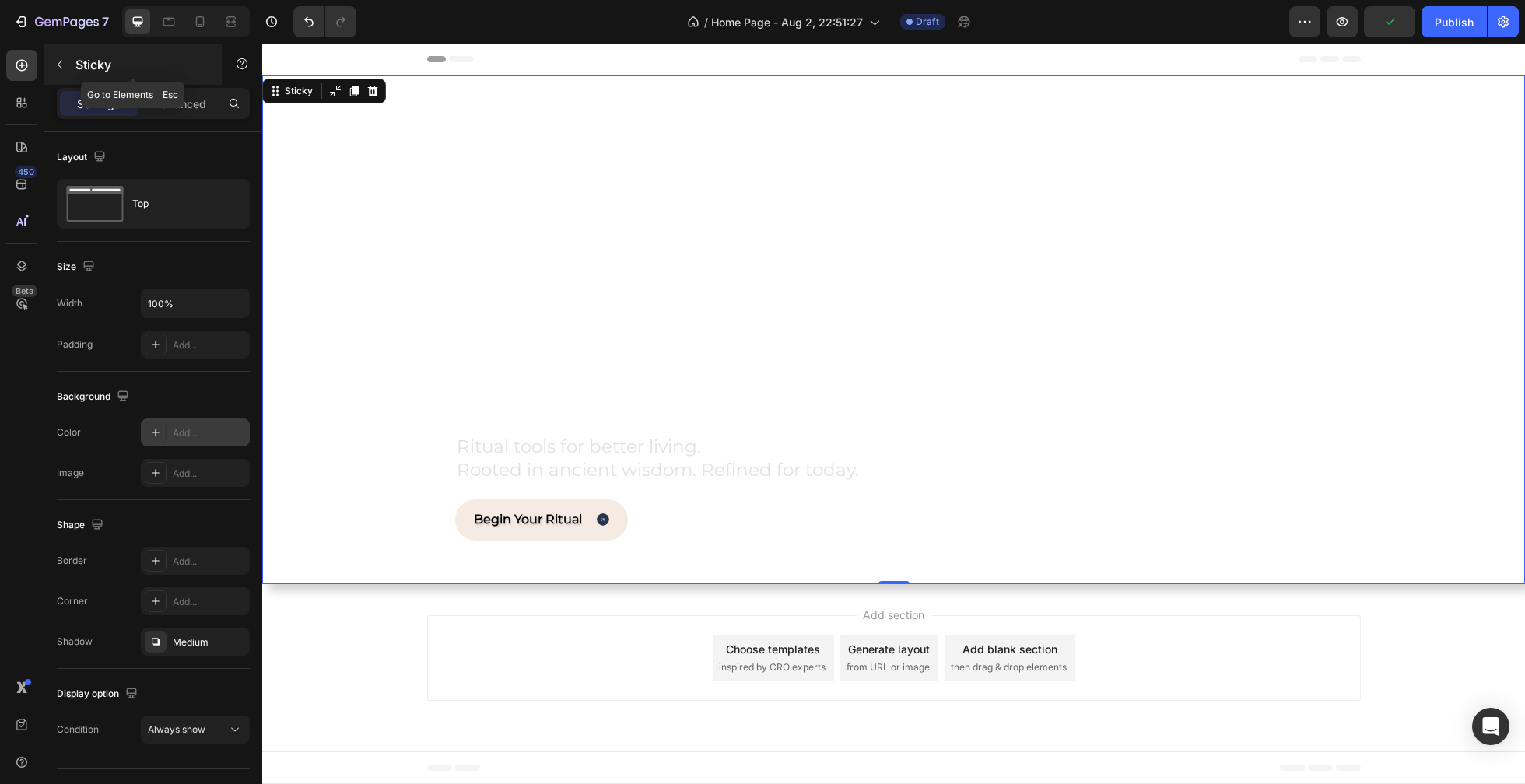 click 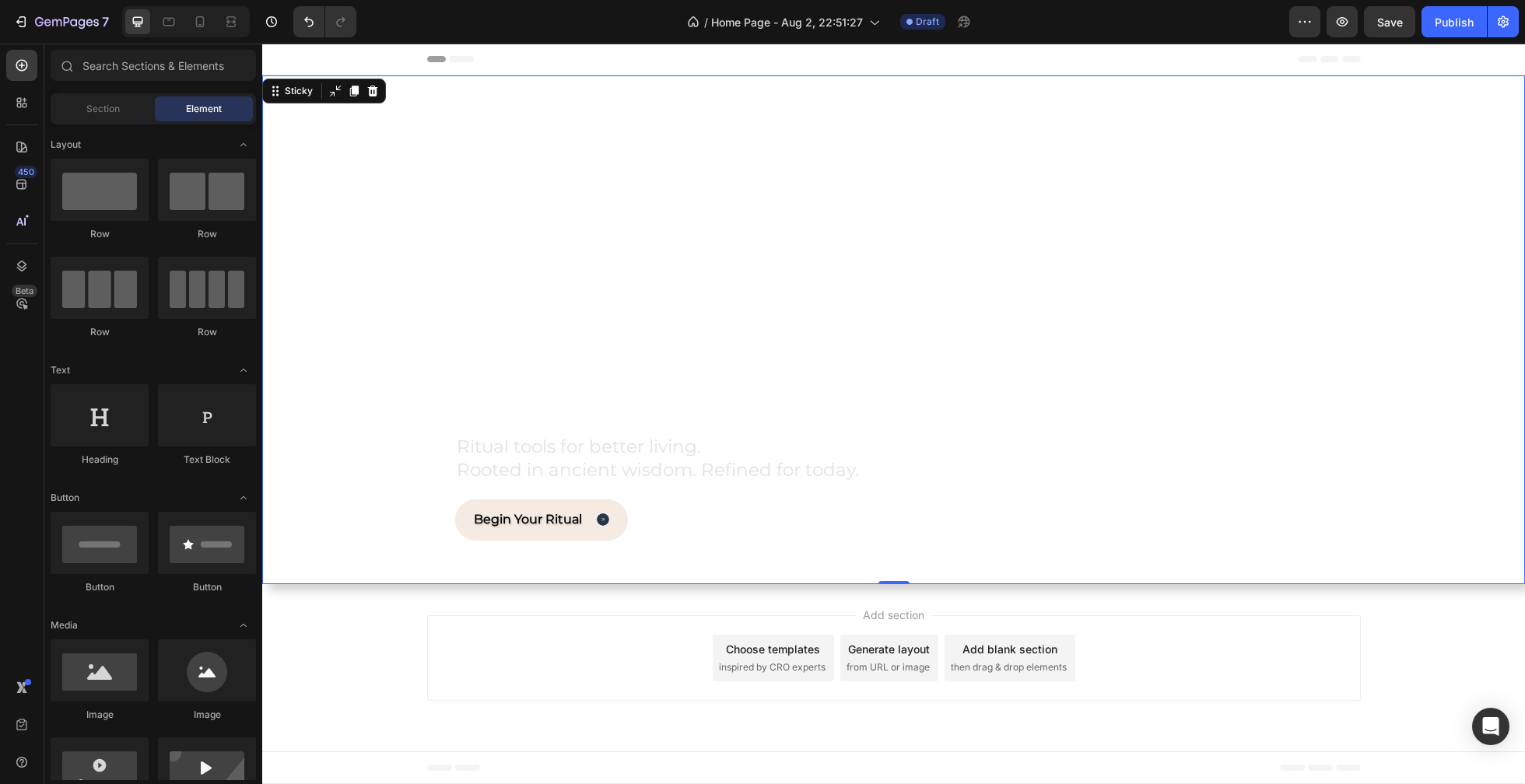 click on "Ritual tools for better living.  Rooted in ancient wisdom. Refined for today. Heading
Begin Your Ritual Button Row" at bounding box center (893, 330) 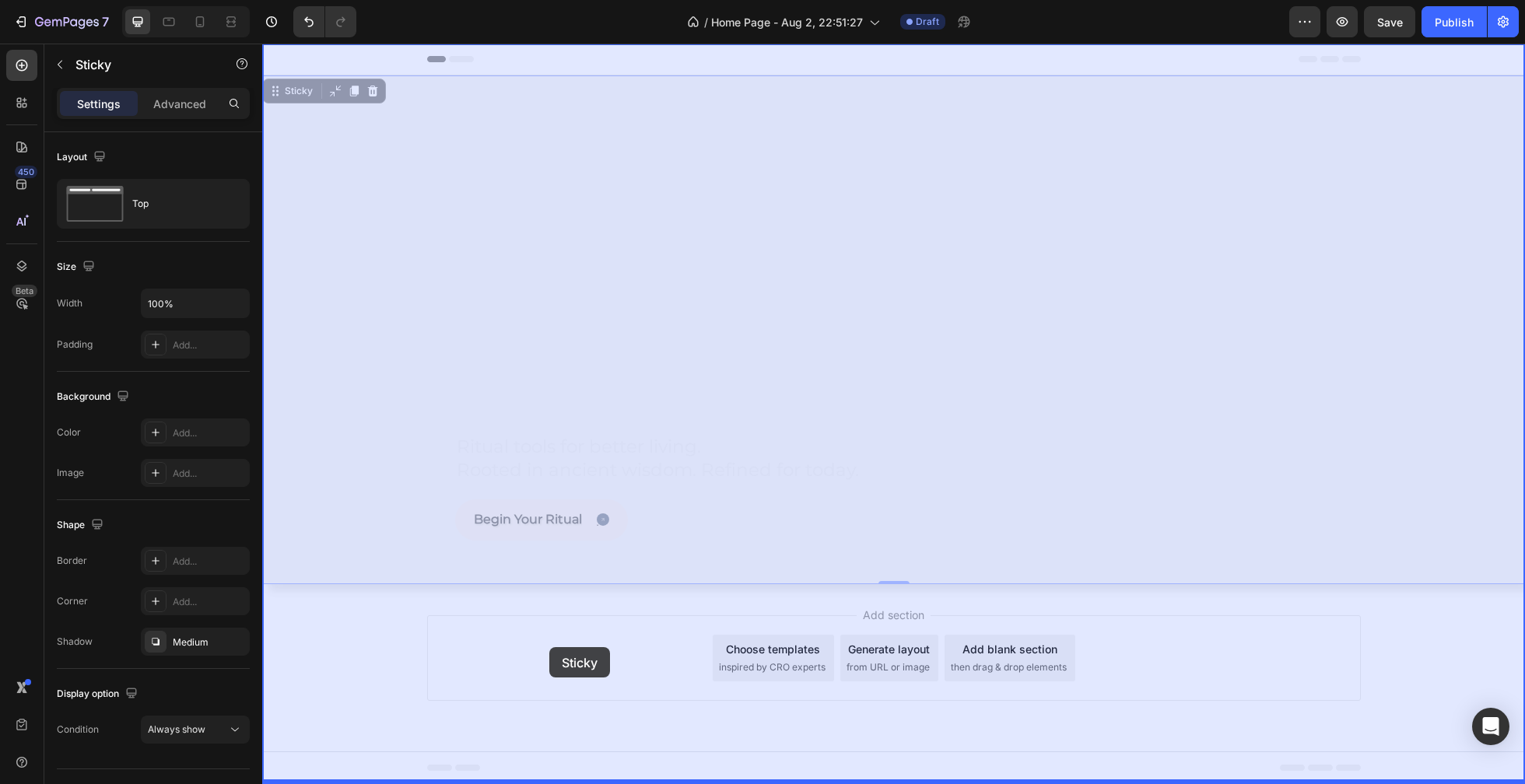 drag, startPoint x: 358, startPoint y: 173, endPoint x: 549, endPoint y: 647, distance: 511.03522 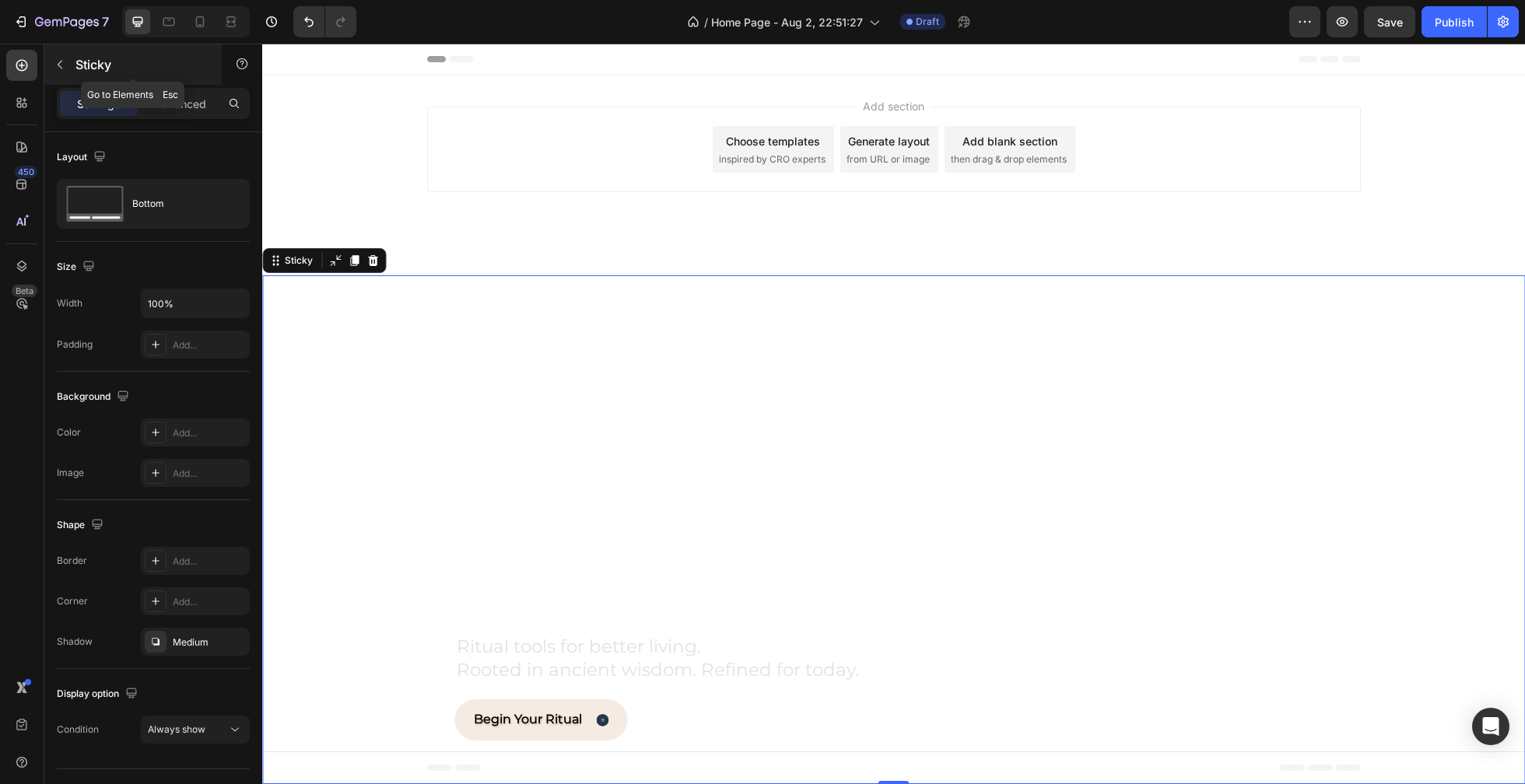 click at bounding box center (60, 65) 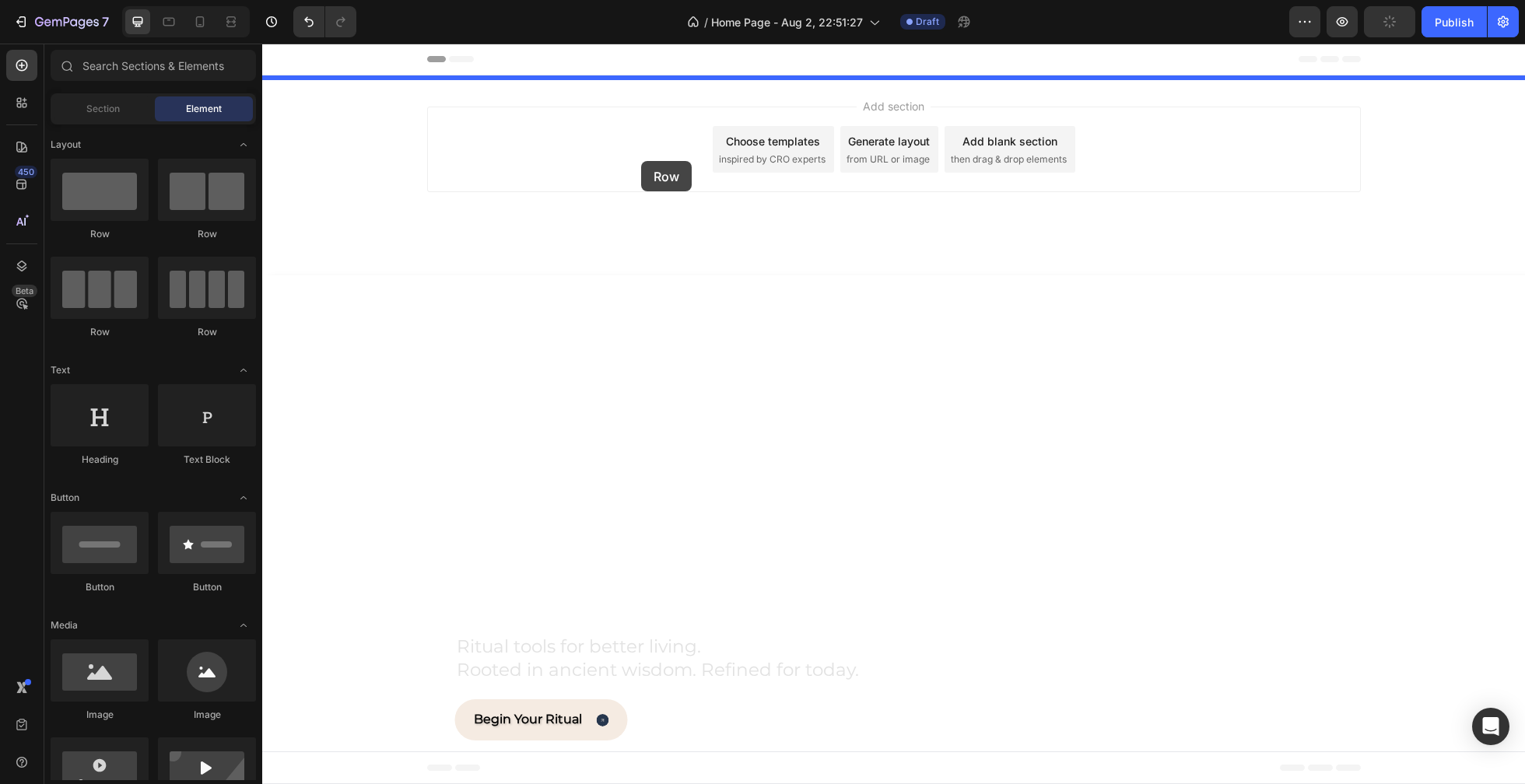 drag, startPoint x: 347, startPoint y: 251, endPoint x: 641, endPoint y: 160, distance: 307.76127 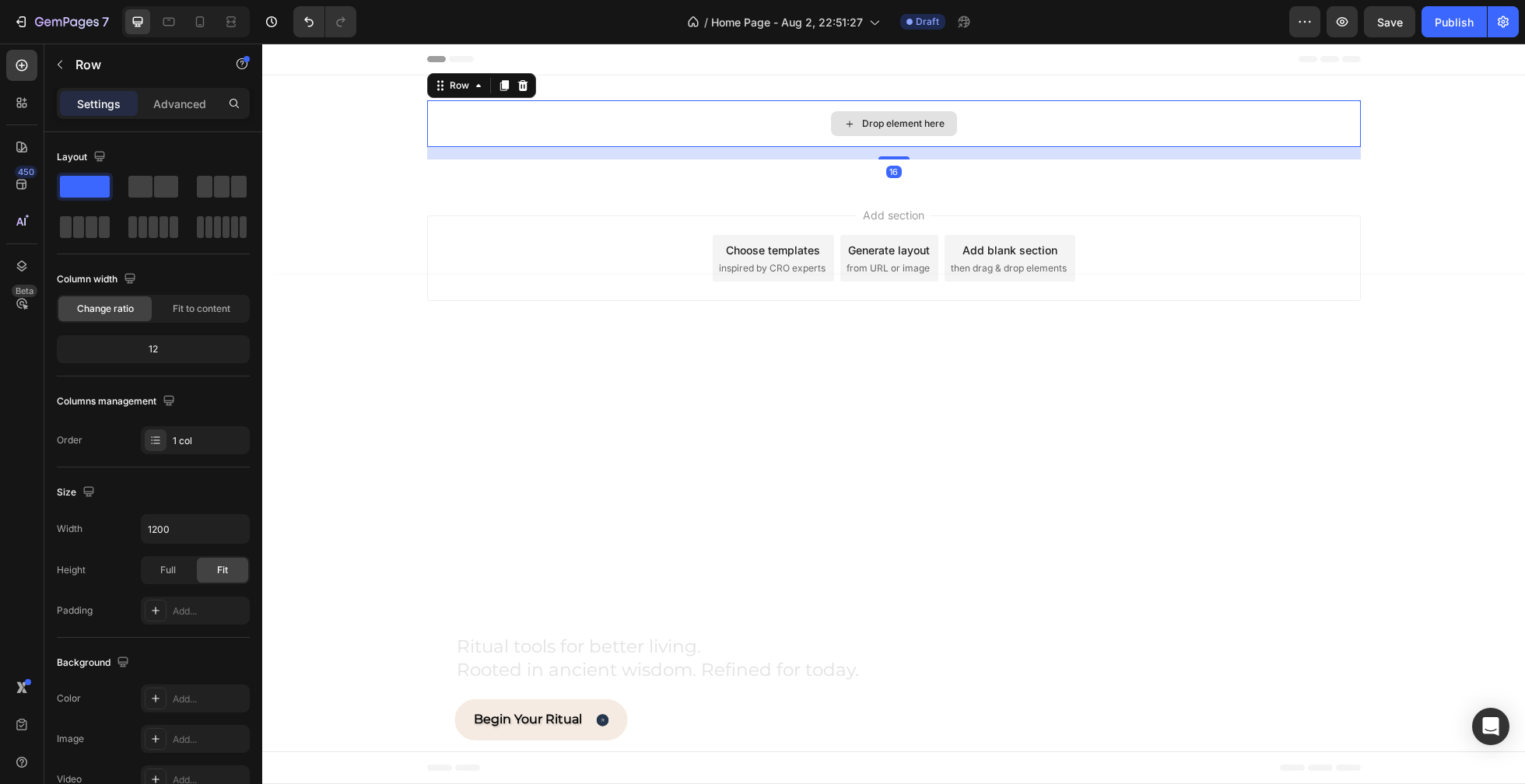 click on "Drop element here" at bounding box center [894, 124] 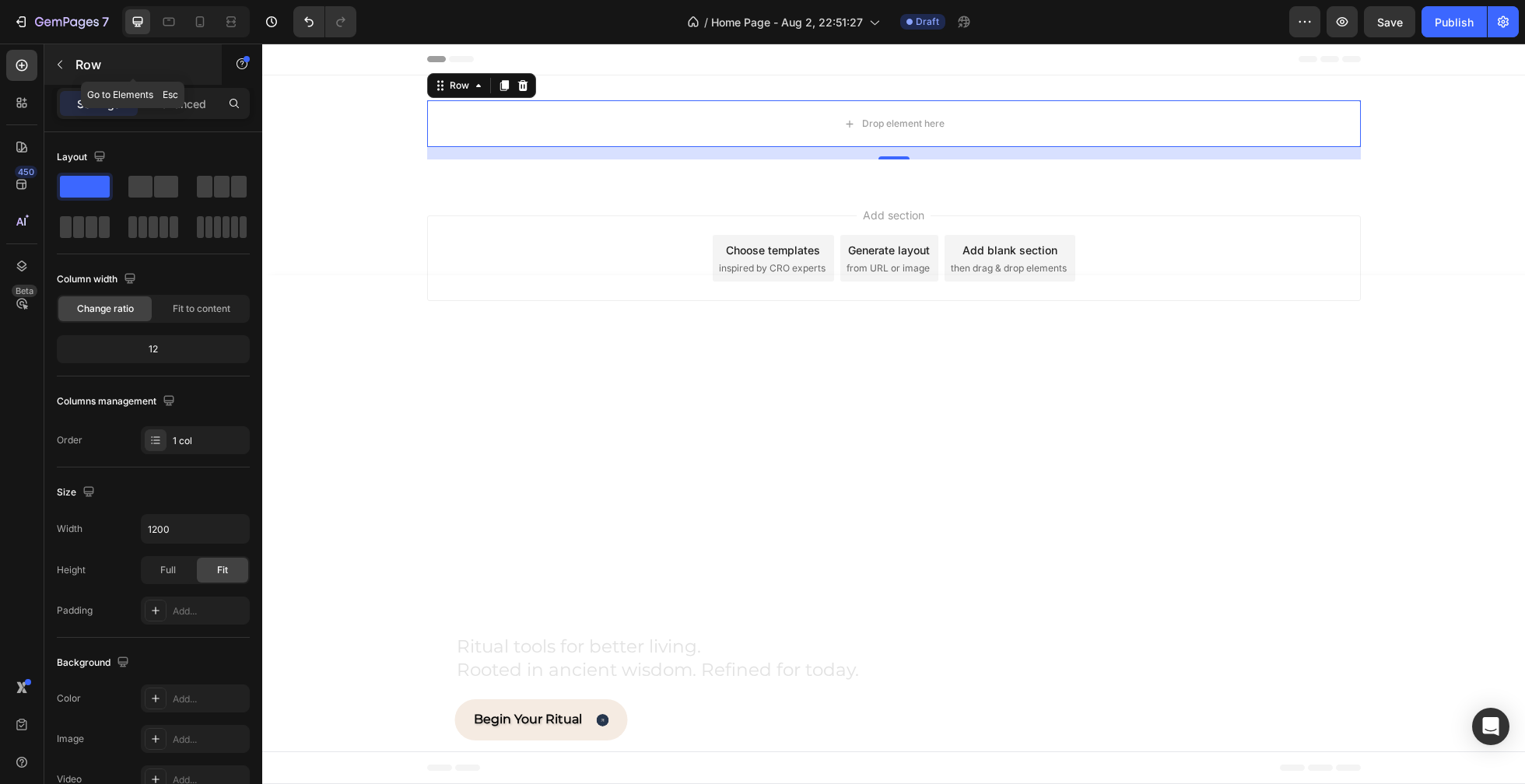 click on "Row" at bounding box center [142, 65] 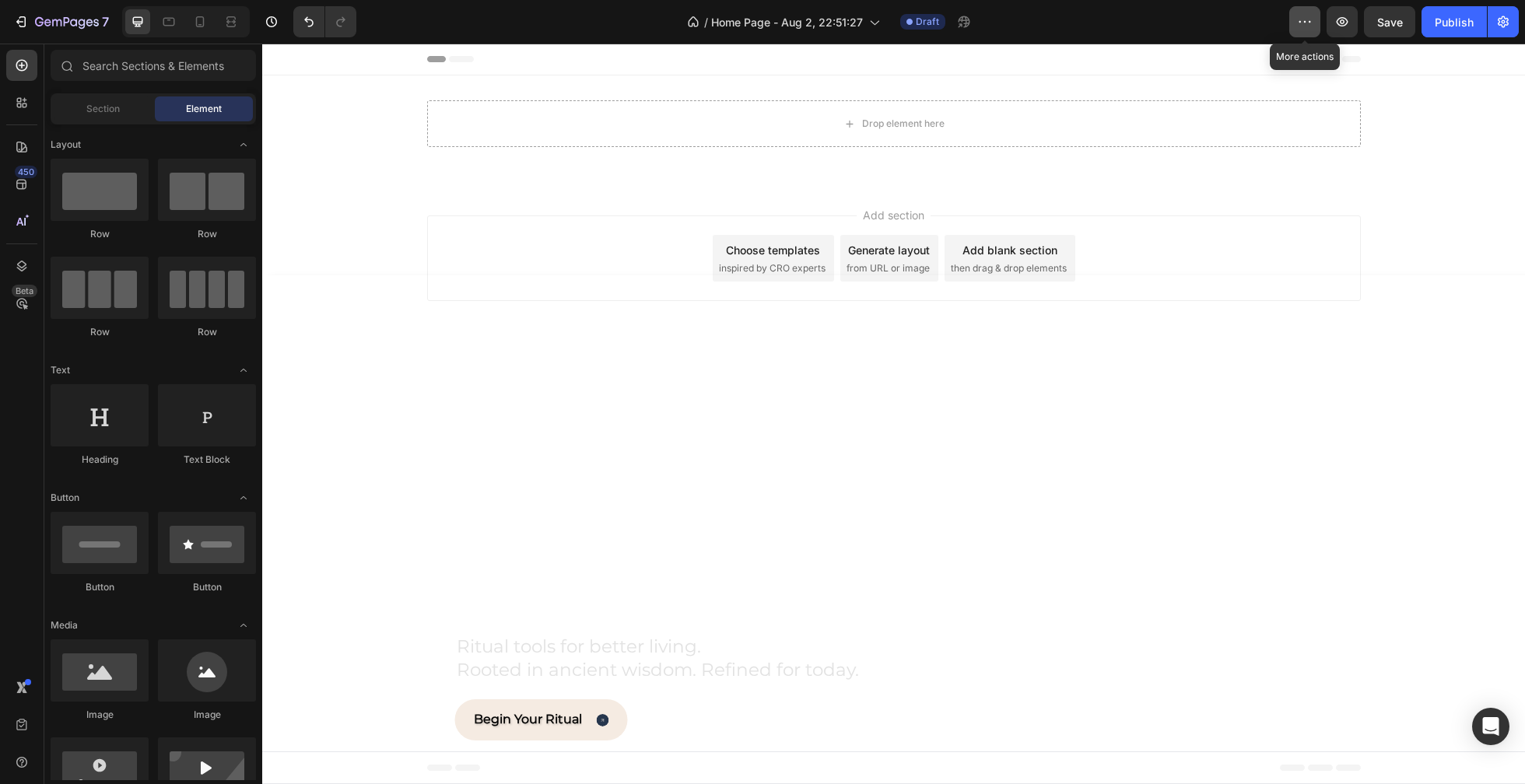click 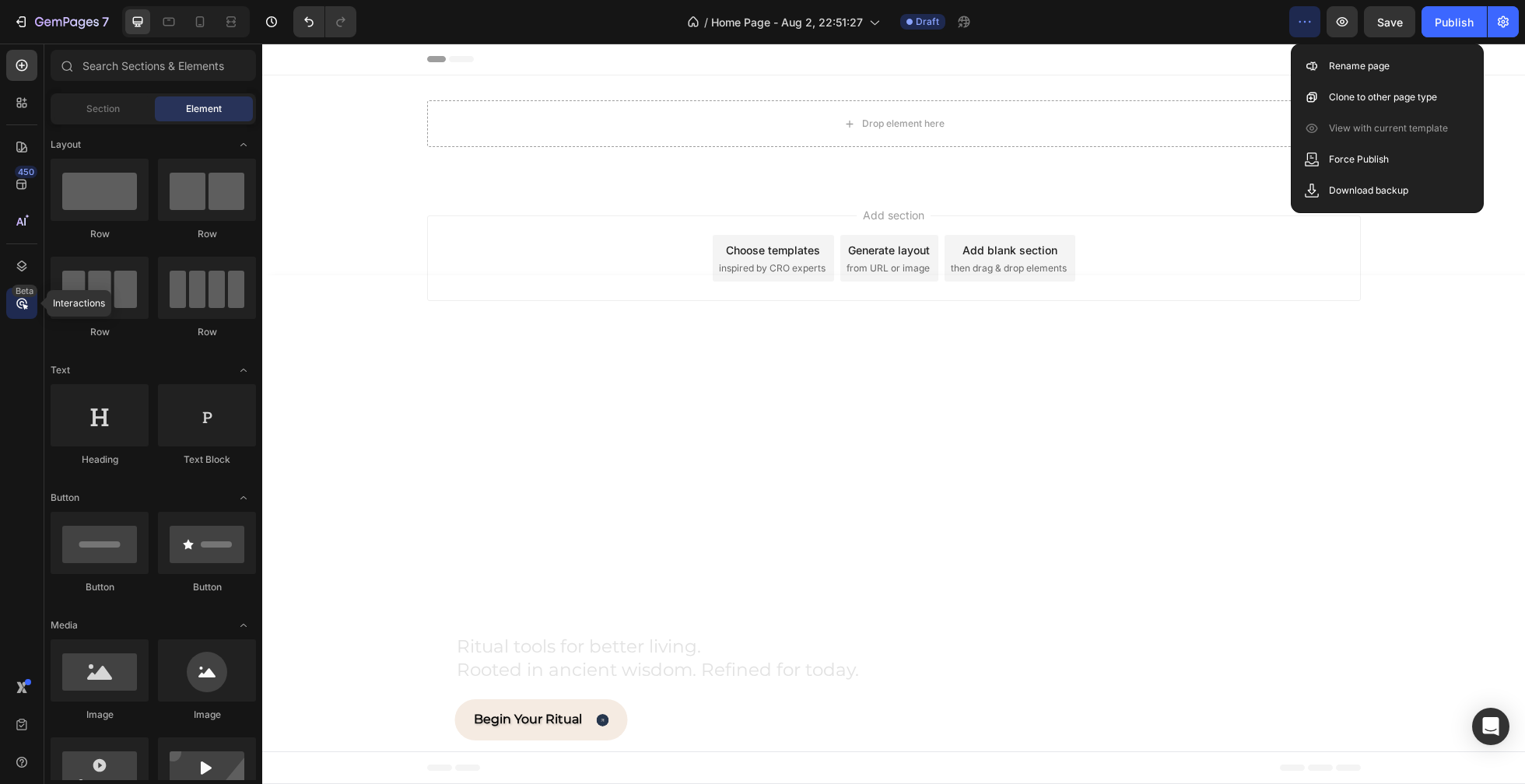 click on "Beta" at bounding box center [24, 291] 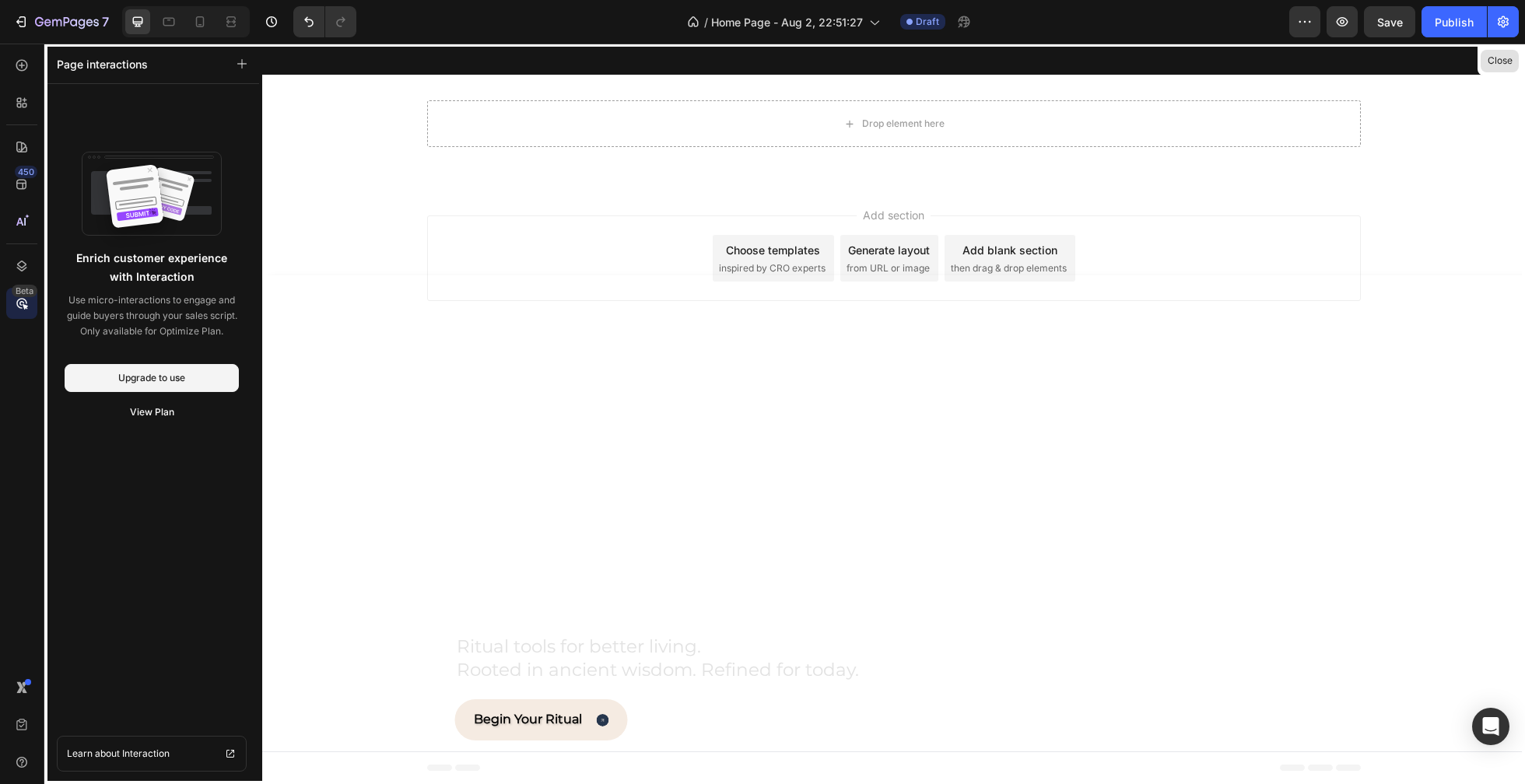 click on "Close" at bounding box center (1499, 61) 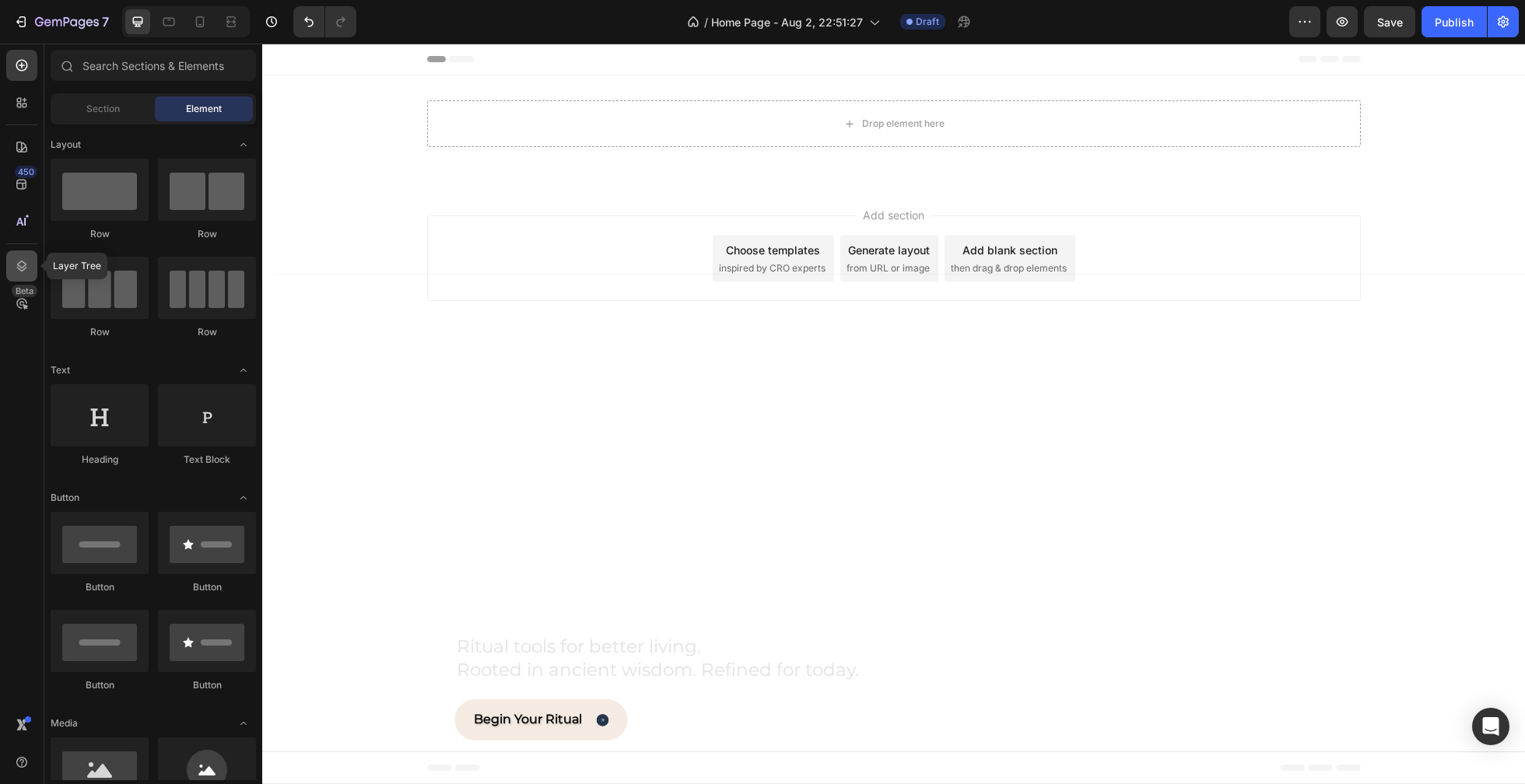 click 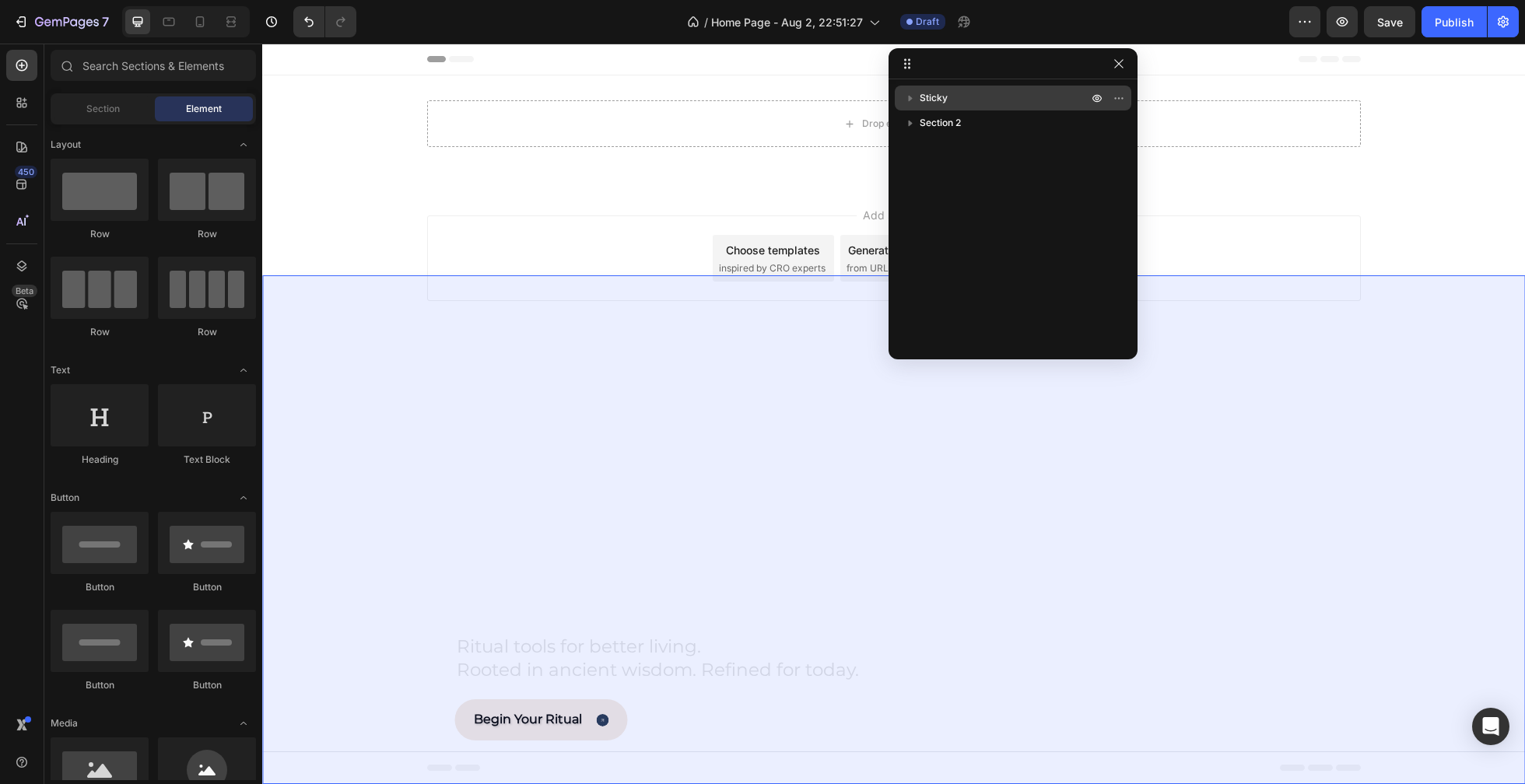 click 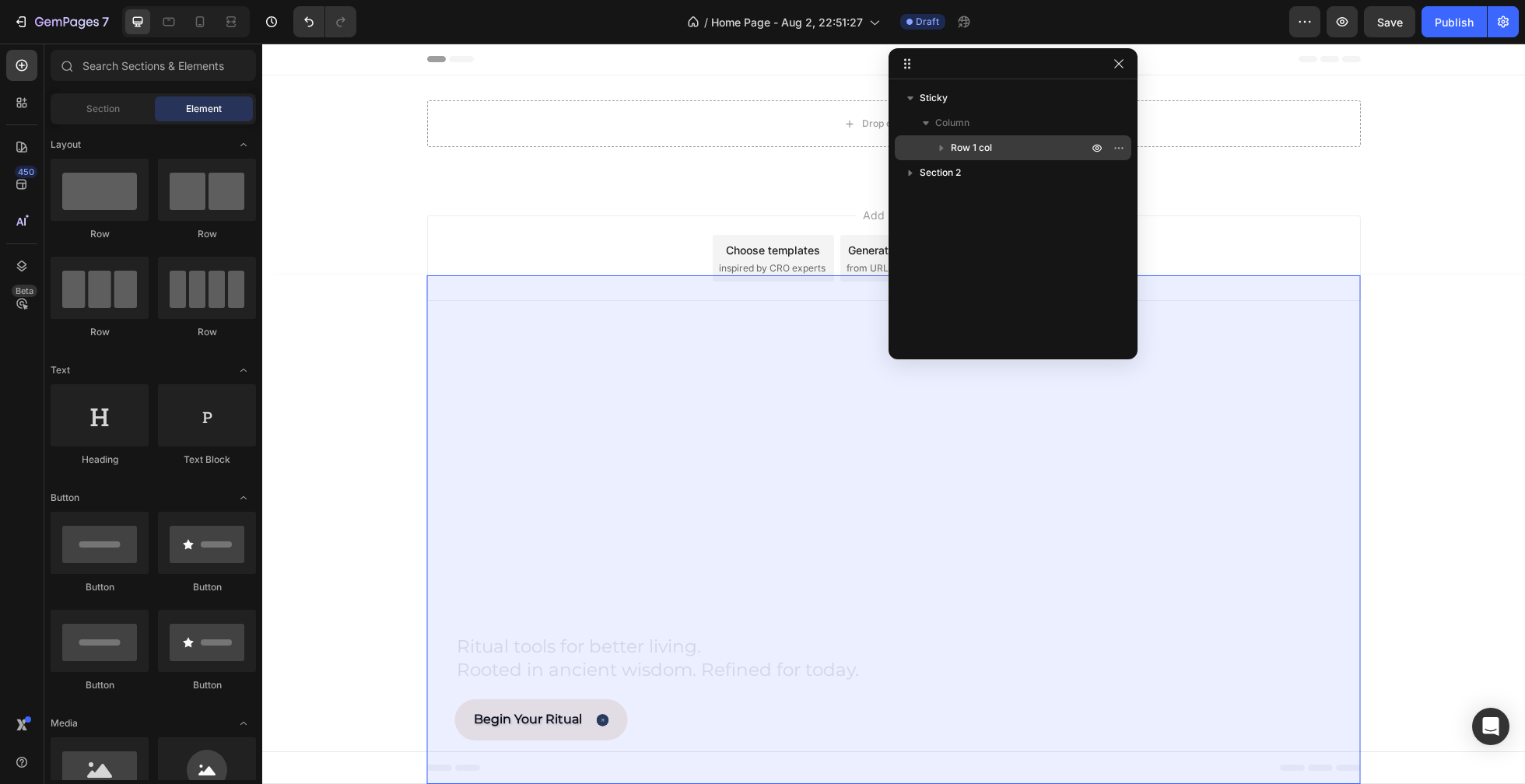 click on "Row 1 col" at bounding box center (971, 148) 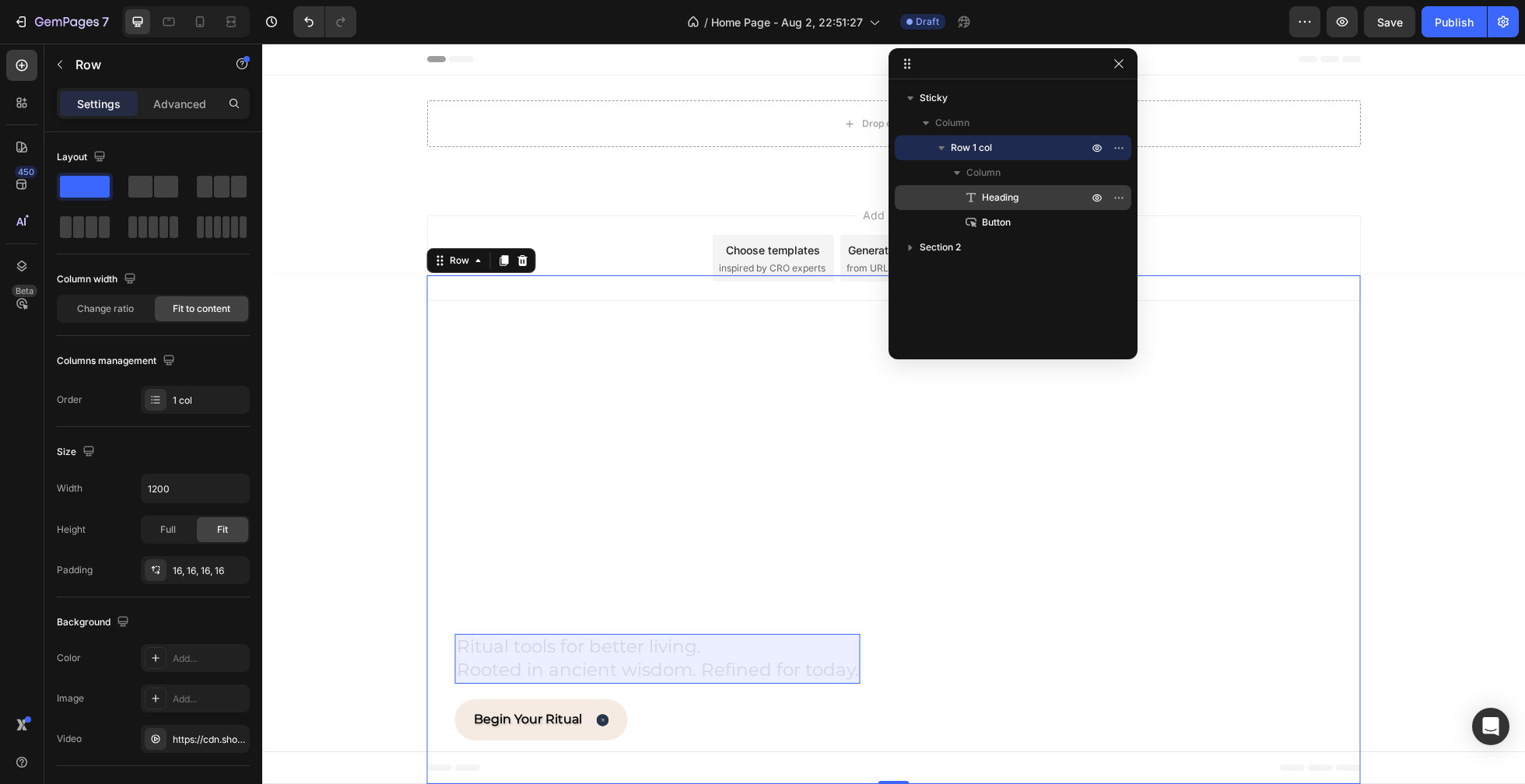 click on "Heading" at bounding box center (1000, 198) 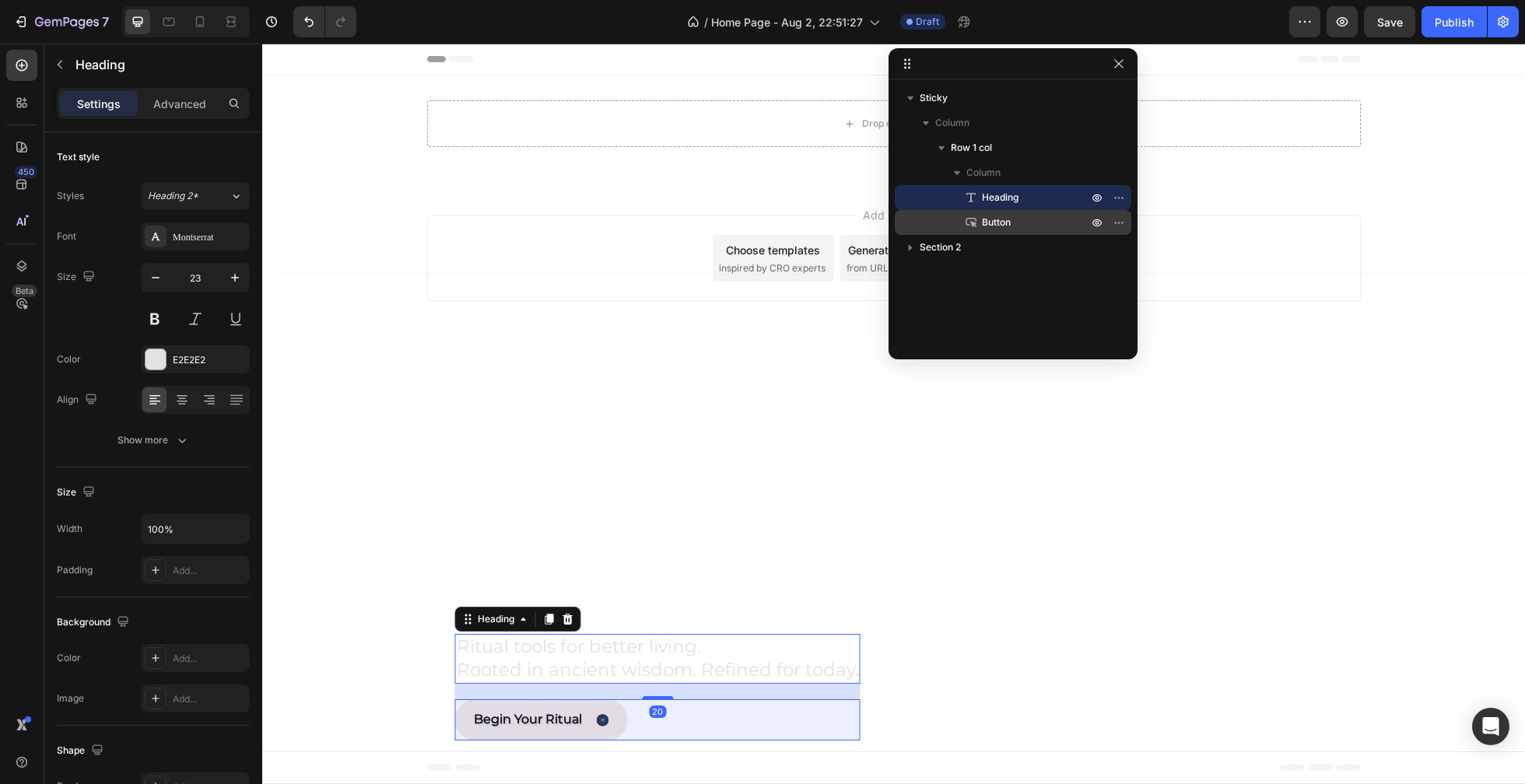 click on "Button" at bounding box center [996, 222] 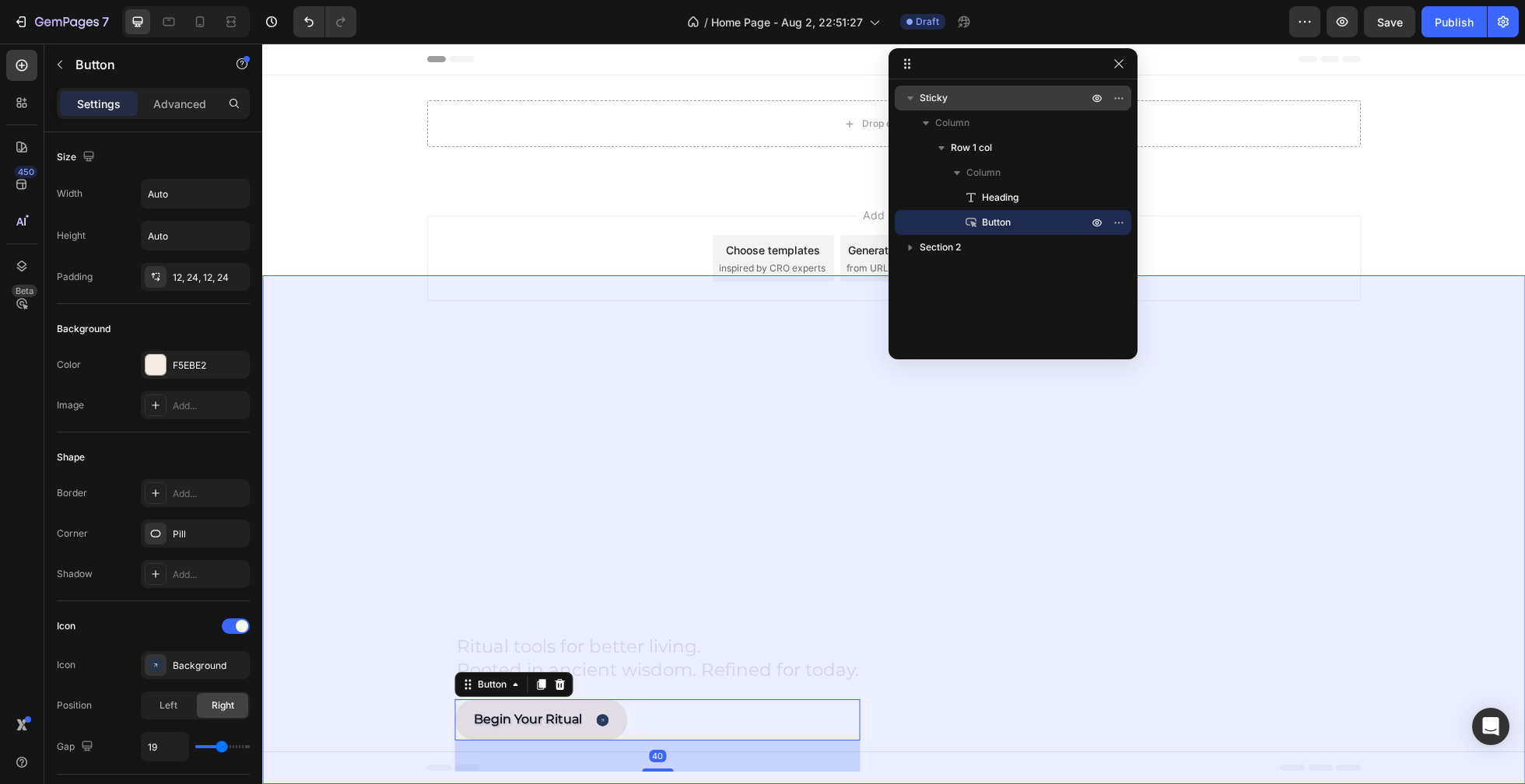 click 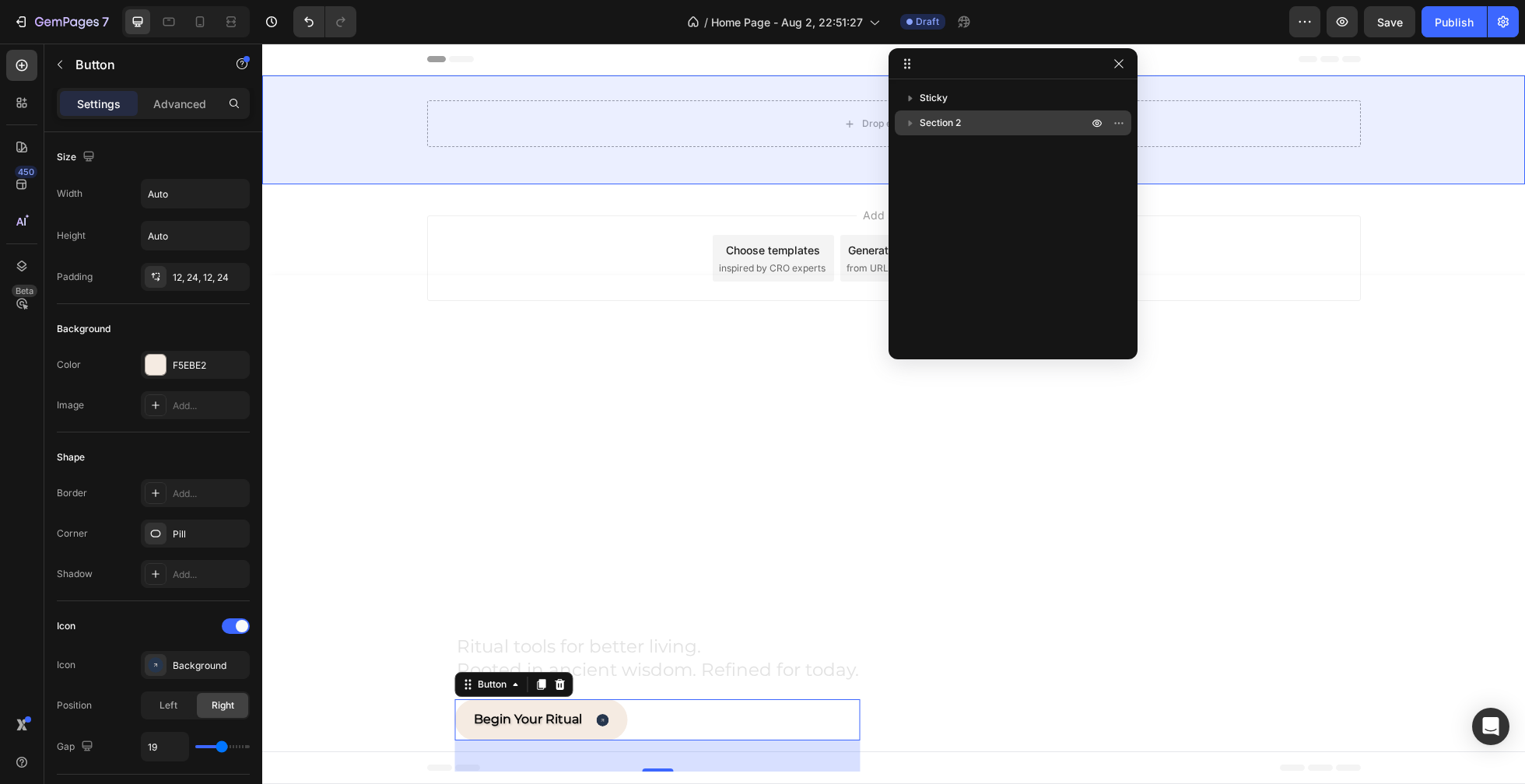 drag, startPoint x: 996, startPoint y: 101, endPoint x: 996, endPoint y: 123, distance: 22 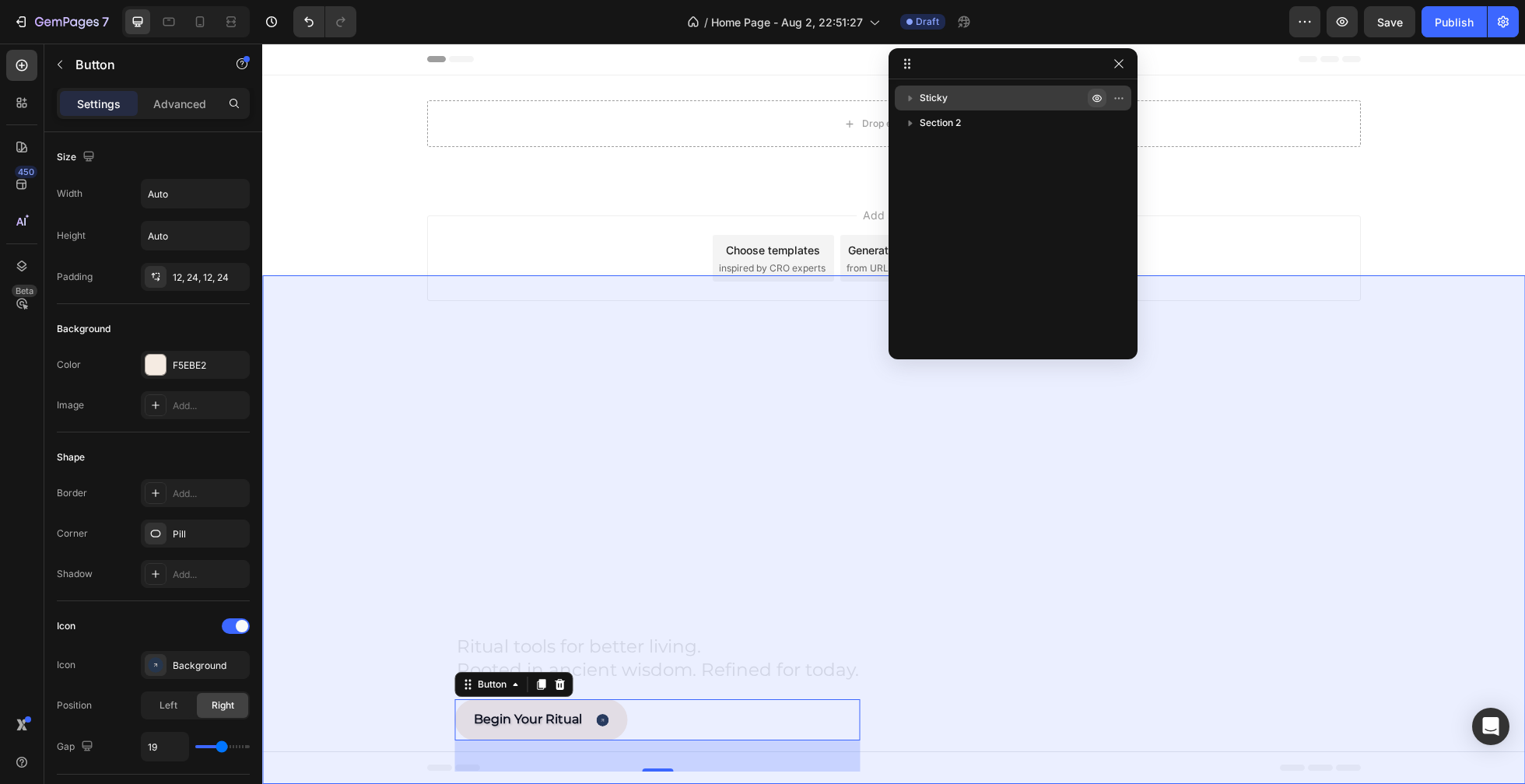 click 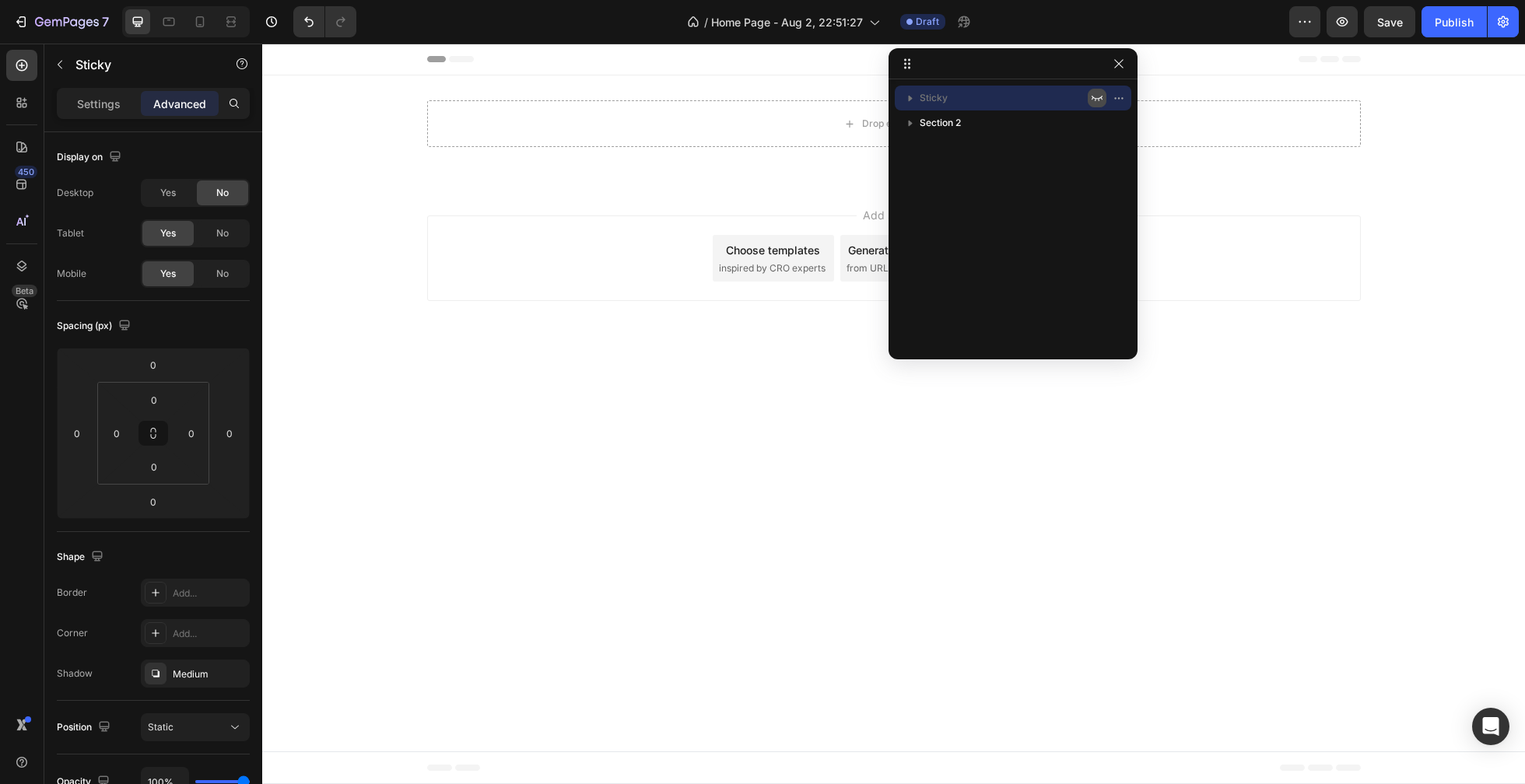 click 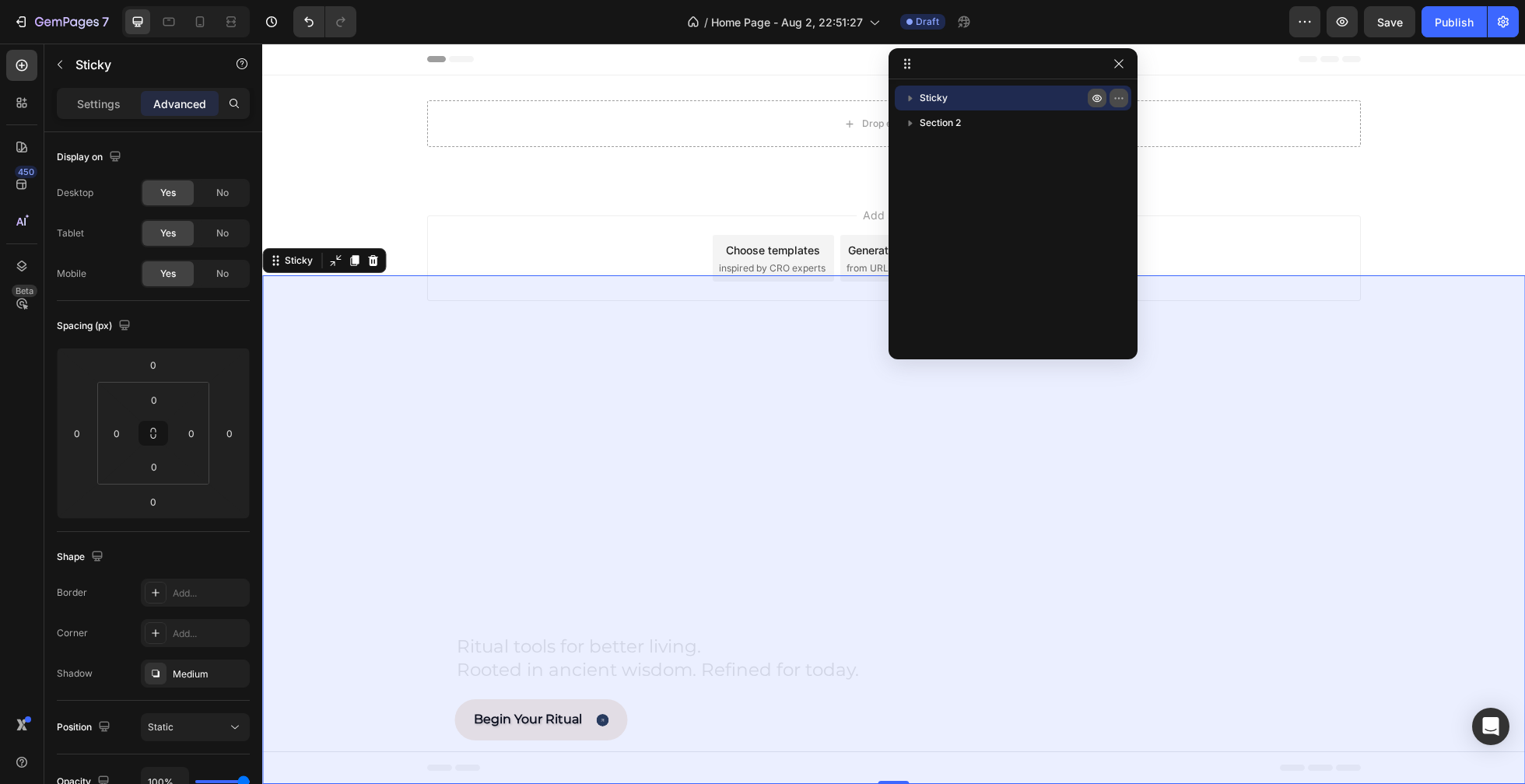 click 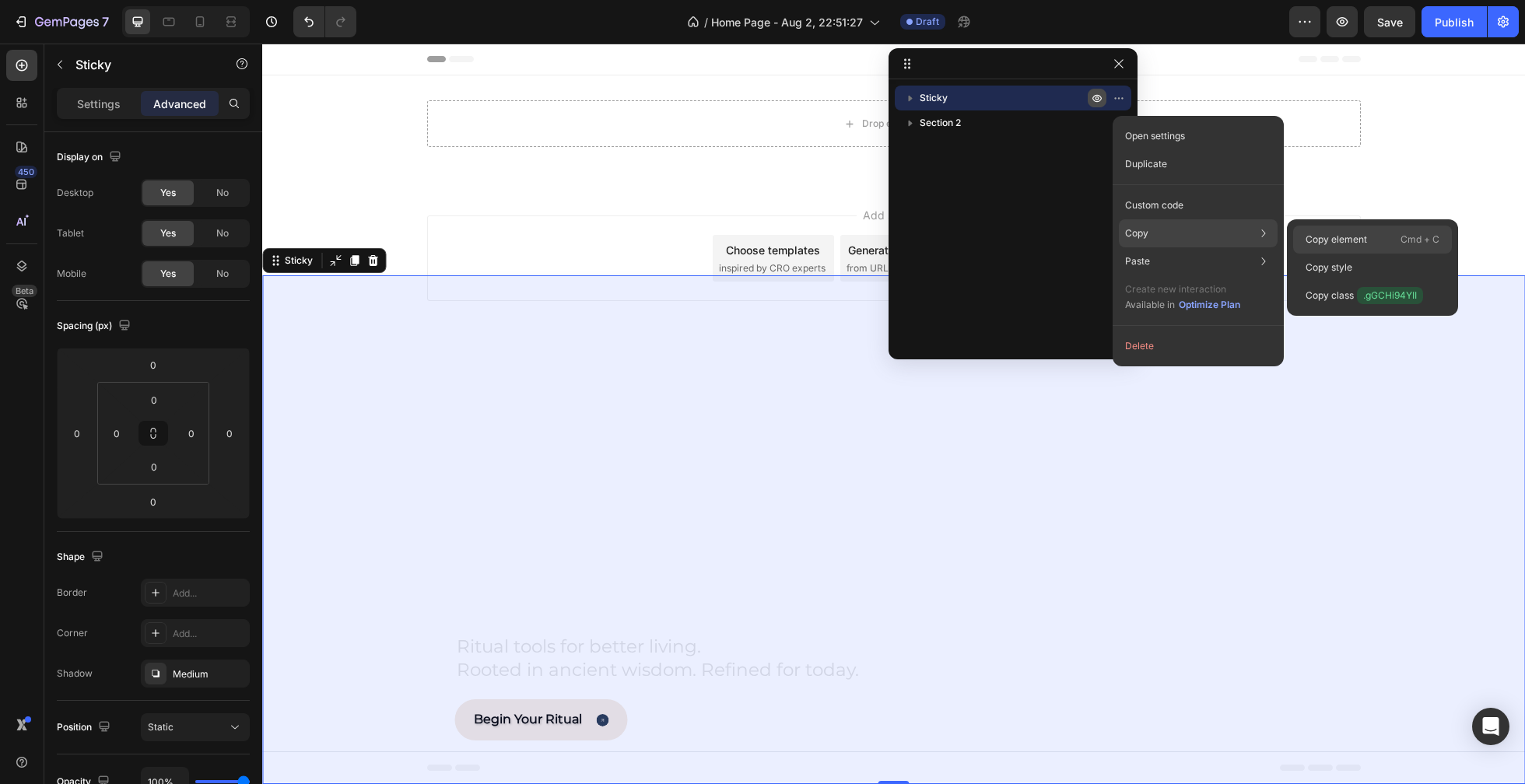 click on "Copy element  Cmd + C" 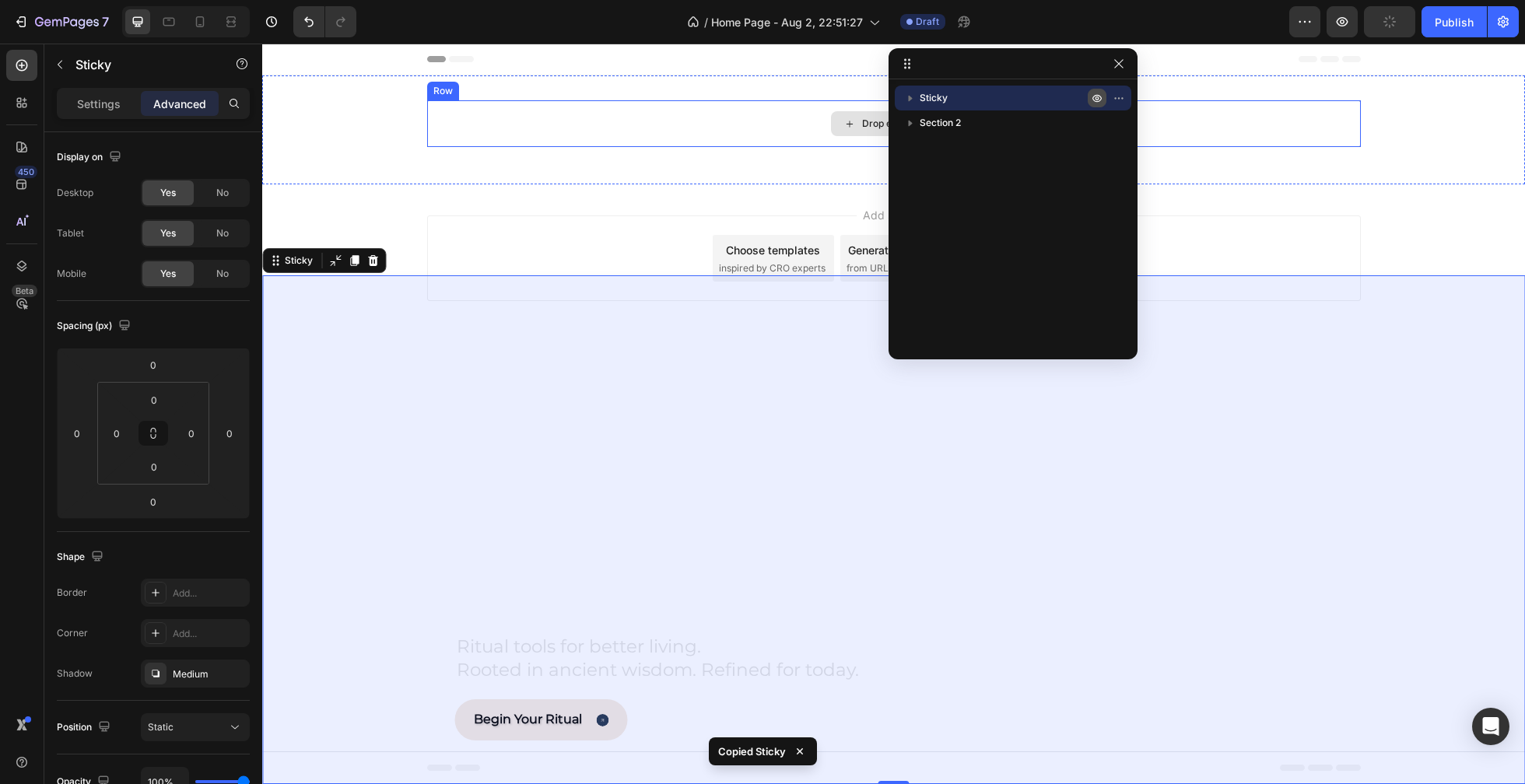 click on "Drop element here" at bounding box center [894, 124] 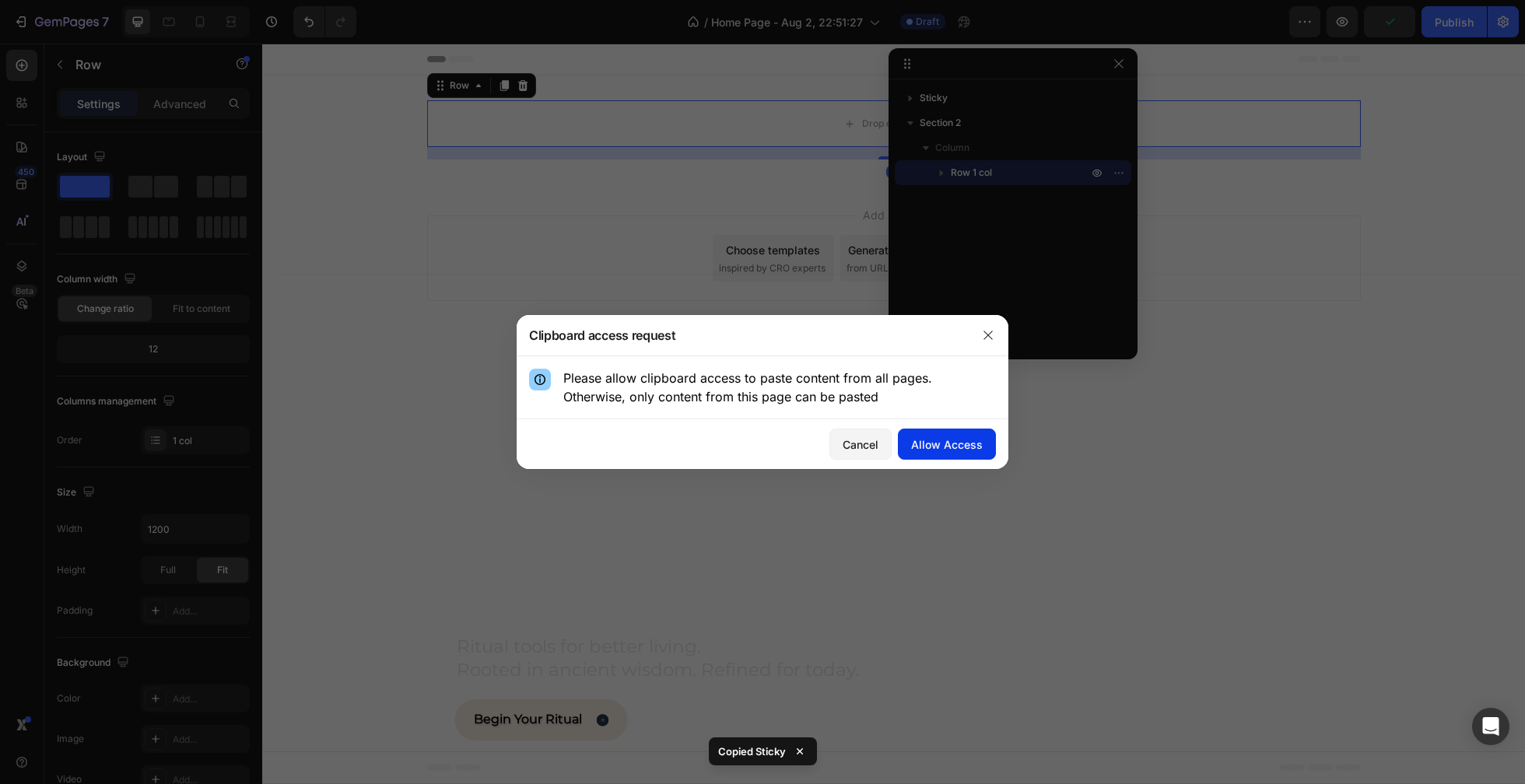 click on "Allow Access" at bounding box center (947, 444) 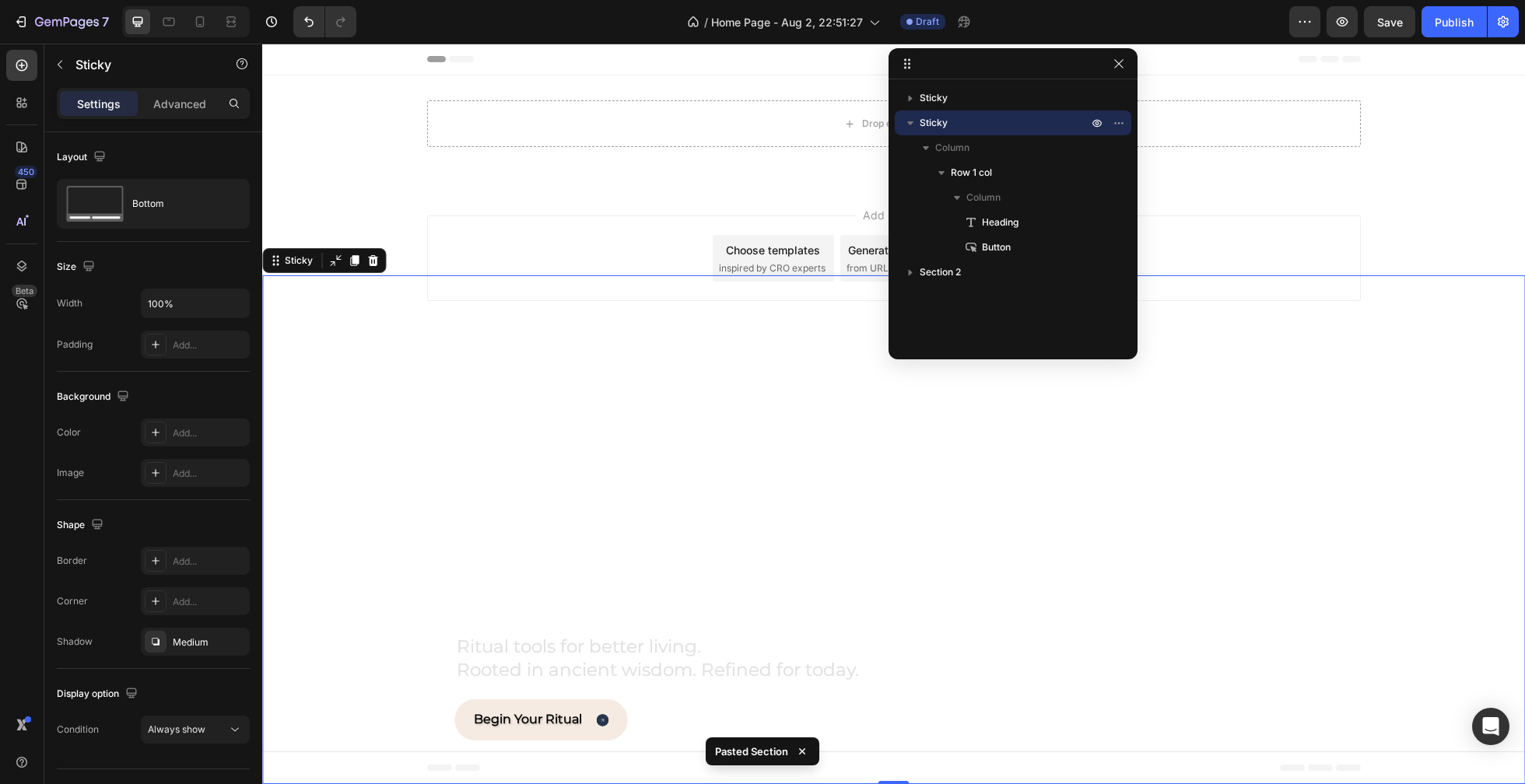 click 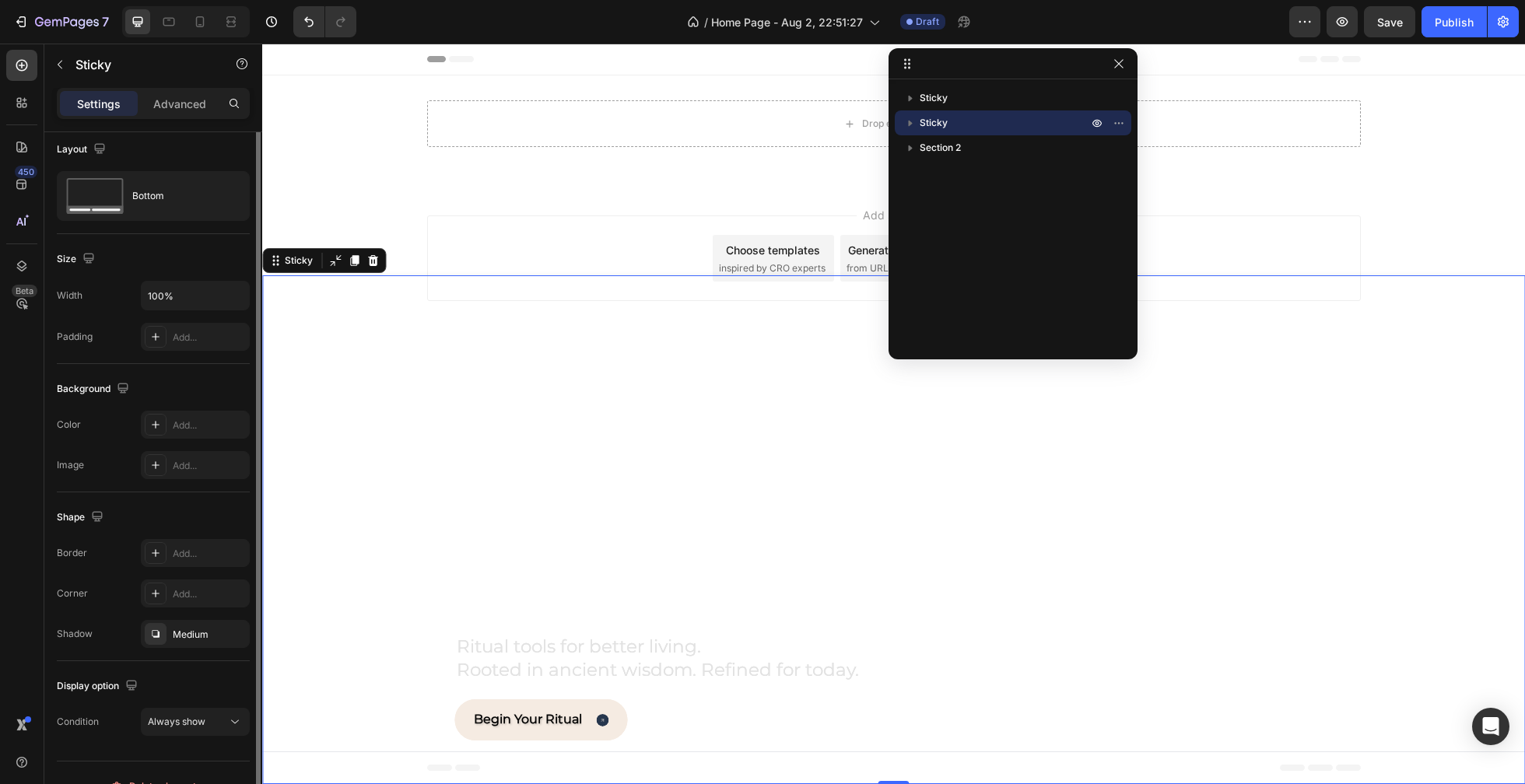 scroll, scrollTop: 0, scrollLeft: 0, axis: both 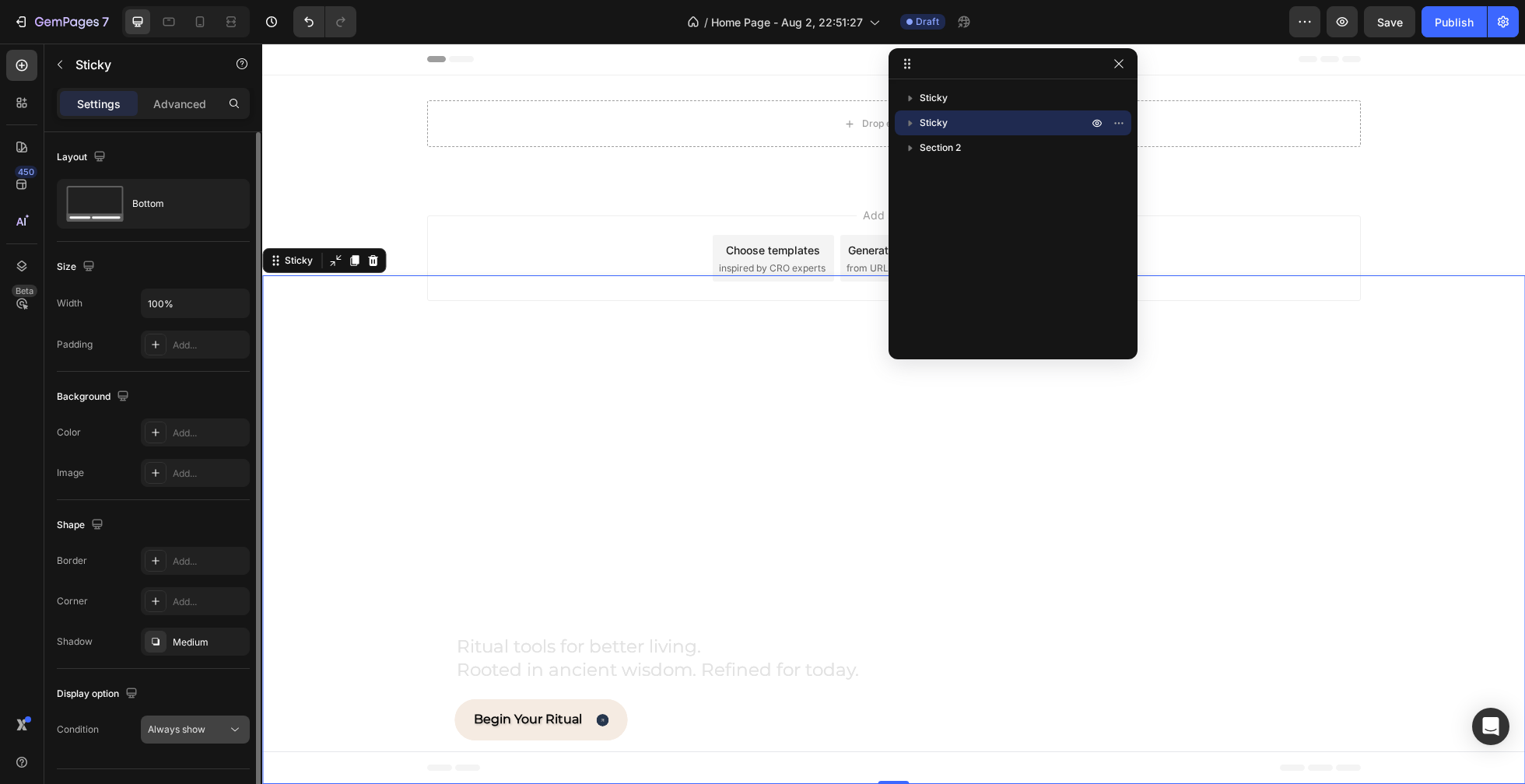 click on "Always show" 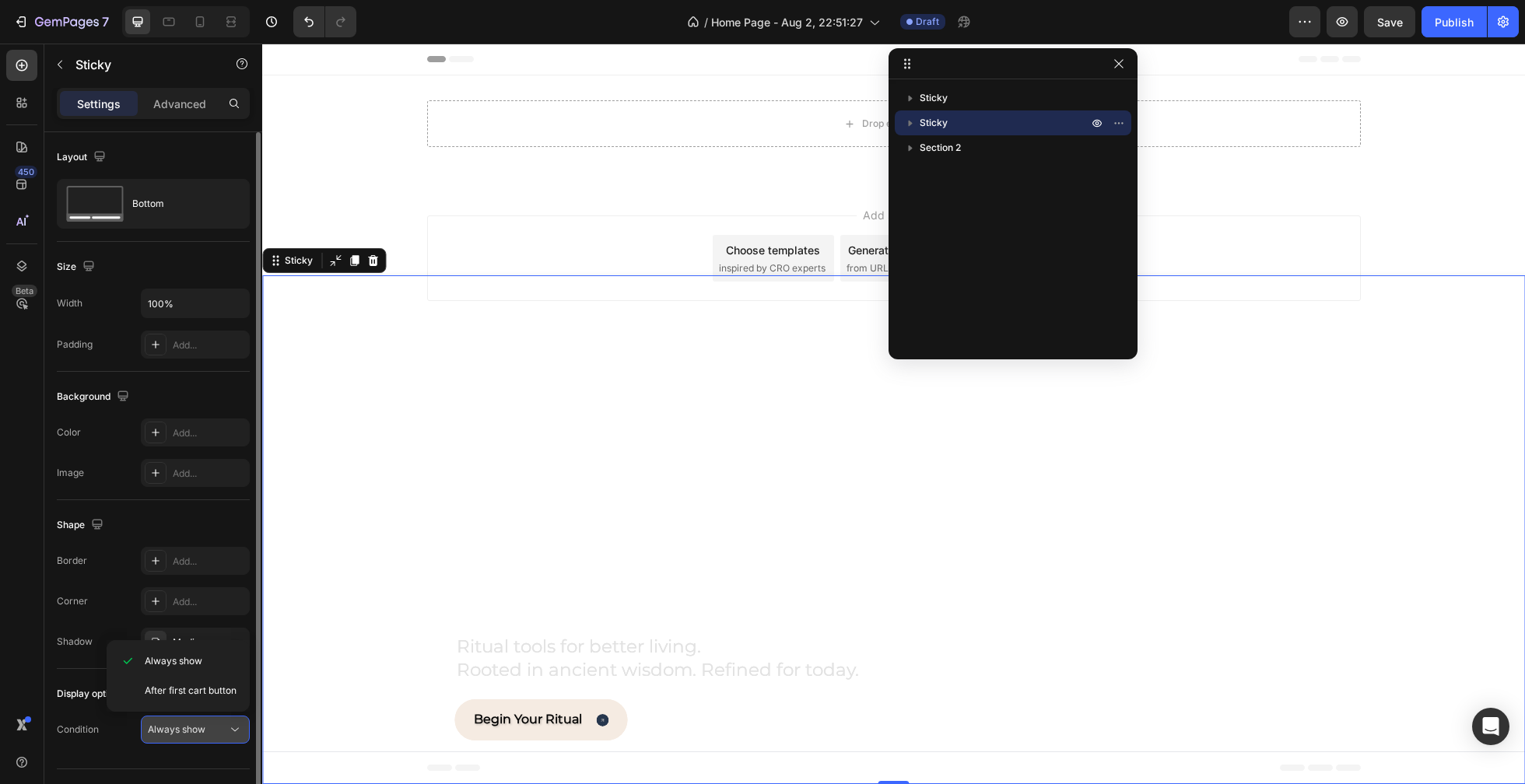 click on "Always show" 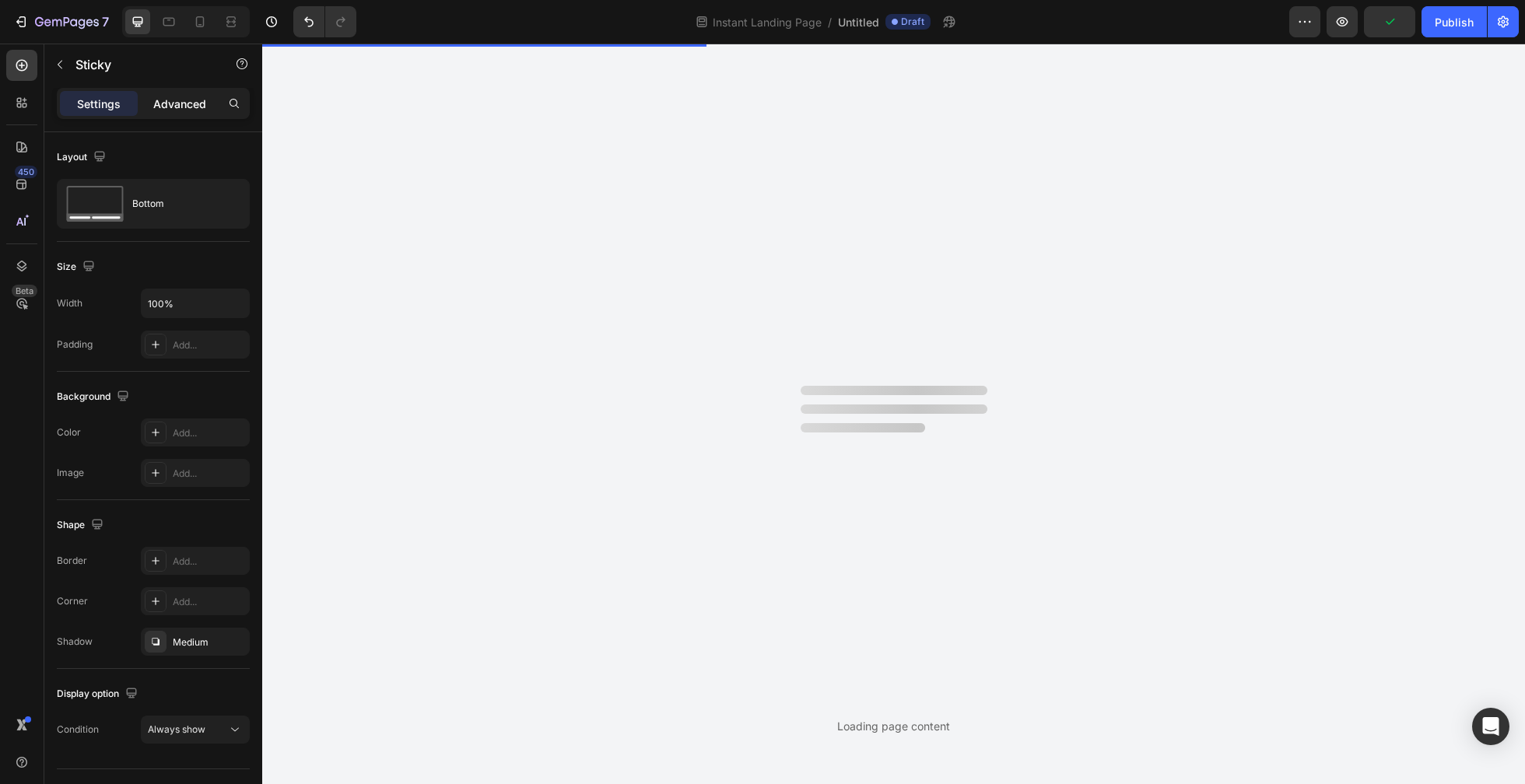 scroll, scrollTop: 0, scrollLeft: 0, axis: both 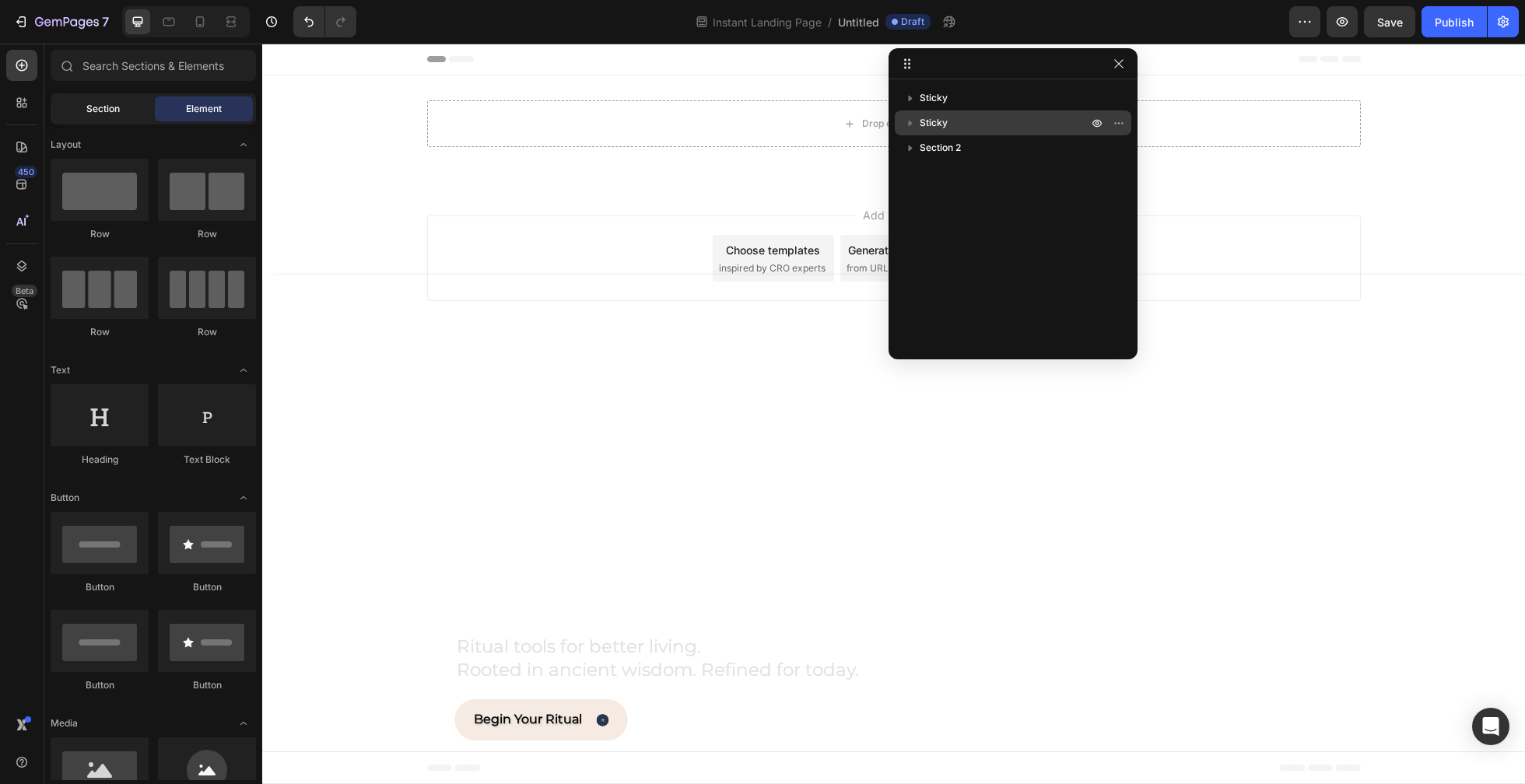 click on "Section" at bounding box center [103, 109] 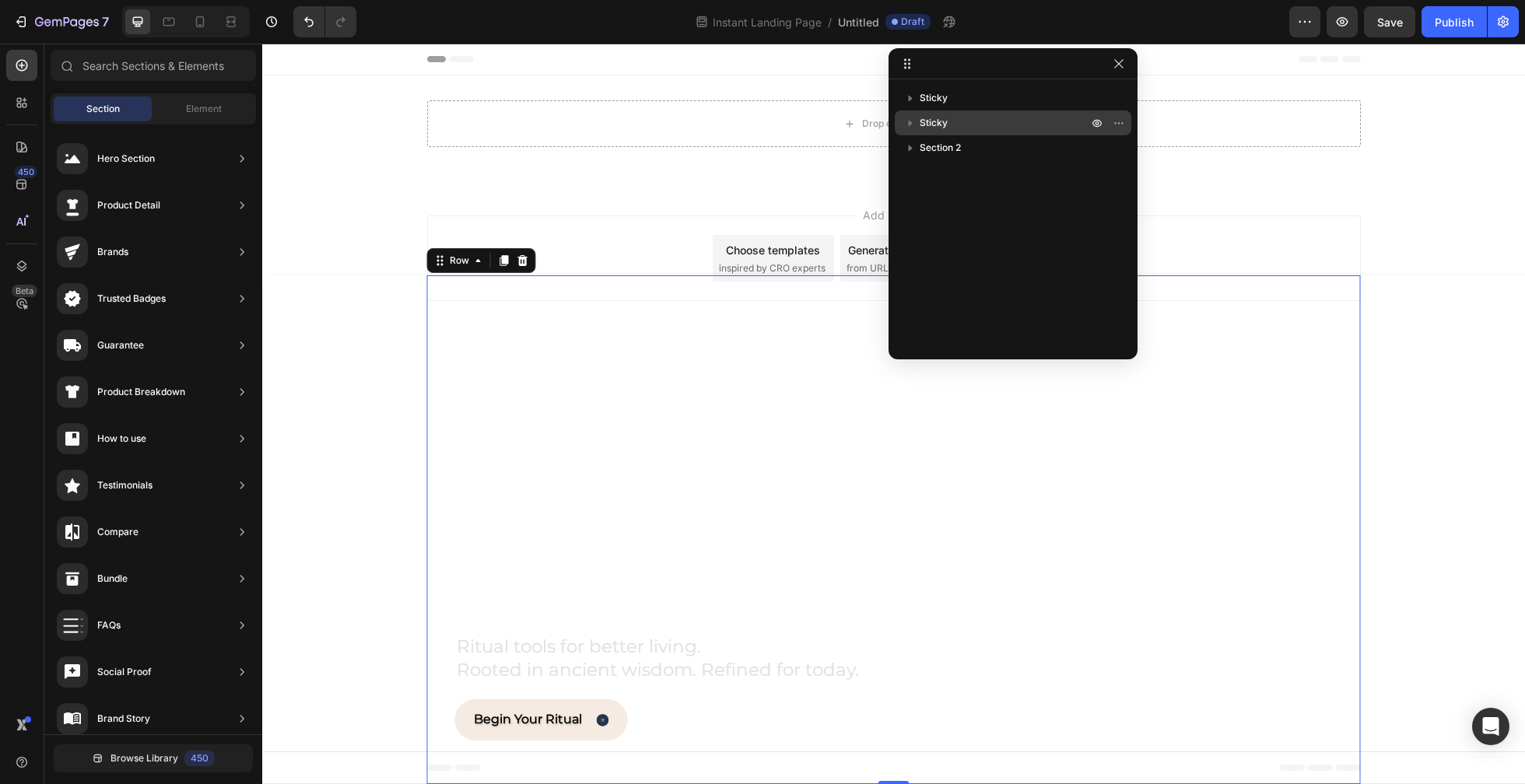 click on "Ritual tools for better living.  Rooted in ancient wisdom. Refined for today. Heading
Begin Your Ritual Button" at bounding box center (650, 530) 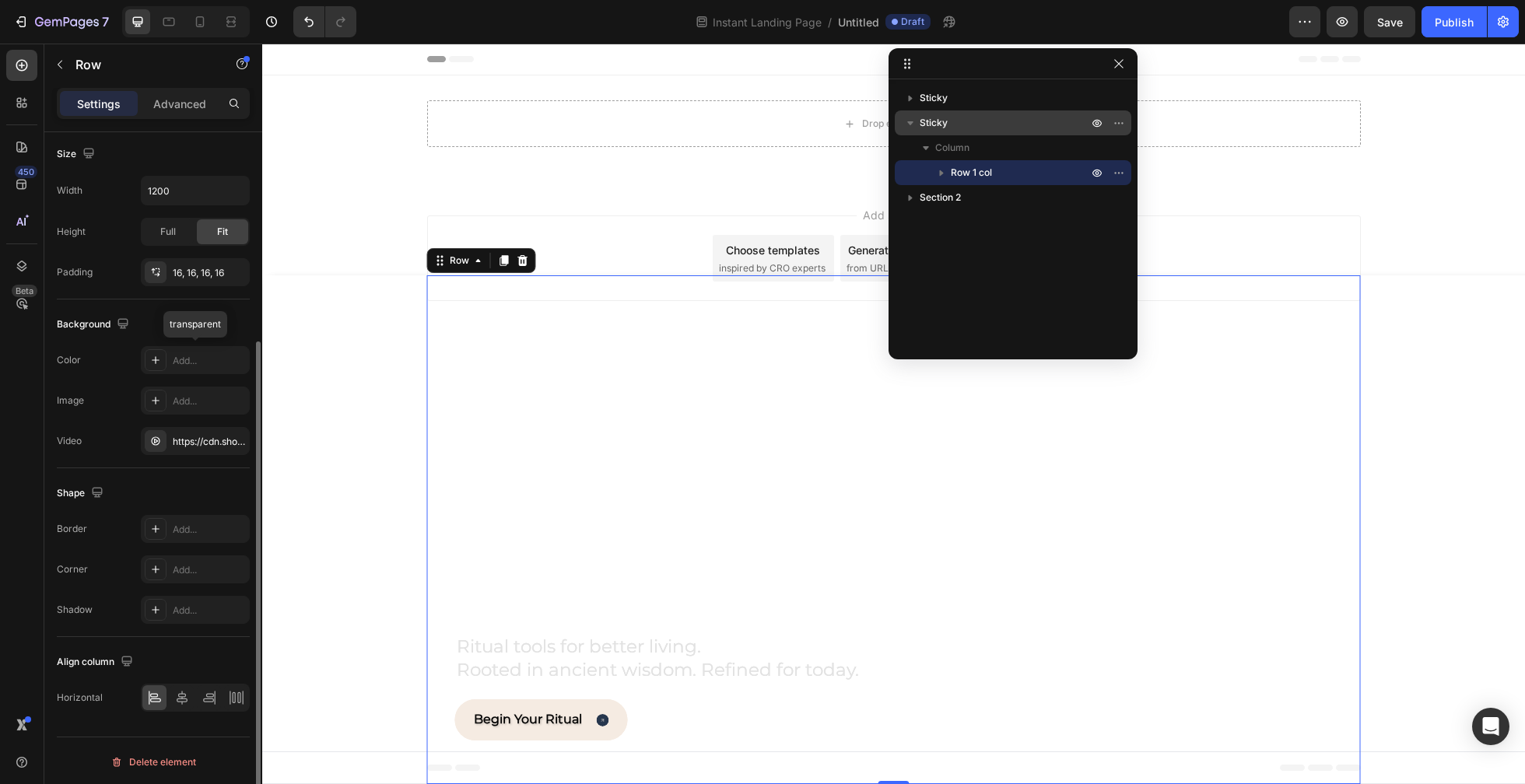 scroll, scrollTop: 0, scrollLeft: 0, axis: both 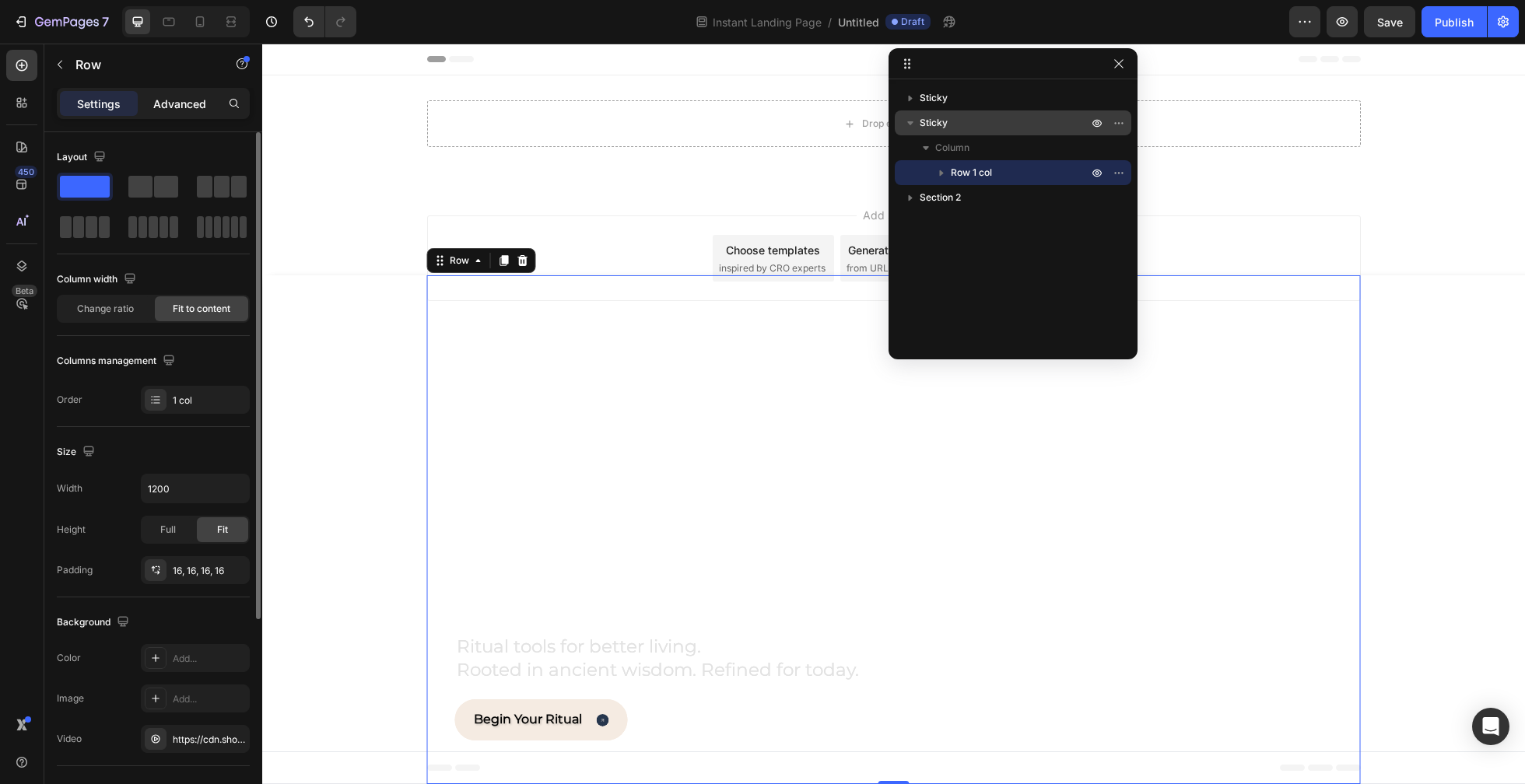 click on "Advanced" at bounding box center (180, 103) 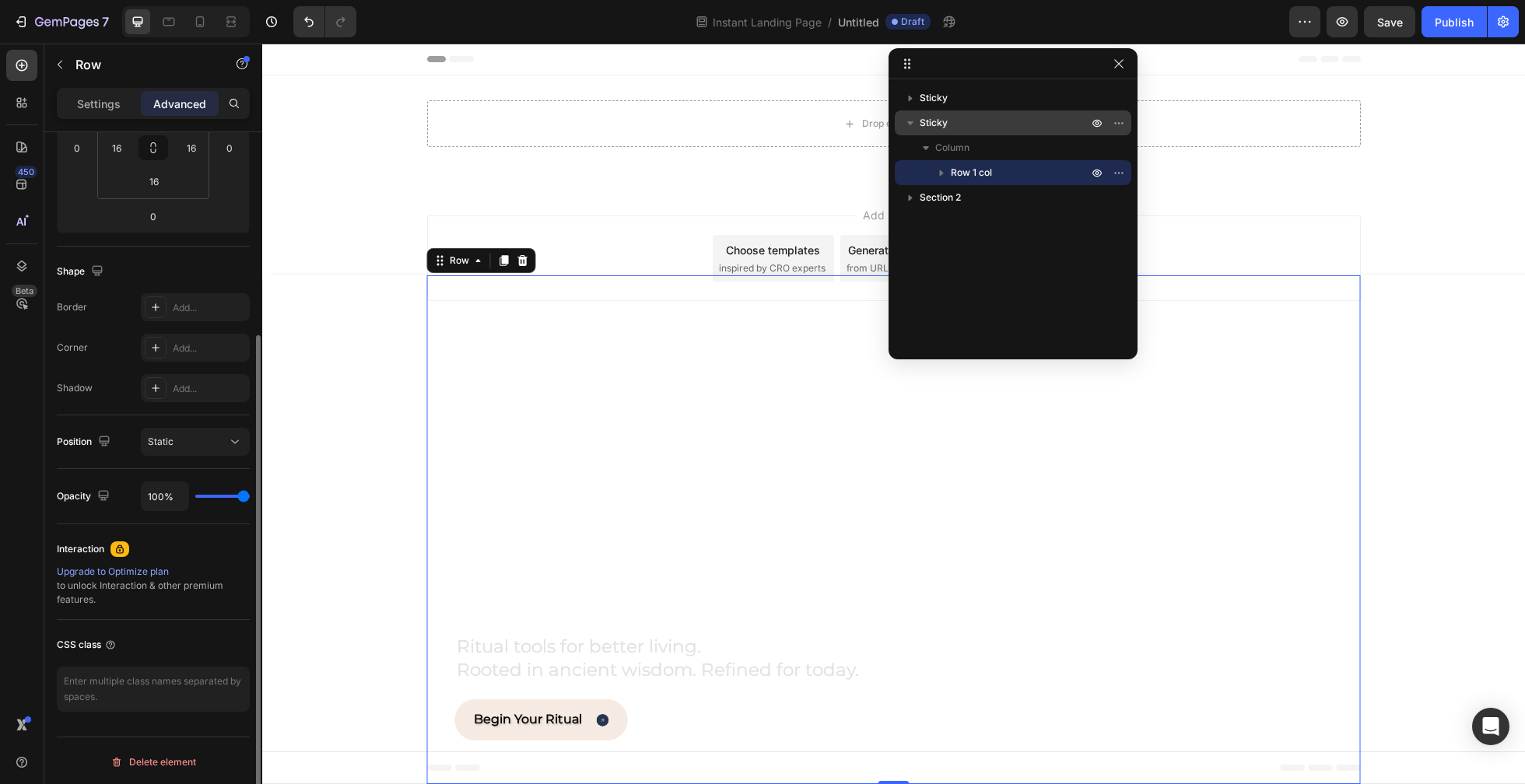 scroll, scrollTop: 0, scrollLeft: 0, axis: both 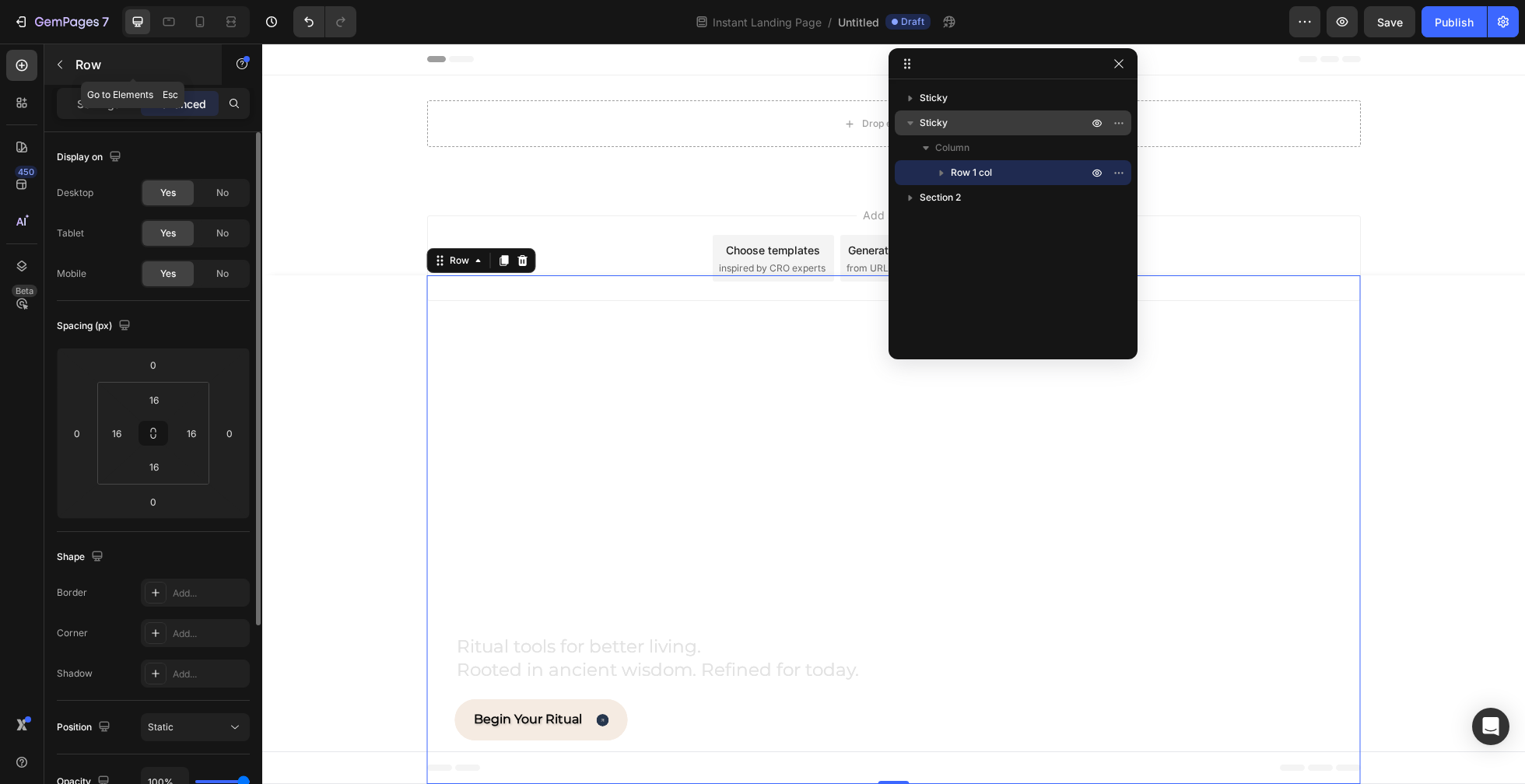 click at bounding box center [60, 65] 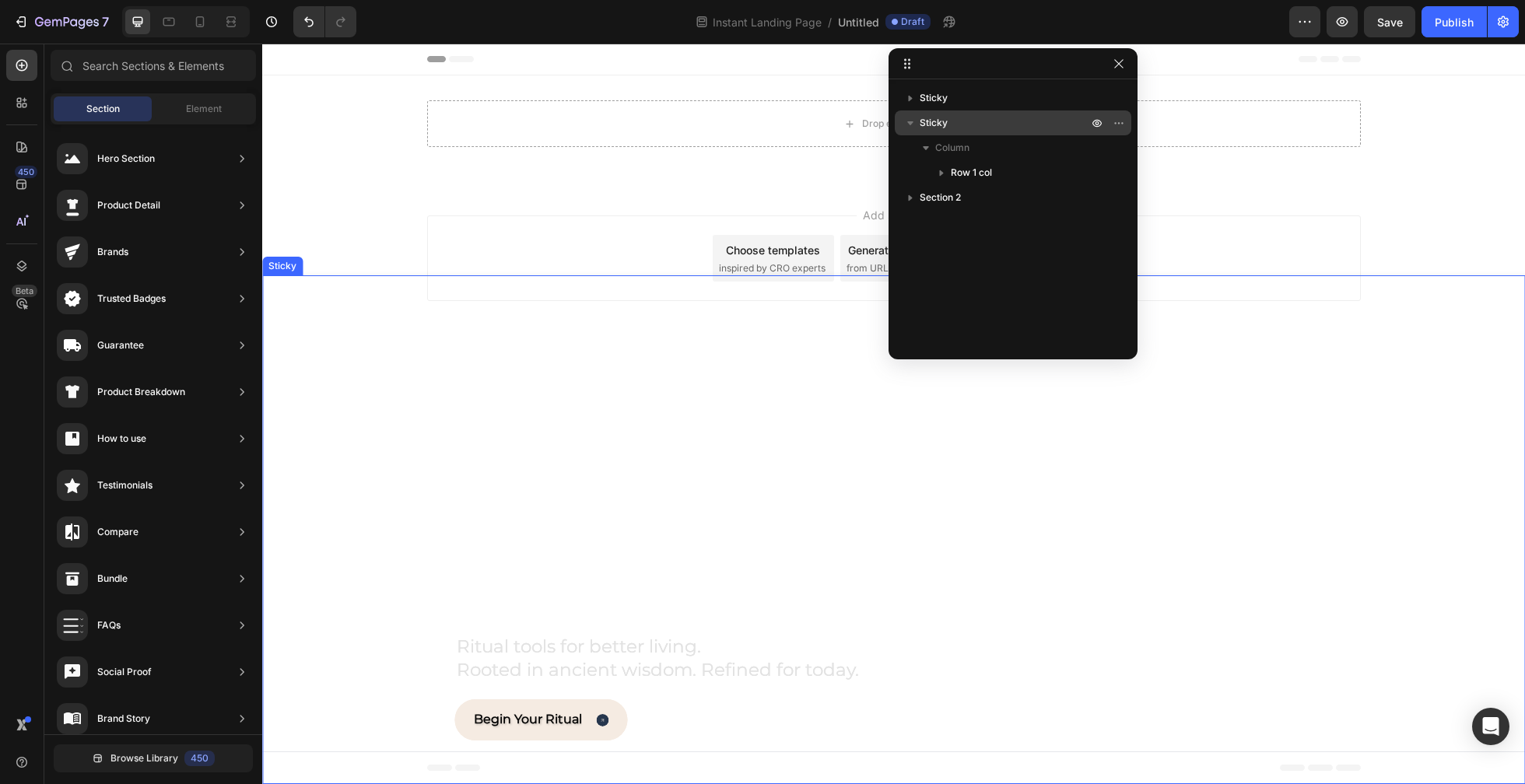 click on "Ritual tools for better living.  Rooted in ancient wisdom. Refined for today. Heading
Begin Your Ritual Button Row" at bounding box center [893, 530] 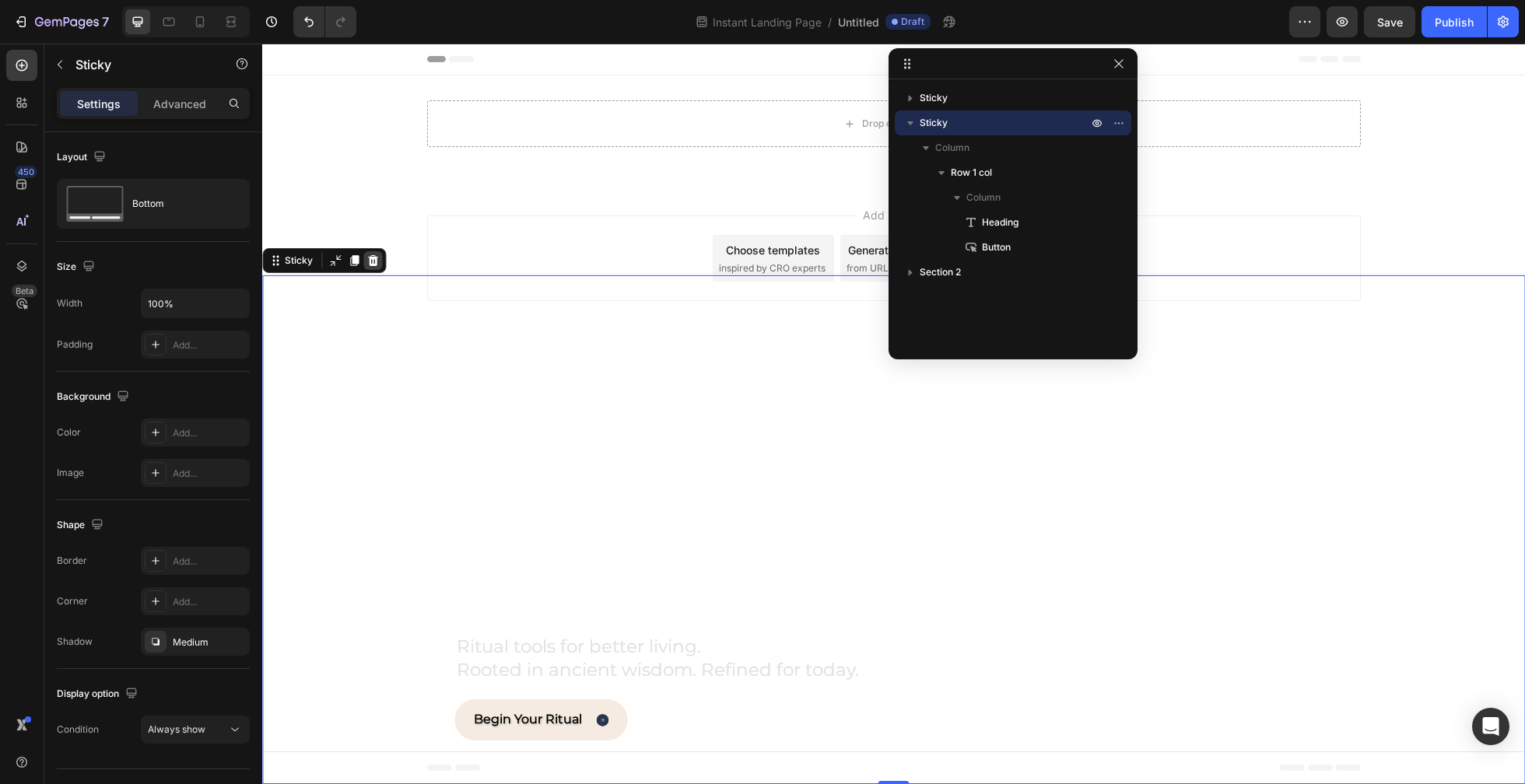 click 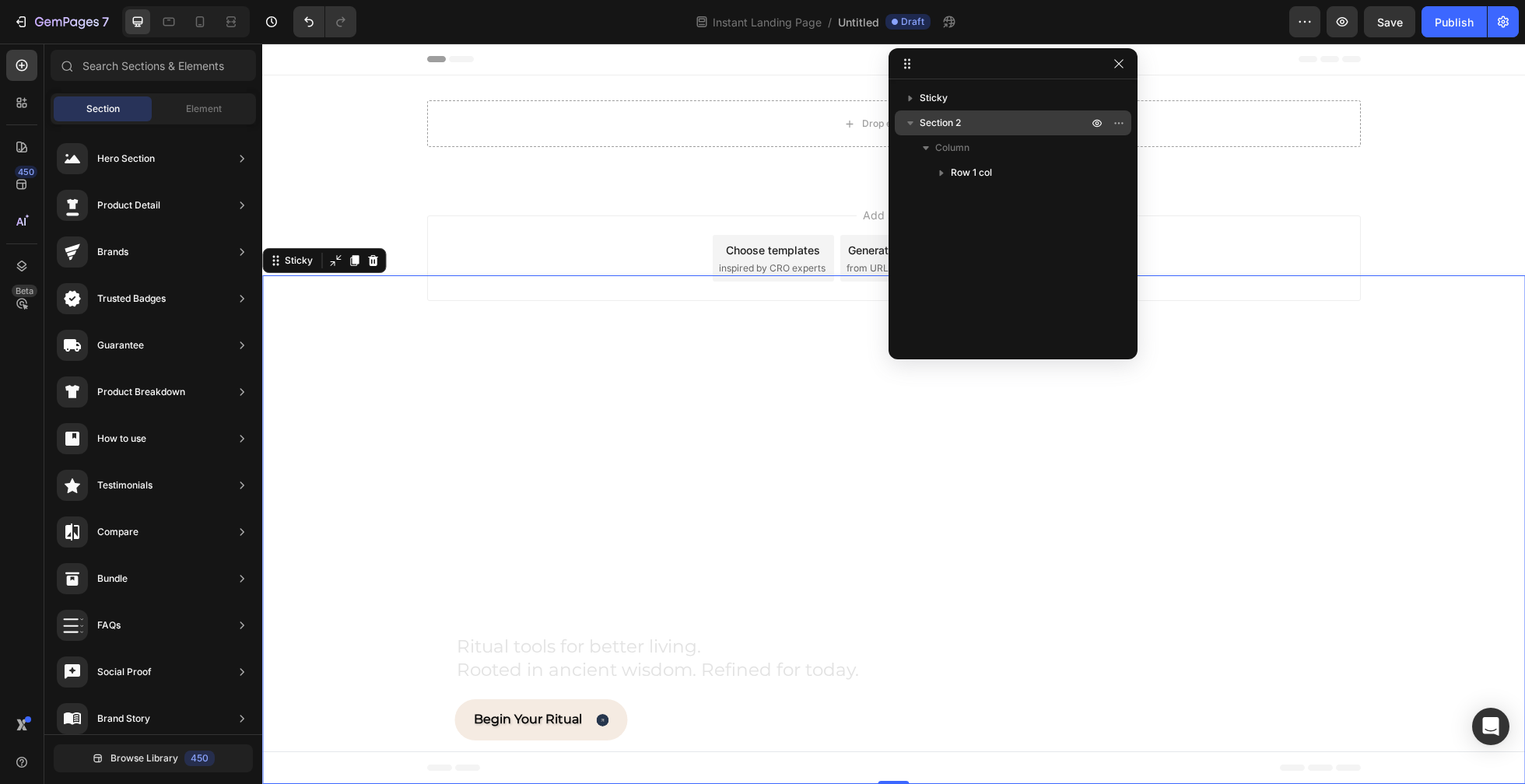 click on "Ritual tools for better living.  Rooted in ancient wisdom. Refined for today. Heading
Begin Your Ritual Button Row" at bounding box center (893, 530) 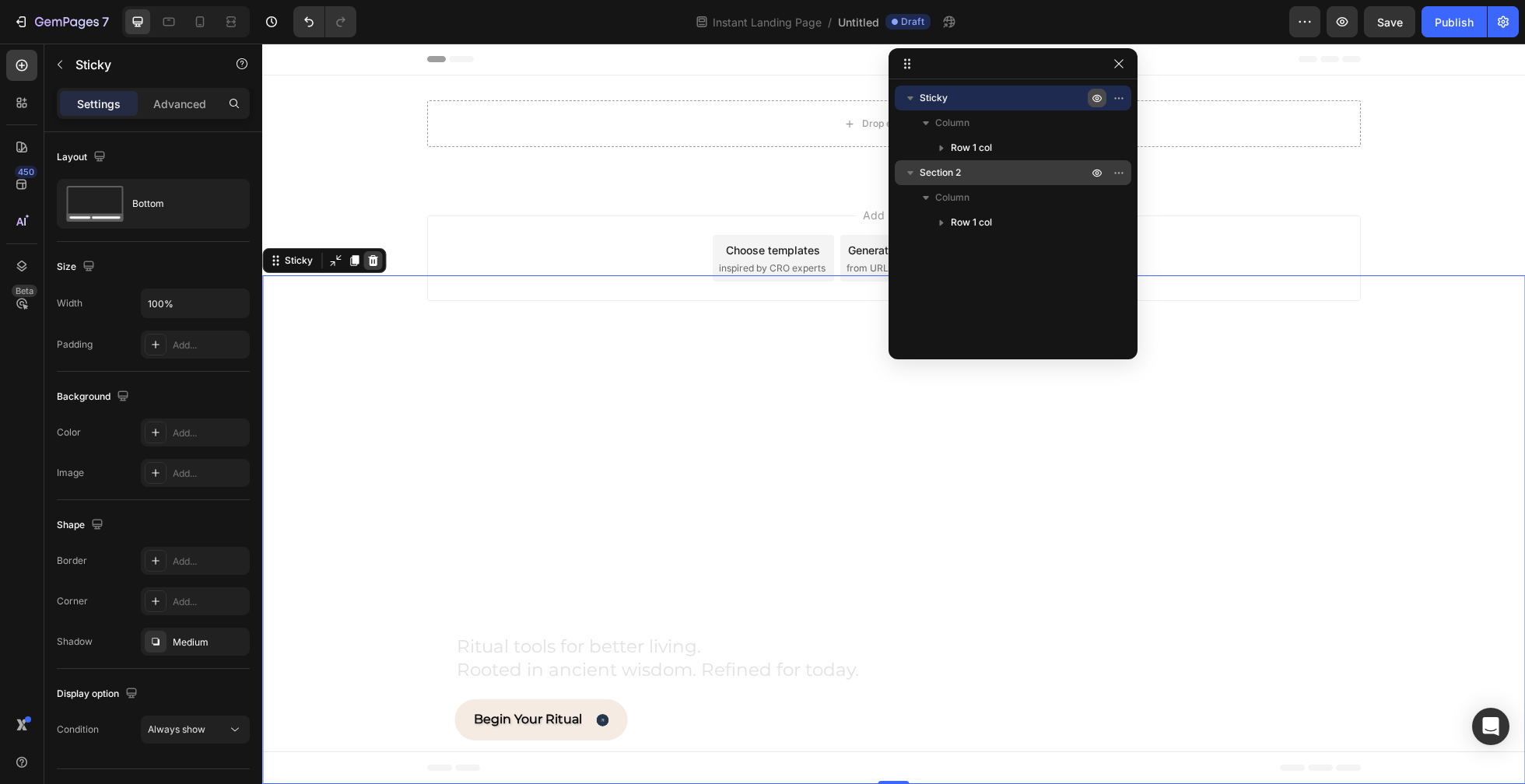 click 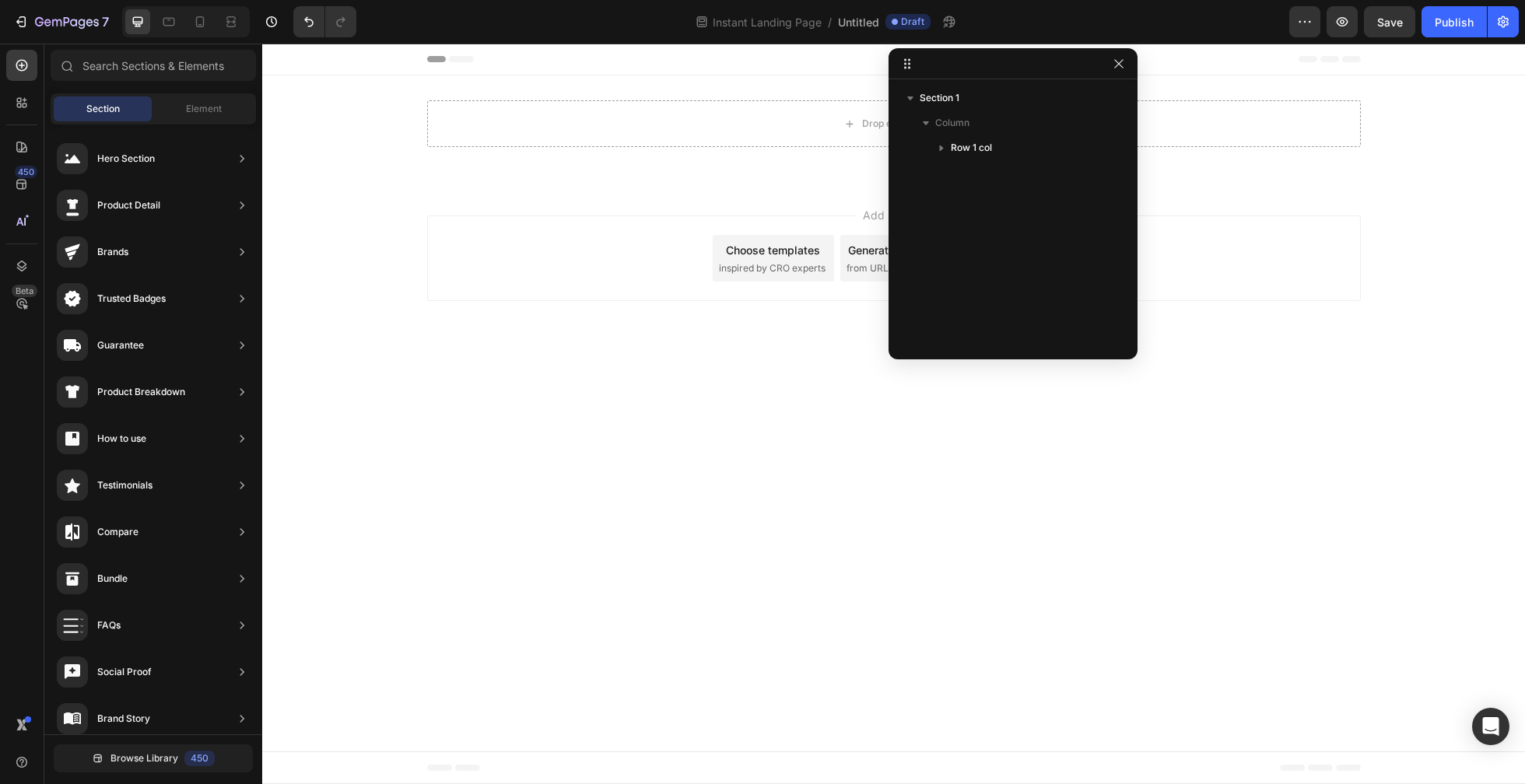 click on "Header
Drop element here Row Section 1 Root Start with Sections from sidebar Add sections Add elements Start with Generating from URL or image Add section Choose templates inspired by CRO experts Generate layout from URL or image Add blank section then drag & drop elements Footer" at bounding box center (893, 414) 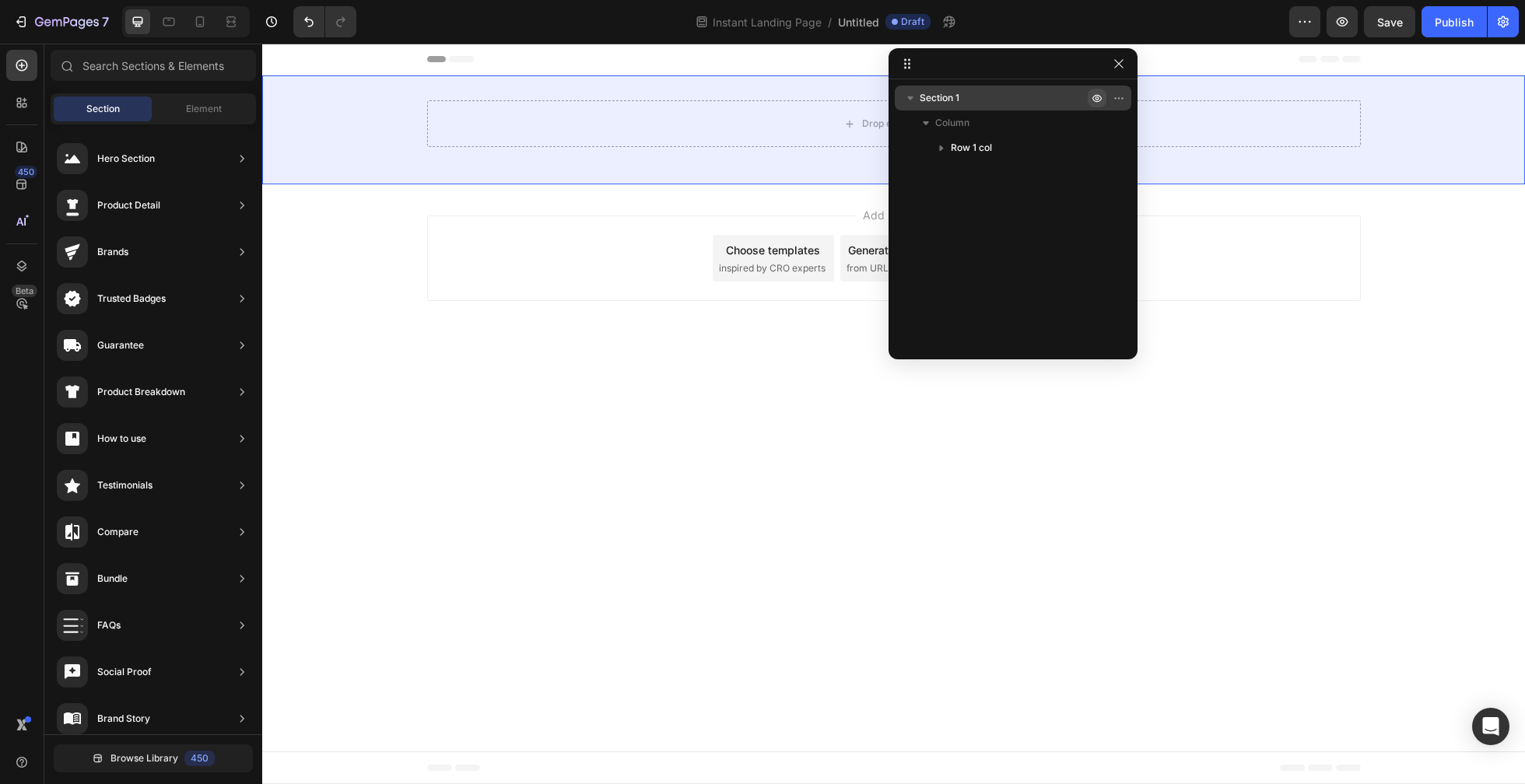 click on "Section 1" at bounding box center (1005, 98) 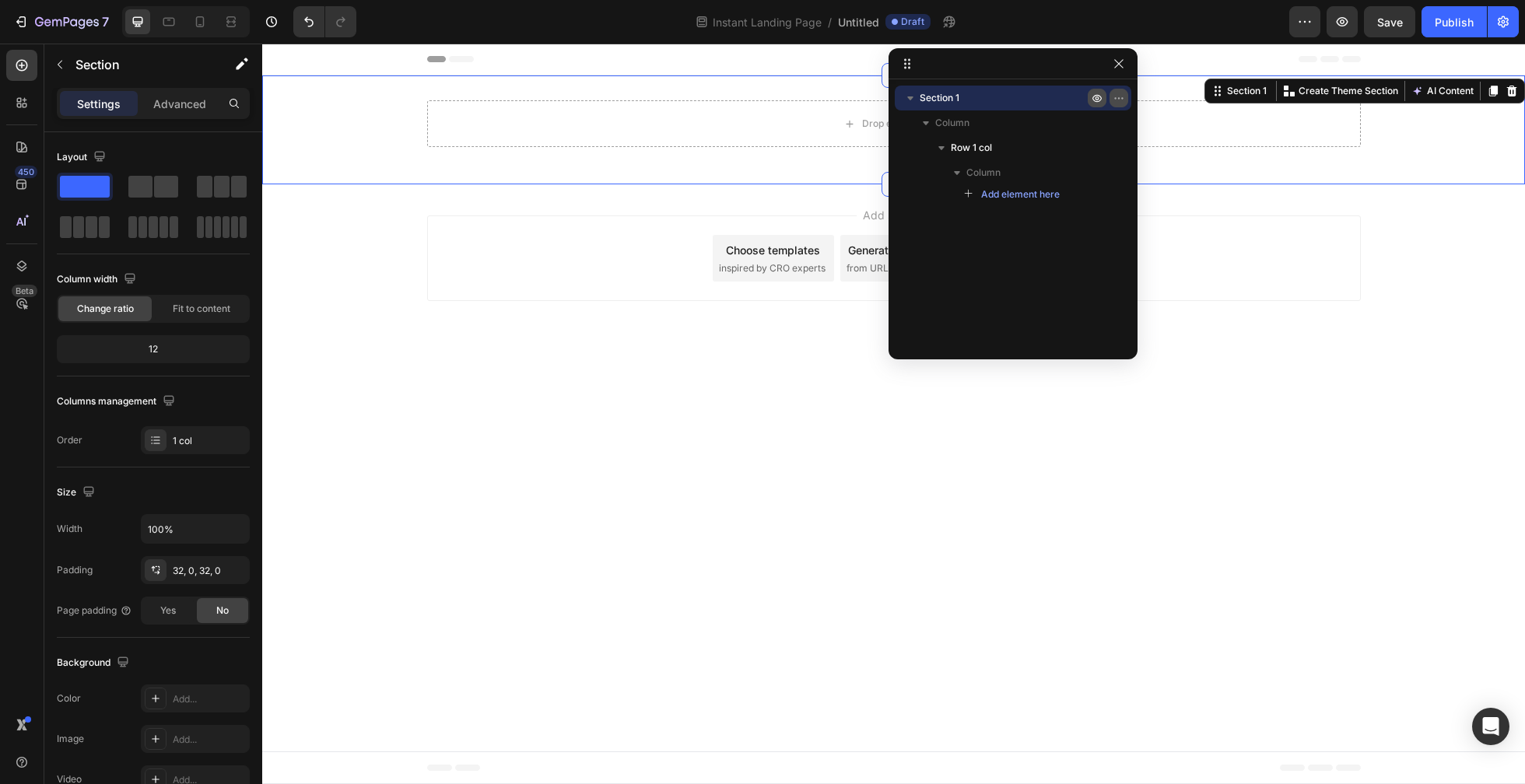 click 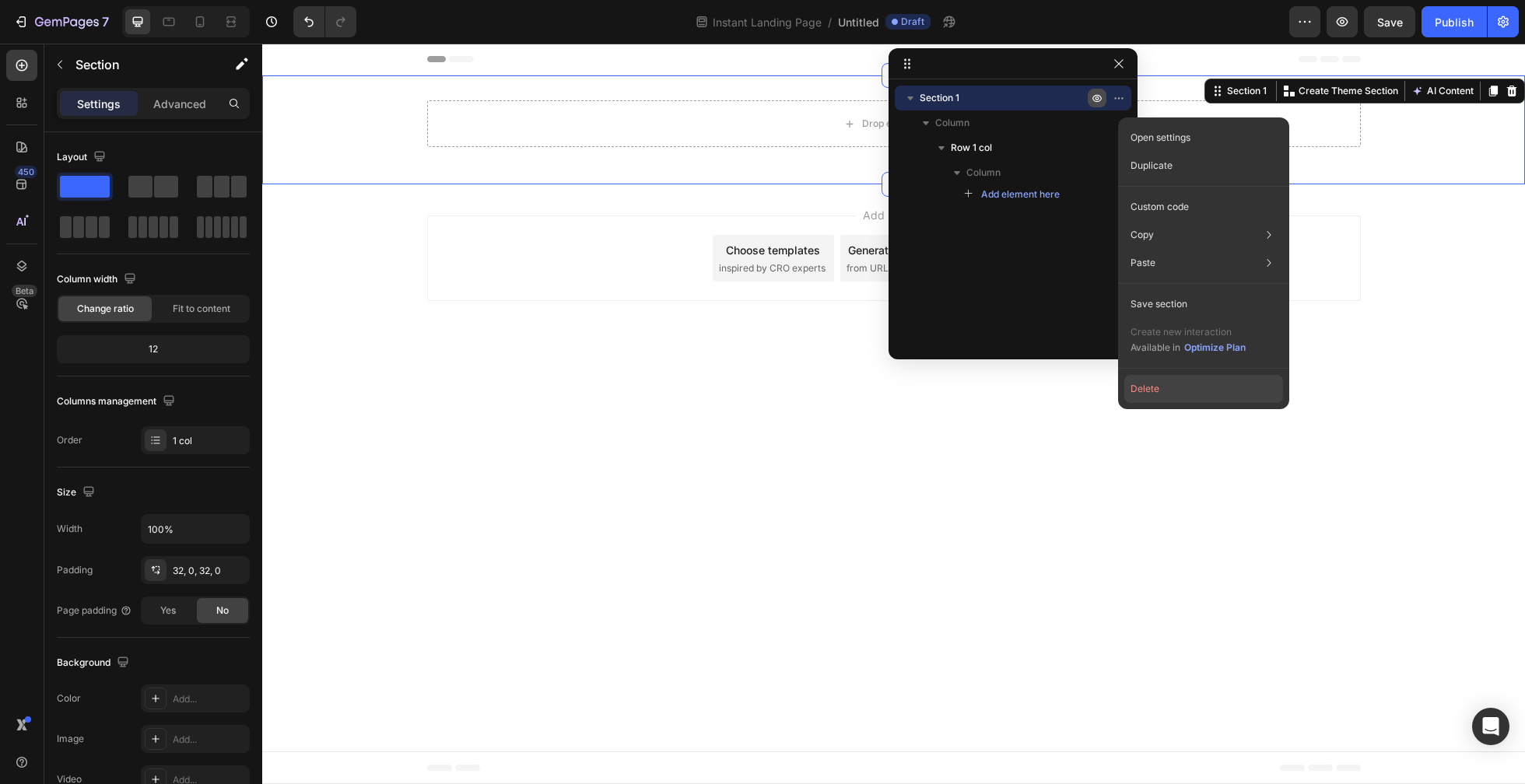 click on "Delete" 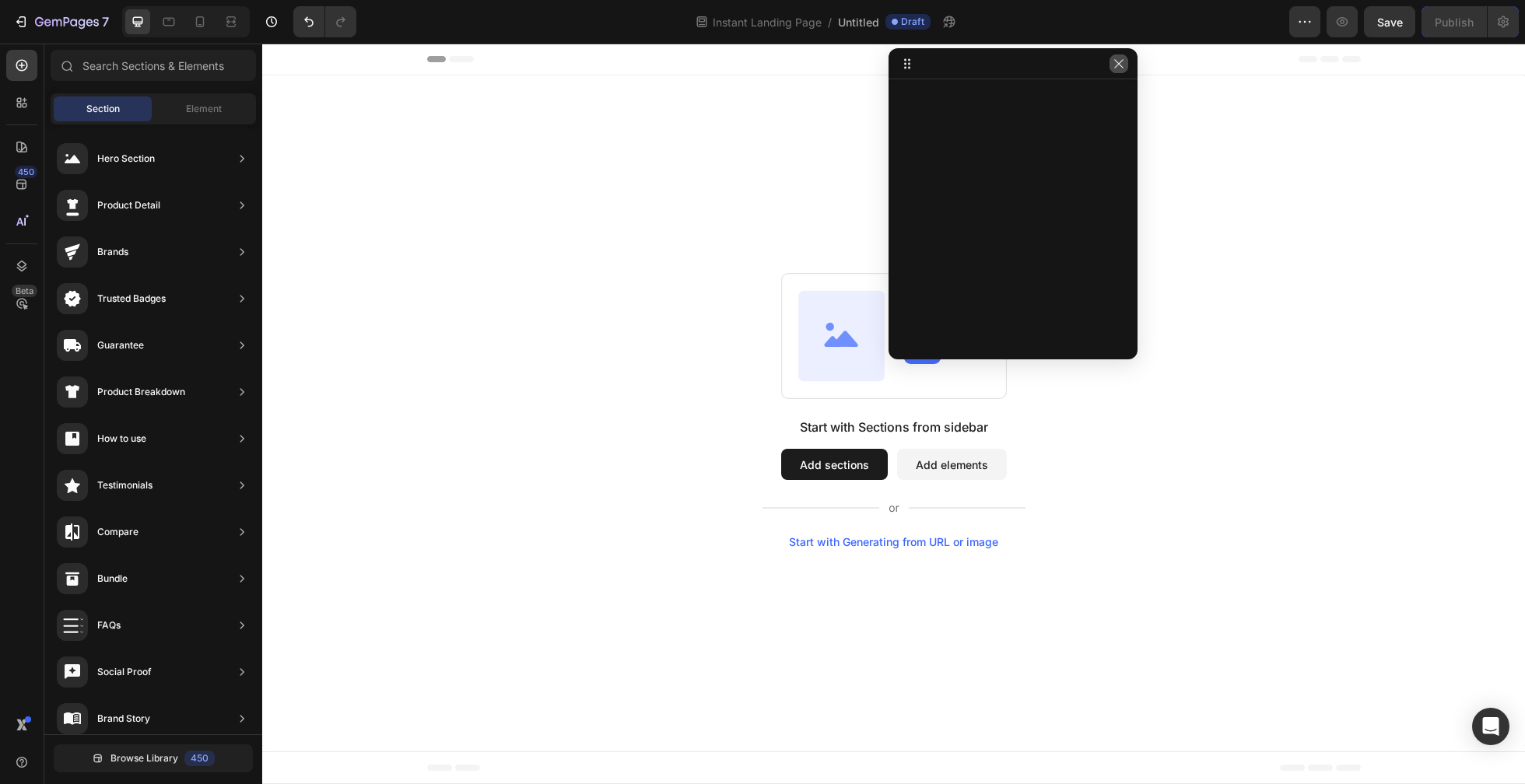 click 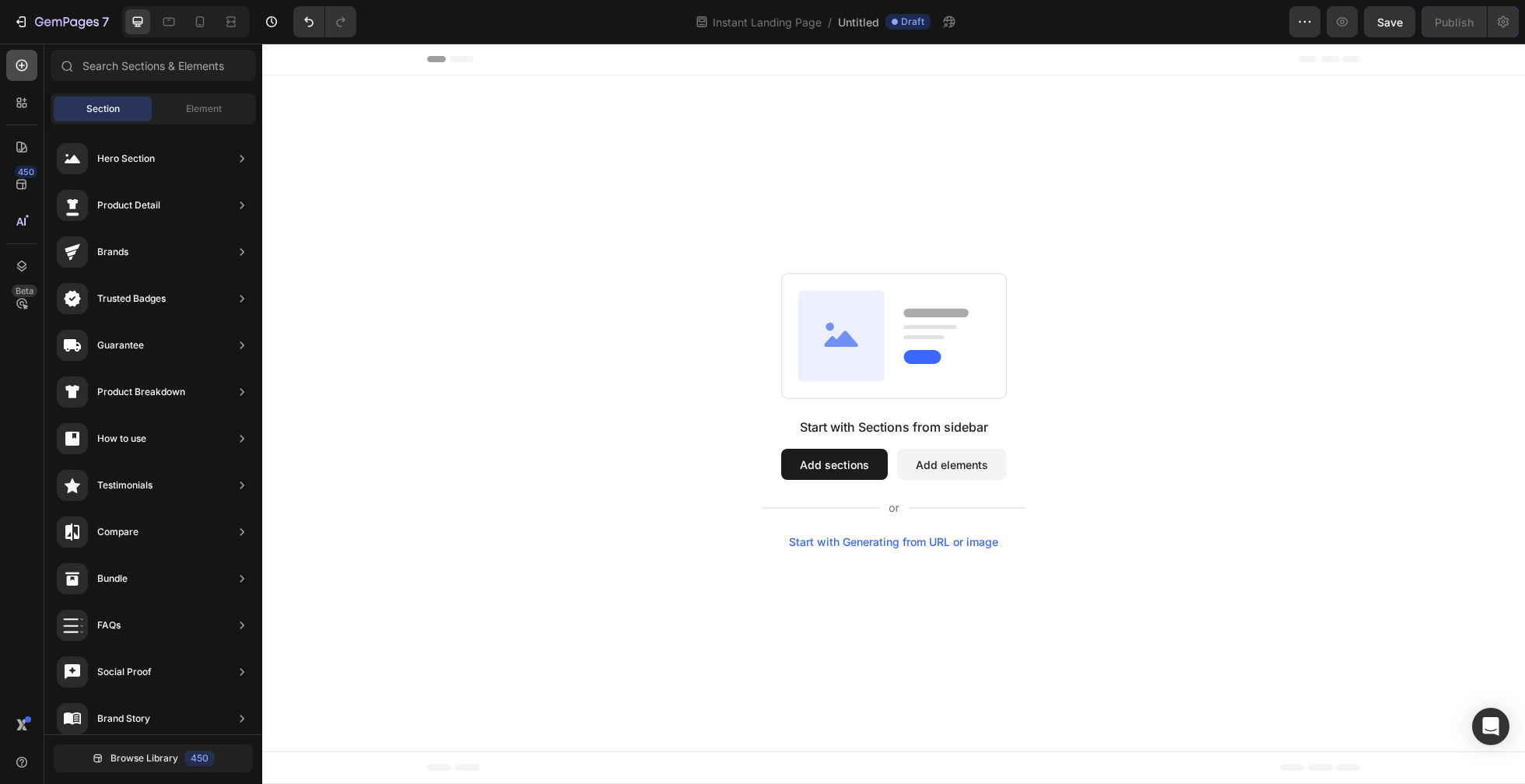 click 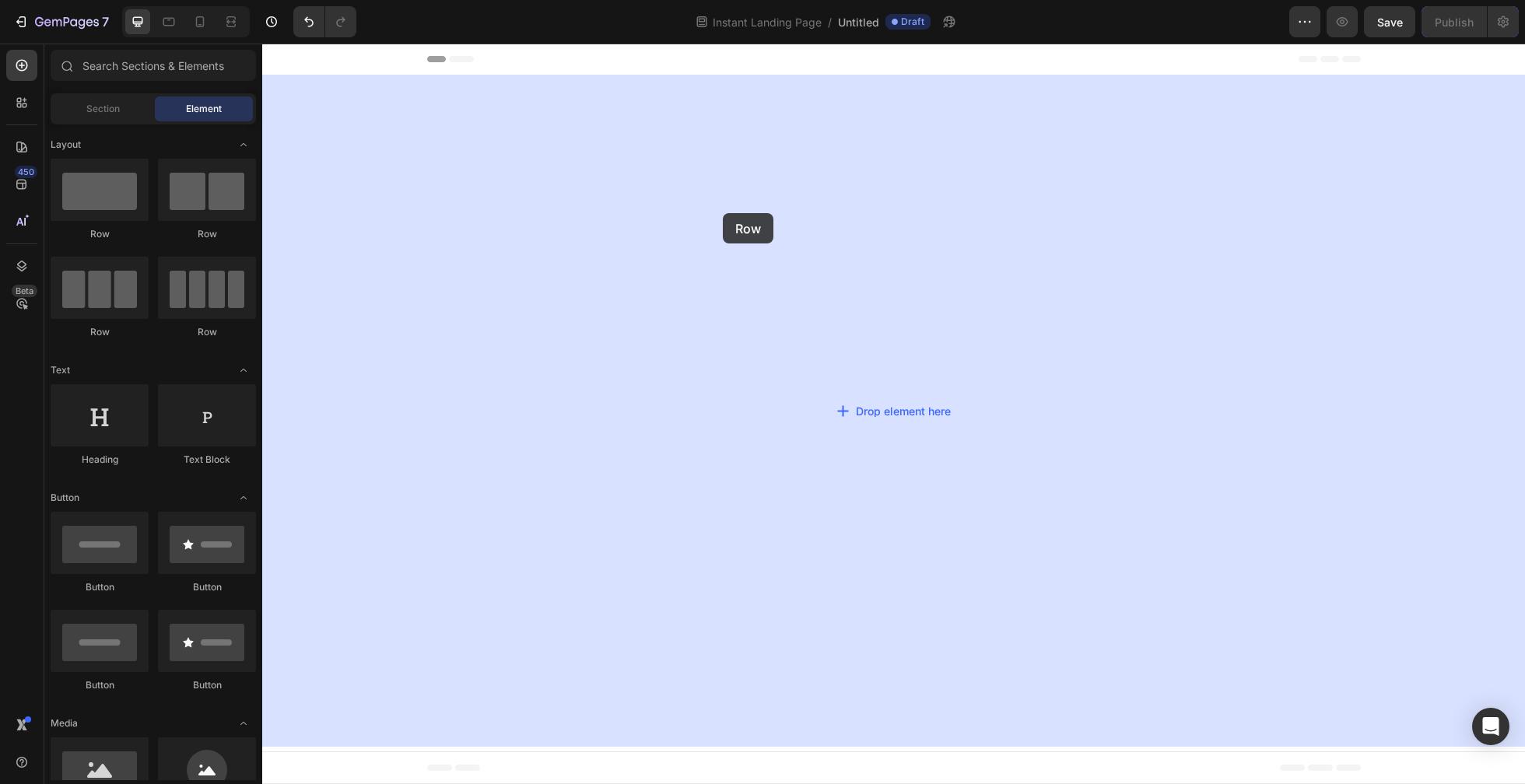 drag, startPoint x: 377, startPoint y: 257, endPoint x: 723, endPoint y: 212, distance: 348.914 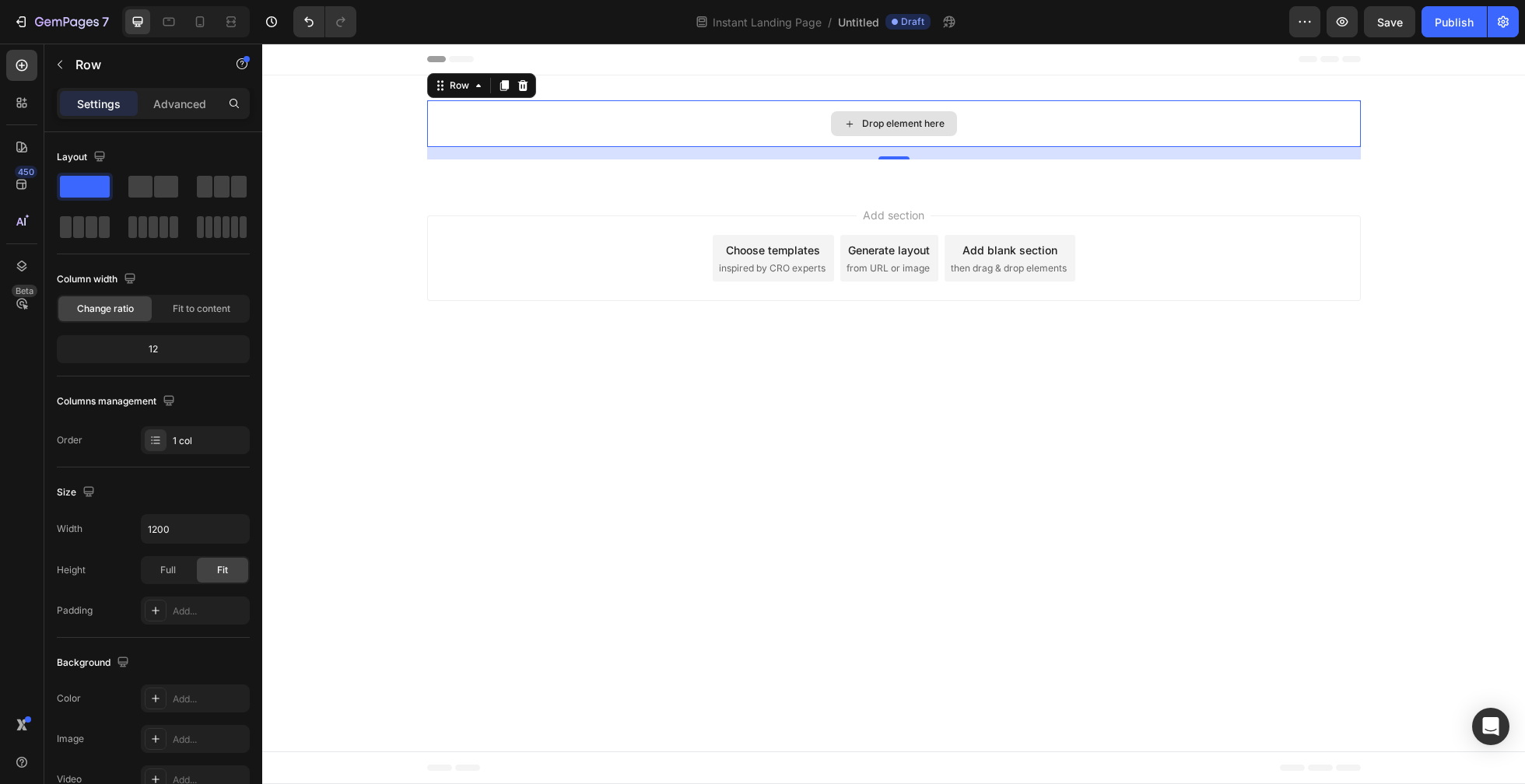 click on "Drop element here" at bounding box center [894, 124] 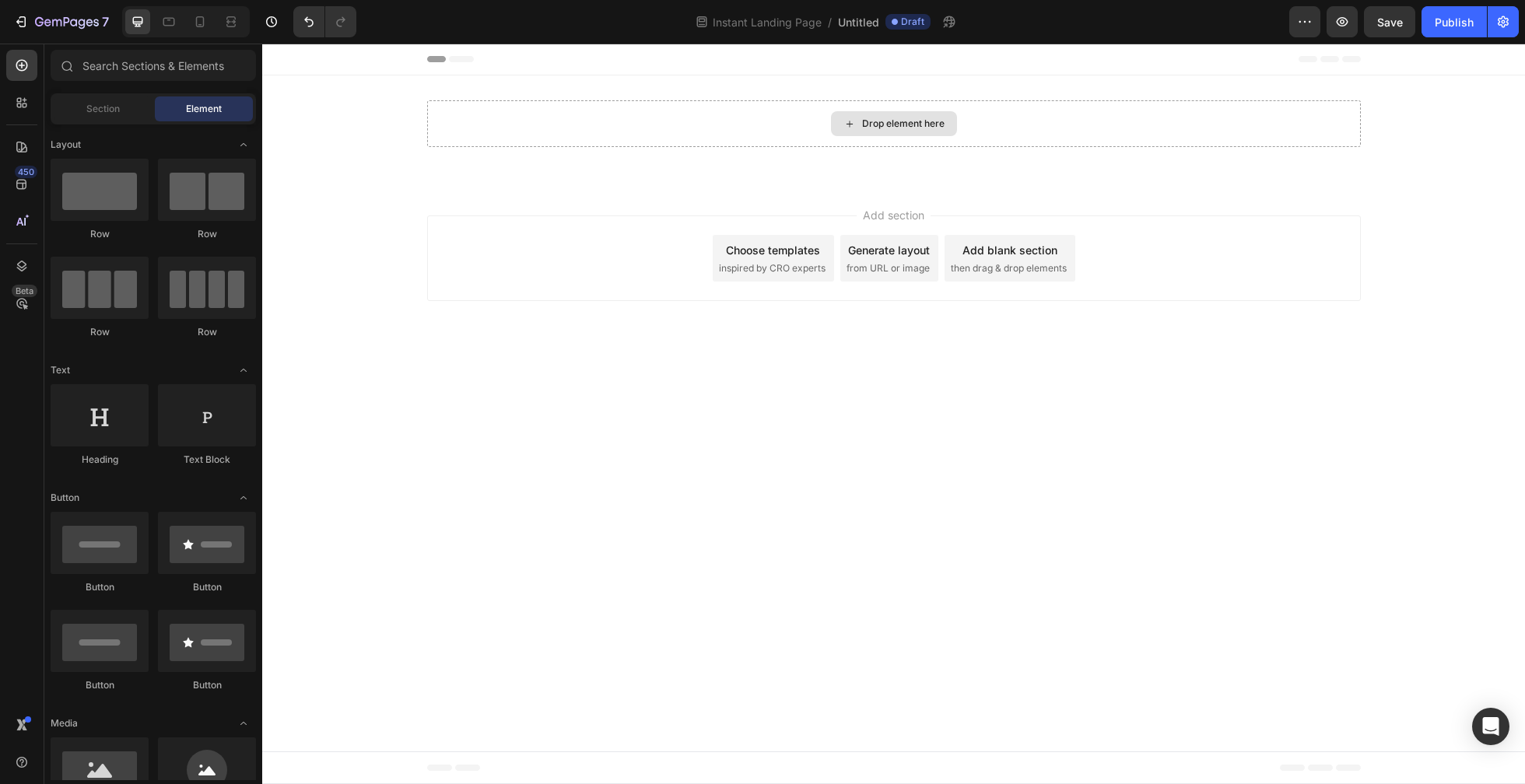 click on "Drop element here" at bounding box center (903, 124) 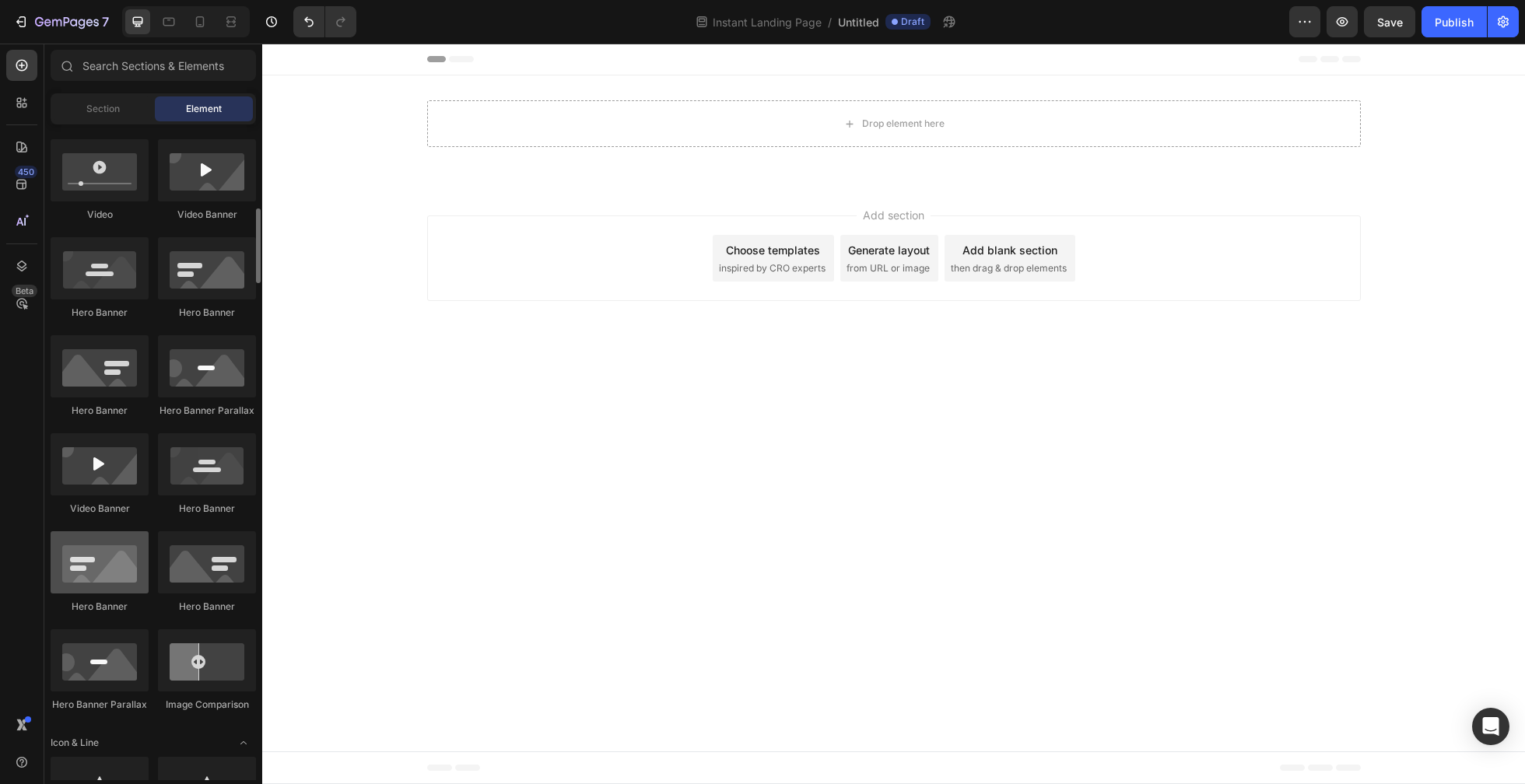 scroll, scrollTop: 789, scrollLeft: 0, axis: vertical 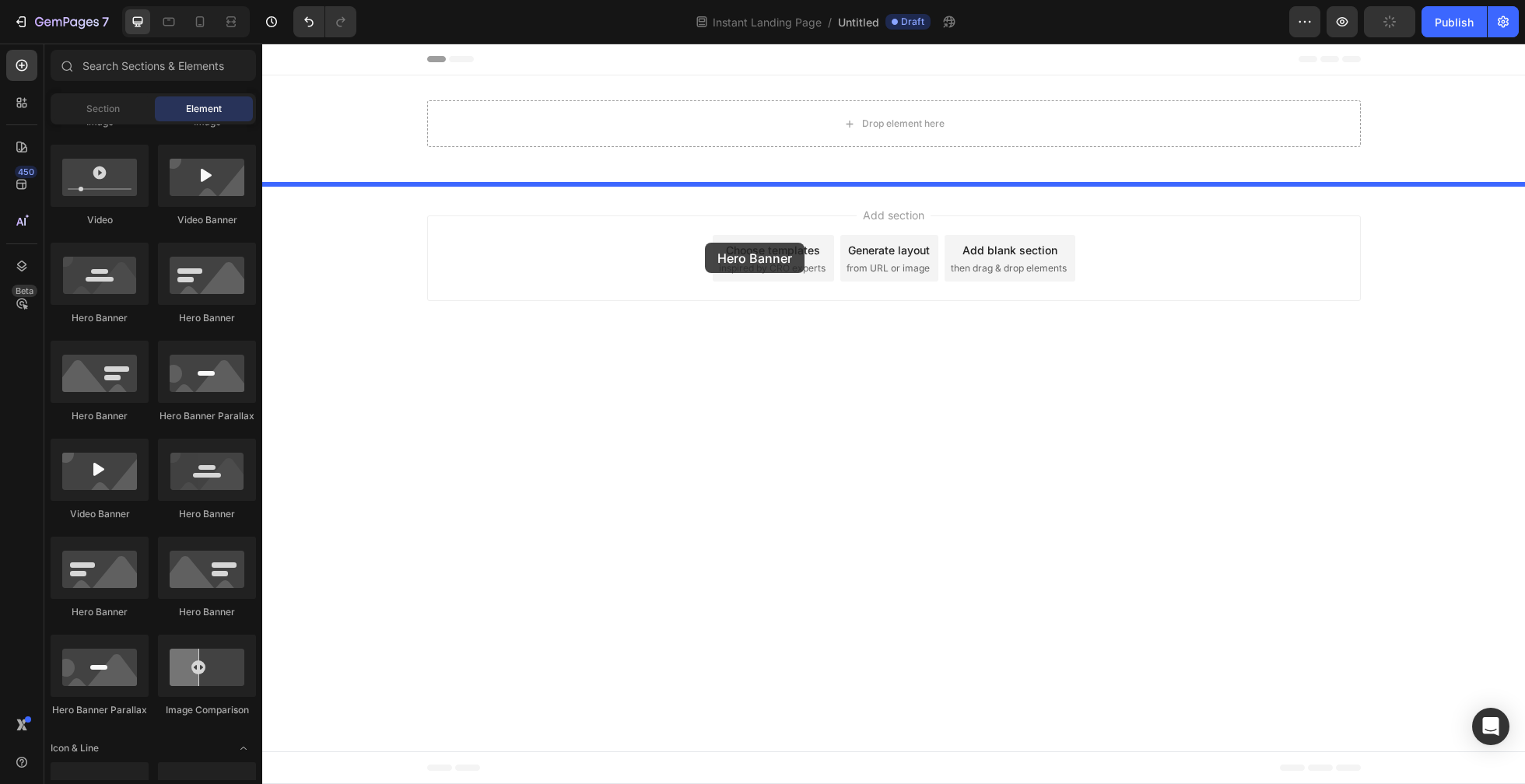 drag, startPoint x: 376, startPoint y: 624, endPoint x: 704, endPoint y: 241, distance: 504.2549 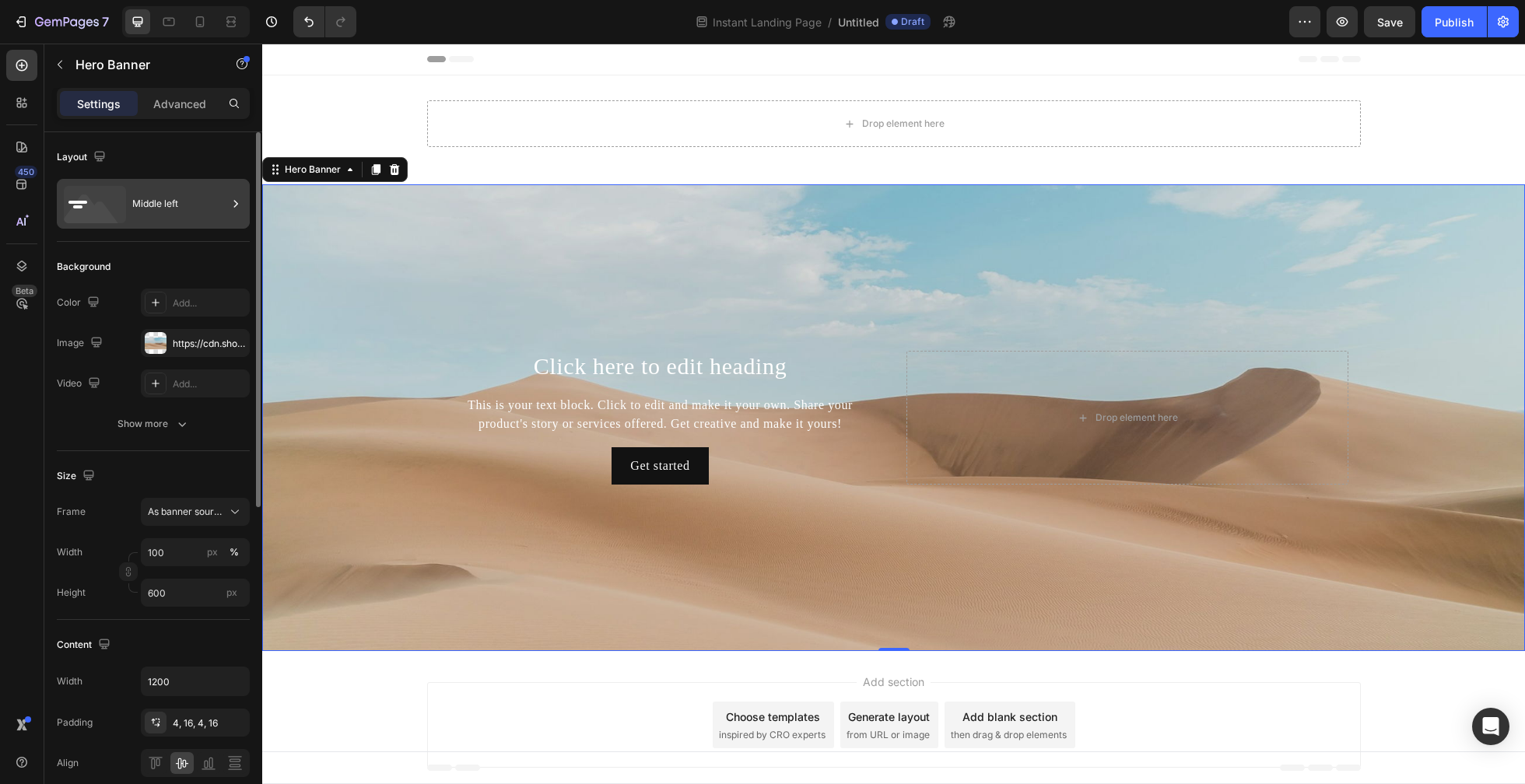 click on "Middle left" at bounding box center (180, 204) 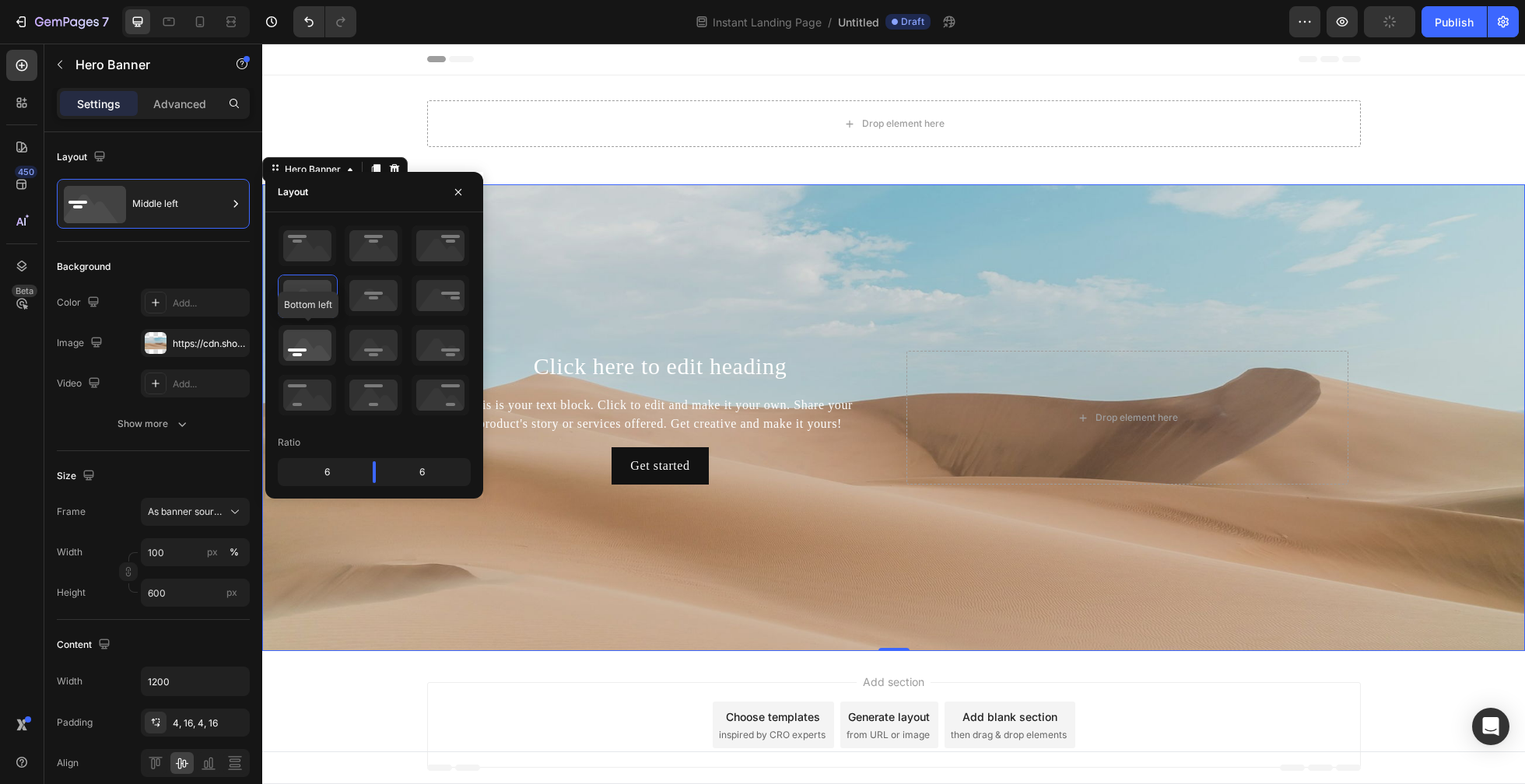click 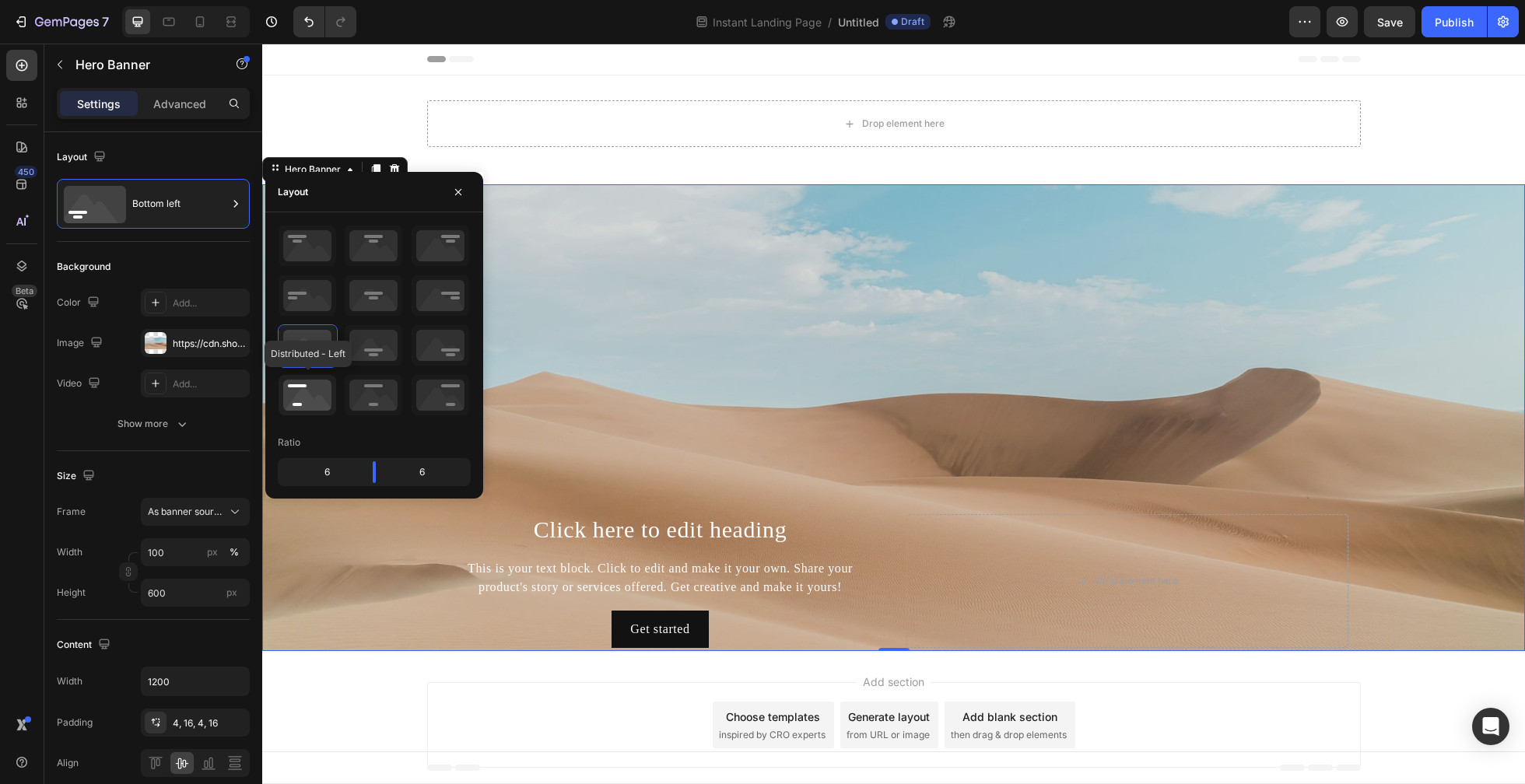 click 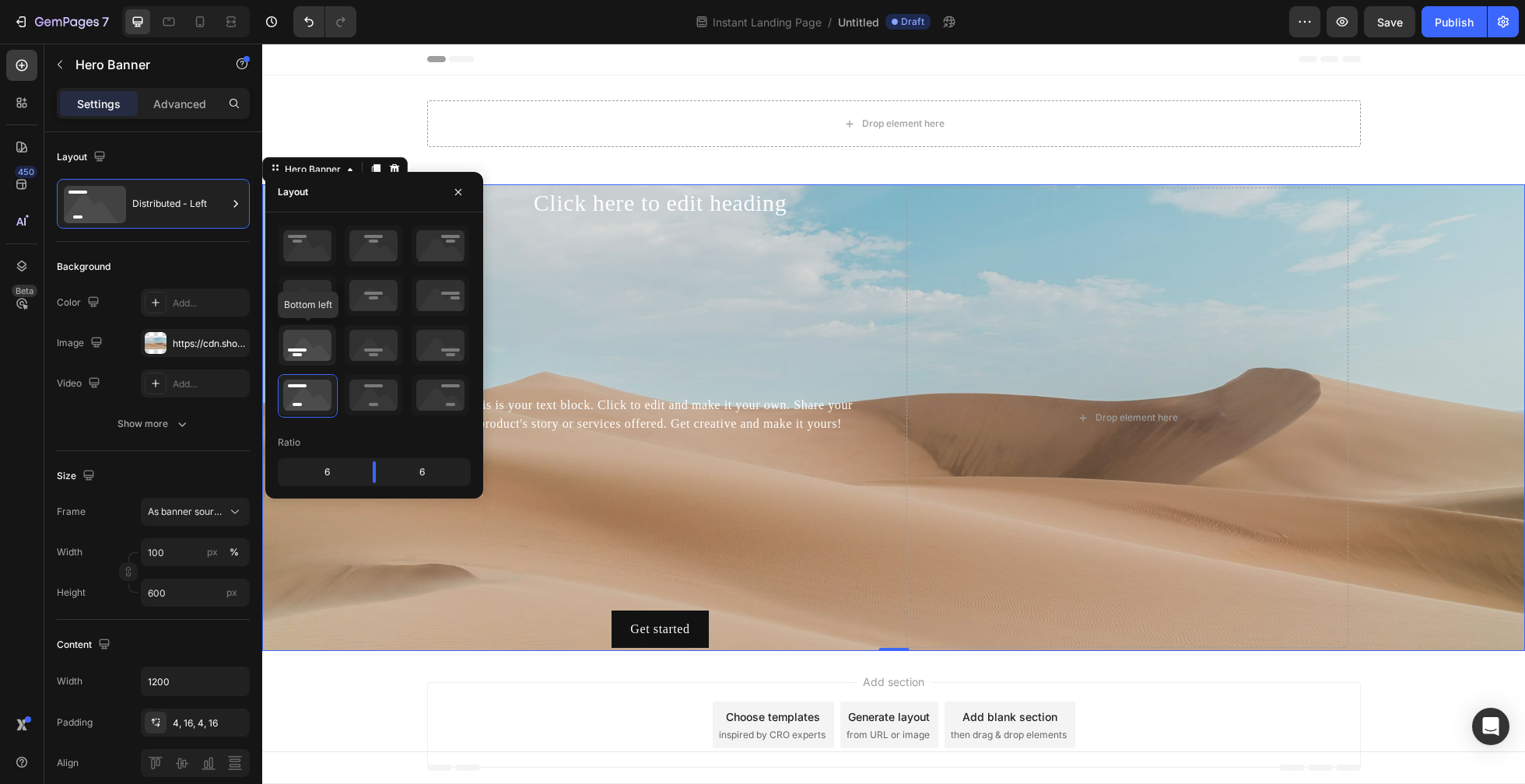 click 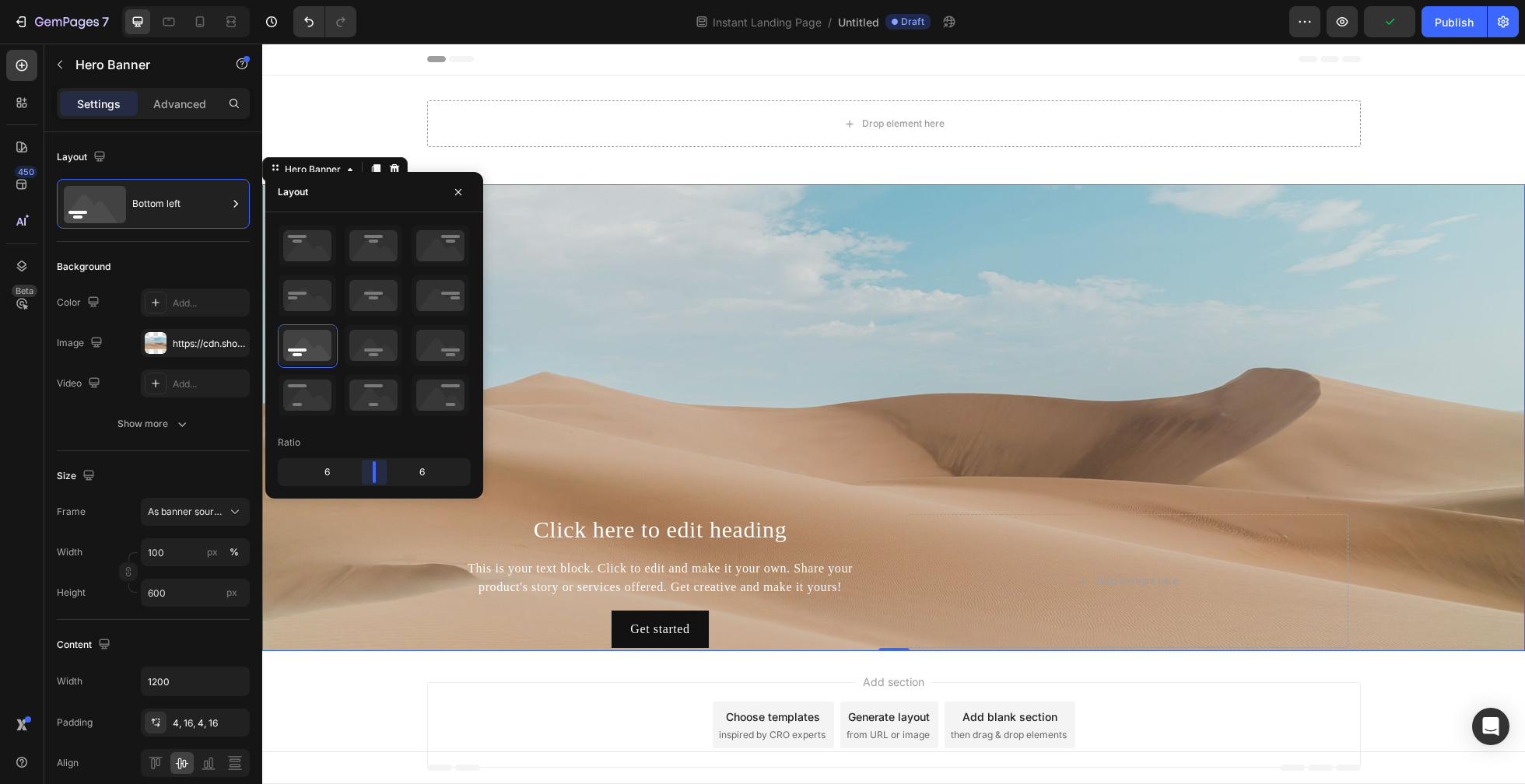 click on "7  Instant Landing Page  /  Untitled Draft Preview  Publish  450 Beta Sections(18) Elements(104) Section Element Hero Section Product Detail Brands Trusted Badges Guarantee Product Breakdown How to use Testimonials Compare Bundle FAQs Social Proof Brand Story Product List Collection Blog List Contact Sticky Add to Cart Custom Footer Browse Library 450 Layout
Row
Row
Row
Row Text
Heading
Text Block Button
Button
Button
Button
Button Media" at bounding box center [762, 0] 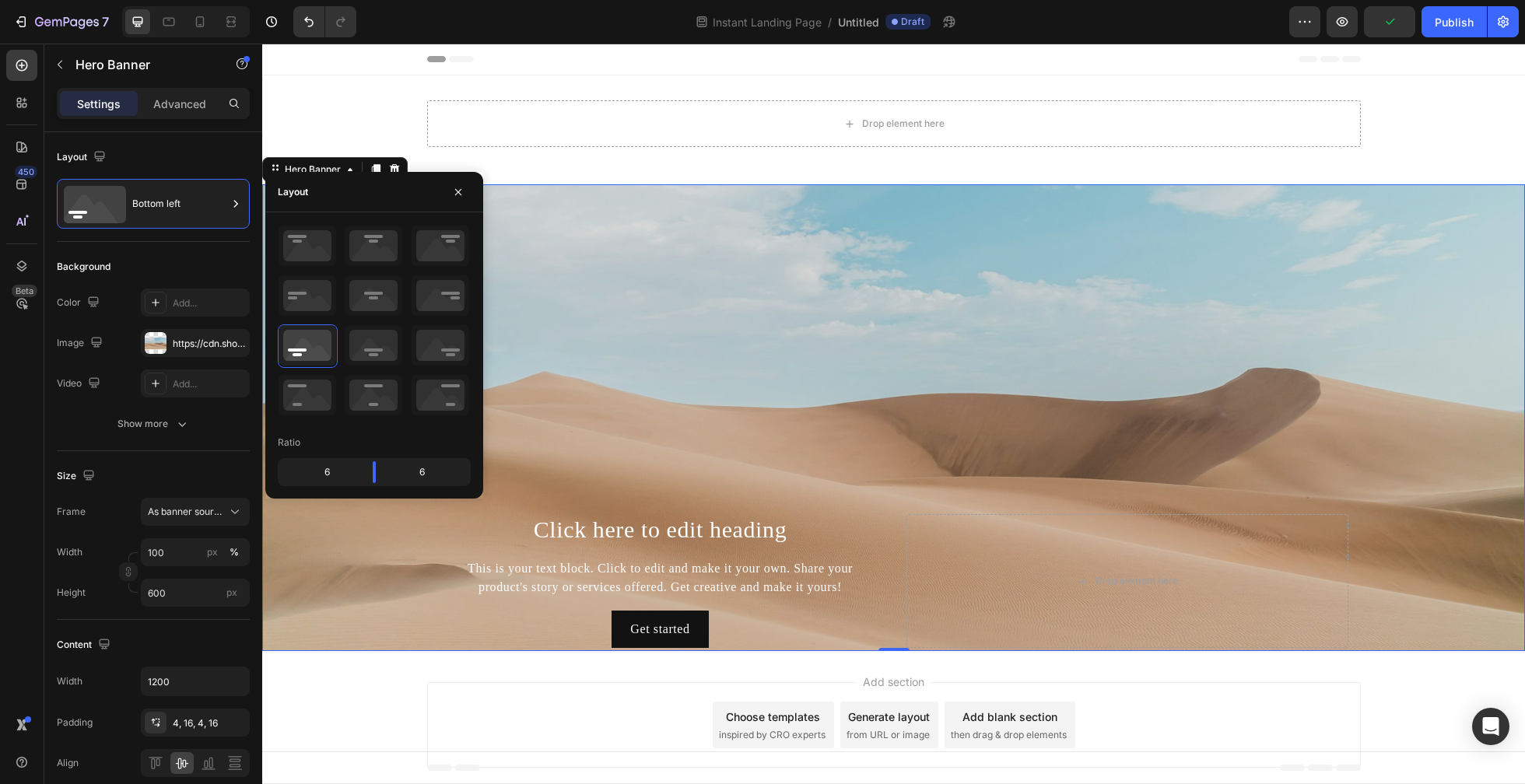 click on "Settings Advanced" at bounding box center (153, 103) 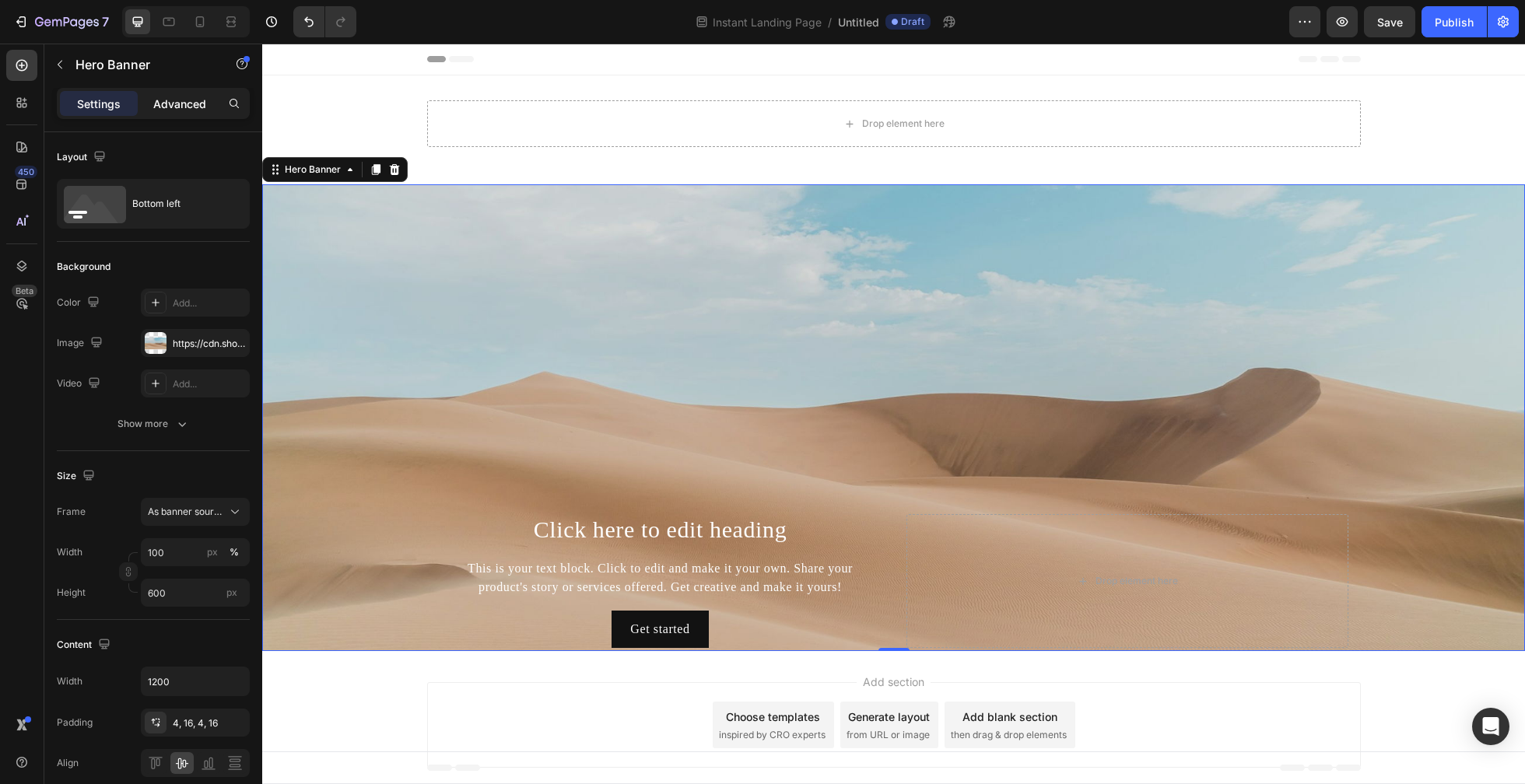 click on "Advanced" at bounding box center (180, 103) 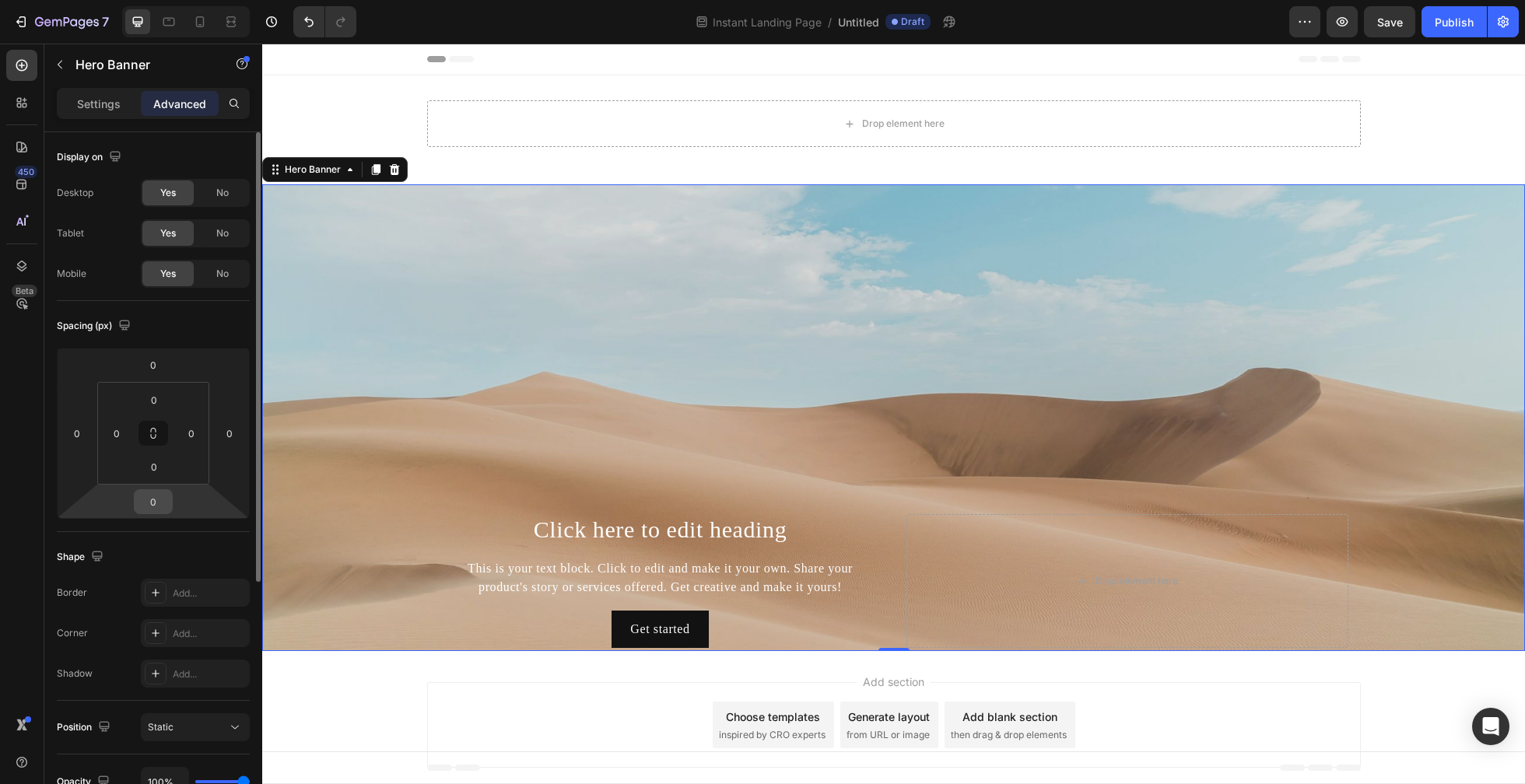 click on "0" at bounding box center (153, 502) 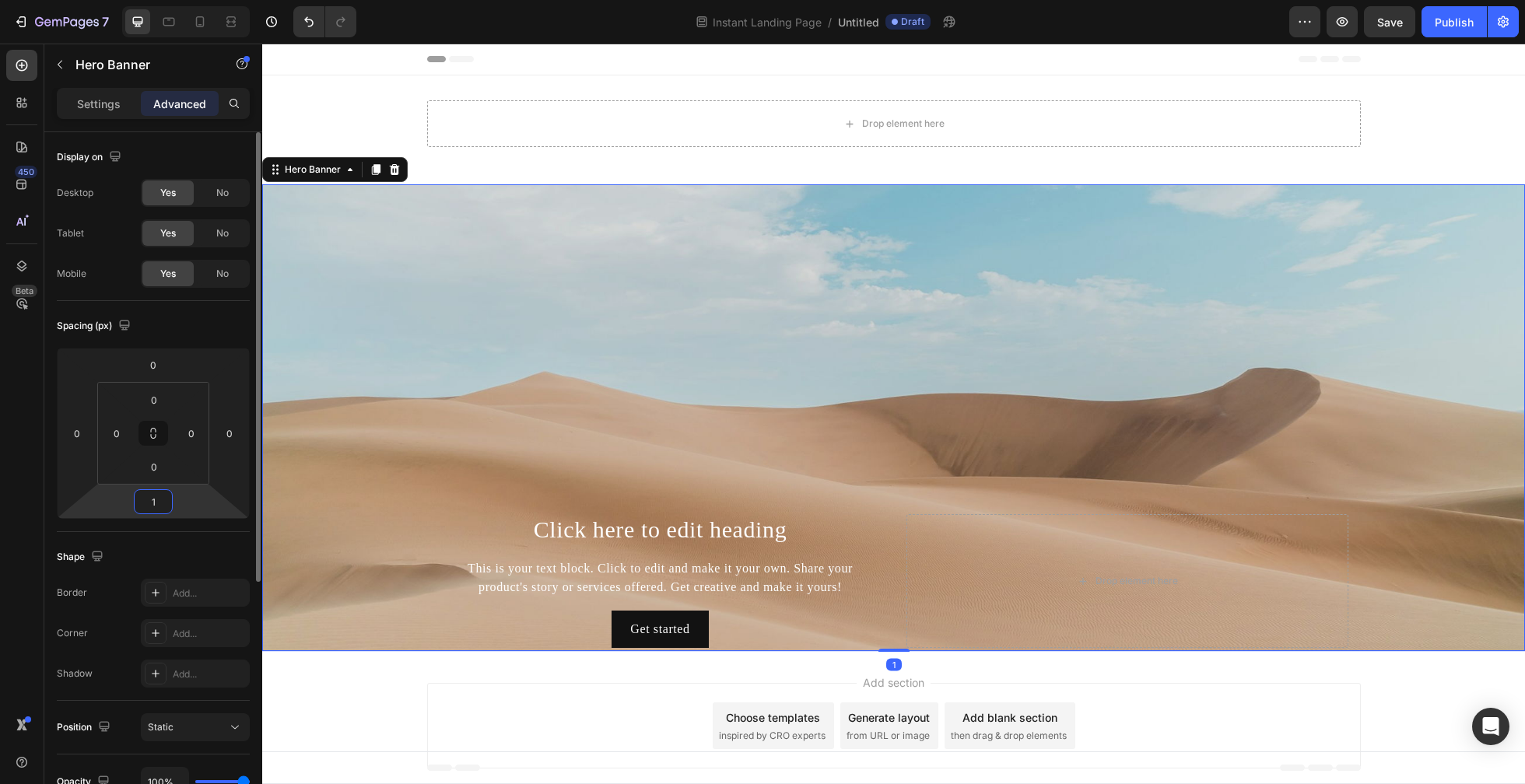 type on "0" 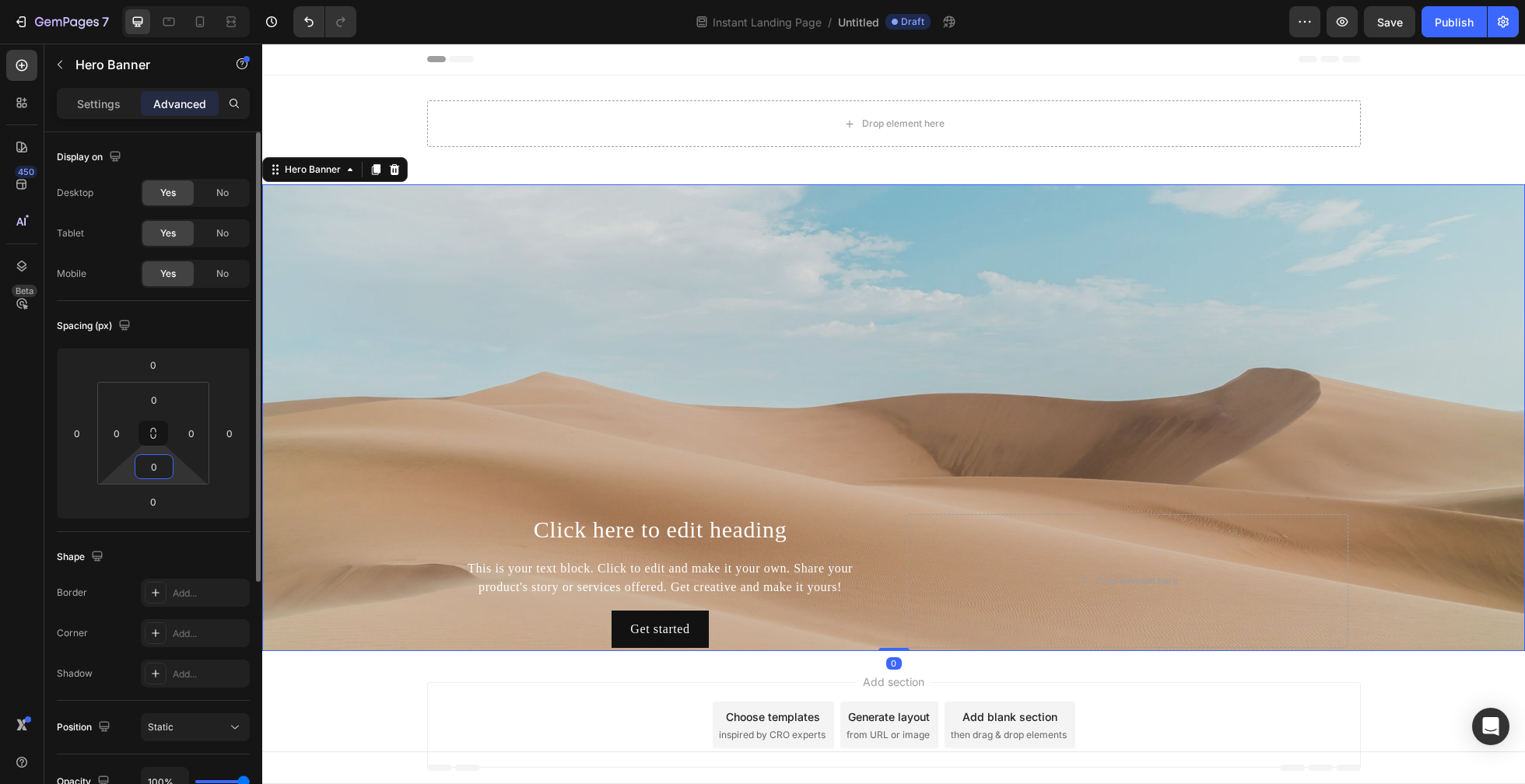 click on "0" at bounding box center [154, 467] 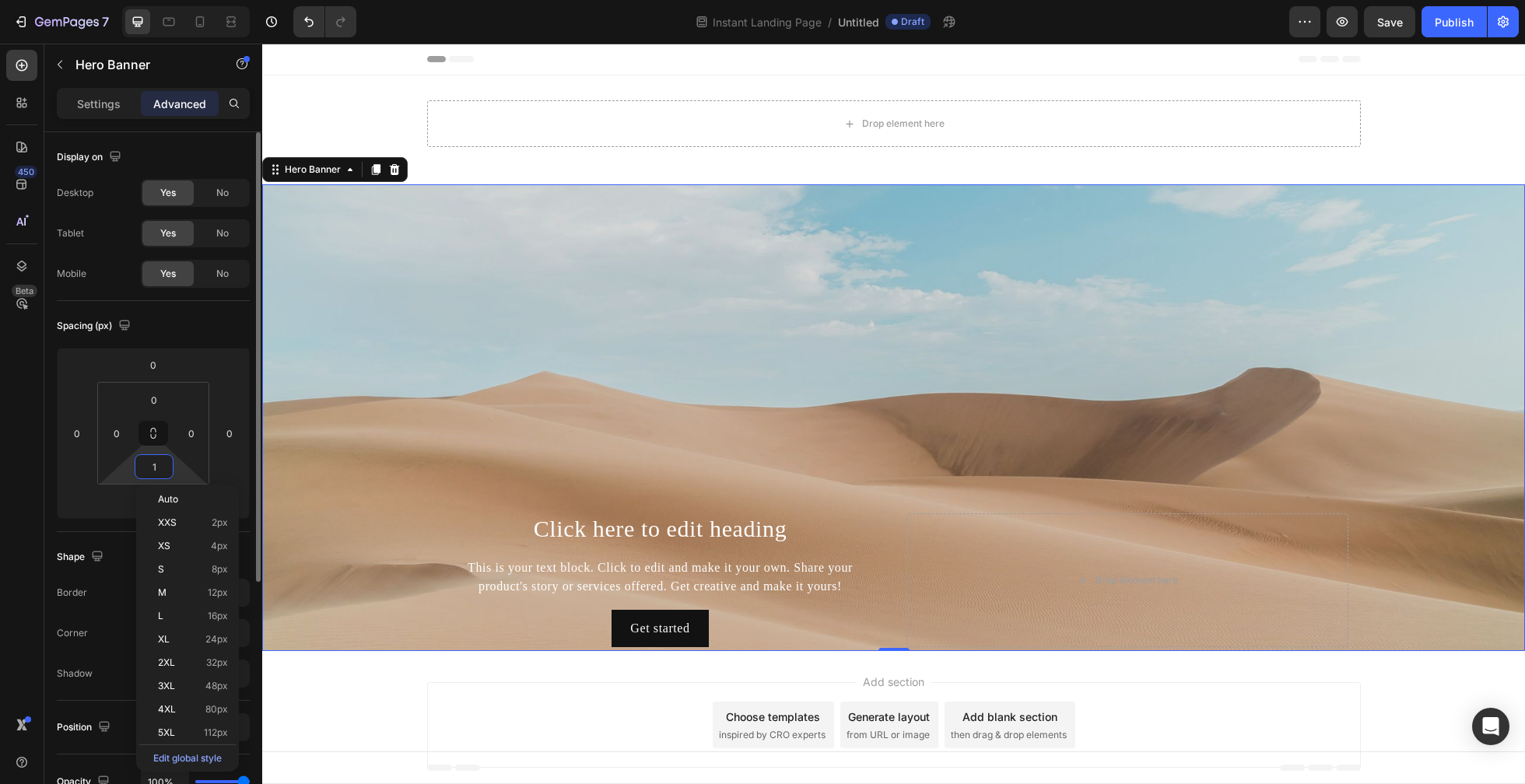 type on "0" 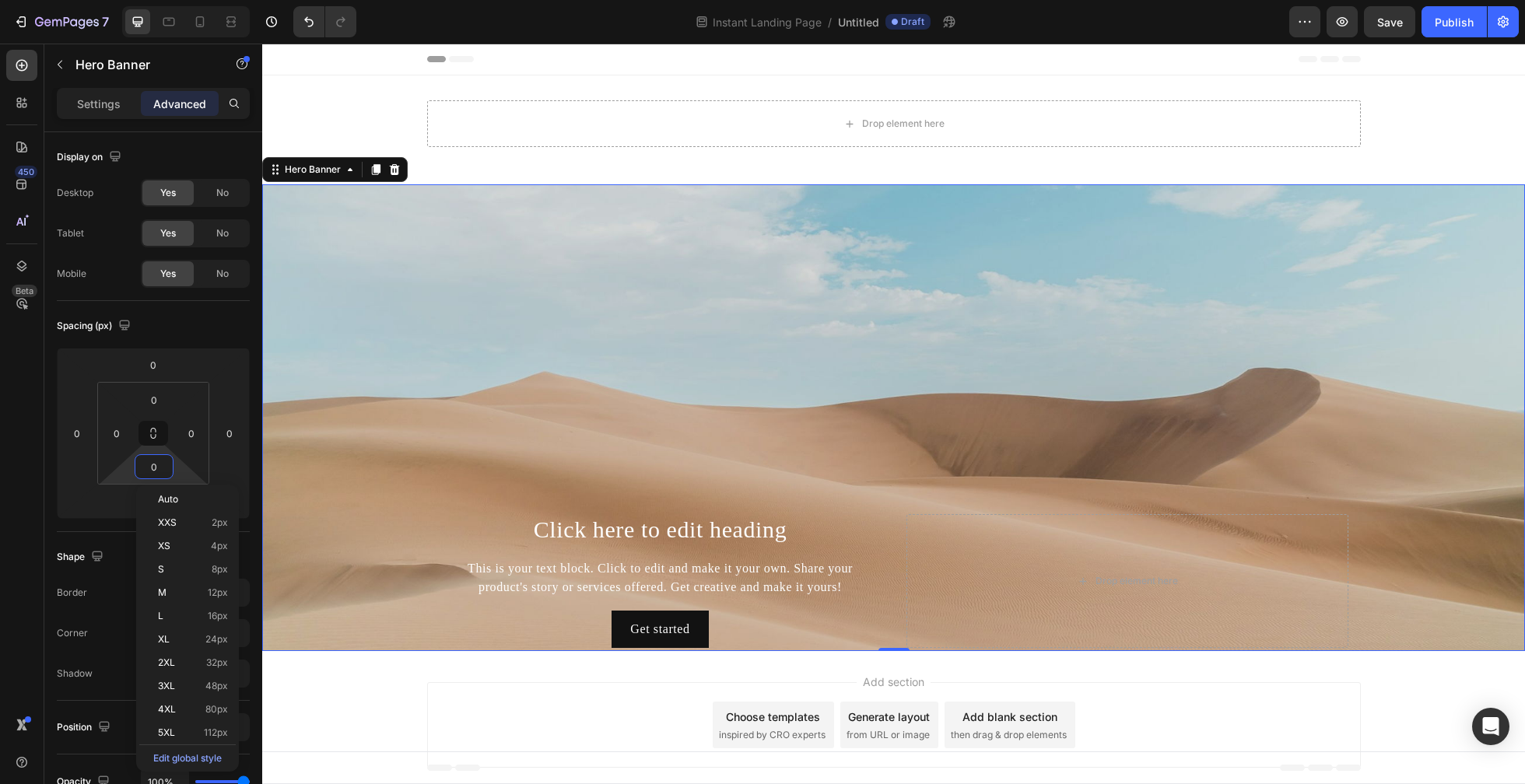 click at bounding box center (893, 418) 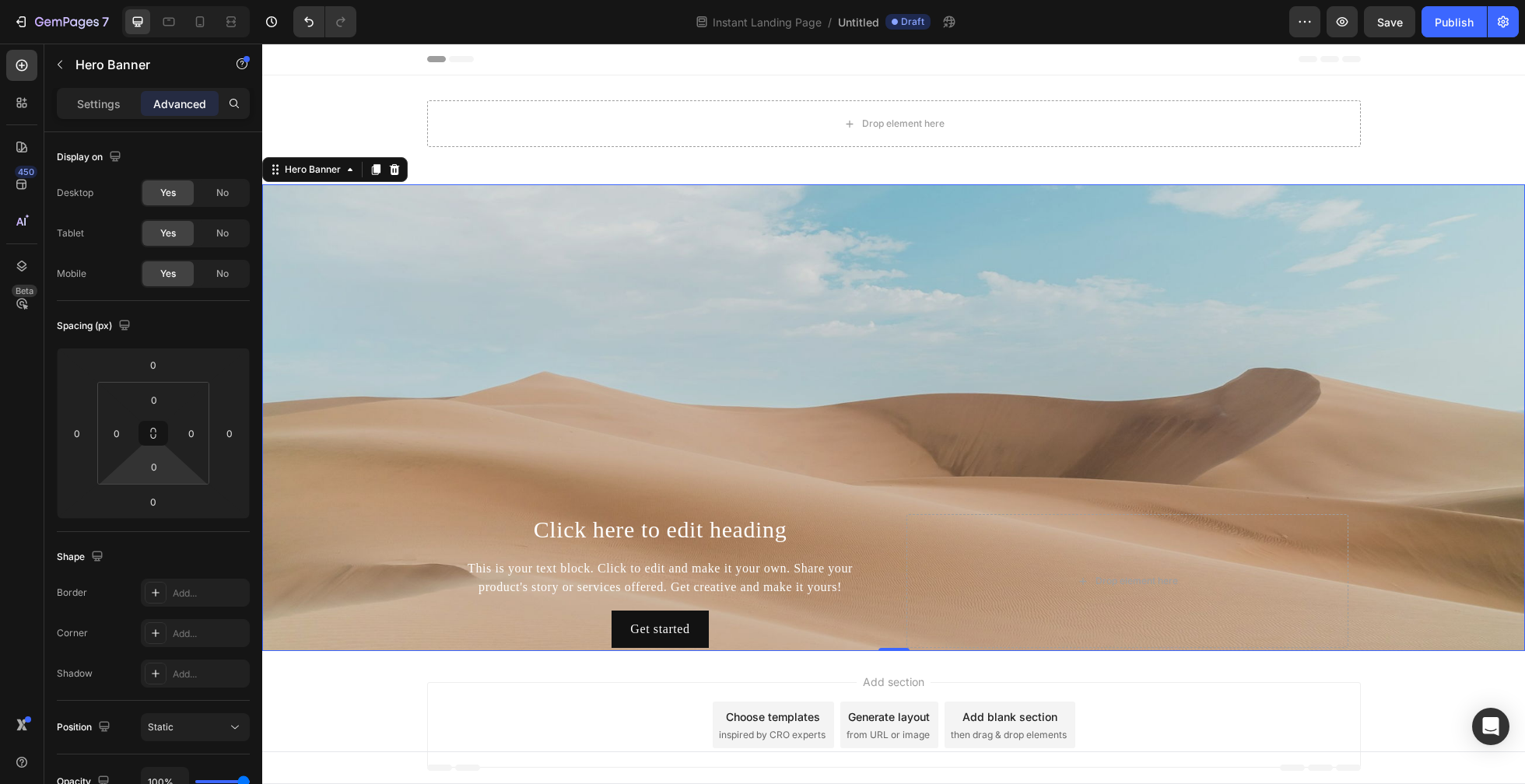 click at bounding box center (893, 418) 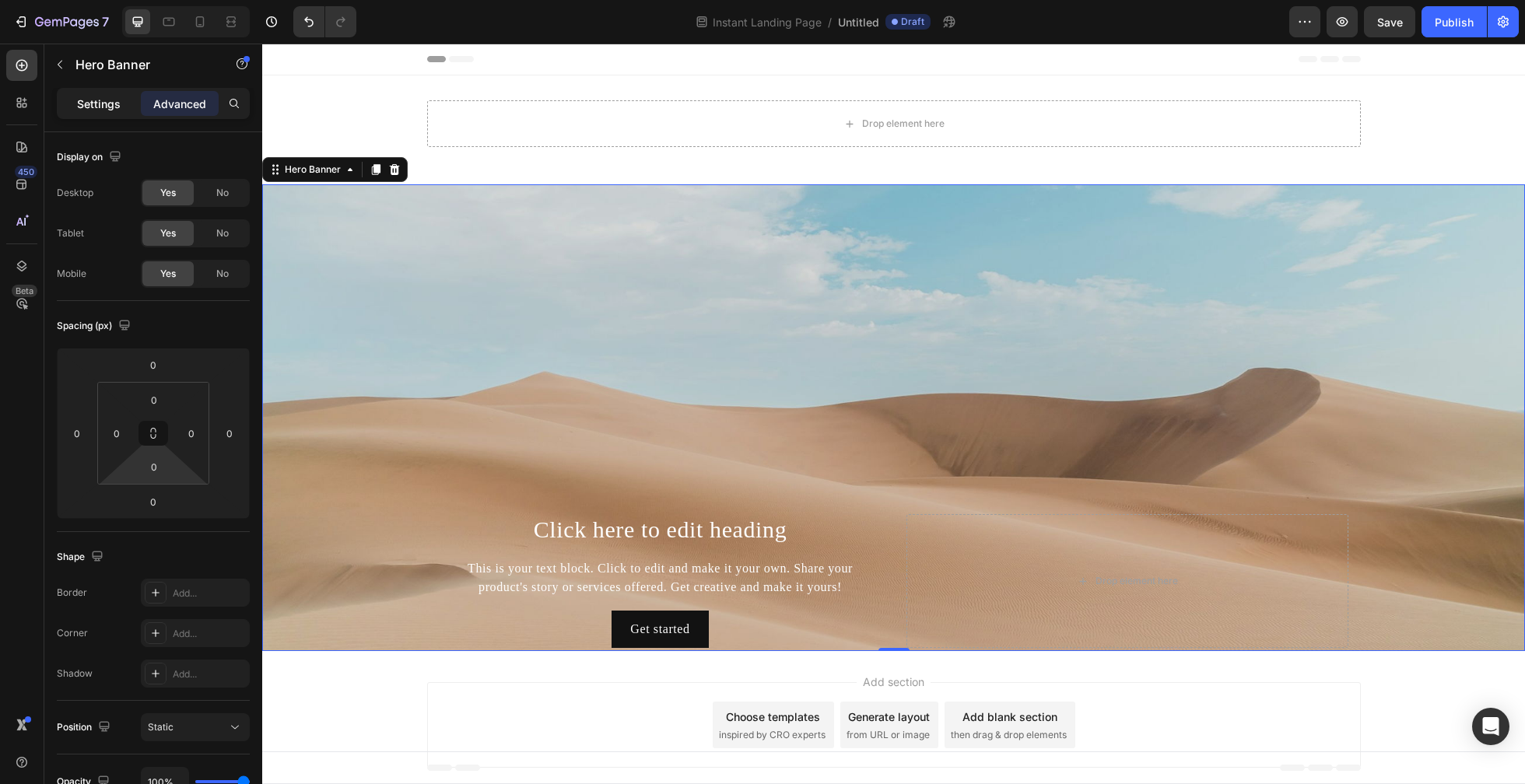 click on "Settings" at bounding box center (99, 103) 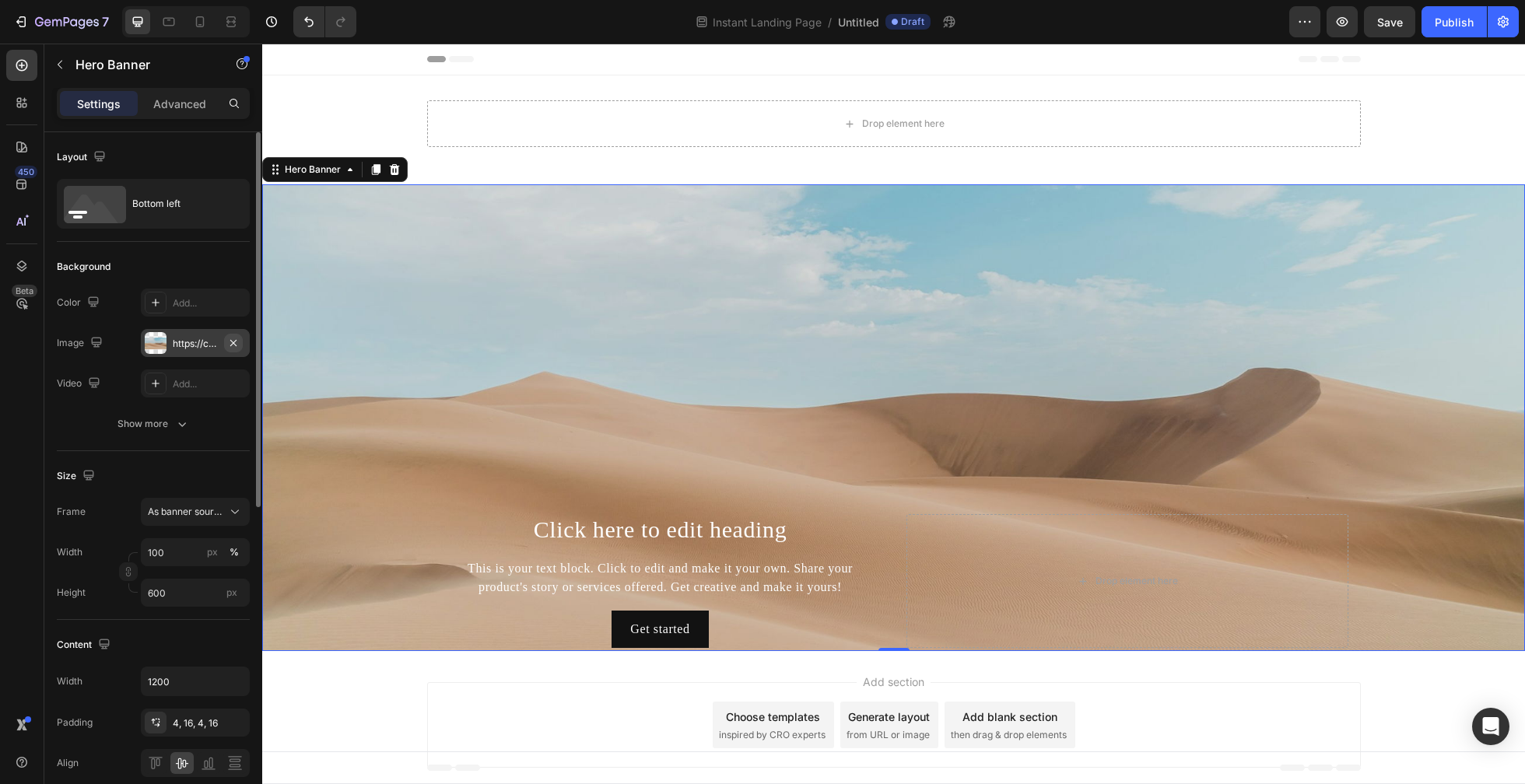 click 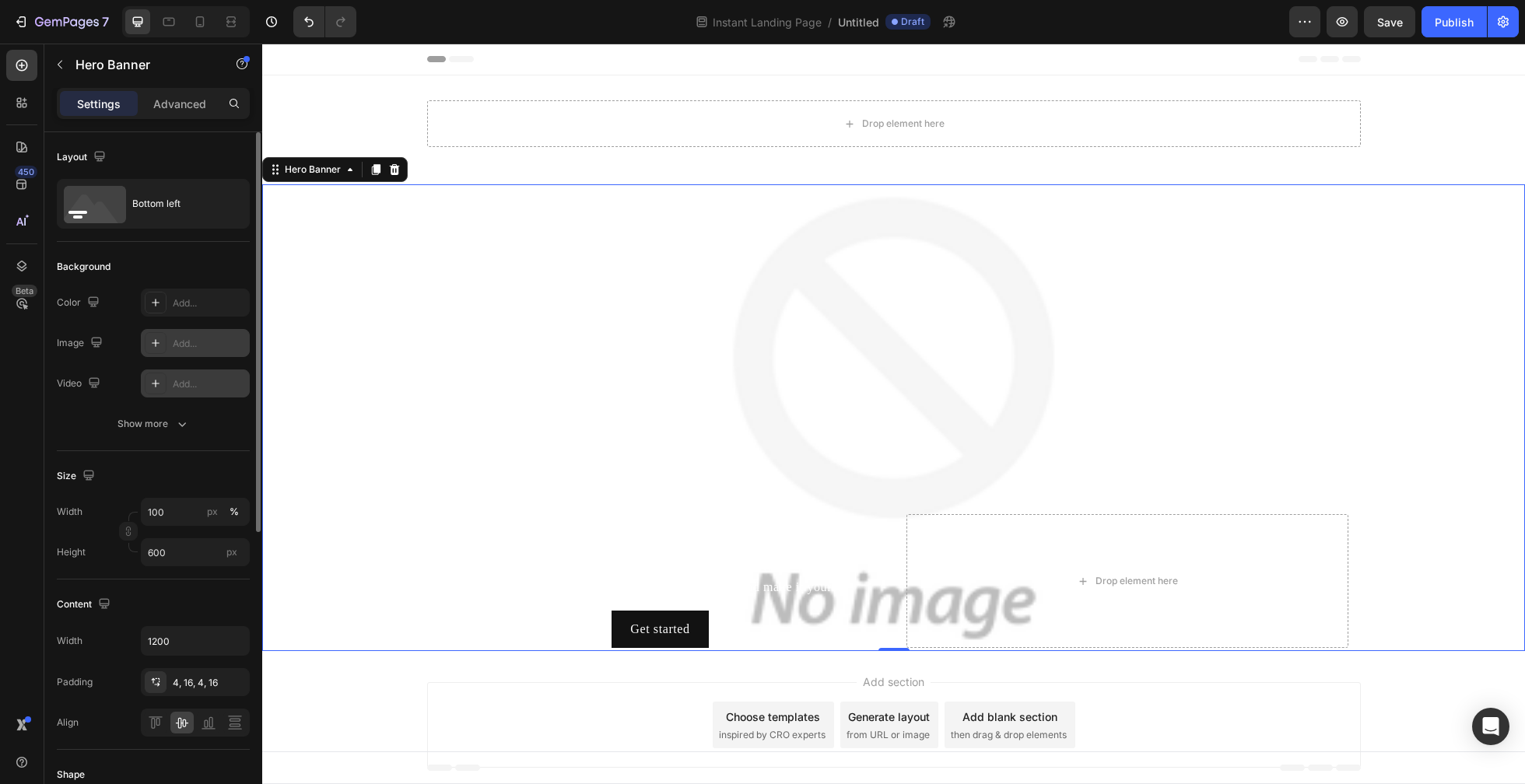 click on "Add..." at bounding box center (195, 383) 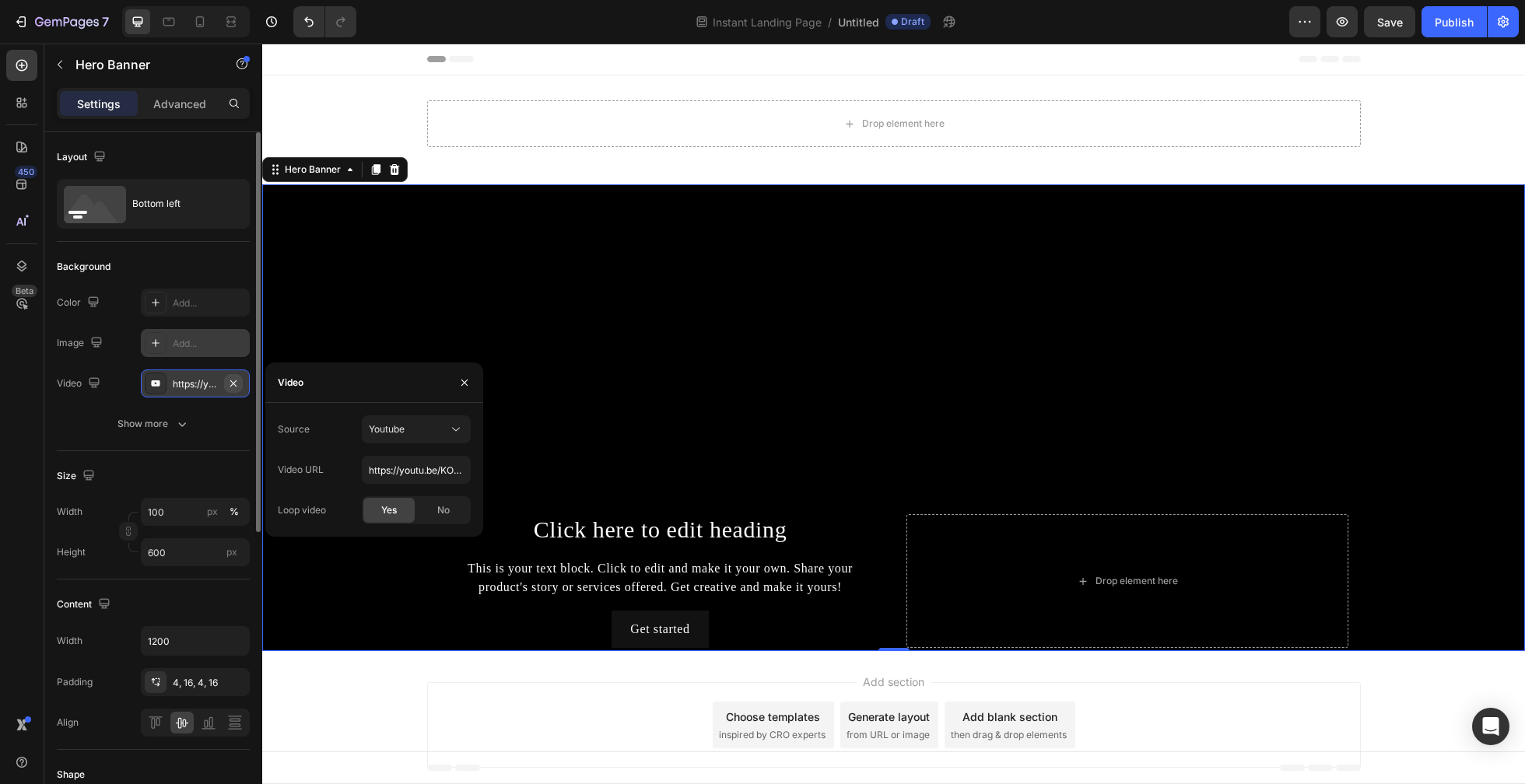 click 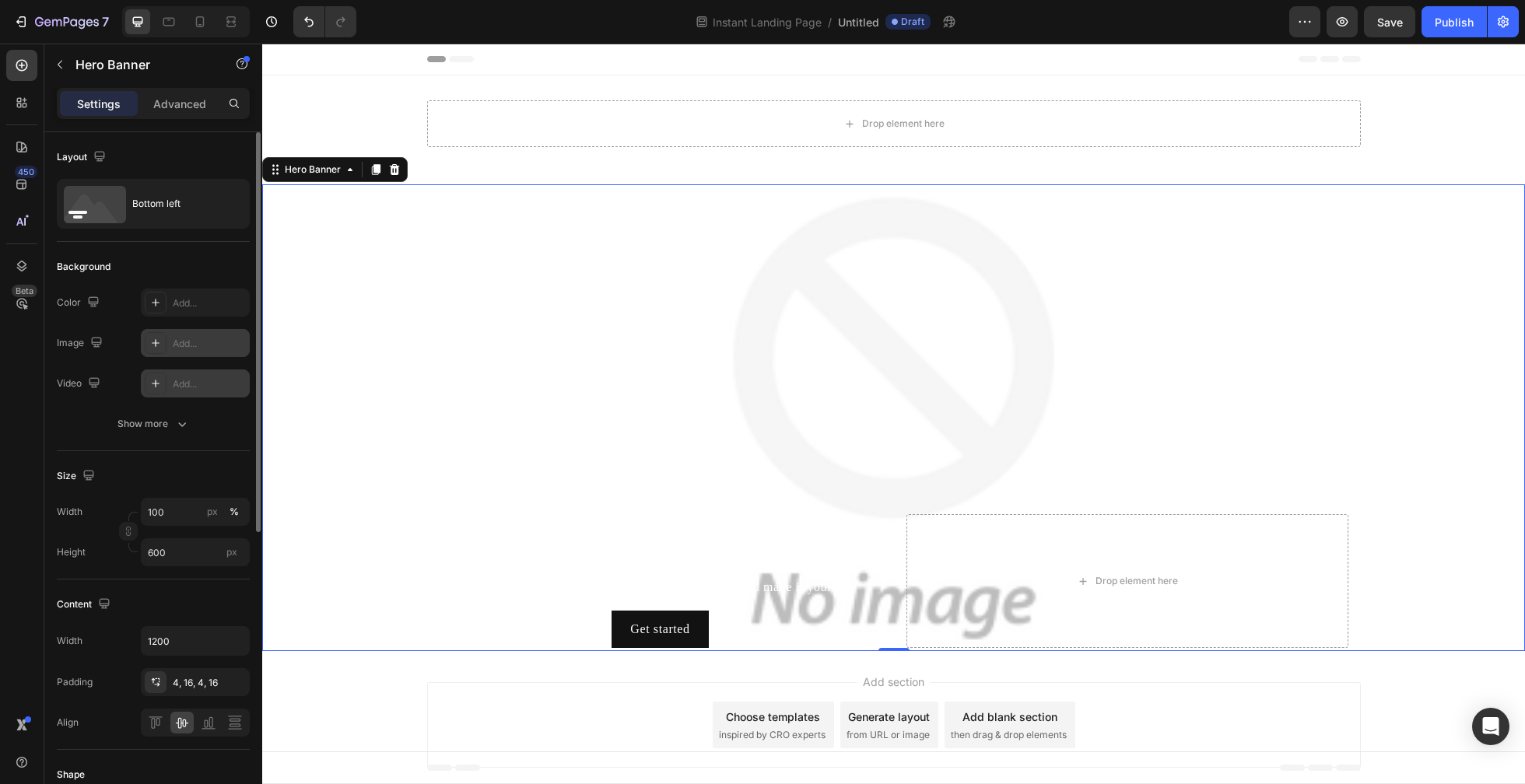 click on "Add..." at bounding box center (209, 384) 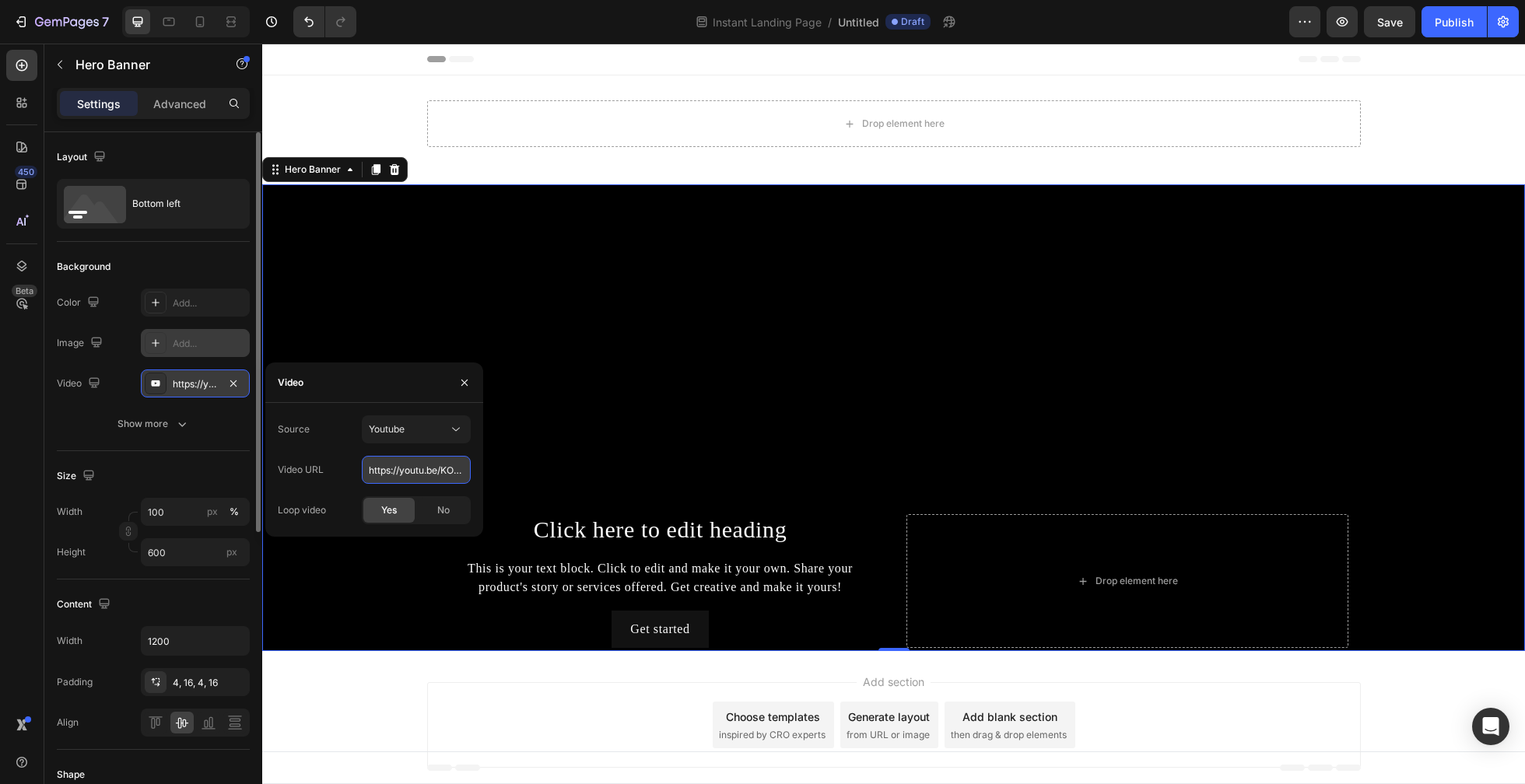 click on "https://youtu.be/KOxfzBp72uk" at bounding box center (416, 470) 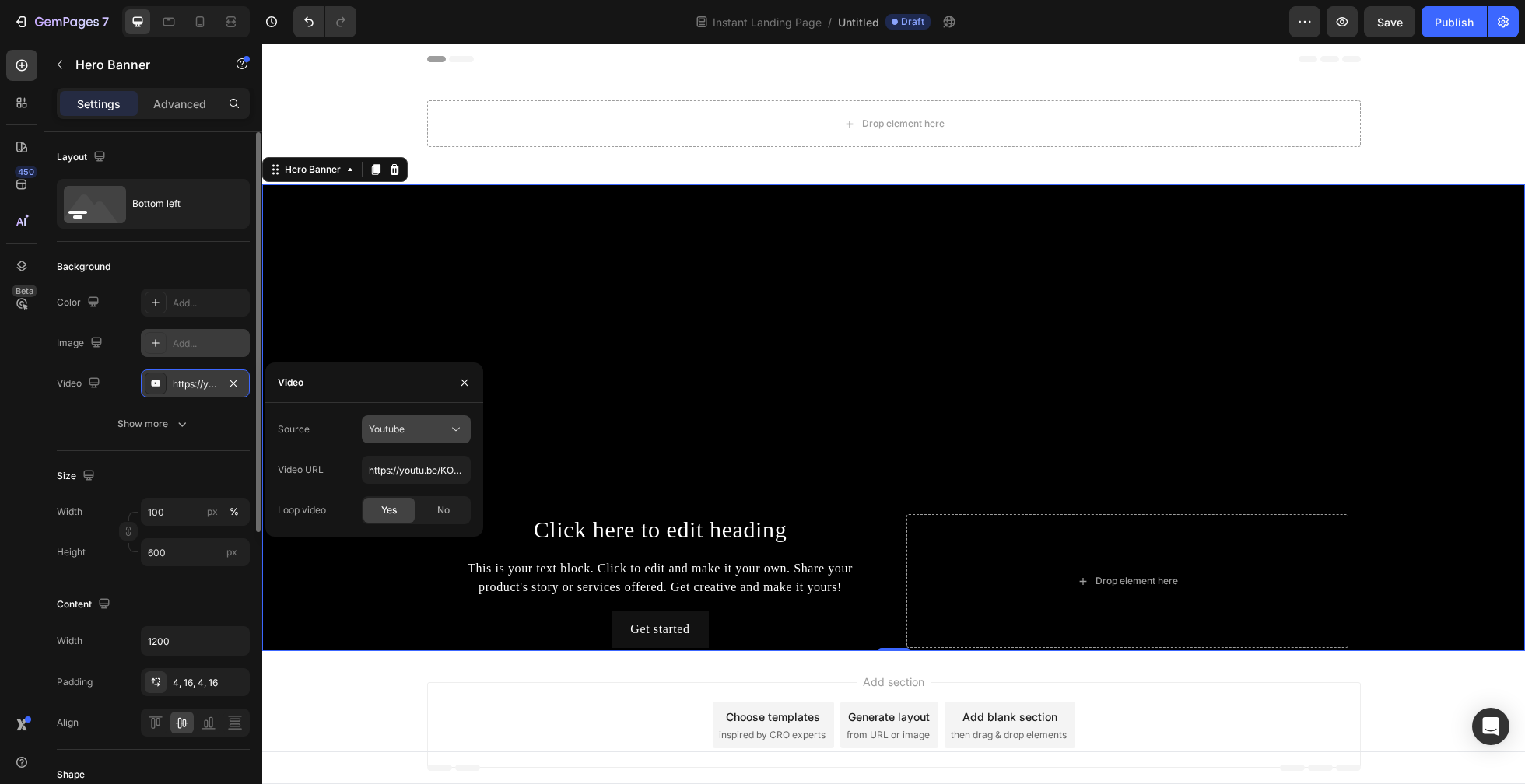 click on "Youtube" 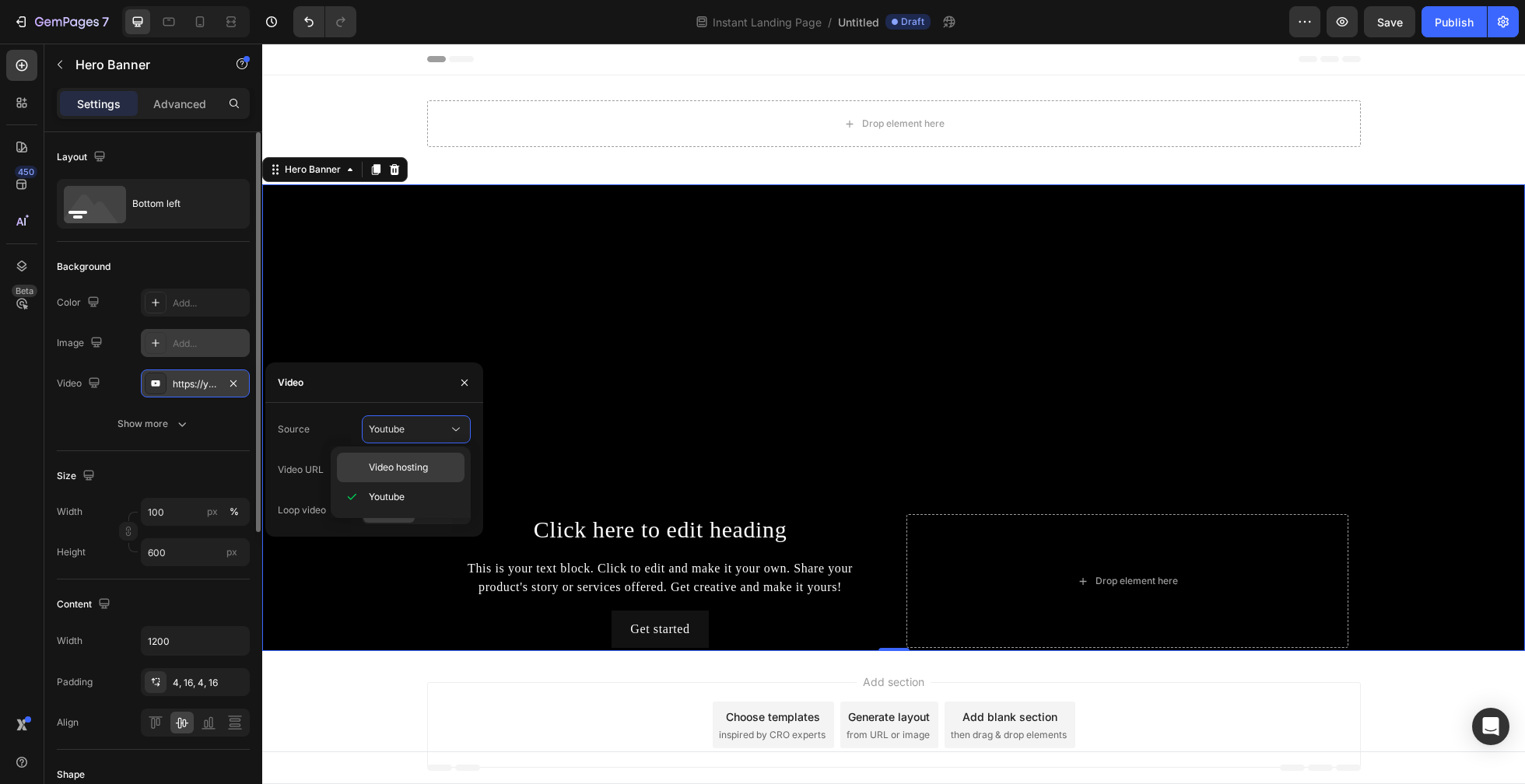 click on "Video hosting" at bounding box center [398, 467] 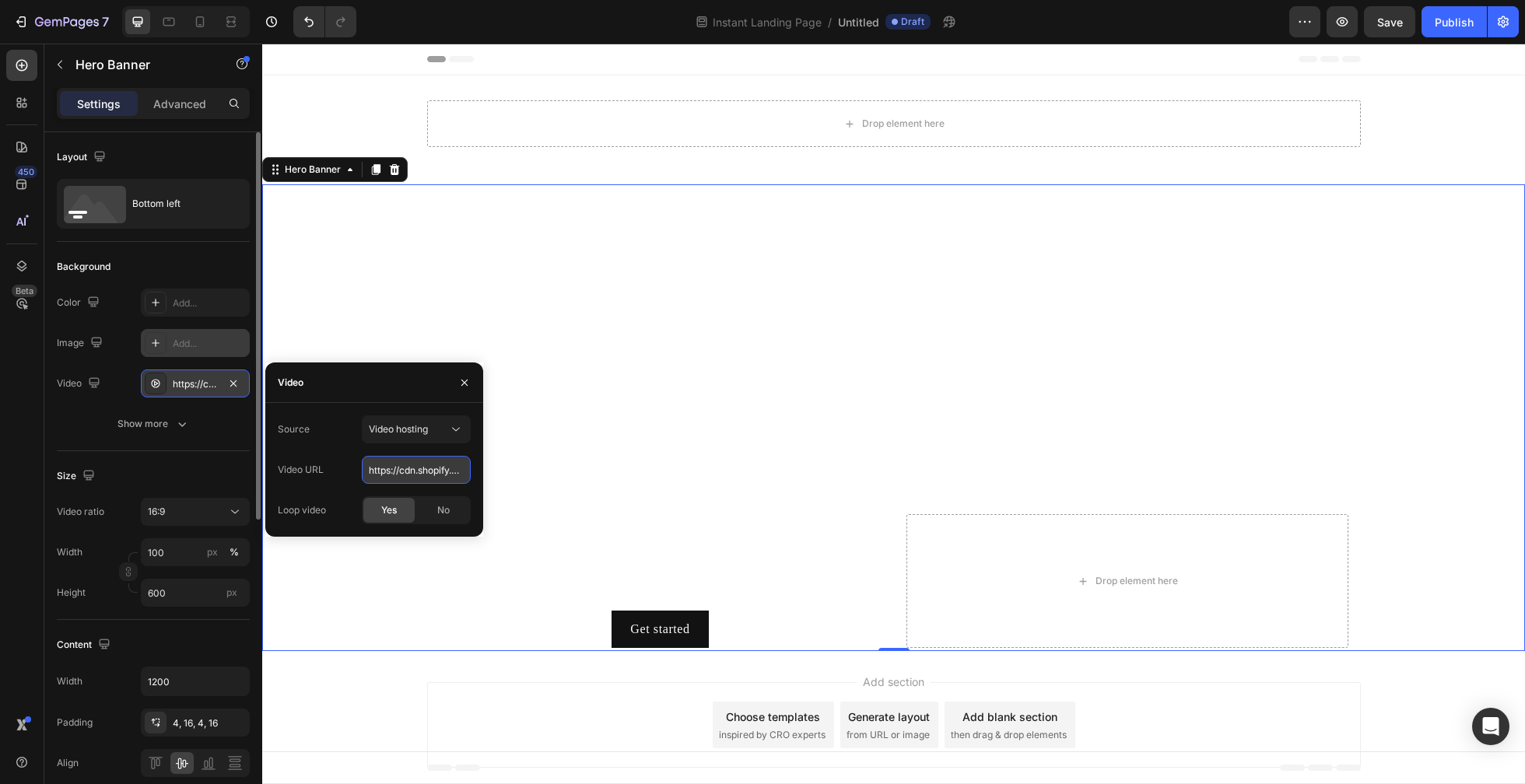 click on "https://cdn.shopify.com/videos/c/o/v/92a407d4e0c94a288eb54cac18c387dc.mp4" at bounding box center (416, 470) 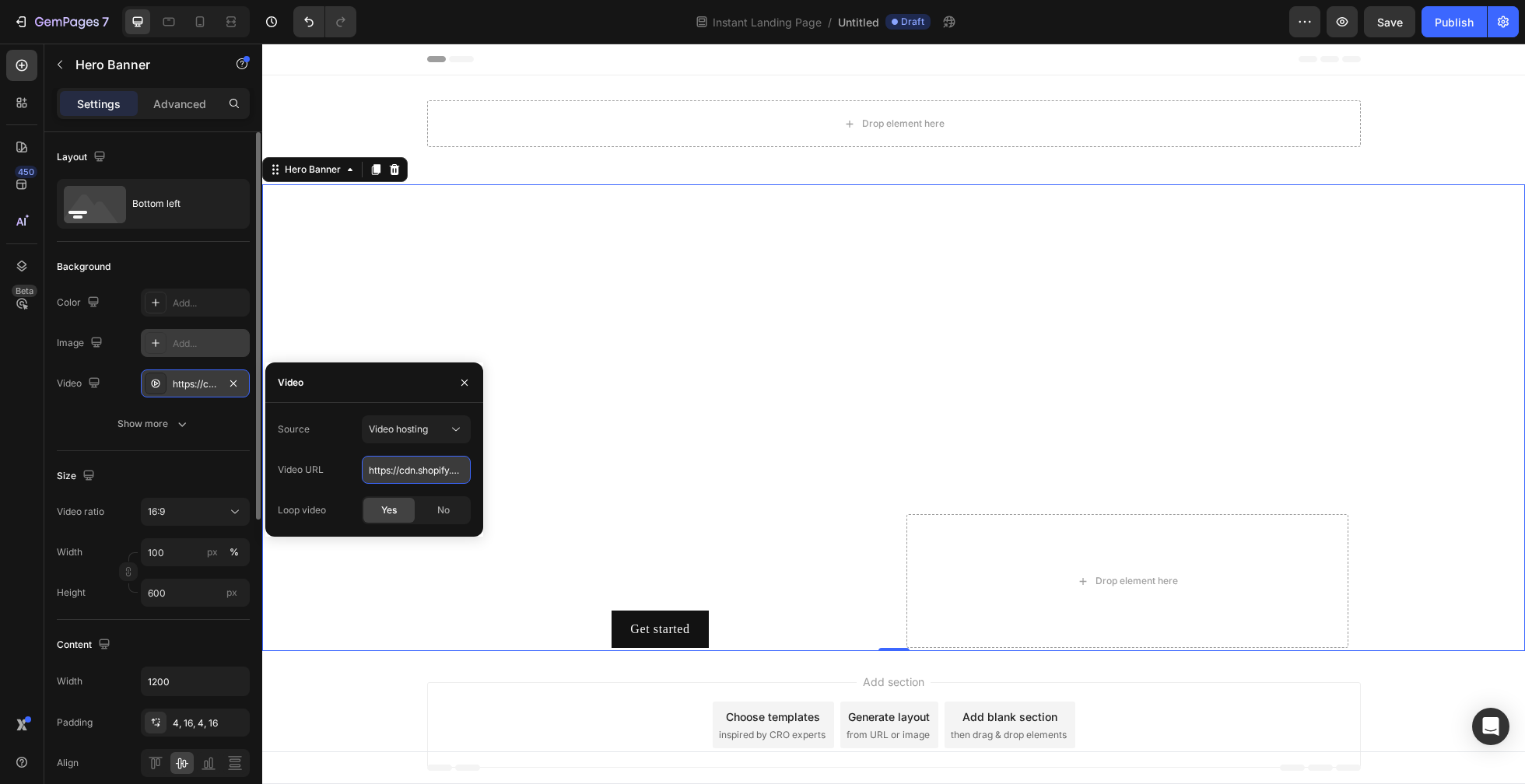 paste on "a0b1d0b770f247d2aebc4770e4a1d2dd" 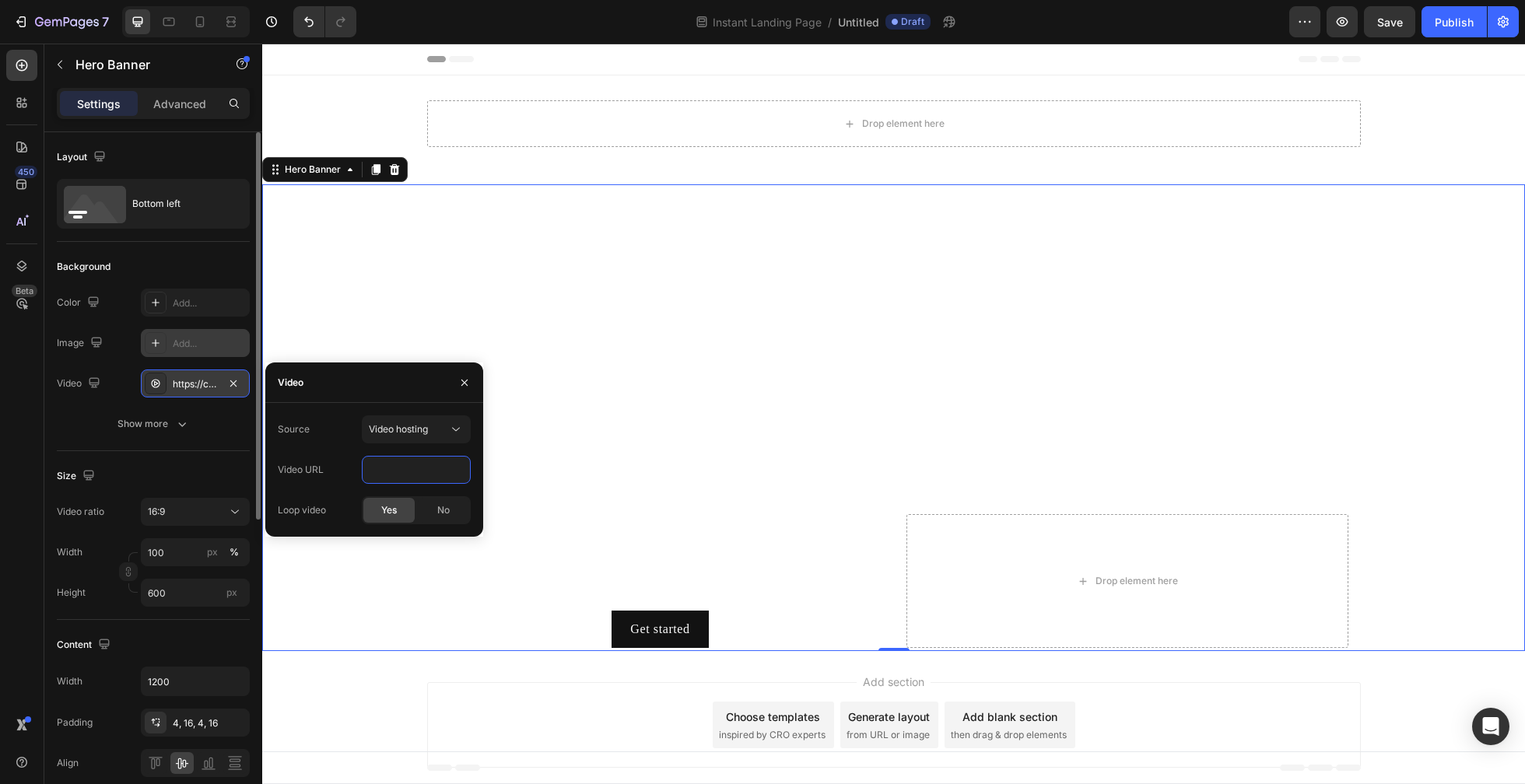type on "https://cdn.shopify.com/videos/c/o/v/a0b1d0b770f247d2aebc4770e4a1d2dd.mp4" 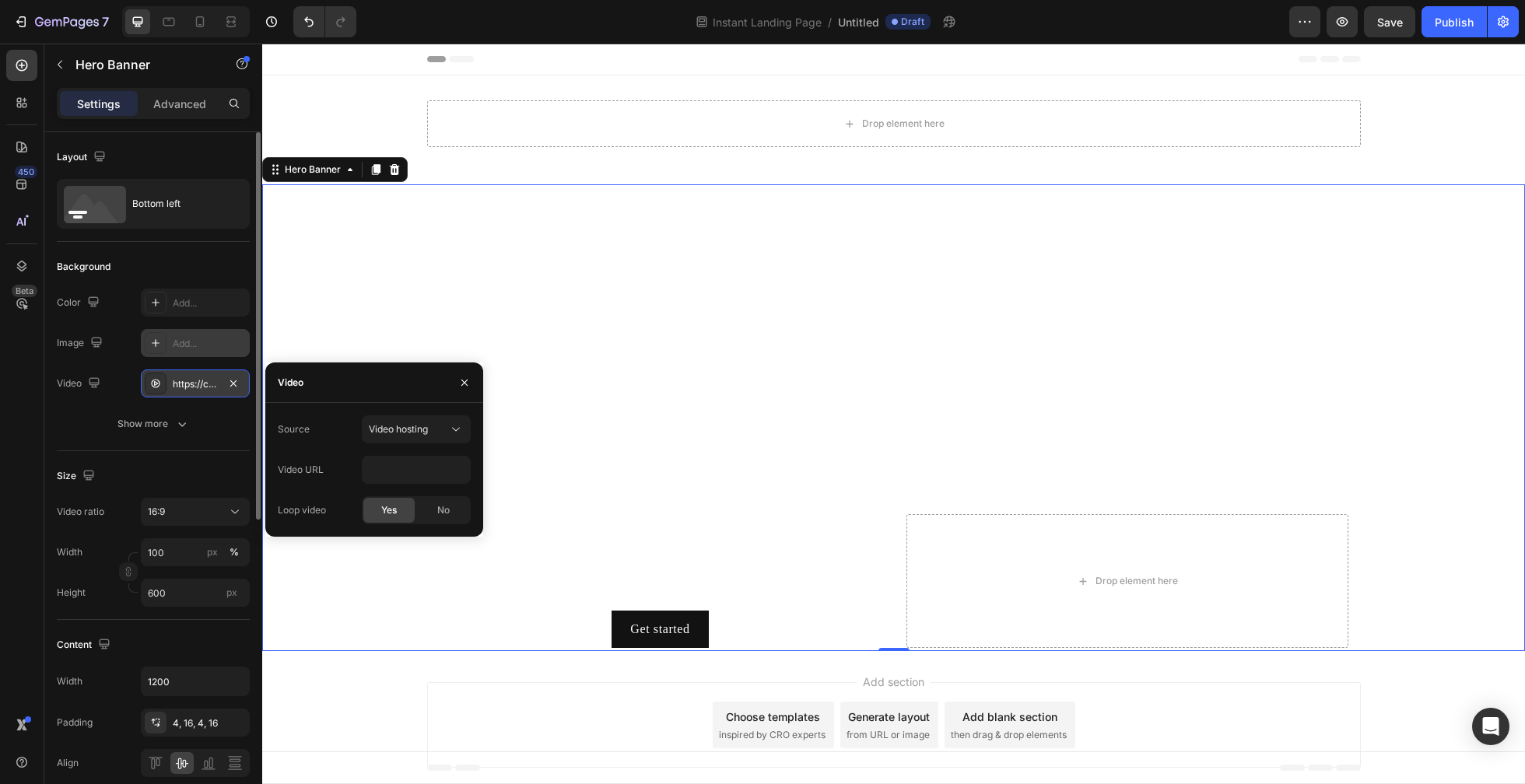 click on "Video" at bounding box center (374, 383) 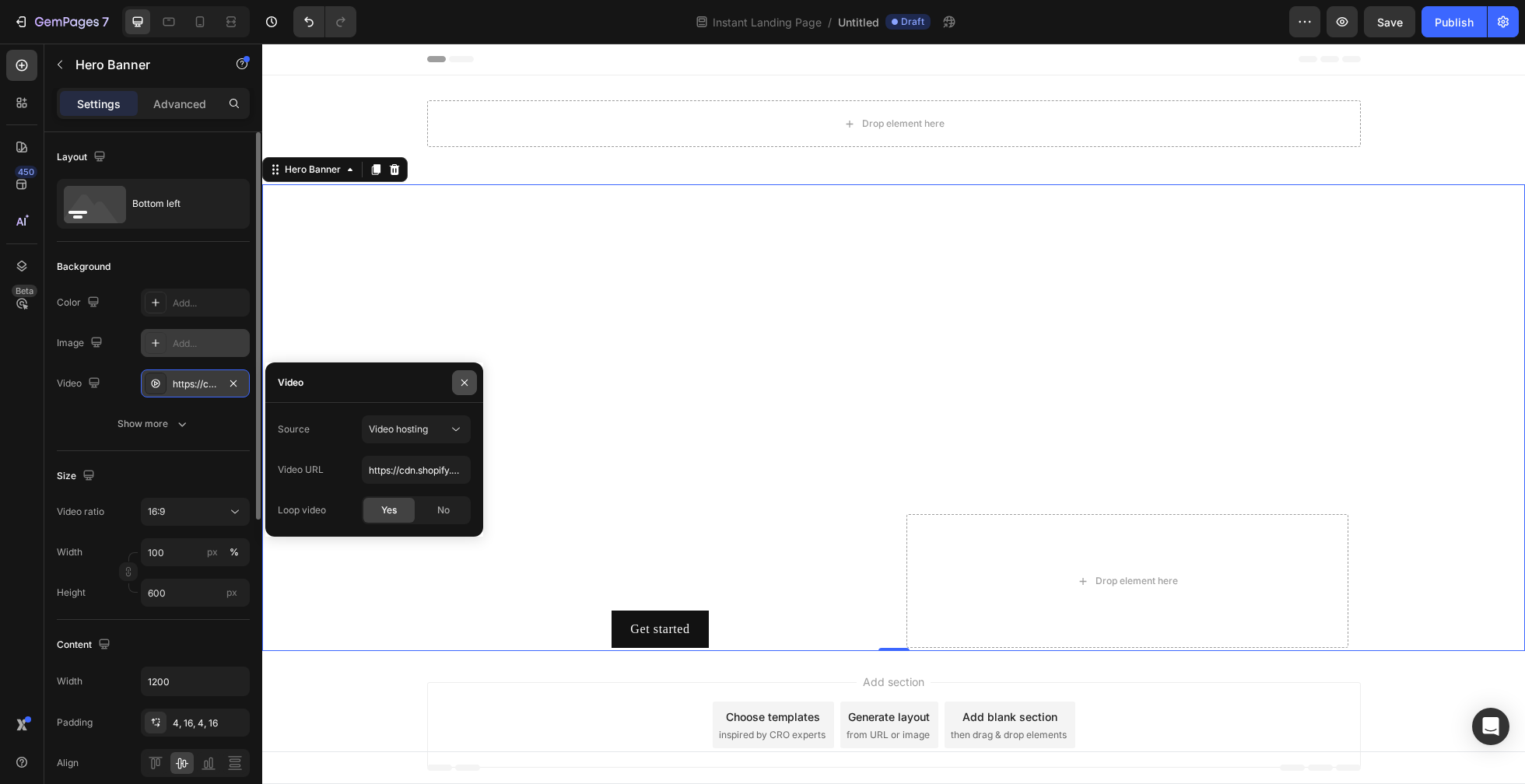 click 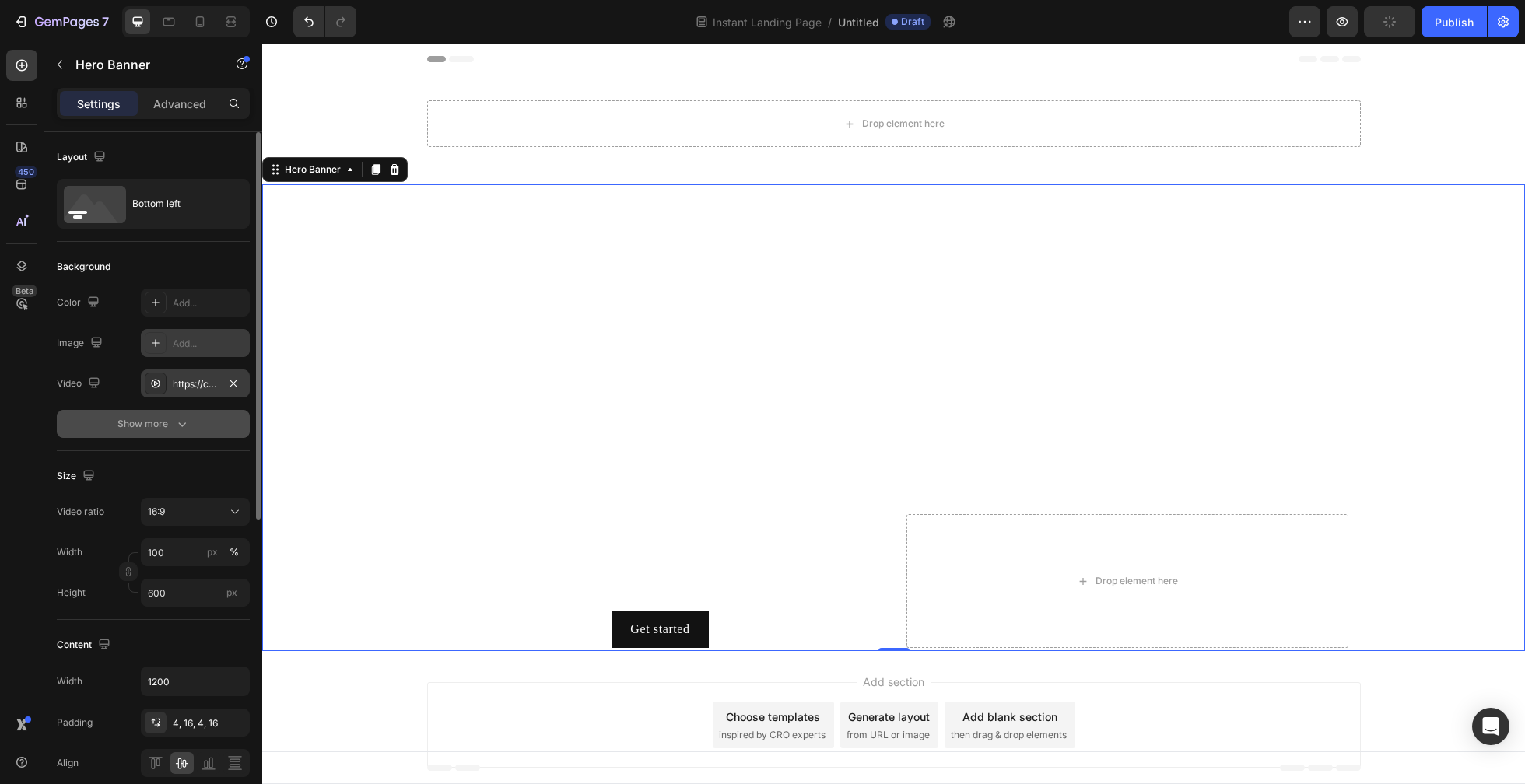 click on "Show more" at bounding box center (153, 424) 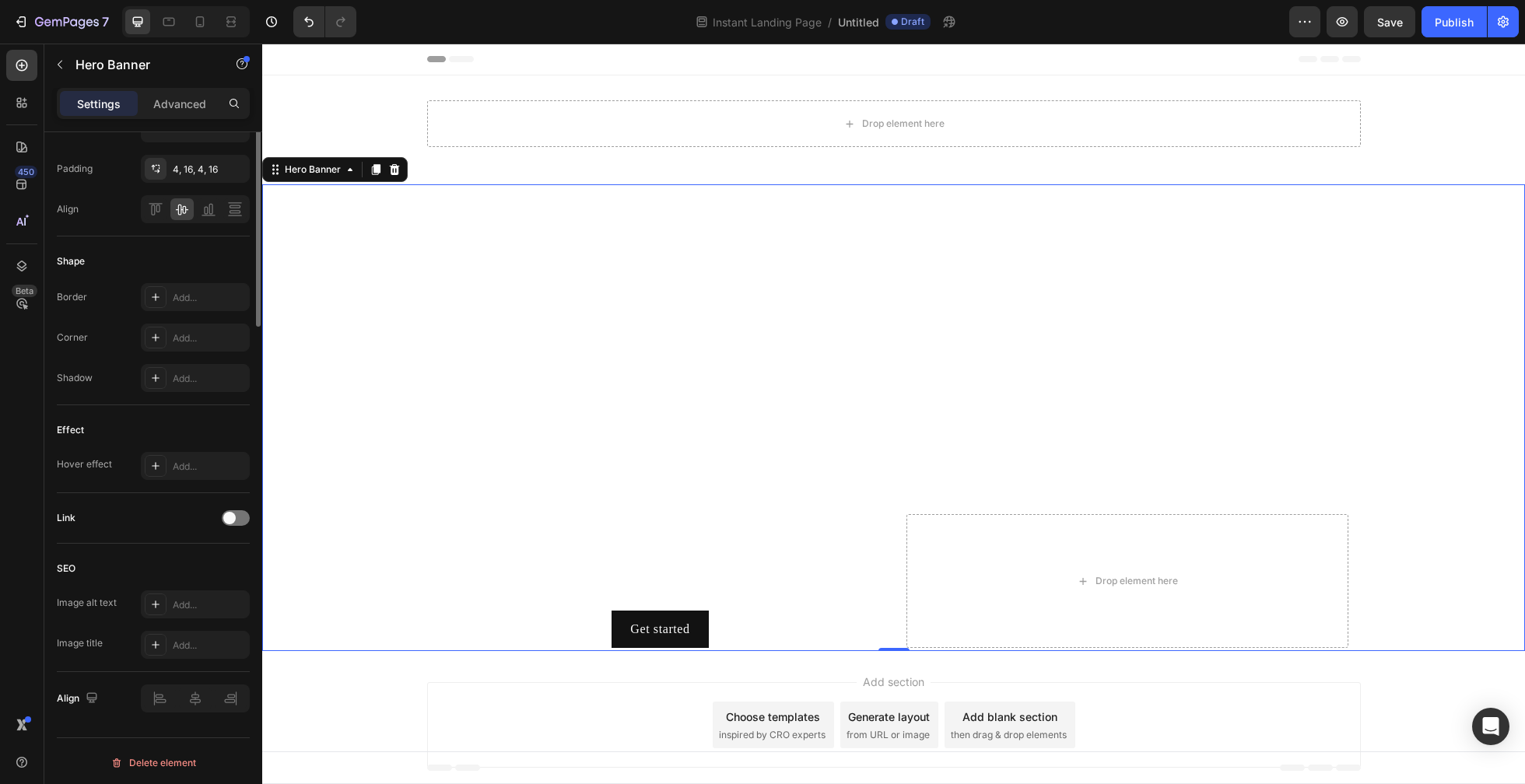 scroll, scrollTop: 0, scrollLeft: 0, axis: both 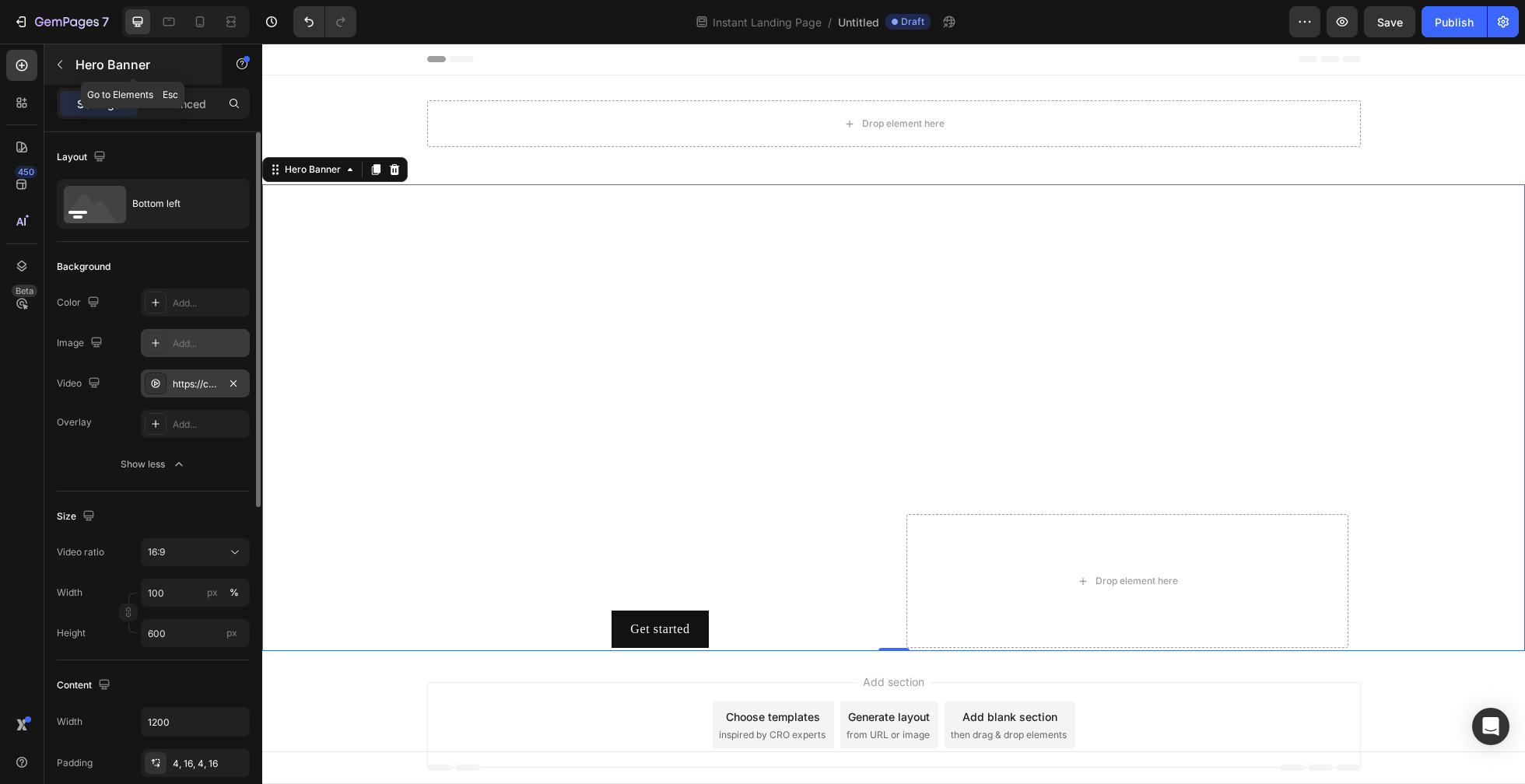 click on "Hero Banner" at bounding box center [142, 65] 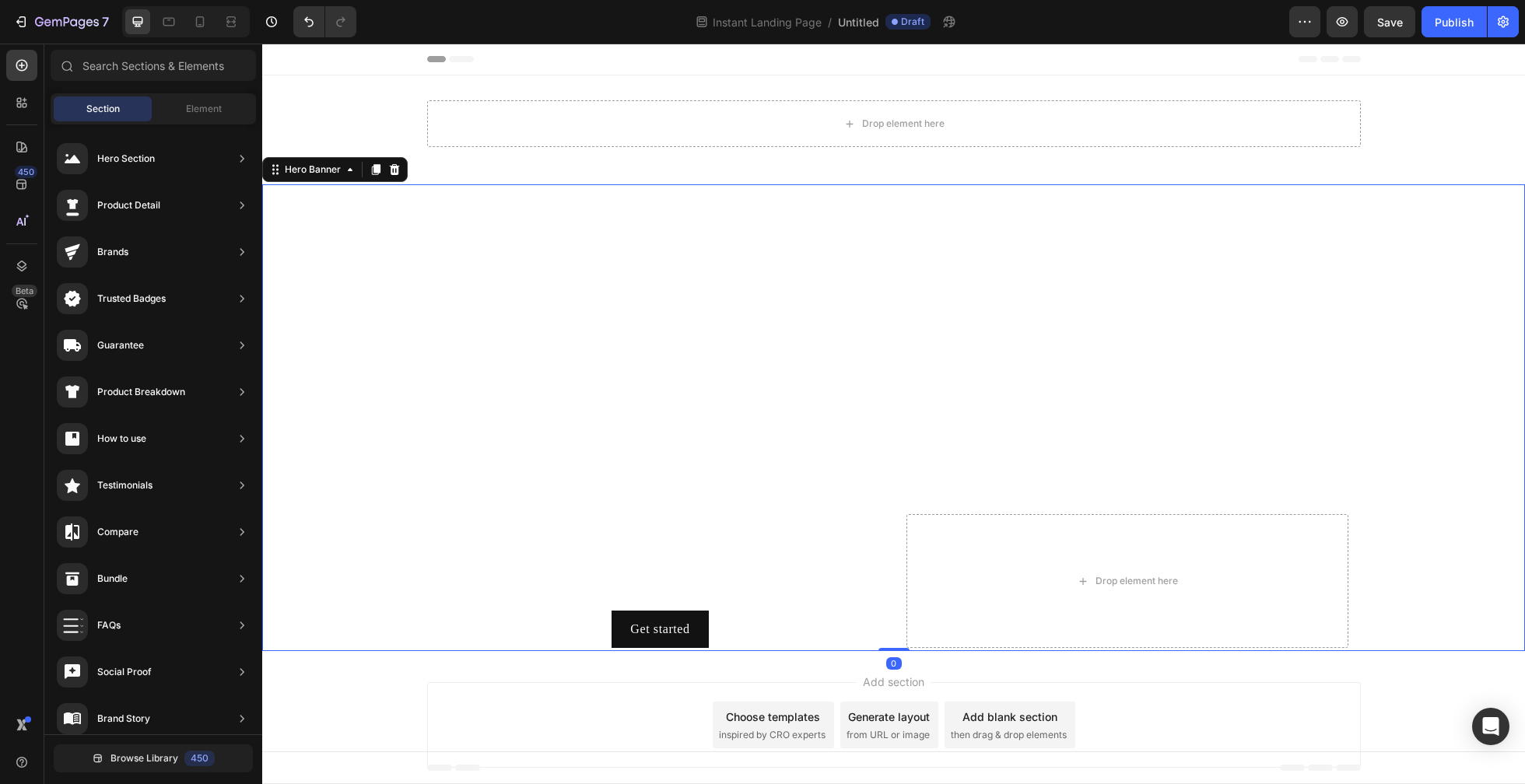 click at bounding box center [893, 539] 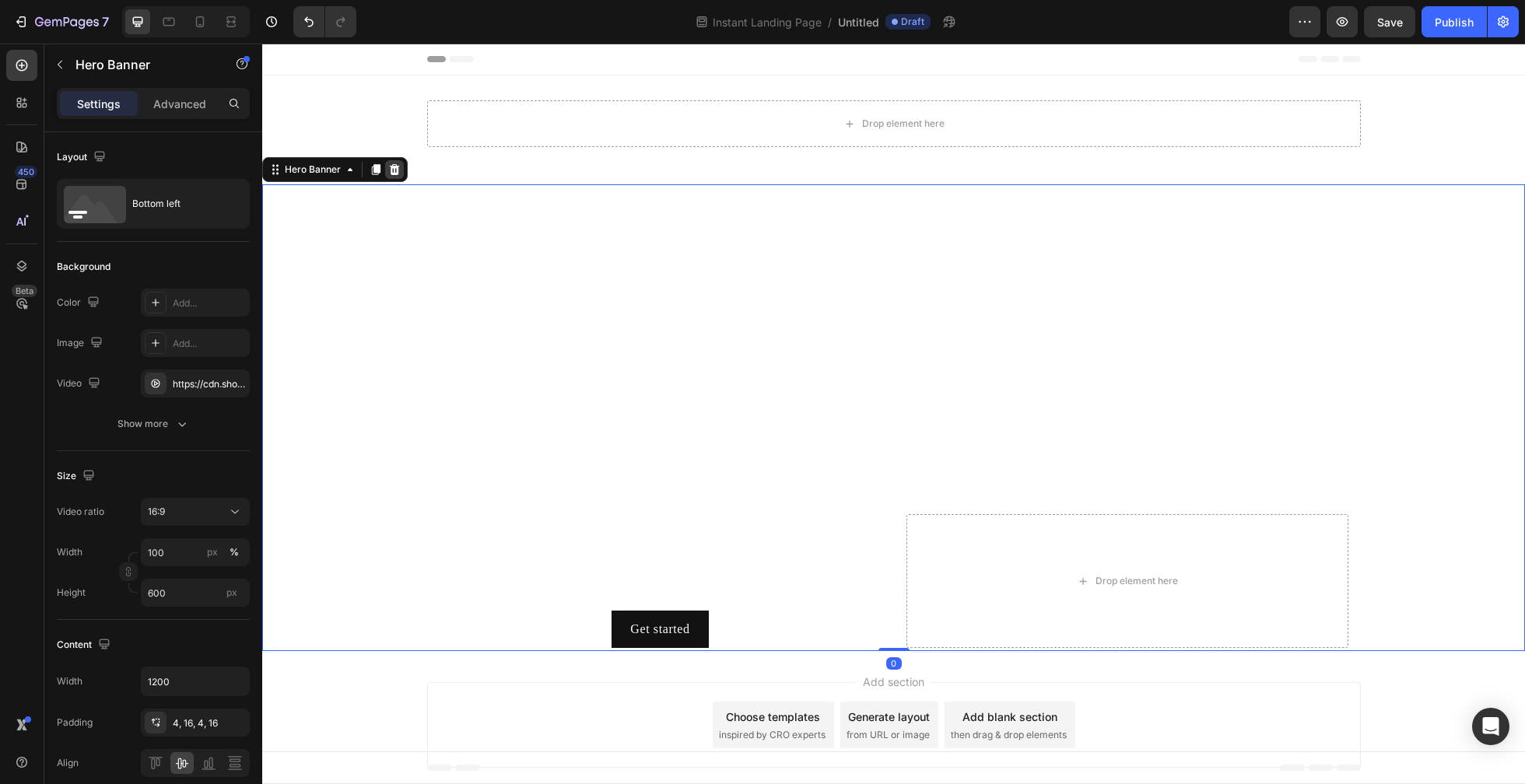 click at bounding box center (394, 170) 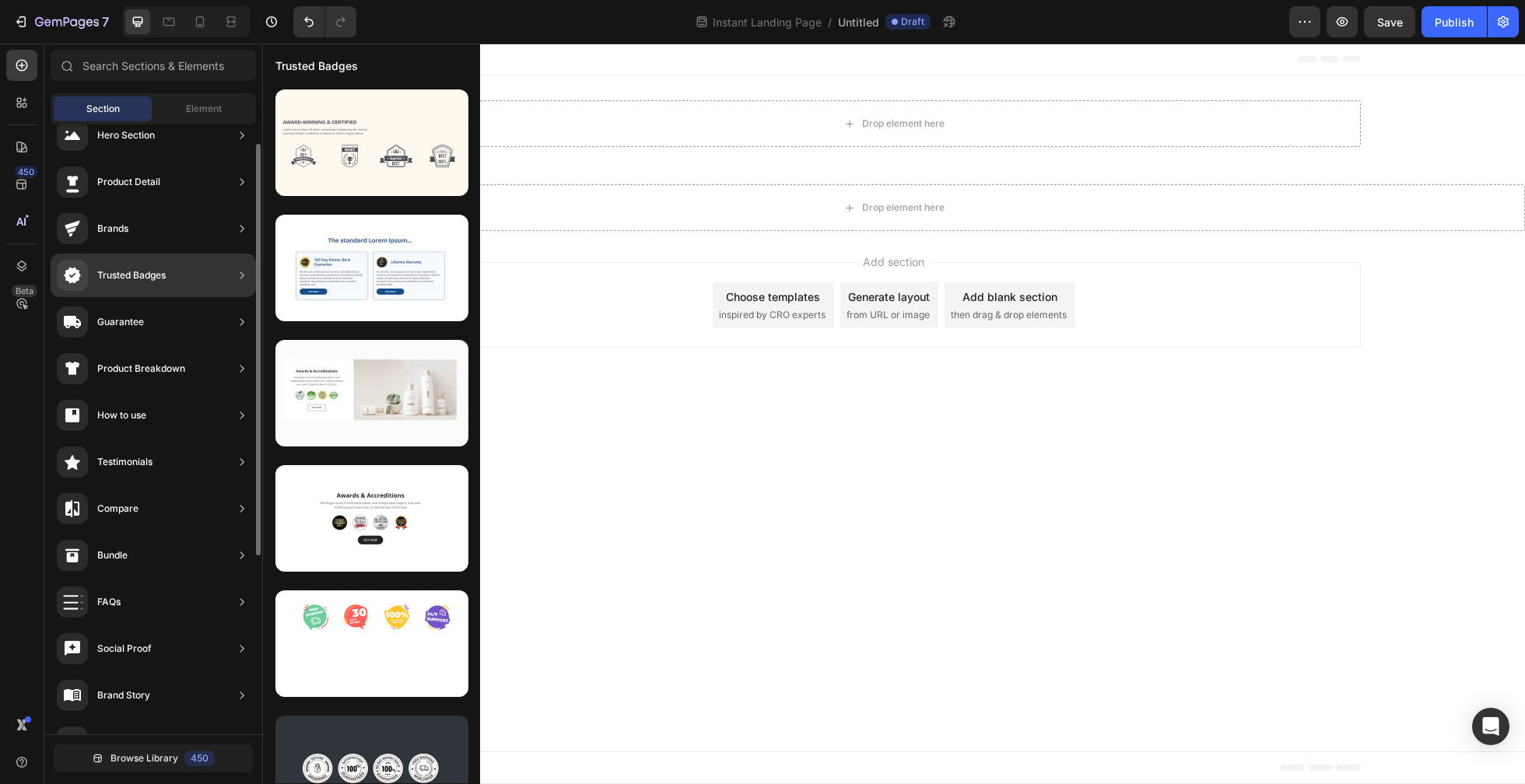 scroll, scrollTop: 32, scrollLeft: 0, axis: vertical 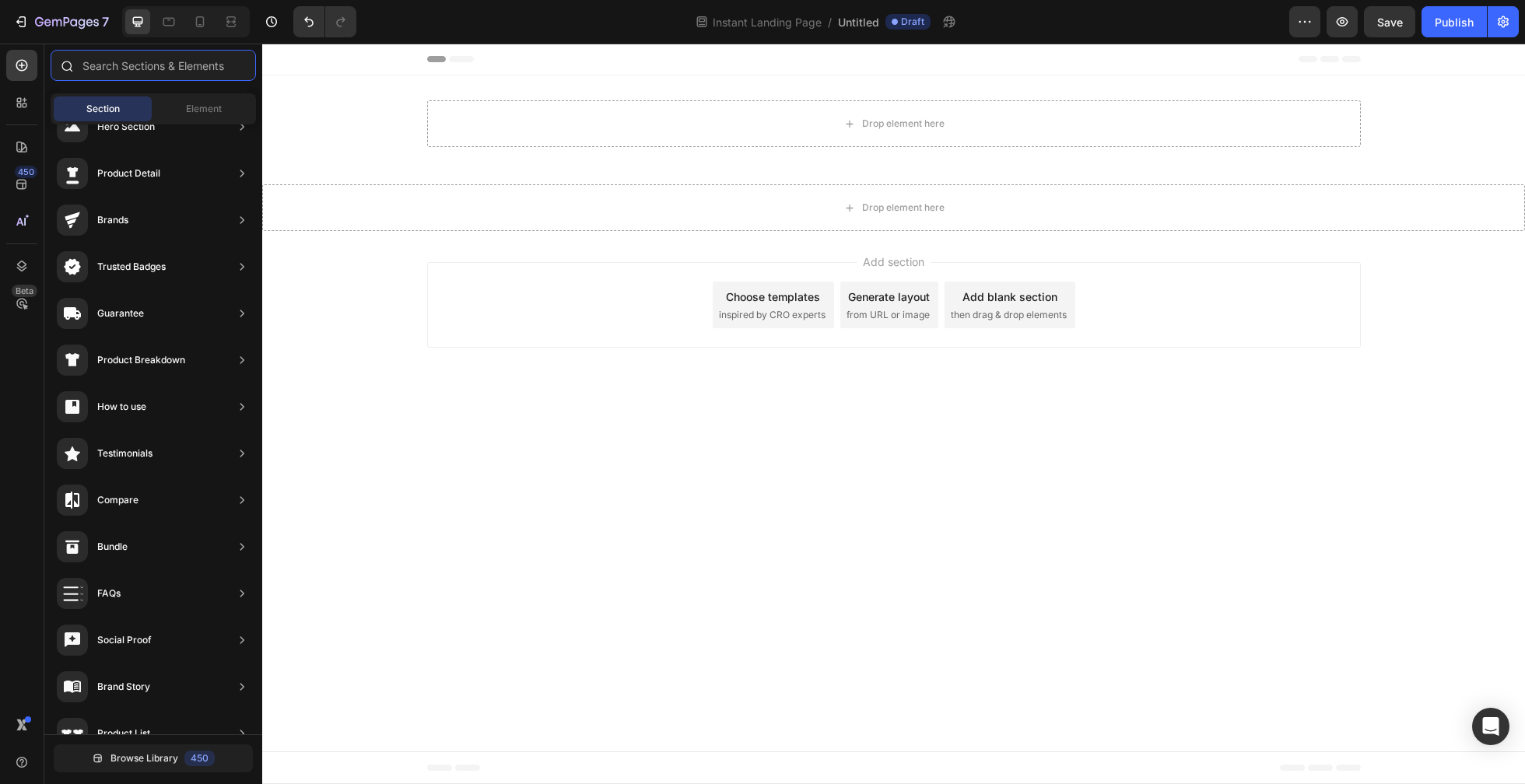 click at bounding box center (153, 65) 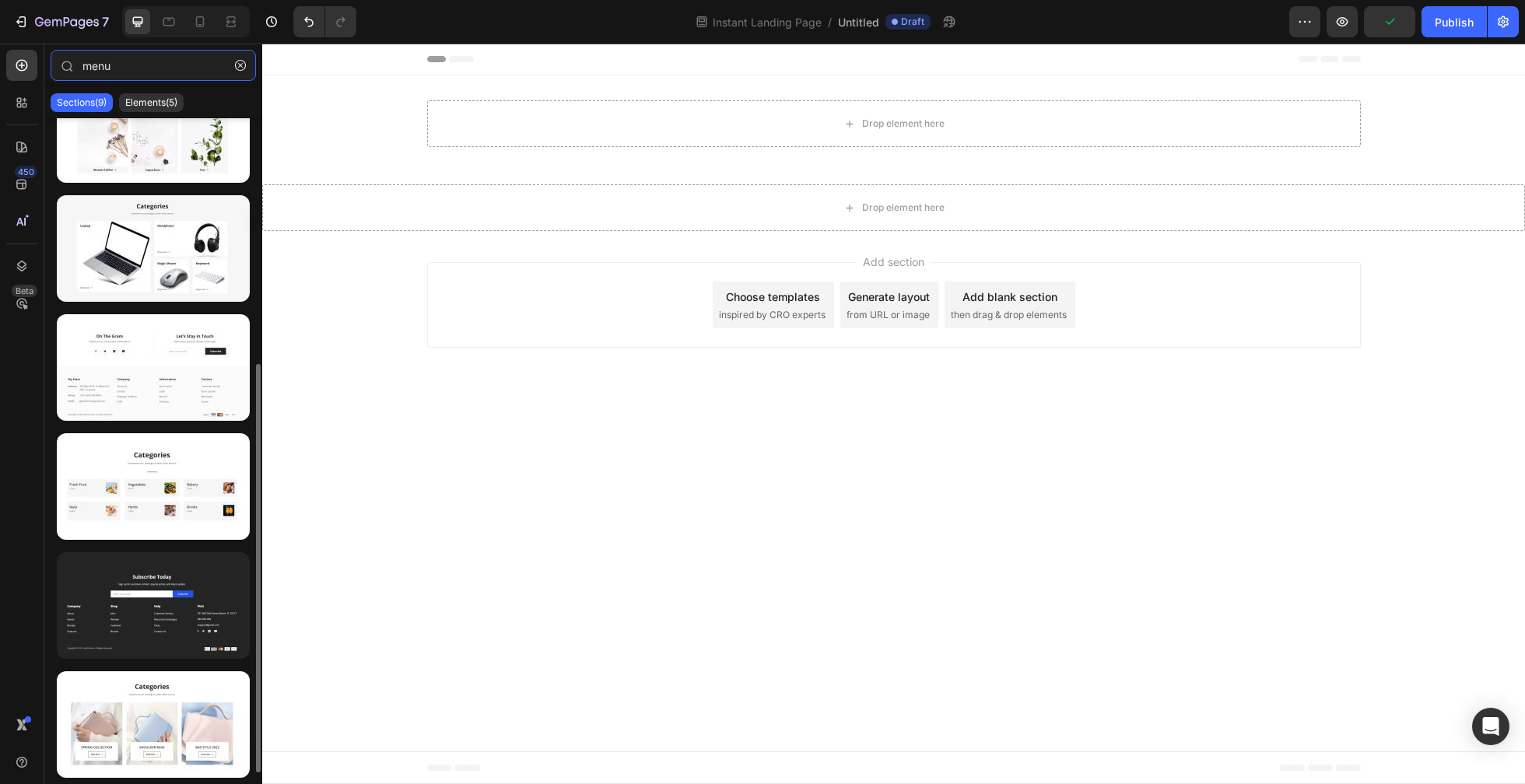 scroll, scrollTop: 0, scrollLeft: 0, axis: both 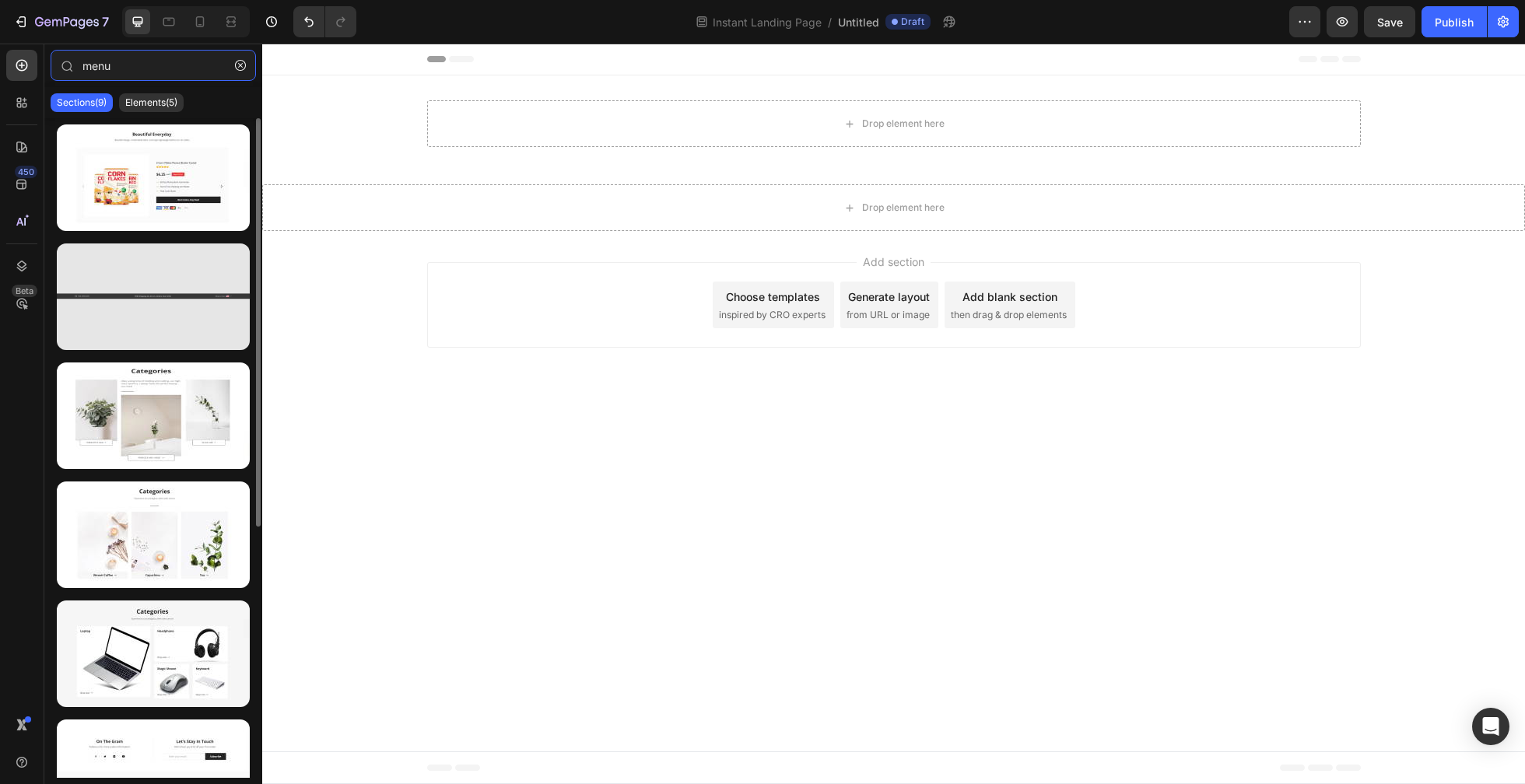 type on "menu" 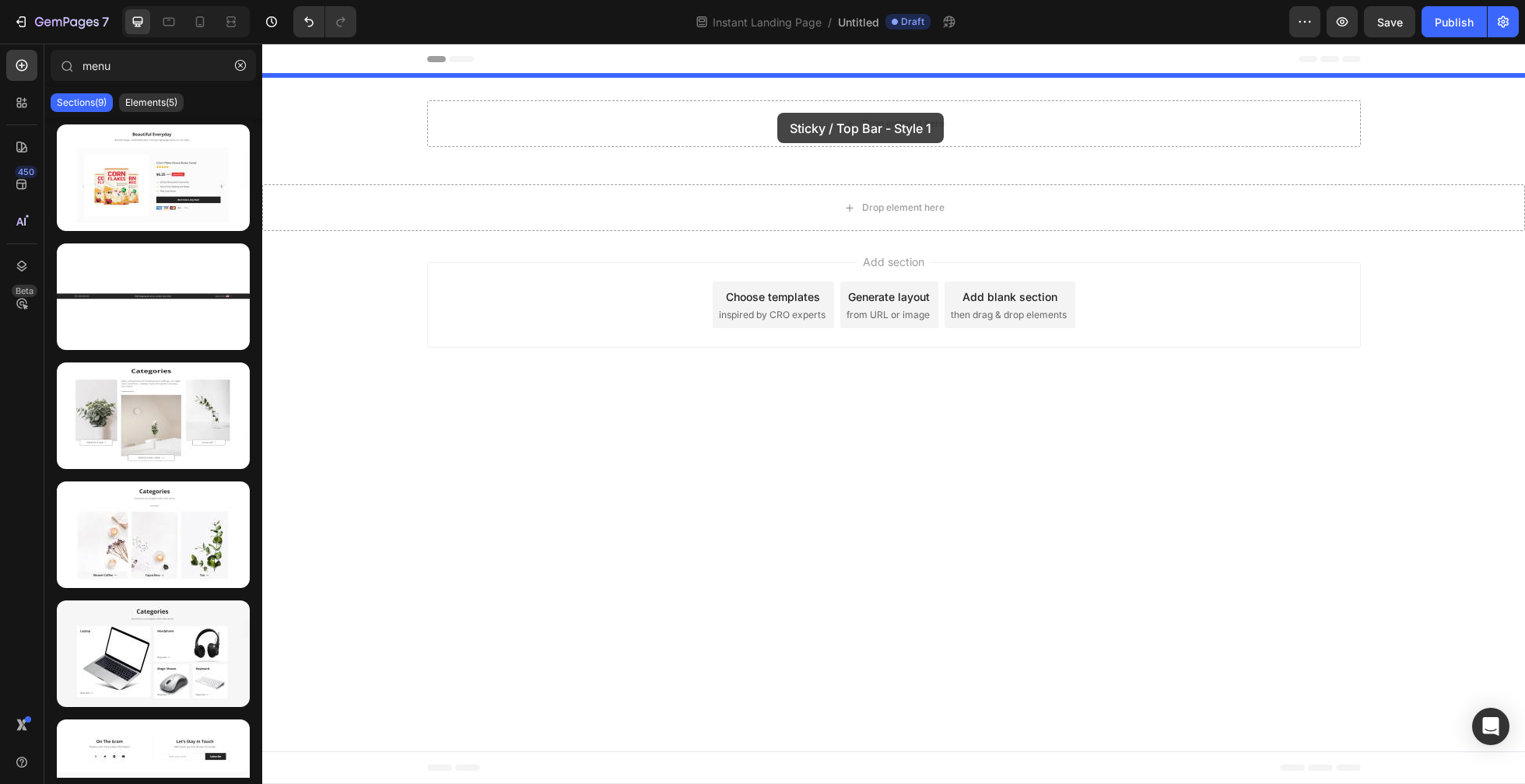 drag, startPoint x: 394, startPoint y: 342, endPoint x: 777, endPoint y: 113, distance: 446.2398 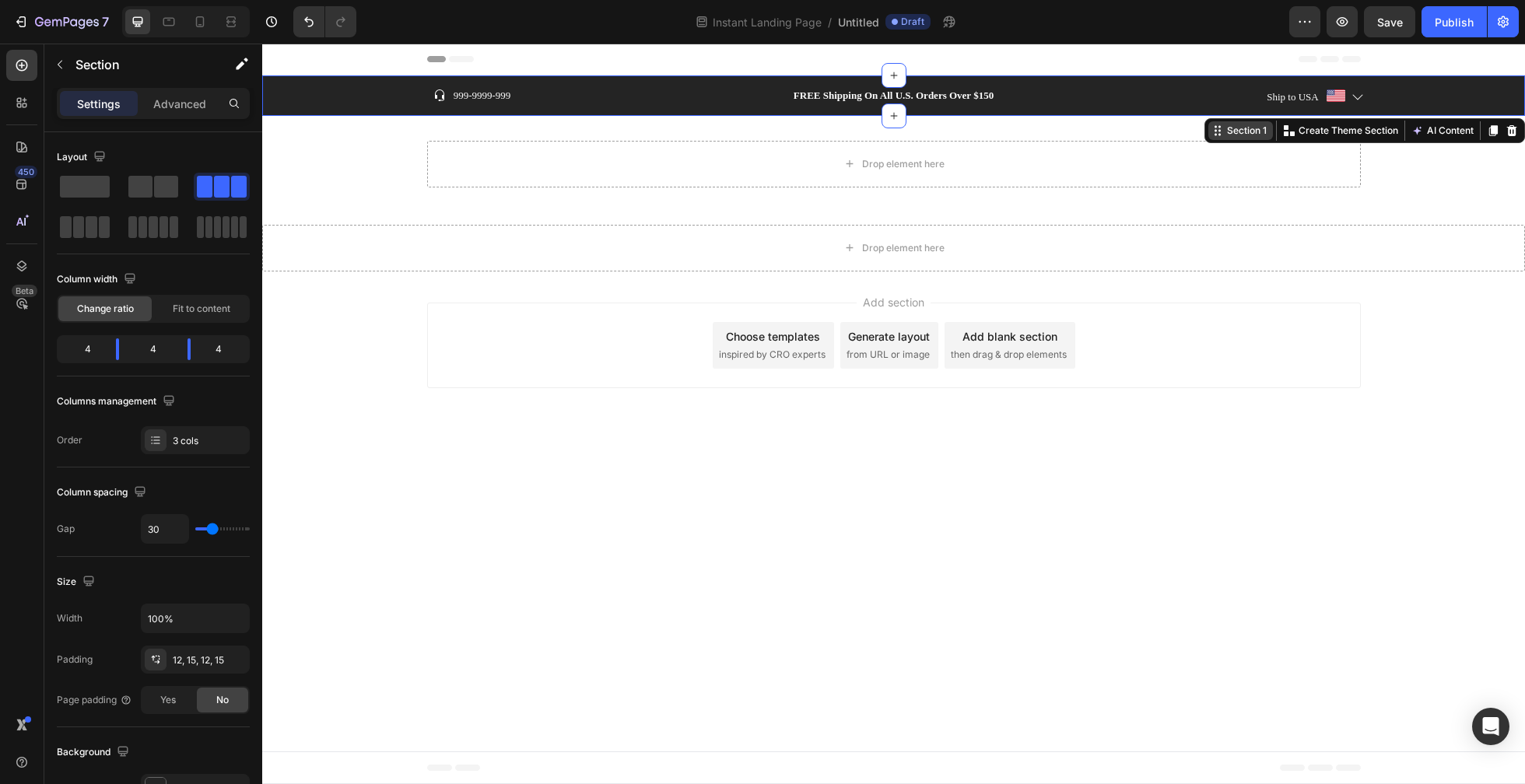 click on "Section 1" at bounding box center [1246, 131] 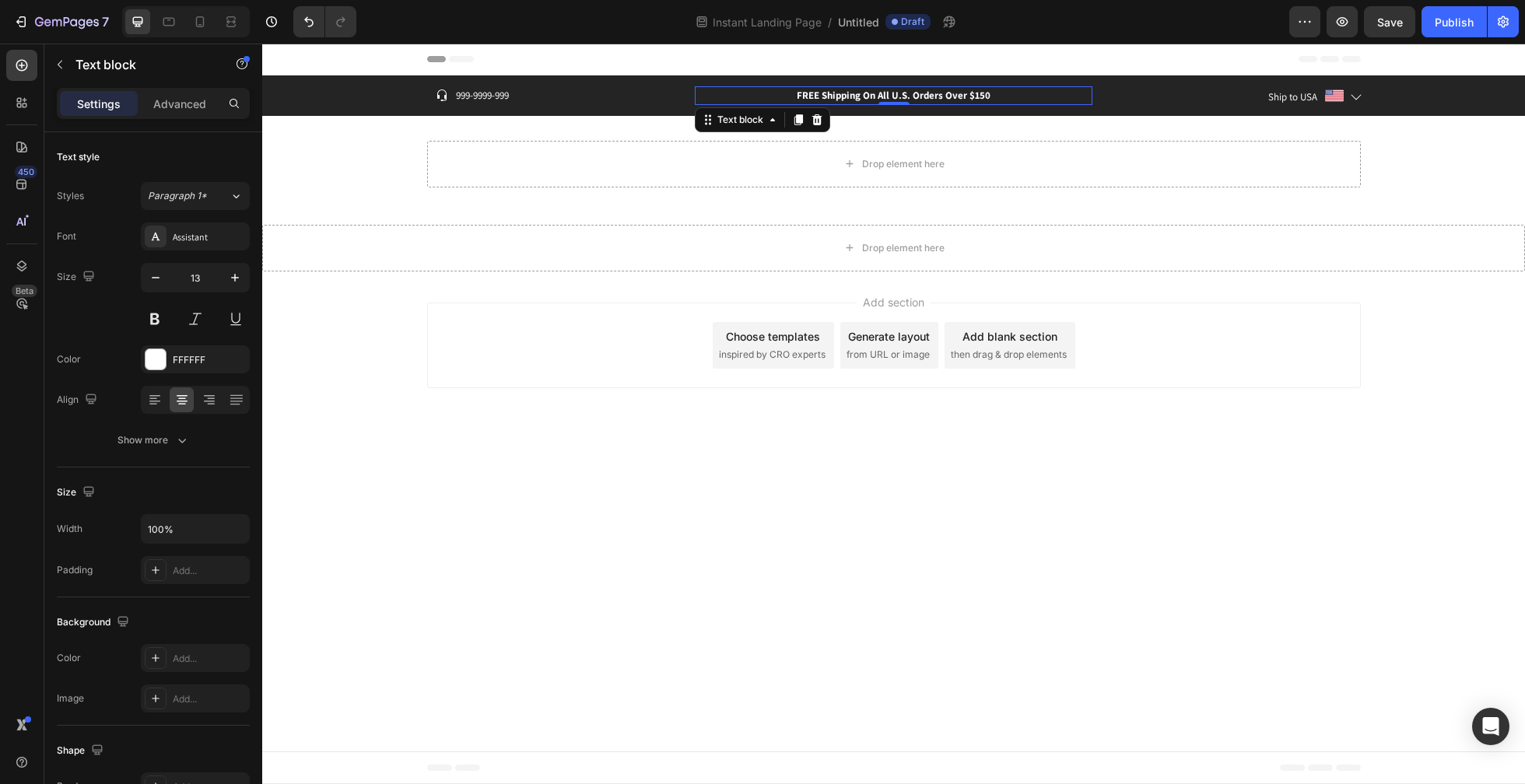 click on "FREE Shipping On All U.S. Orders Over $150" at bounding box center (893, 96) 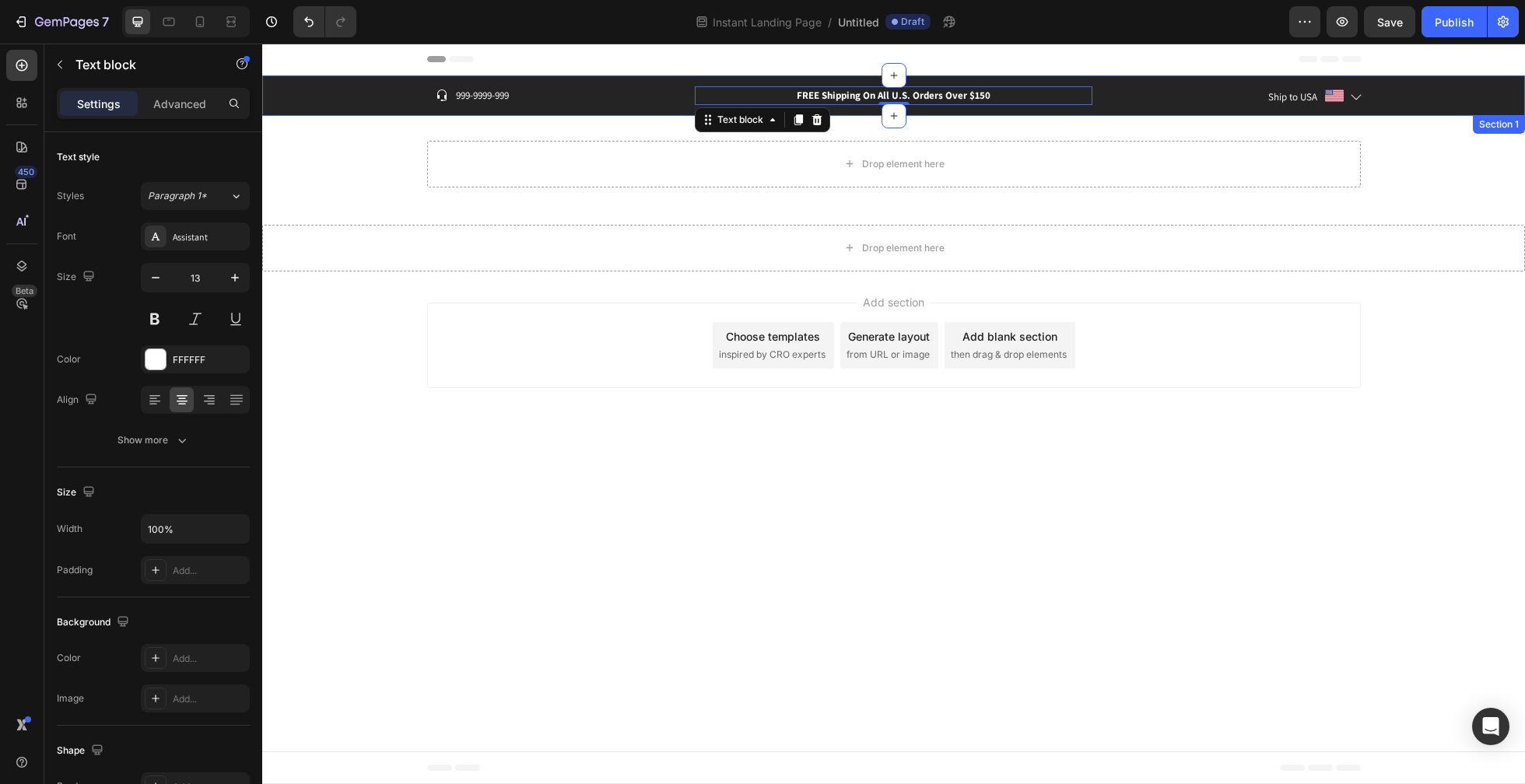 click on "Icon [PHONE] Text block Row FREE Shipping On All U.S. Orders Over $150 Text block   0 Ship to USA Text block Image
Icon Row Section 1" at bounding box center (893, 96) 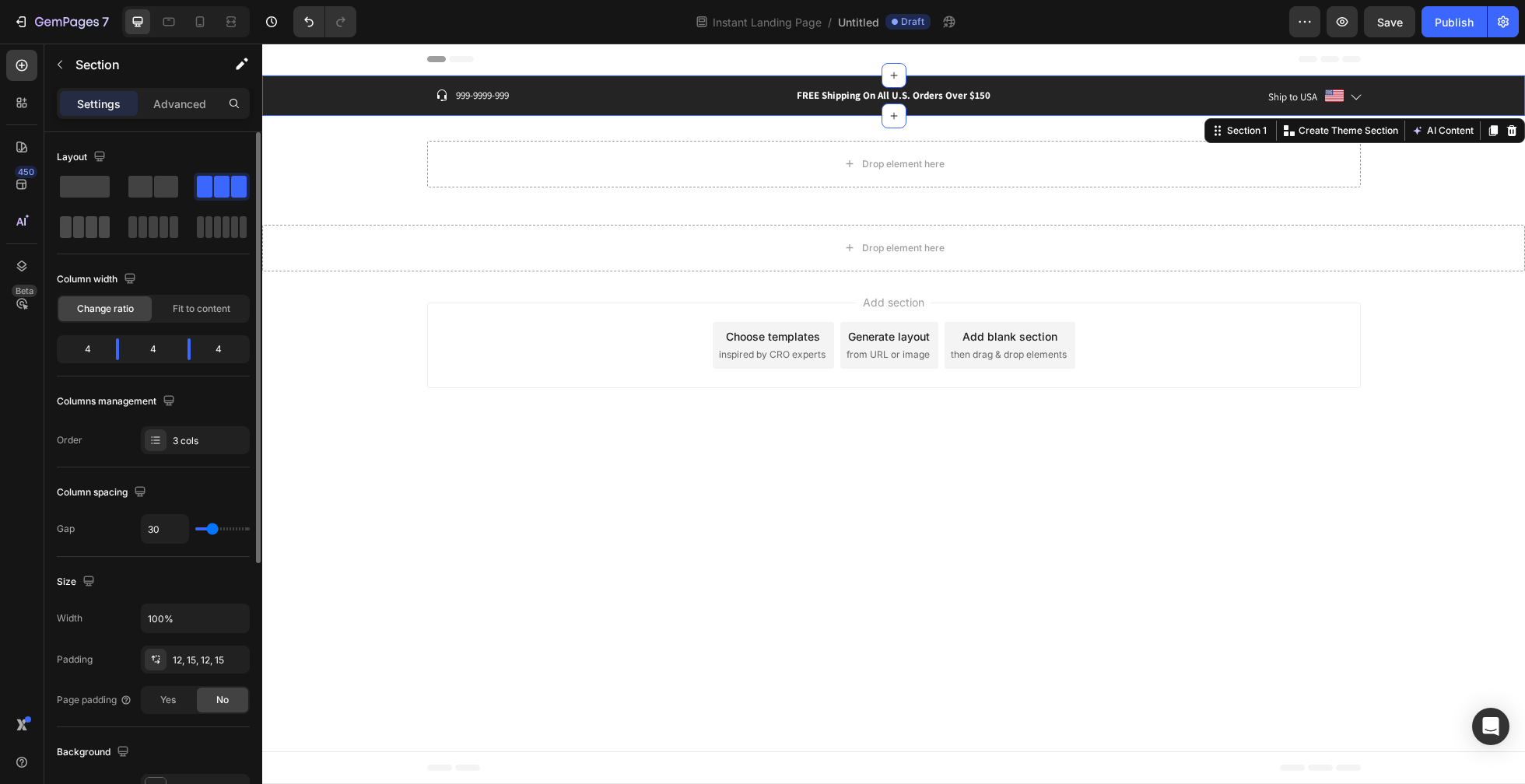 click 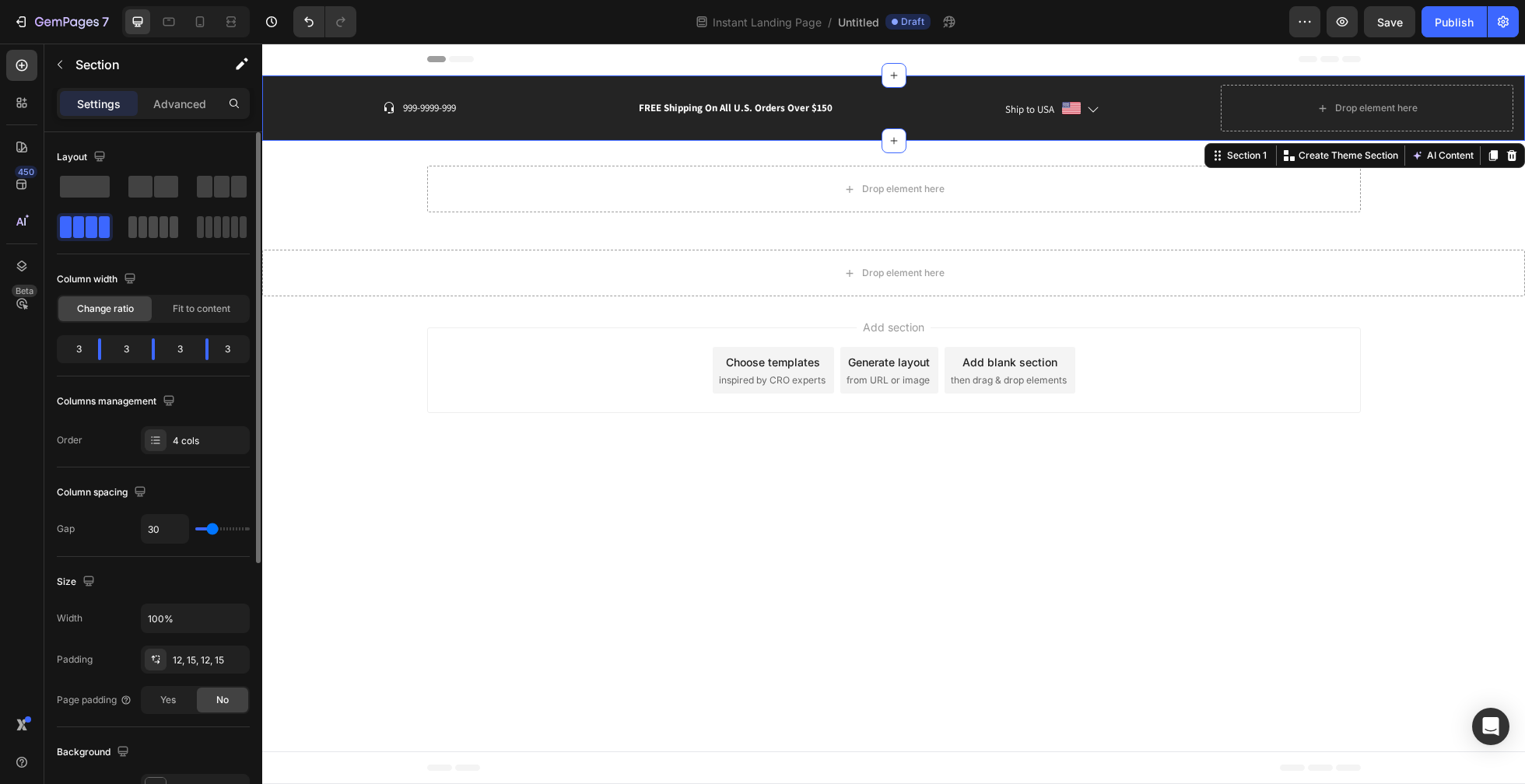 click 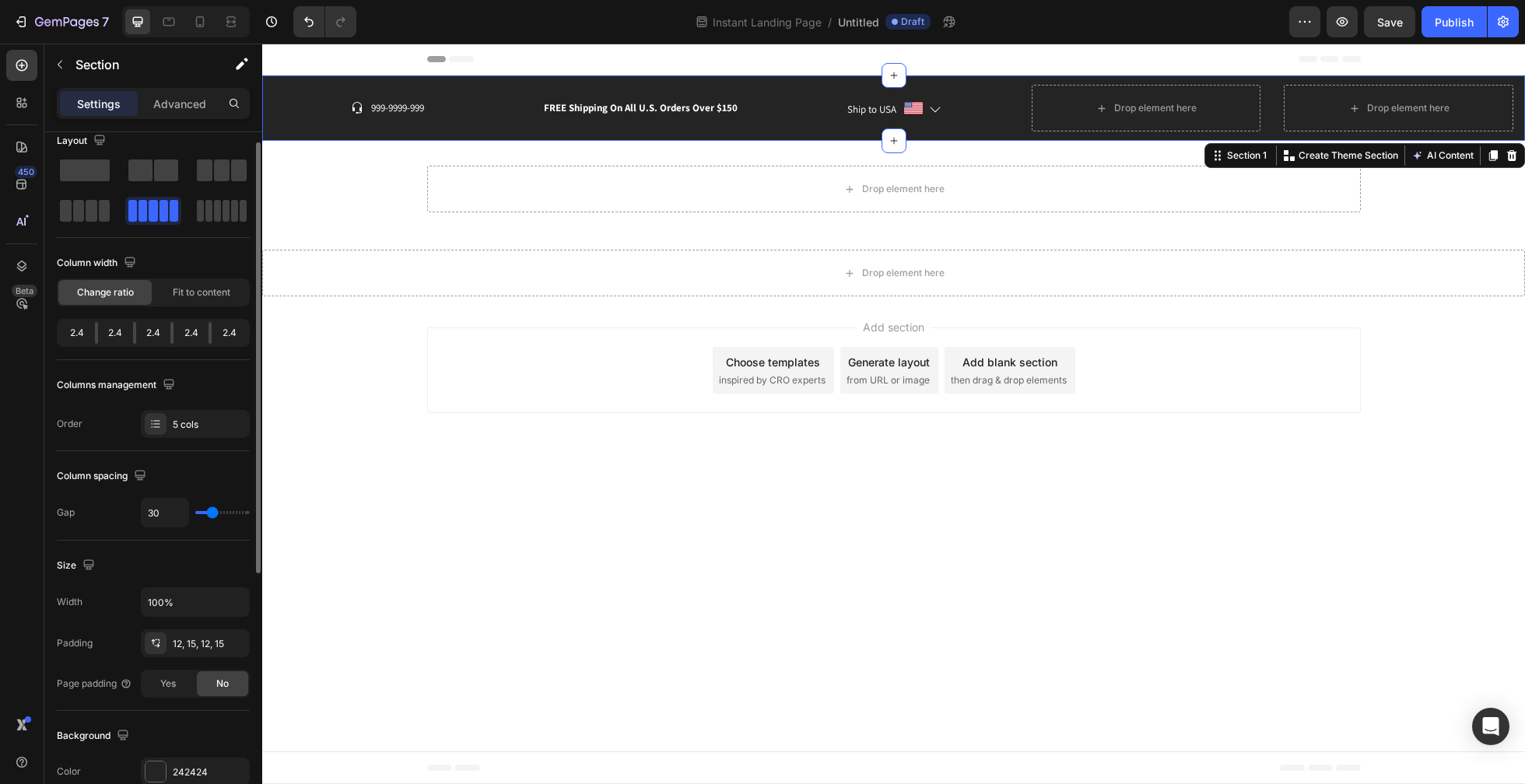 scroll, scrollTop: 19, scrollLeft: 0, axis: vertical 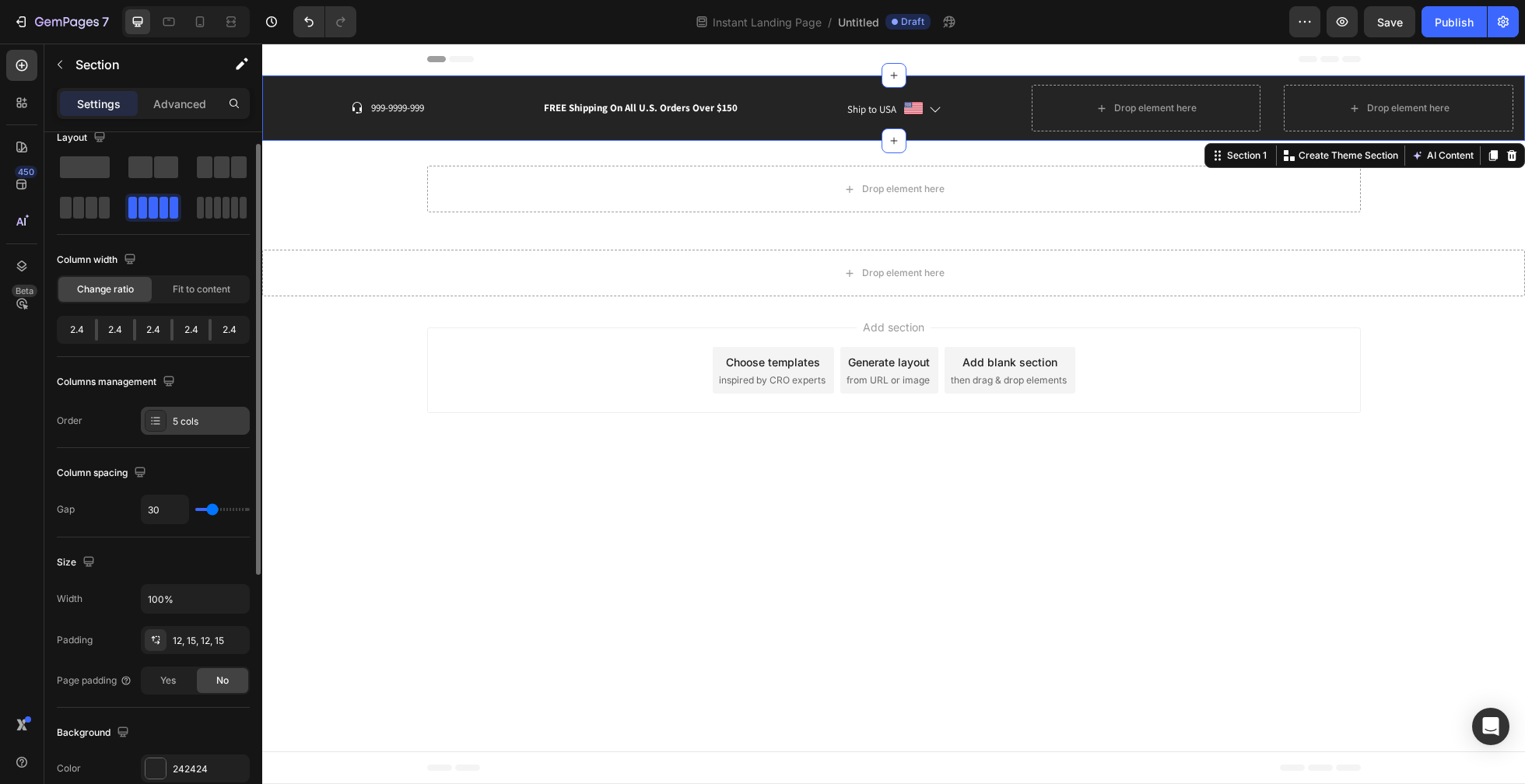 click at bounding box center (156, 421) 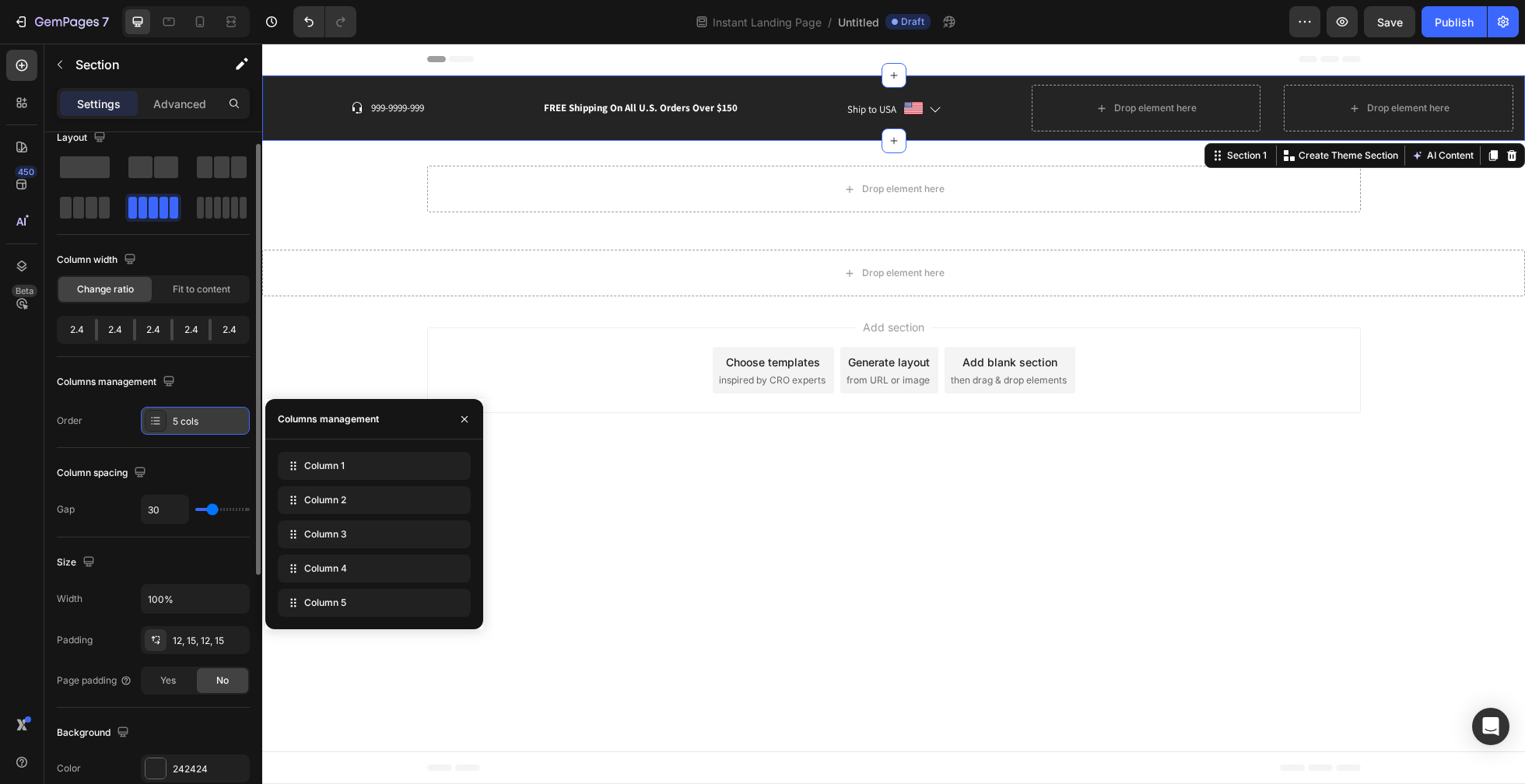 click at bounding box center [156, 421] 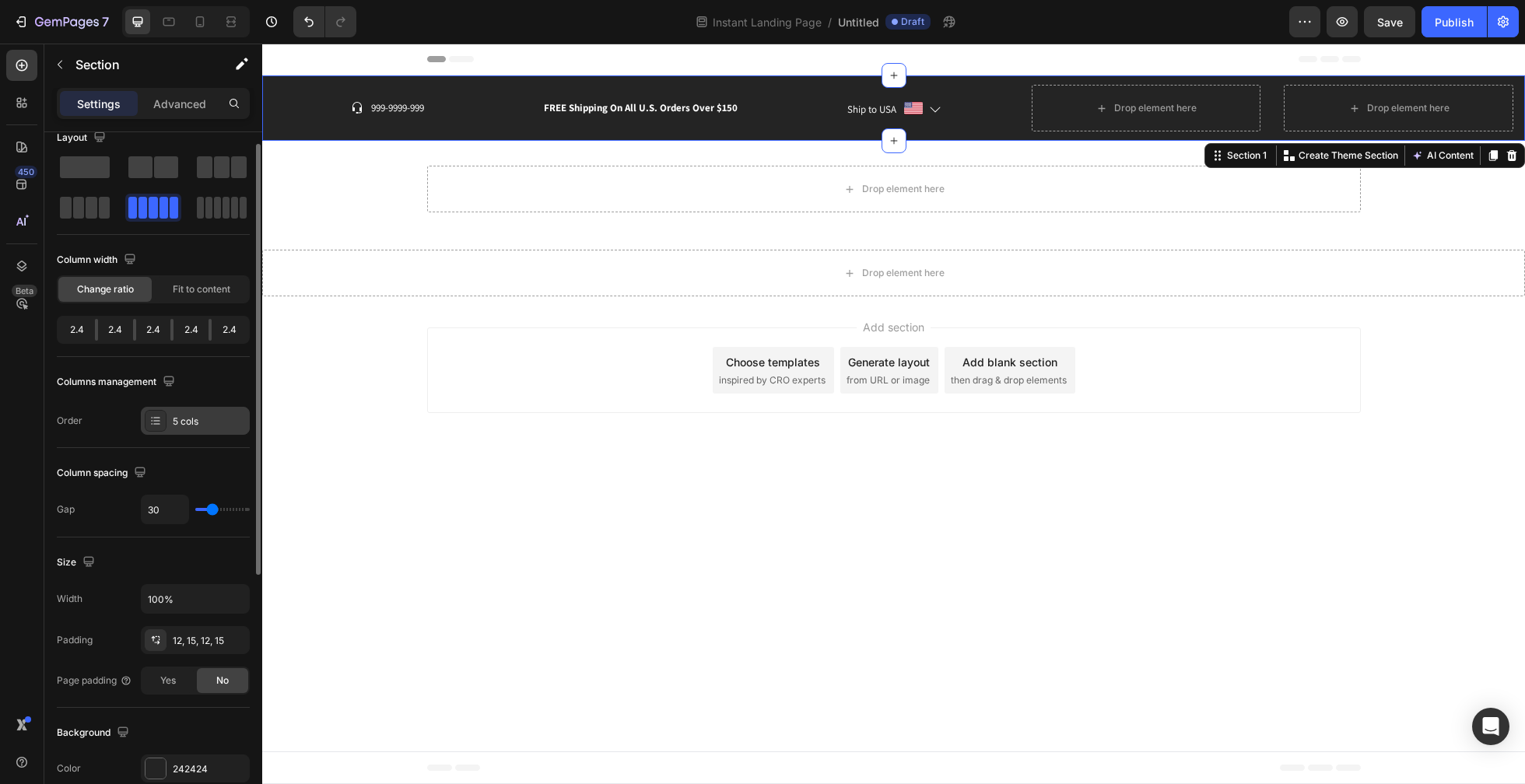 click at bounding box center [156, 421] 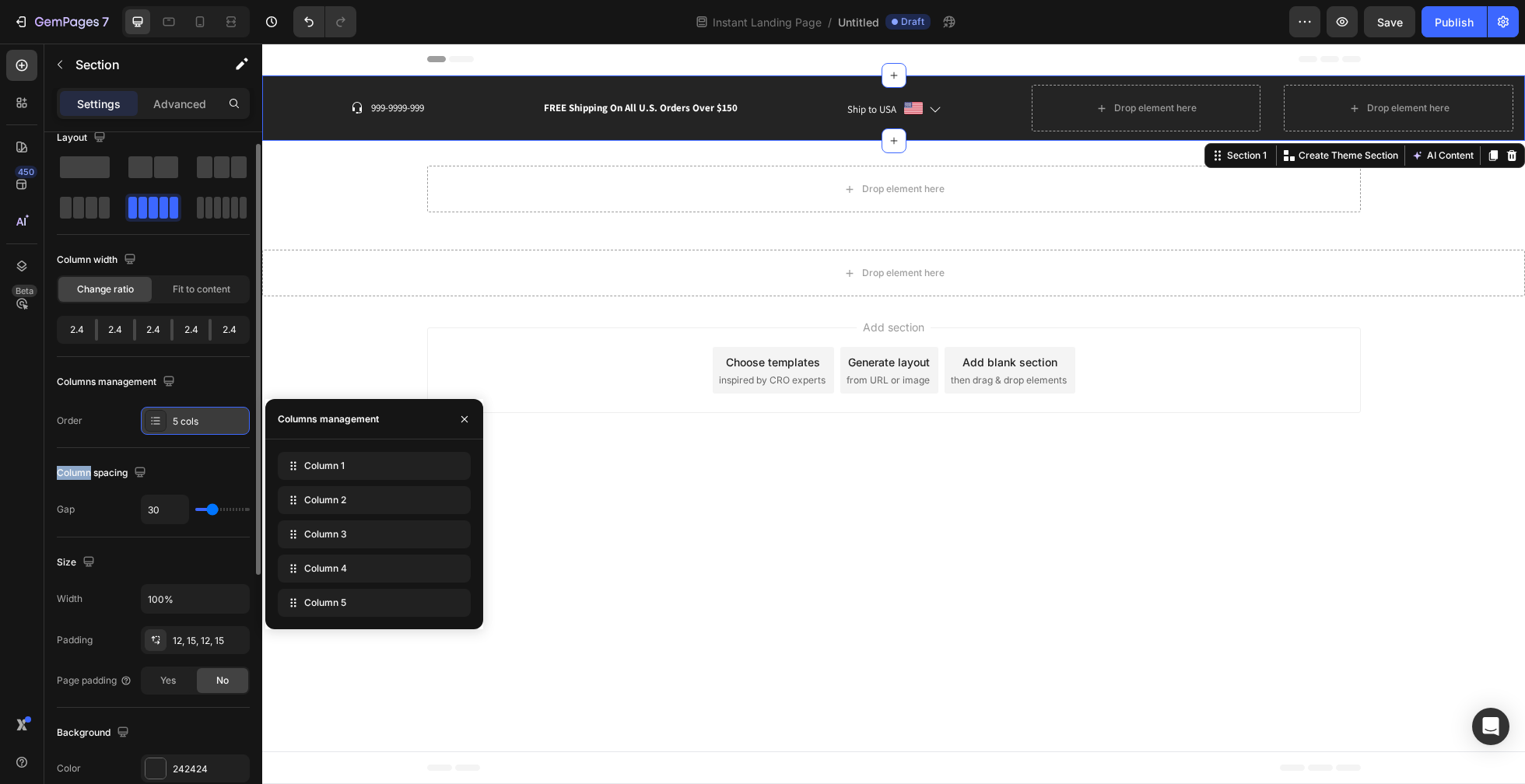 click at bounding box center (156, 421) 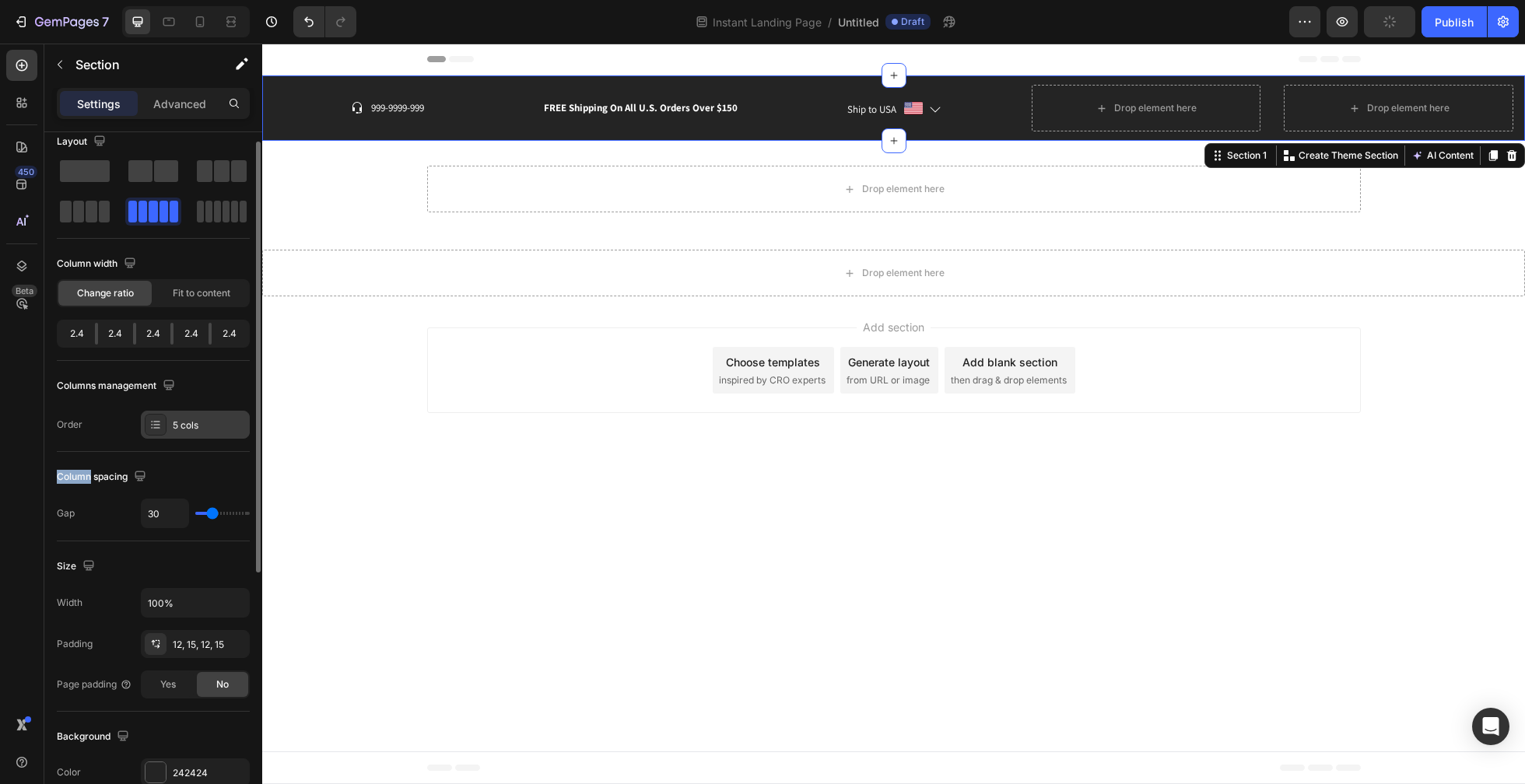 scroll, scrollTop: 0, scrollLeft: 0, axis: both 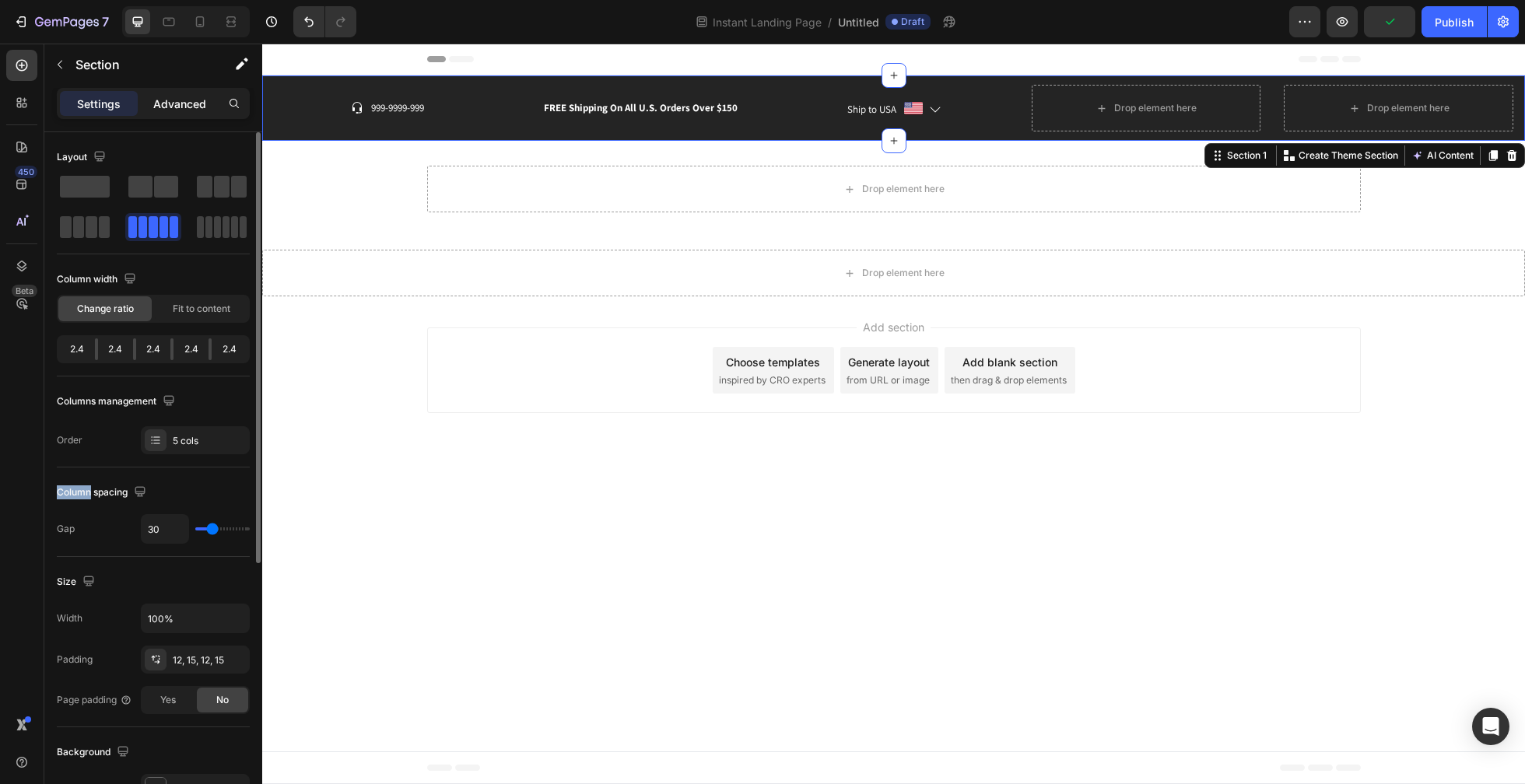 click on "Advanced" 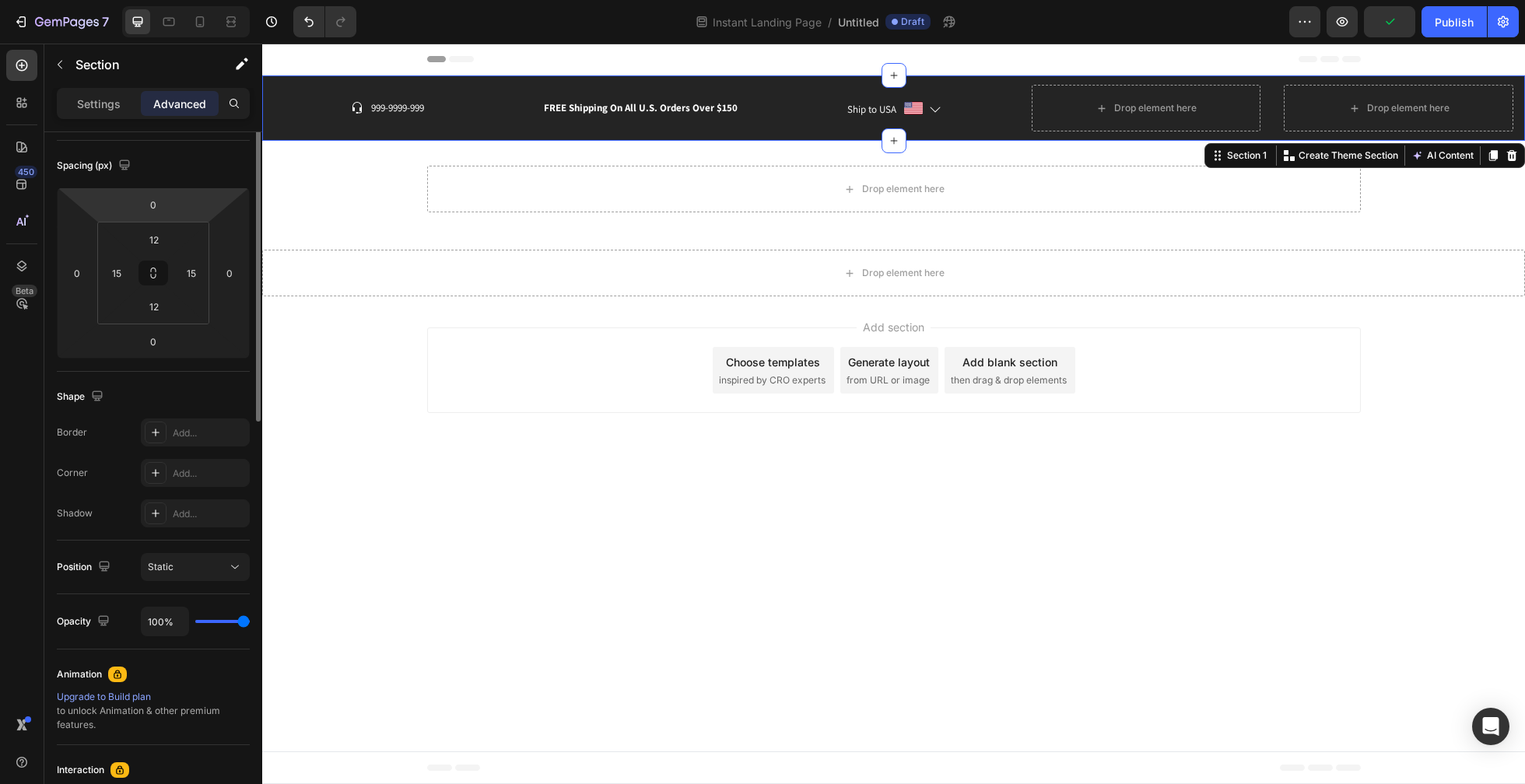 scroll, scrollTop: 0, scrollLeft: 0, axis: both 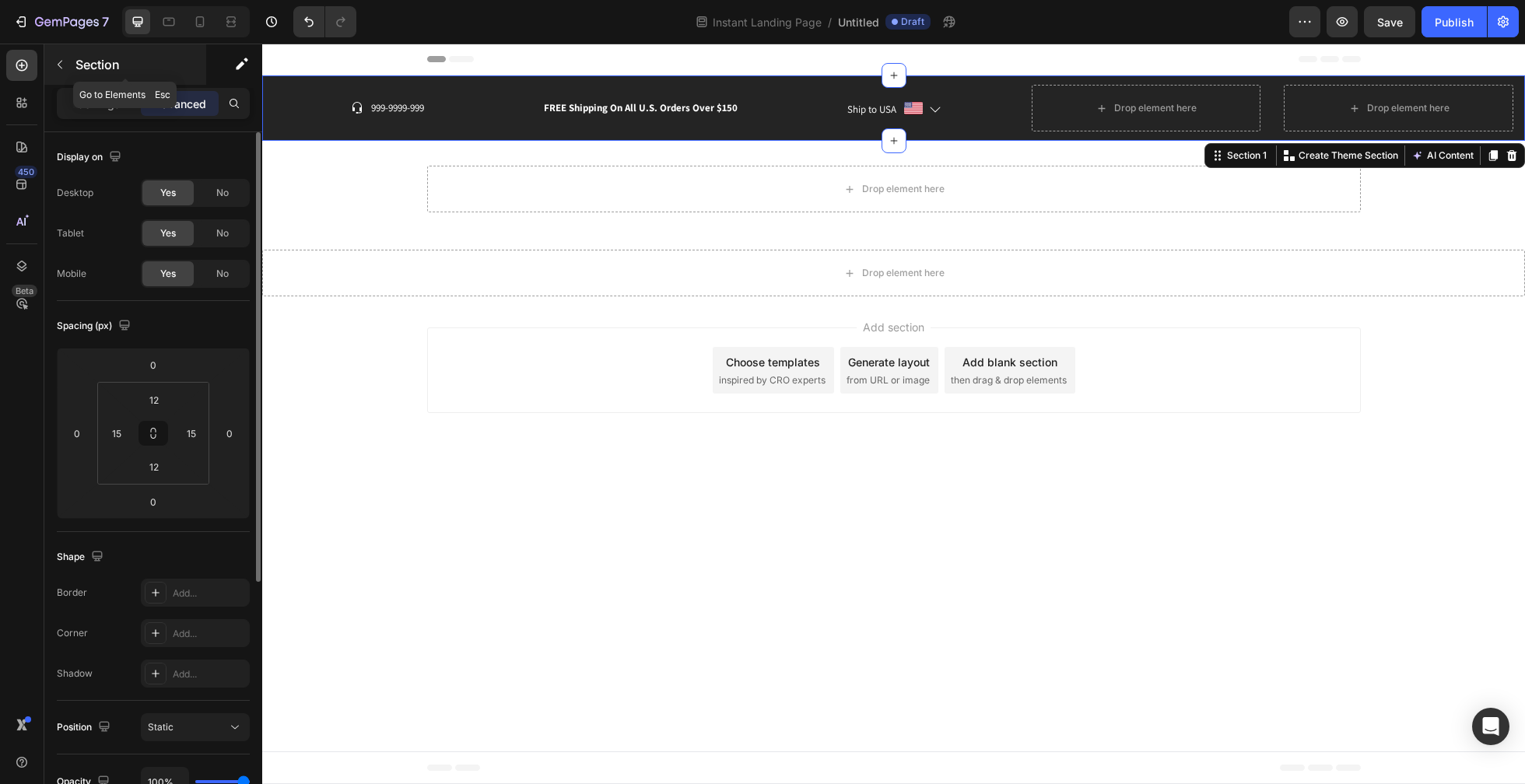 click on "Section" at bounding box center [125, 65] 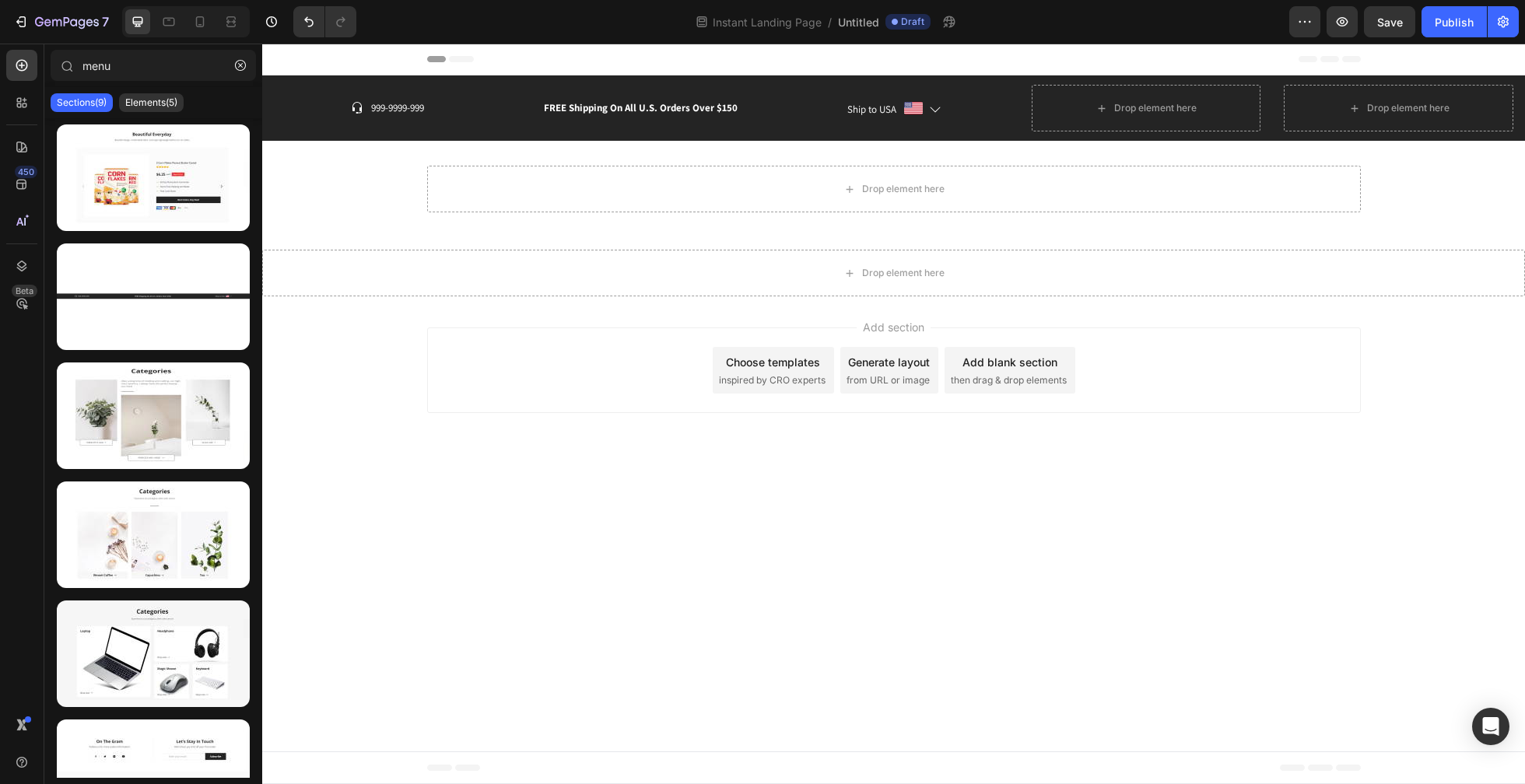 click on "Sections(9) Elements(5)" 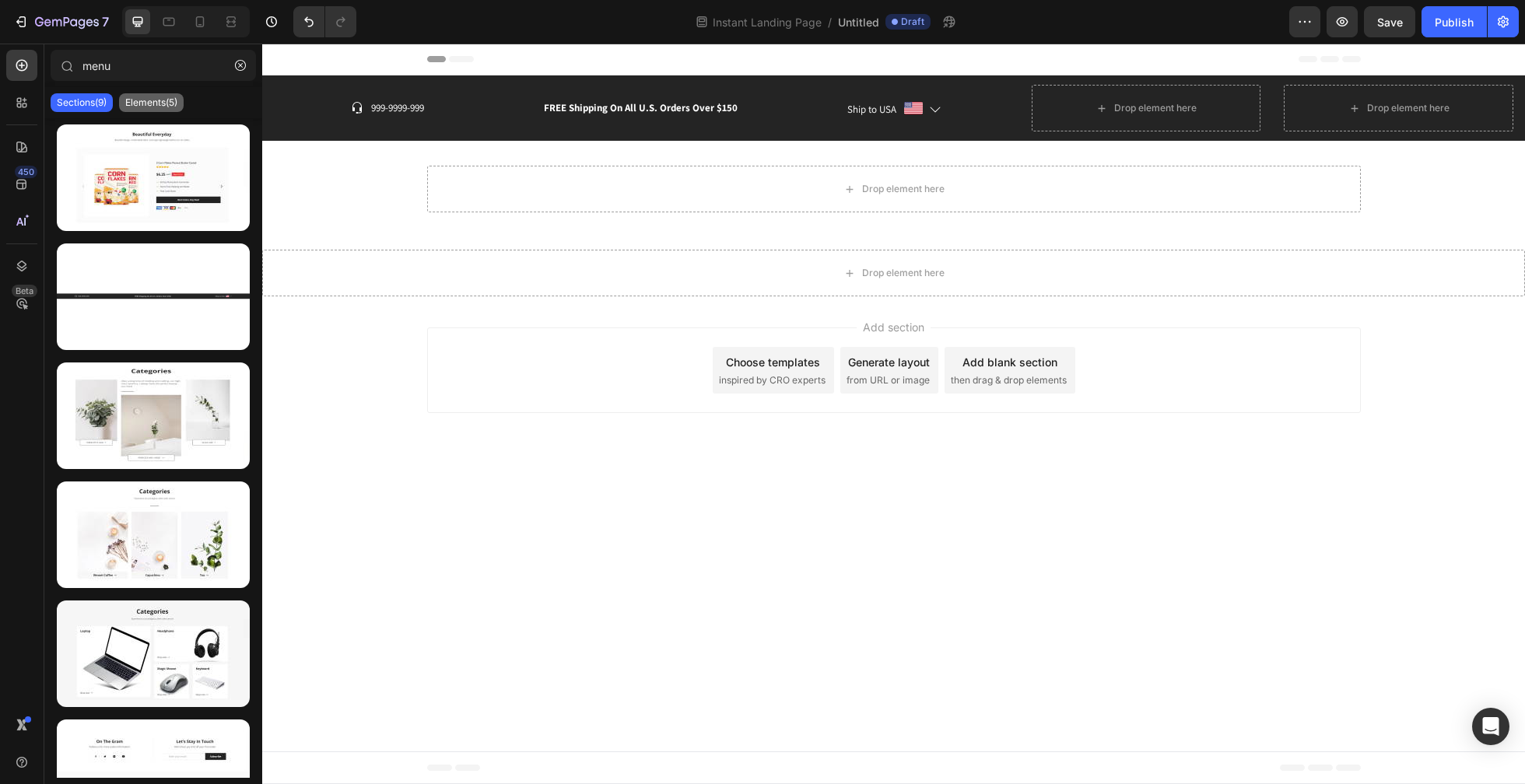 click on "Elements(5)" at bounding box center [151, 103] 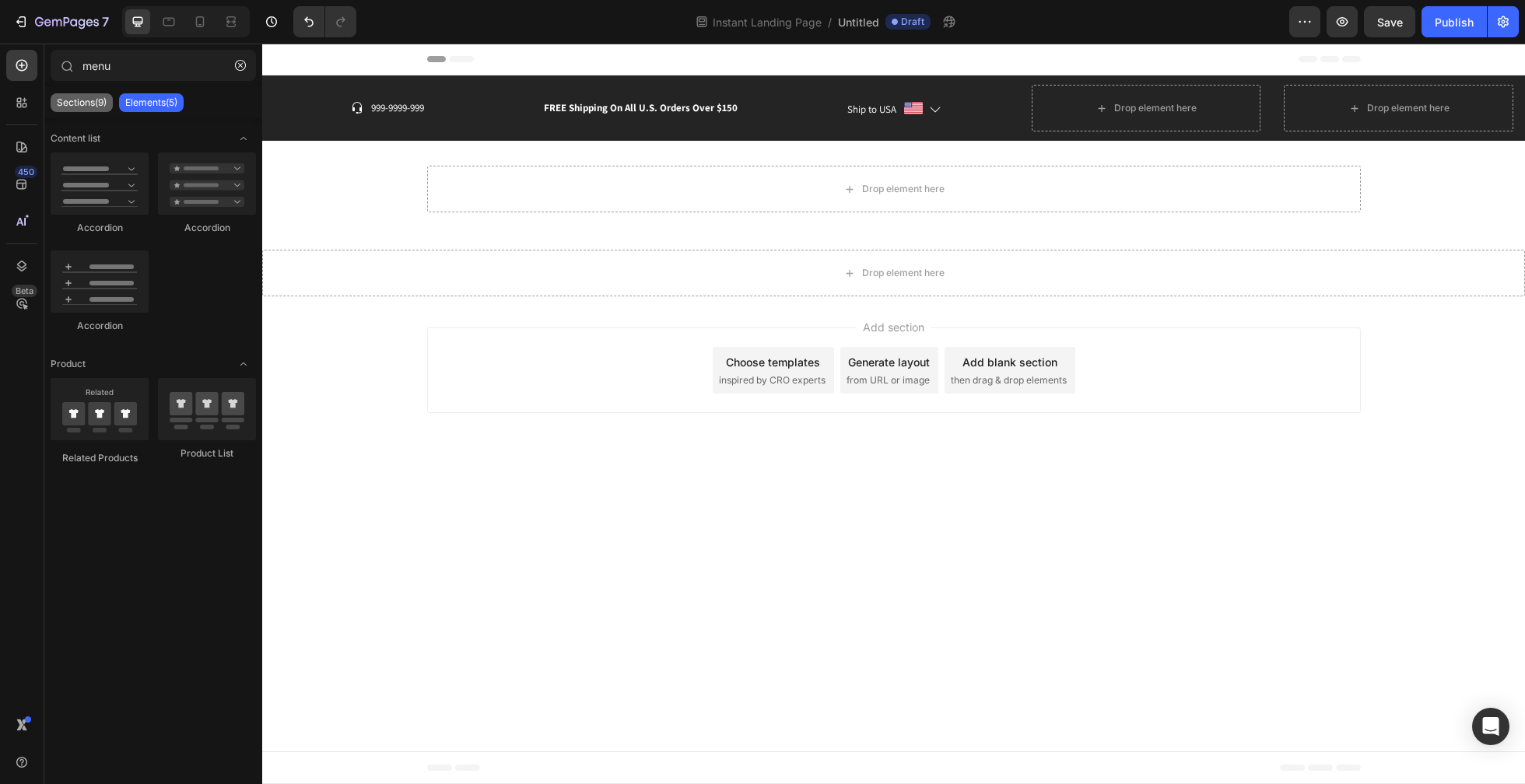 click on "Sections(9)" 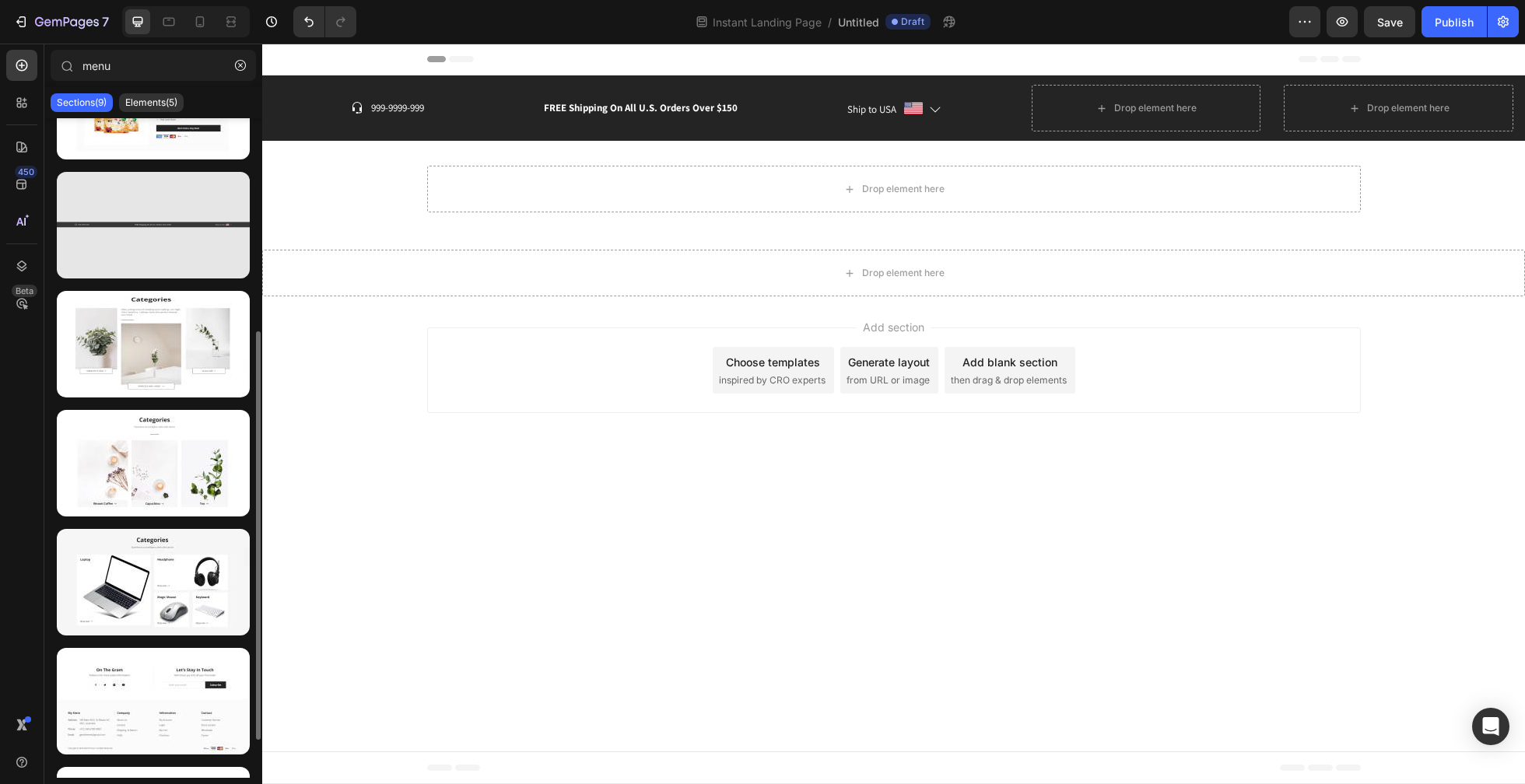scroll, scrollTop: 0, scrollLeft: 0, axis: both 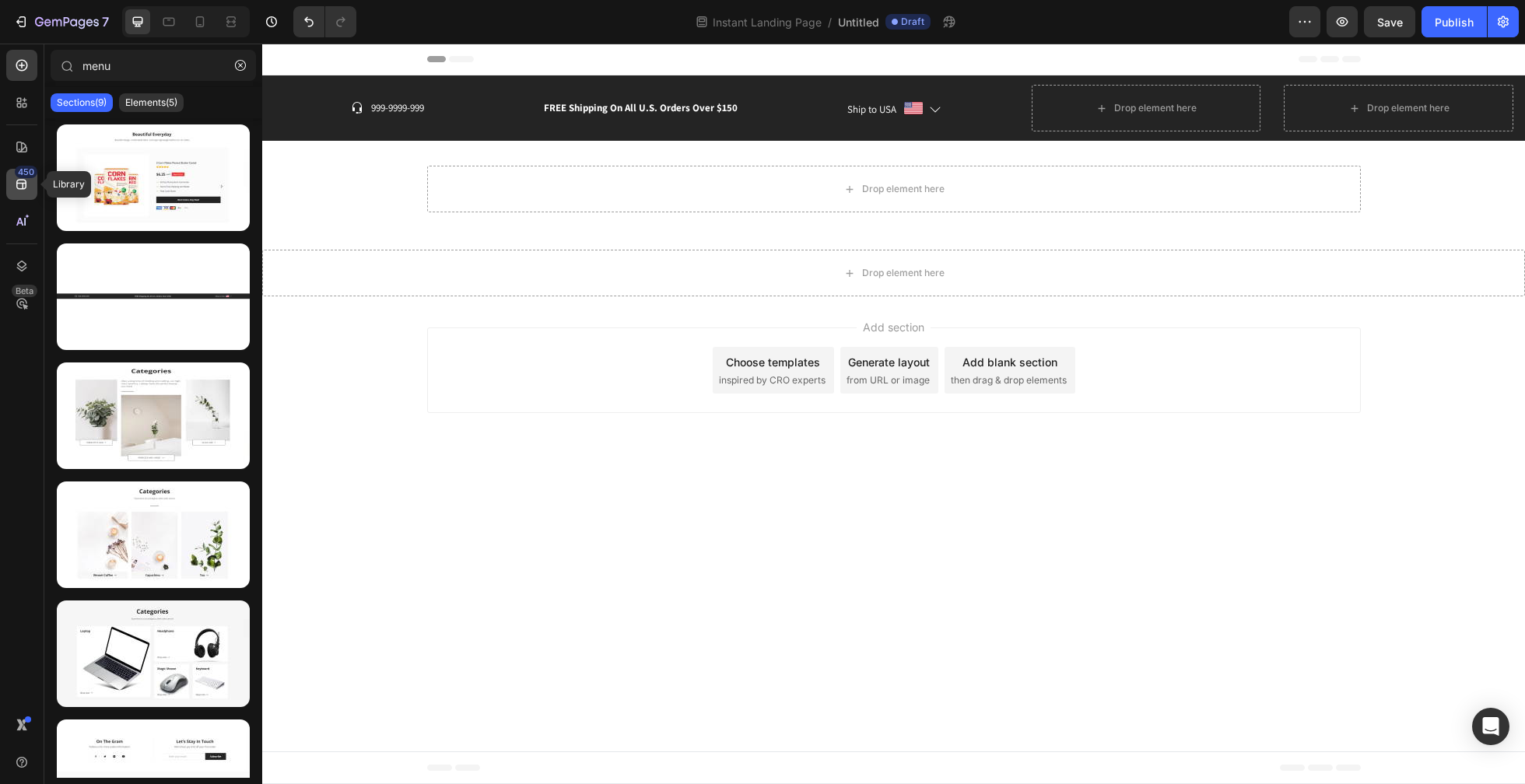 click 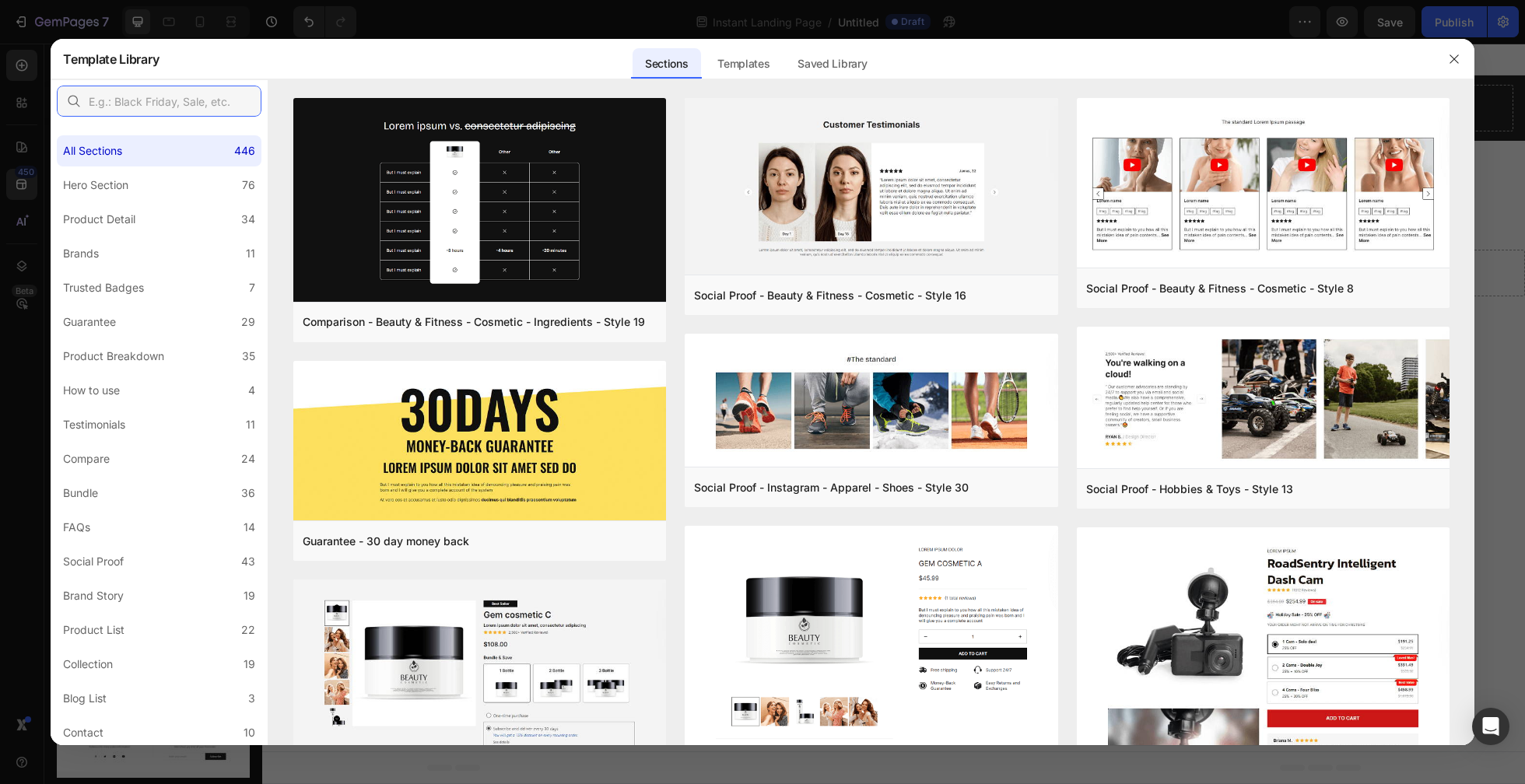 click at bounding box center [159, 101] 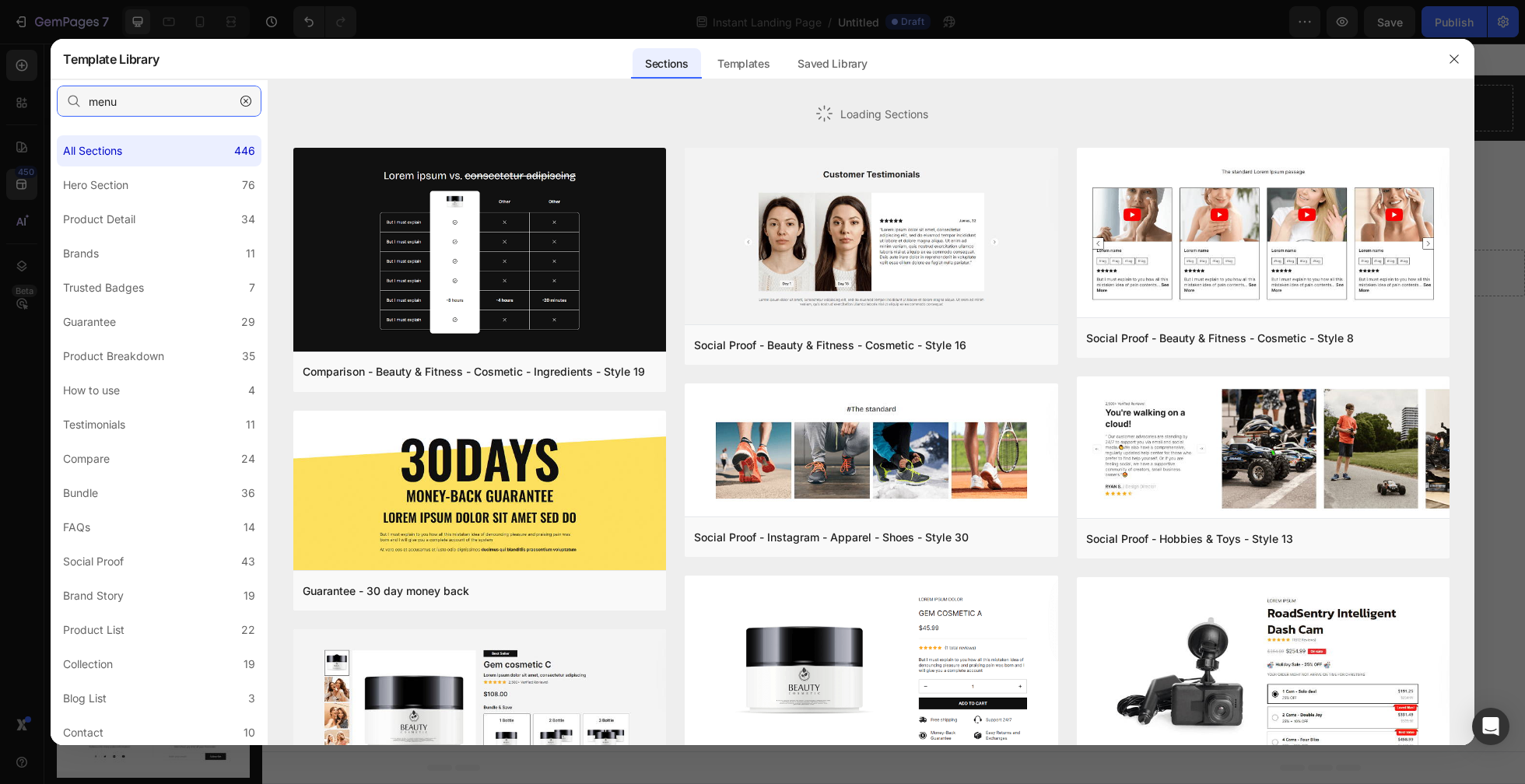 type on "menu" 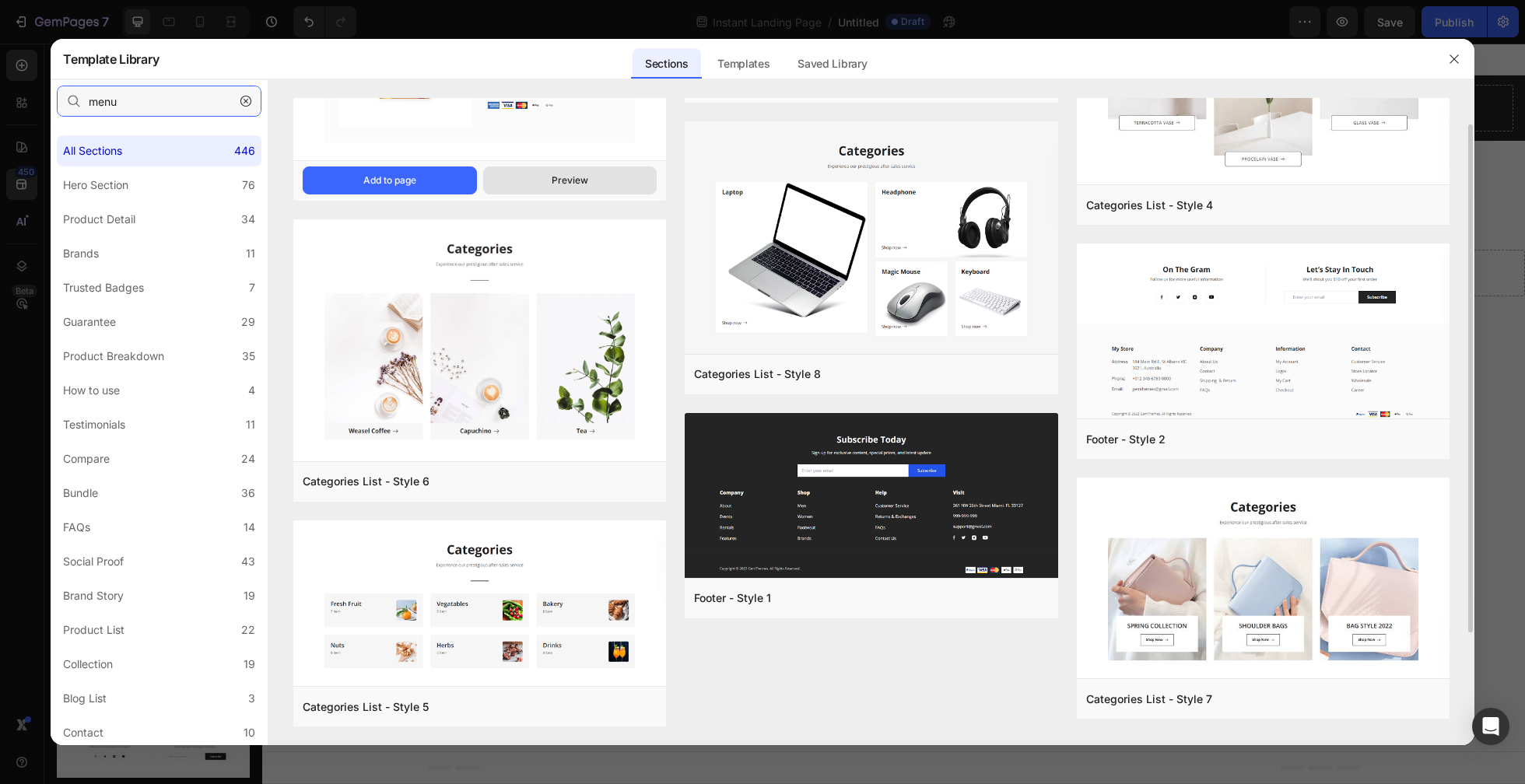 scroll, scrollTop: 0, scrollLeft: 0, axis: both 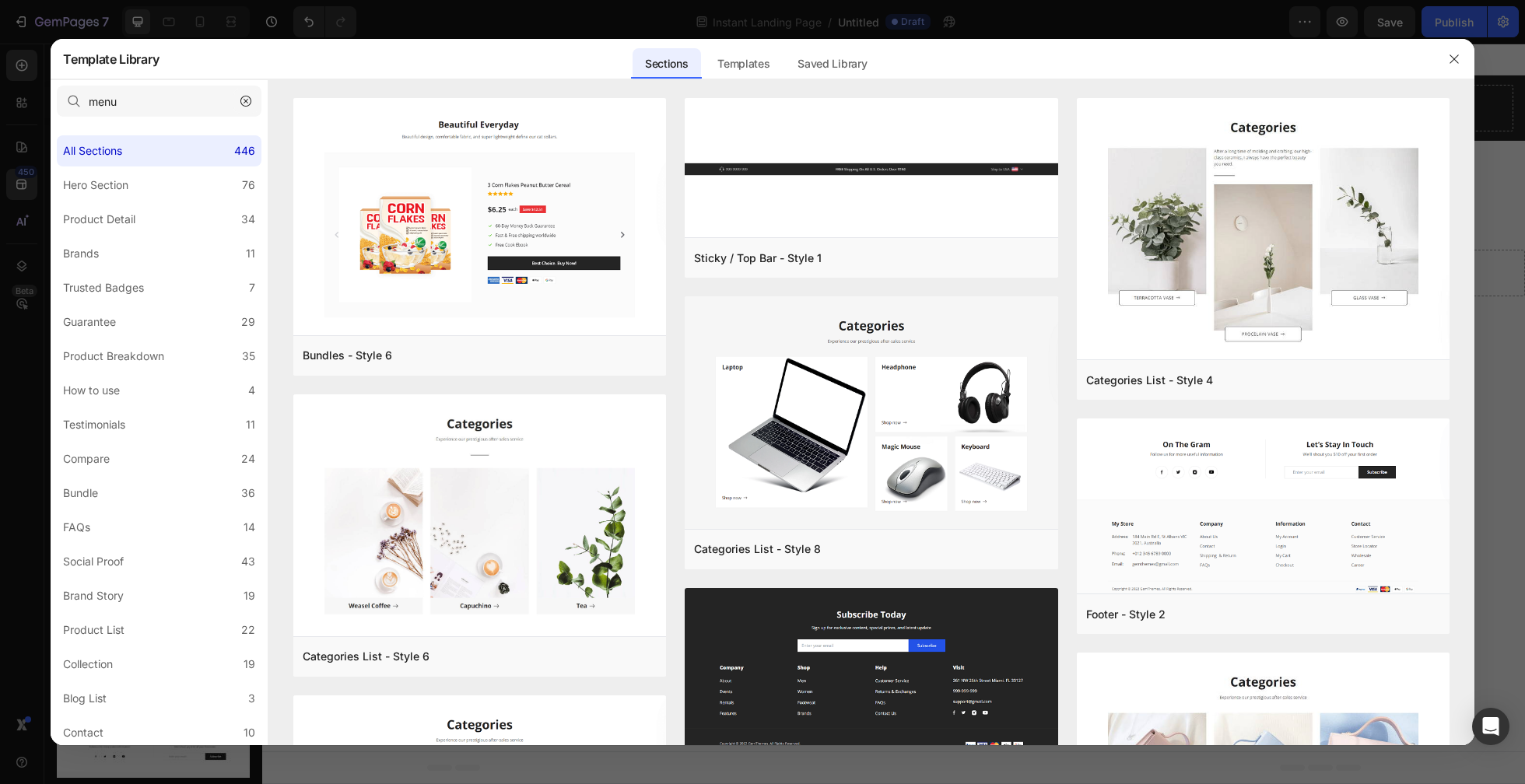 click 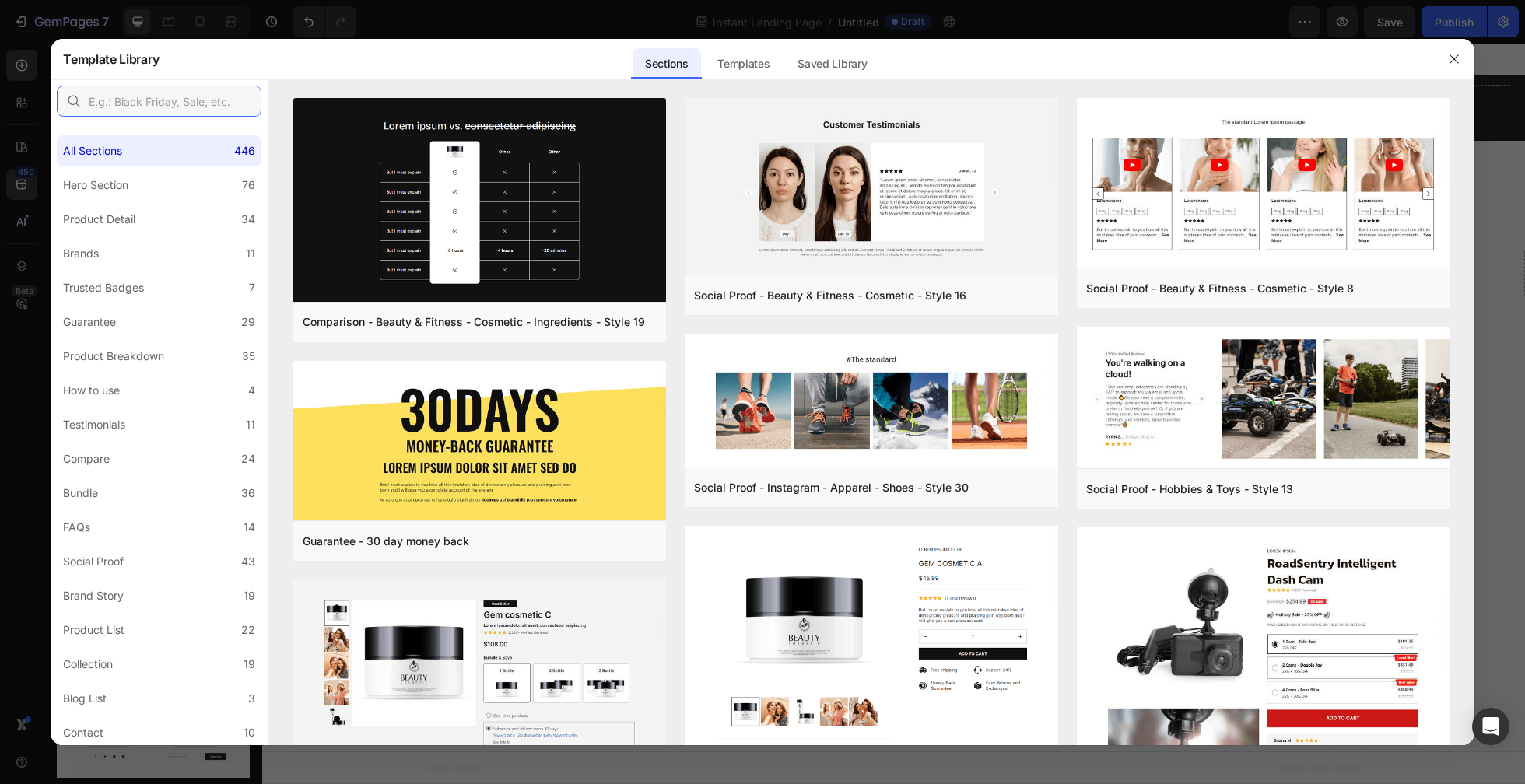 click at bounding box center [159, 101] 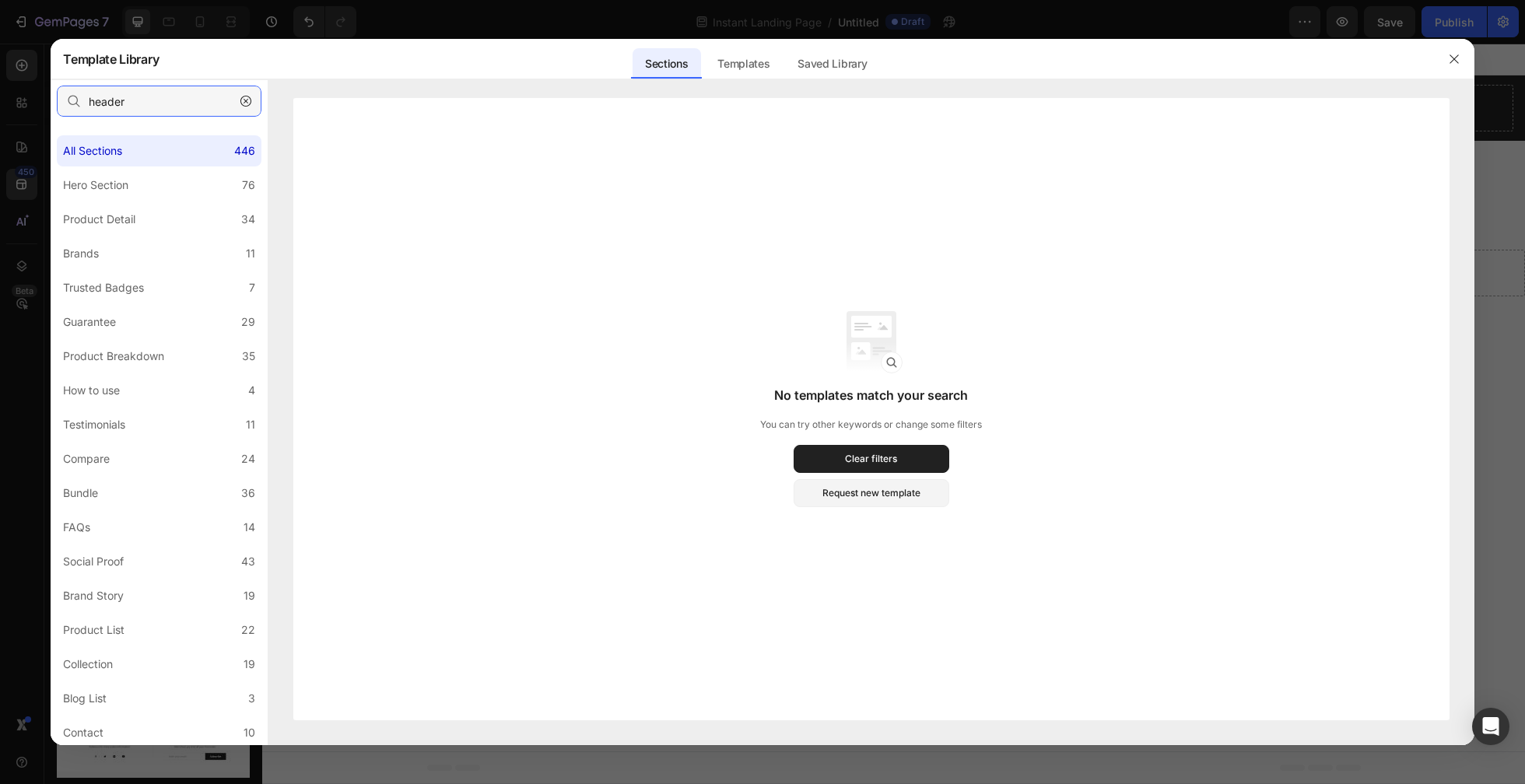 type on "header" 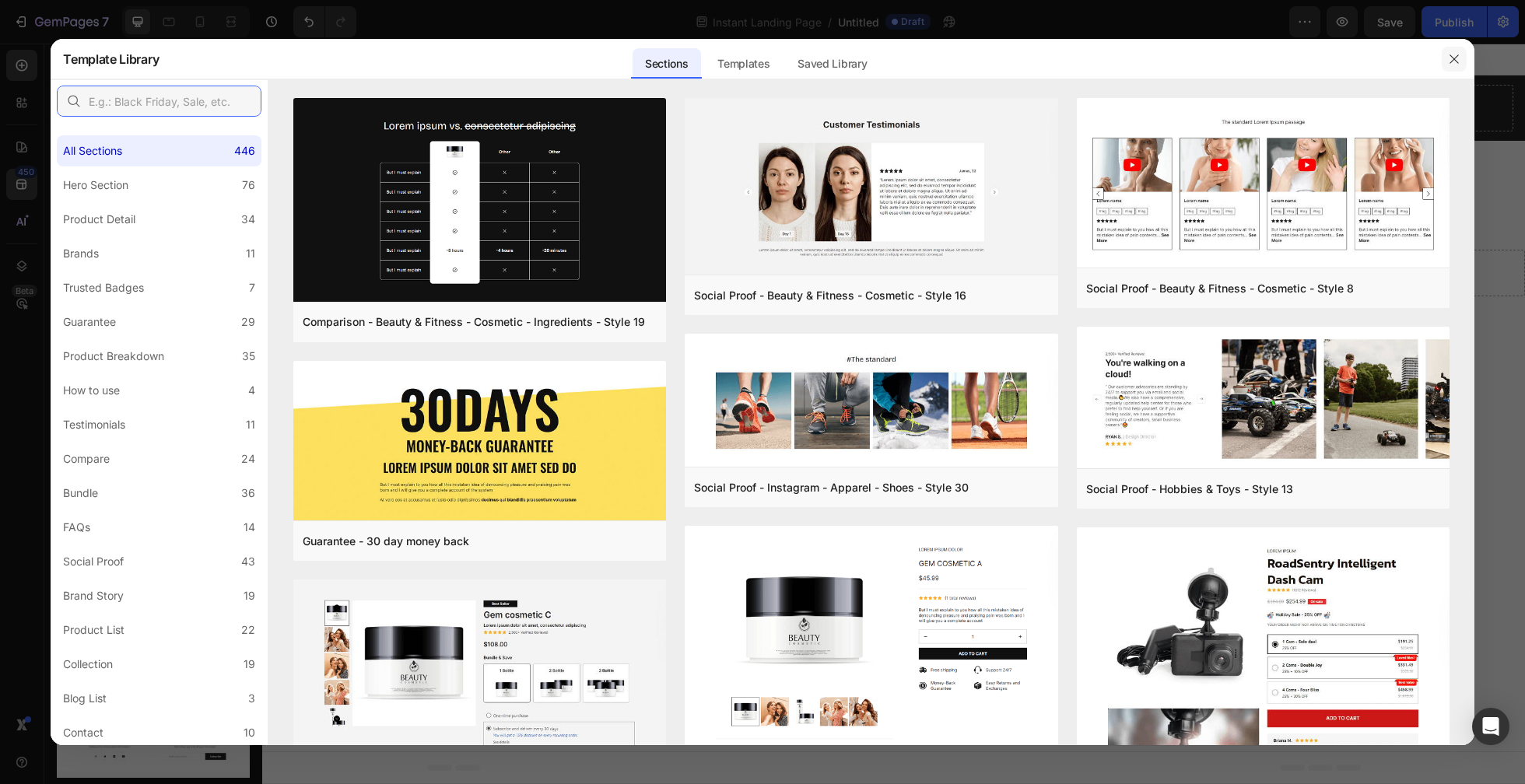 type 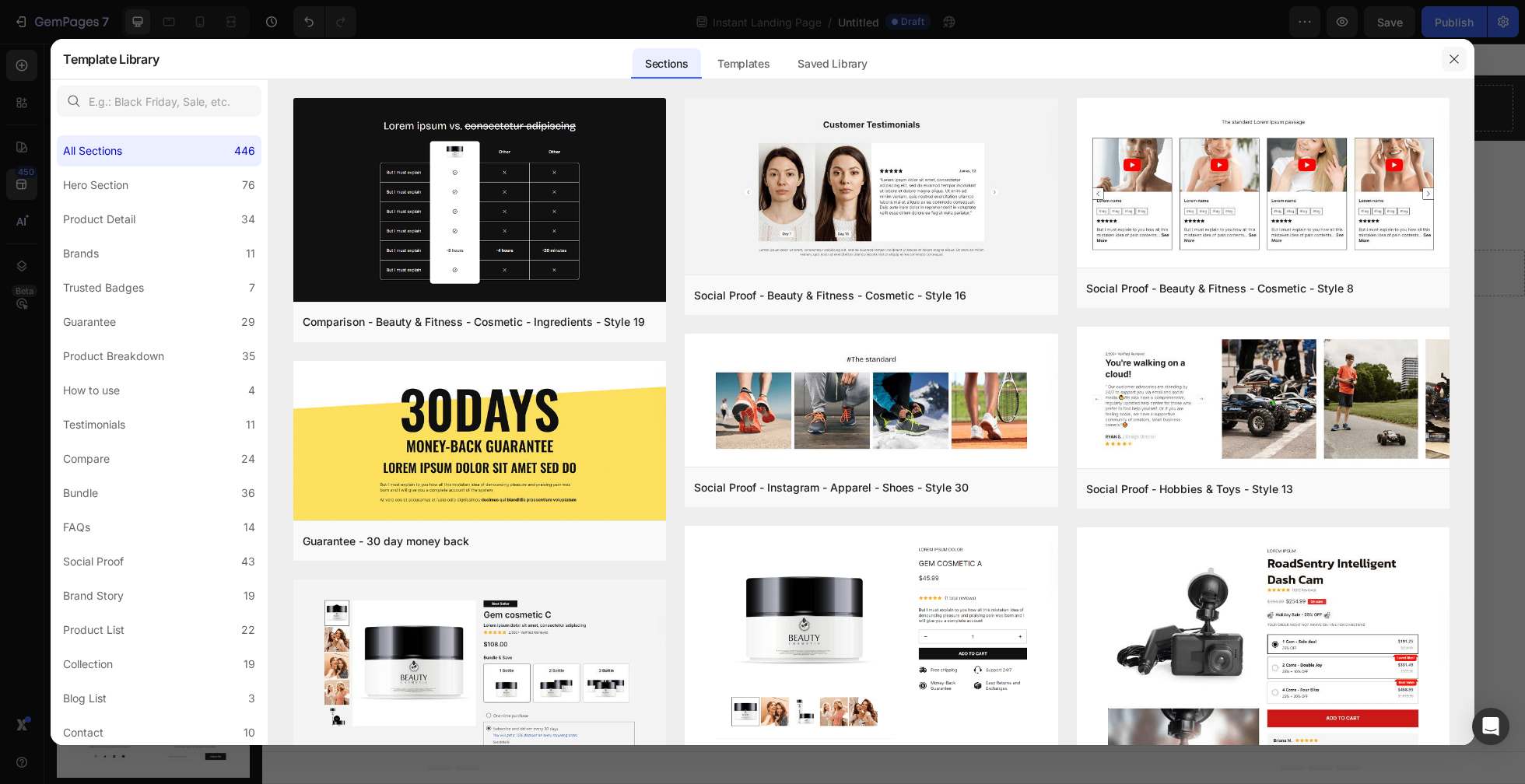 click 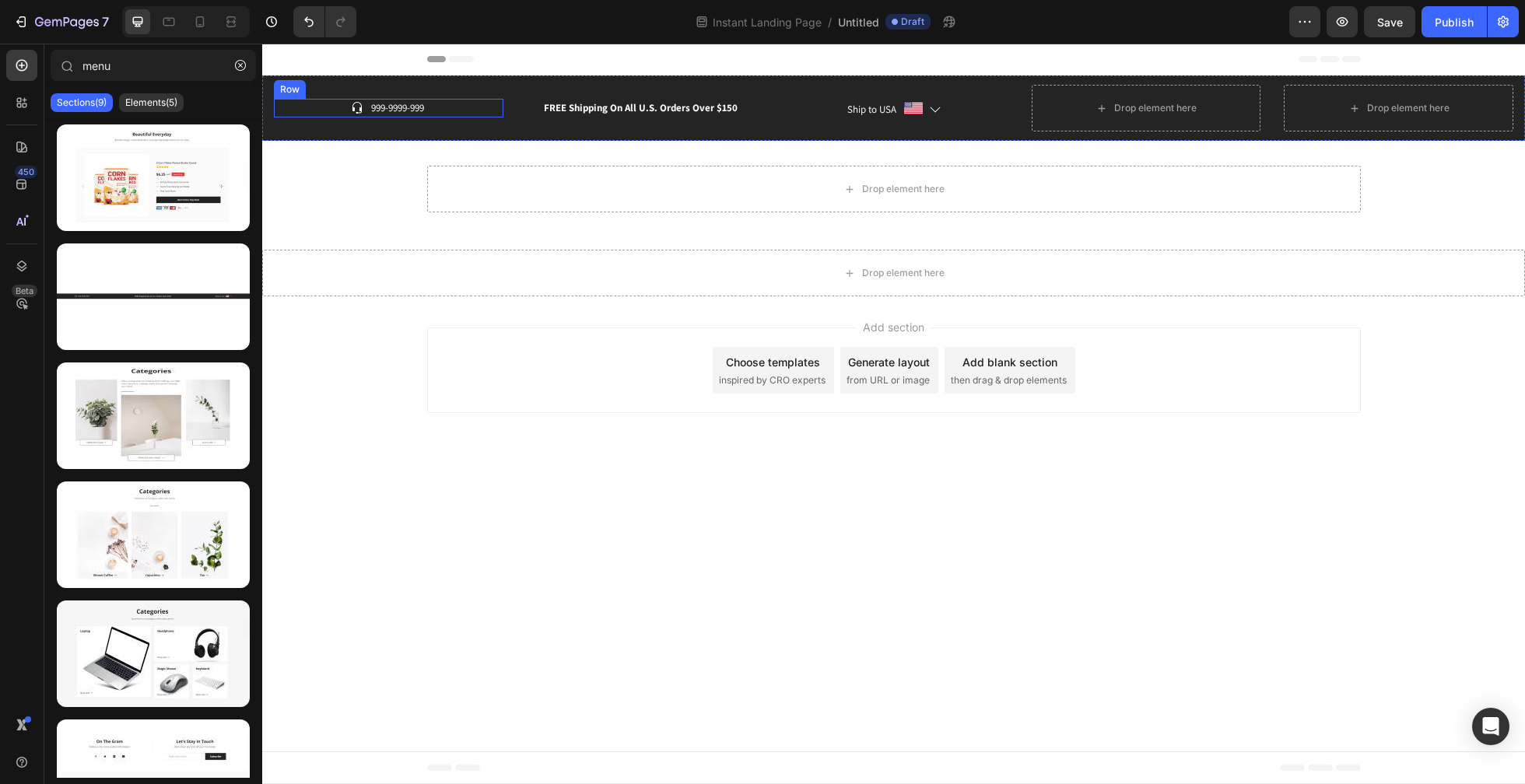 click on "Icon 999-9999-999 Text block Row" at bounding box center [388, 108] 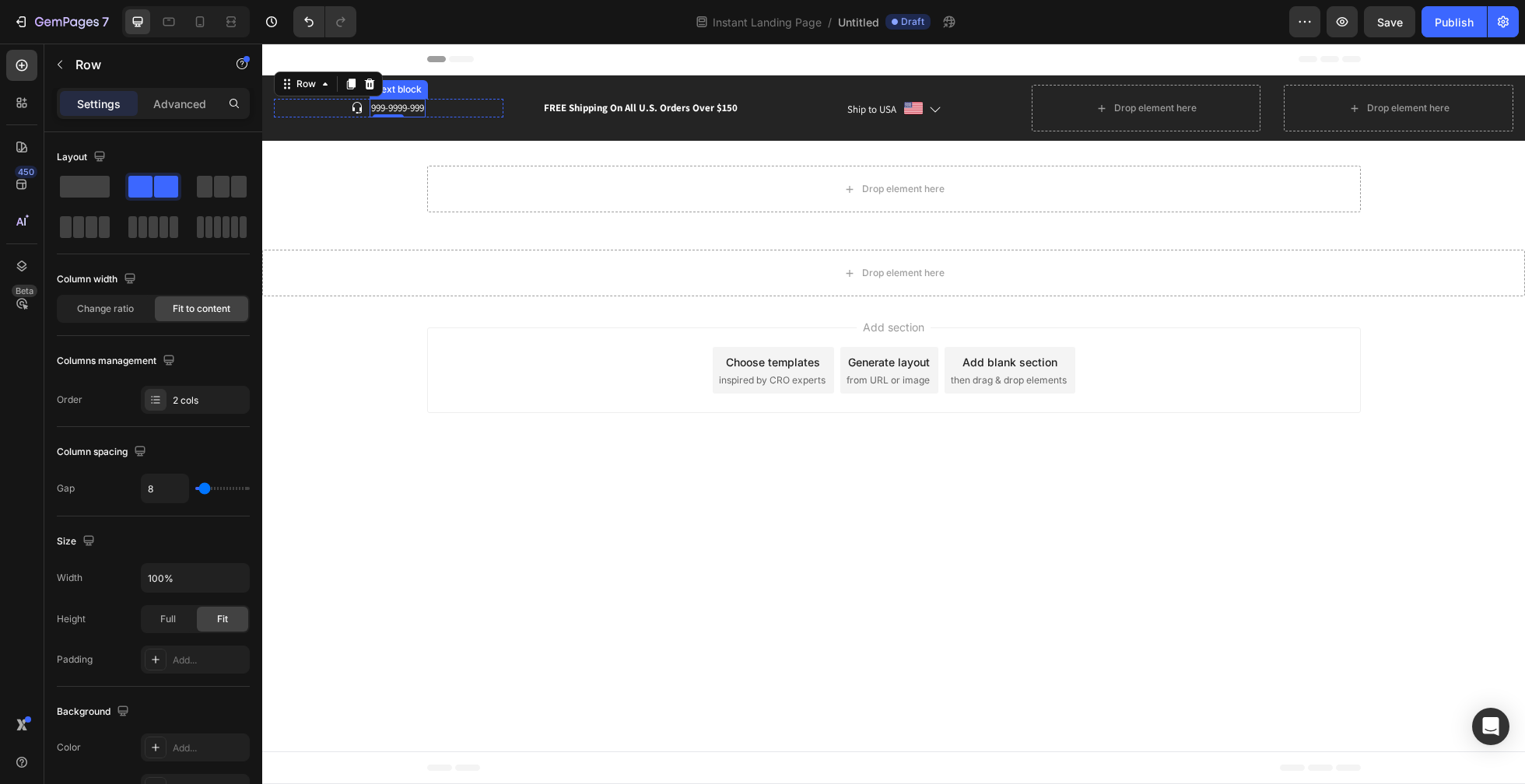 click on "999-9999-999" at bounding box center [398, 108] 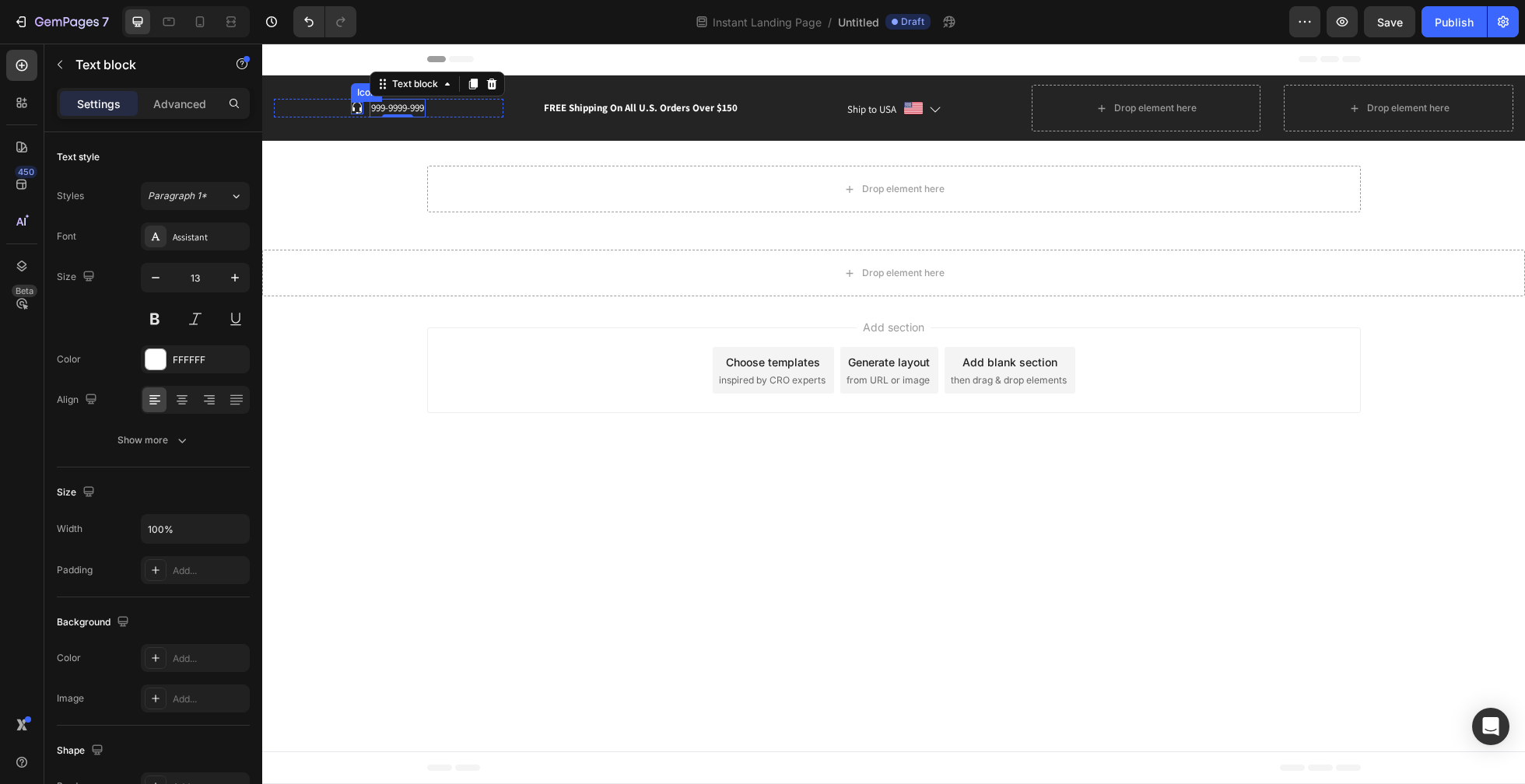 click on "Icon" at bounding box center [357, 108] 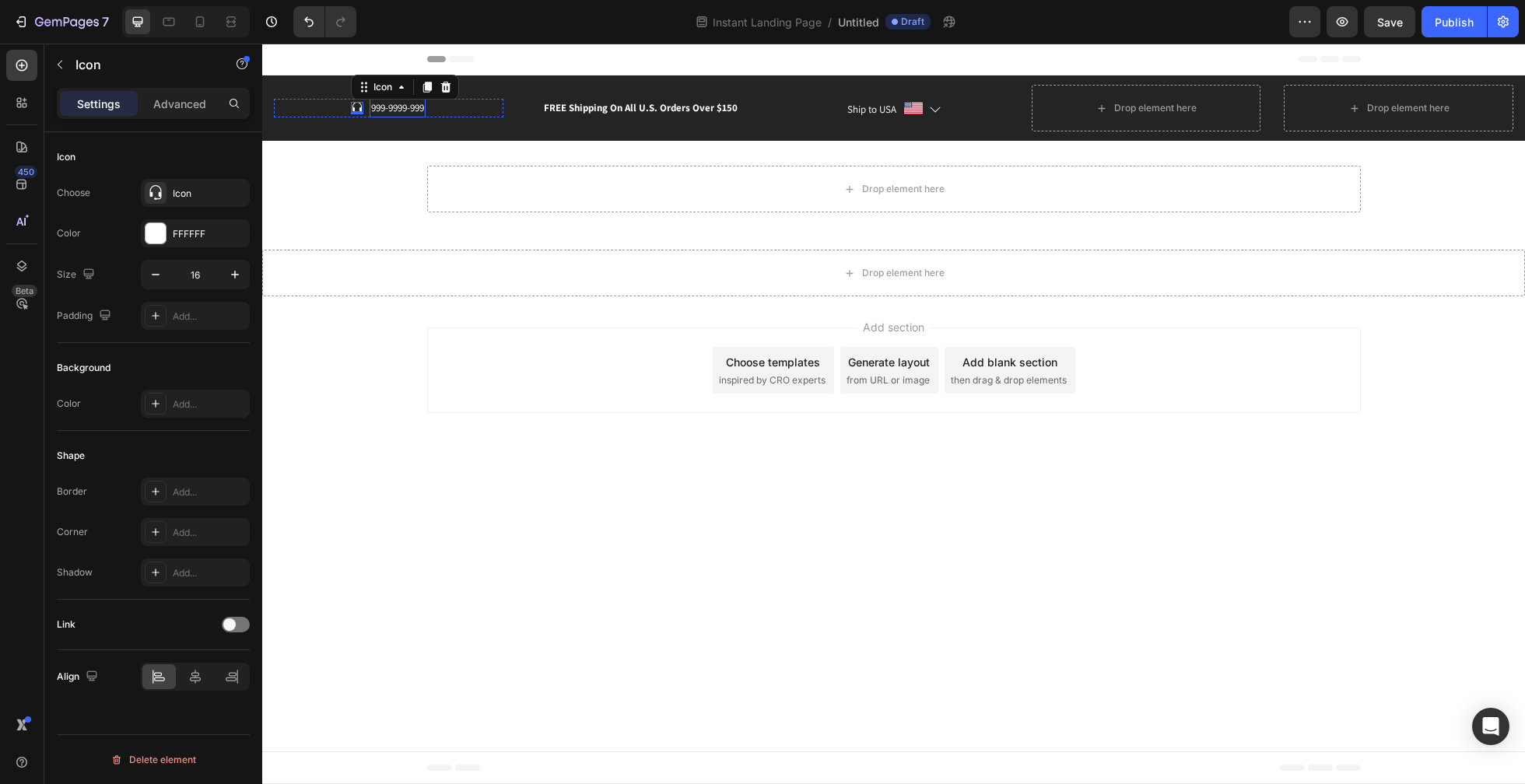 click on "999-9999-999" at bounding box center [398, 108] 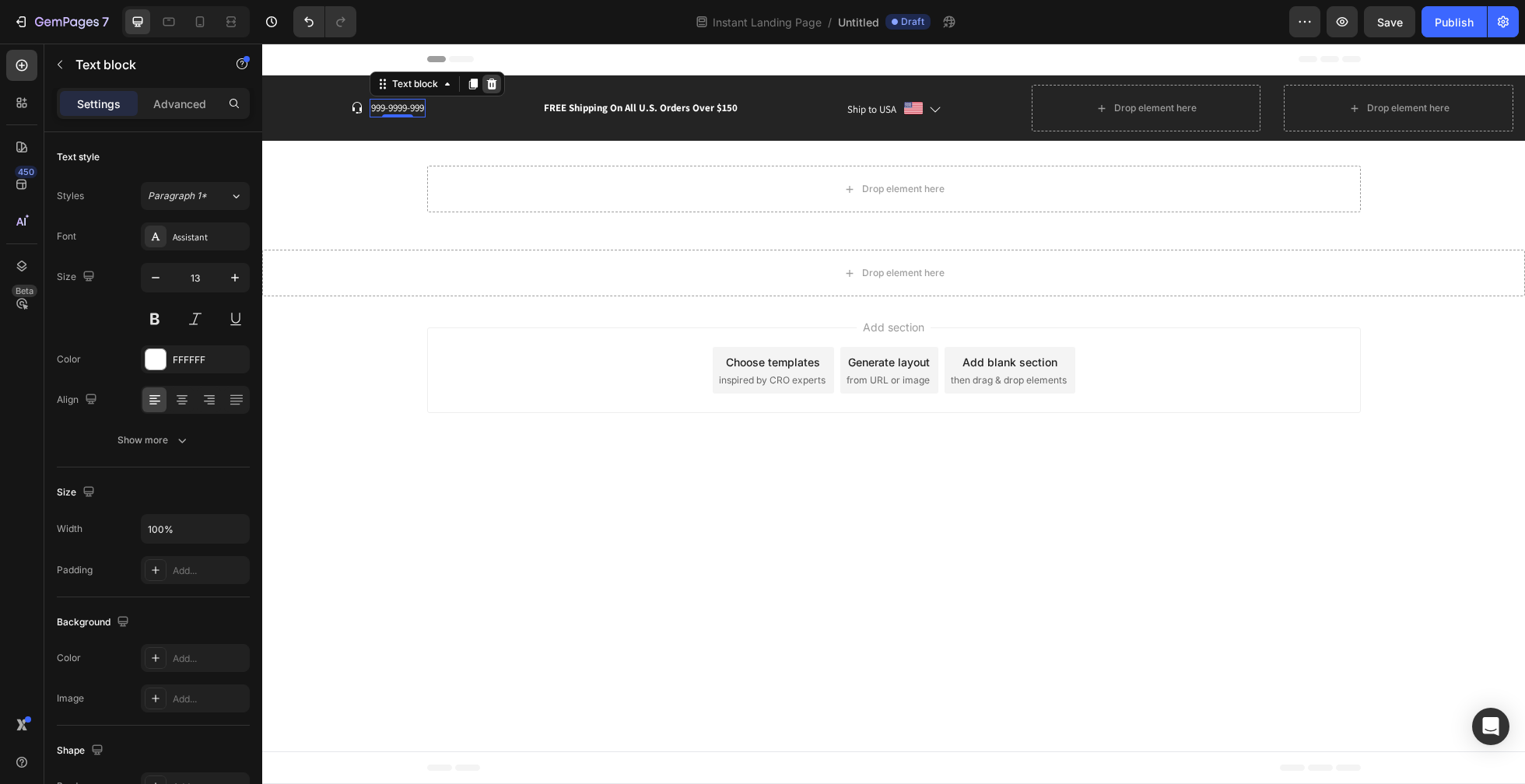 click 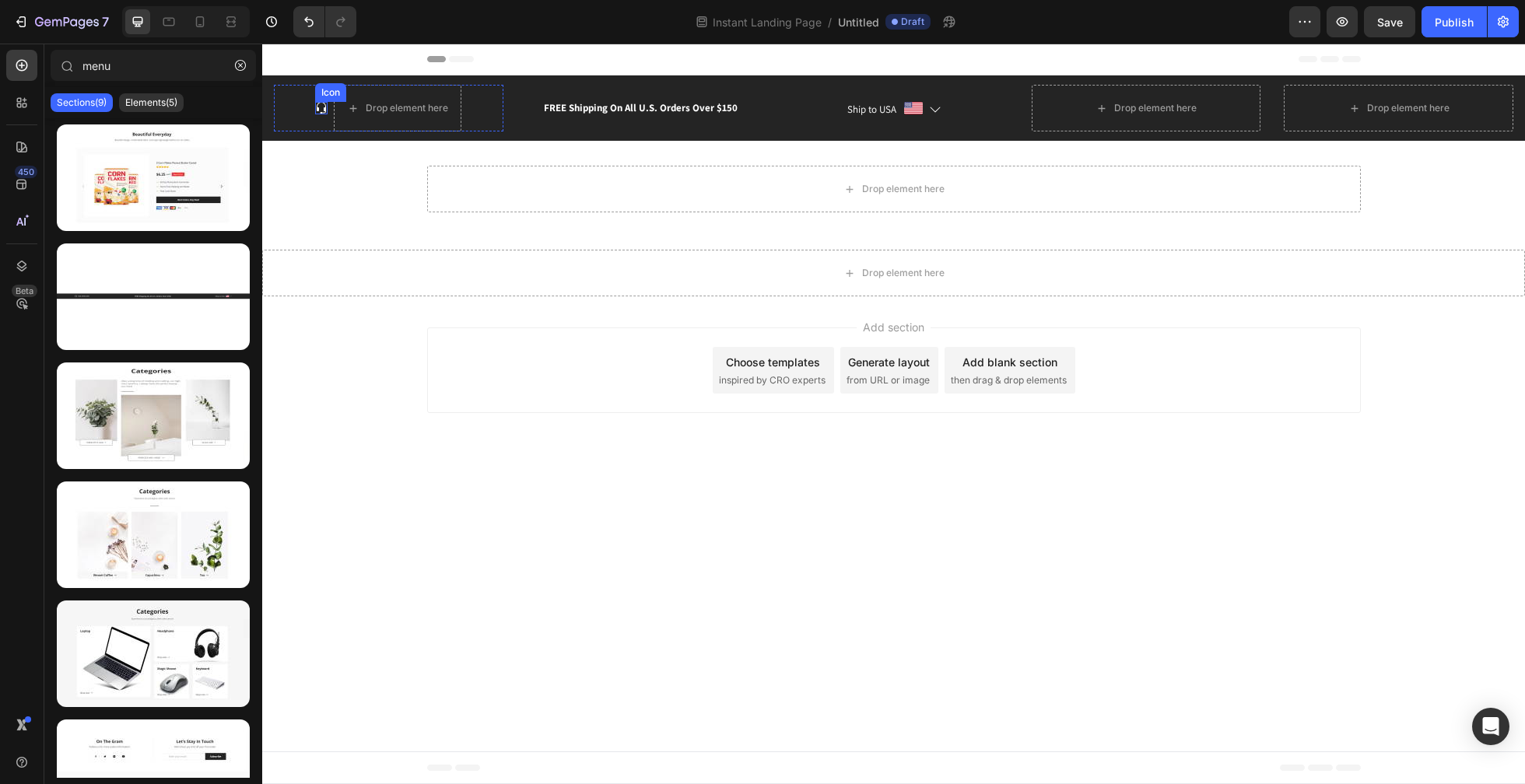 click 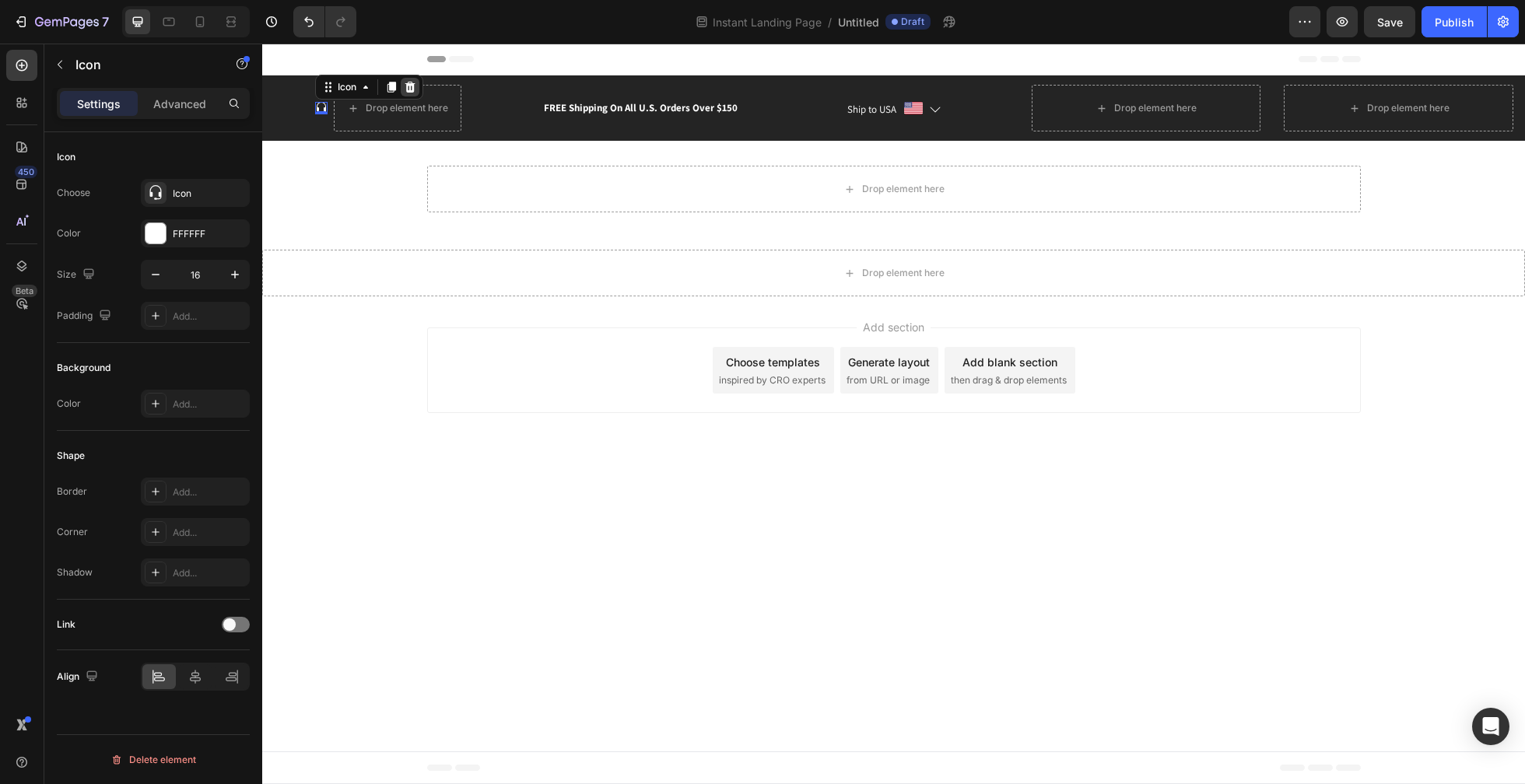 click 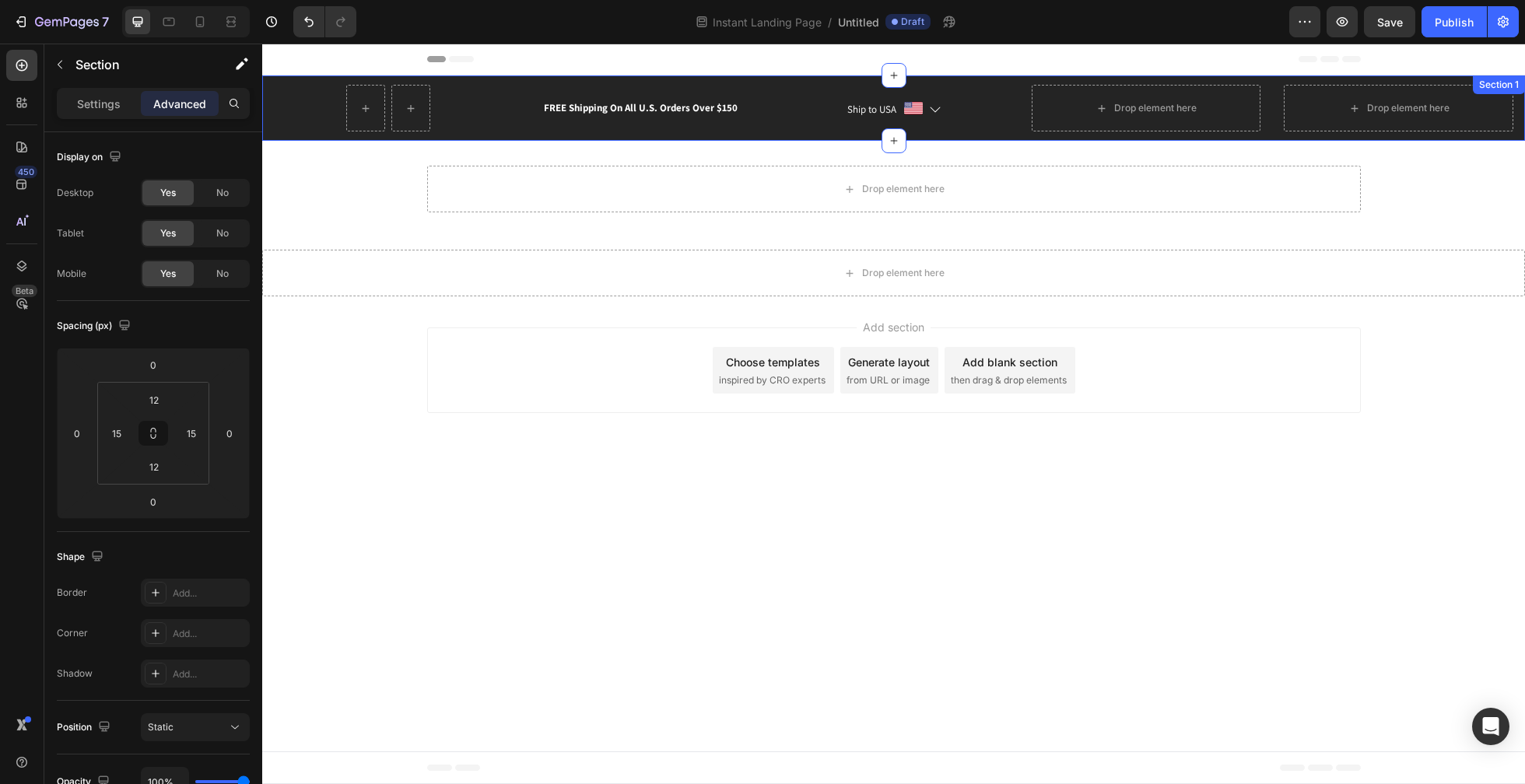 click on "FREE Shipping On All U.S. Orders Over $150 Text block" at bounding box center (641, 108) 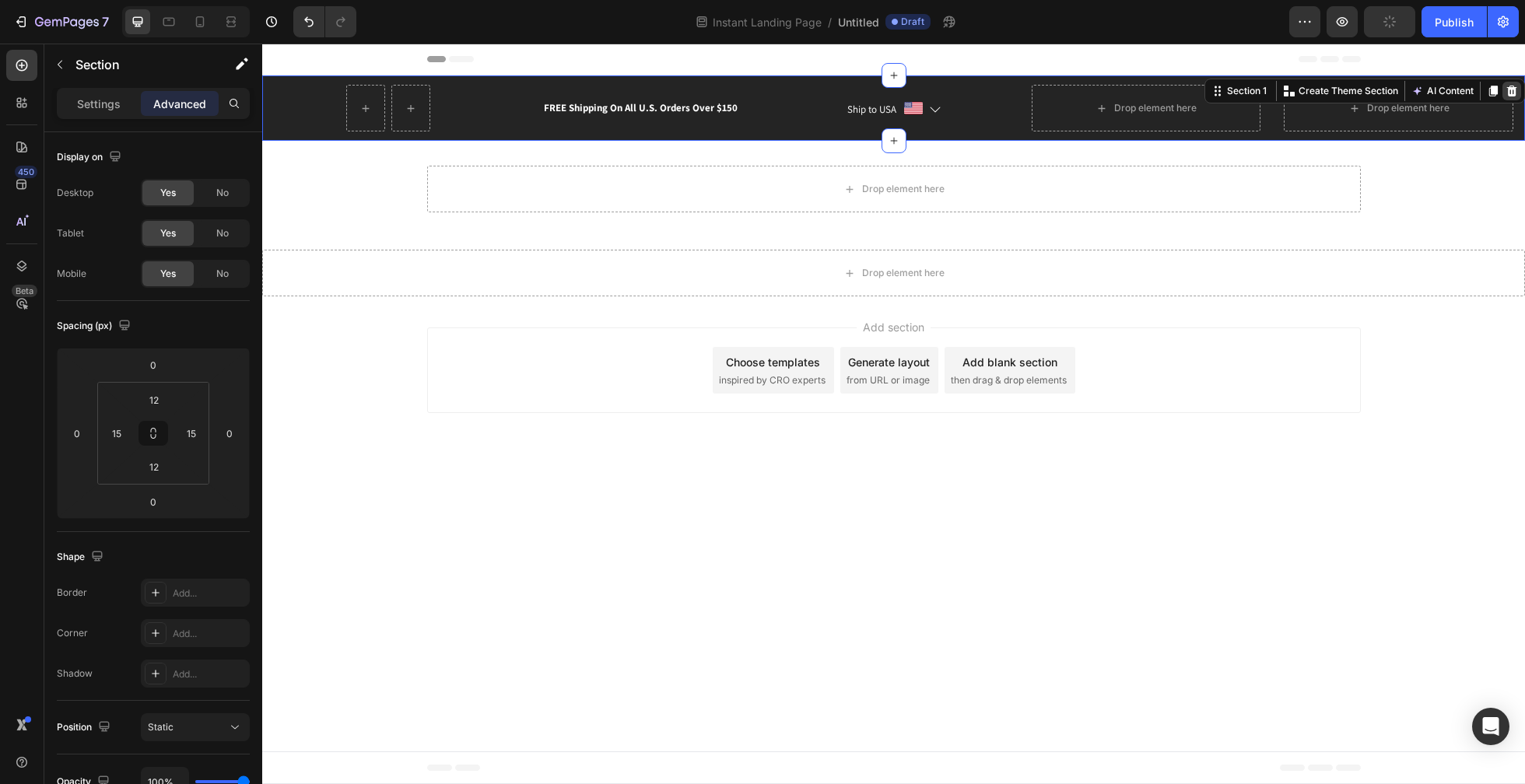 click at bounding box center (1512, 91) 